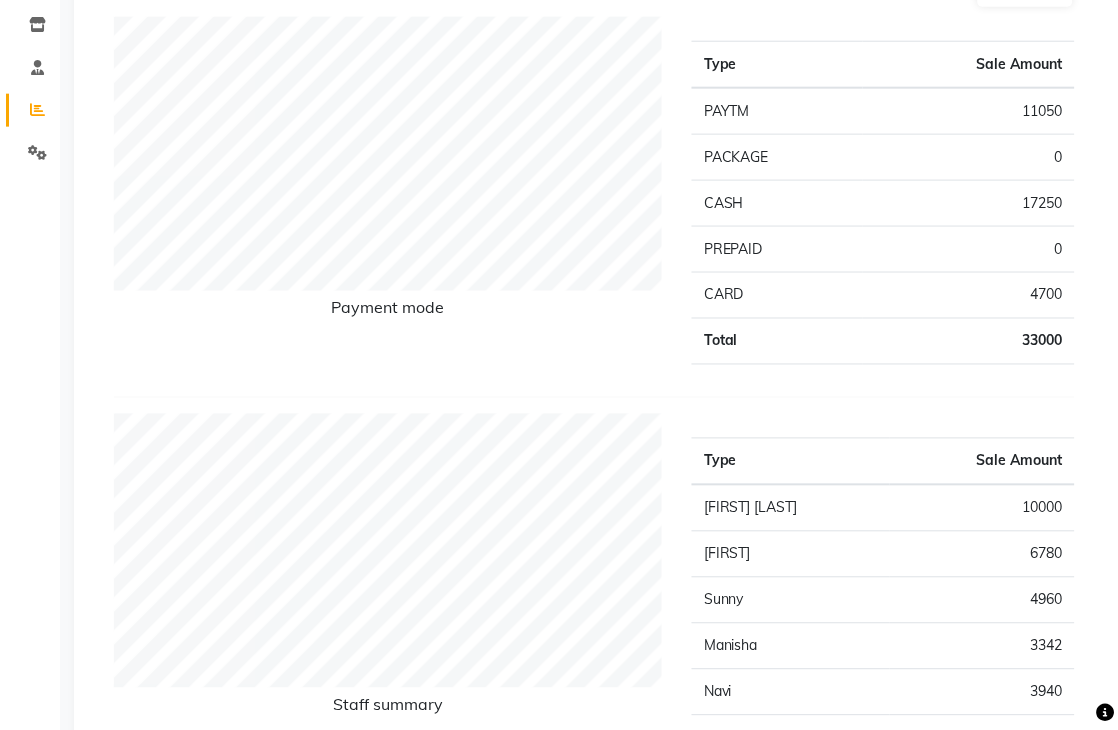 scroll, scrollTop: 333, scrollLeft: 0, axis: vertical 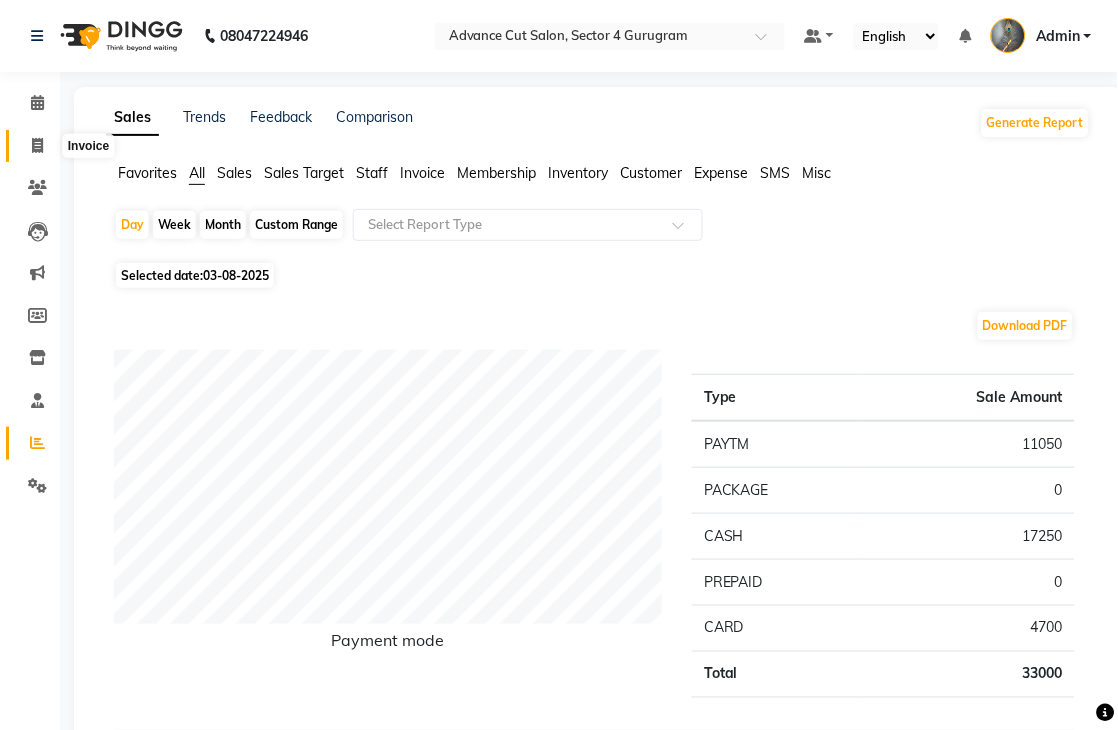 click 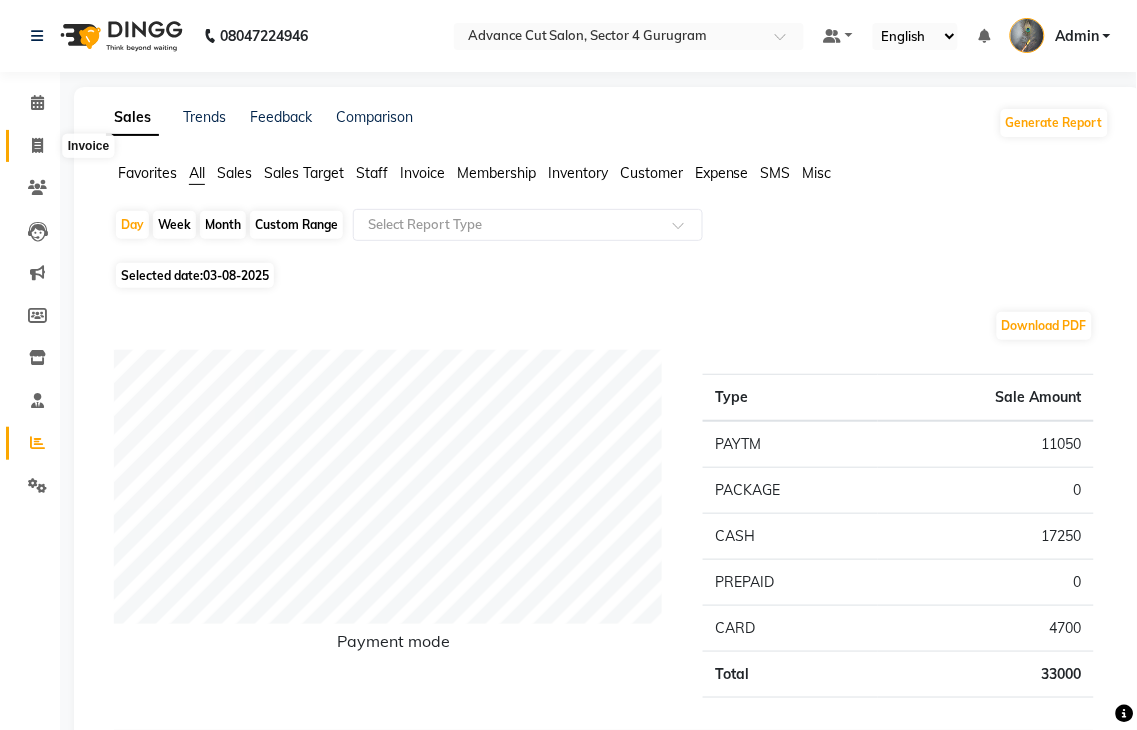 select on "service" 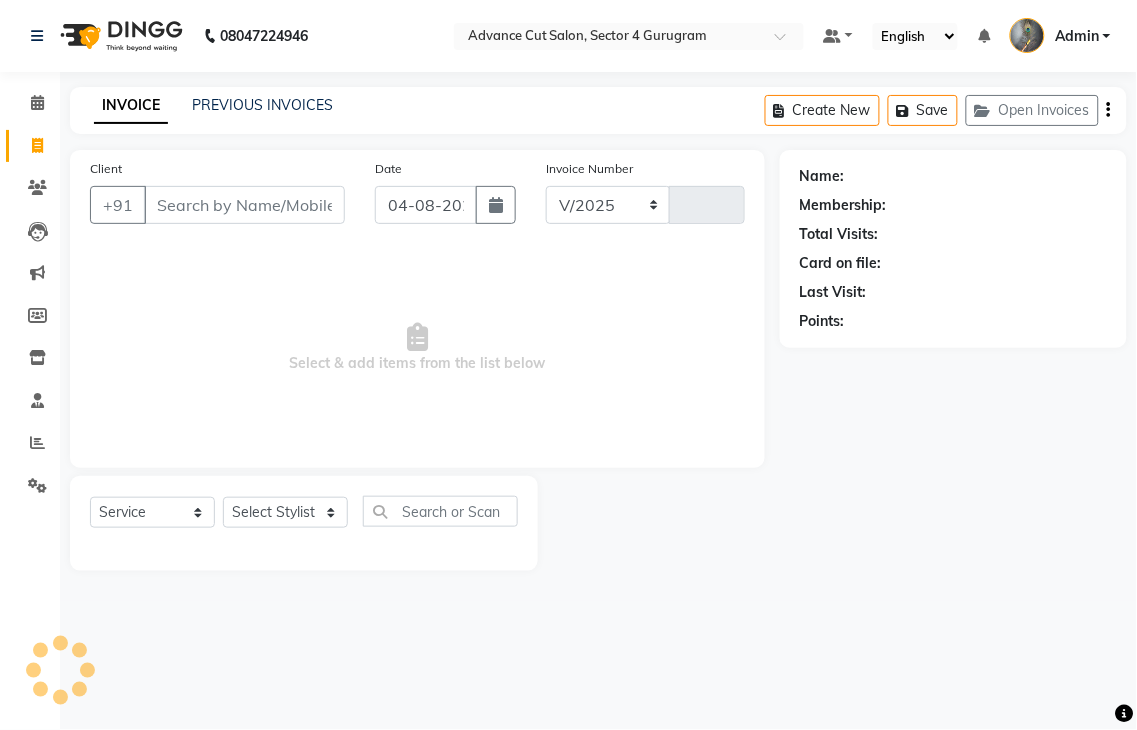 select on "4939" 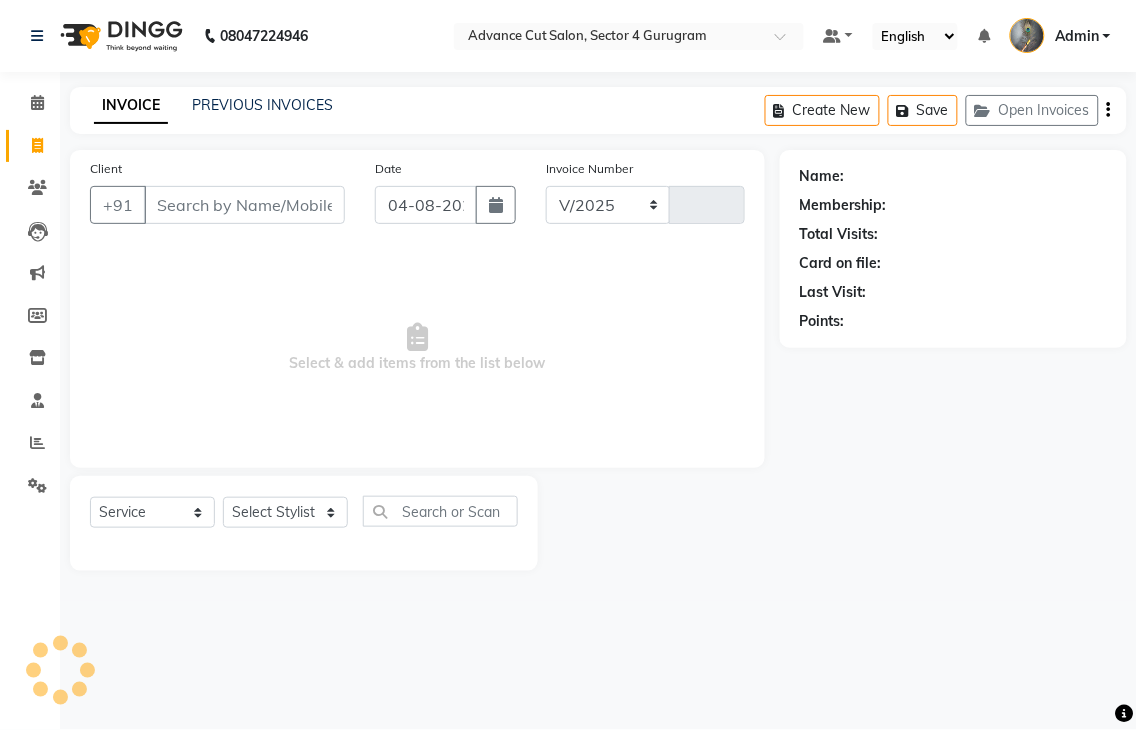 type on "3204" 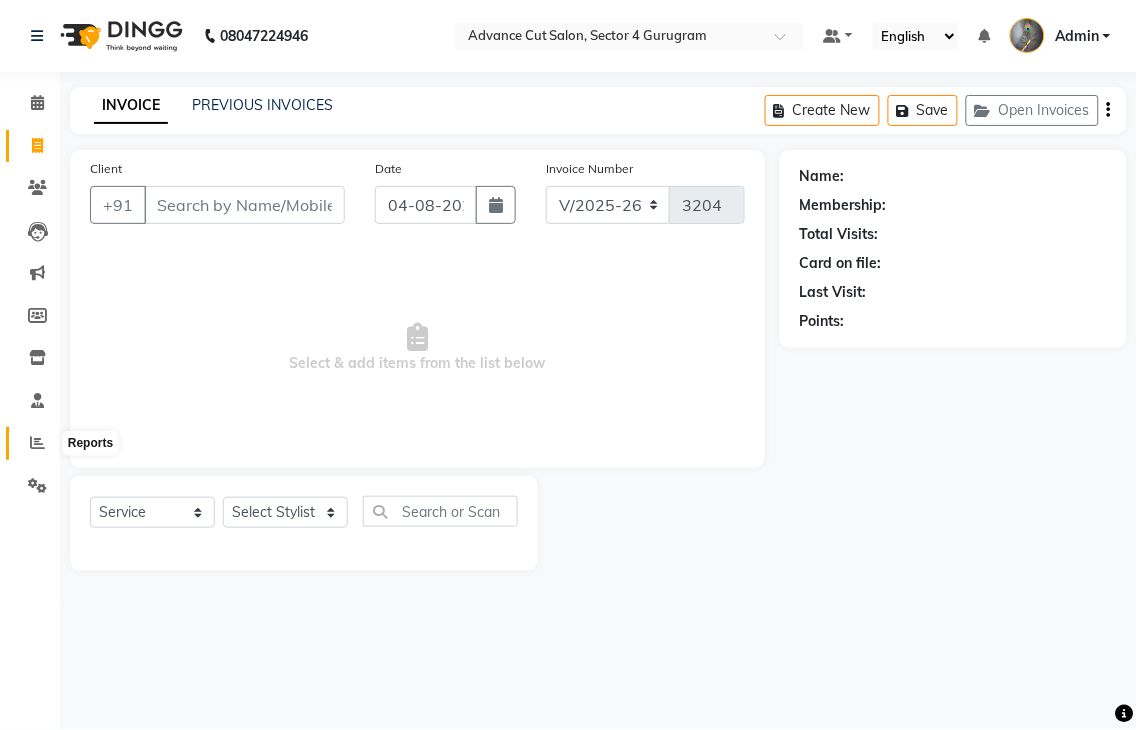 click 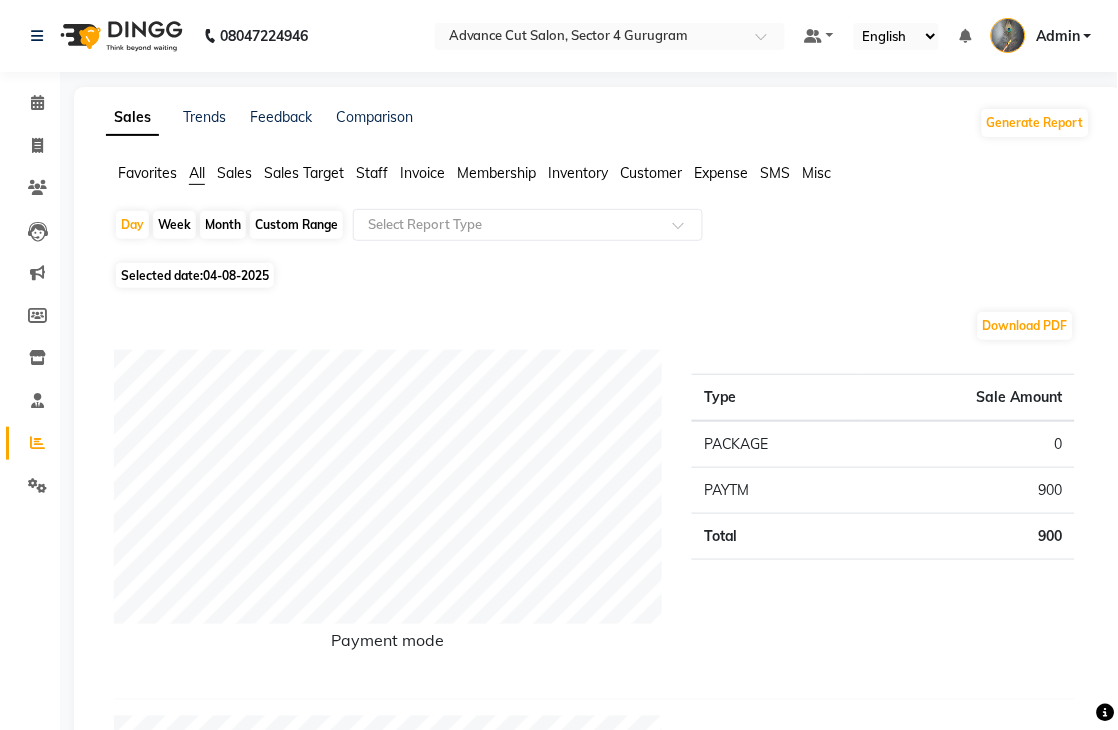 click on "04-08-2025" 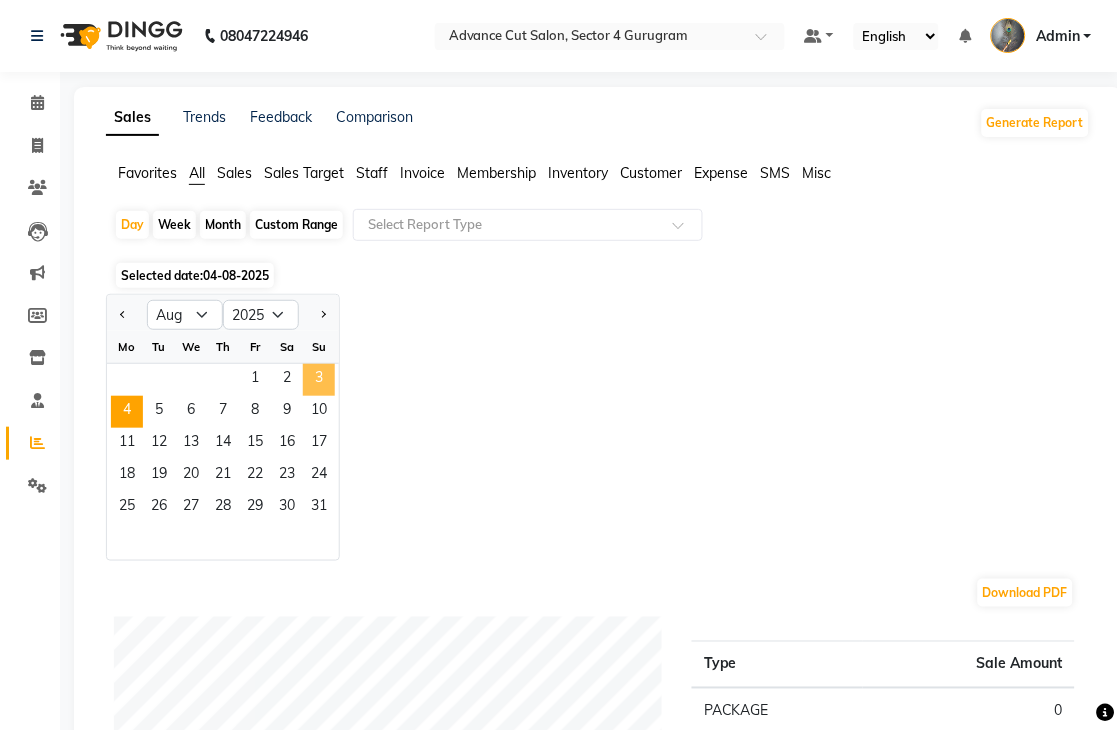 click on "3" 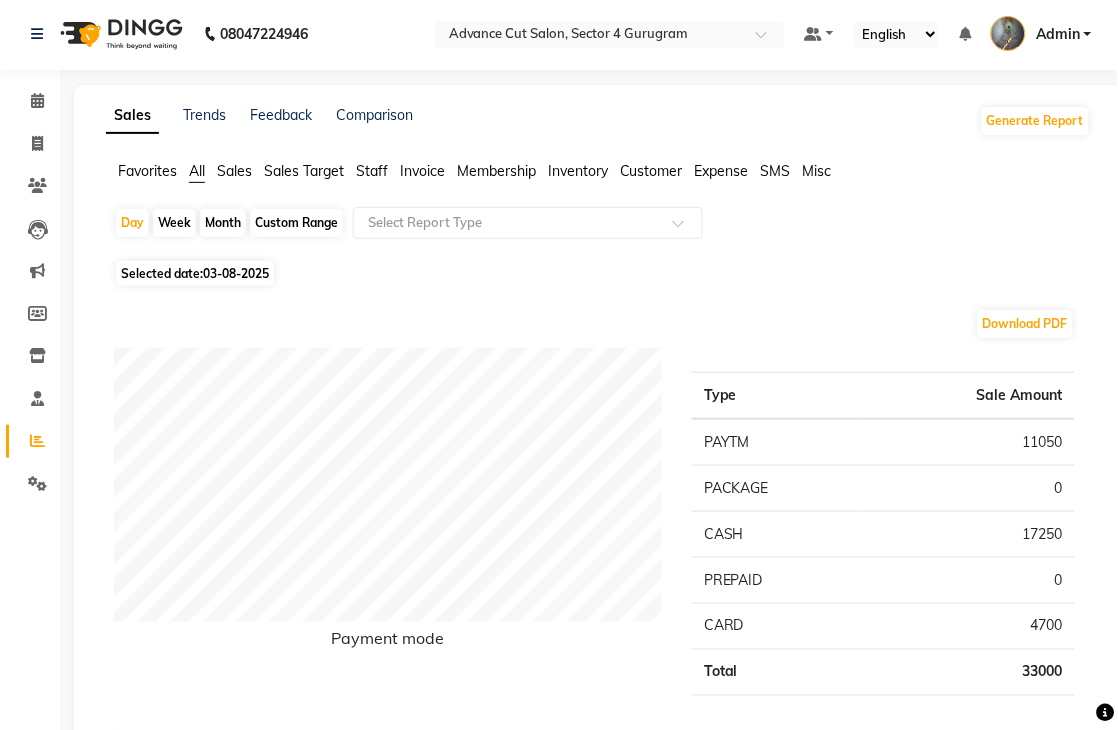scroll, scrollTop: 0, scrollLeft: 0, axis: both 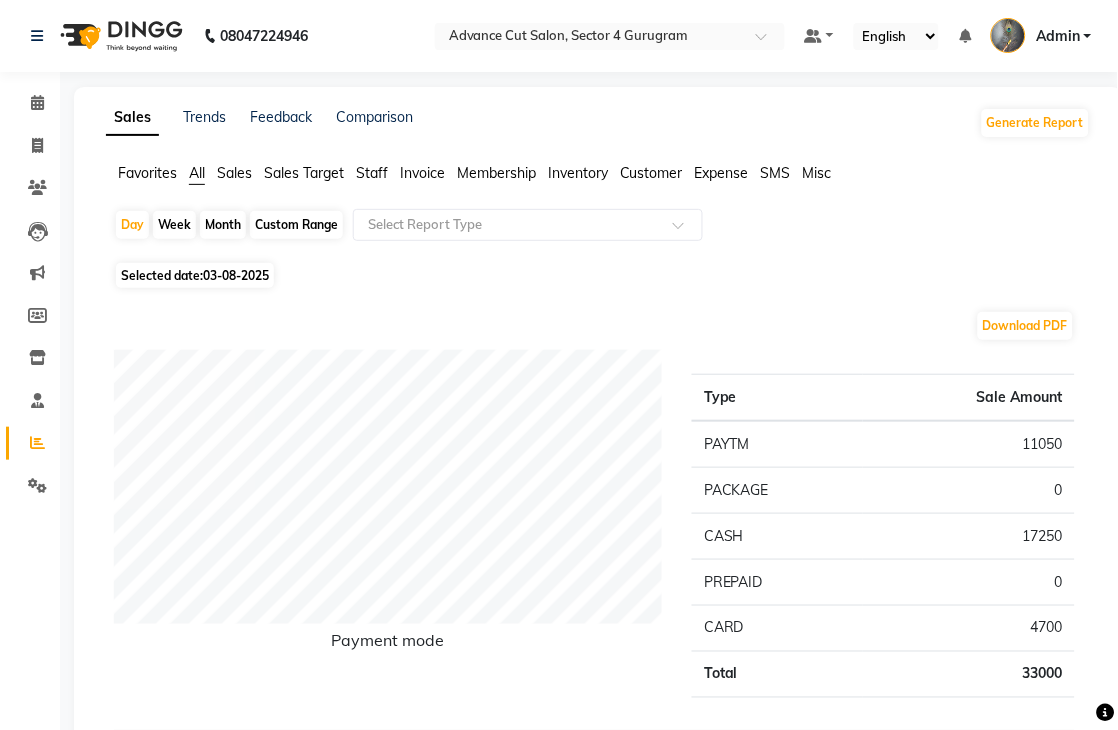 click on "Selected date:  03-08-2025" 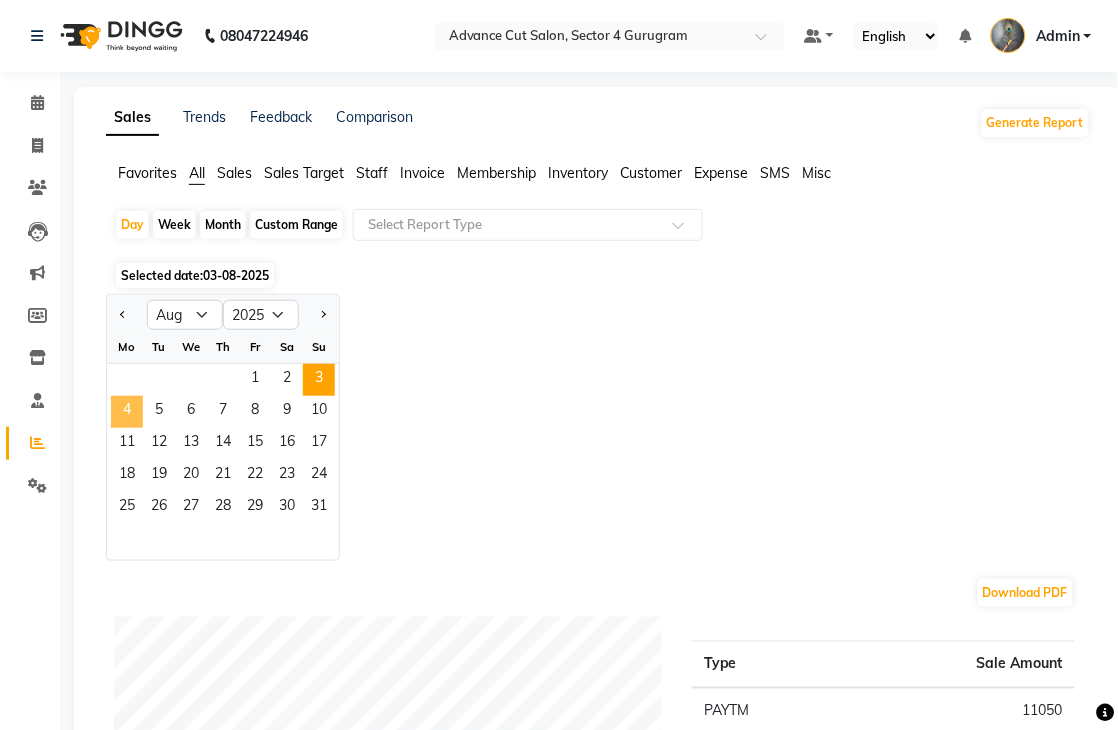 click on "4" 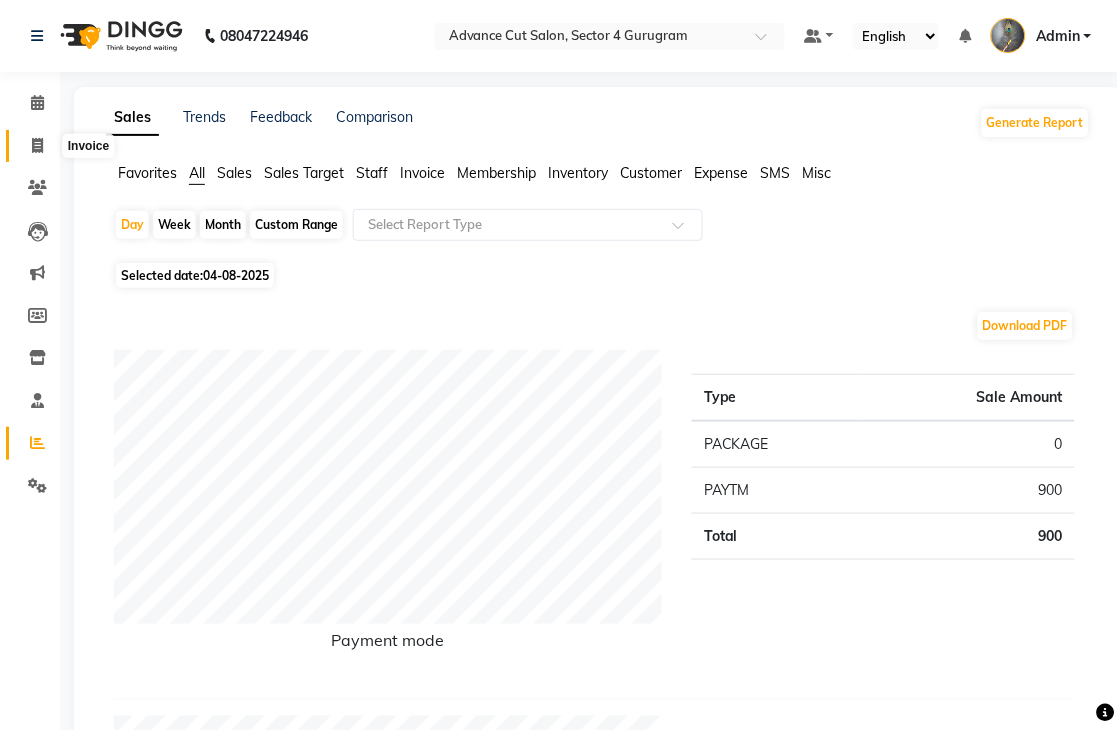 click 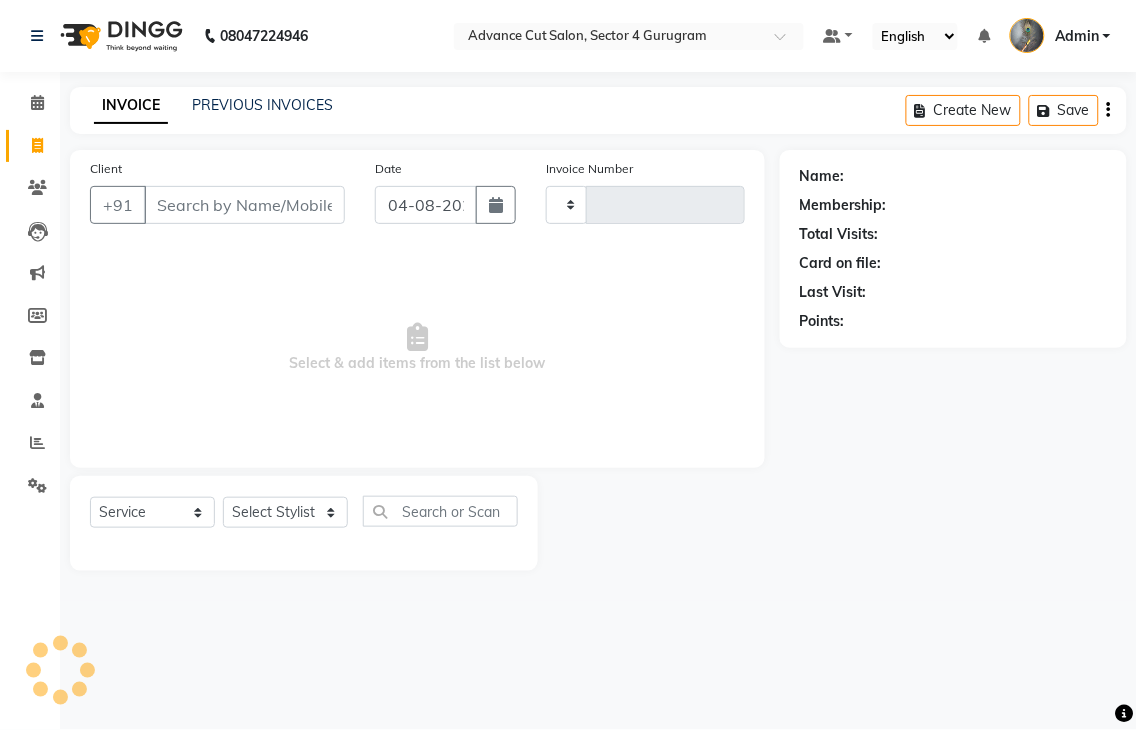 type on "3204" 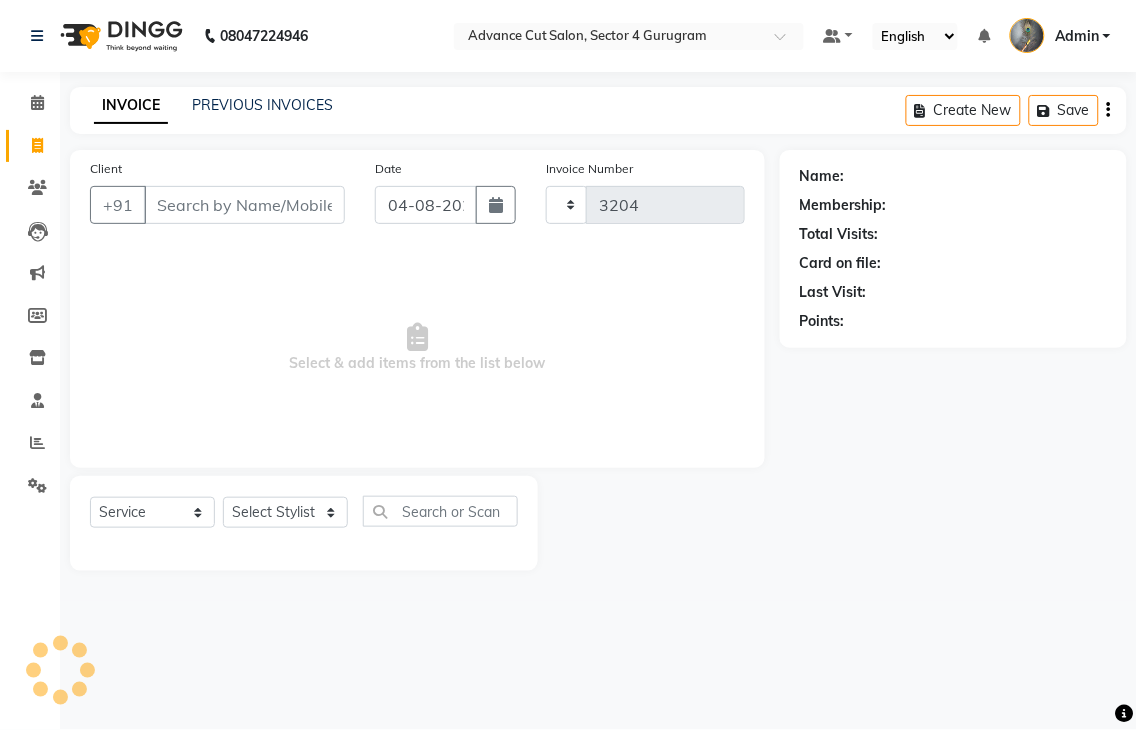 select on "4939" 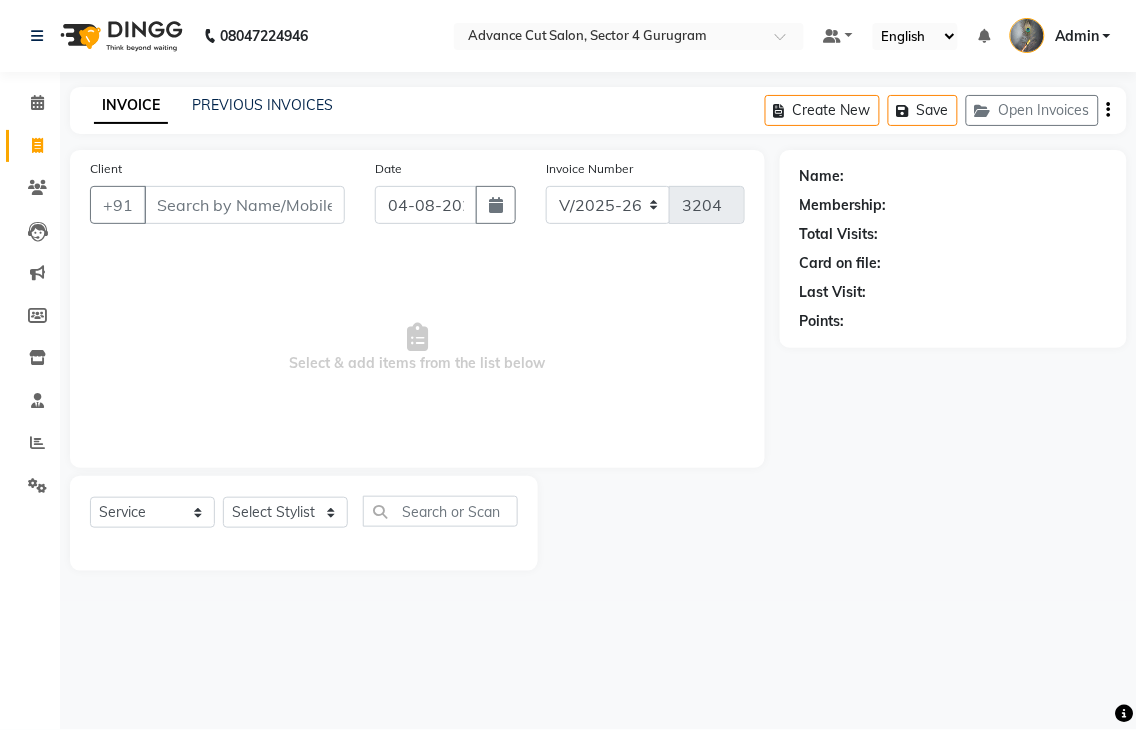 click 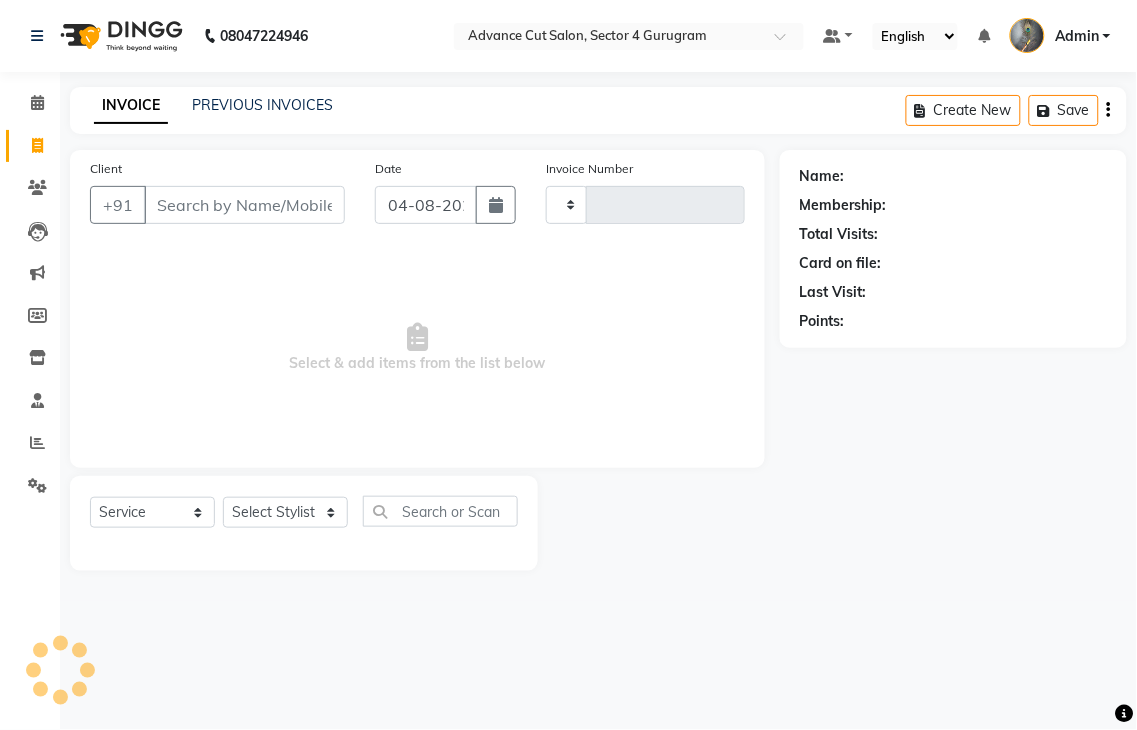 type on "3204" 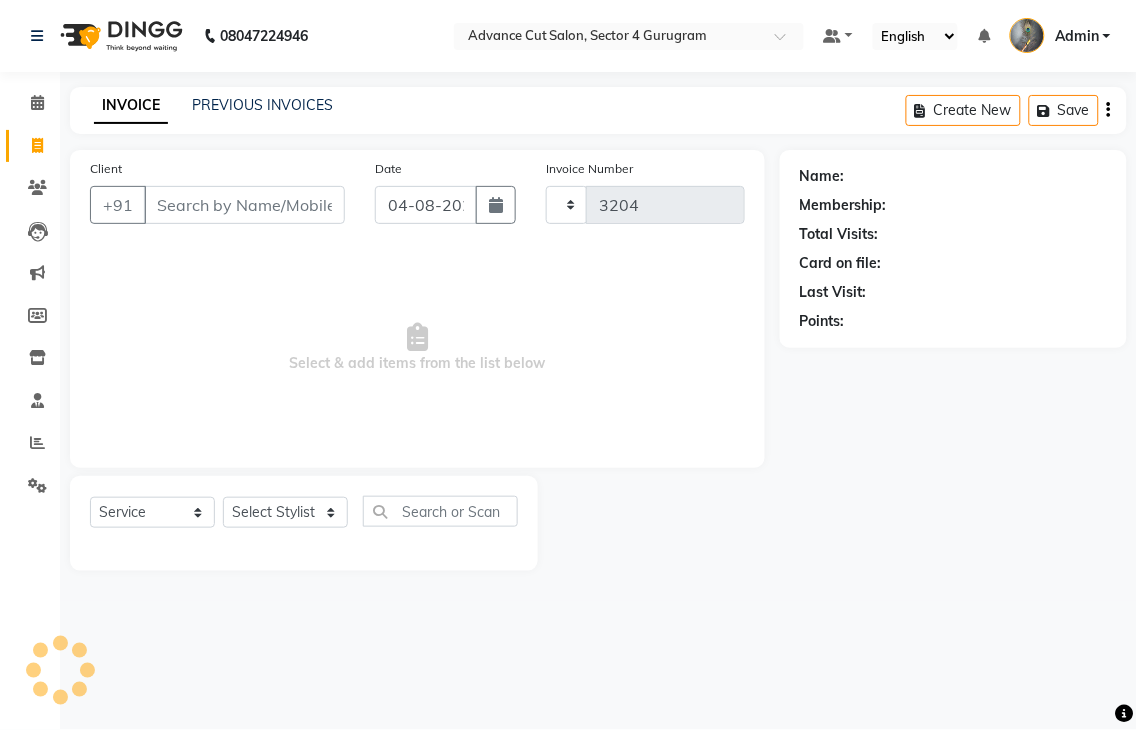 select on "4939" 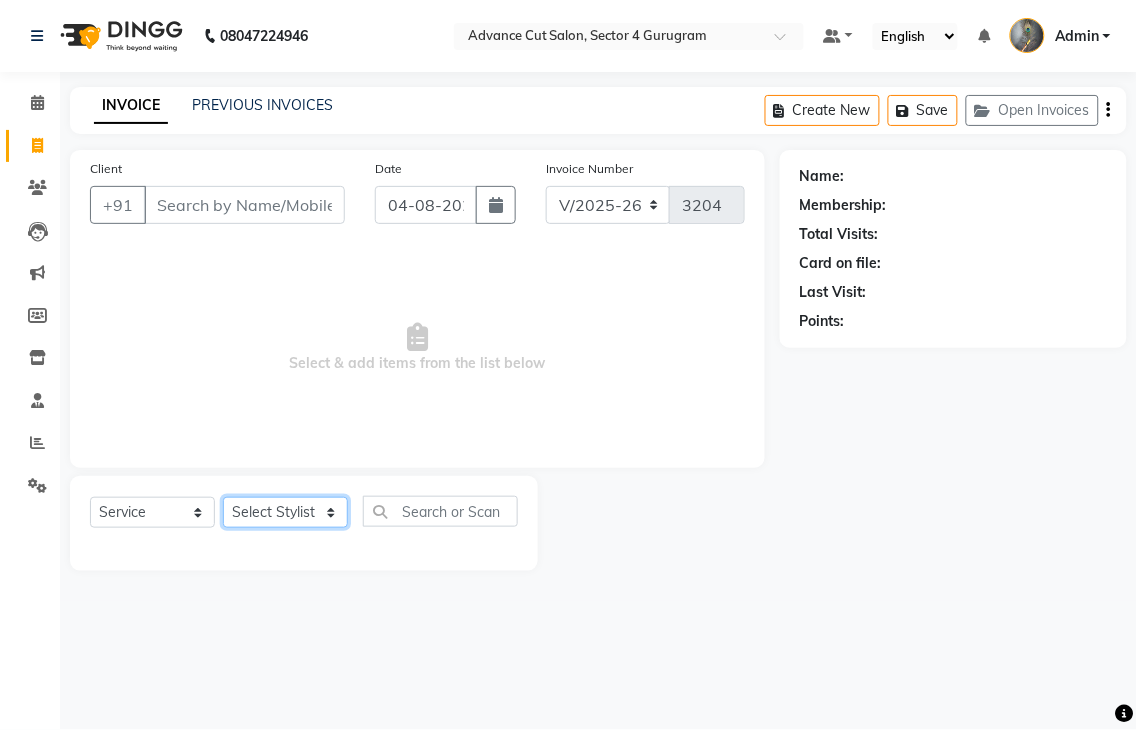 click on "Select Stylist" 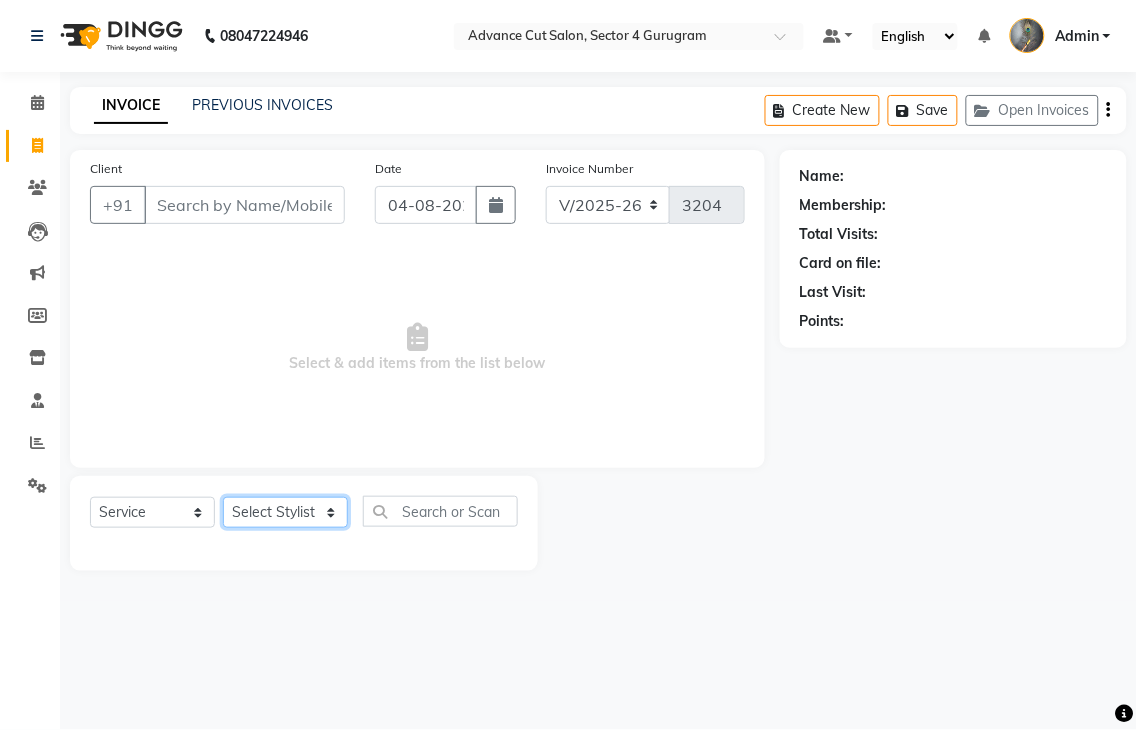 select on "74352" 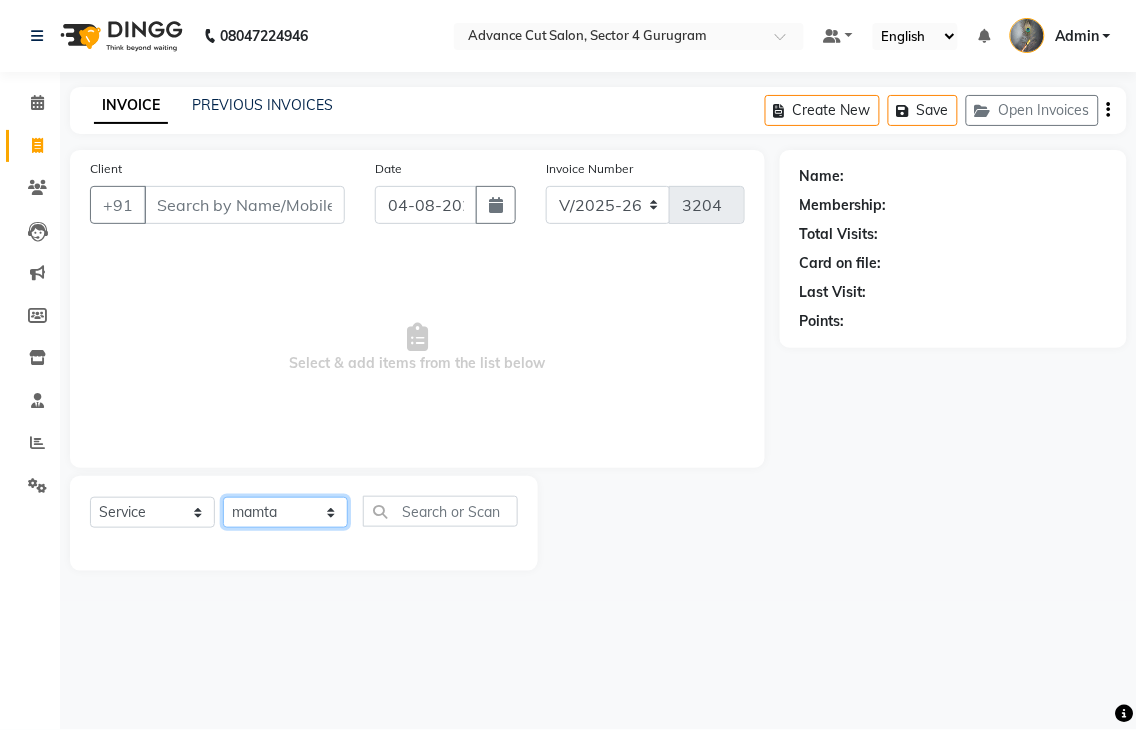 click on "Select Stylist Admin chahit COUNTOR hardeep mamta manisha MONISH navi NOSHAD ALI rahul shatnam shweta singh sunny tip" 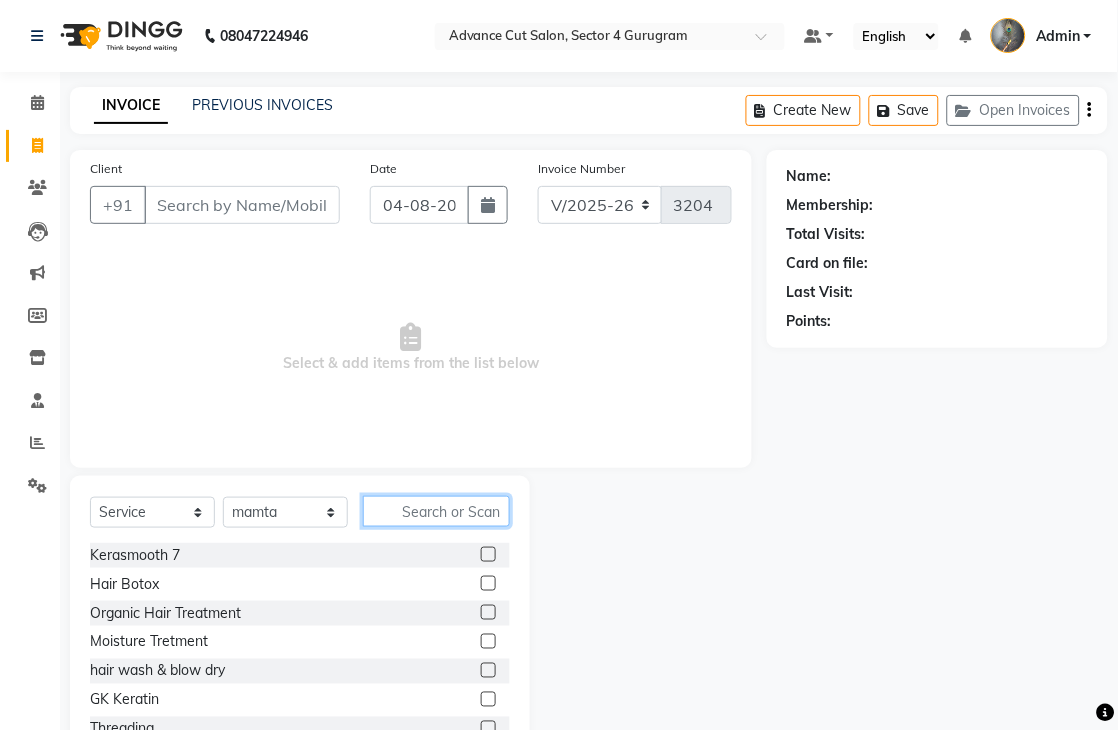 click 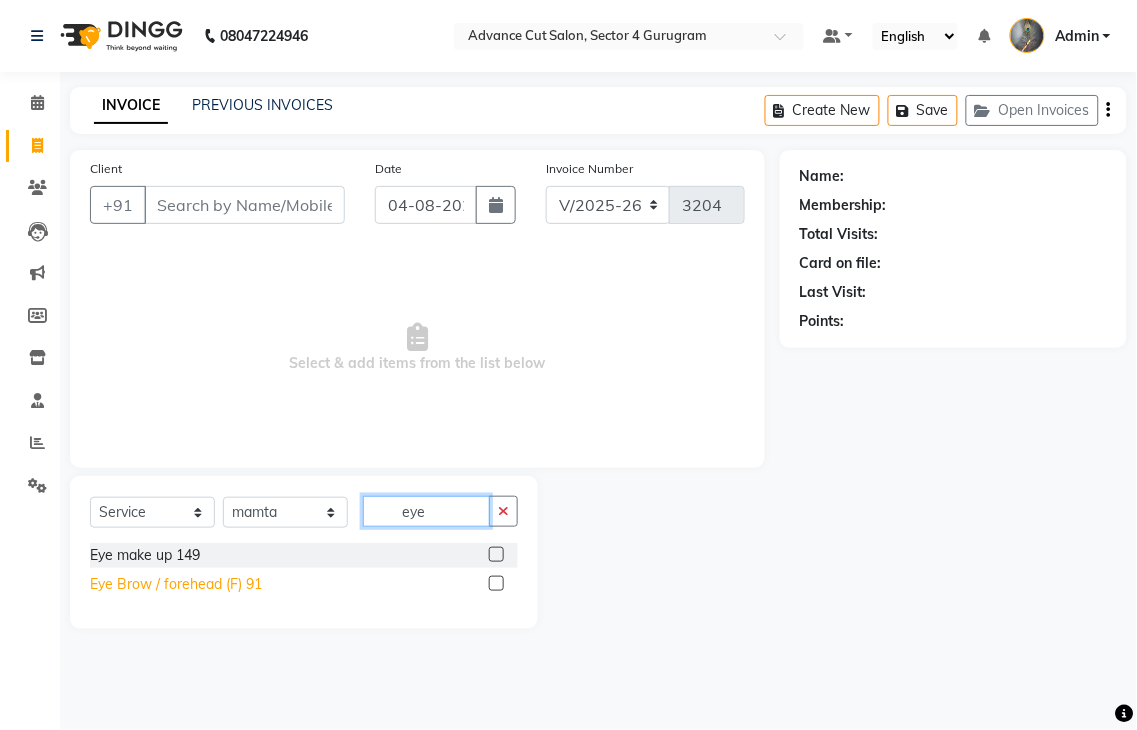 type on "eye" 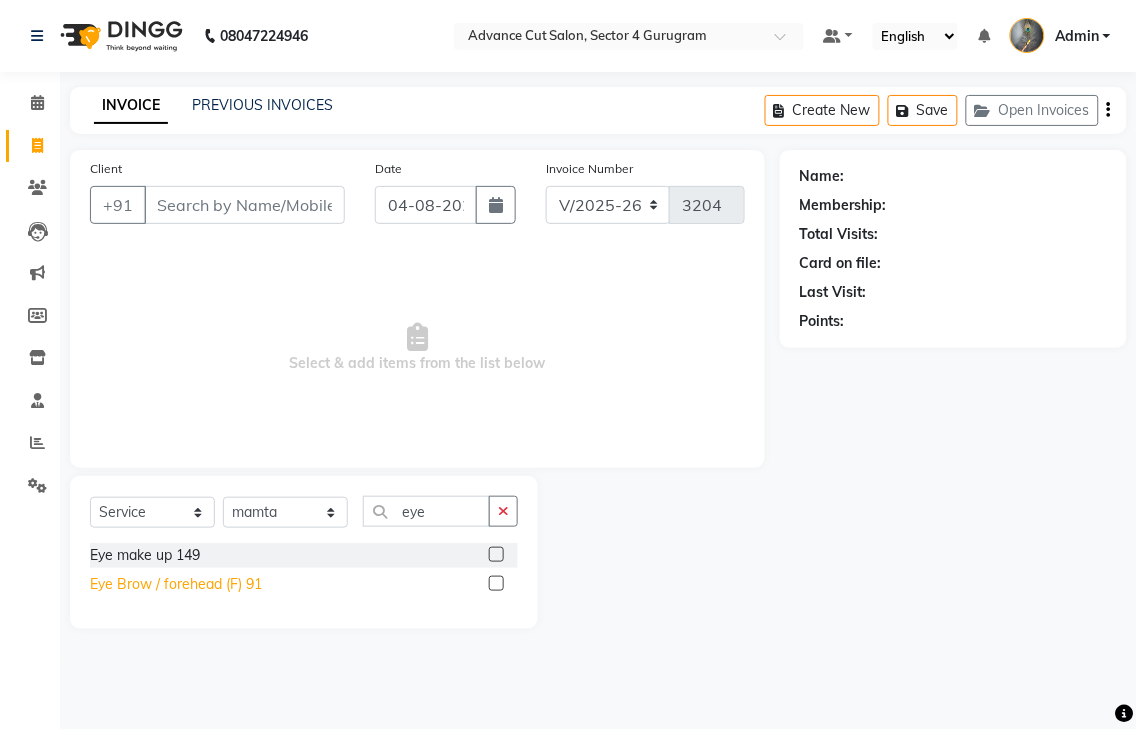 click on "Eye Brow / forehead (F) 91" 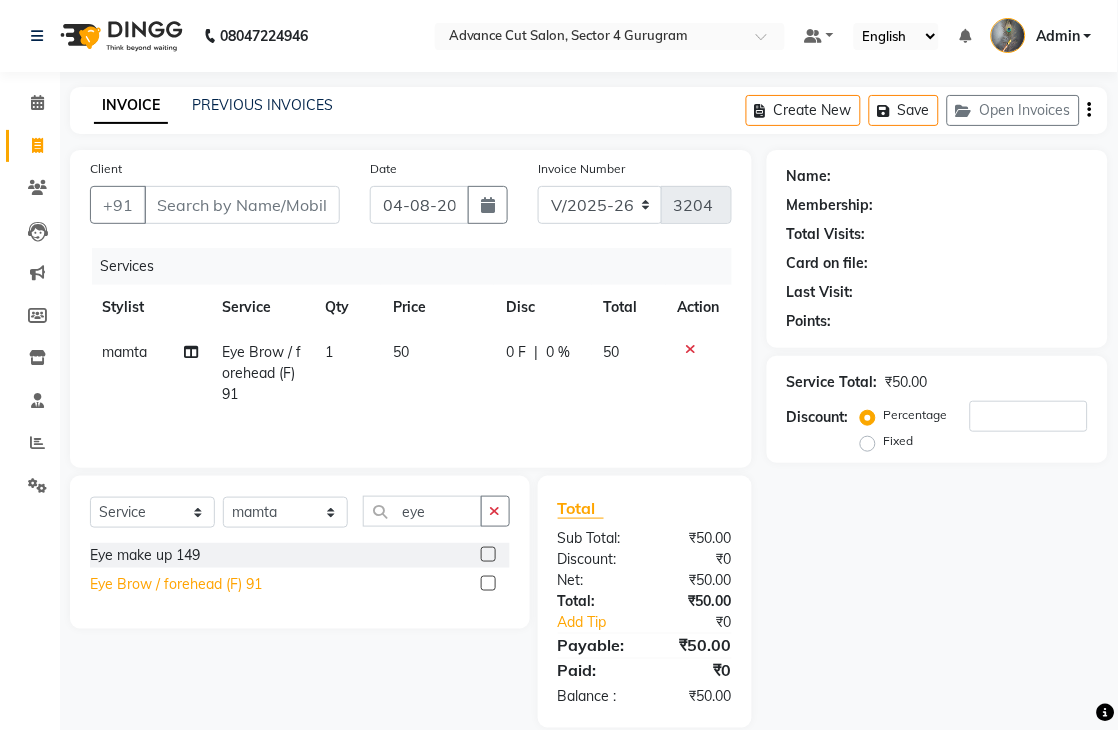 click on "Eye Brow / forehead (F) 91" 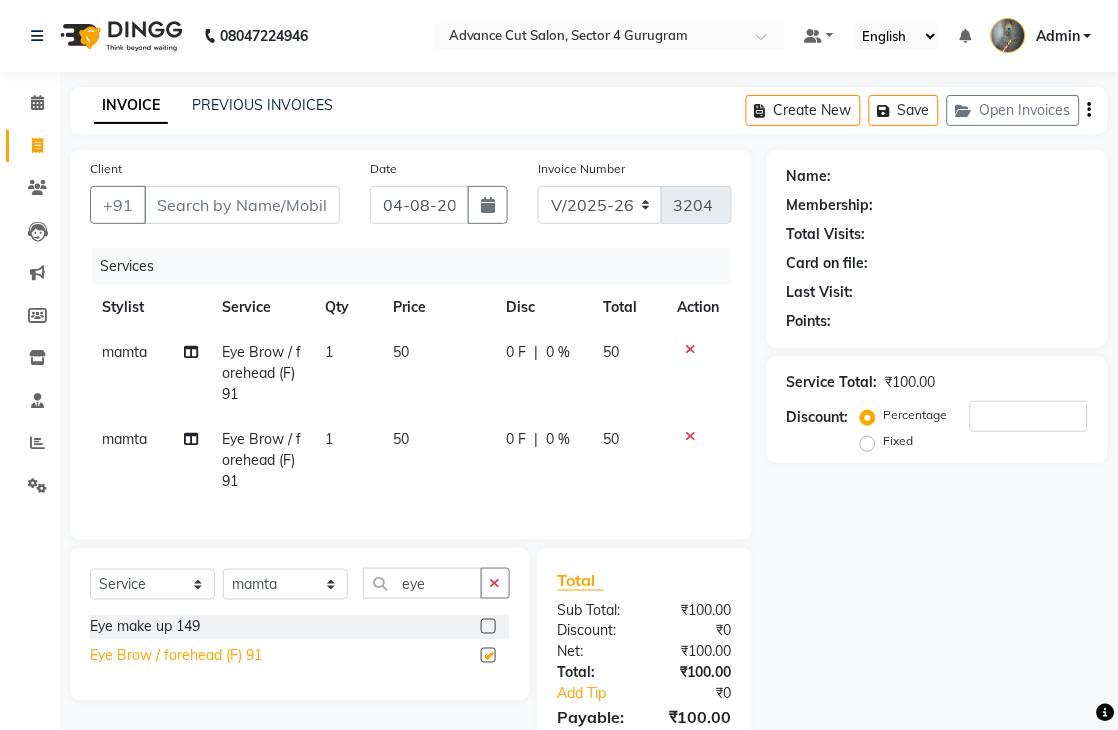checkbox on "false" 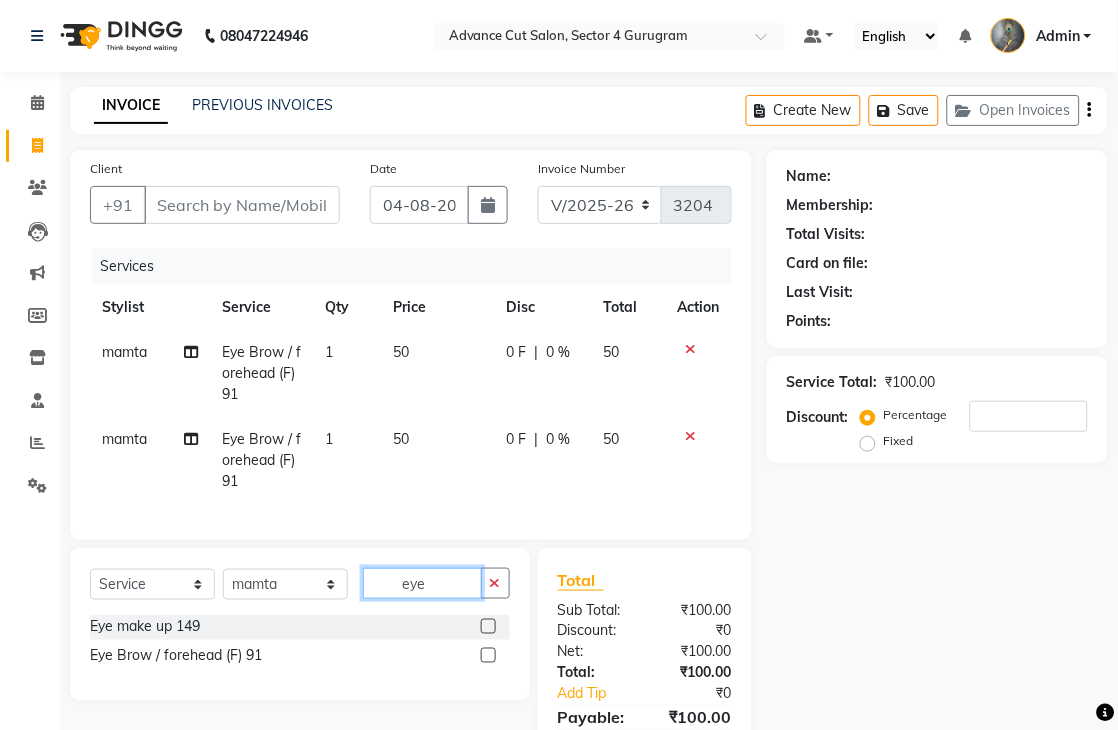 click on "eye" 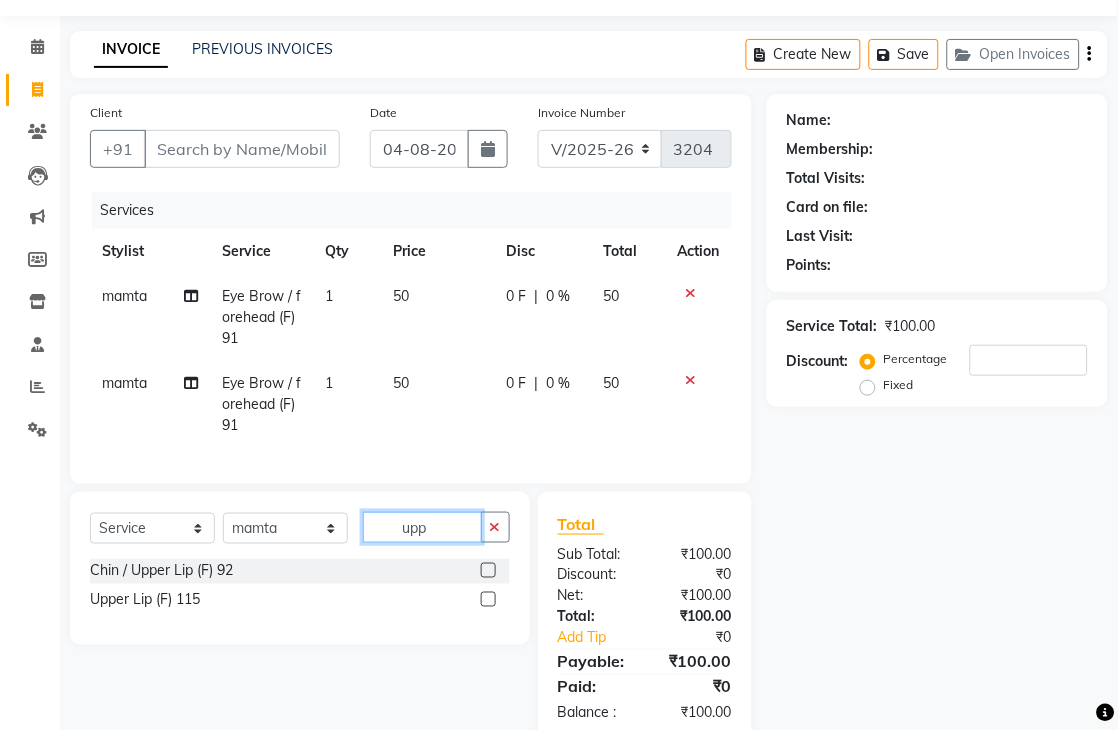 scroll, scrollTop: 111, scrollLeft: 0, axis: vertical 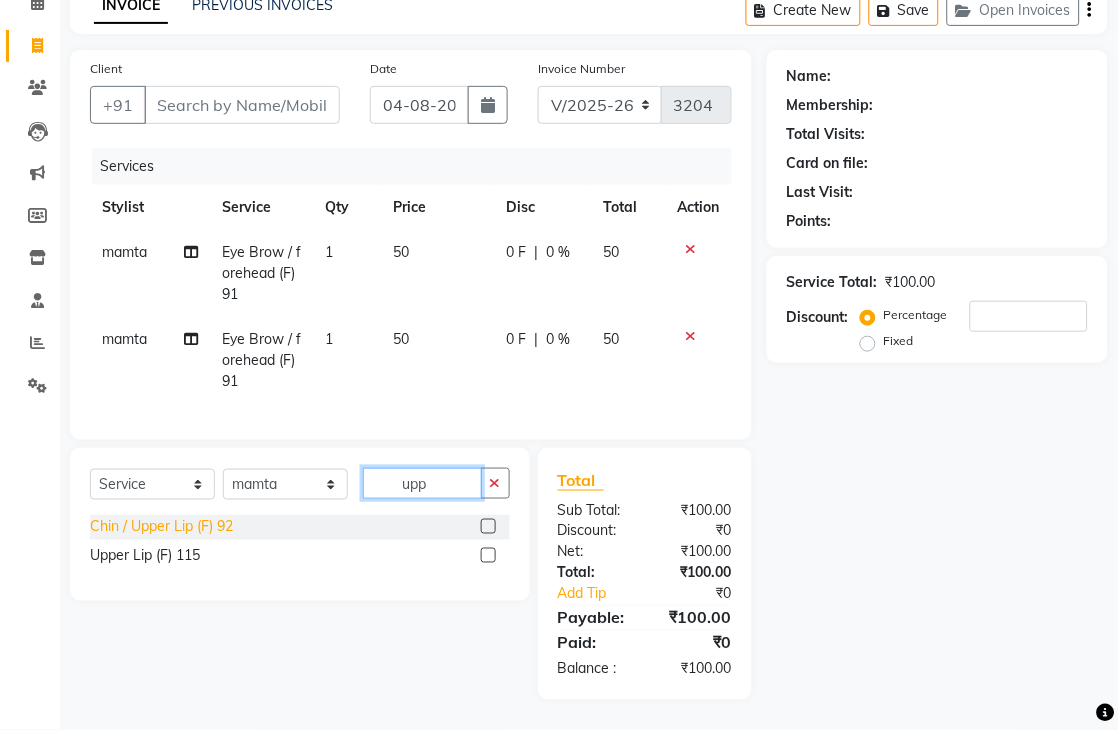 type on "upp" 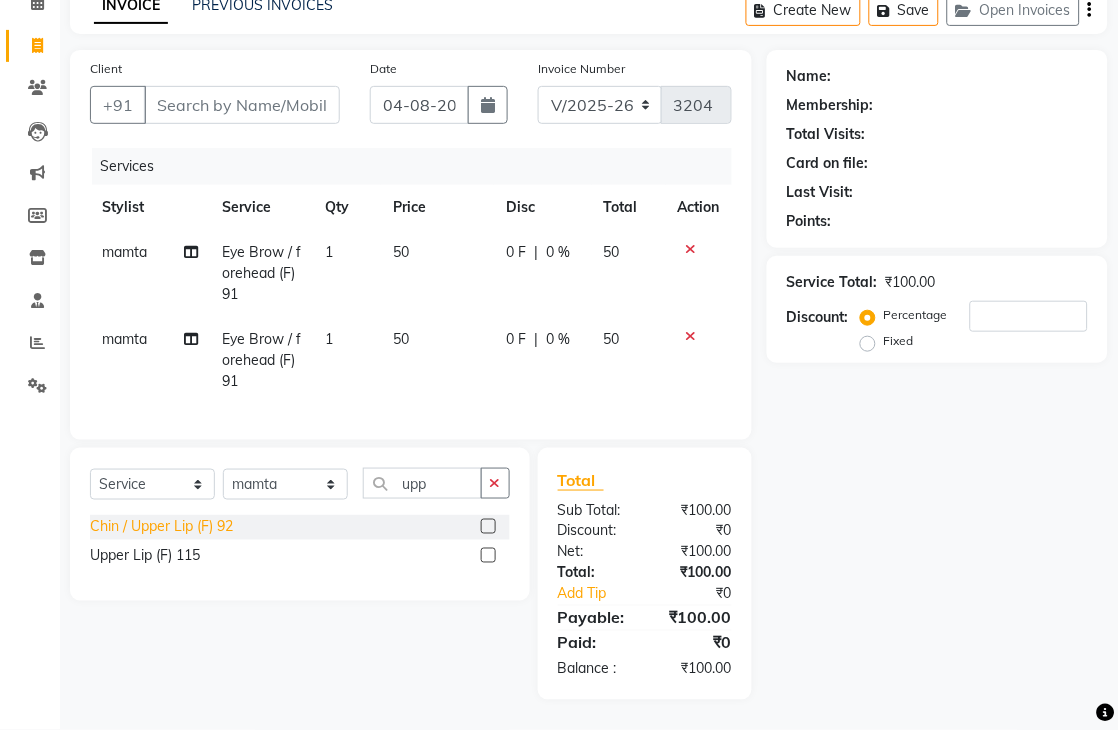 click on "Chin / Upper Lip (F) 92" 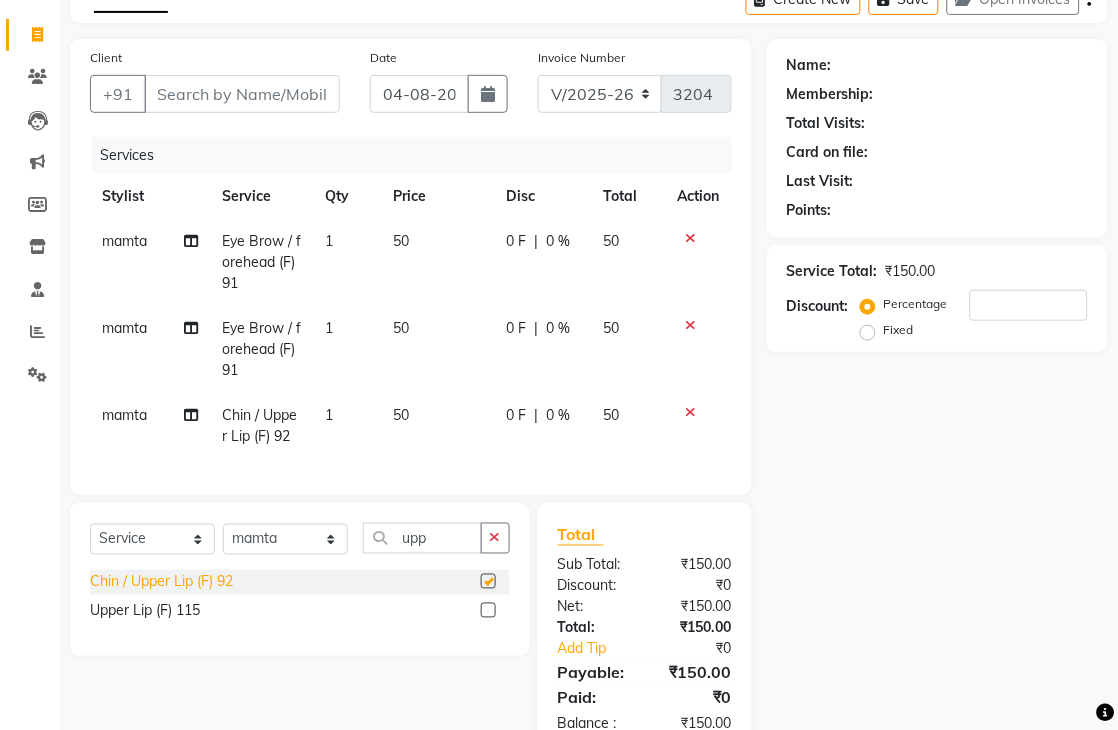 checkbox on "false" 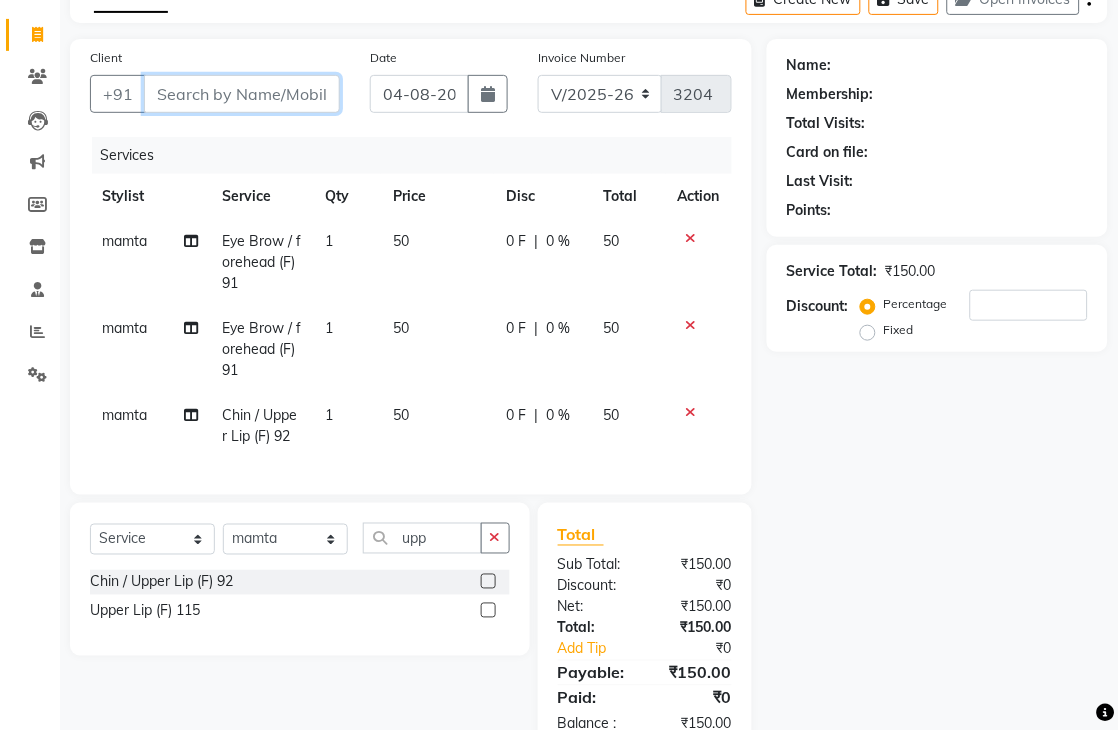 click on "Client" at bounding box center (242, 94) 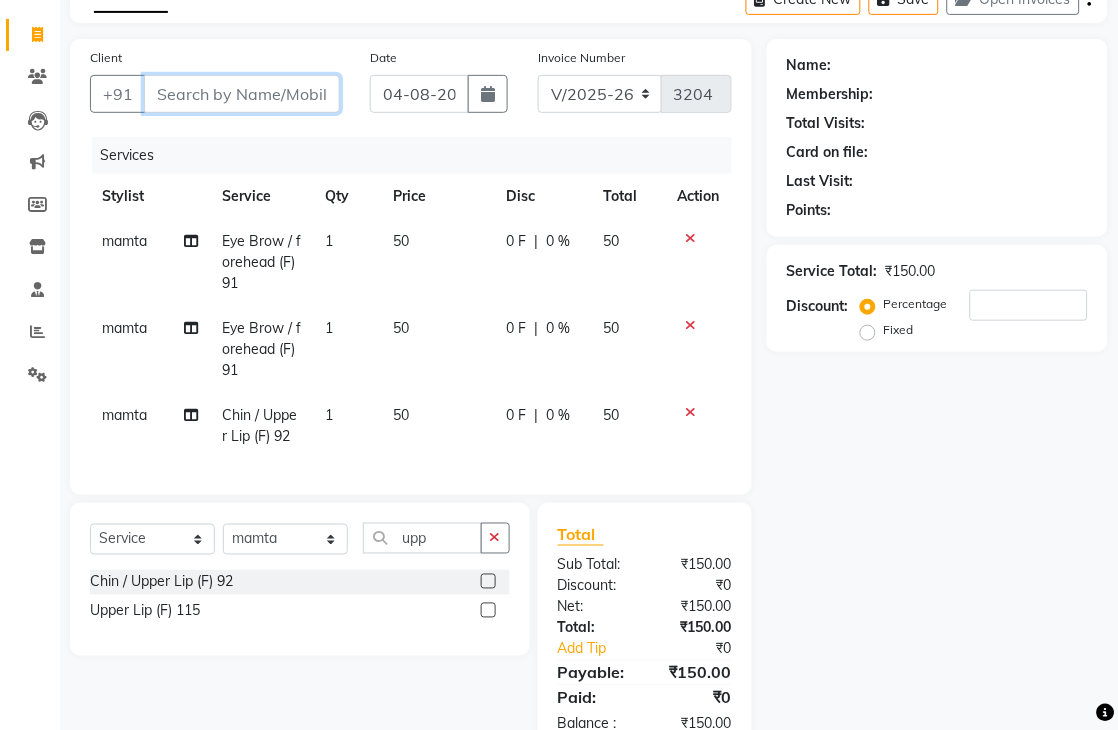 type on "8" 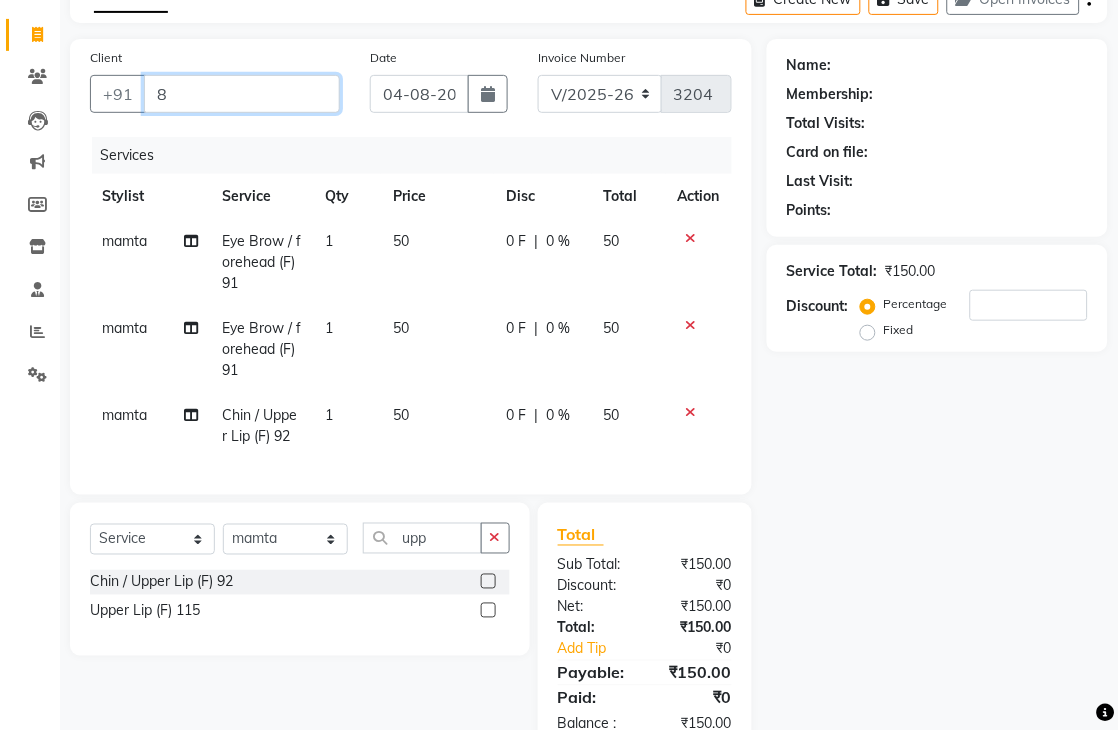 type on "0" 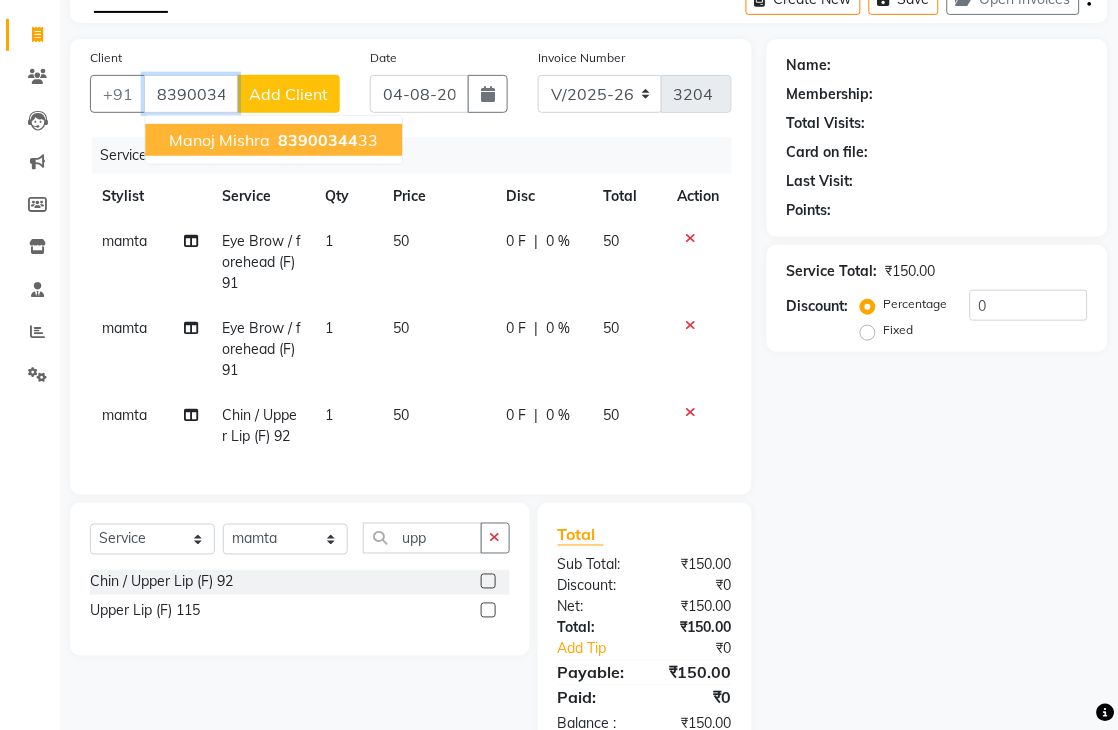 click on "Manoj Mishra   83900344 33" at bounding box center [273, 140] 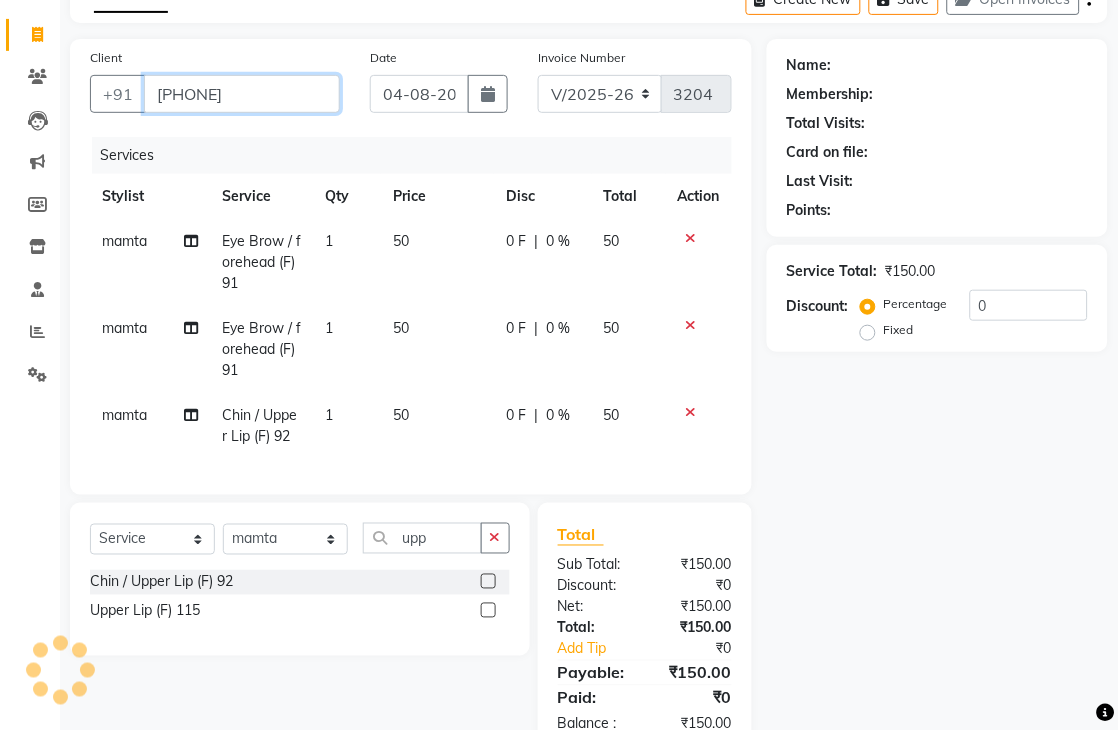 type on "8390034433" 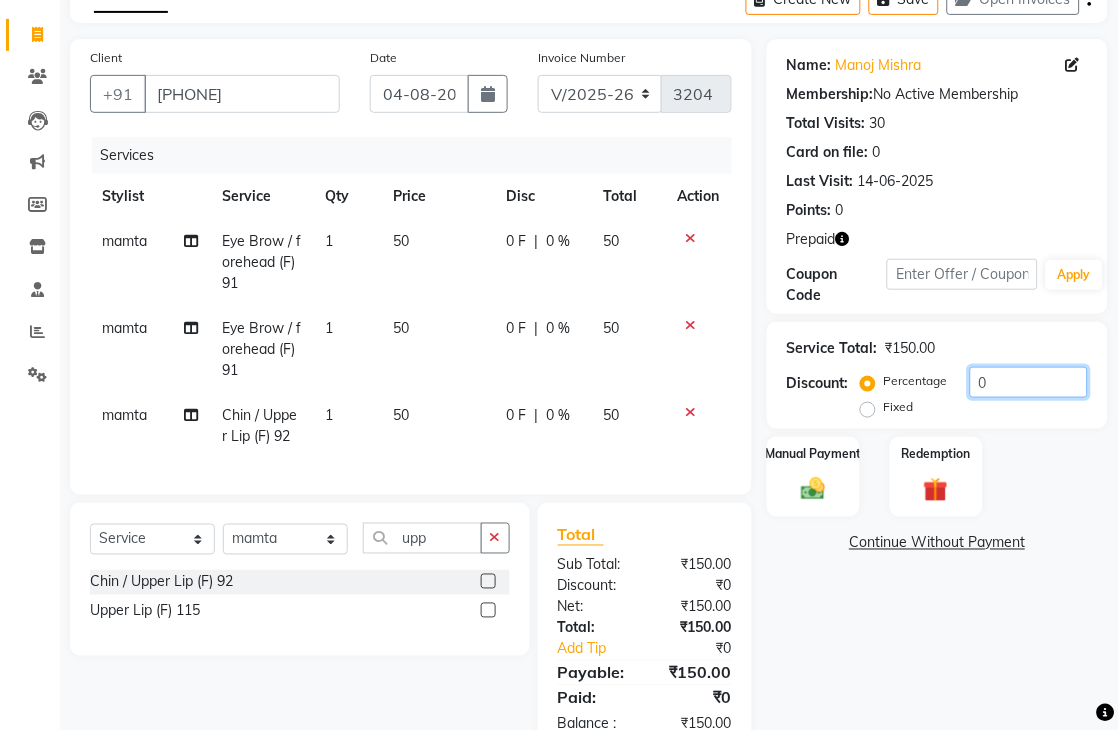 click on "0" 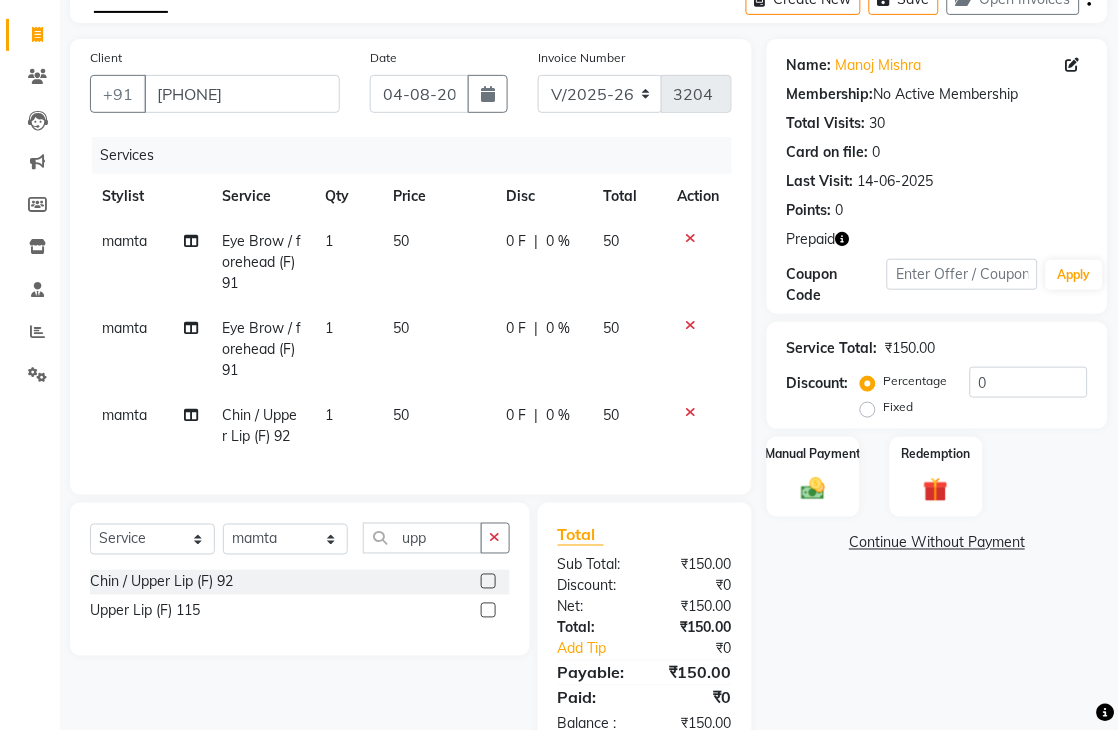 click 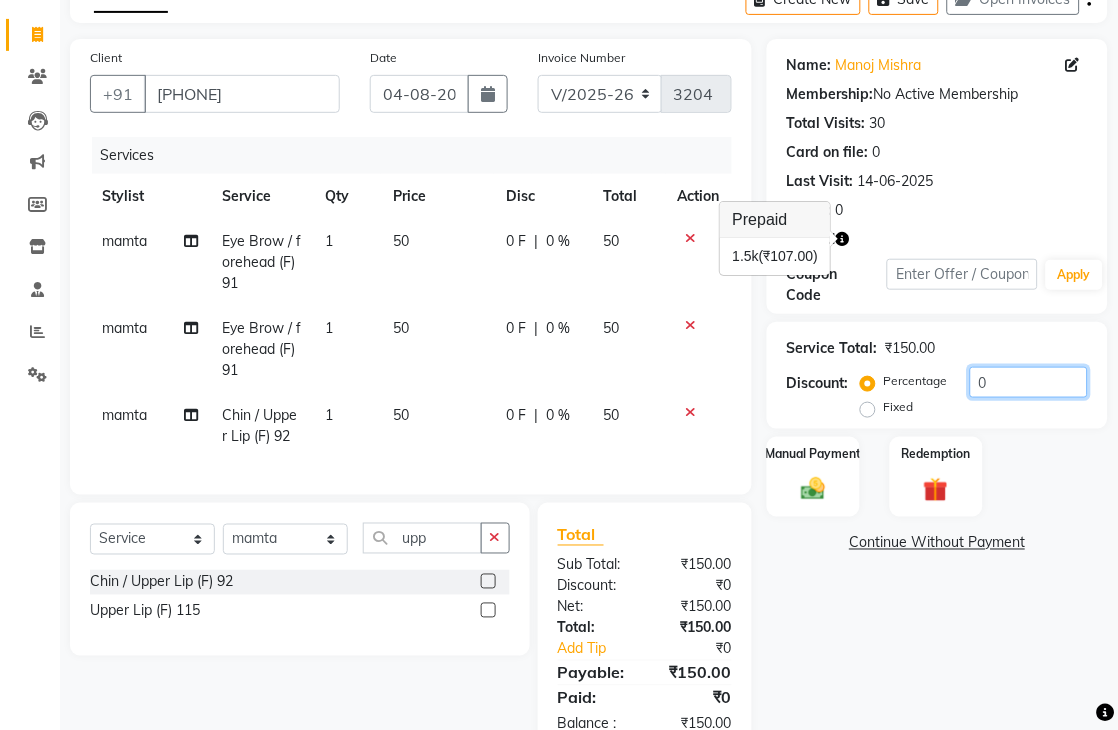 click on "0" 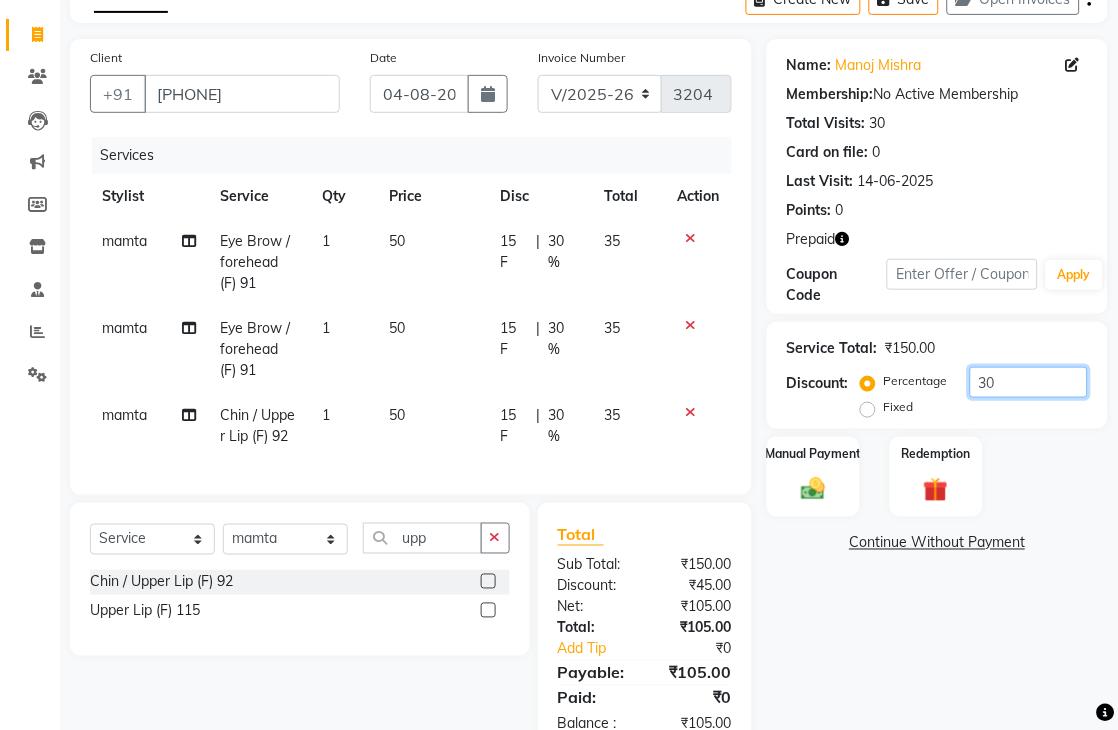 type on "3" 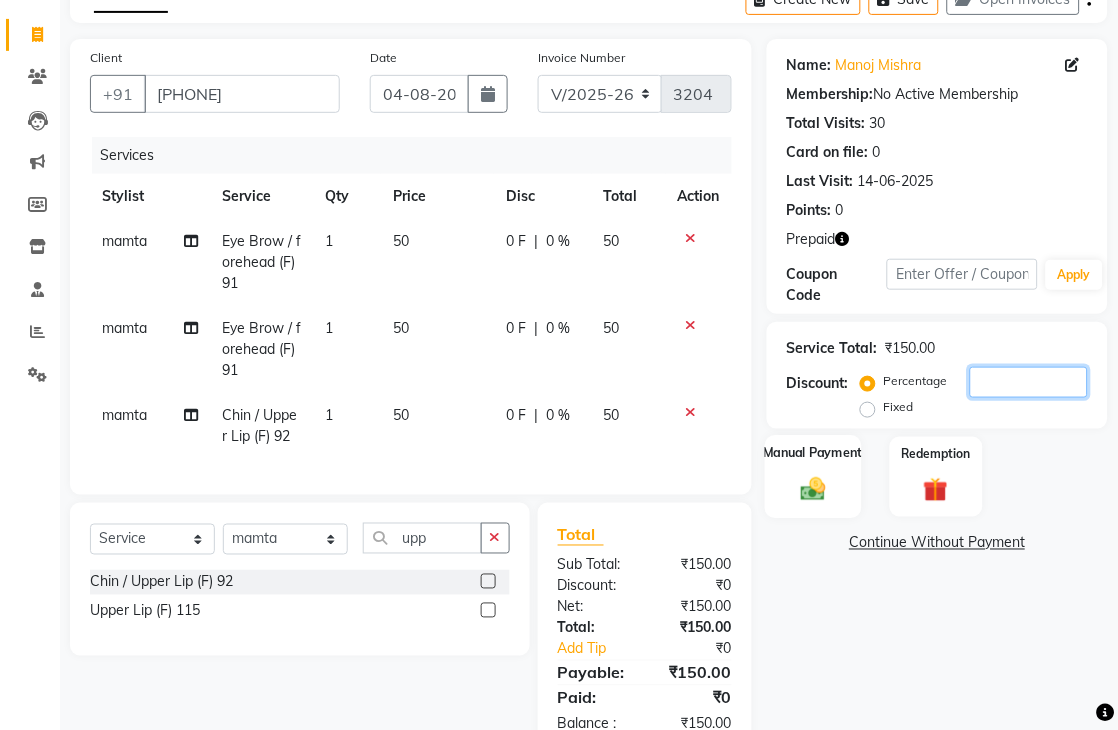 type 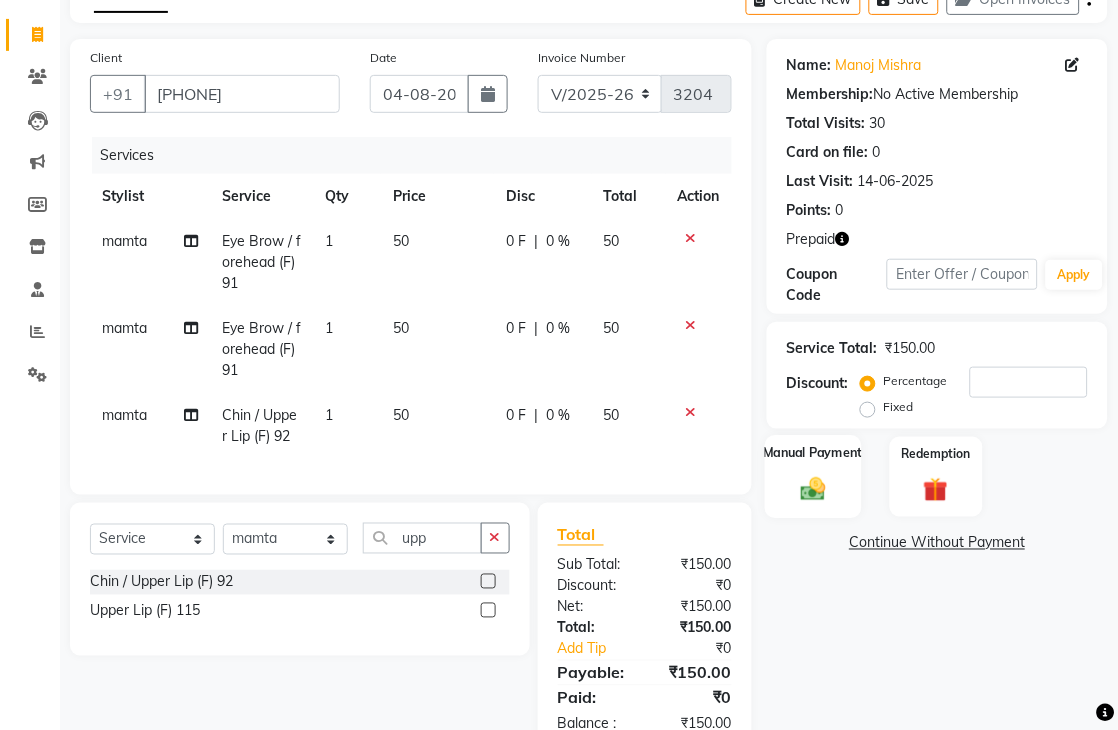 click 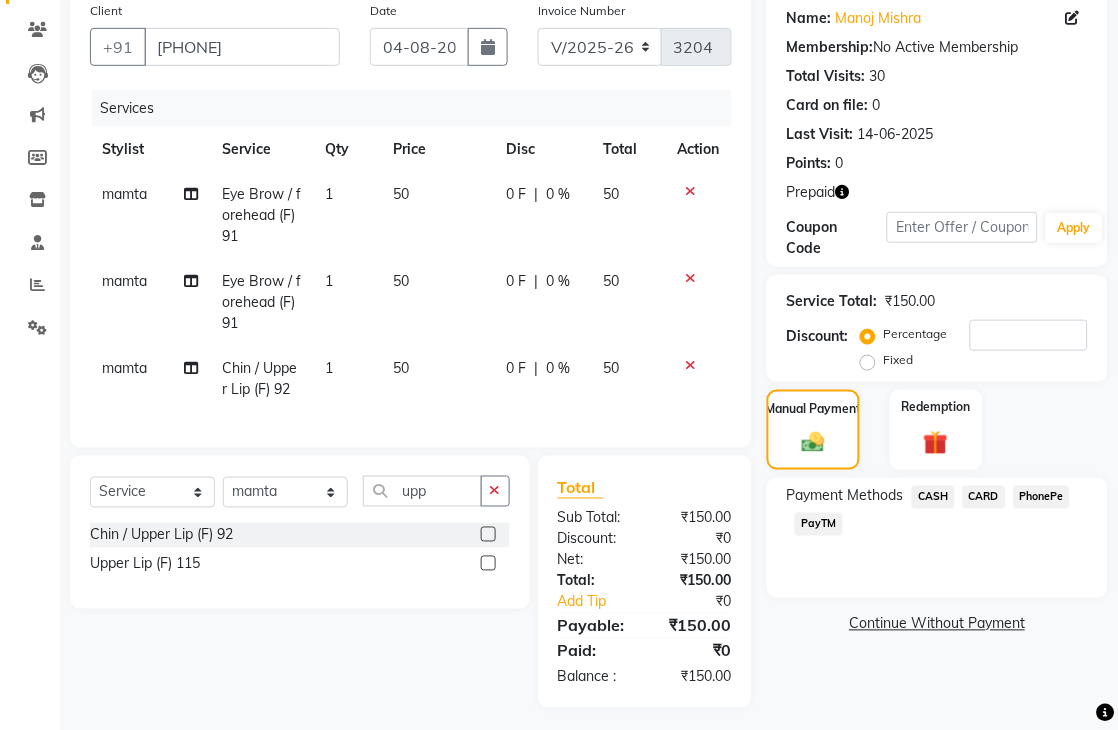 scroll, scrollTop: 185, scrollLeft: 0, axis: vertical 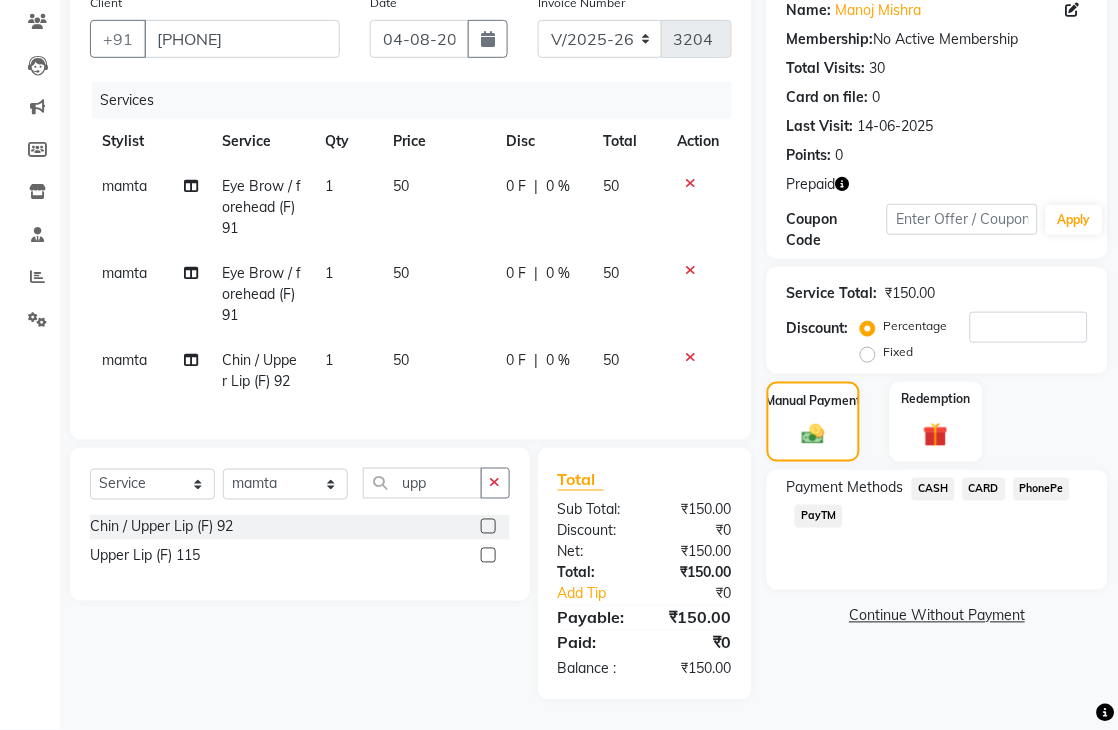 click on "PayTM" 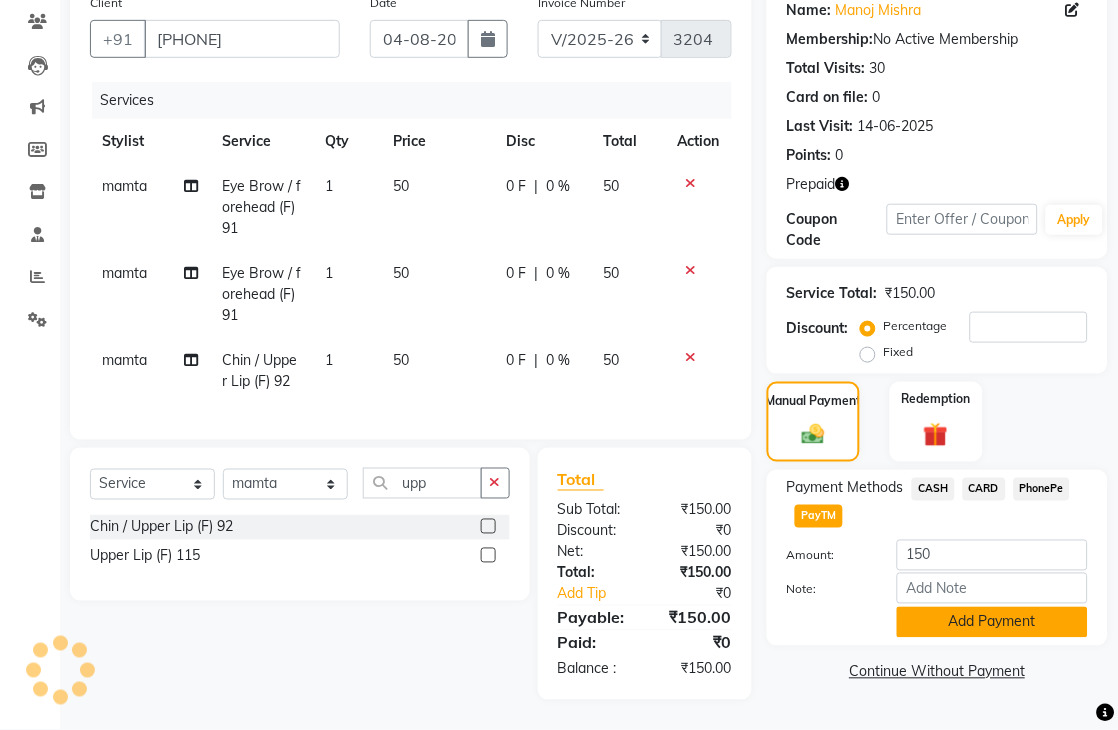 click on "Add Payment" 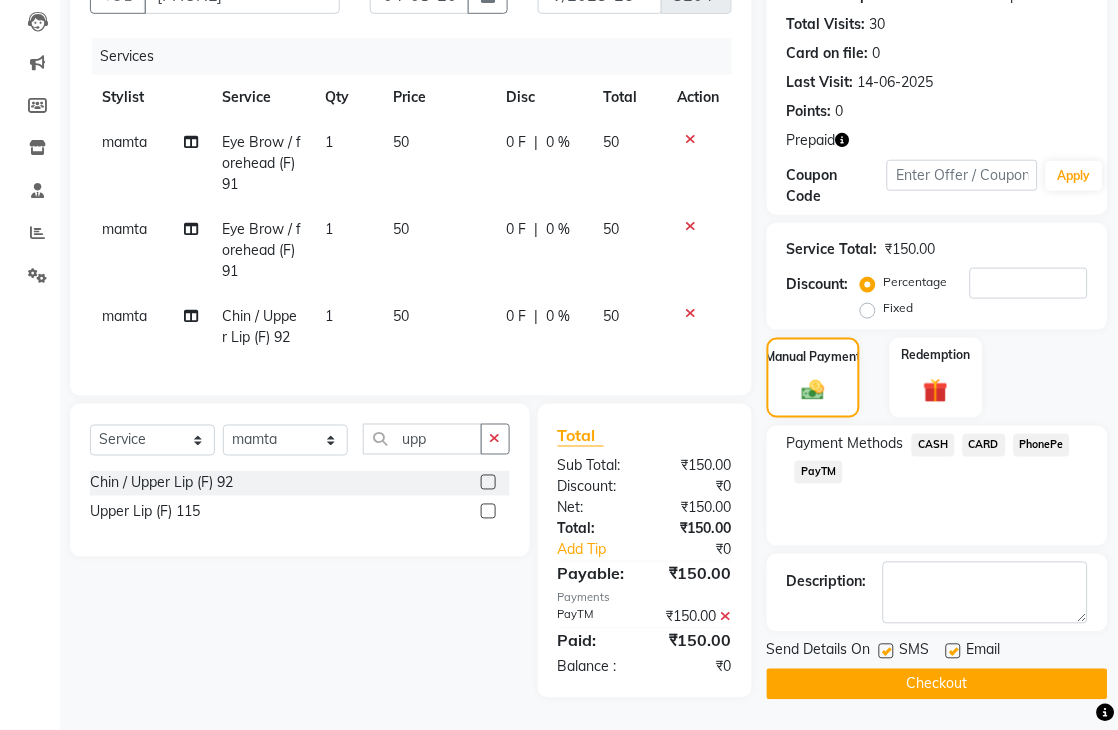 scroll, scrollTop: 247, scrollLeft: 0, axis: vertical 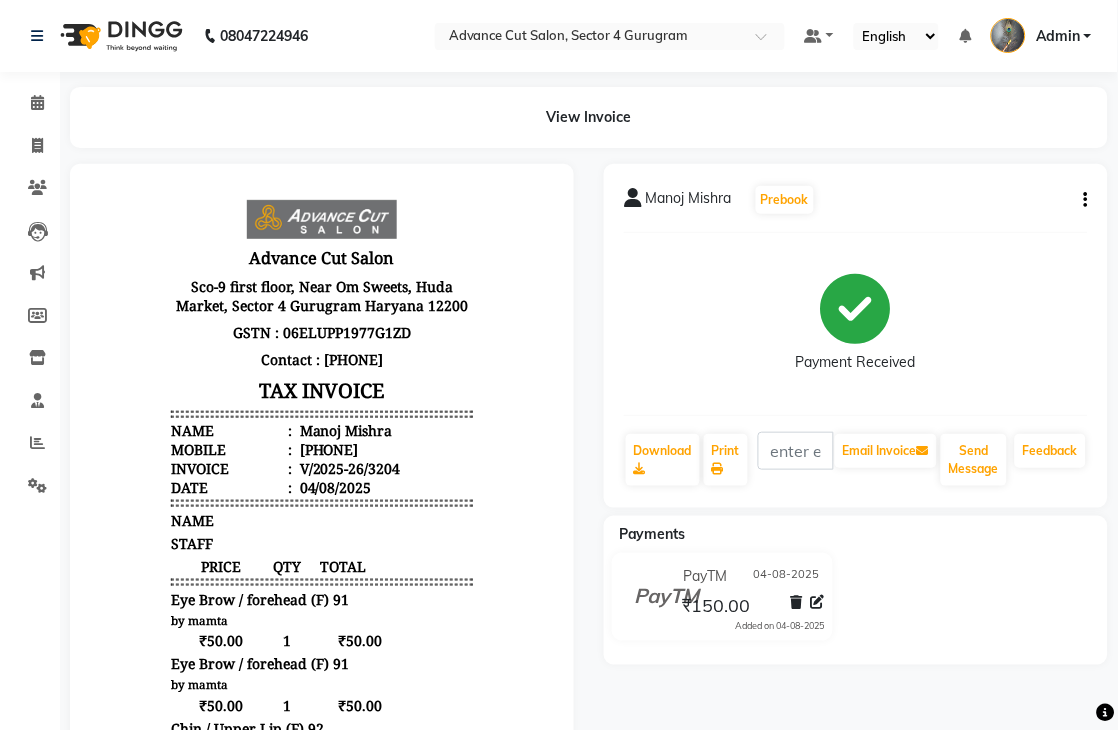 click on "PayTM 04-08-2025 ₹150.00  Added on 04-08-2025" 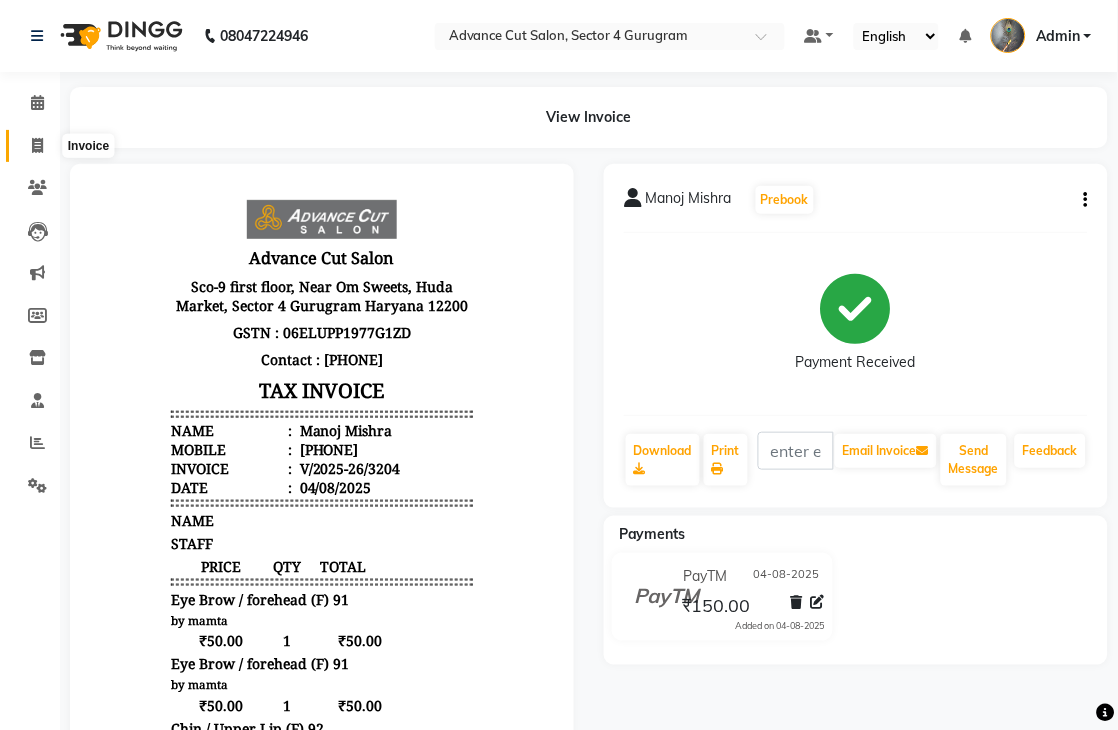 click 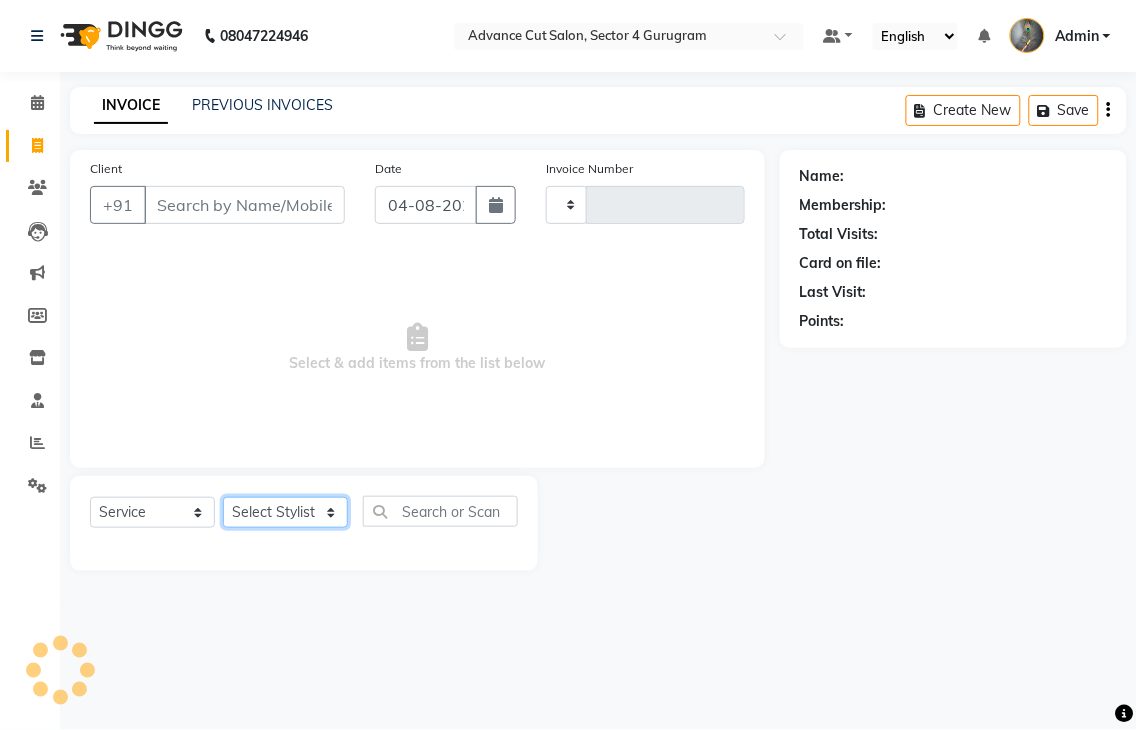 click on "Select Stylist" 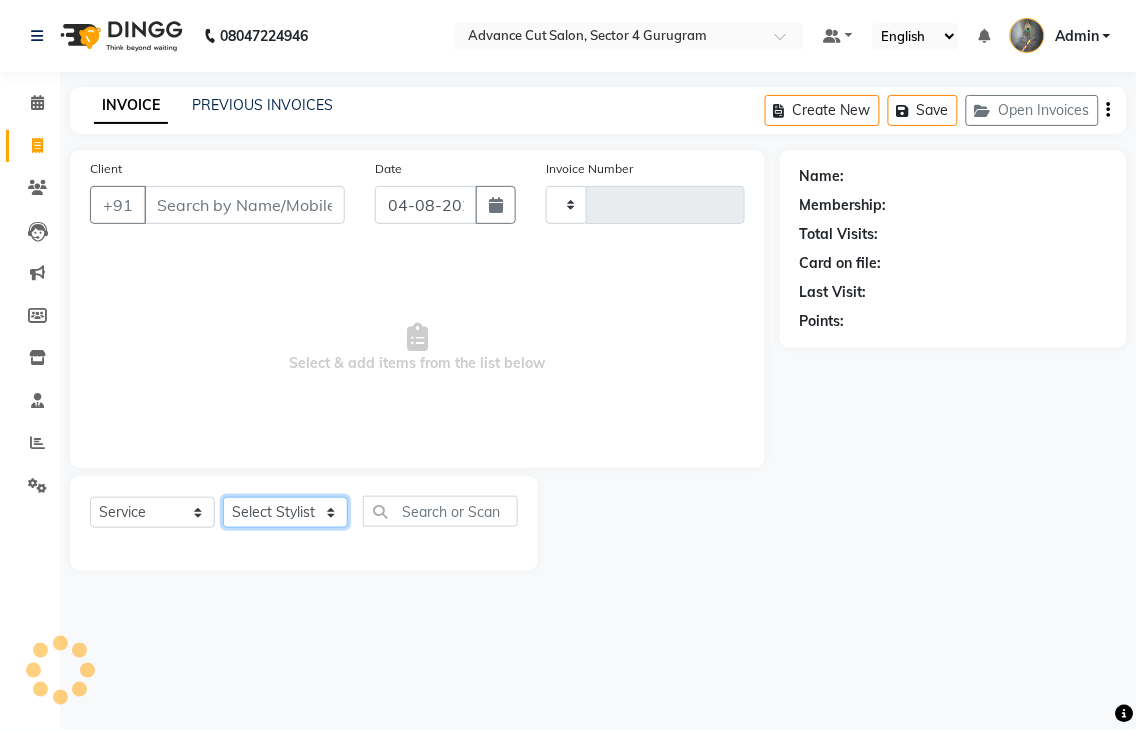 type on "3205" 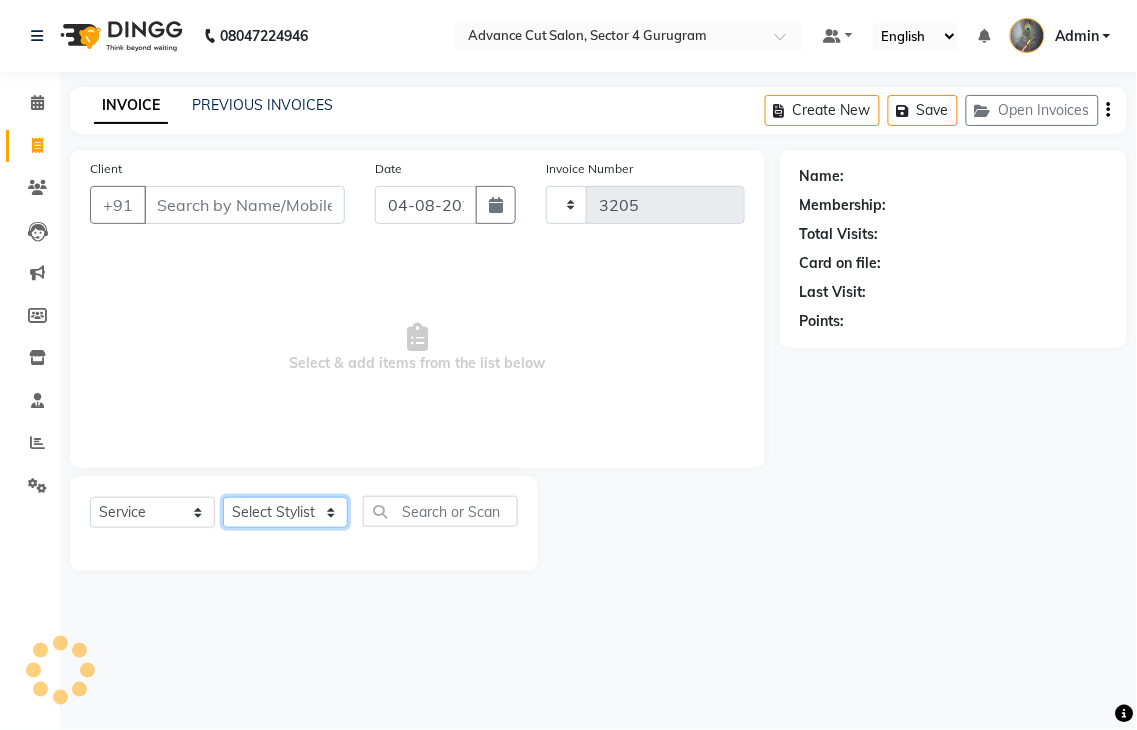 select on "4939" 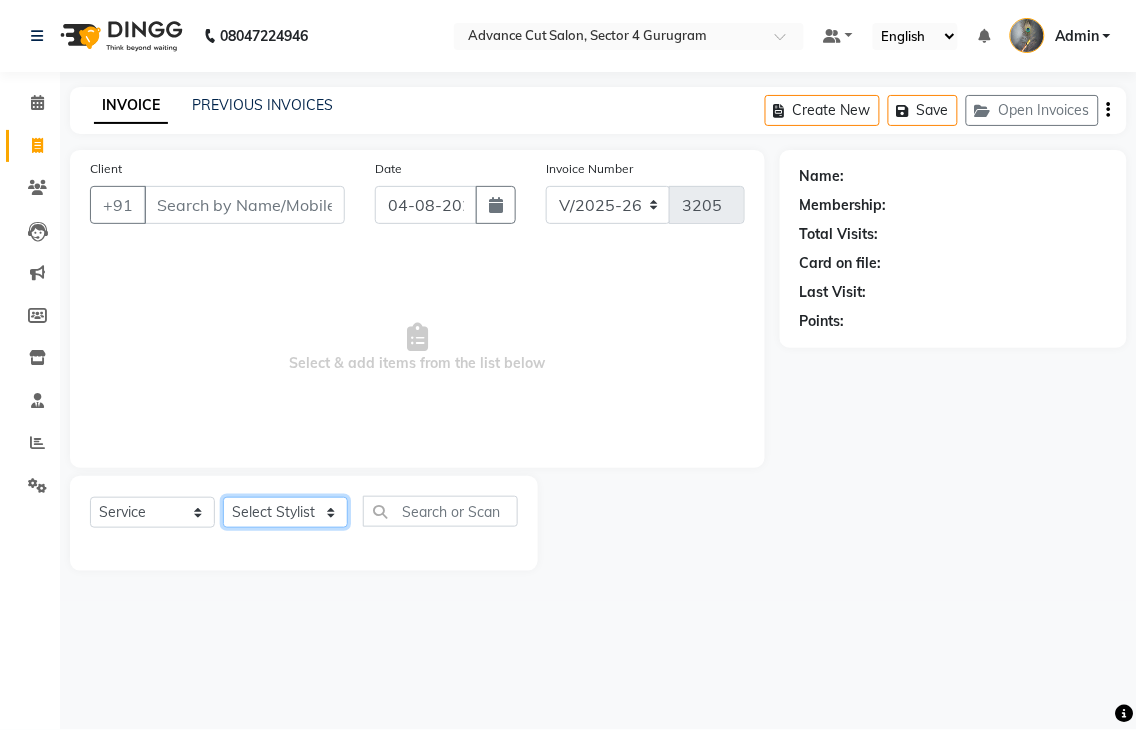 select on "38522" 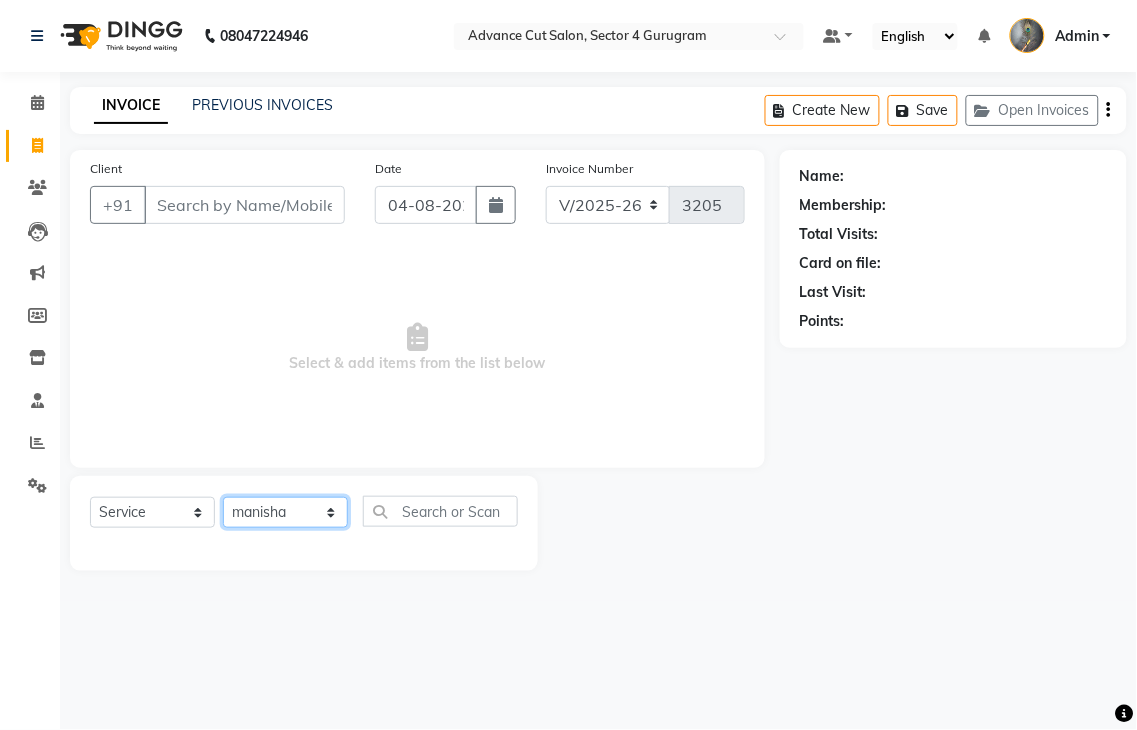 click on "Select Stylist Admin chahit COUNTOR hardeep mamta manisha MONISH navi NOSHAD ALI rahul shatnam shweta singh sunny tip" 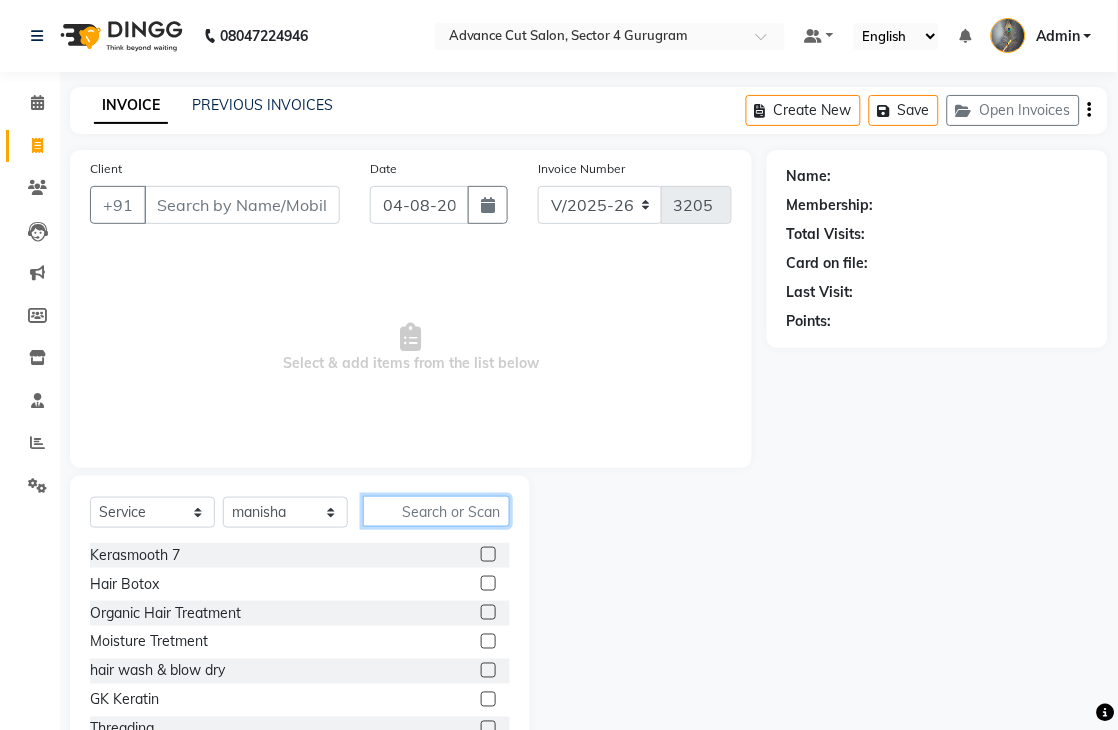 click 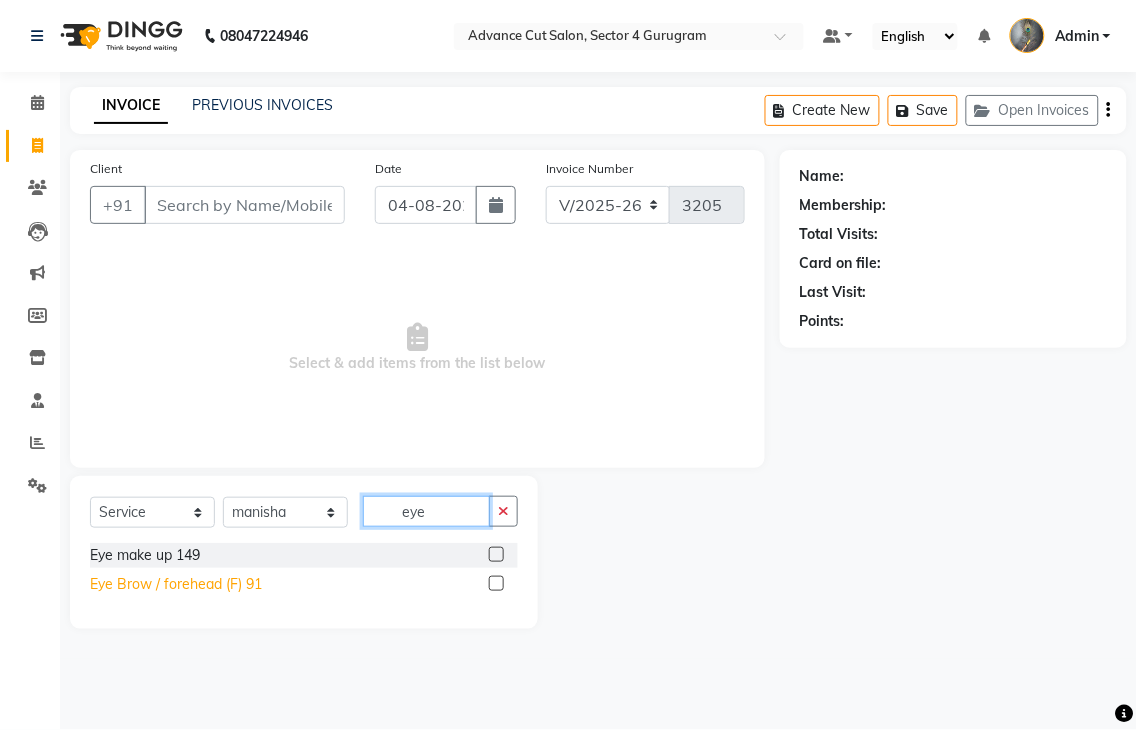 type on "eye" 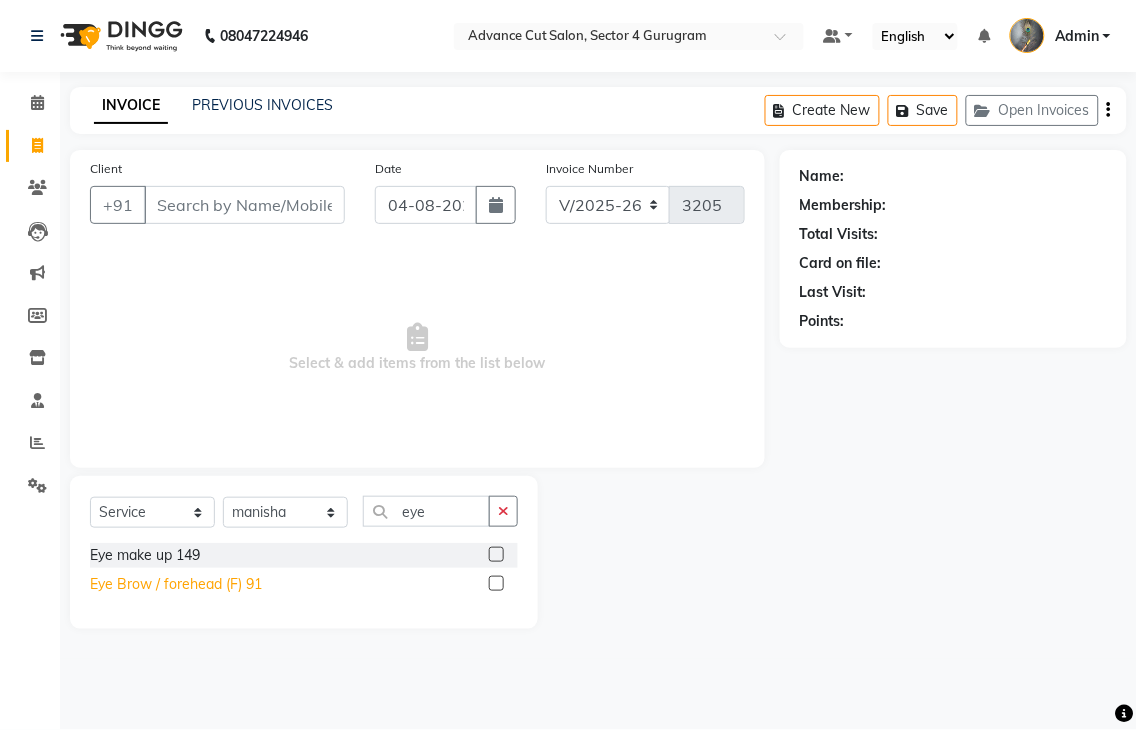click on "Eye Brow / forehead (F) 91" 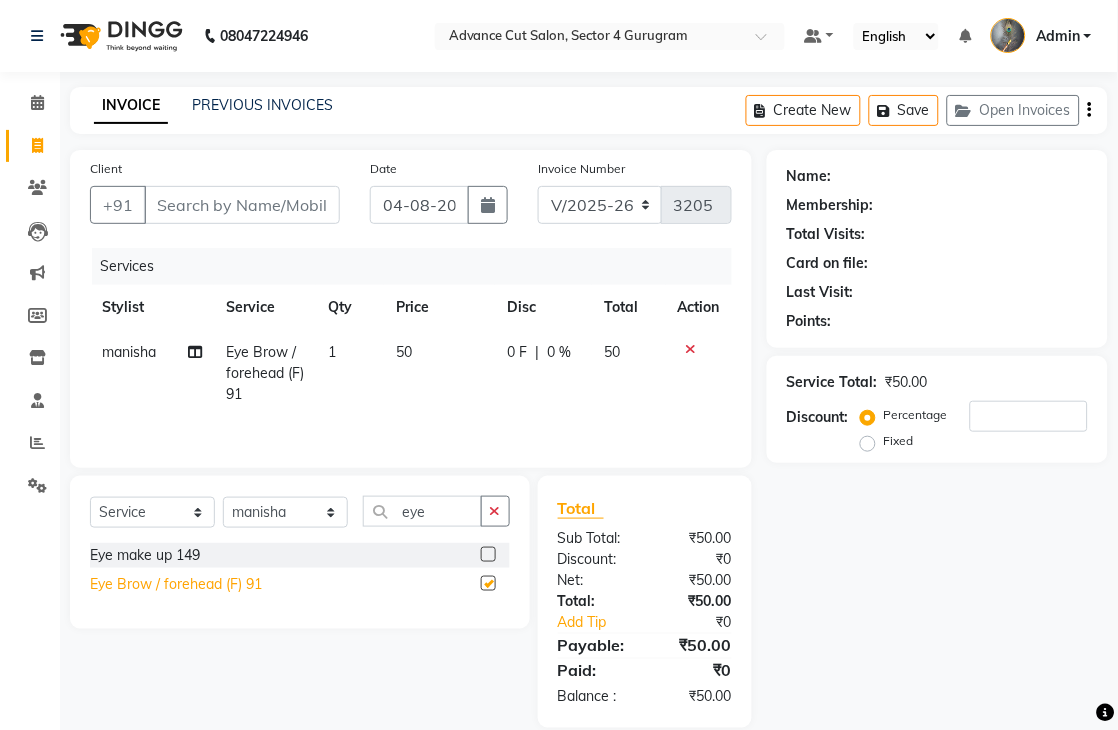 checkbox on "false" 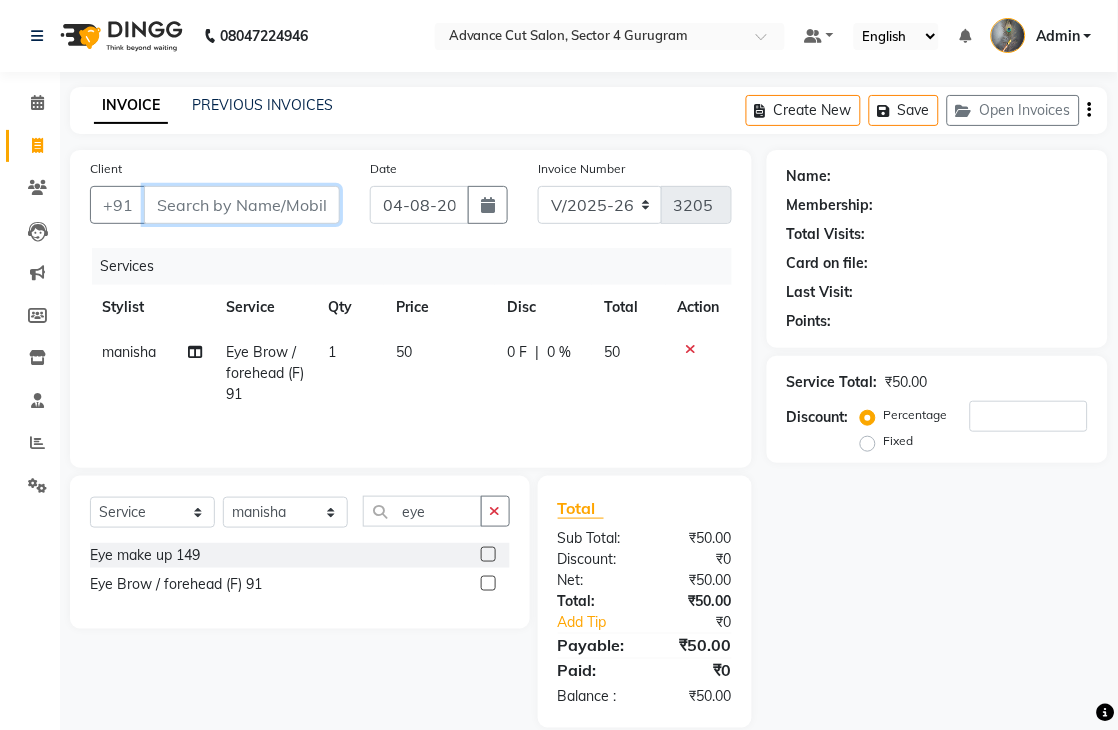 click on "Client" at bounding box center [242, 205] 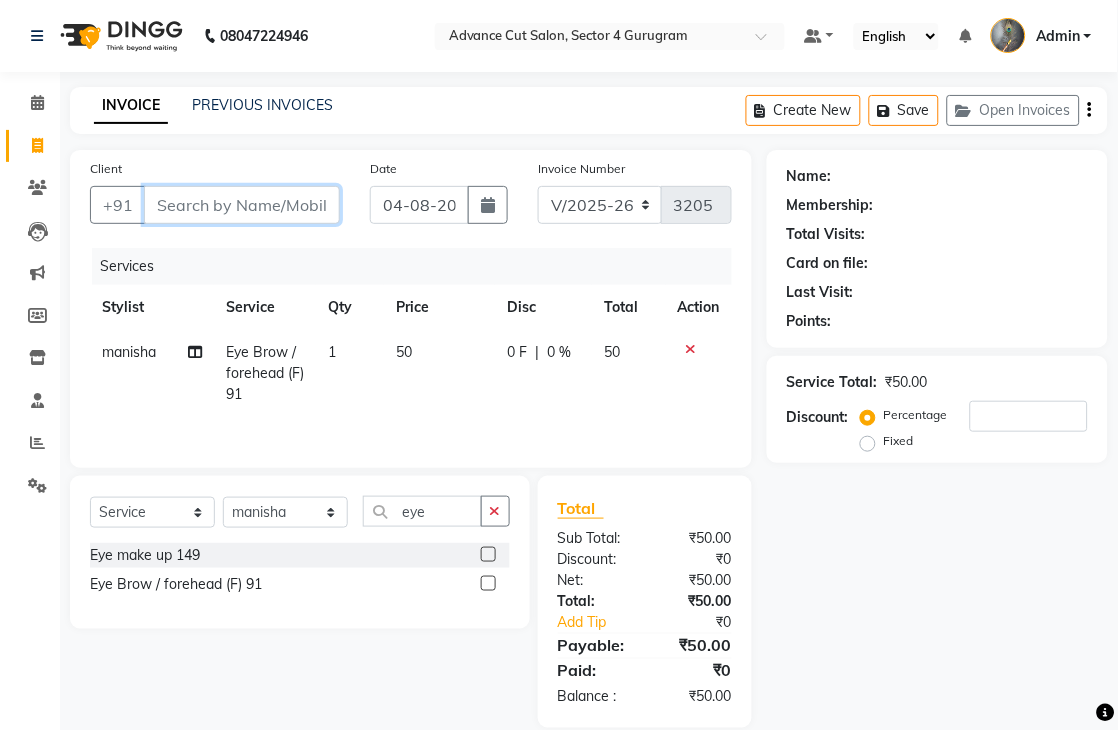click on "Client" at bounding box center (242, 205) 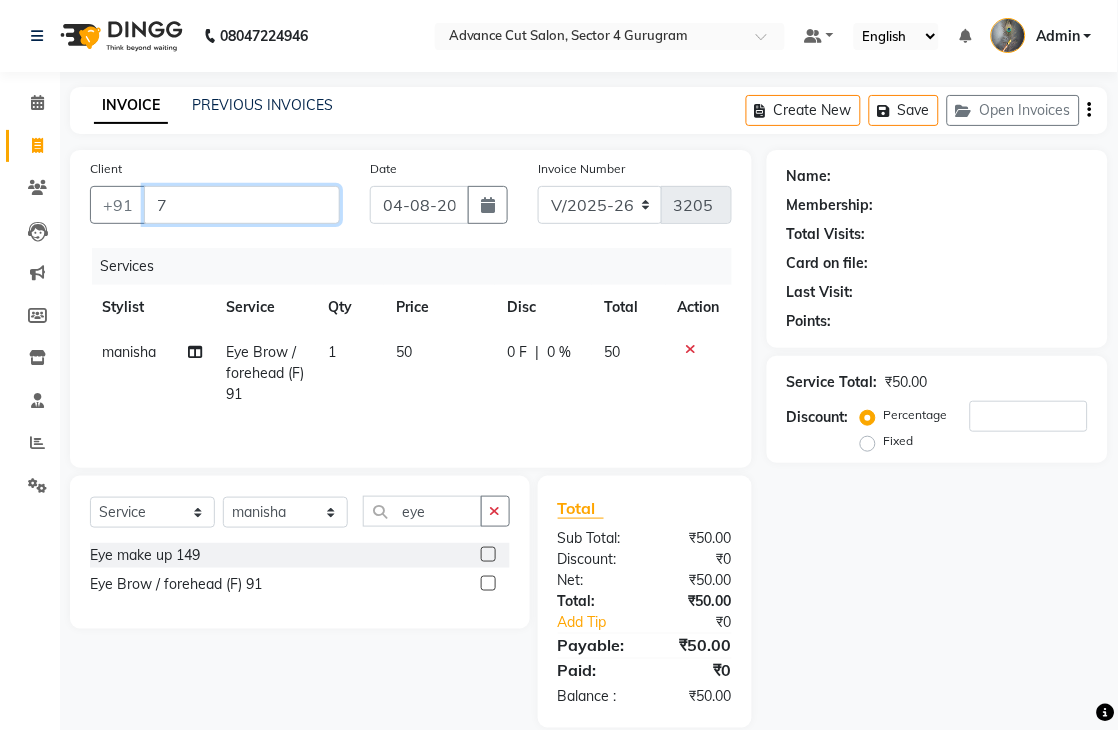 type on "0" 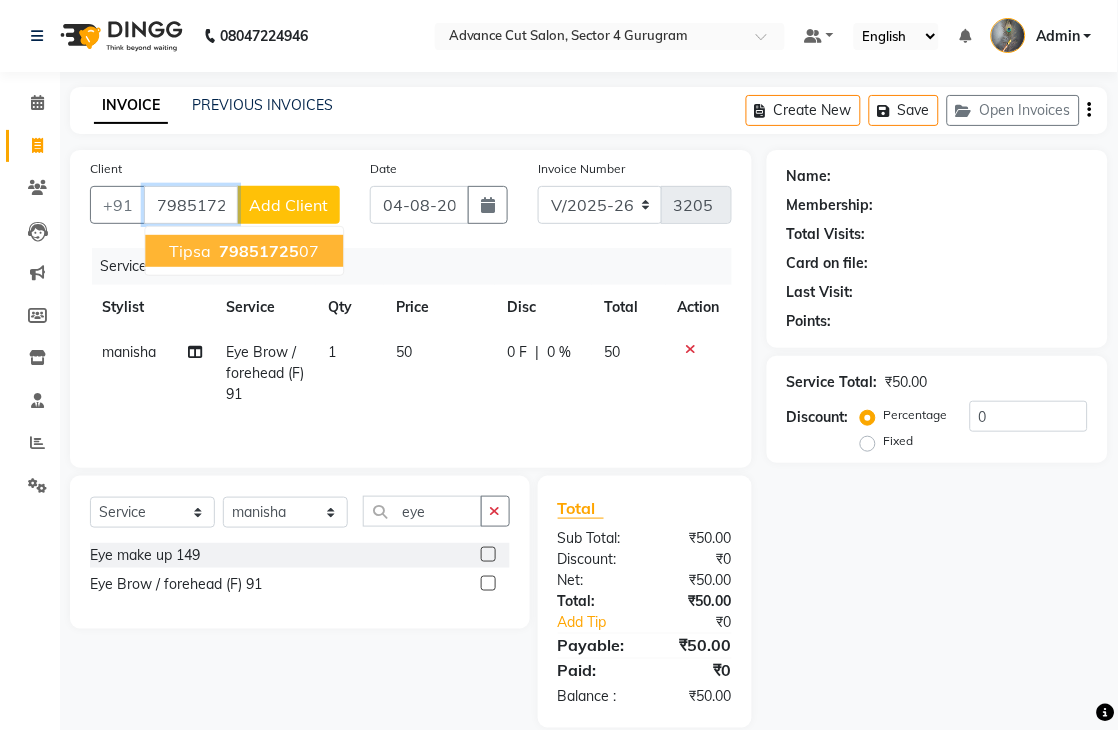 click on "tipsa   79851725 07" at bounding box center (244, 251) 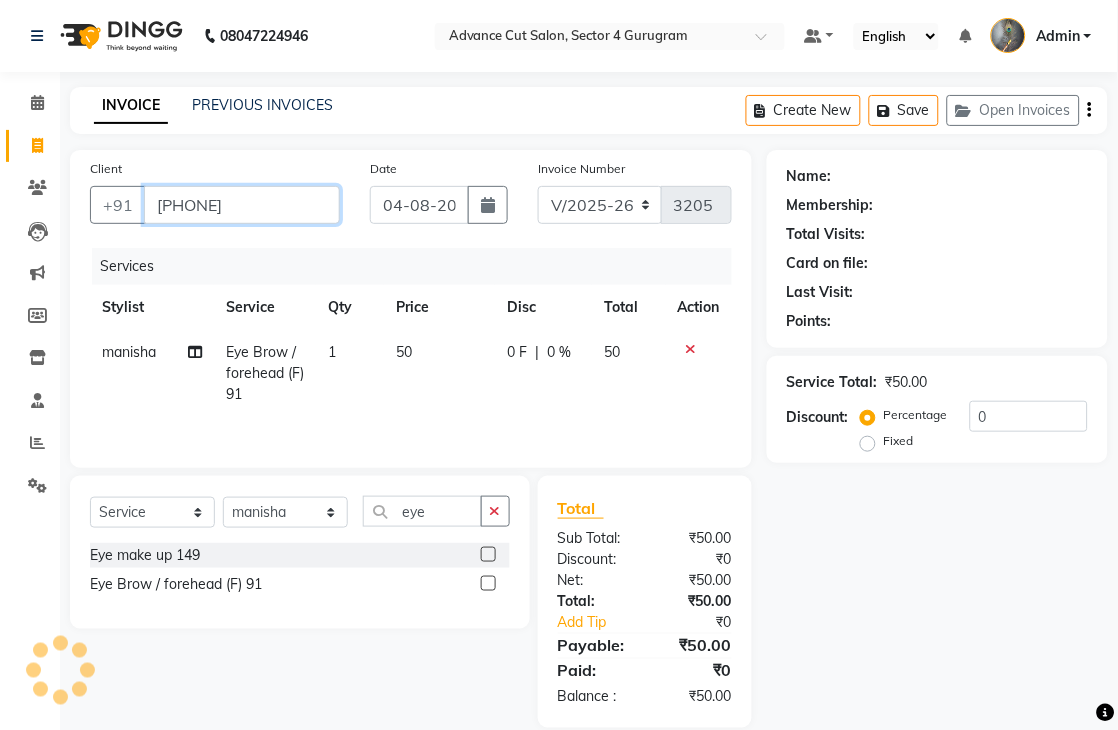 type on "7985172507" 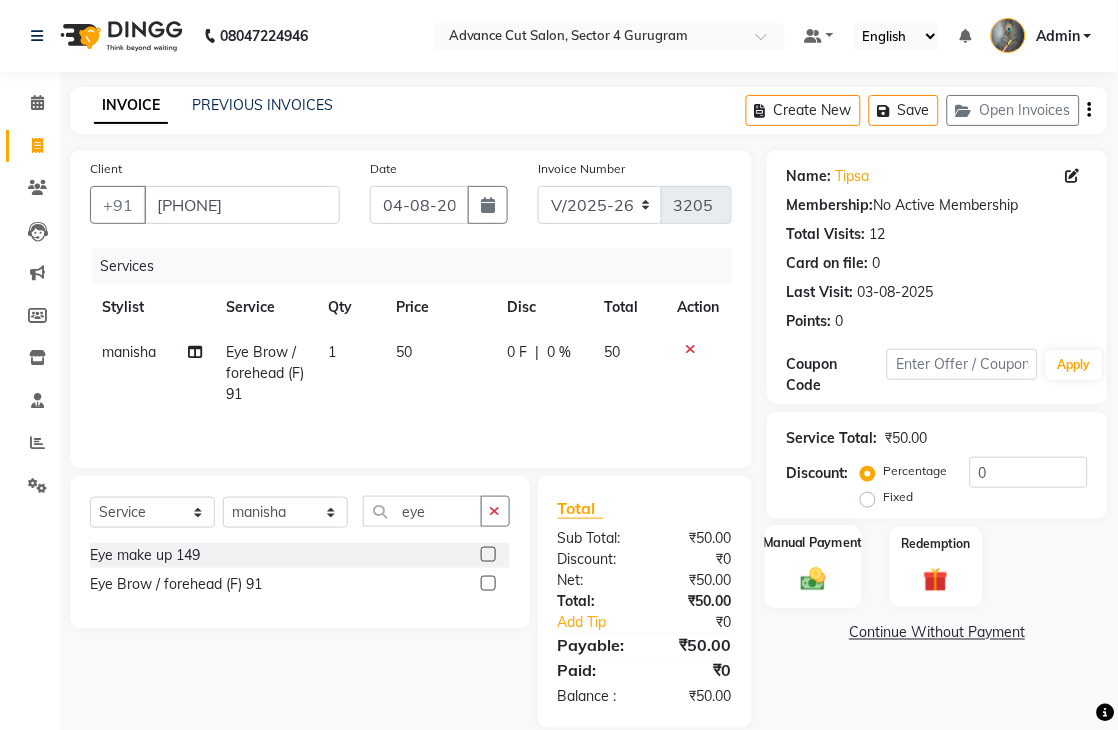 click 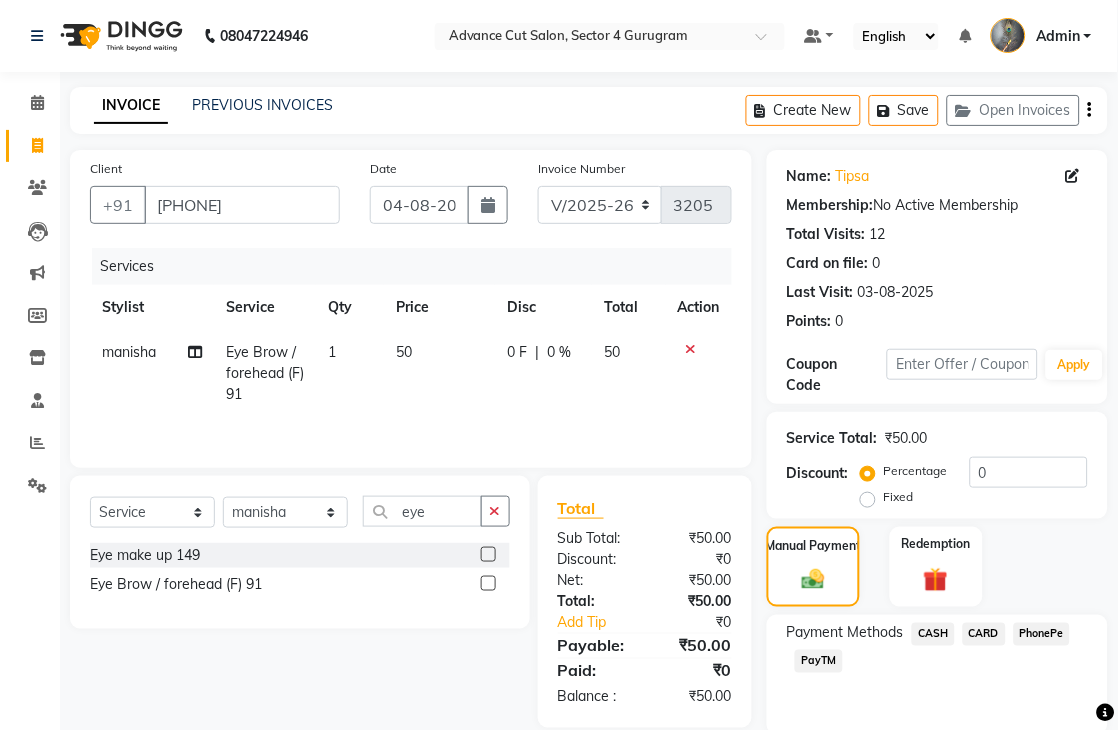 click on "CASH" 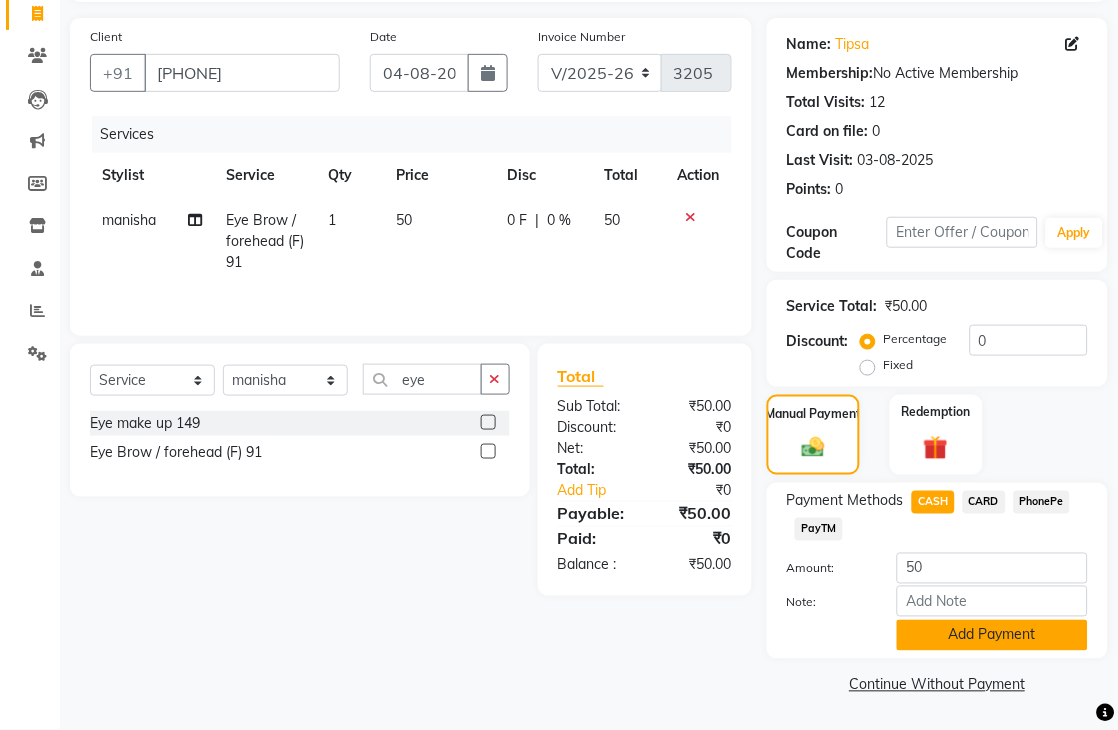 click on "Add Payment" 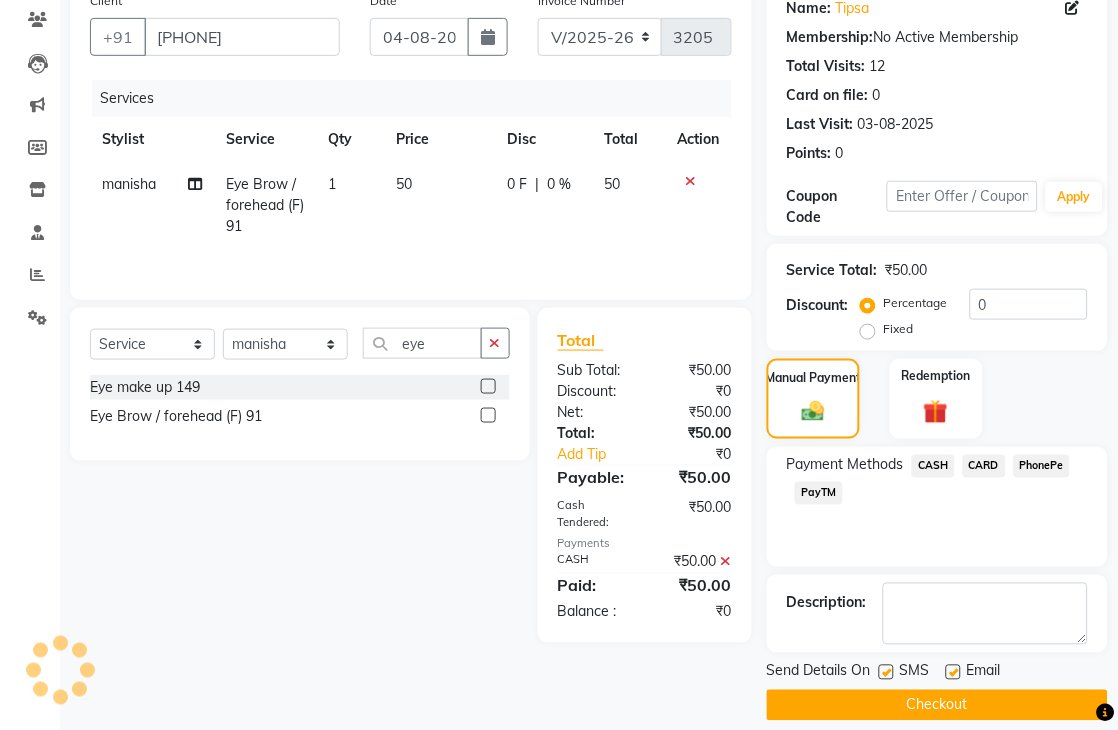scroll, scrollTop: 188, scrollLeft: 0, axis: vertical 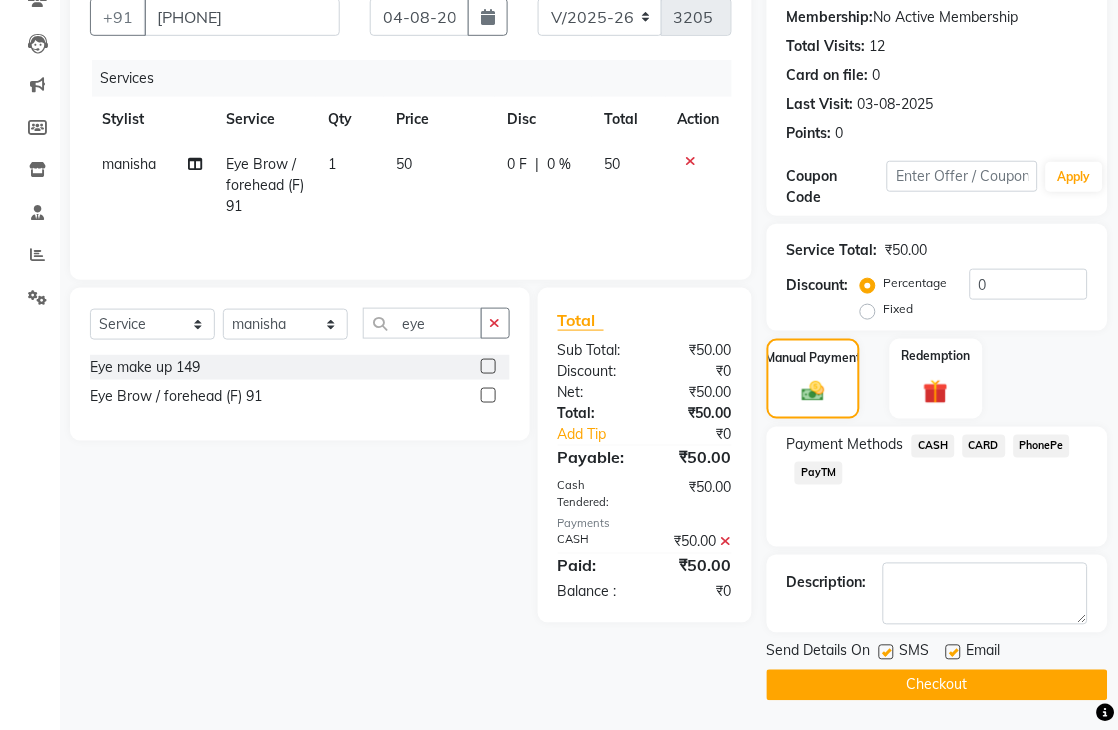 click 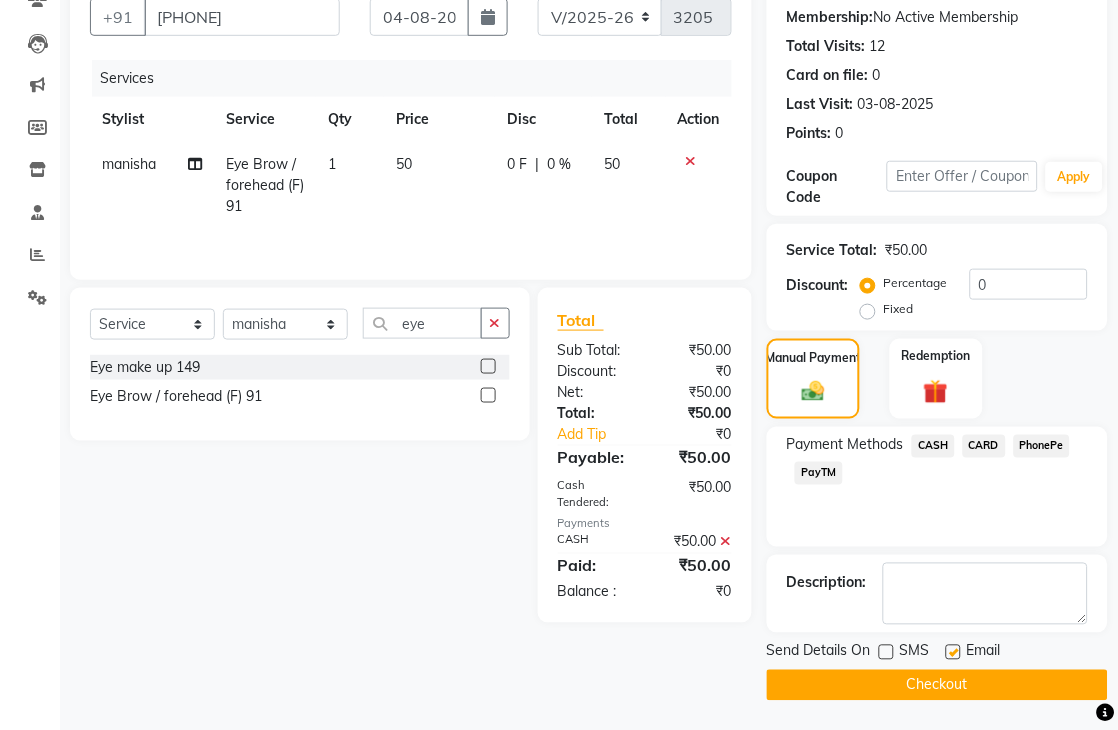 click on "Checkout" 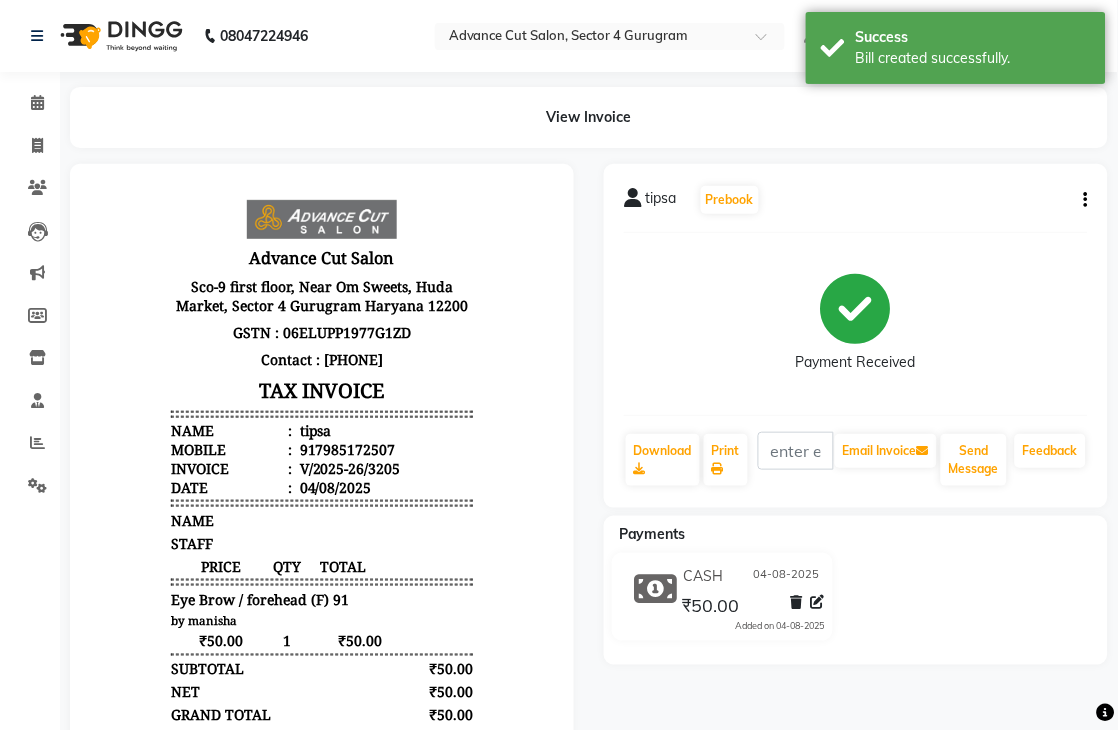scroll, scrollTop: 0, scrollLeft: 0, axis: both 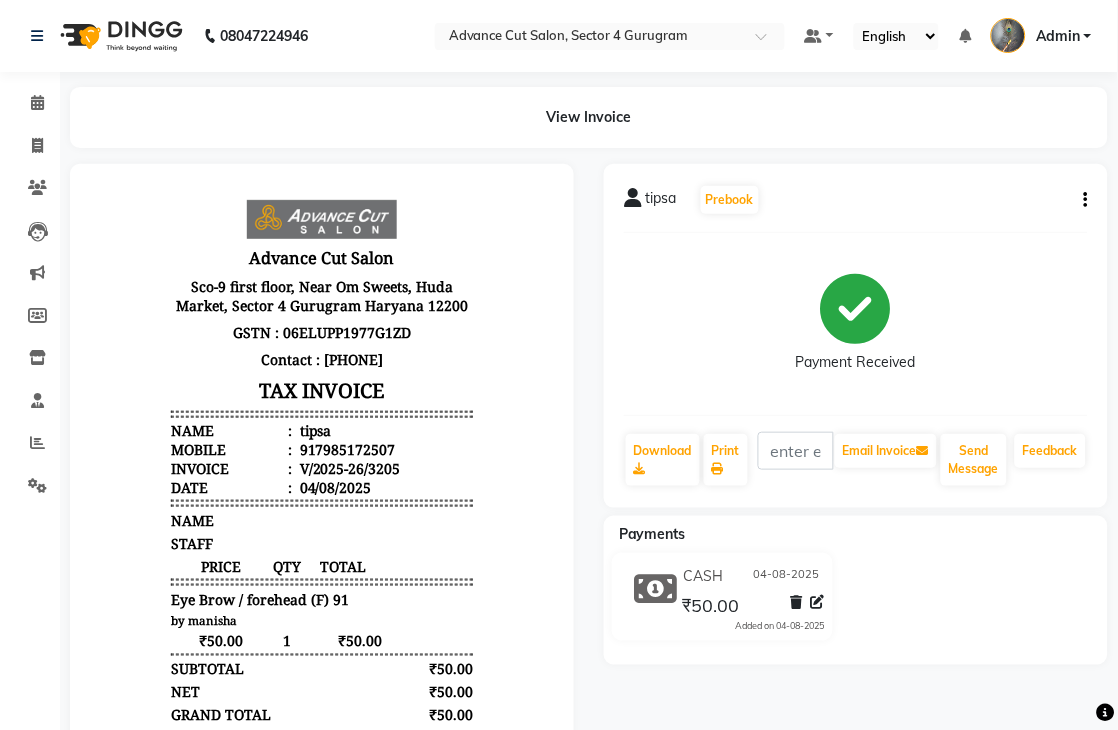 click on "Calendar  Invoice  Clients  Leads   Marketing  Members  Inventory  Staff  Reports  Settings Completed InProgress Upcoming Dropped Tentative Check-In Confirm Bookings Generate Report Segments Page Builder" 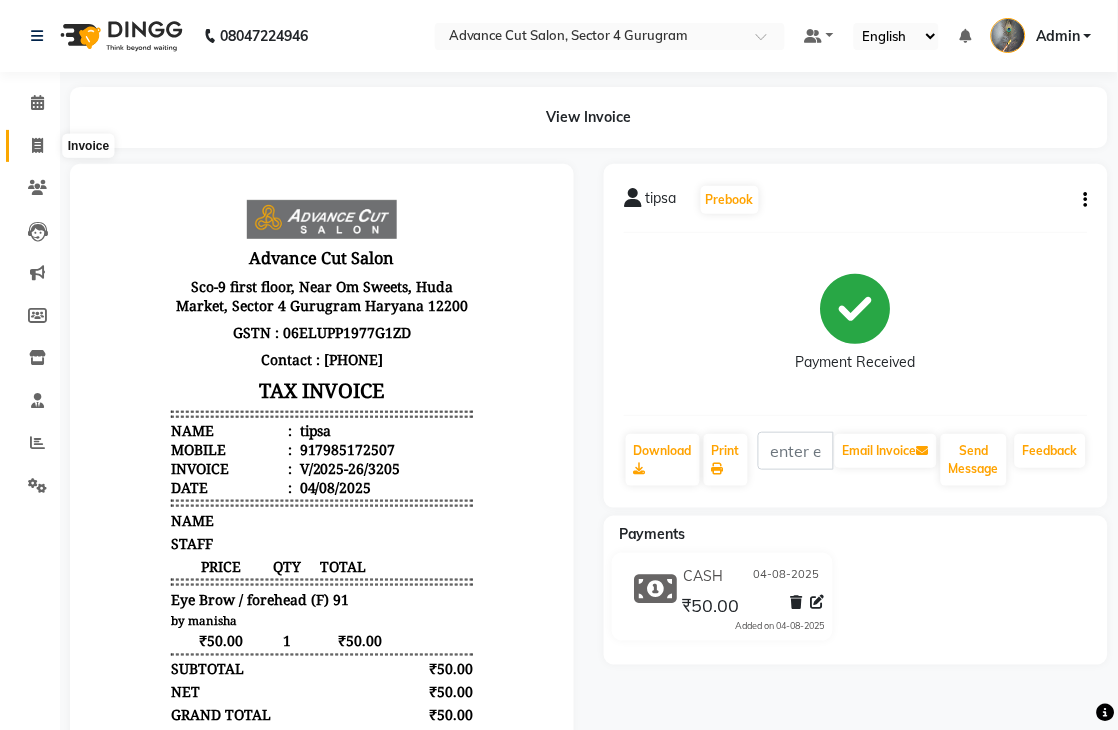 click 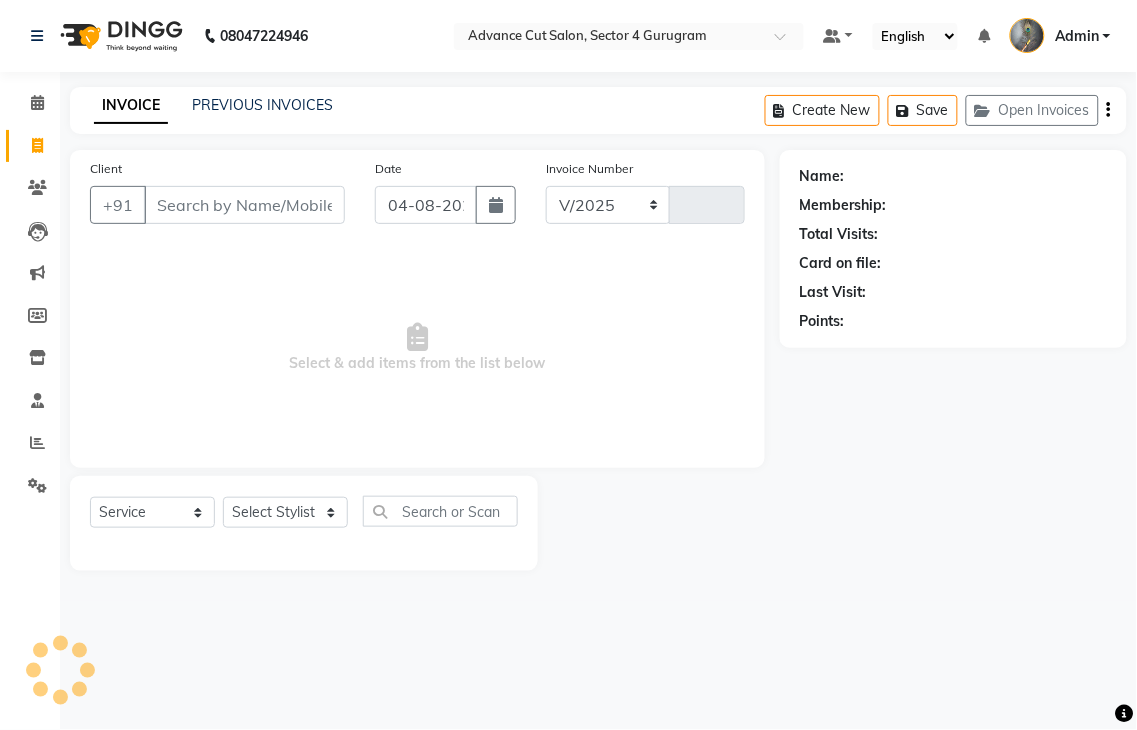select on "4939" 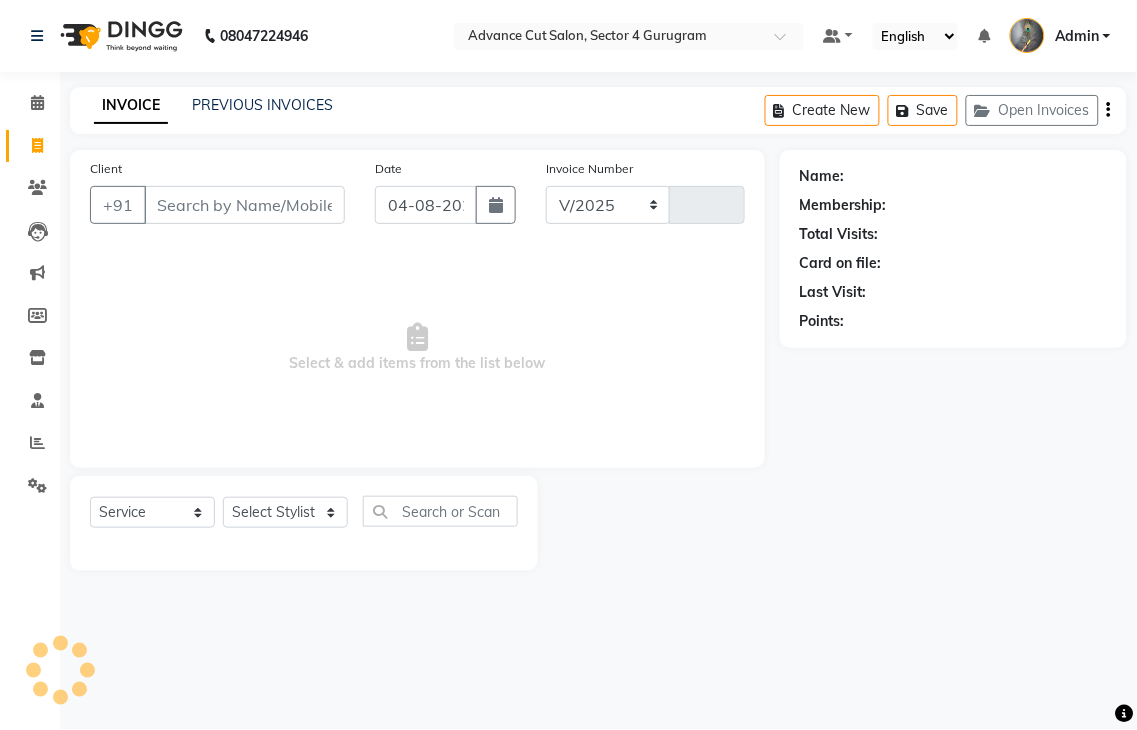 type on "3206" 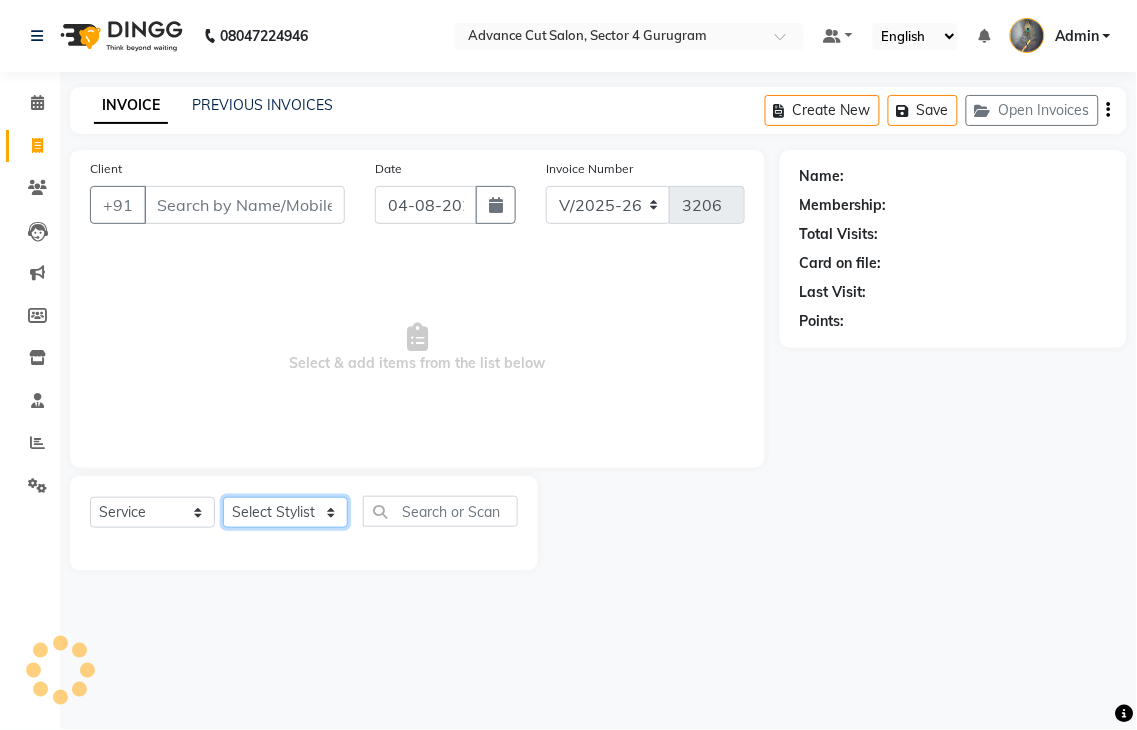 click on "Select Stylist" 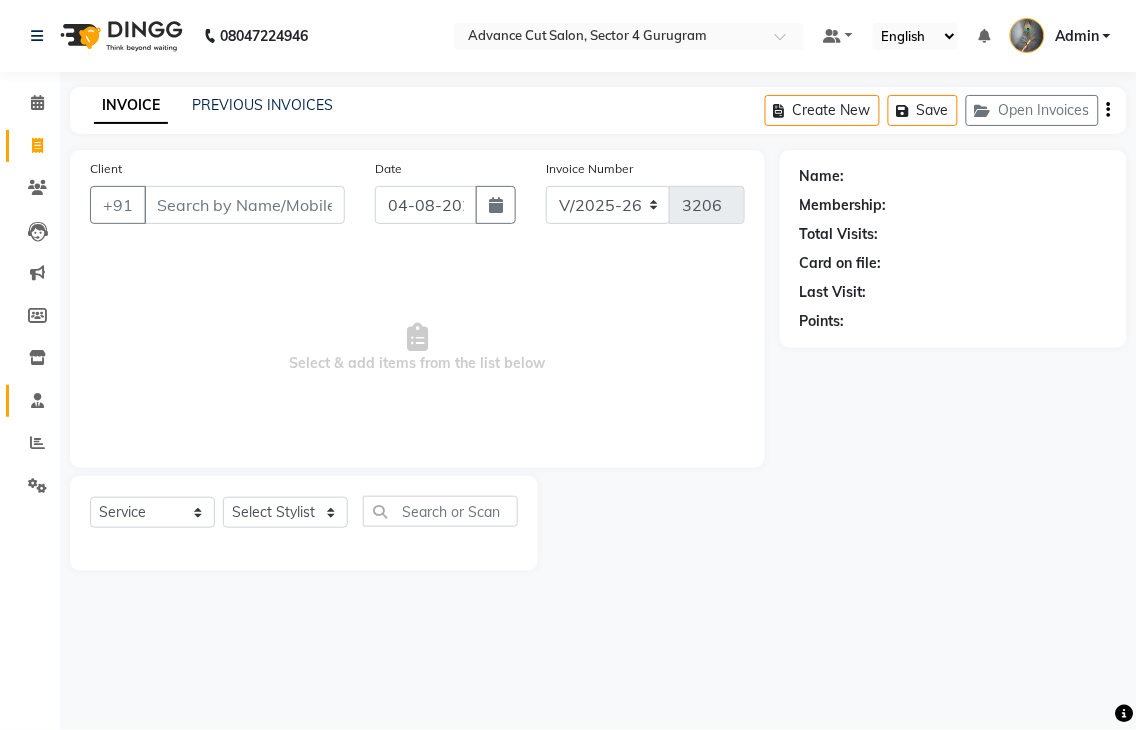click on "Staff" 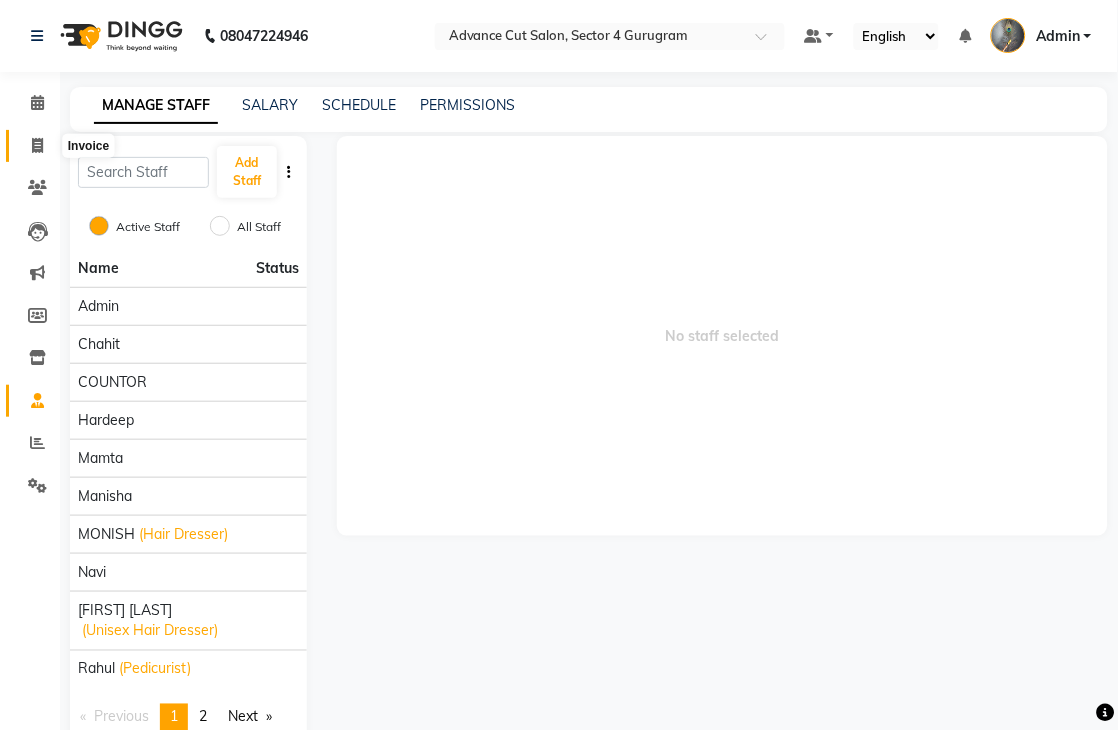 click 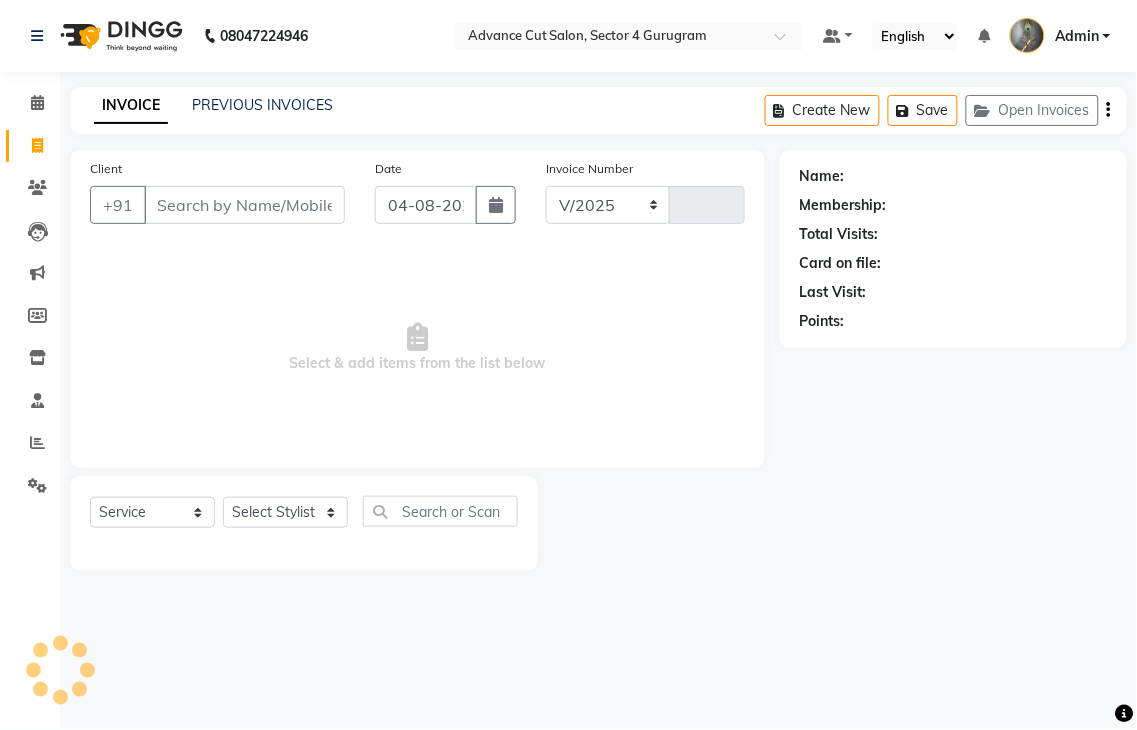 select on "4939" 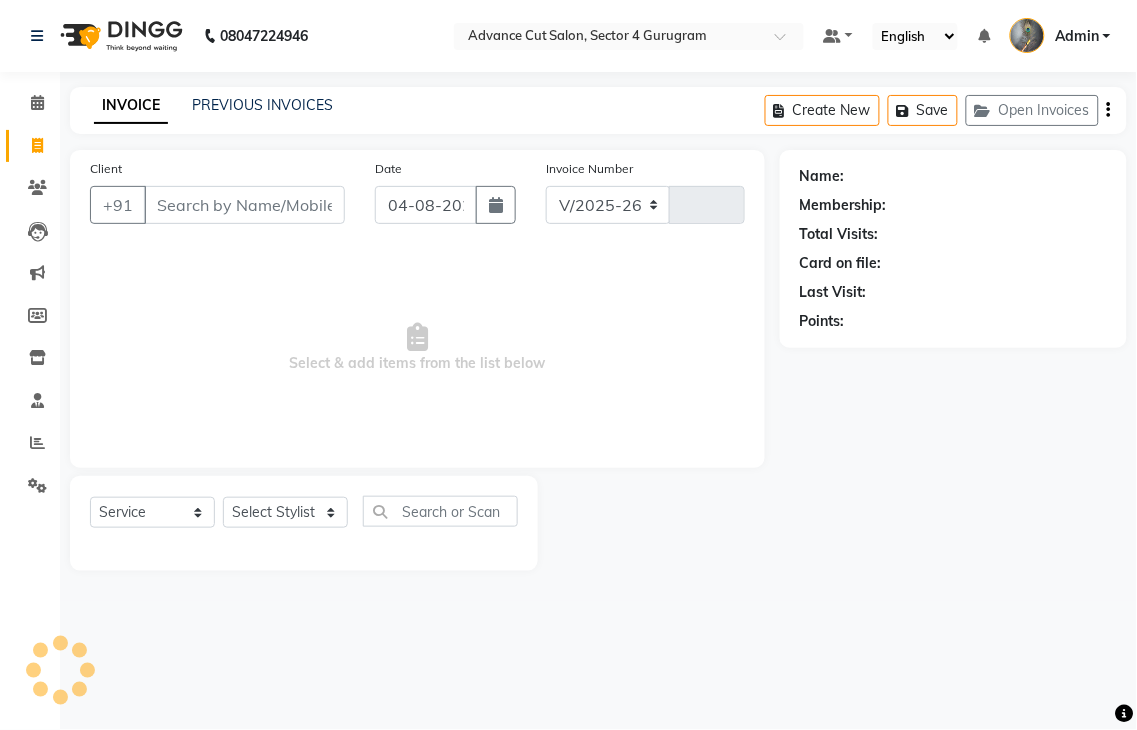 type on "3206" 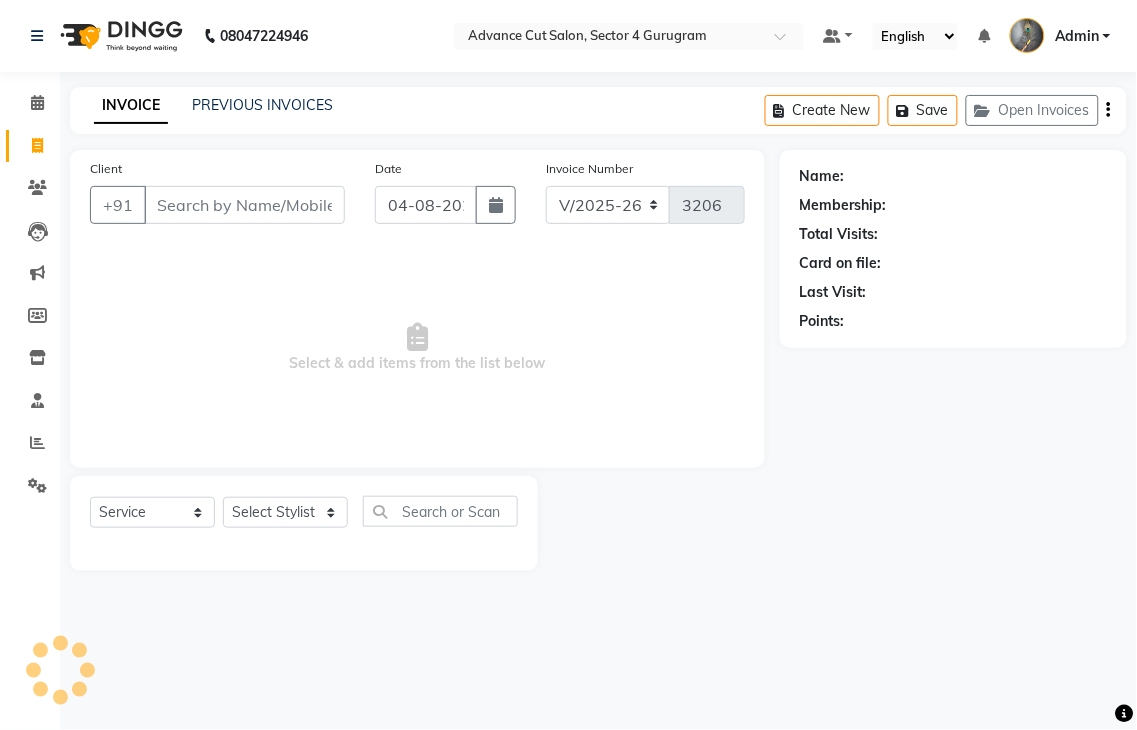click on "Client" at bounding box center (244, 205) 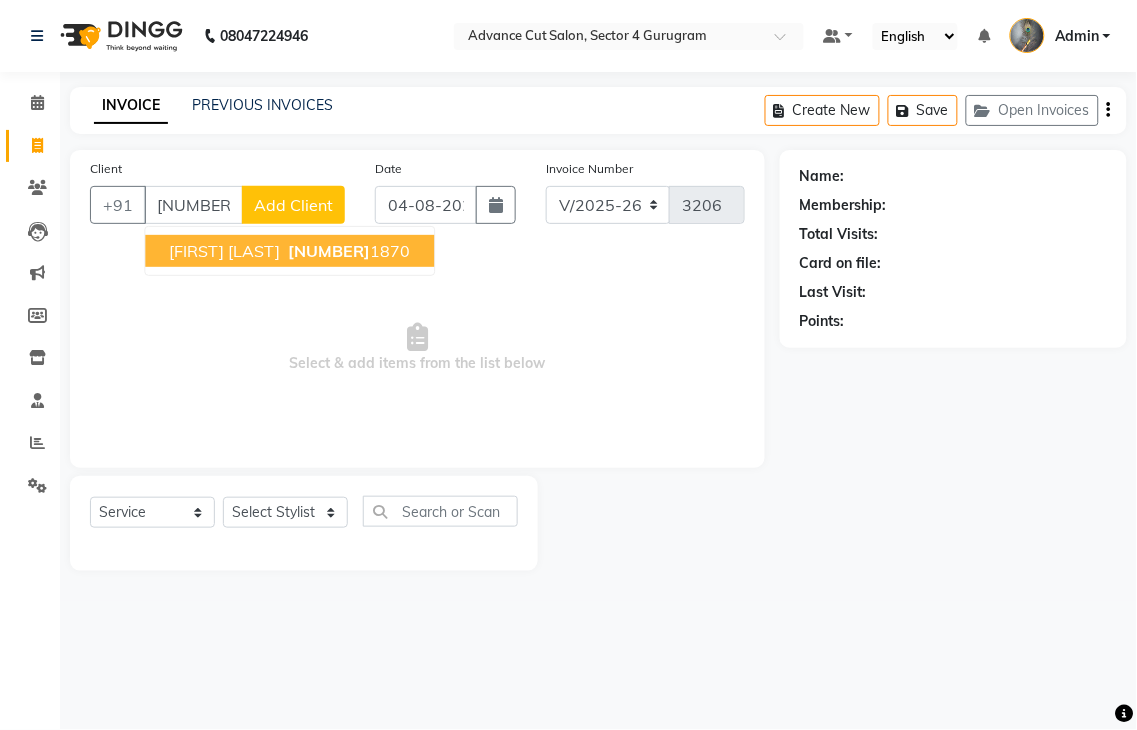 click on "Pinky GOSWAMI" at bounding box center [224, 251] 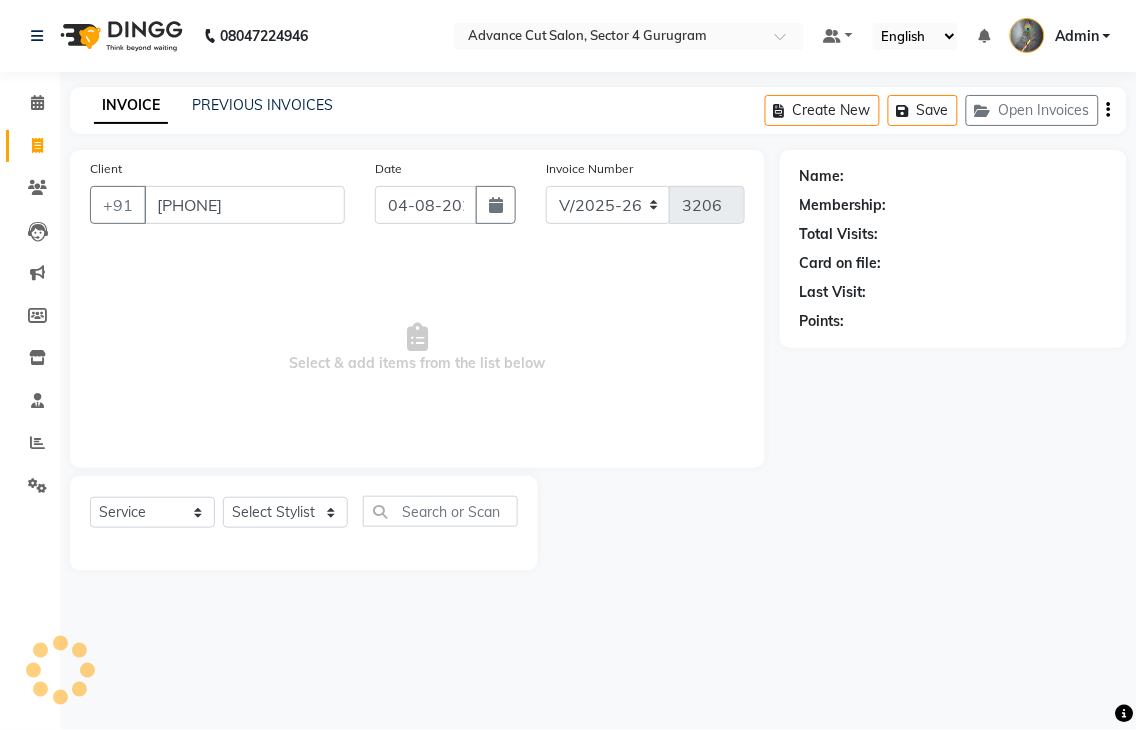 type on "8860651870" 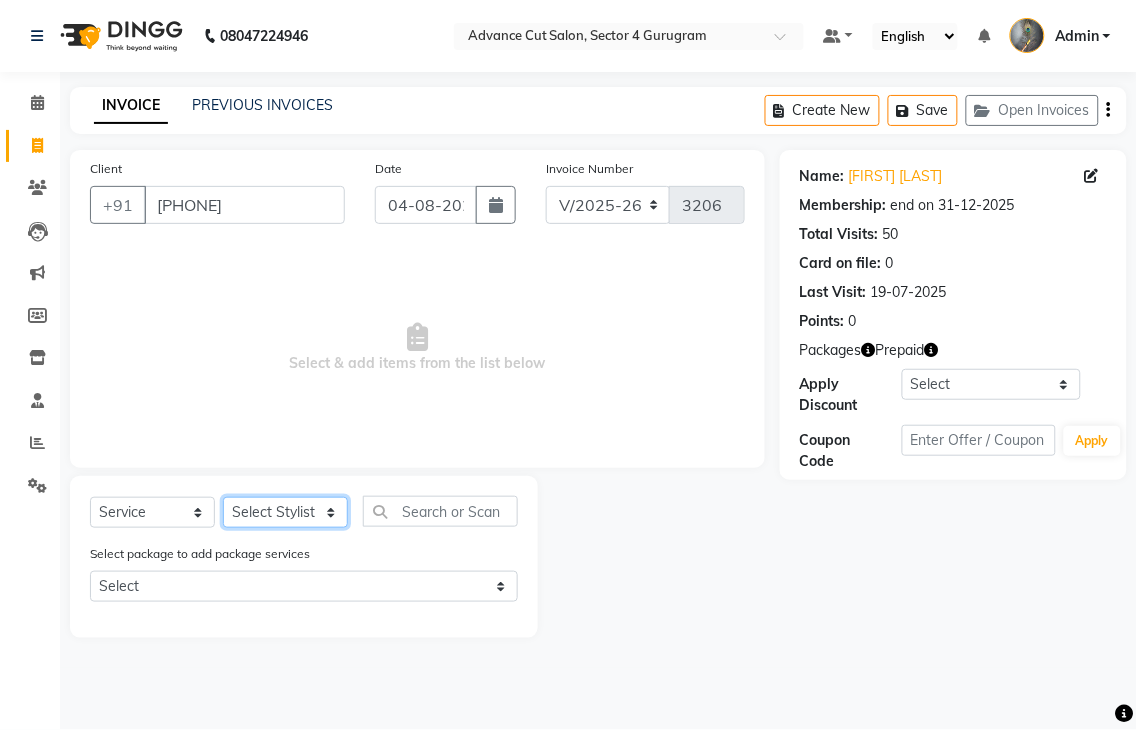 click on "Select Stylist Admin chahit COUNTOR hardeep mamta manisha MONISH navi NOSHAD ALI rahul shatnam shweta singh sunny tip" 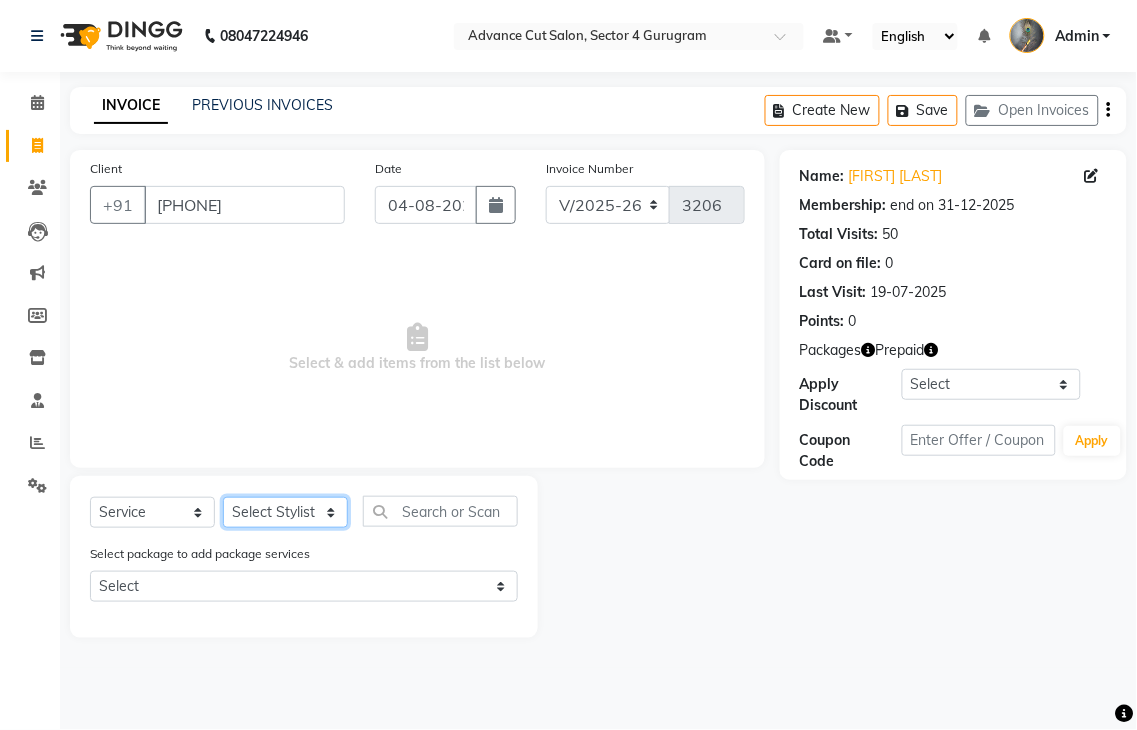 select on "58461" 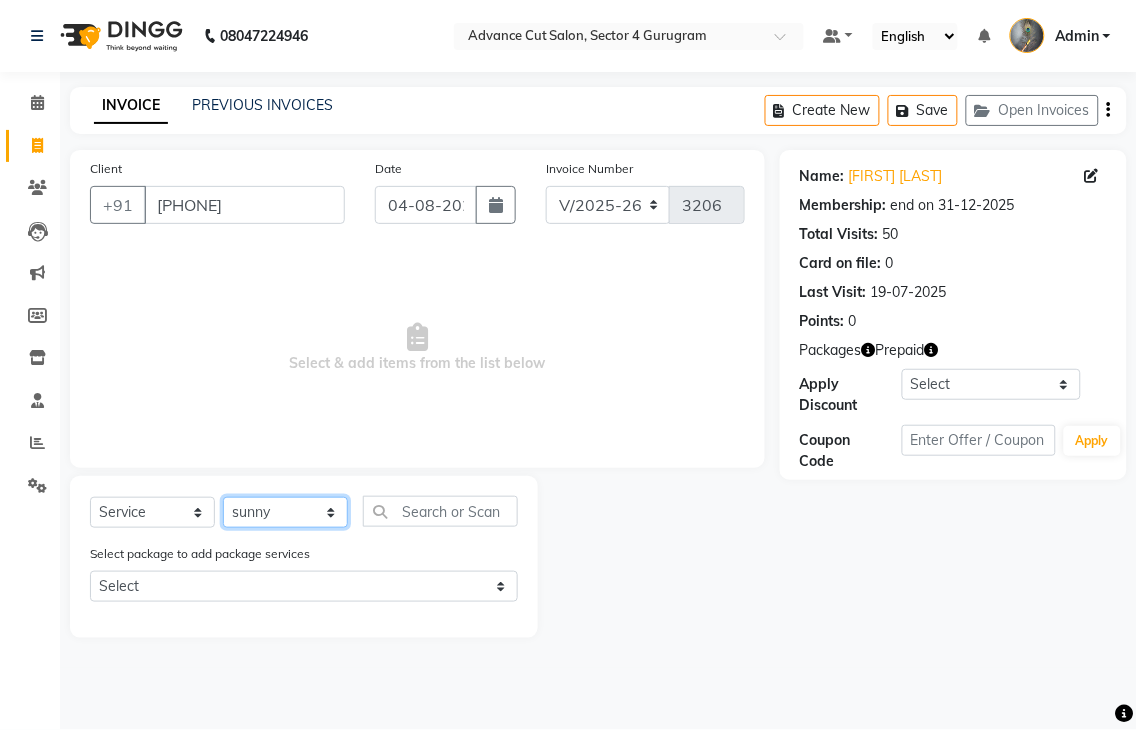 click on "Select Stylist Admin chahit COUNTOR hardeep mamta manisha MONISH navi NOSHAD ALI rahul shatnam shweta singh sunny tip" 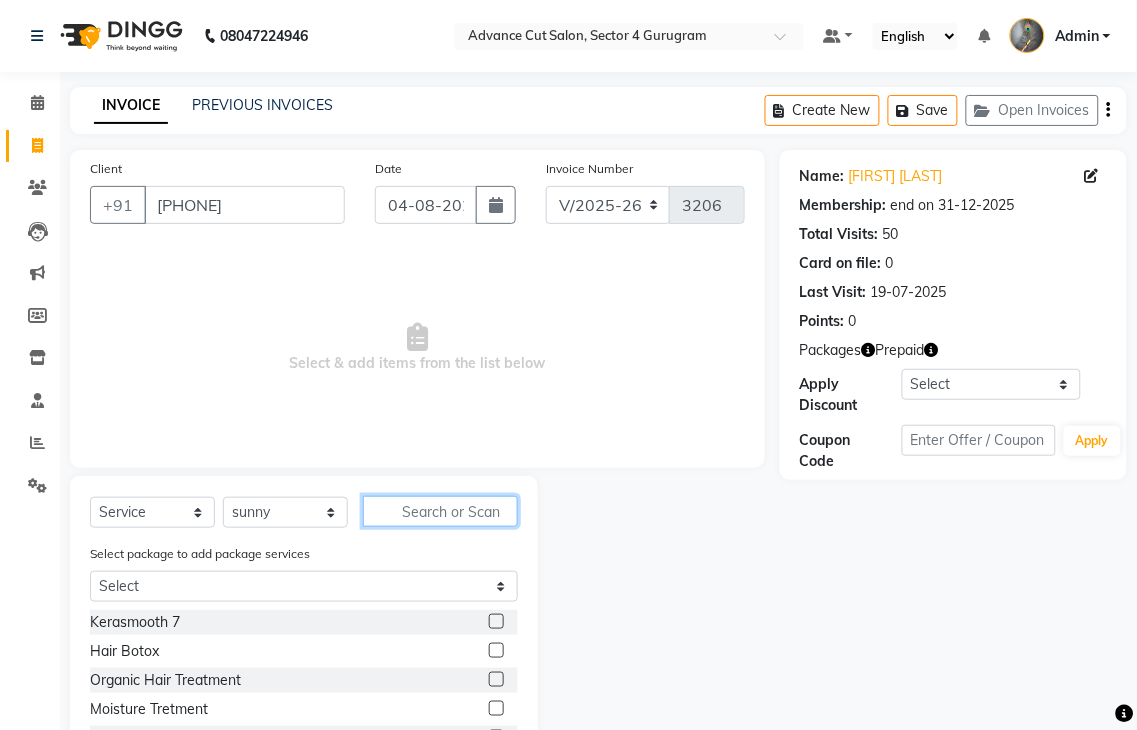 click 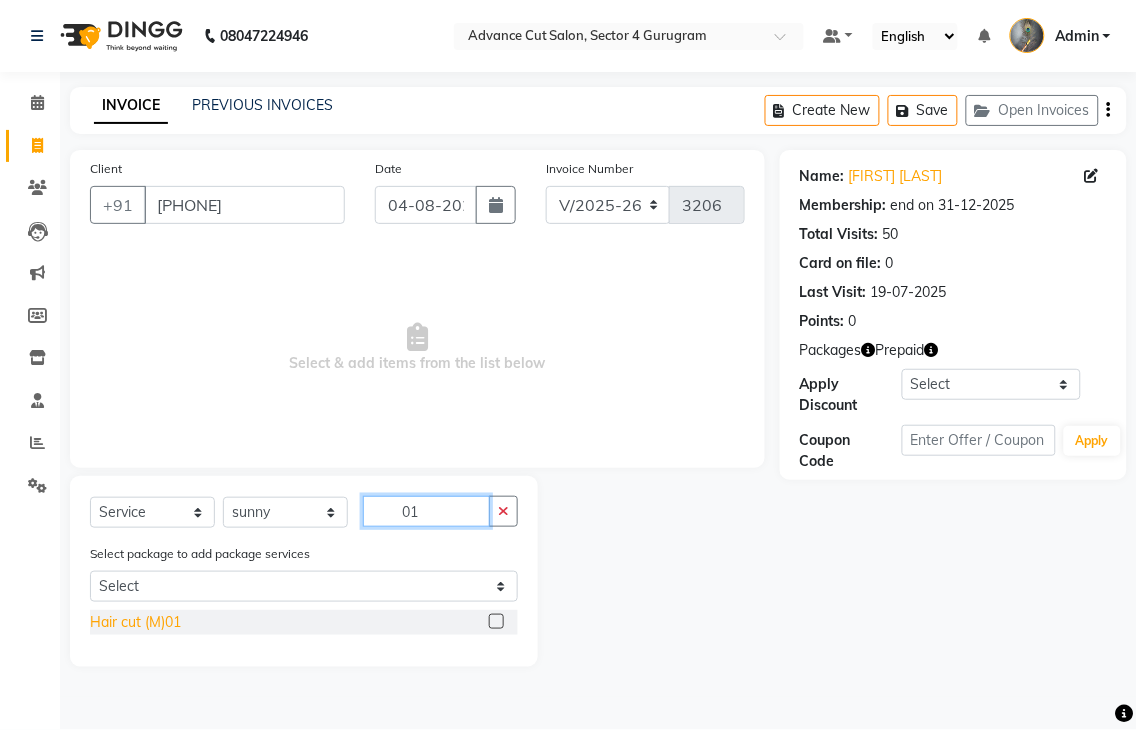 type on "01" 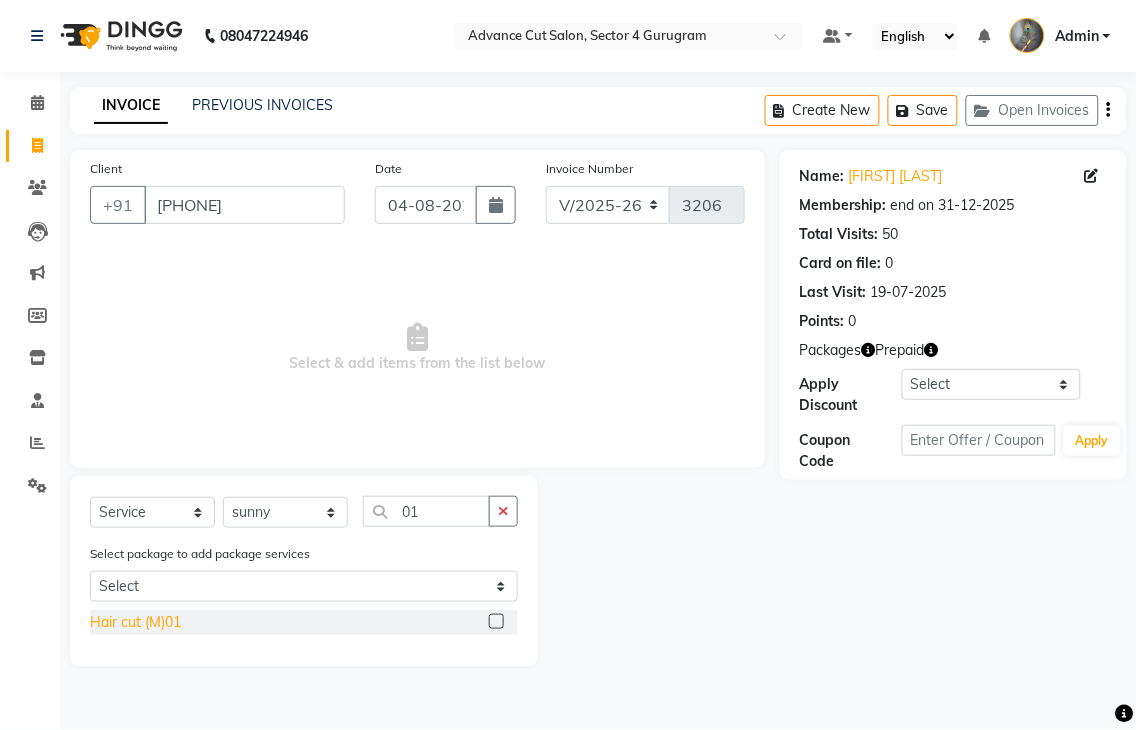 click on "Hair cut (M)01" 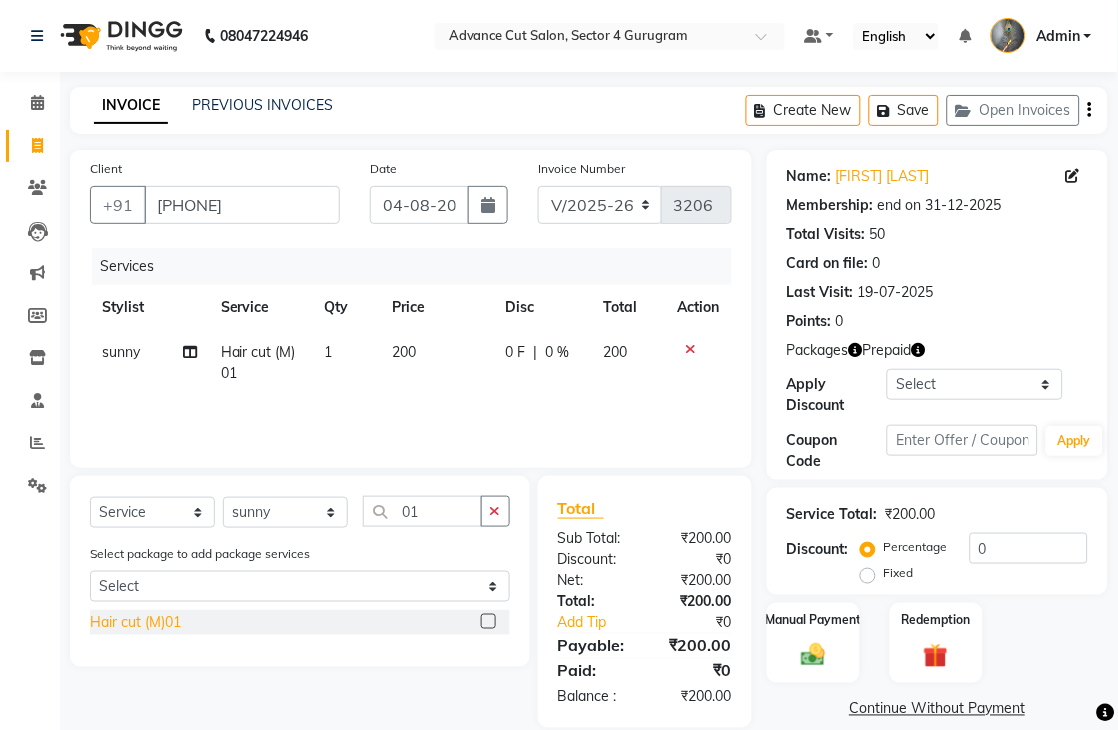 click on "Hair cut (M)01" 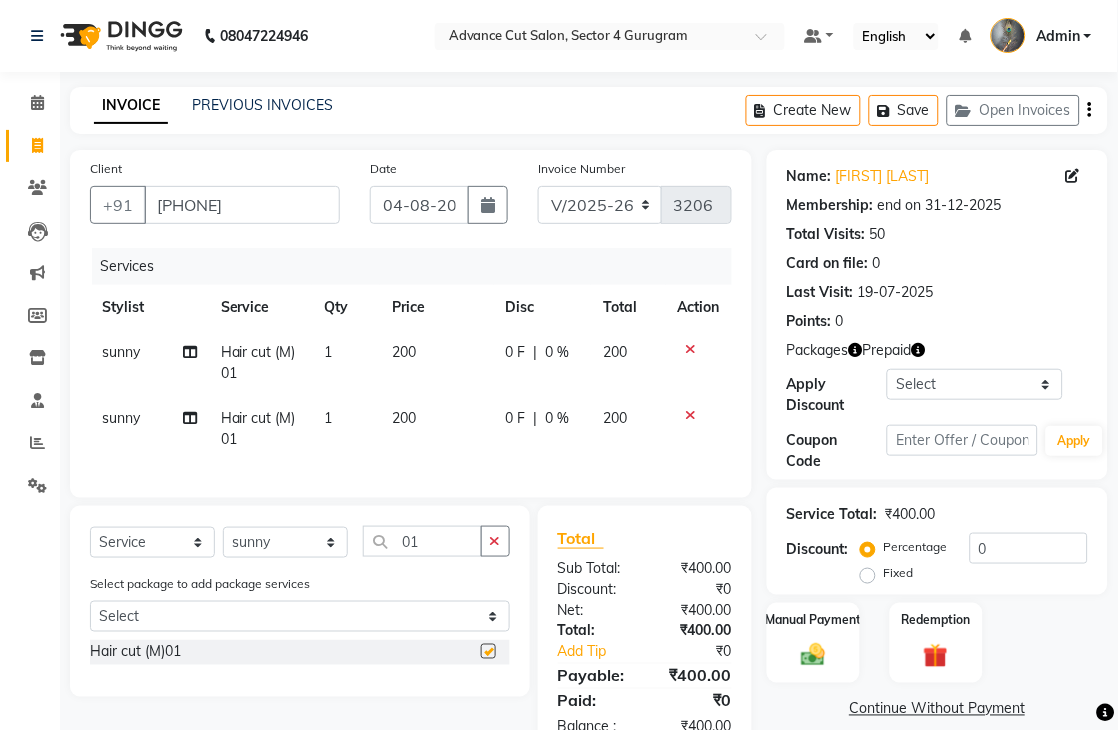 checkbox on "false" 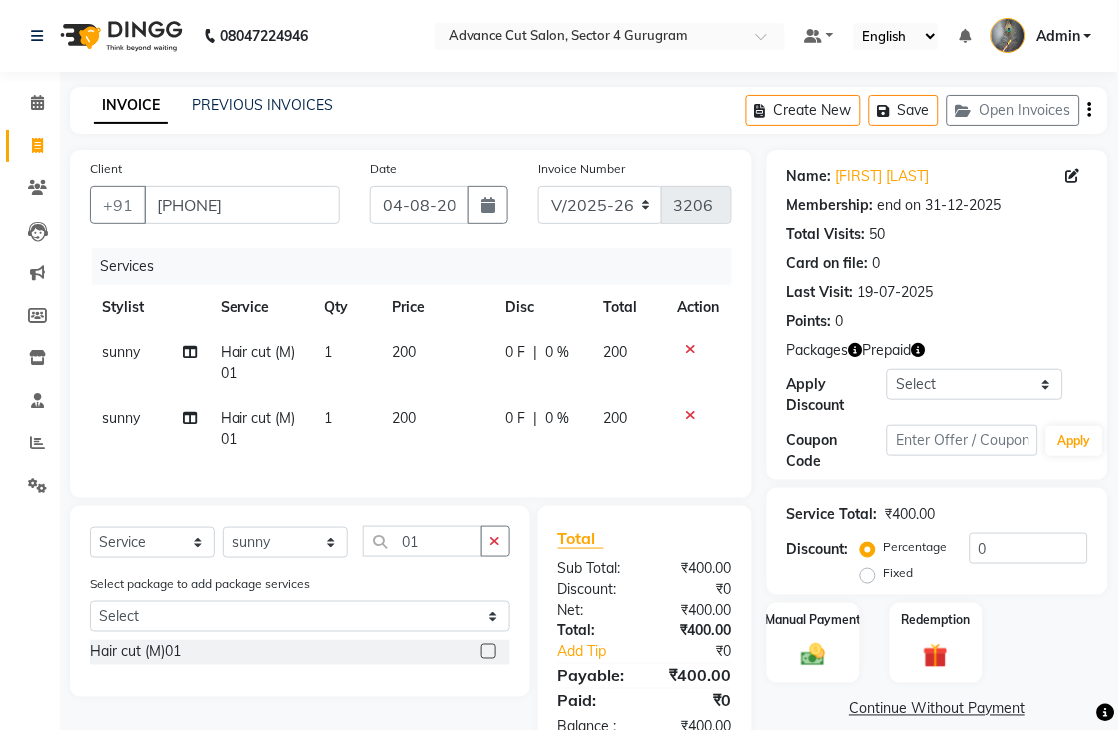 click on "sunny" 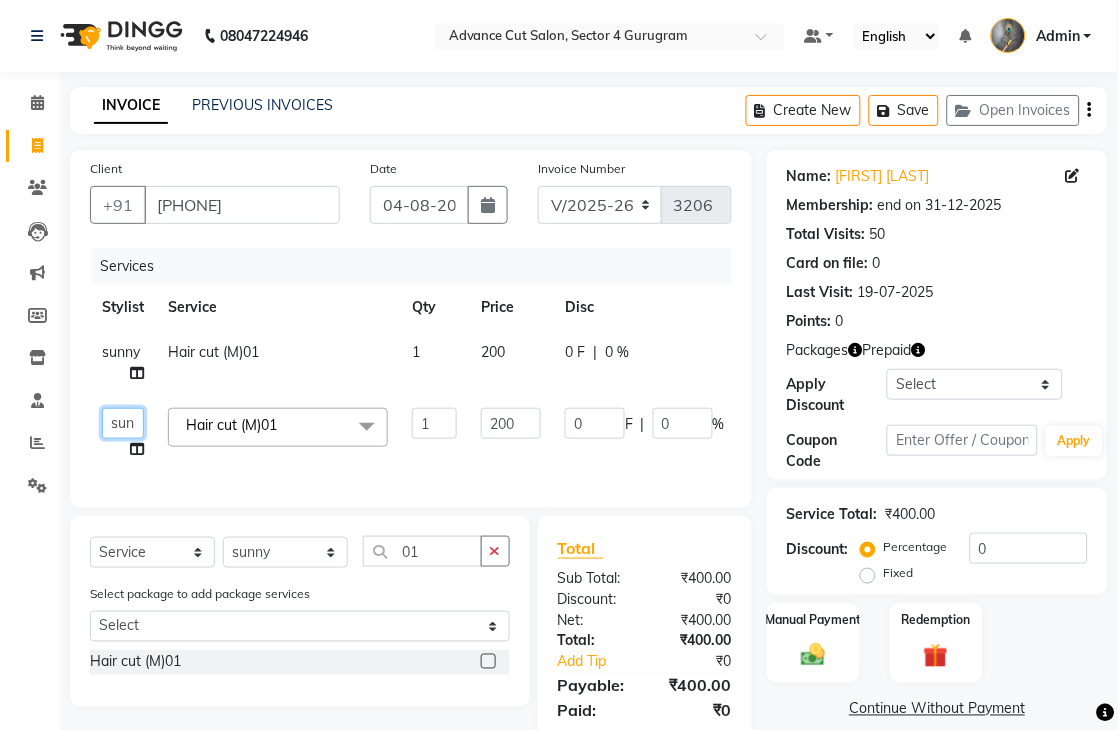 drag, startPoint x: 113, startPoint y: 424, endPoint x: 134, endPoint y: 421, distance: 21.213203 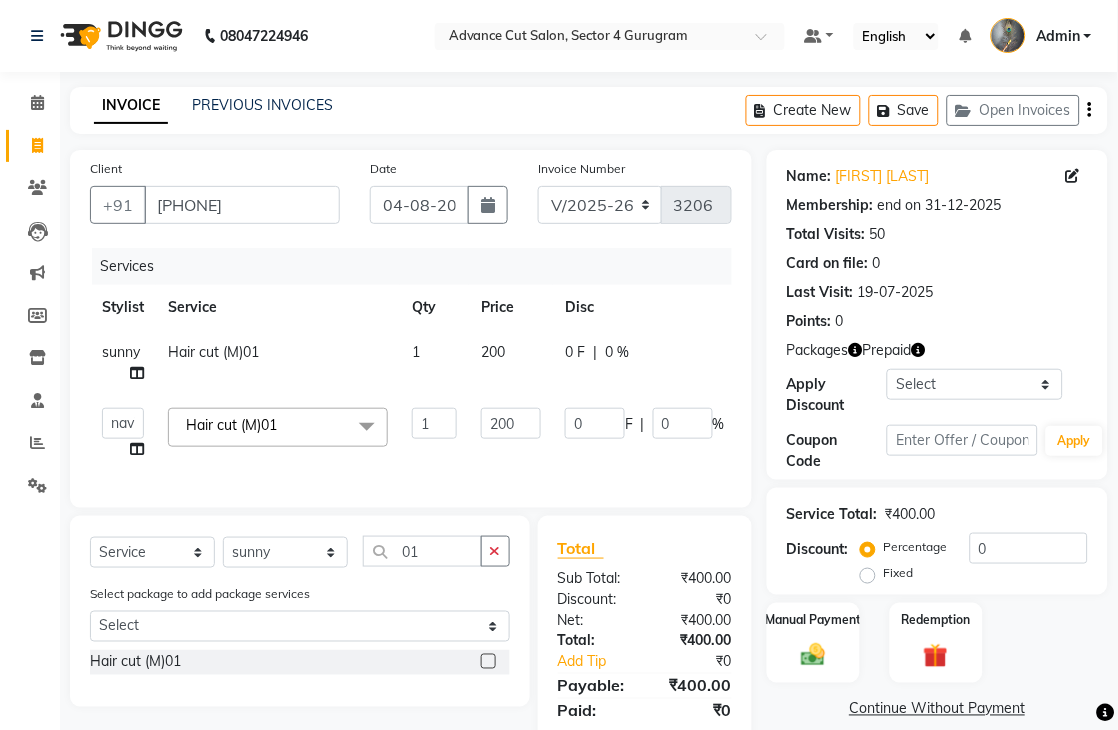 select on "81671" 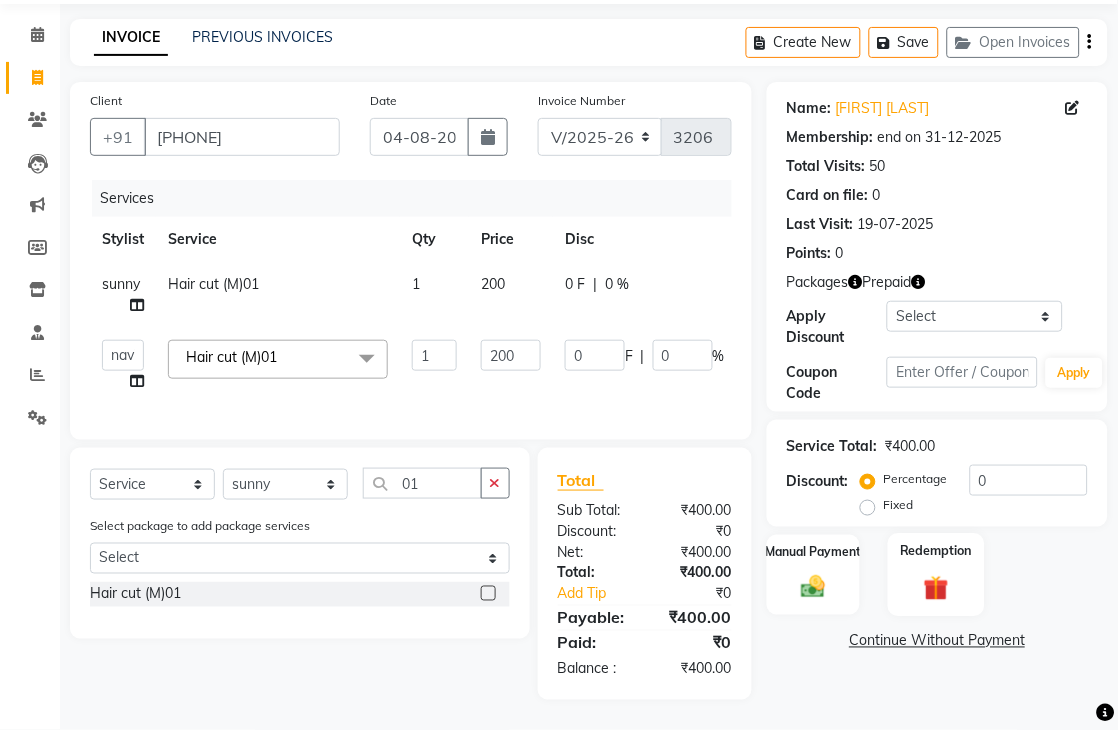 click on "Redemption" 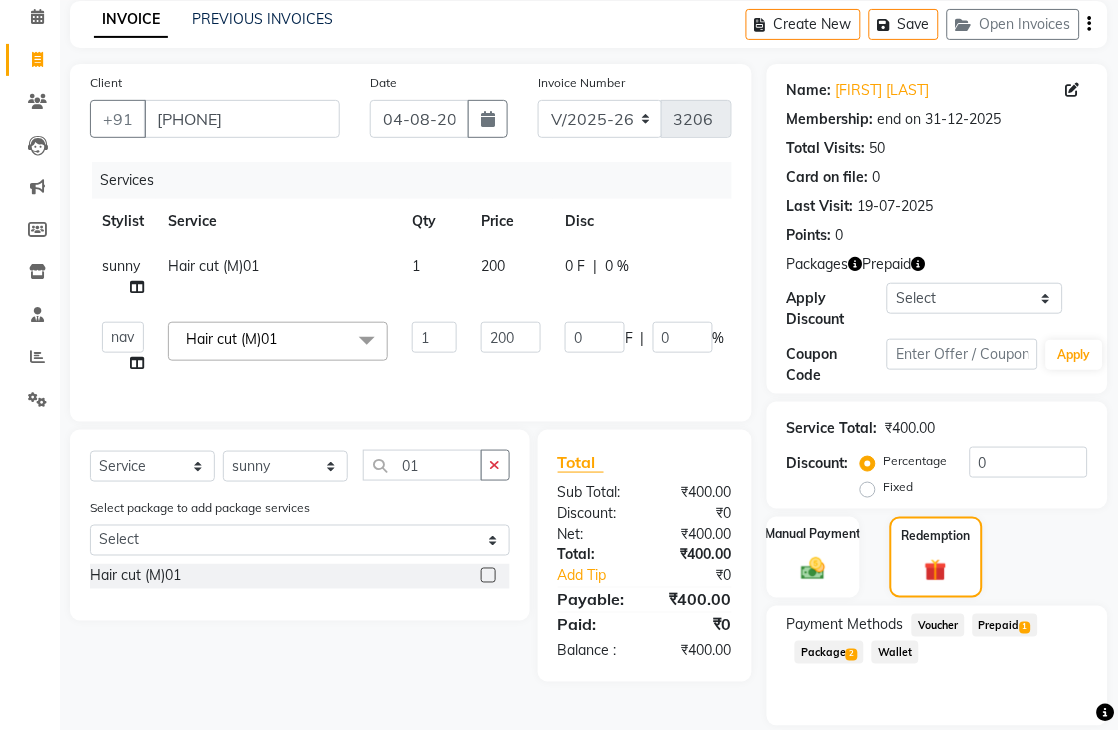 click on "Prepaid  1" 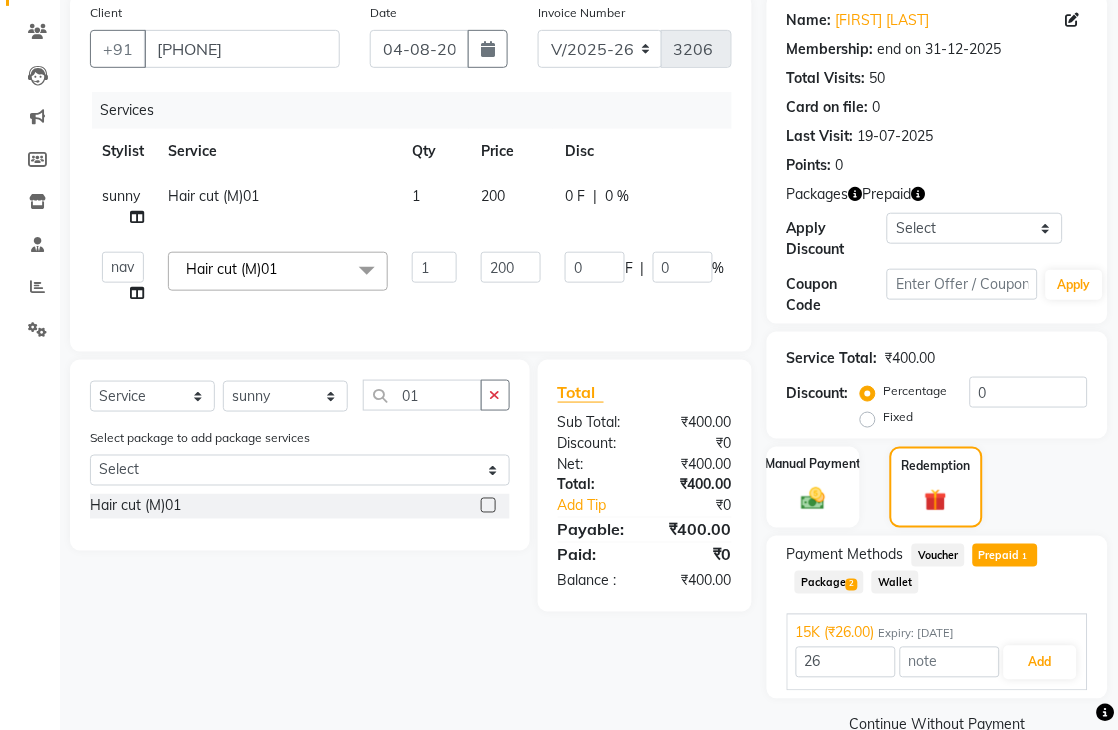 scroll, scrollTop: 196, scrollLeft: 0, axis: vertical 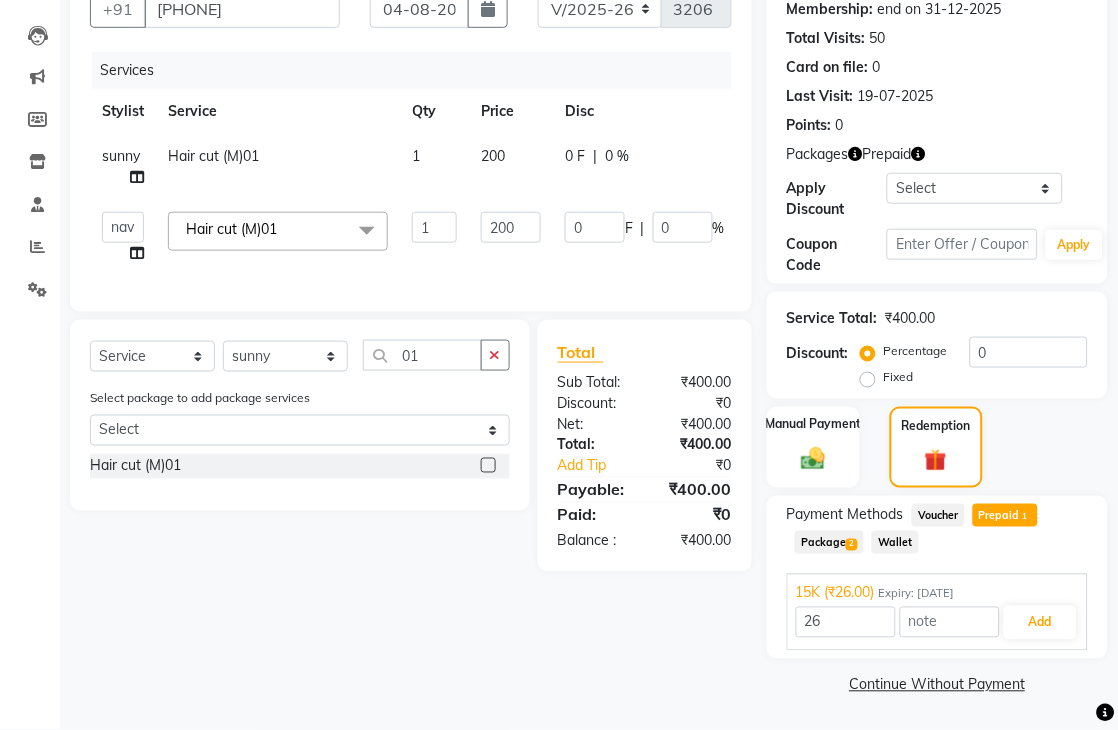 click on "Package  2" 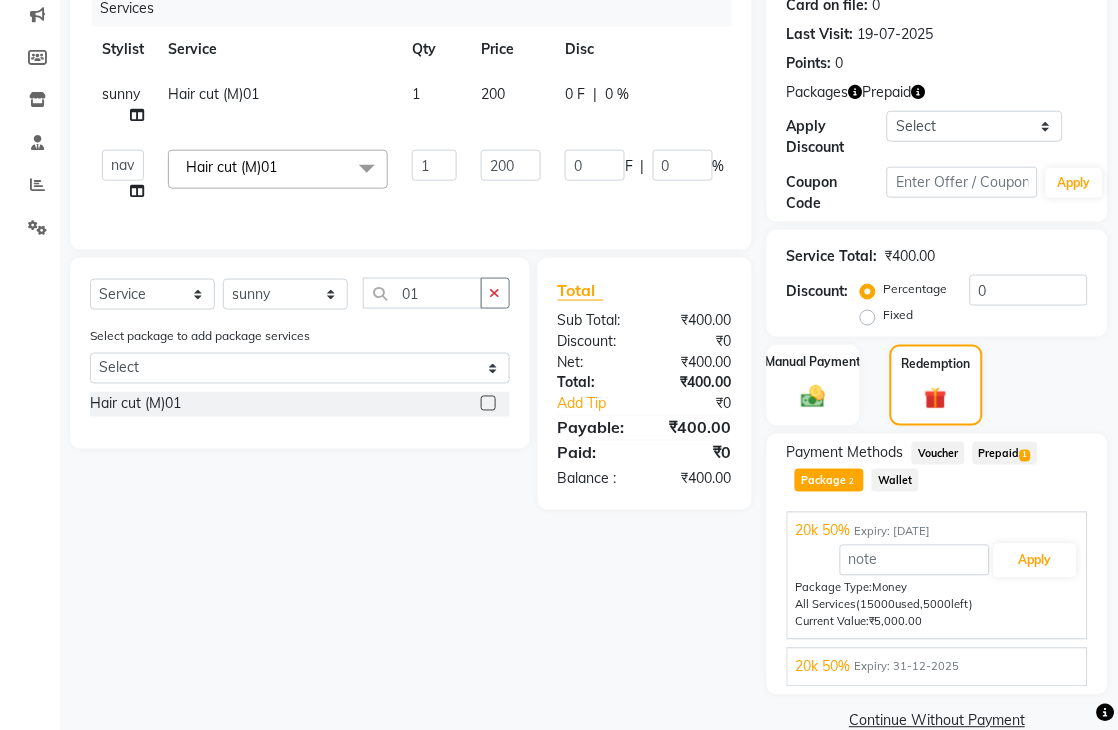 scroll, scrollTop: 294, scrollLeft: 0, axis: vertical 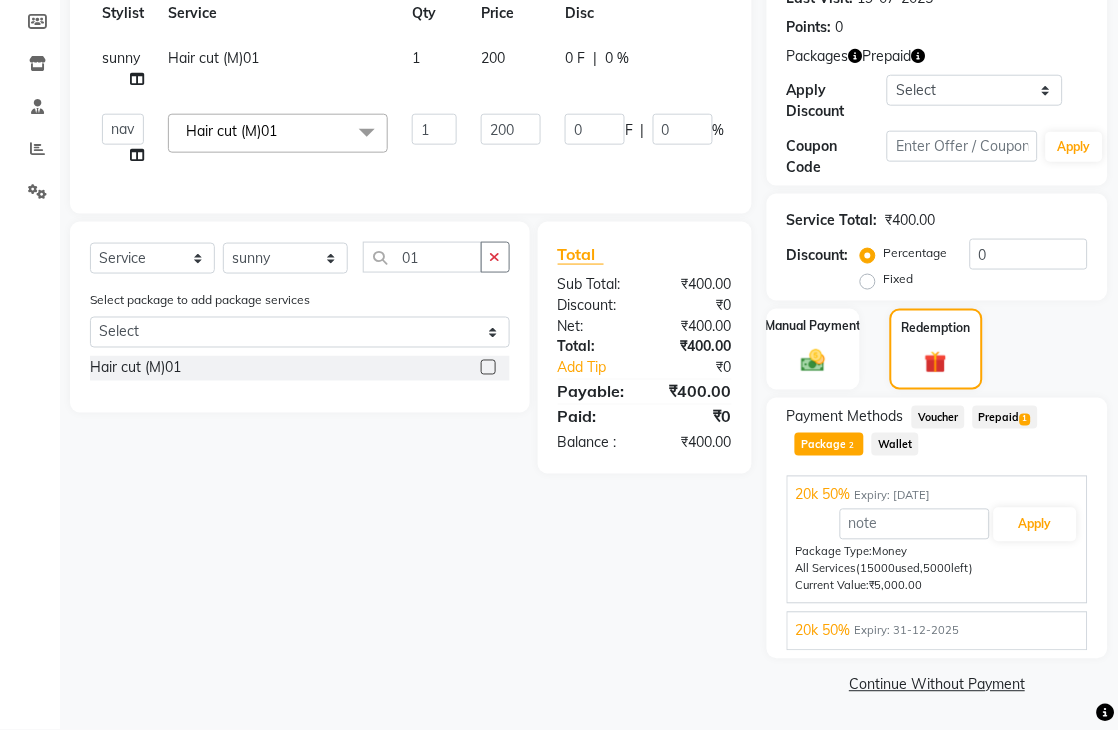 click on "Expiry: 31-12-2025" at bounding box center (907, 631) 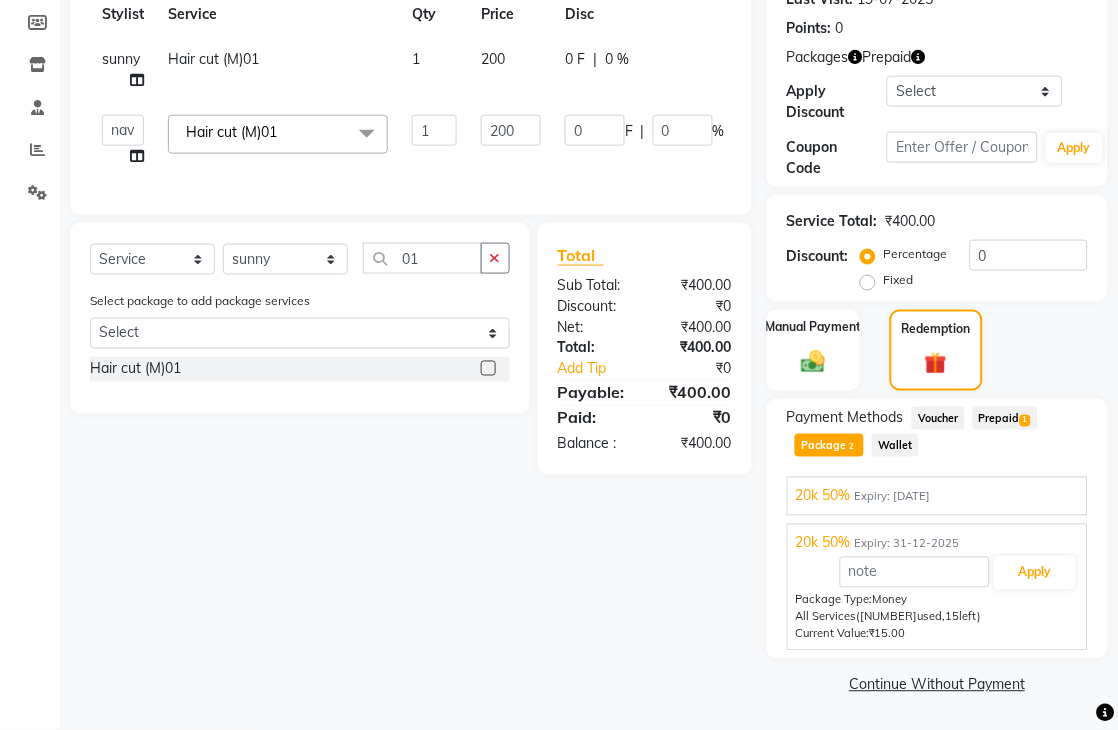 scroll, scrollTop: 294, scrollLeft: 0, axis: vertical 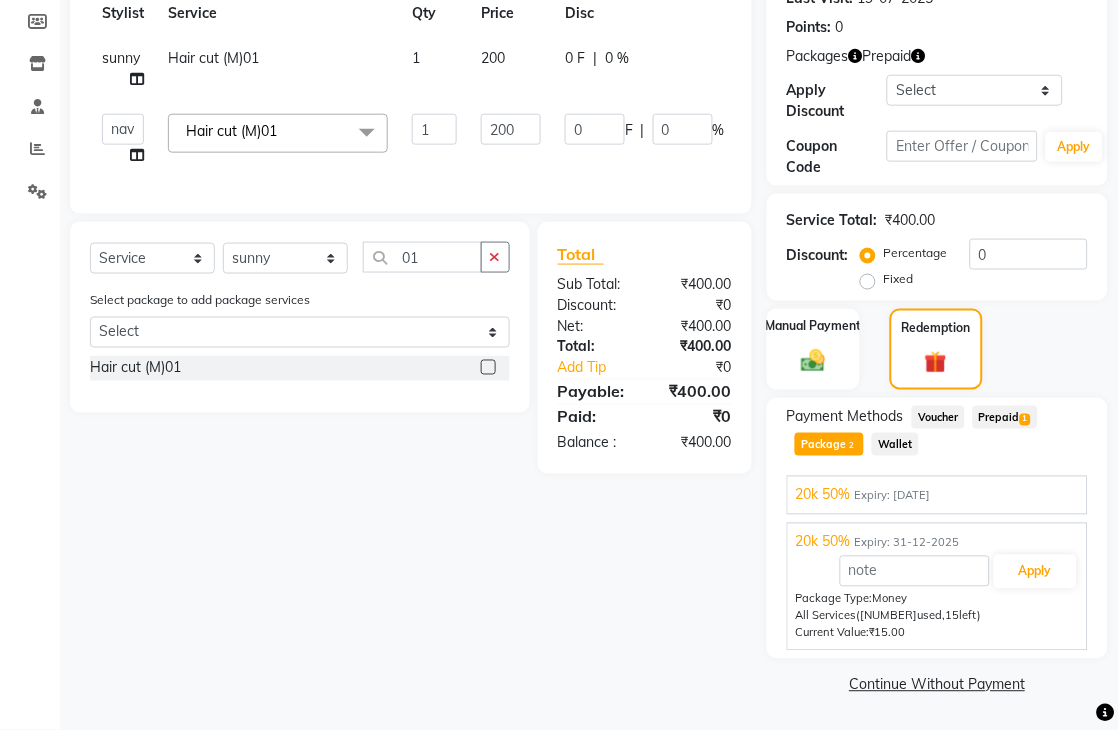 click on "Expiry: 13-10-2025" at bounding box center (893, 496) 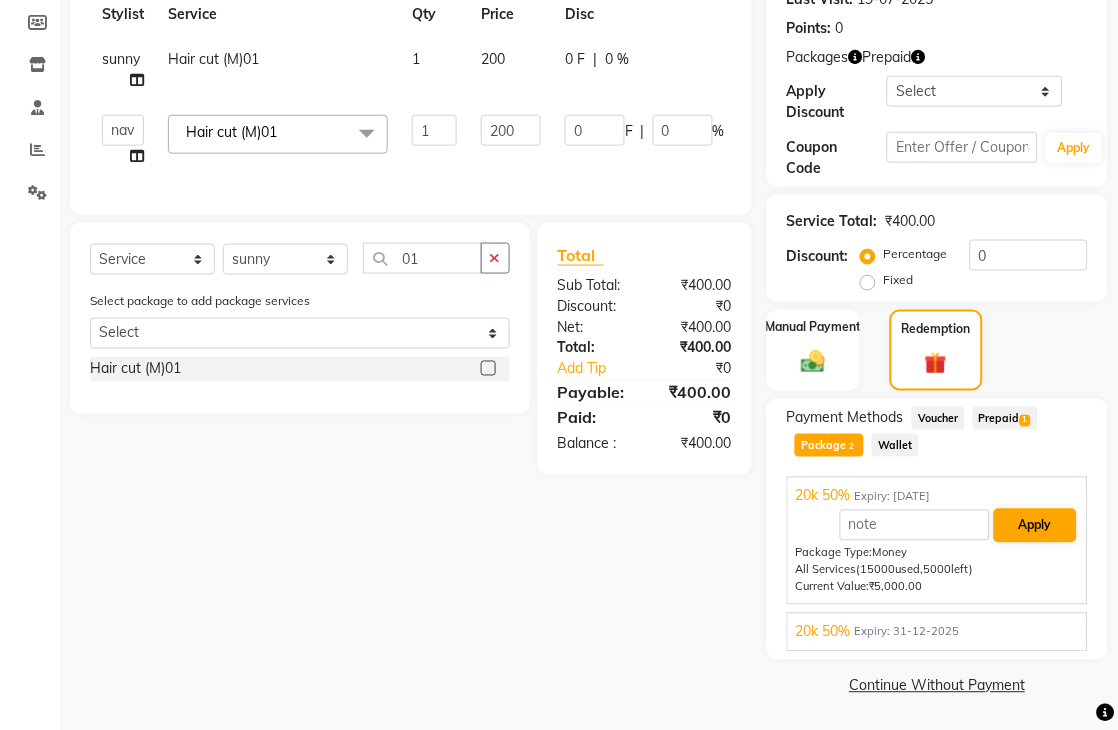 scroll, scrollTop: 294, scrollLeft: 0, axis: vertical 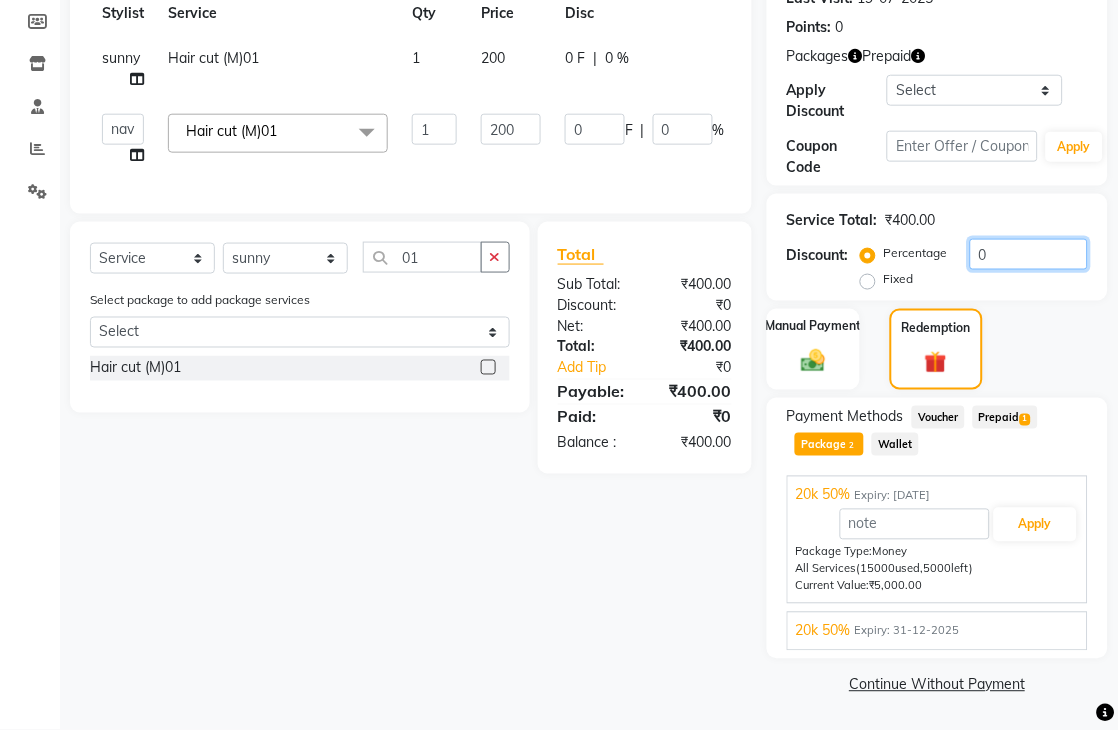 click on "0" 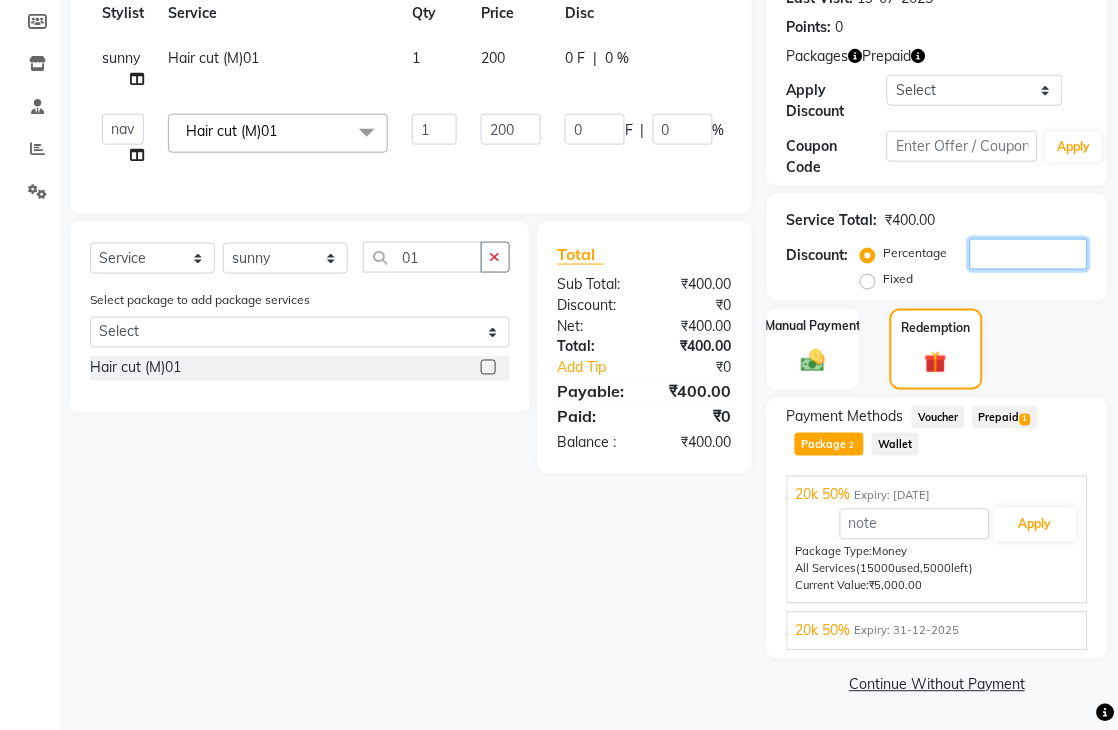 type on "5" 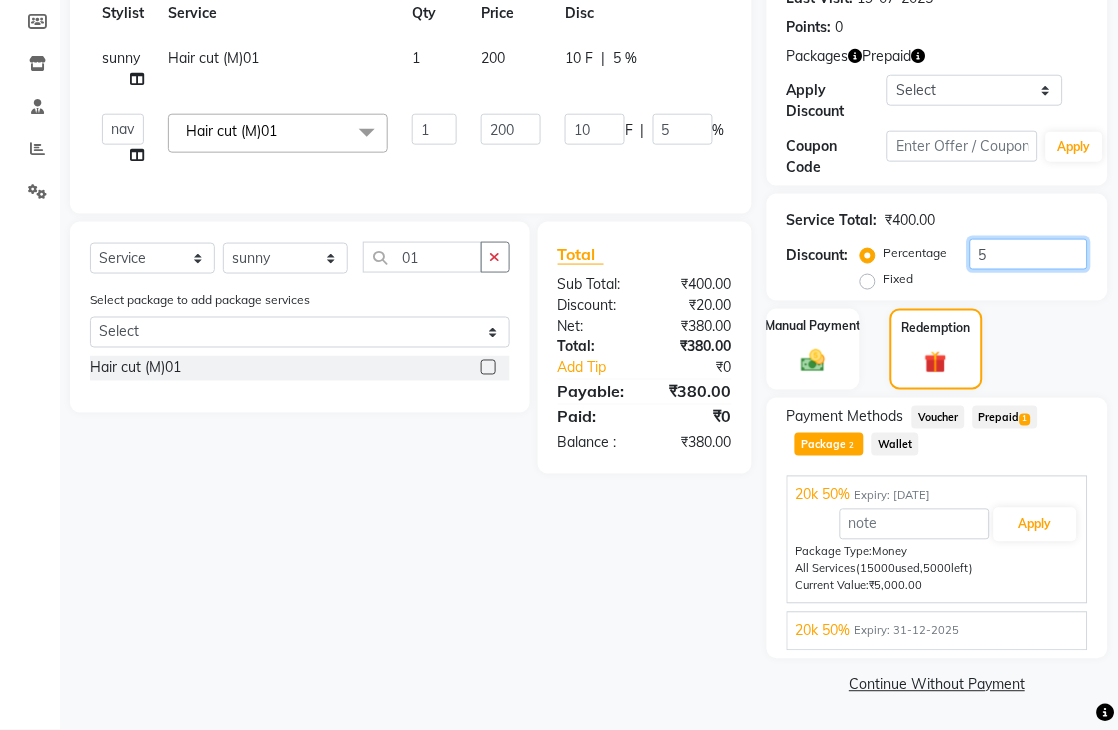 type on "50" 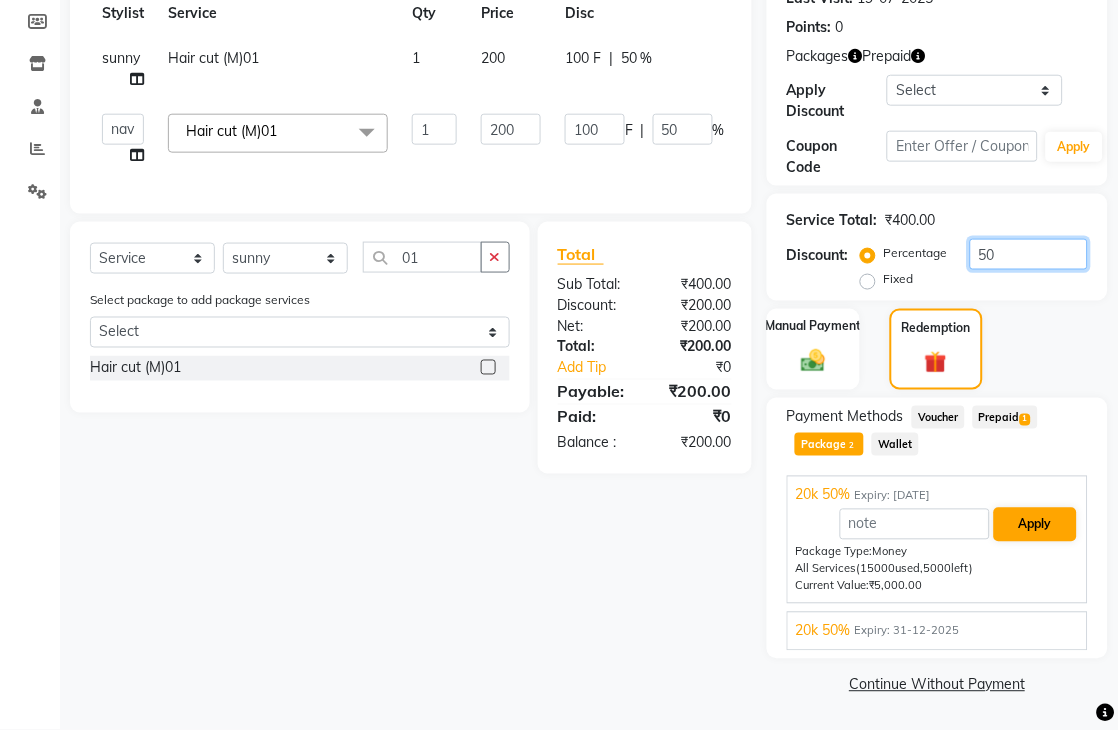 type on "50" 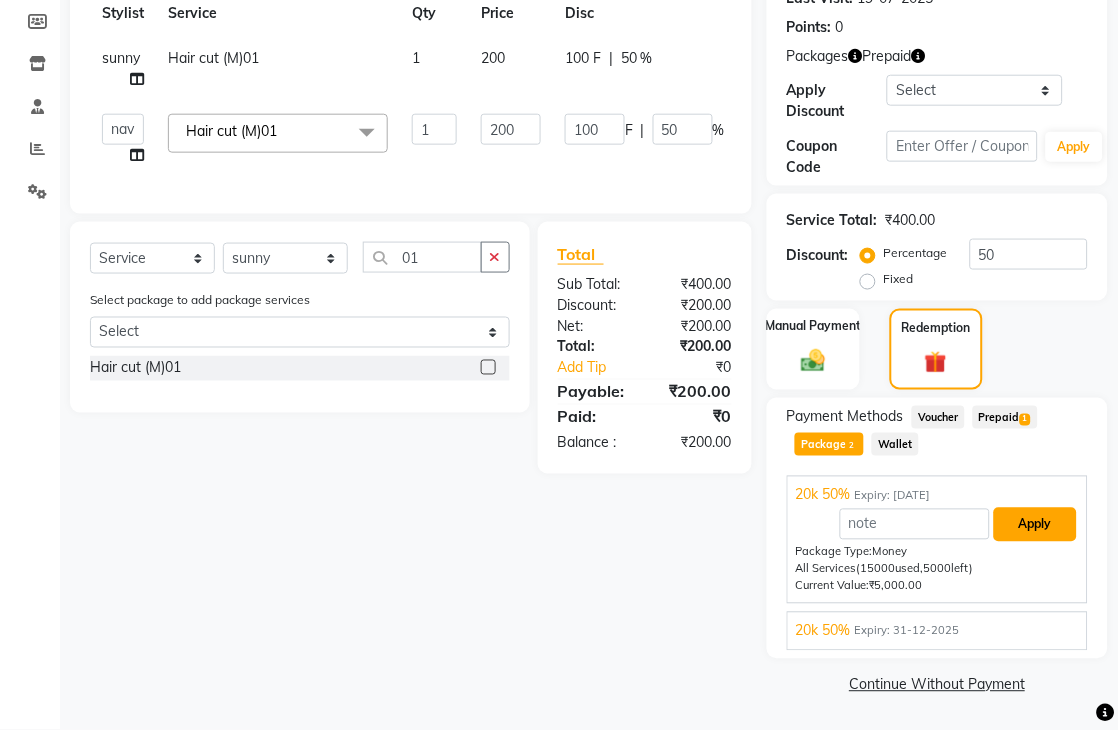 click on "Apply" at bounding box center (1035, 525) 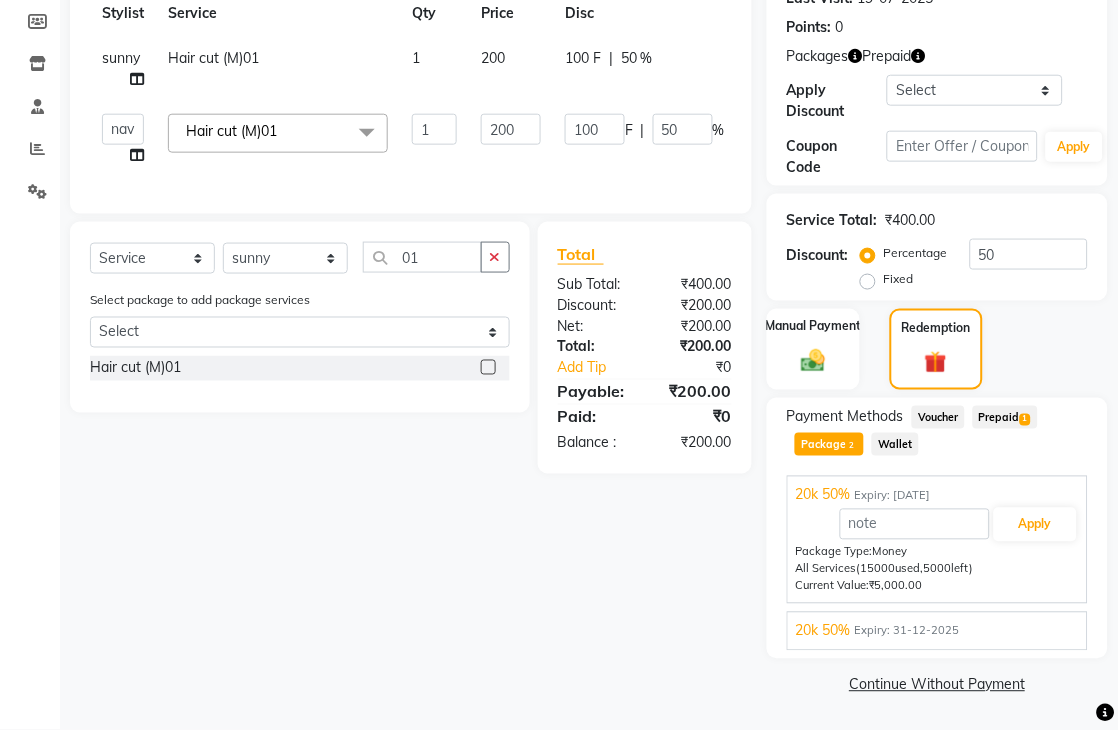 scroll, scrollTop: 170, scrollLeft: 0, axis: vertical 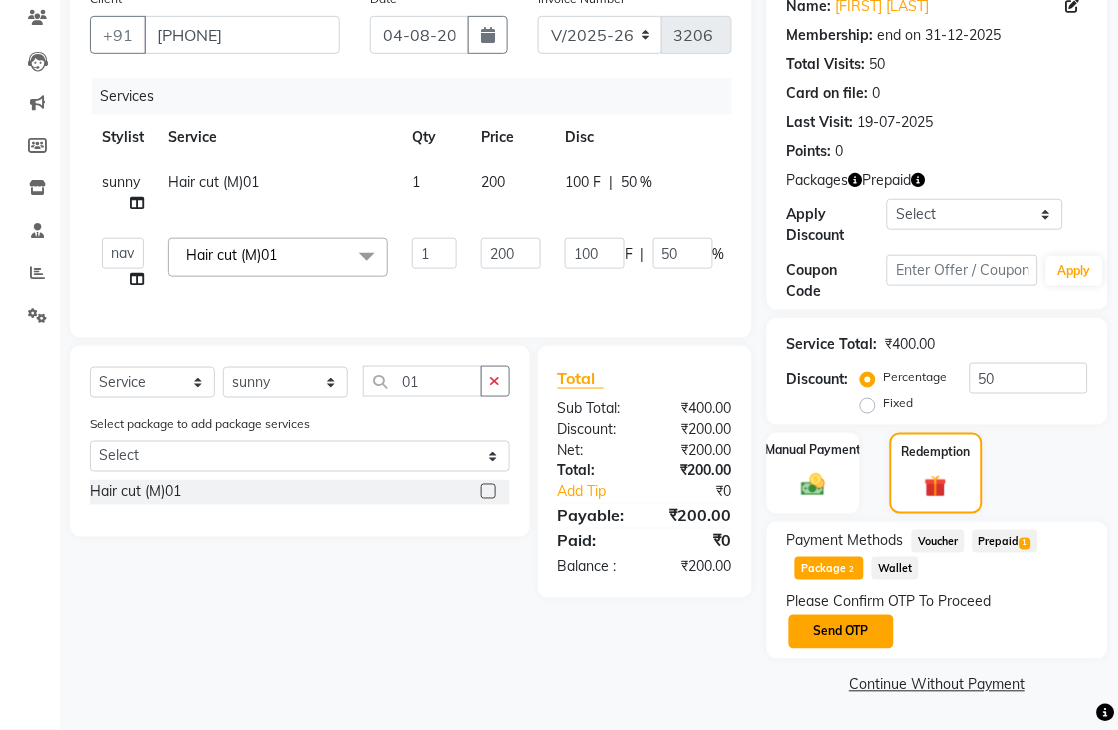 click on "Send OTP" 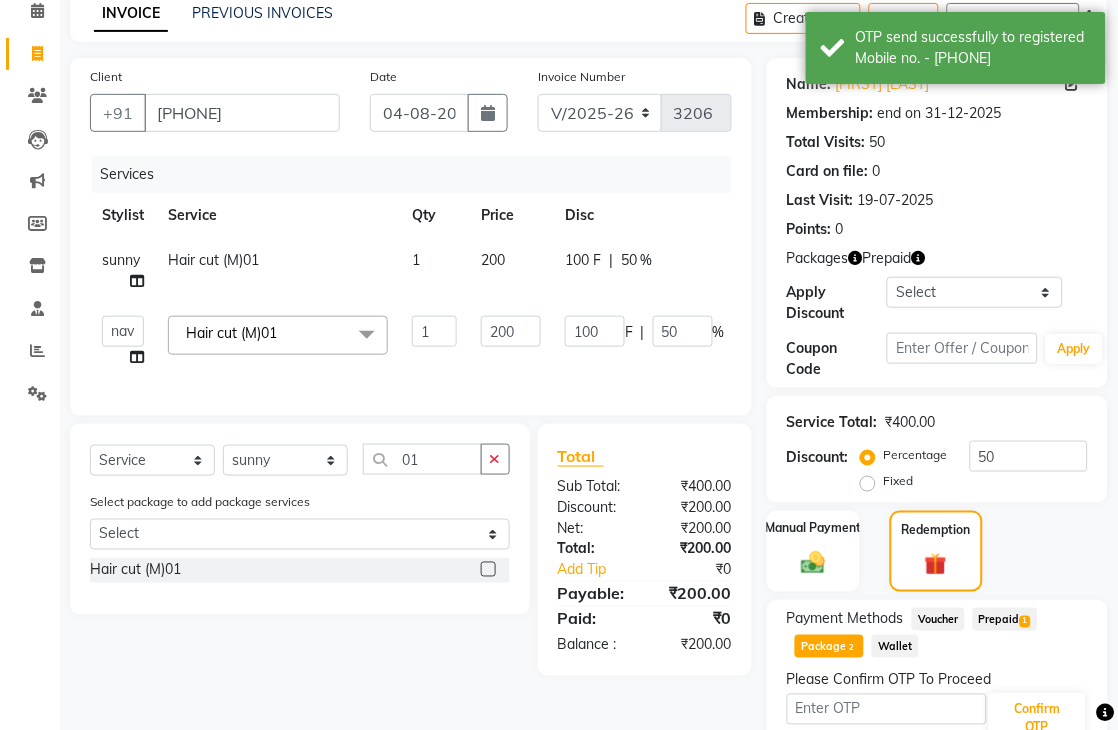 scroll, scrollTop: 204, scrollLeft: 0, axis: vertical 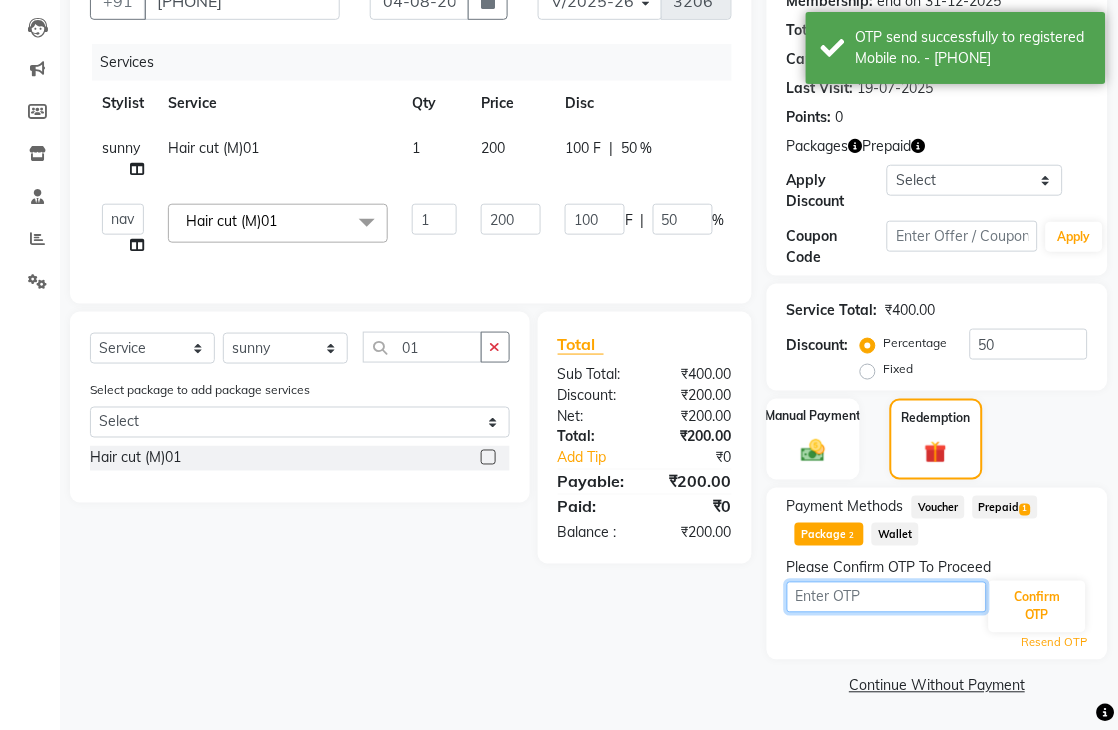 click at bounding box center [887, 597] 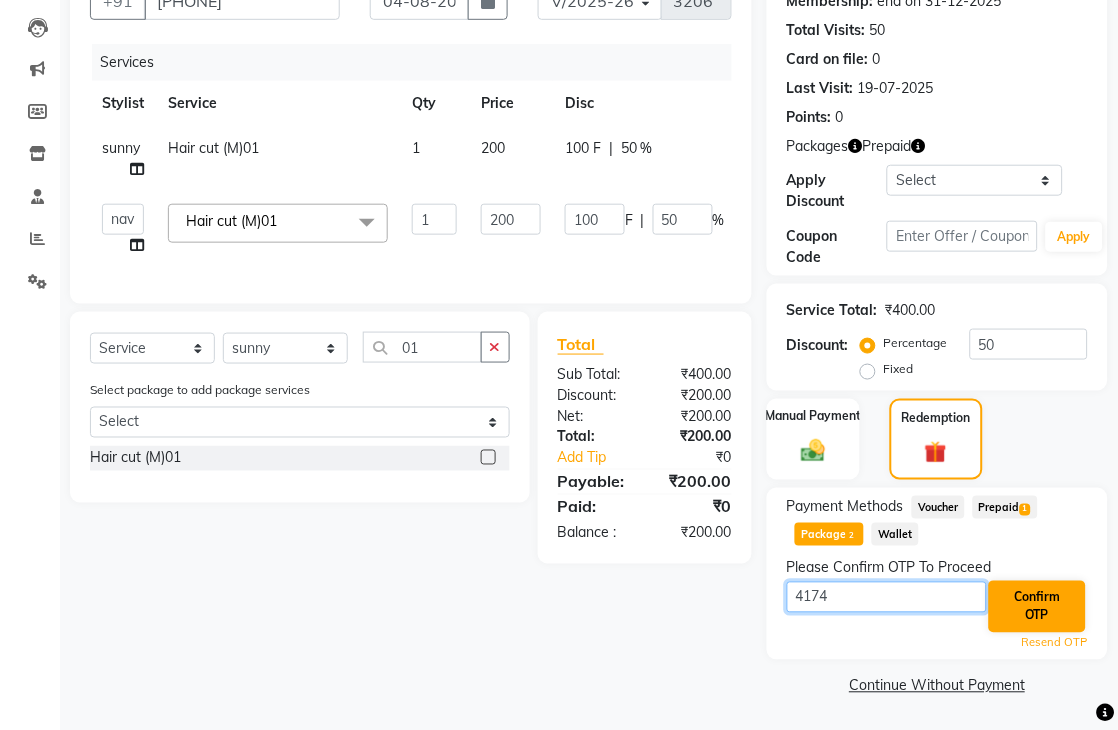 type on "4174" 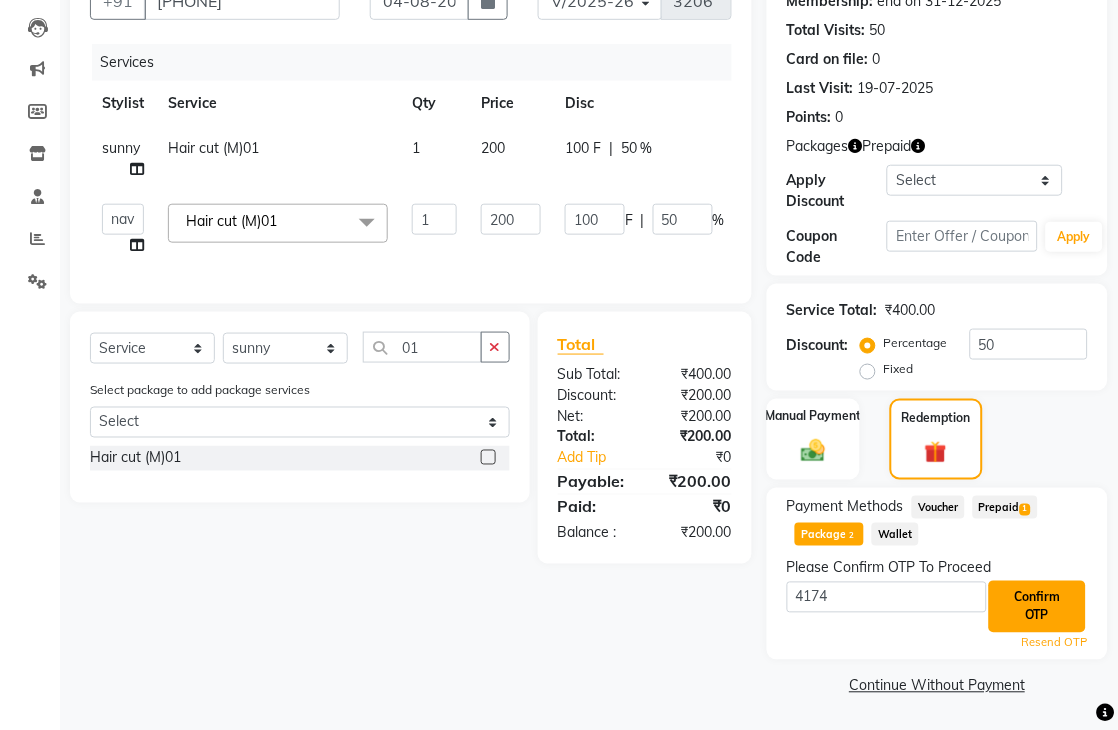 click on "Confirm OTP" 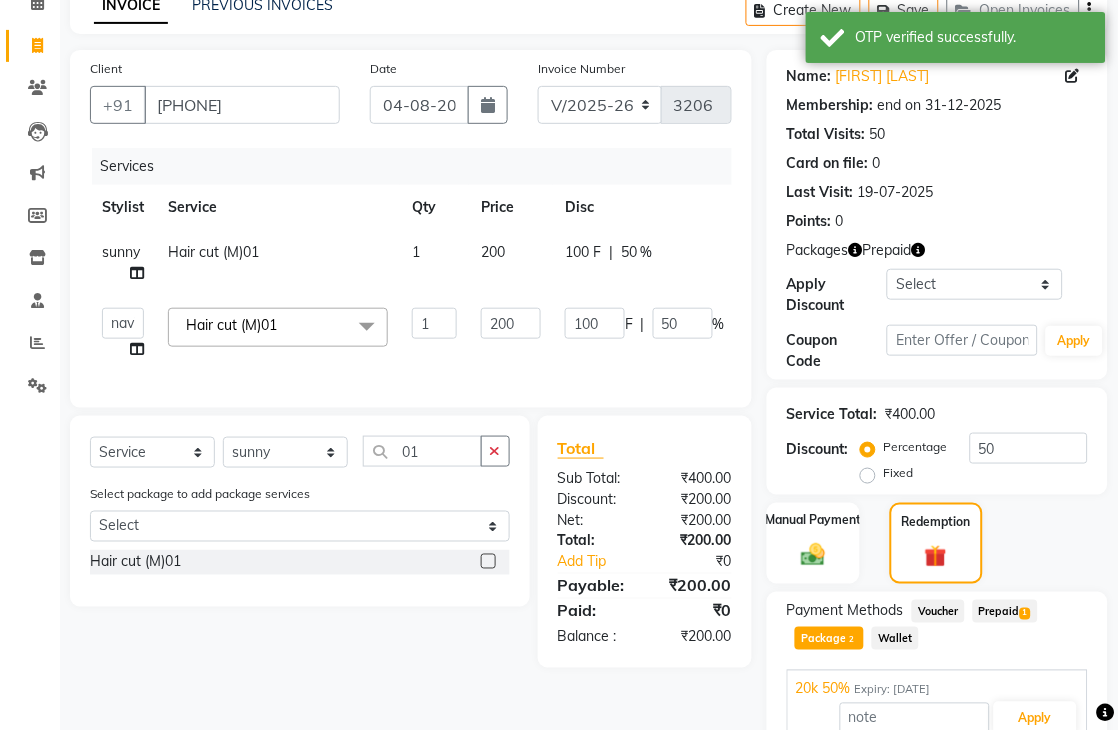 scroll, scrollTop: 0, scrollLeft: 0, axis: both 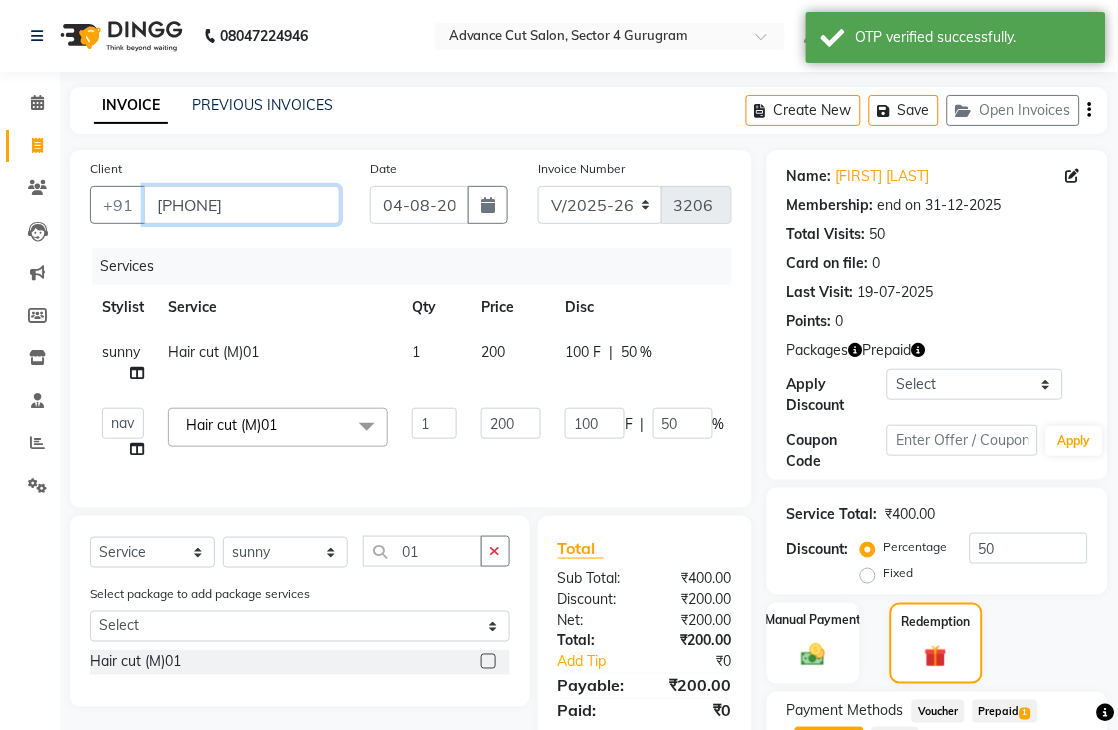 click on "8860651870" at bounding box center [242, 205] 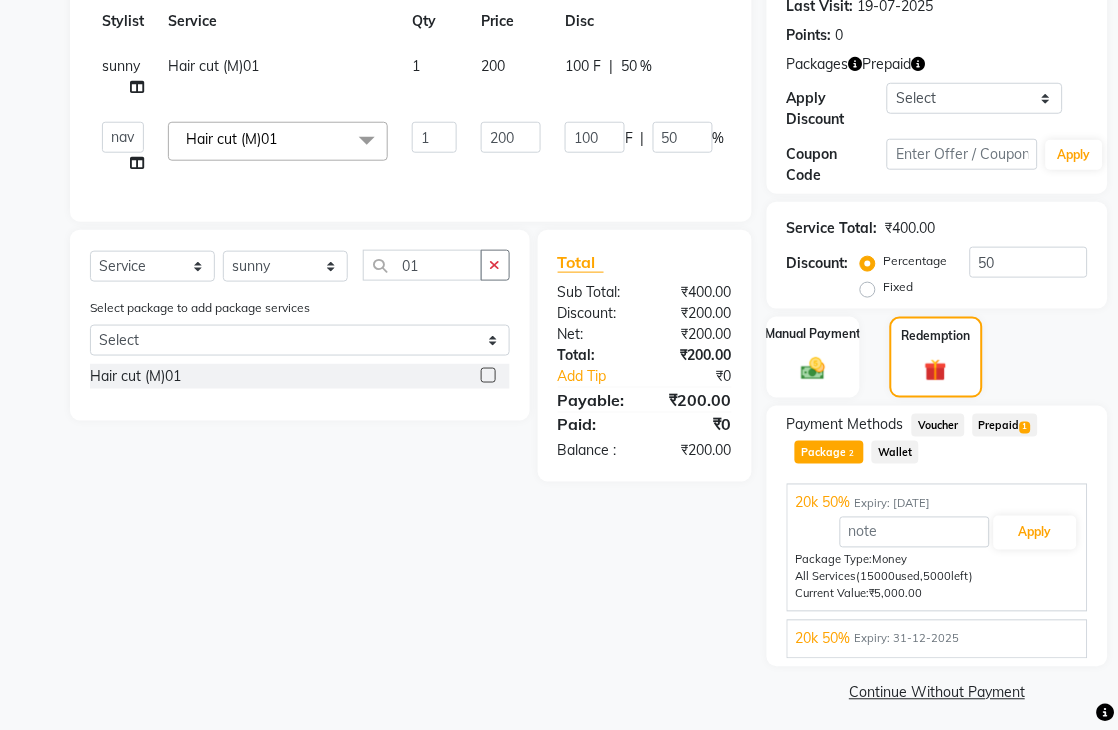scroll, scrollTop: 222, scrollLeft: 0, axis: vertical 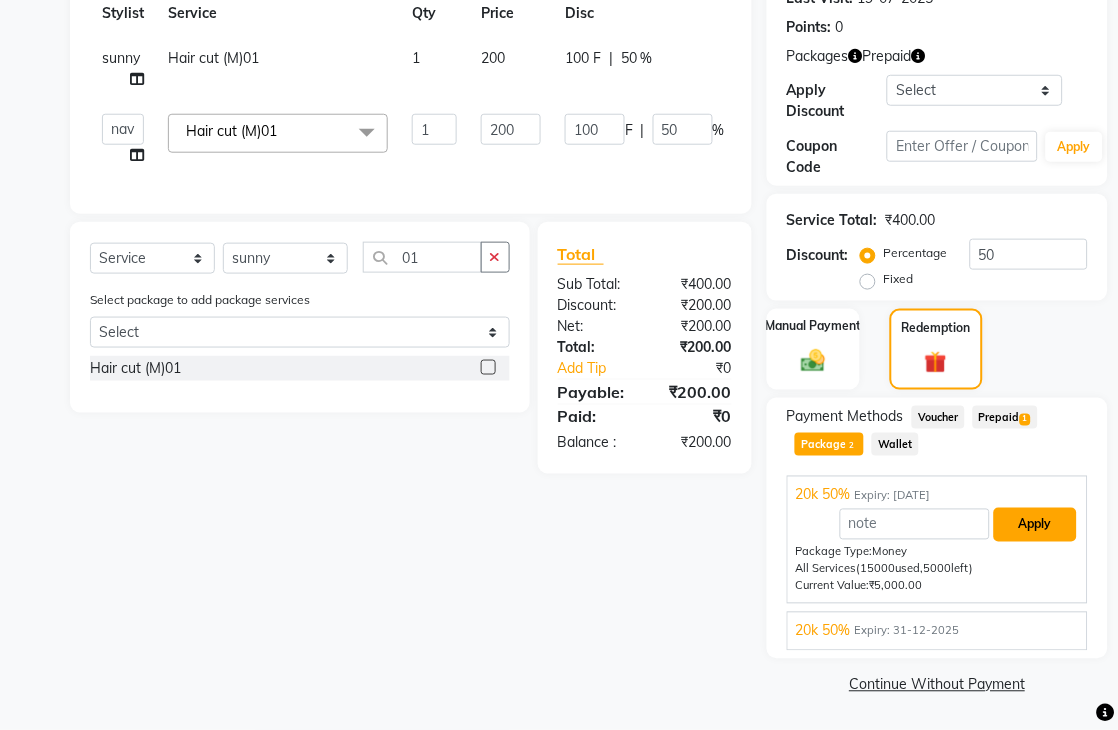 click on "Apply" at bounding box center (1035, 525) 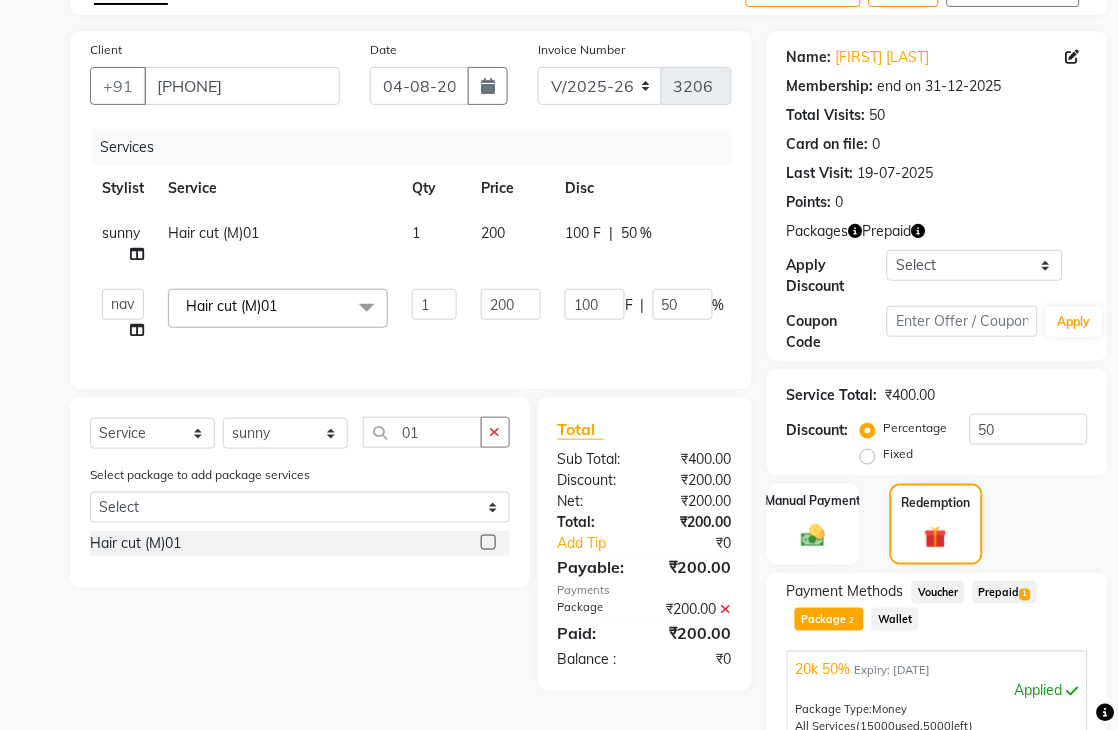 scroll, scrollTop: 0, scrollLeft: 0, axis: both 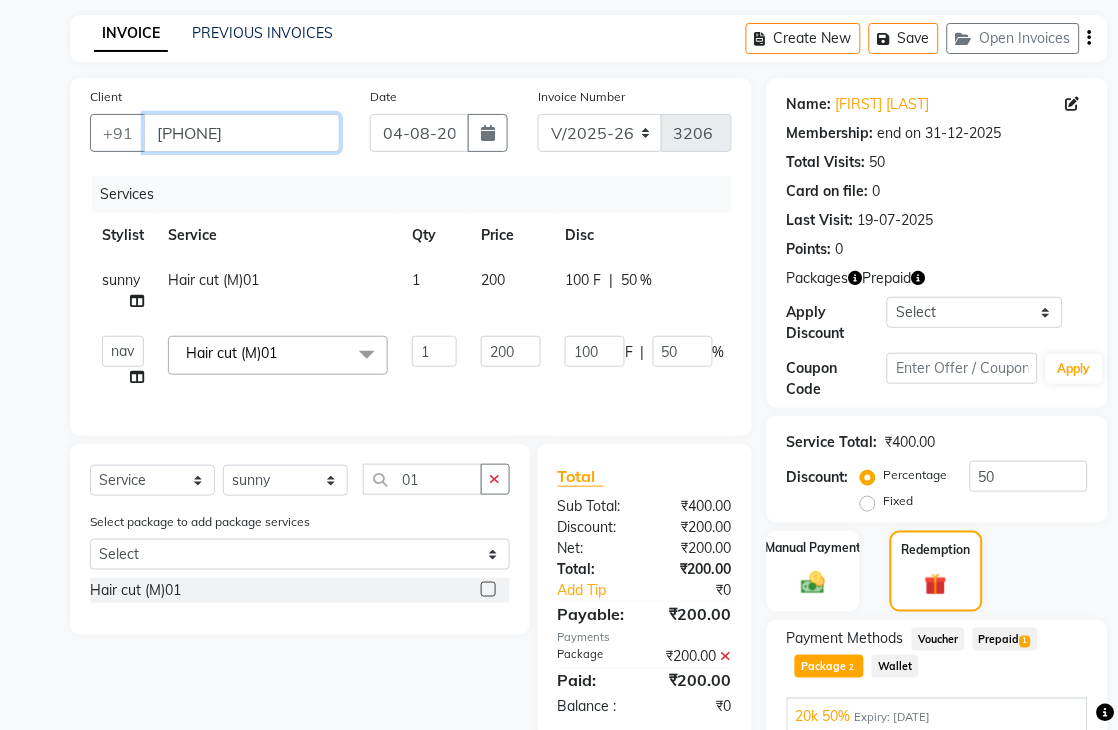 click on "8860651870" at bounding box center (242, 133) 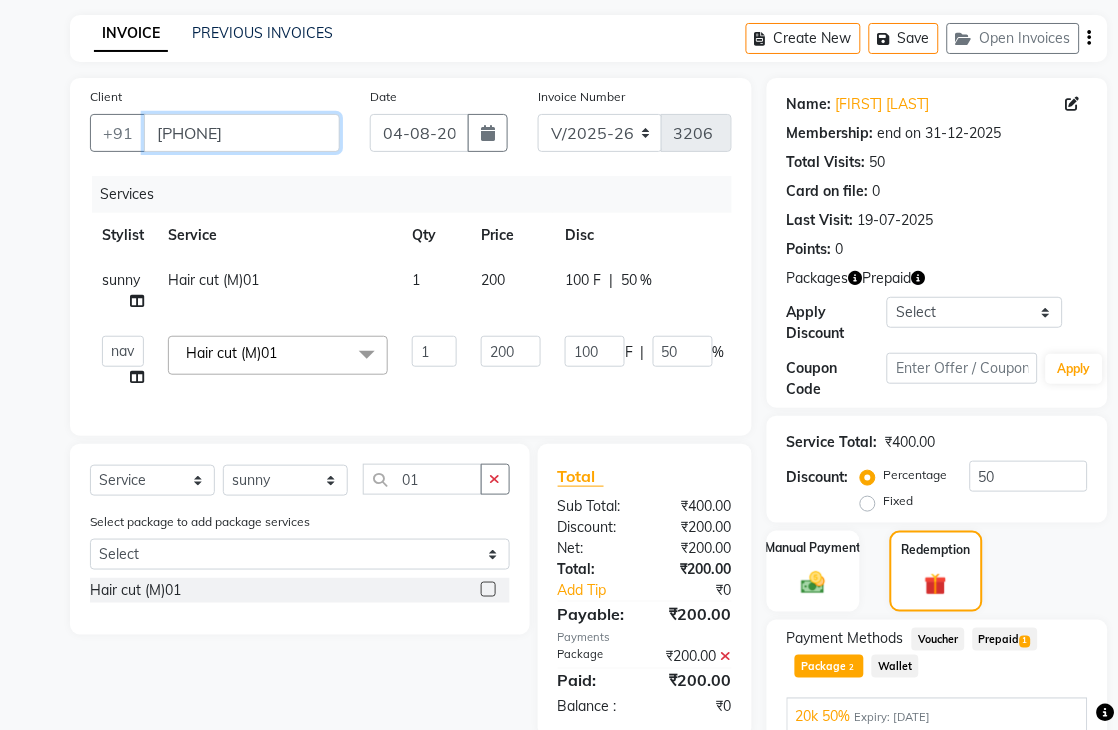 click on "8860651870" at bounding box center (242, 133) 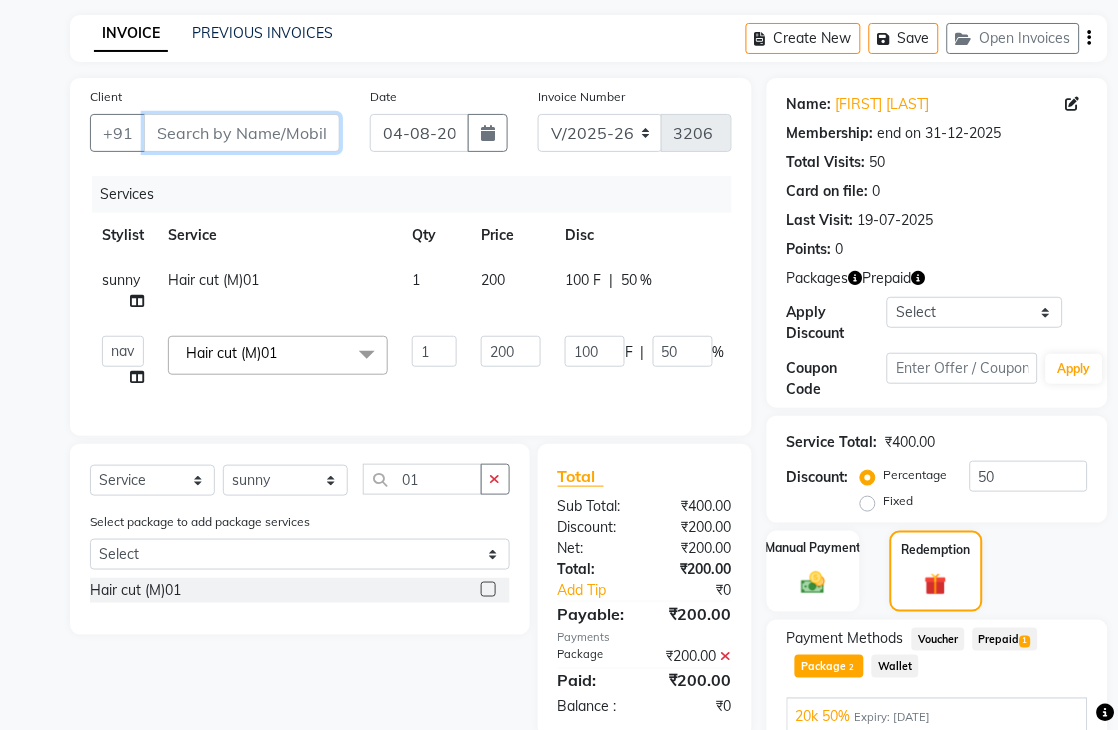 paste on "8860651870" 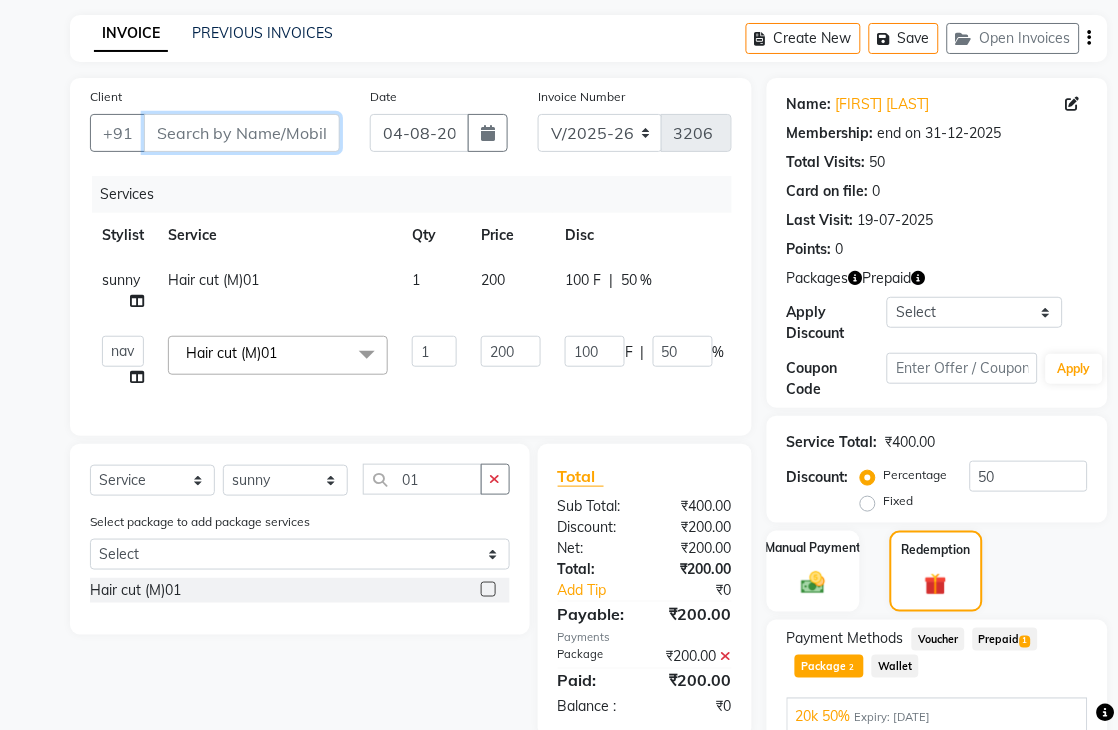 type on "8860651870" 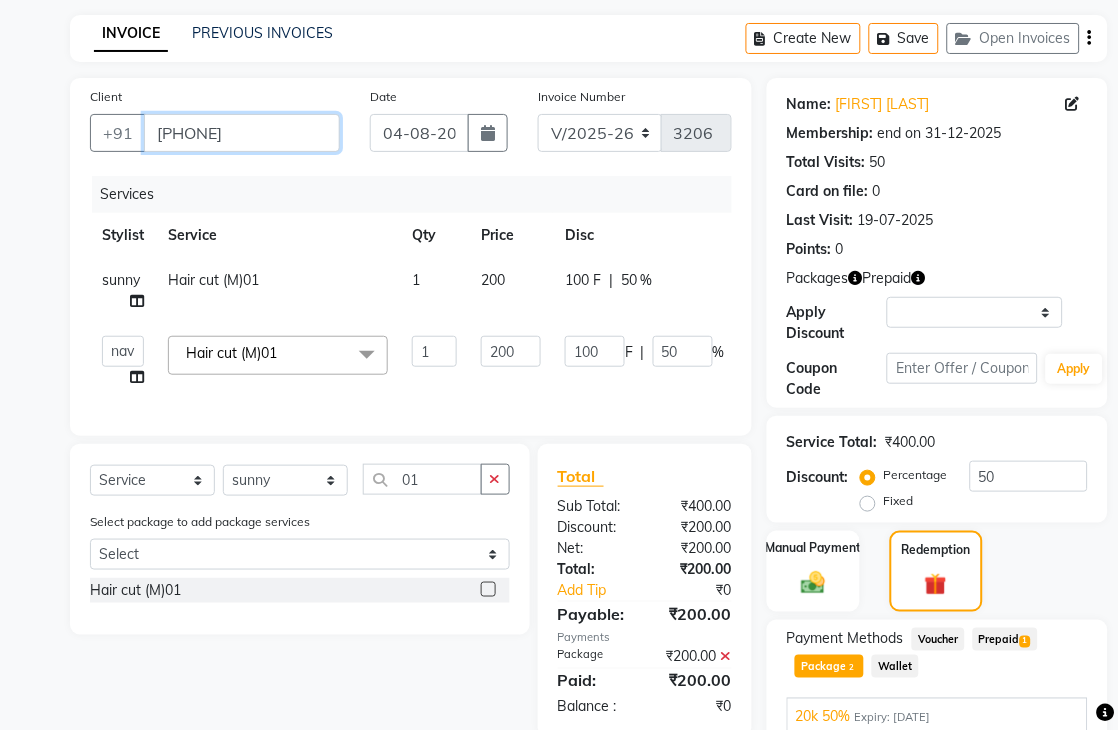 type on "0" 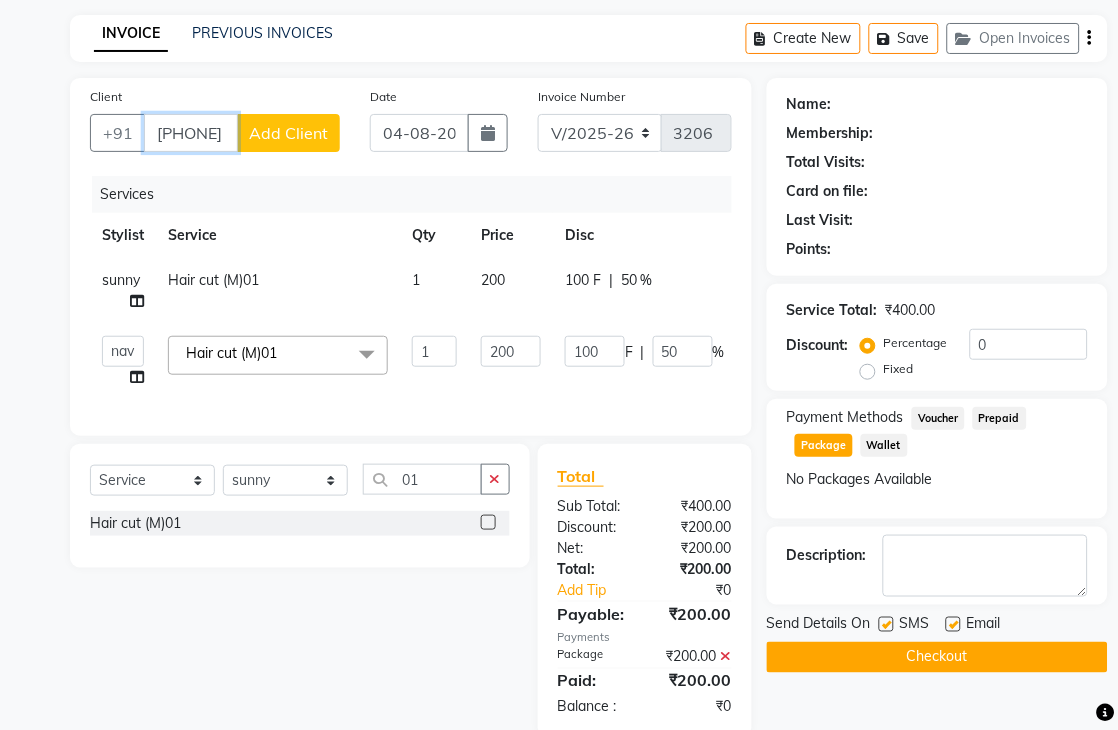 scroll, scrollTop: 0, scrollLeft: 31, axis: horizontal 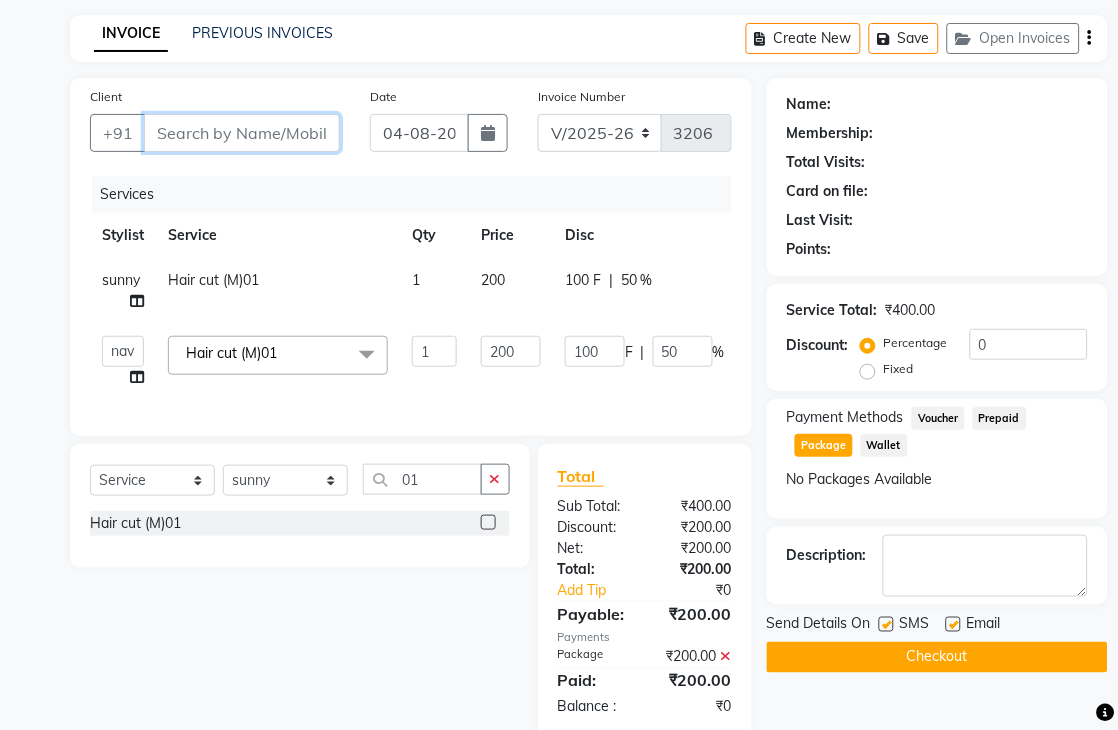 paste on "8860651870" 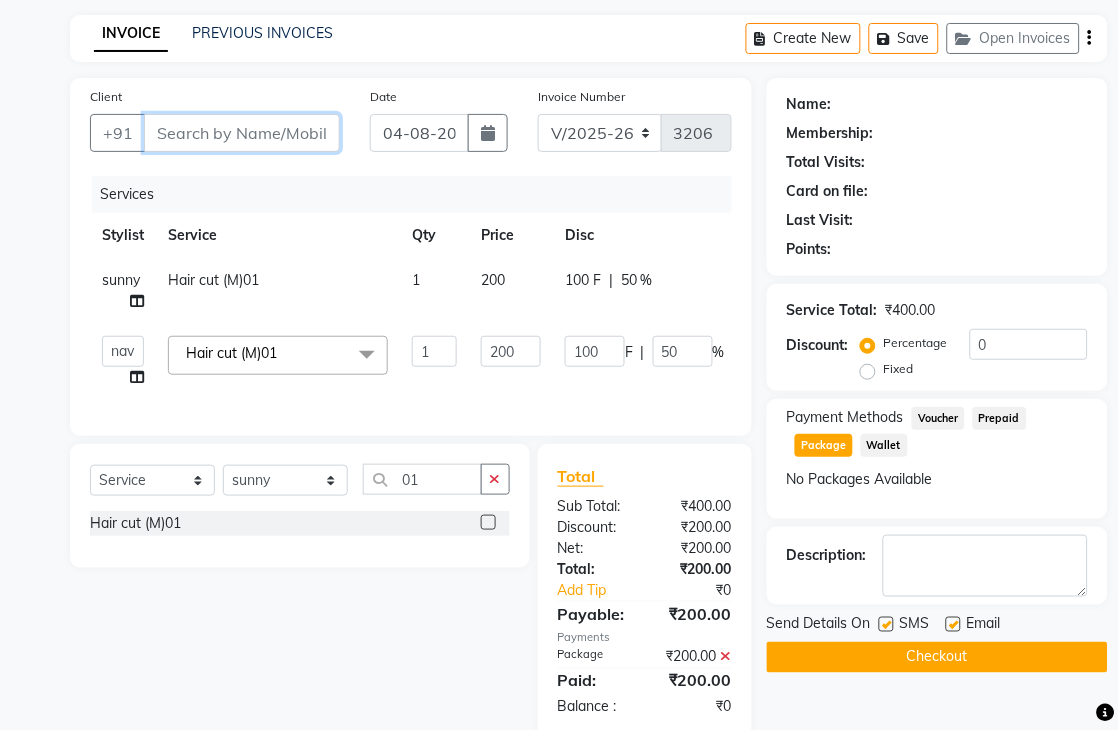 type on "8860651870" 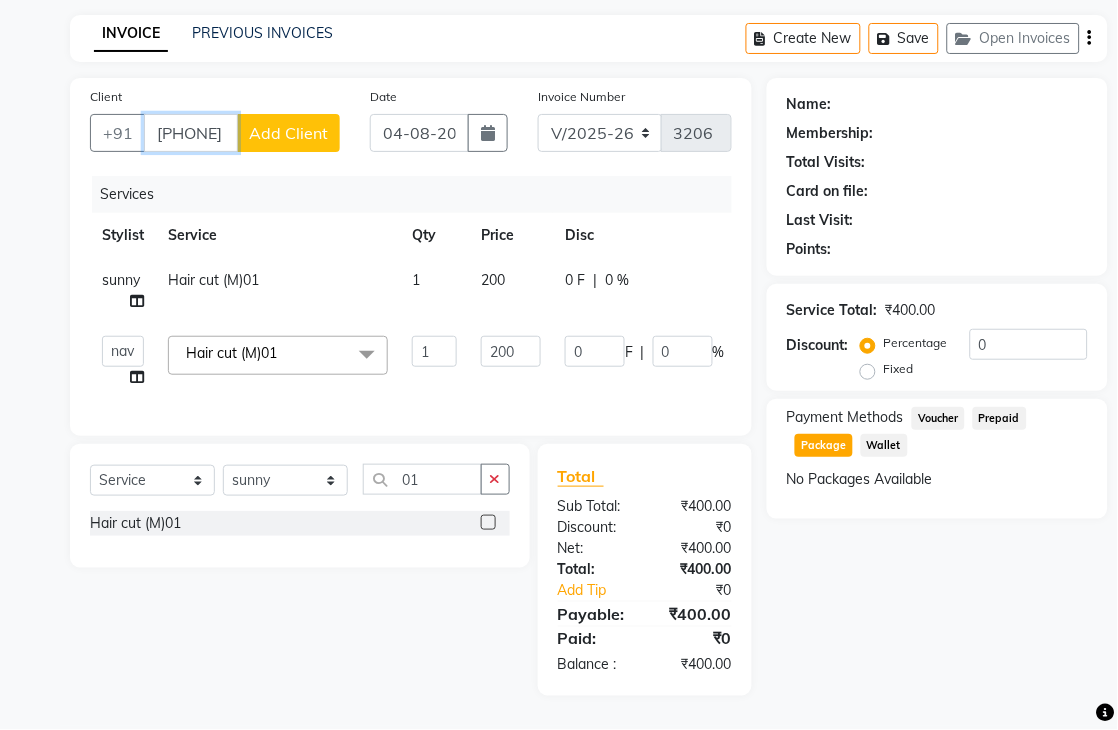 scroll, scrollTop: 0, scrollLeft: 31, axis: horizontal 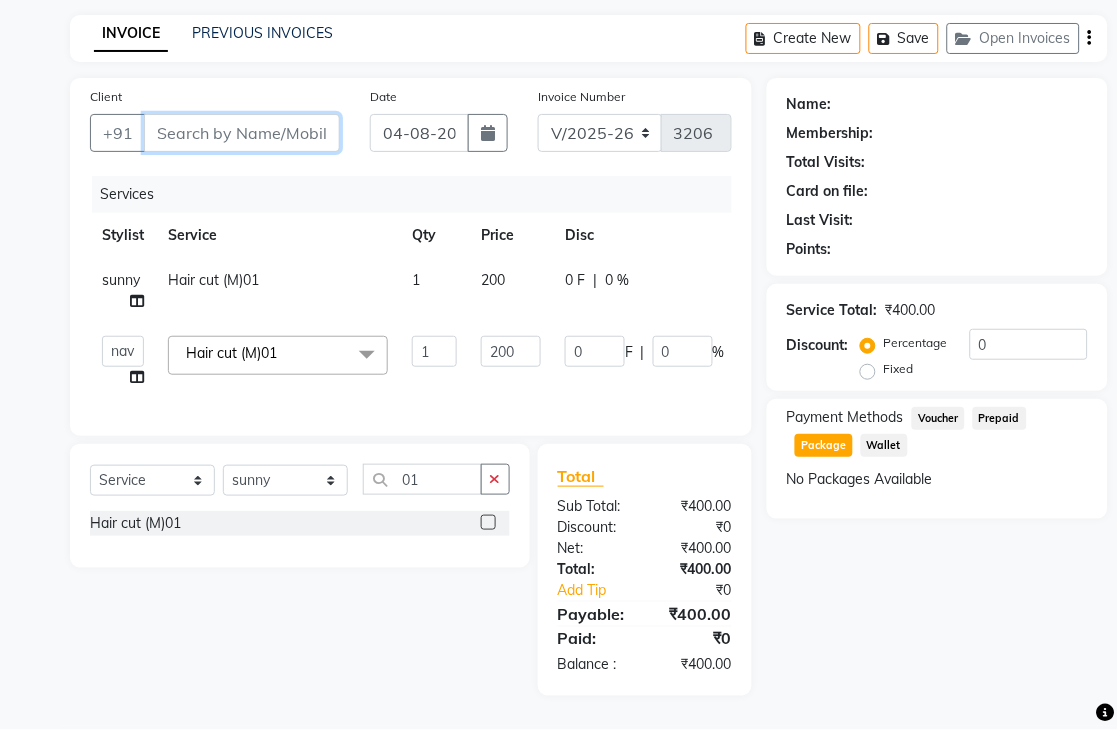 type on "V" 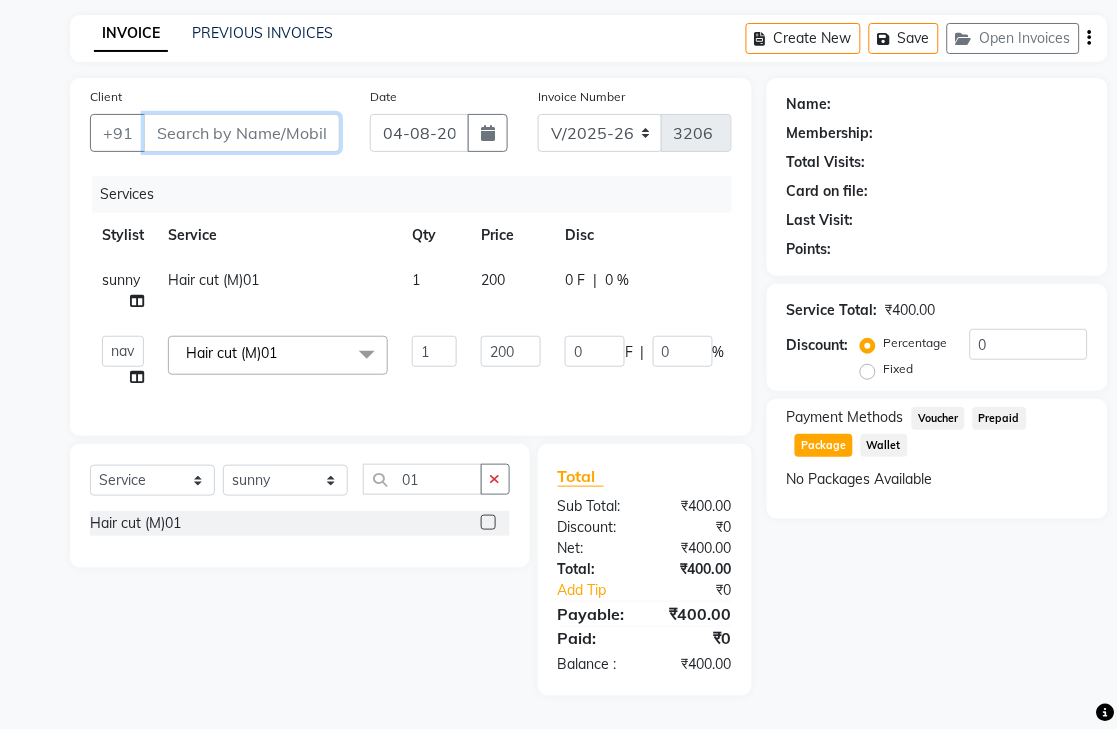type on "8860651870" 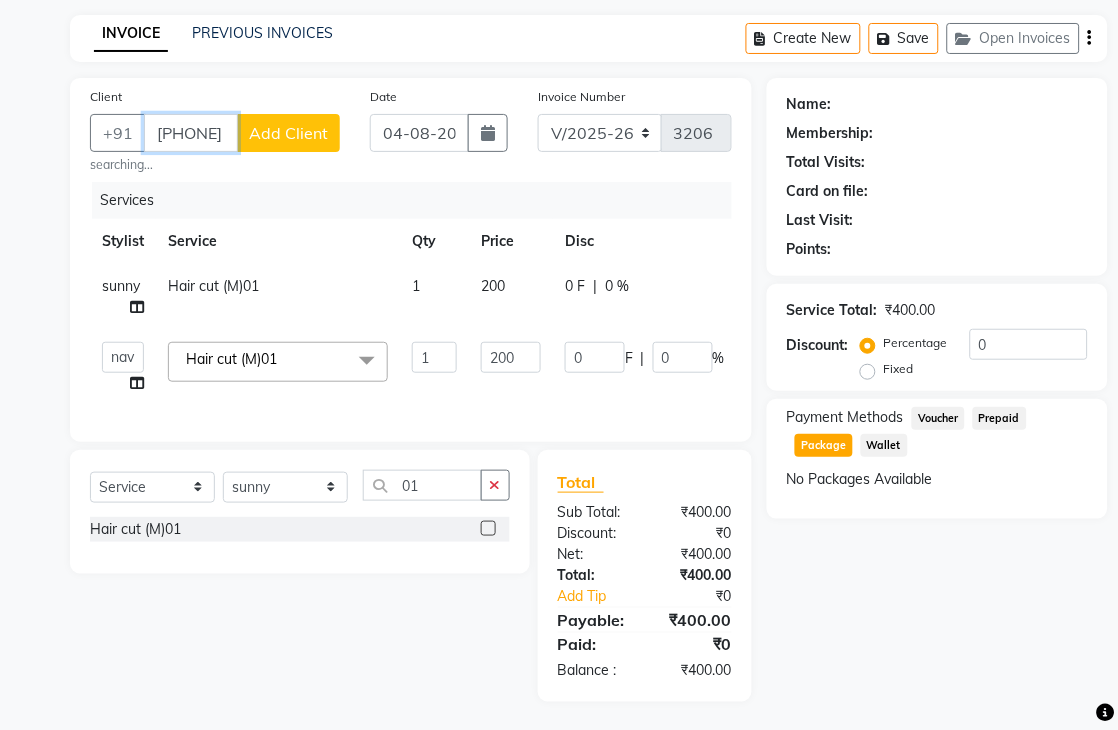 scroll, scrollTop: 0, scrollLeft: 31, axis: horizontal 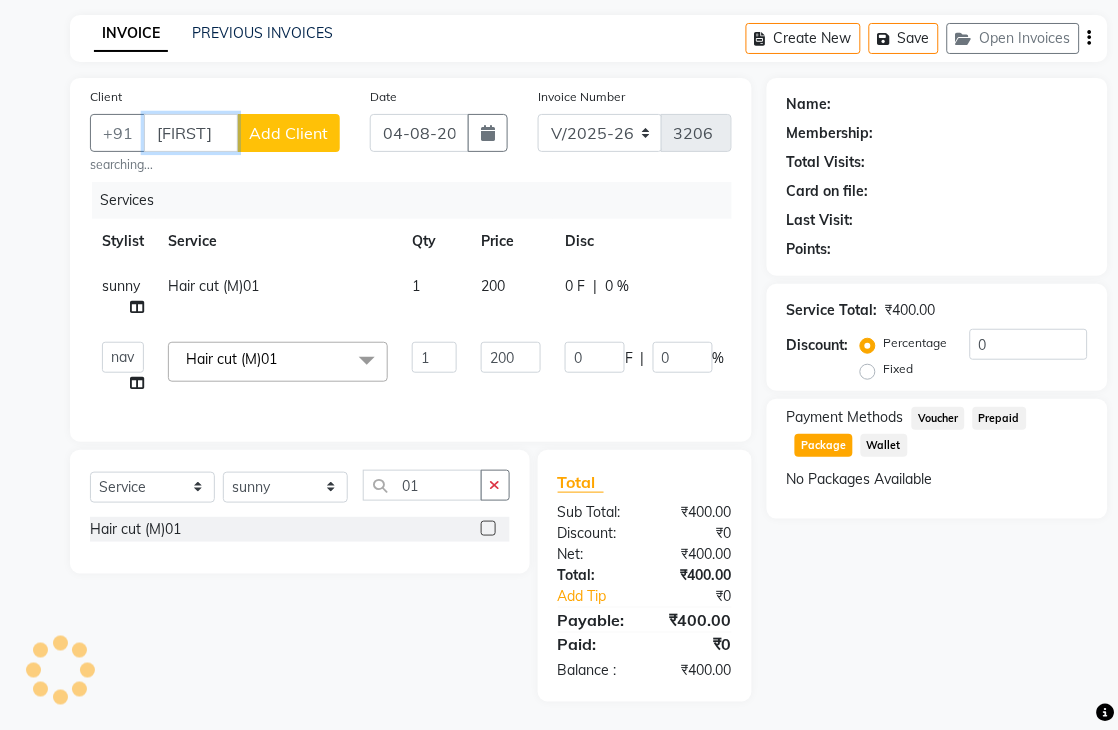 type on "pinky" 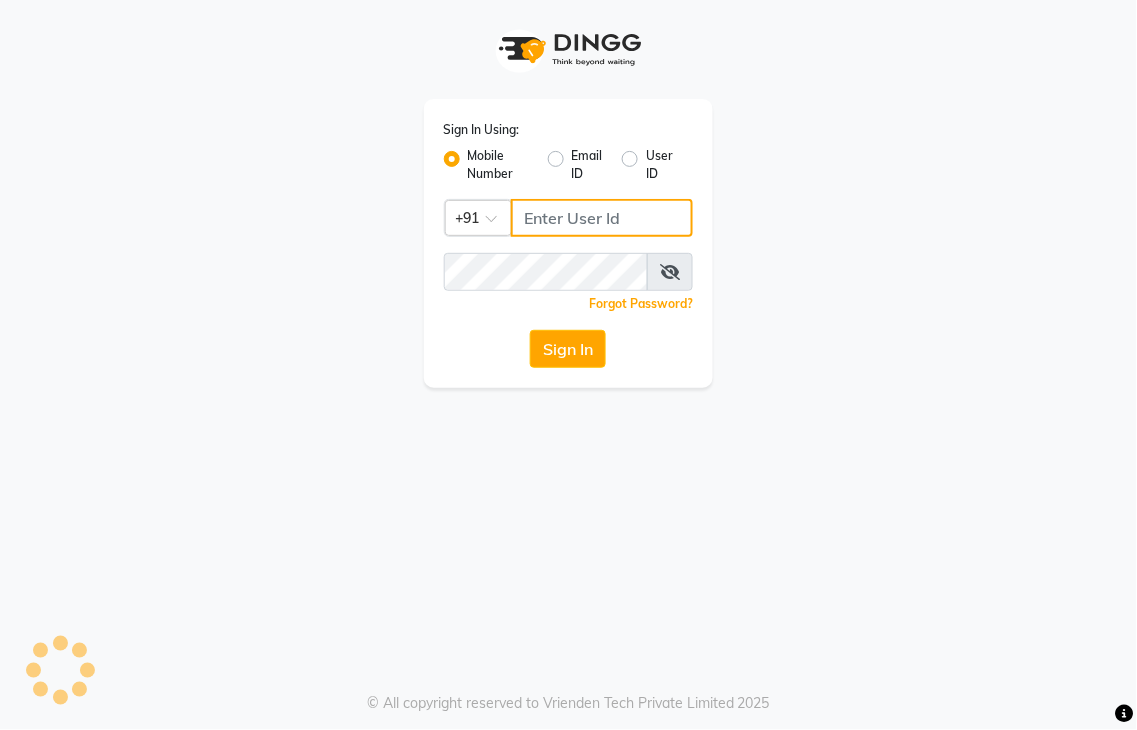 type on "9491146000" 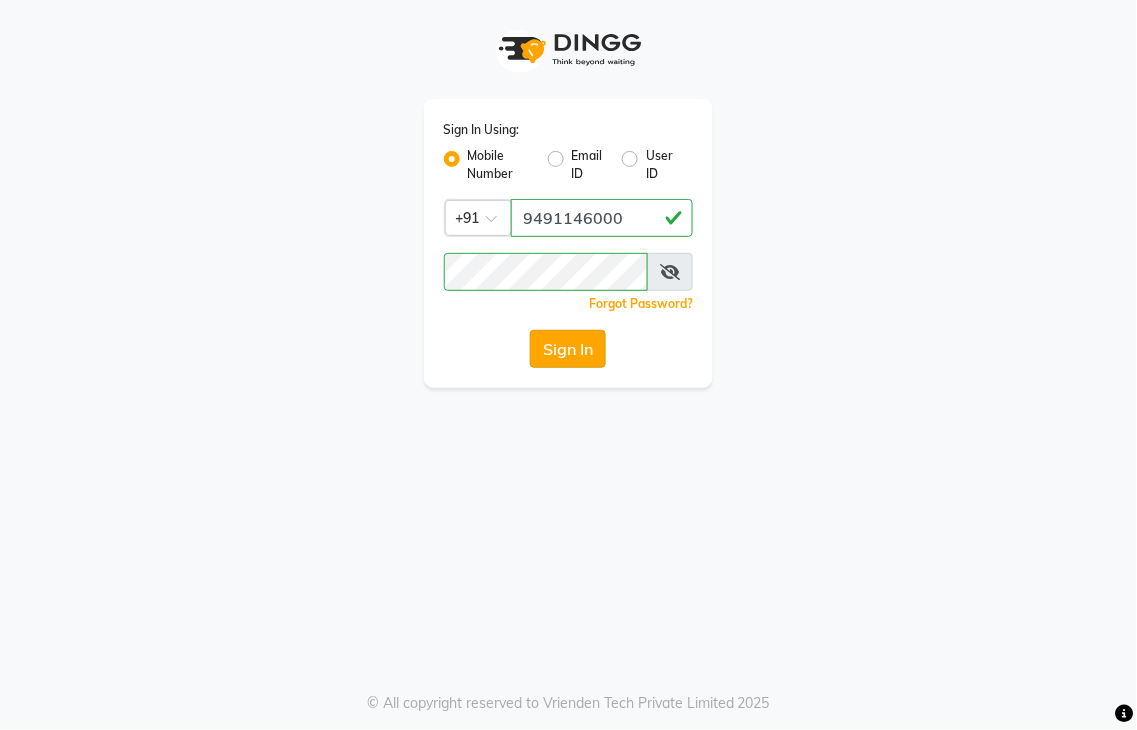 click on "Sign In" 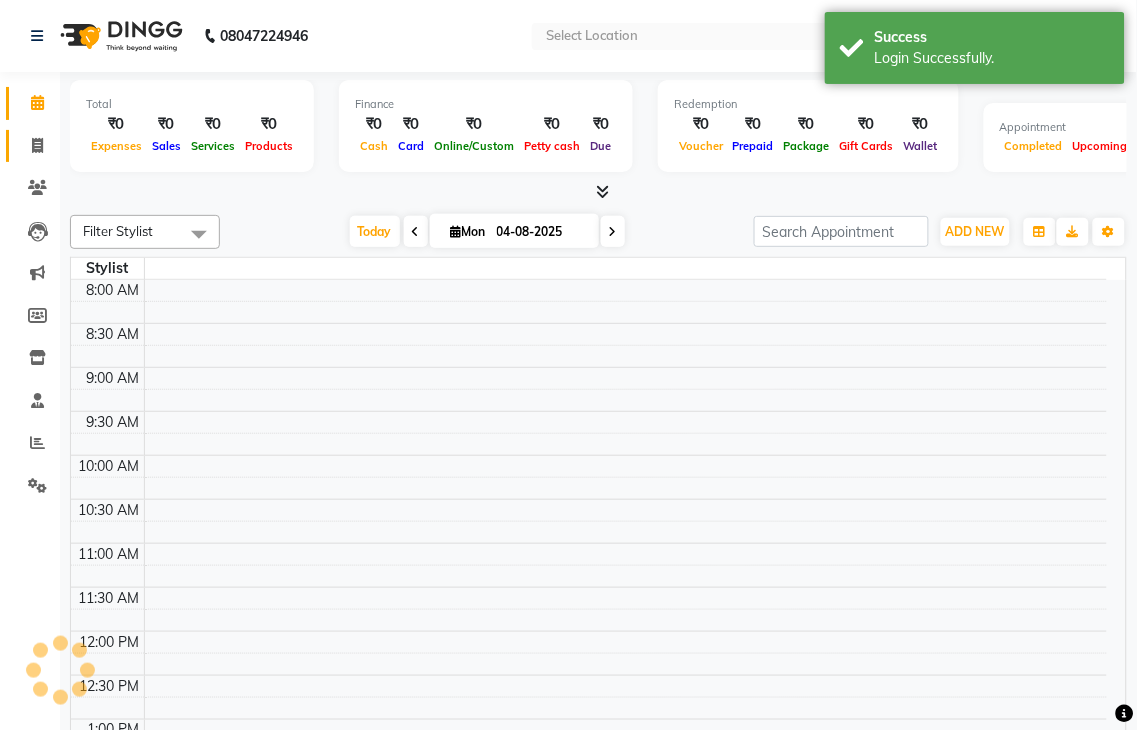 click 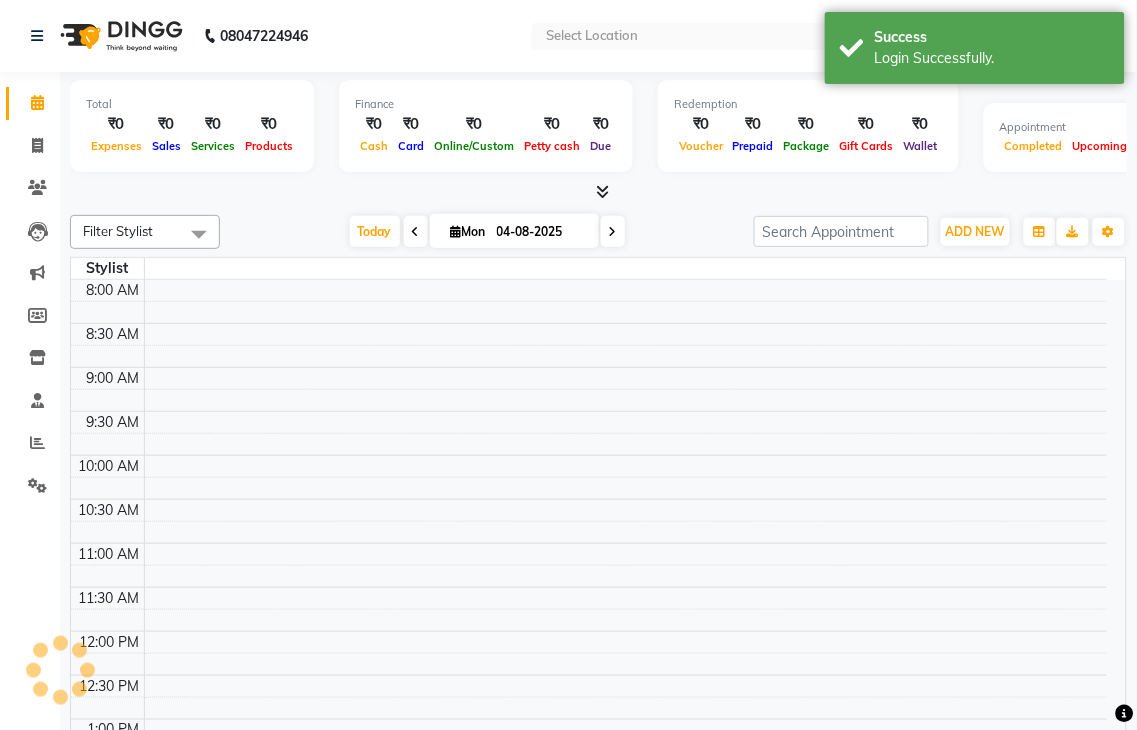 select on "en" 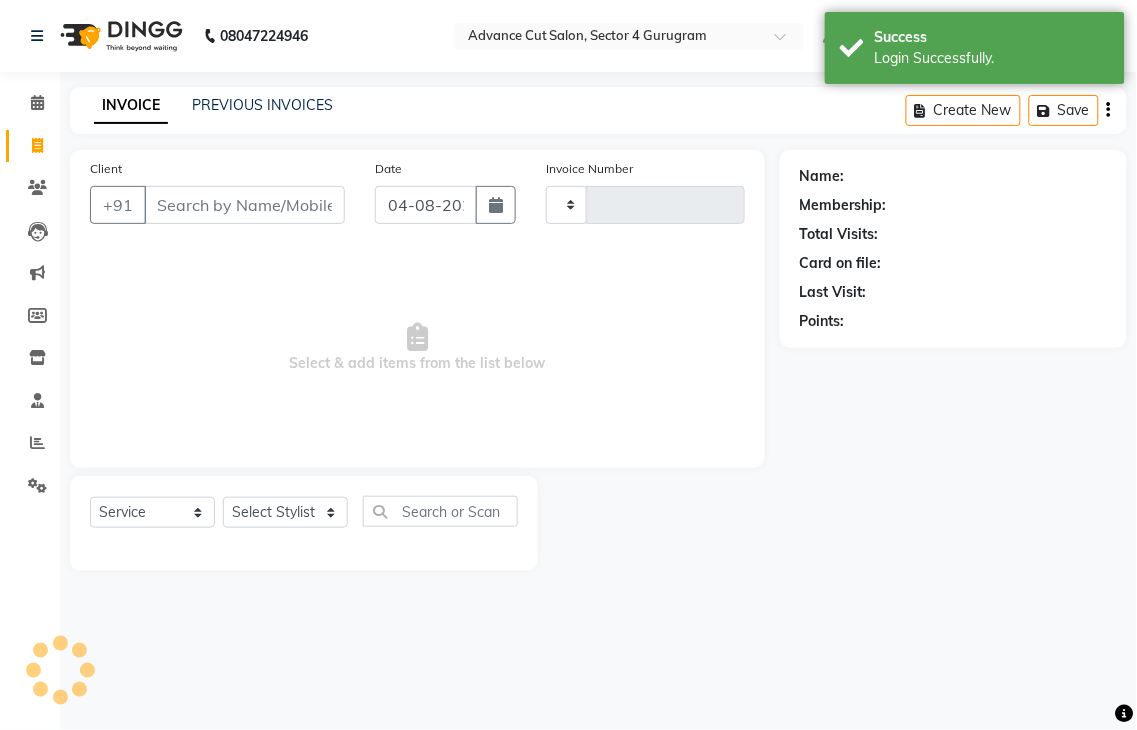 click on "Client" at bounding box center [244, 205] 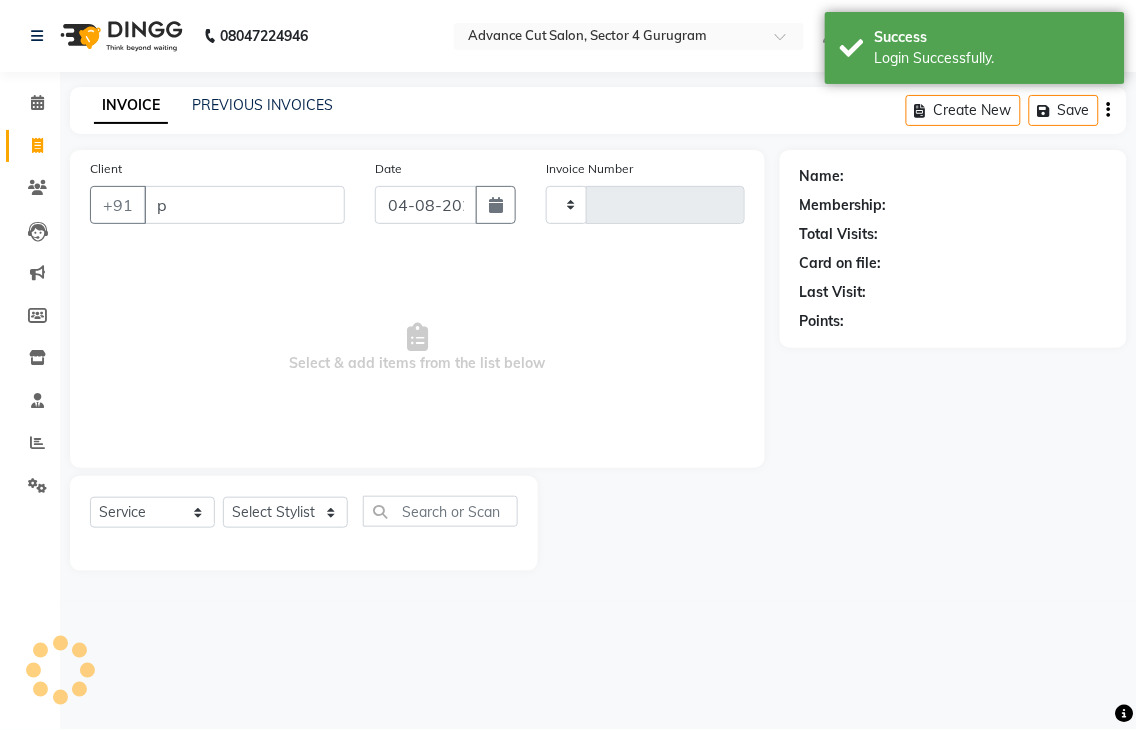 type on "3209" 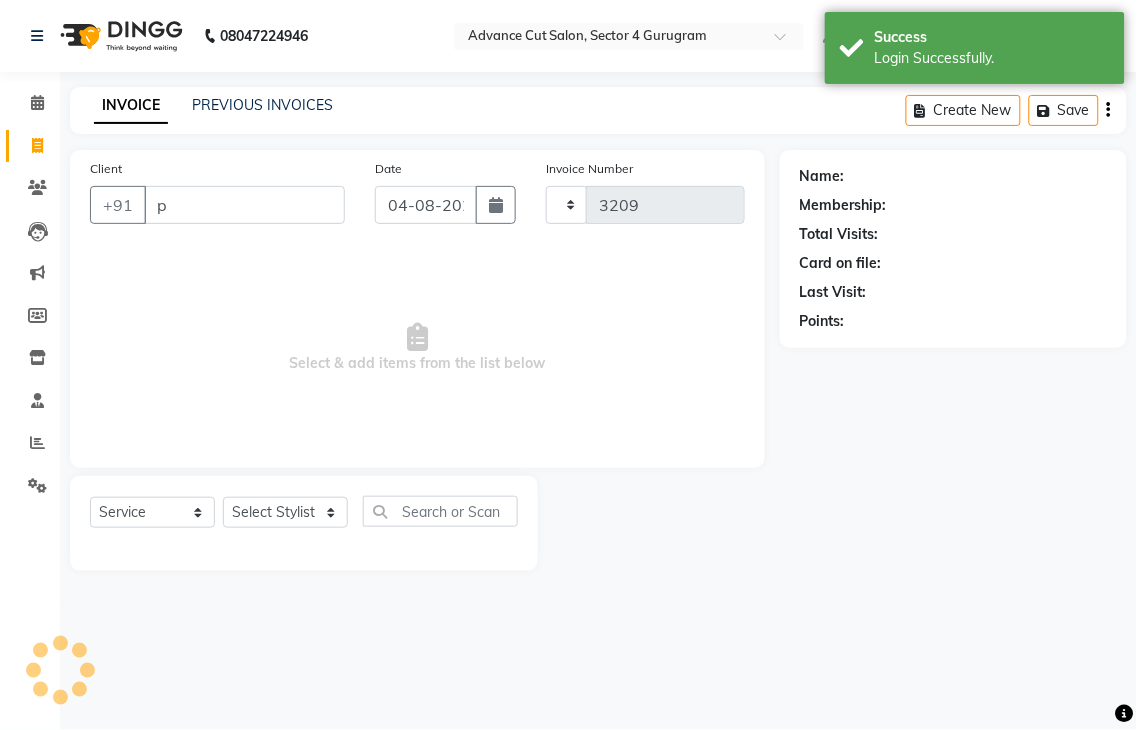 select on "4939" 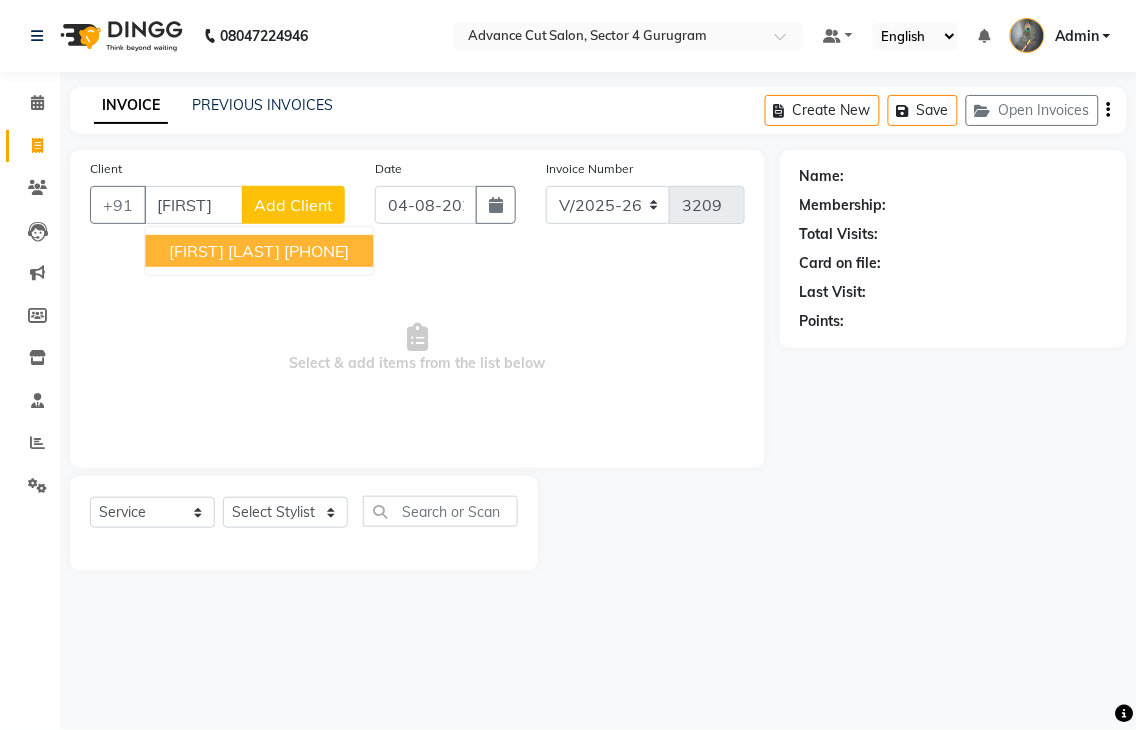 click on "Pinky GOSWAMI  8860651870" at bounding box center (259, 251) 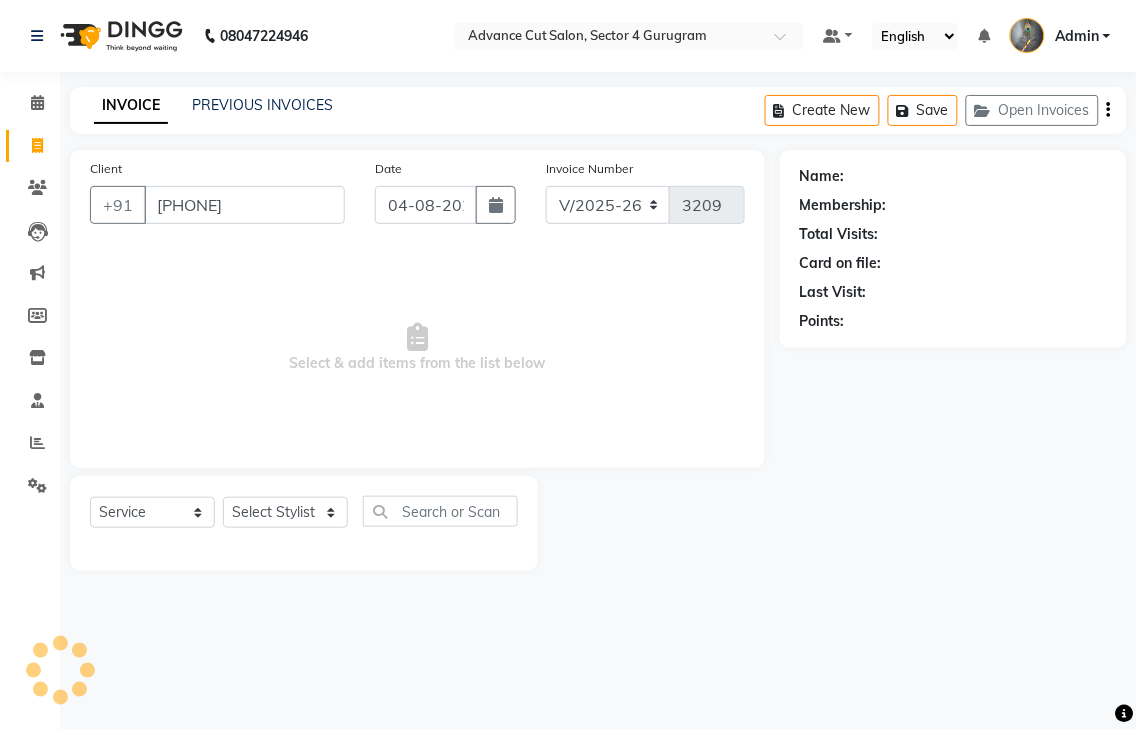 type on "8860651870" 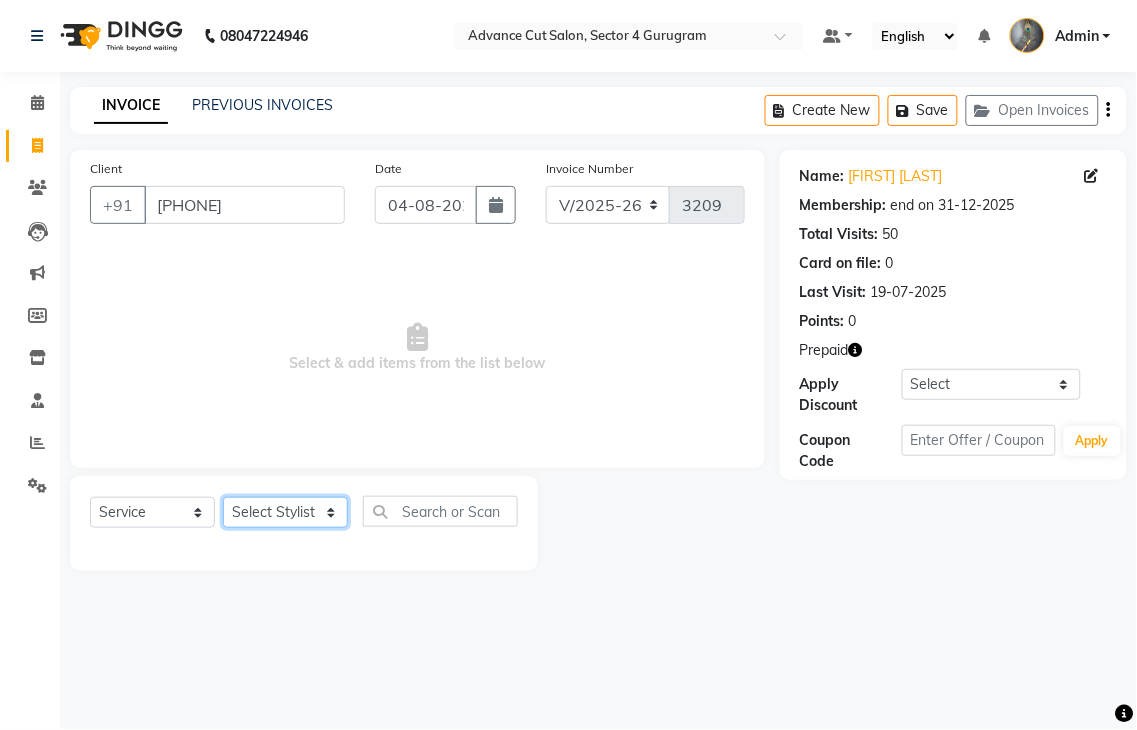click on "Select Stylist Admin chahit COUNTOR hardeep mamta manisha MONISH navi NOSHAD ALI rahul shatnam shweta singh sunny tip" 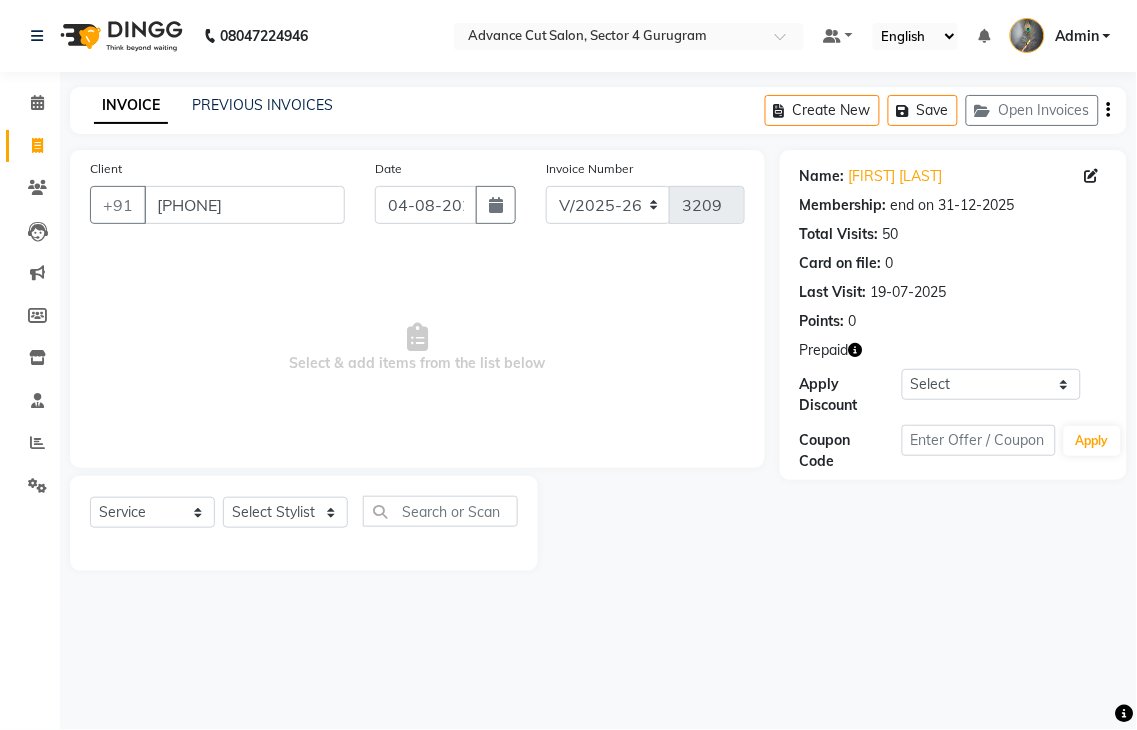 click on "Select & add items from the list below" at bounding box center [417, 348] 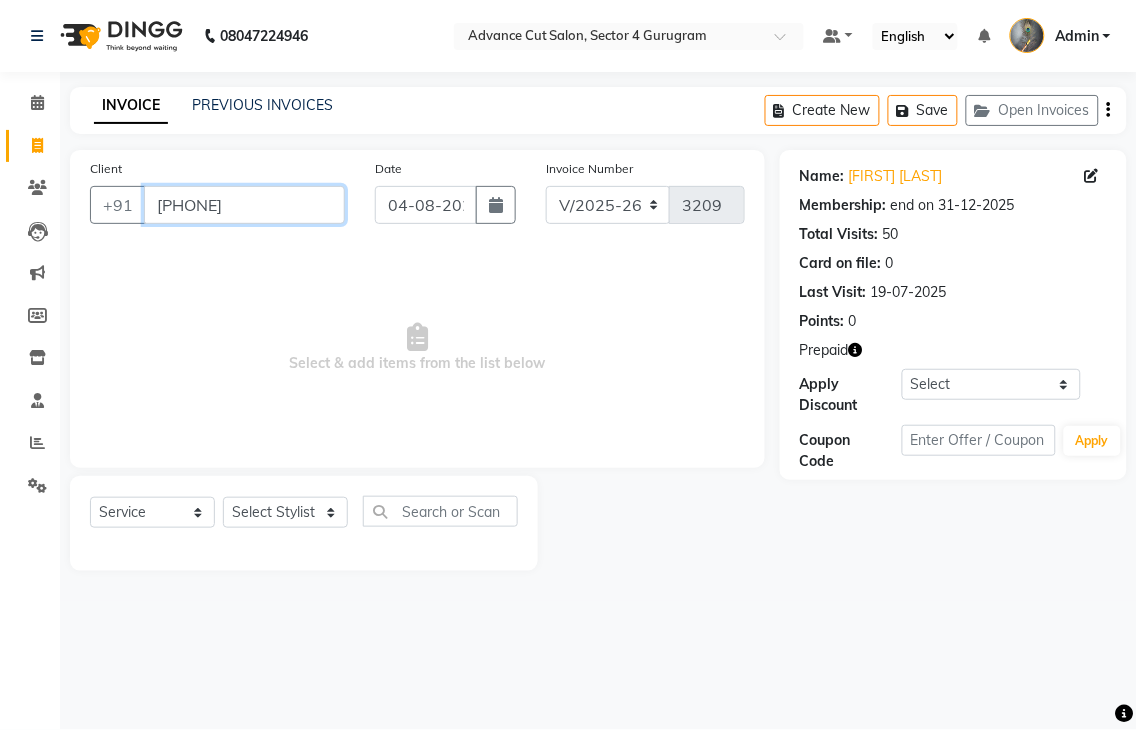 click on "8860651870" at bounding box center (244, 205) 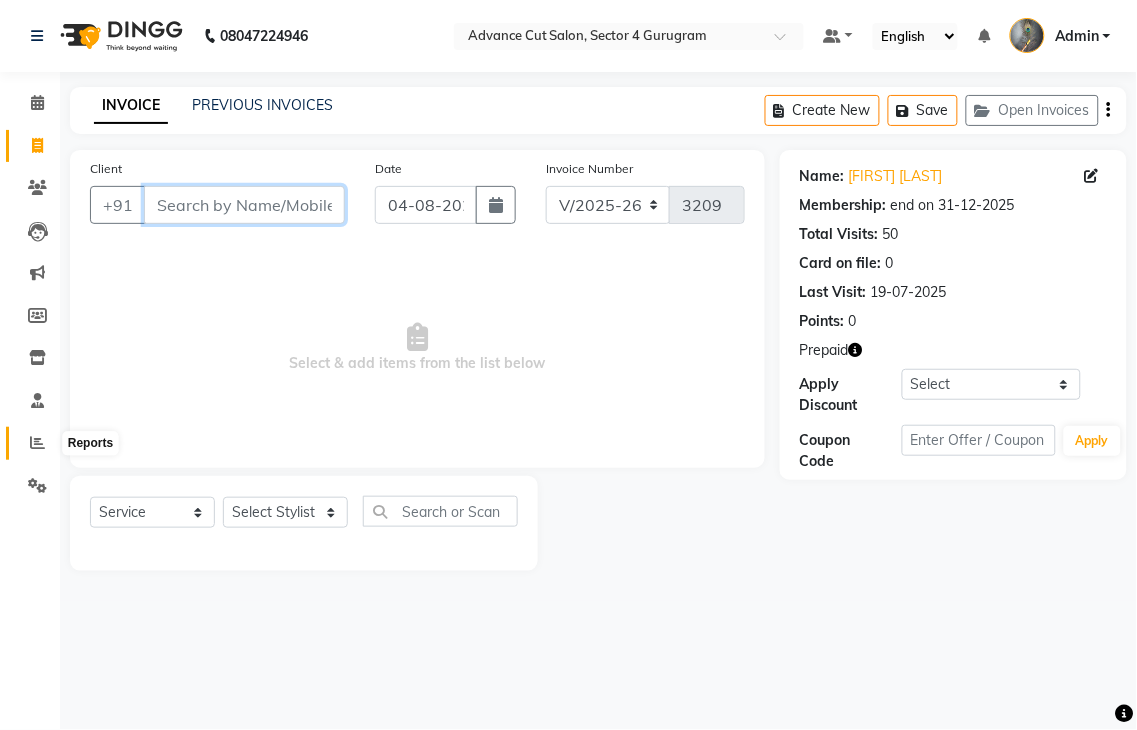 type 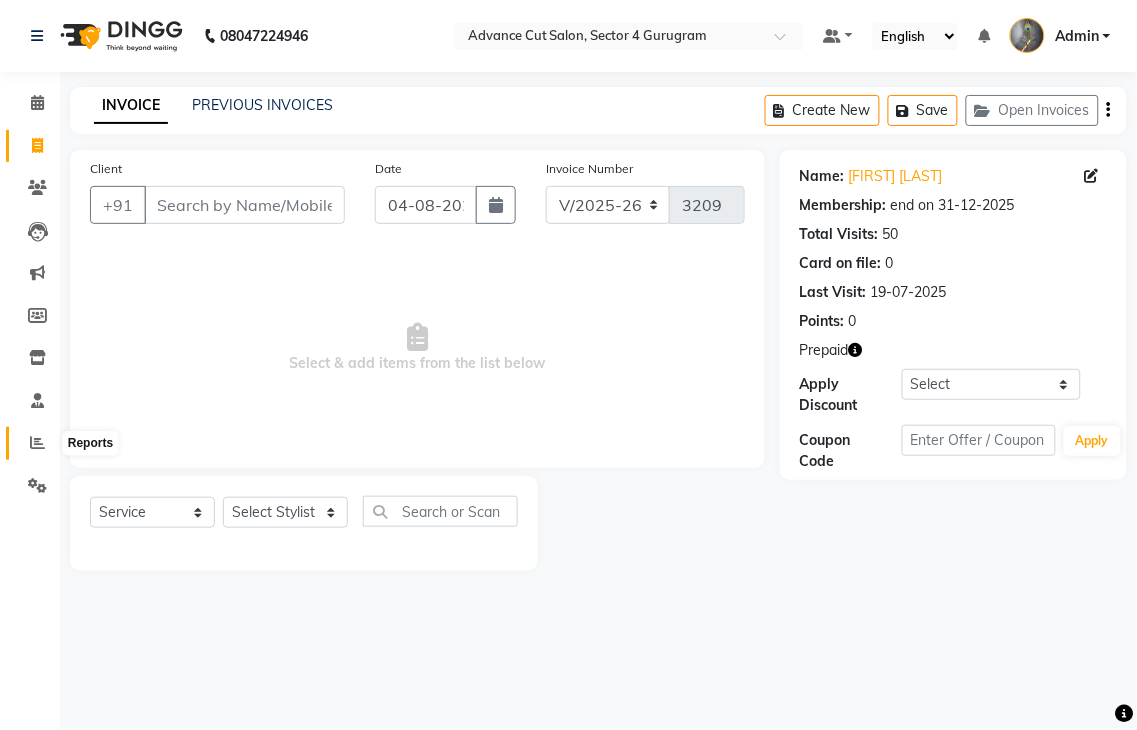 click 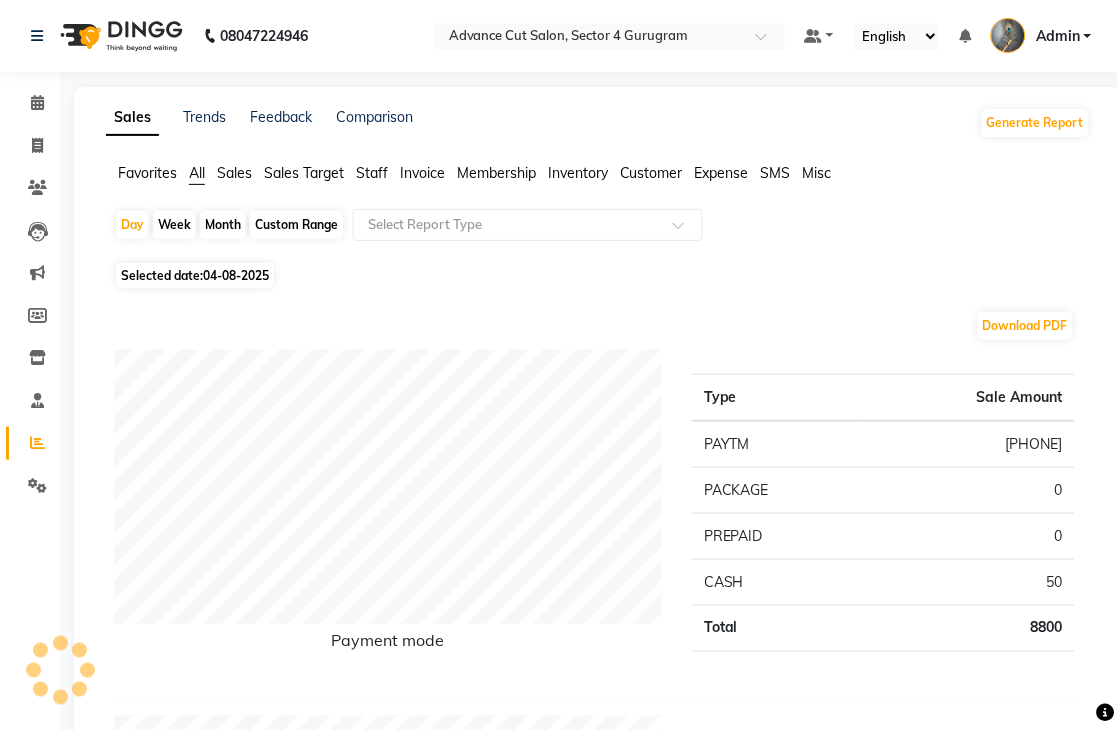 click on "04-08-2025" 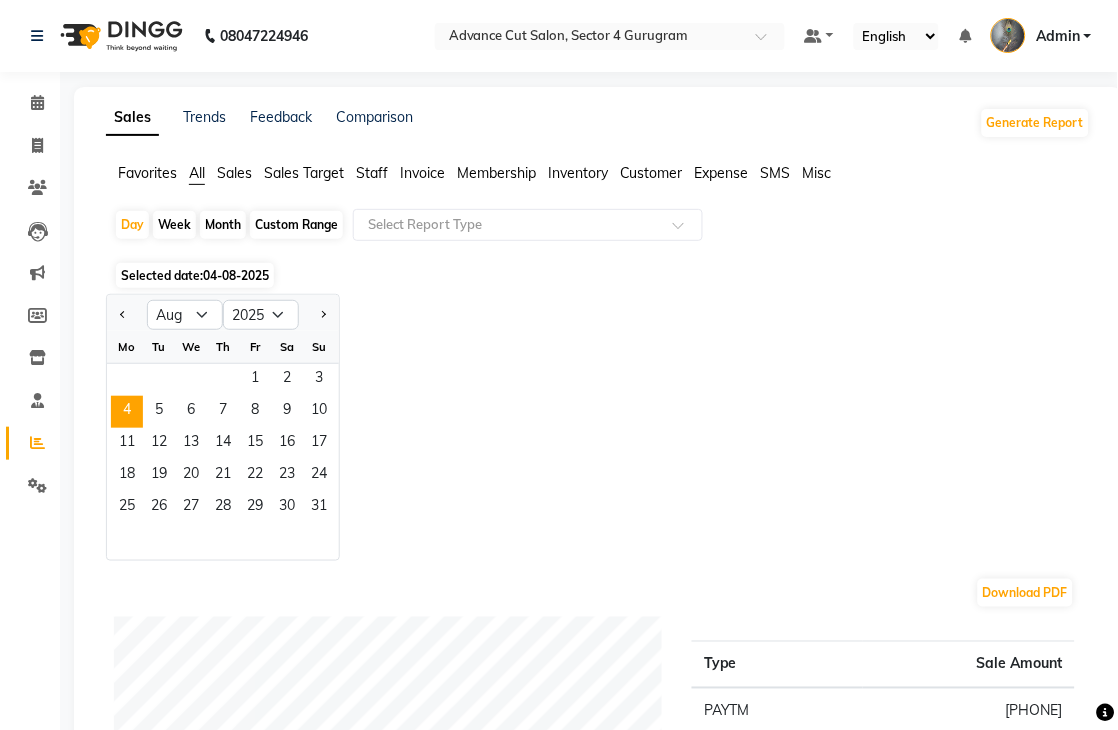 click on "Jan Feb Mar Apr May Jun Jul Aug Sep Oct Nov Dec 2015 2016 2017 2018 2019 2020 2021 2022 2023 2024 2025 2026 2027 2028 2029 2030 2031 2032 2033 2034 2035 Mo Tu We Th Fr Sa Su  1   2   3   4   5   6   7   8   9   10   11   12   13   14   15   16   17   18   19   20   21   22   23   24   25   26   27   28   29   30   31" 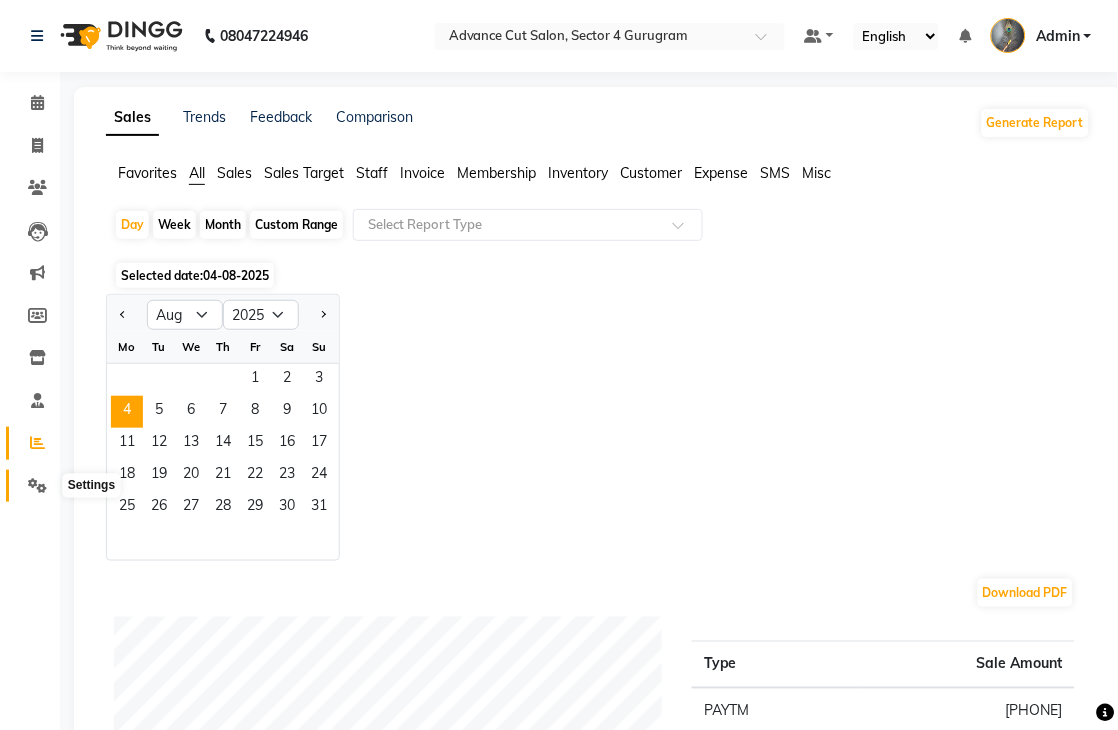 click 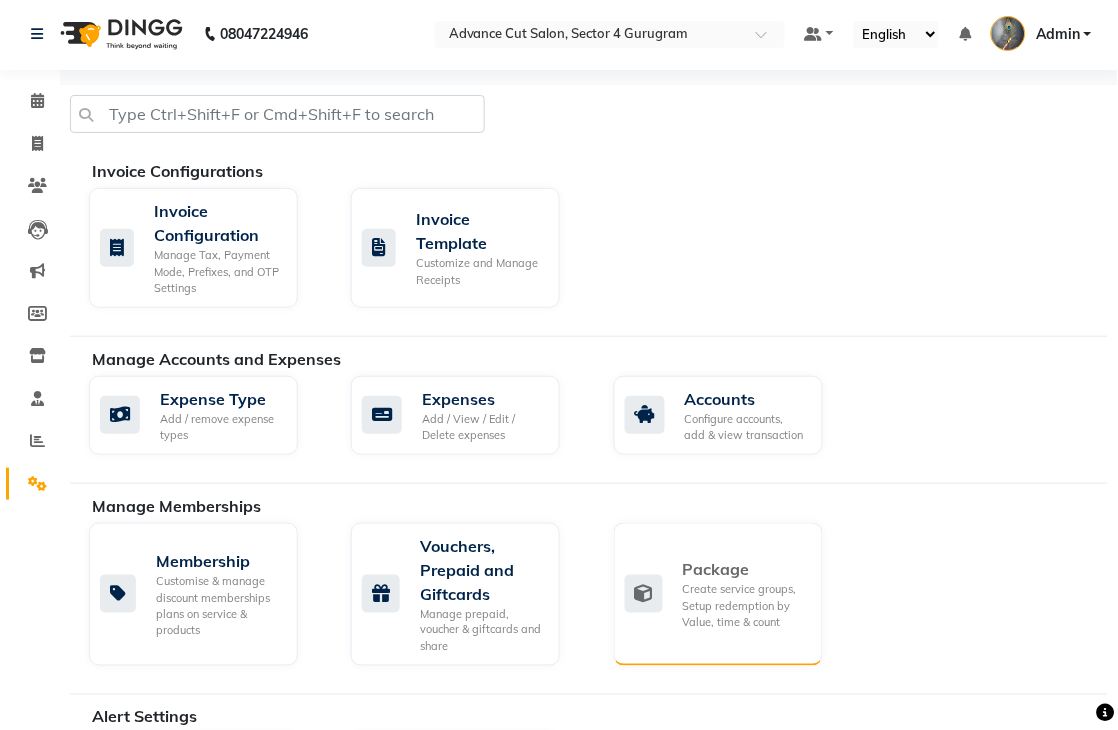 scroll, scrollTop: 0, scrollLeft: 0, axis: both 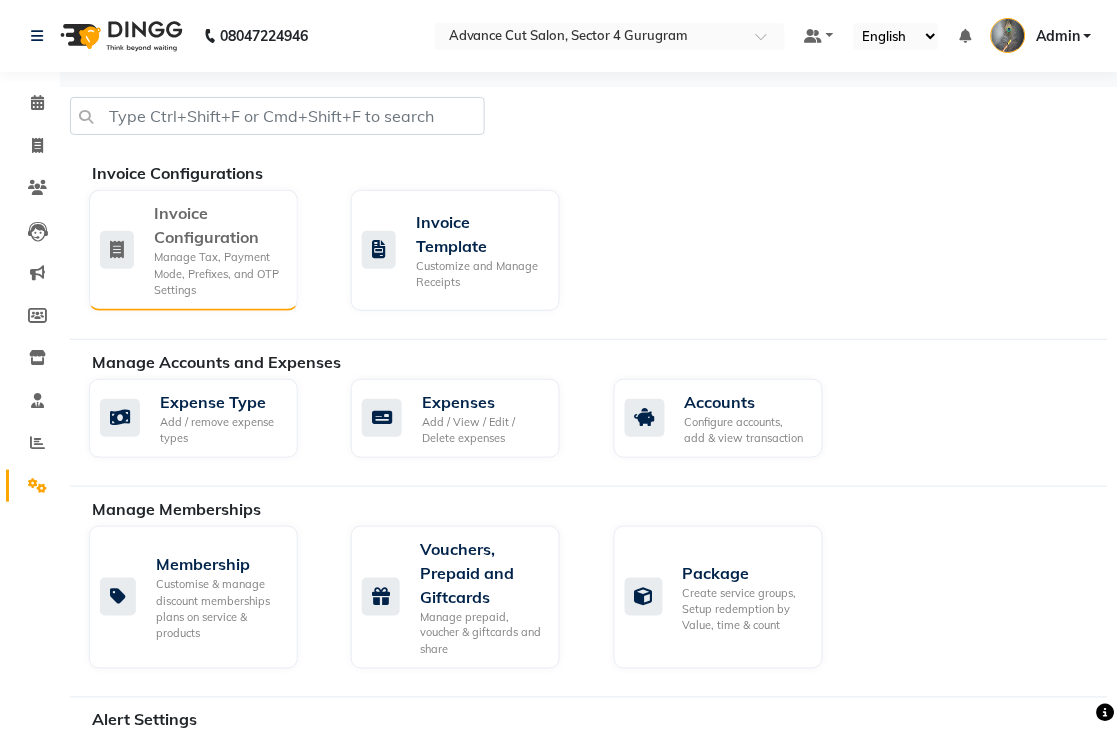 click on "Manage Tax, Payment Mode, Prefixes, and OTP Settings" 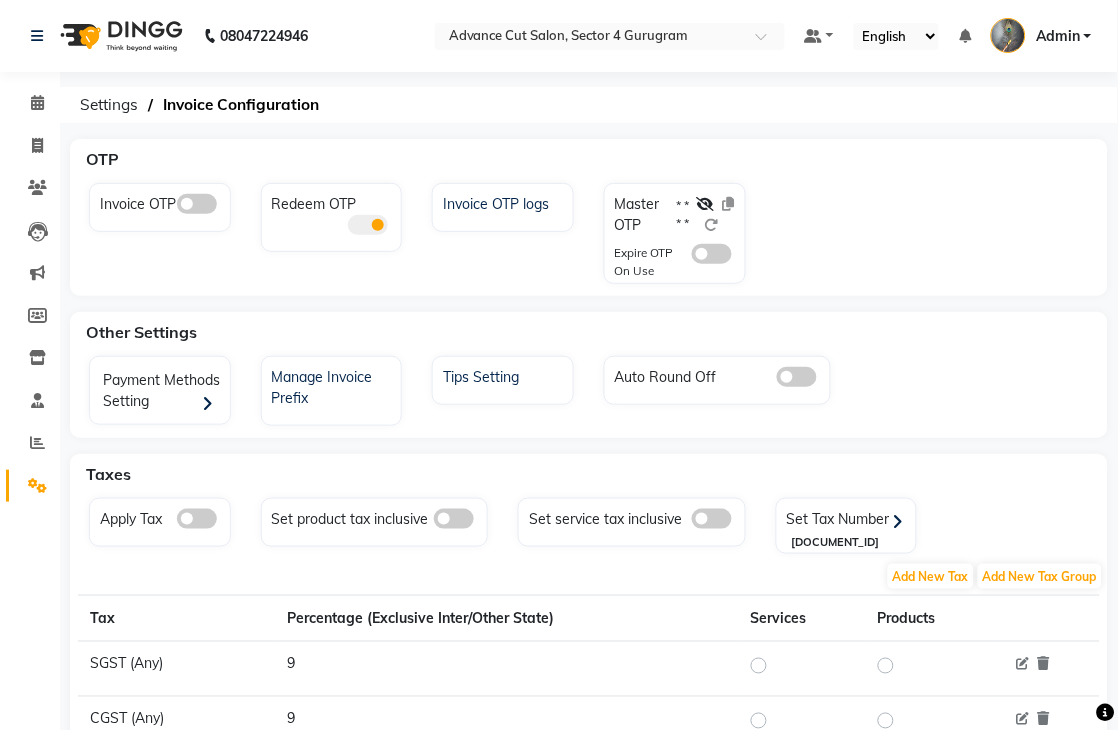click 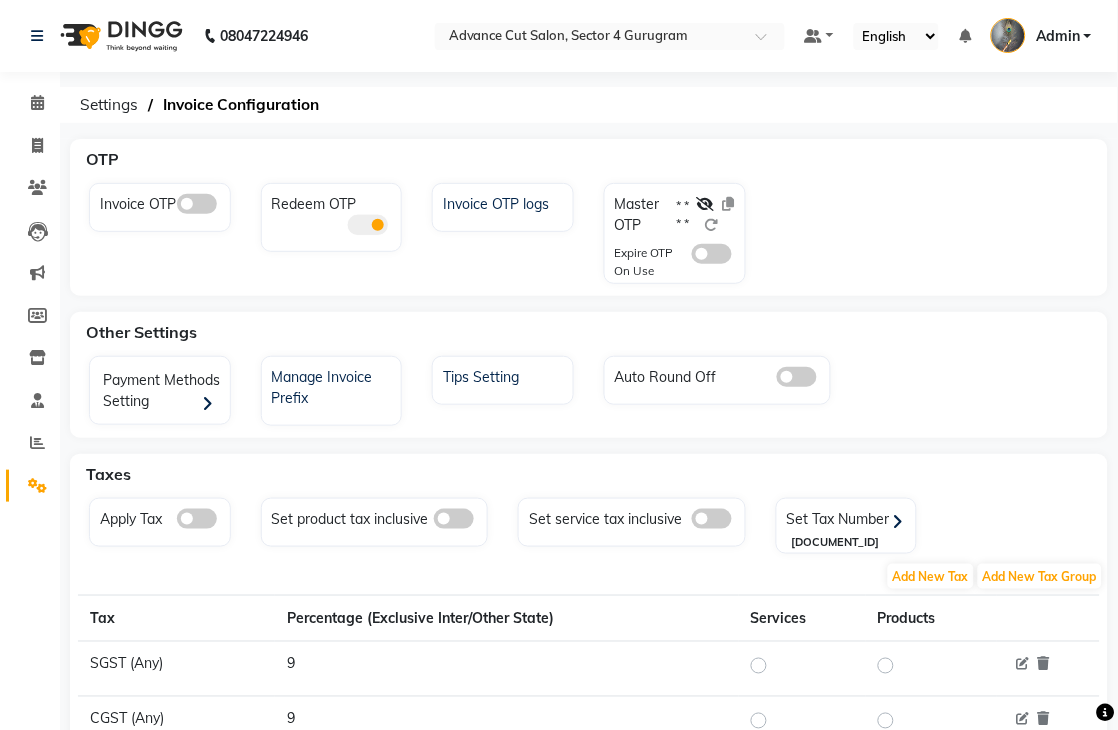 click 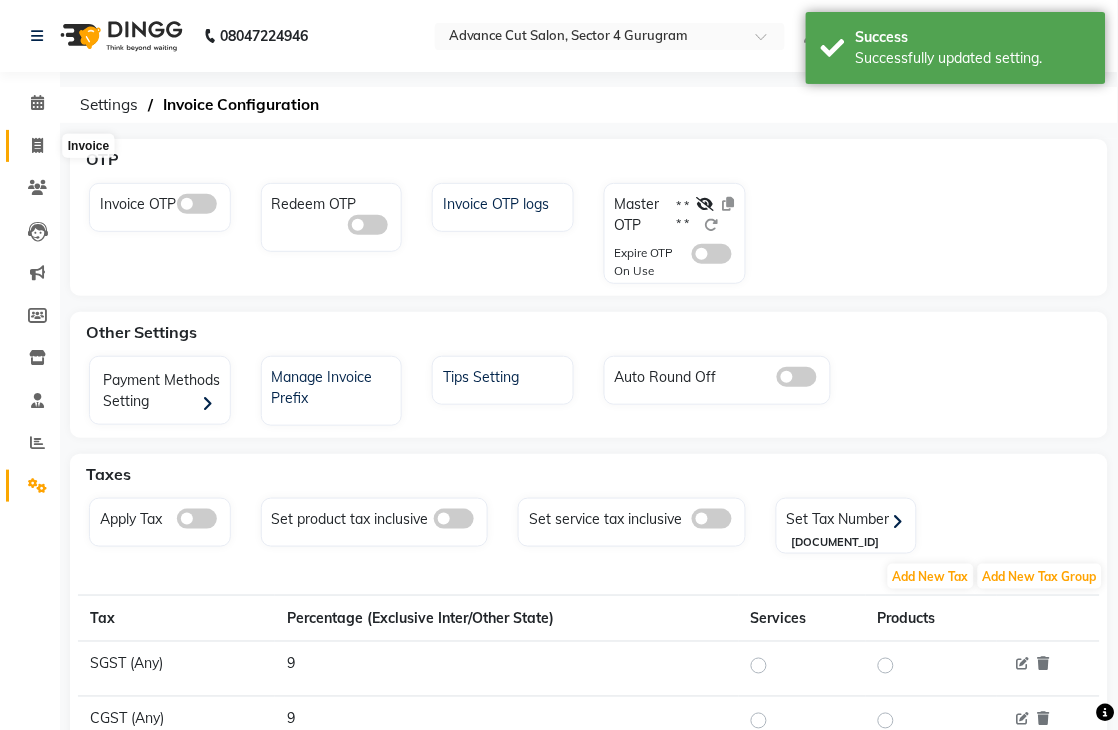 click 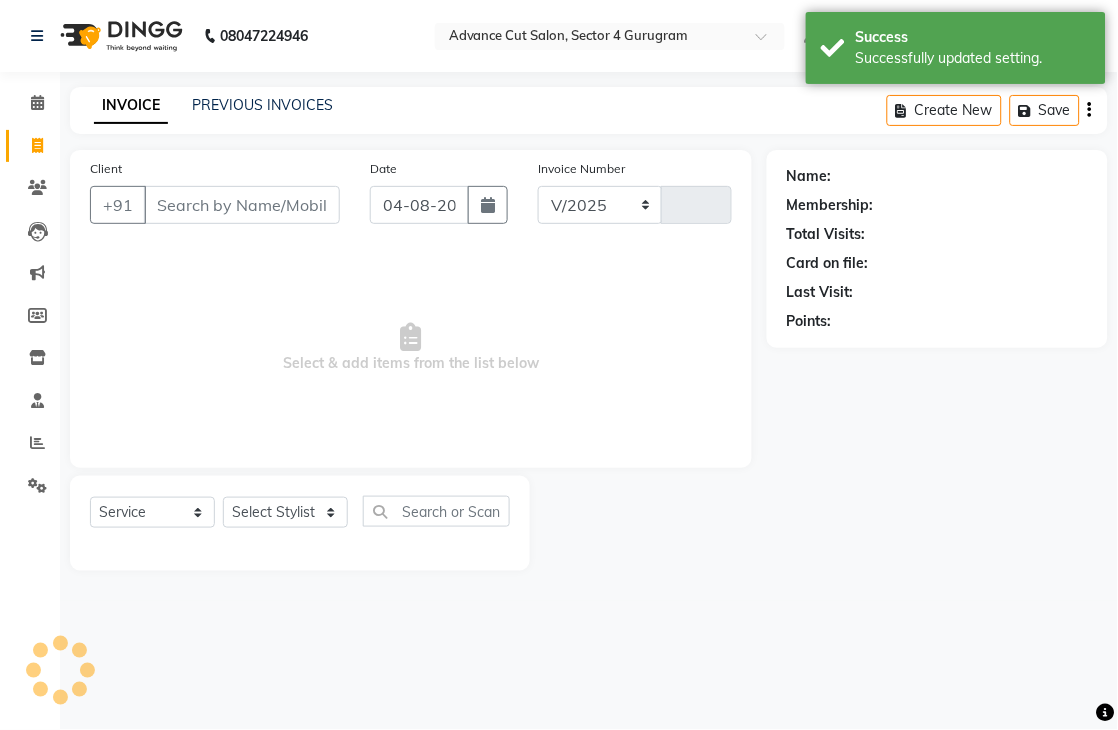 select on "4939" 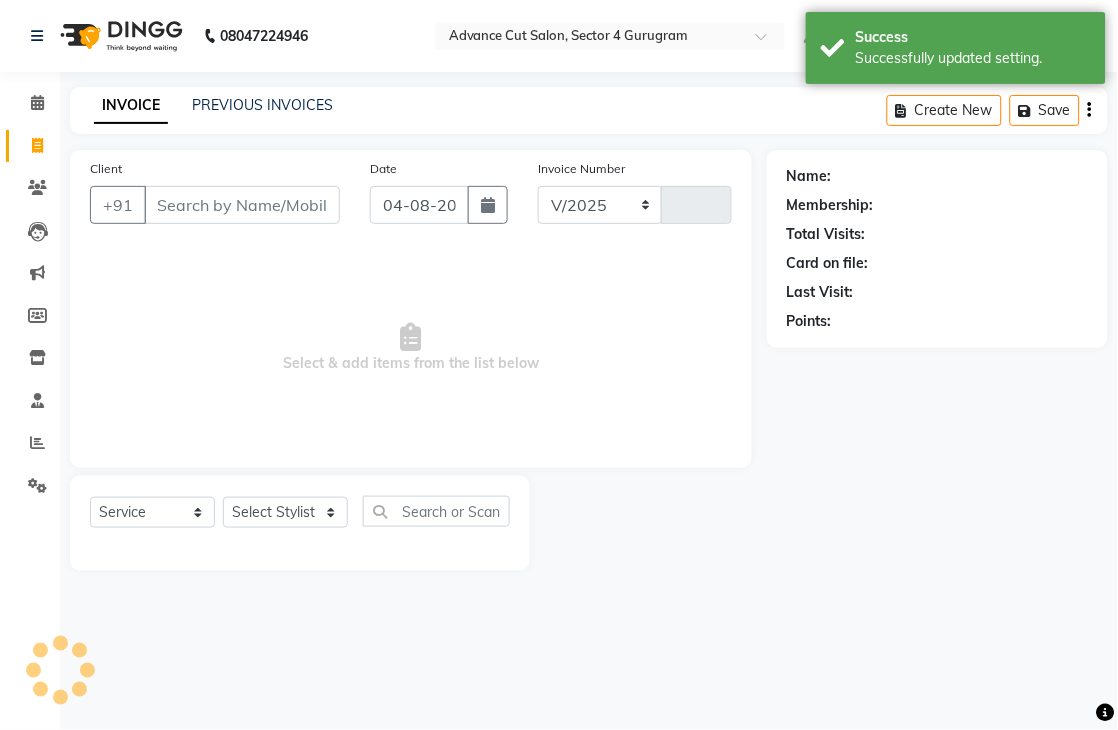 type on "3209" 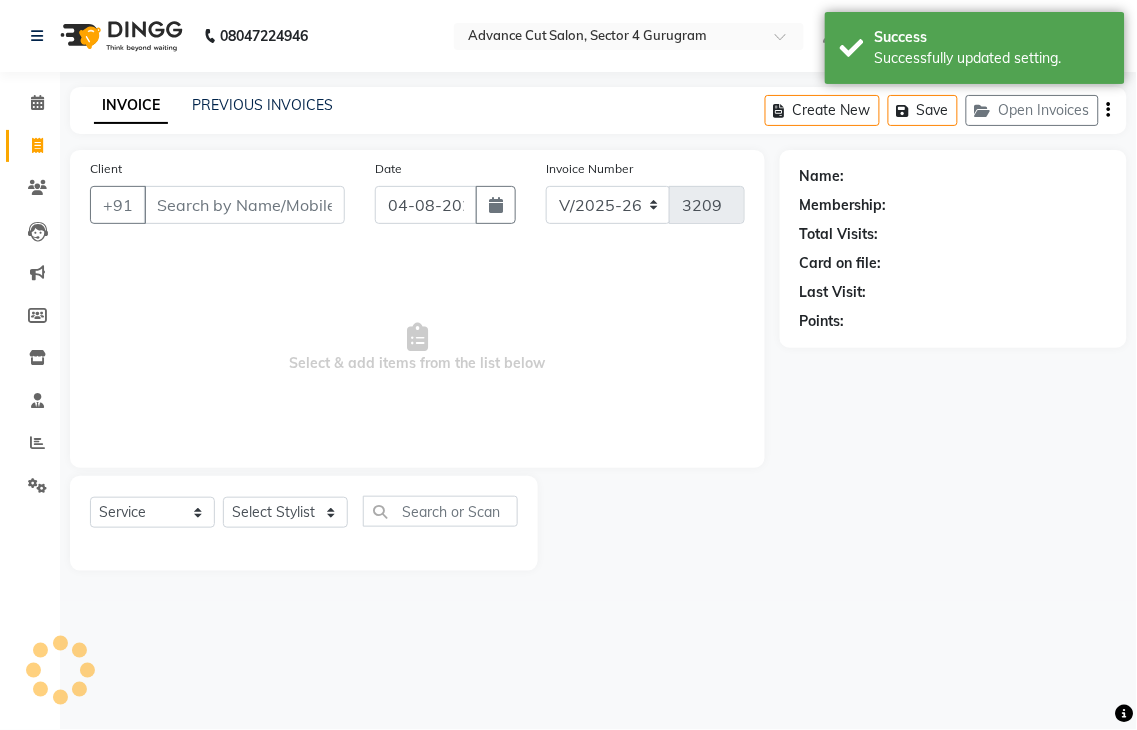 click on "Client" at bounding box center [244, 205] 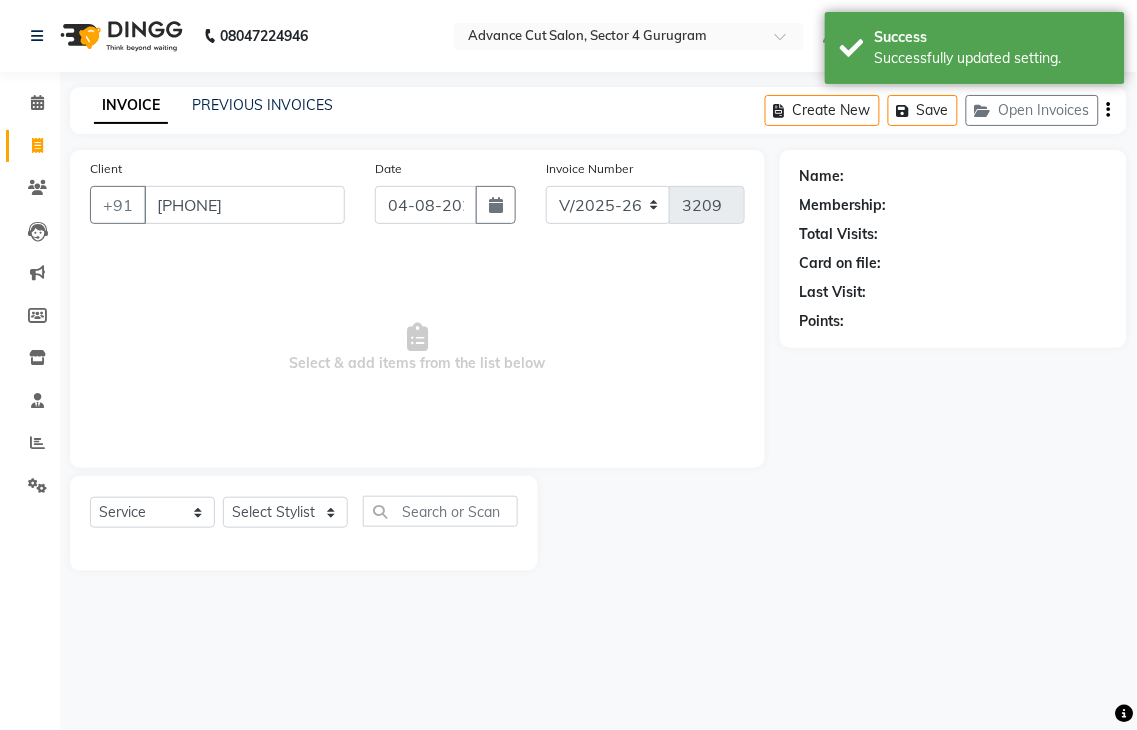 type on "8860651870" 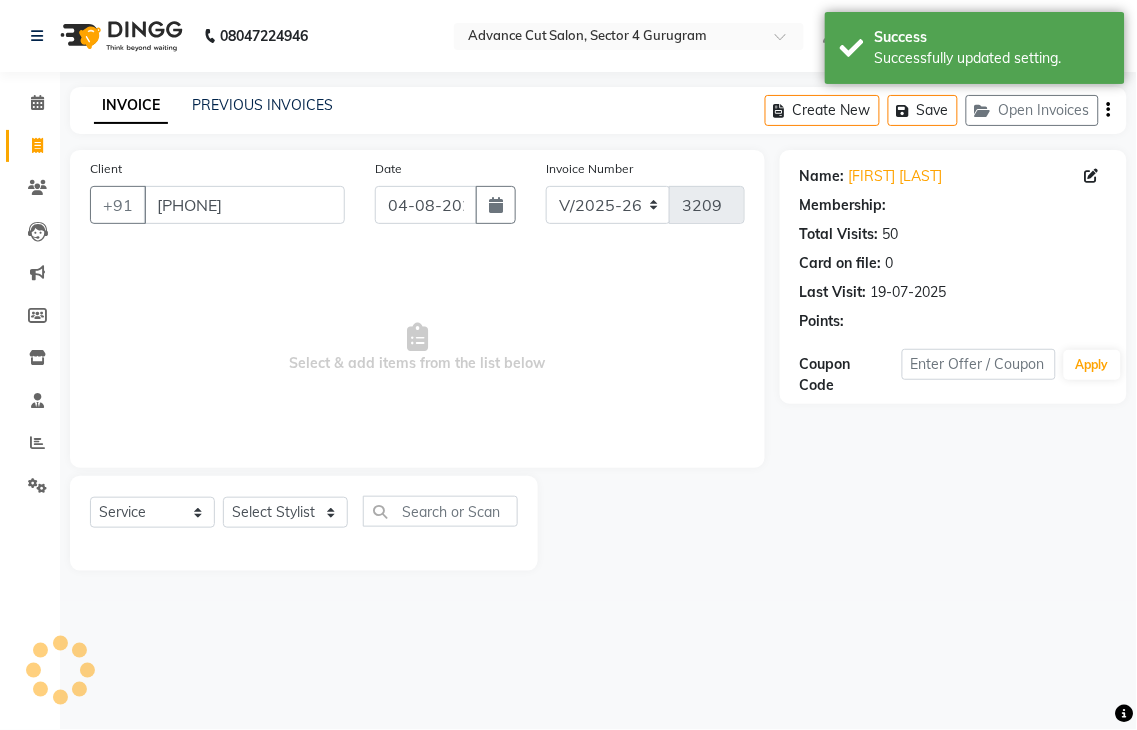 select on "1: Object" 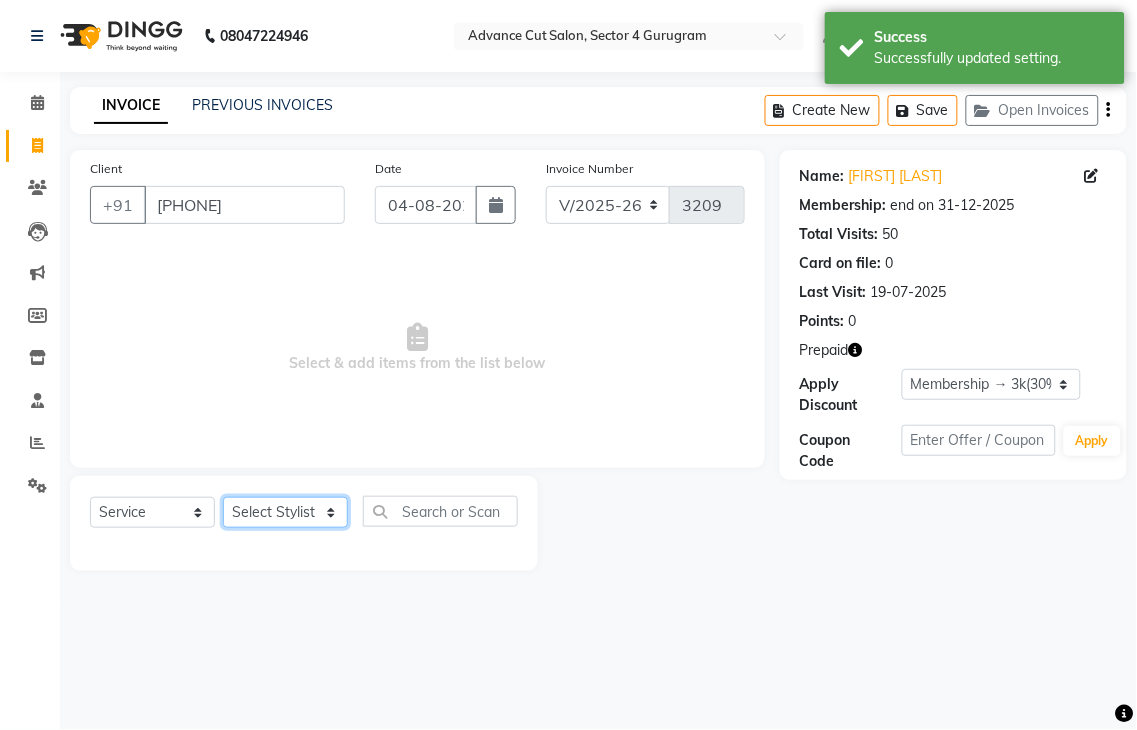 click on "Select Stylist Admin chahit COUNTOR hardeep mamta manisha MONISH navi NOSHAD ALI rahul shatnam shweta singh sunny tip" 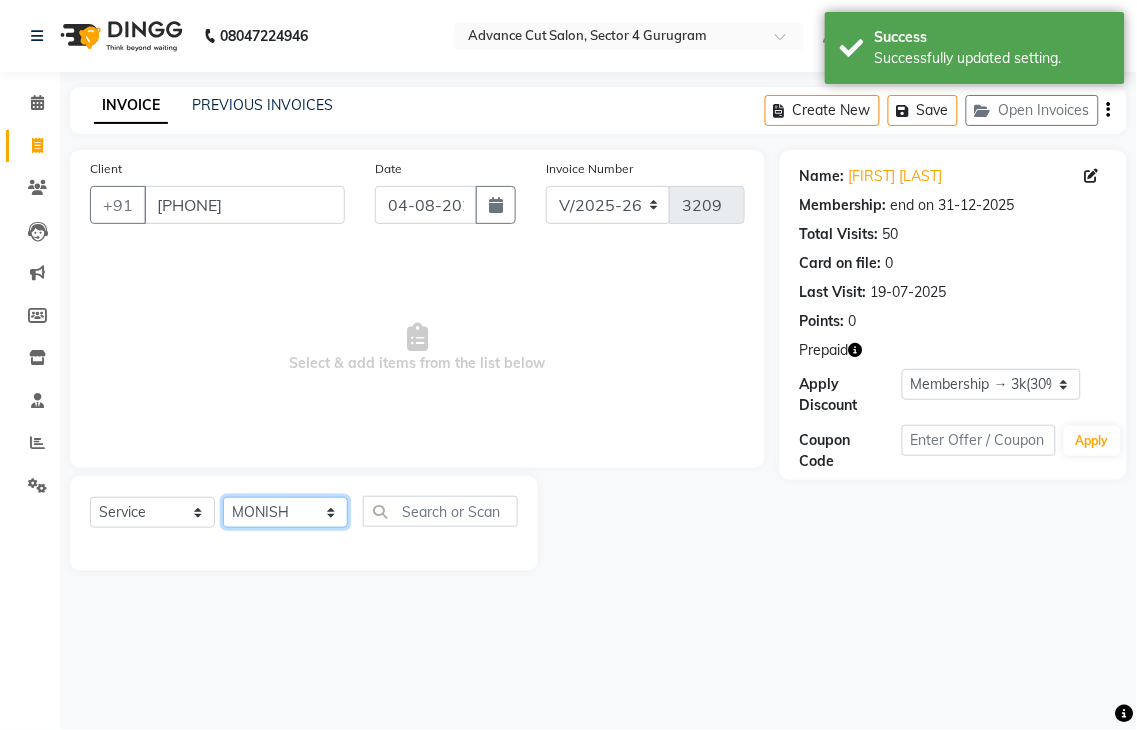 click on "Select Stylist Admin chahit COUNTOR hardeep mamta manisha MONISH navi NOSHAD ALI rahul shatnam shweta singh sunny tip" 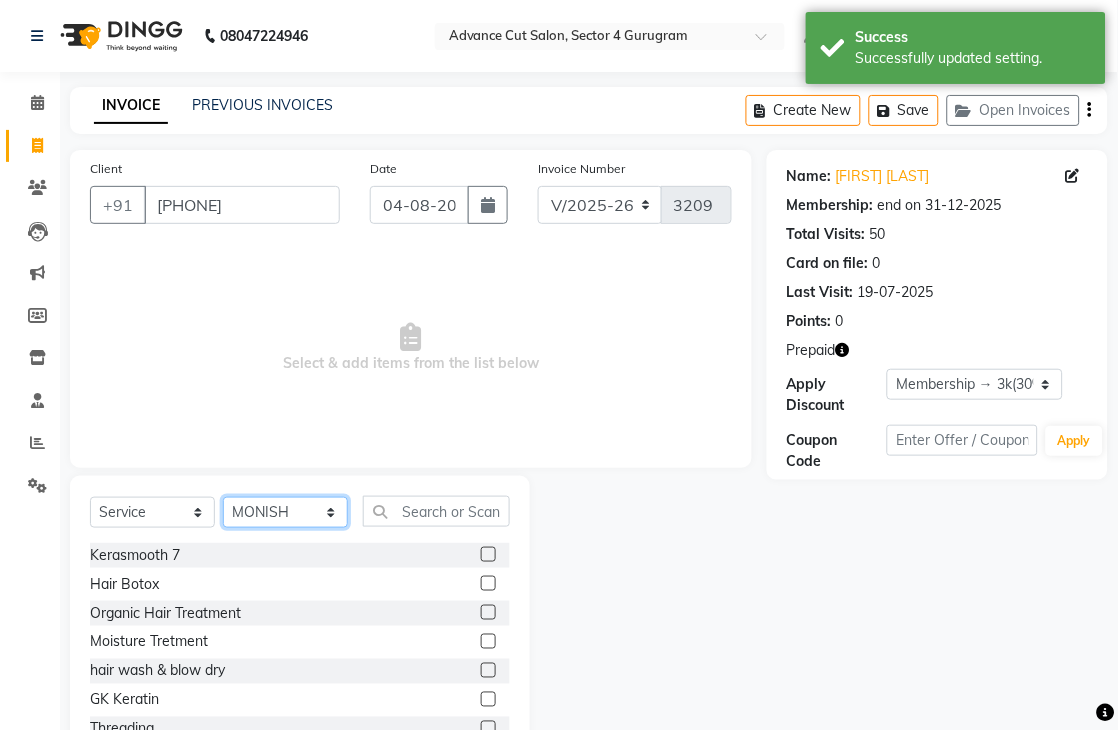 click on "Select Stylist Admin chahit COUNTOR hardeep mamta manisha MONISH navi NOSHAD ALI rahul shatnam shweta singh sunny tip" 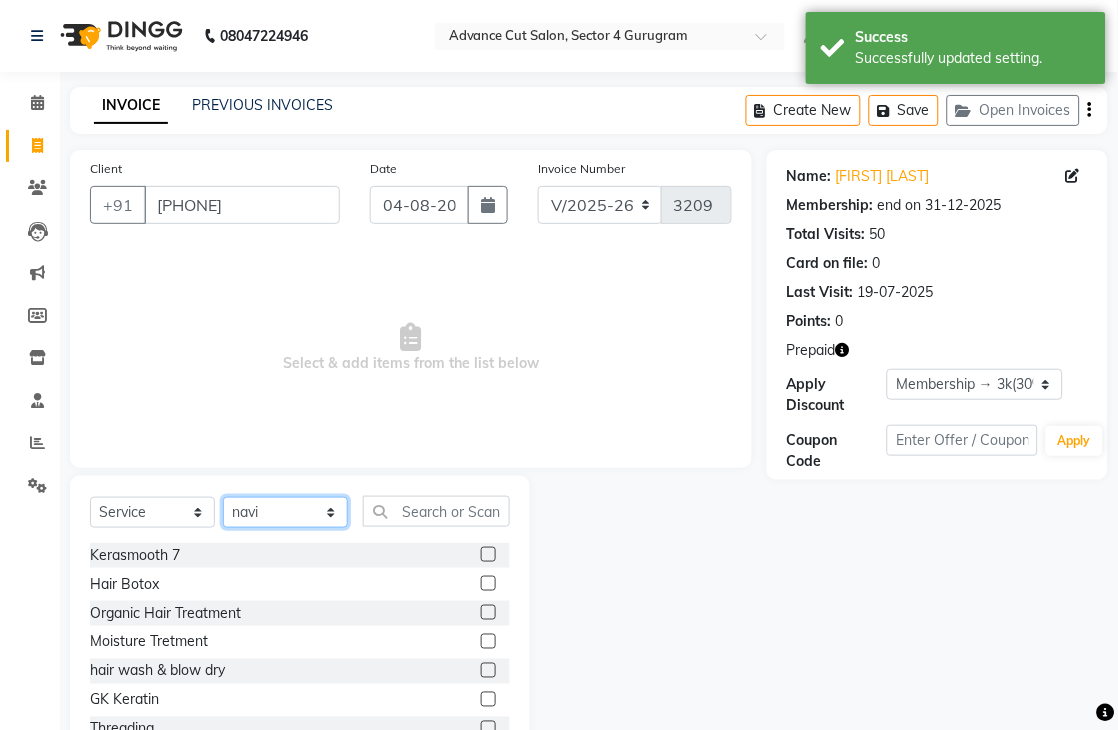 click on "Select Stylist Admin chahit COUNTOR hardeep mamta manisha MONISH navi NOSHAD ALI rahul shatnam shweta singh sunny tip" 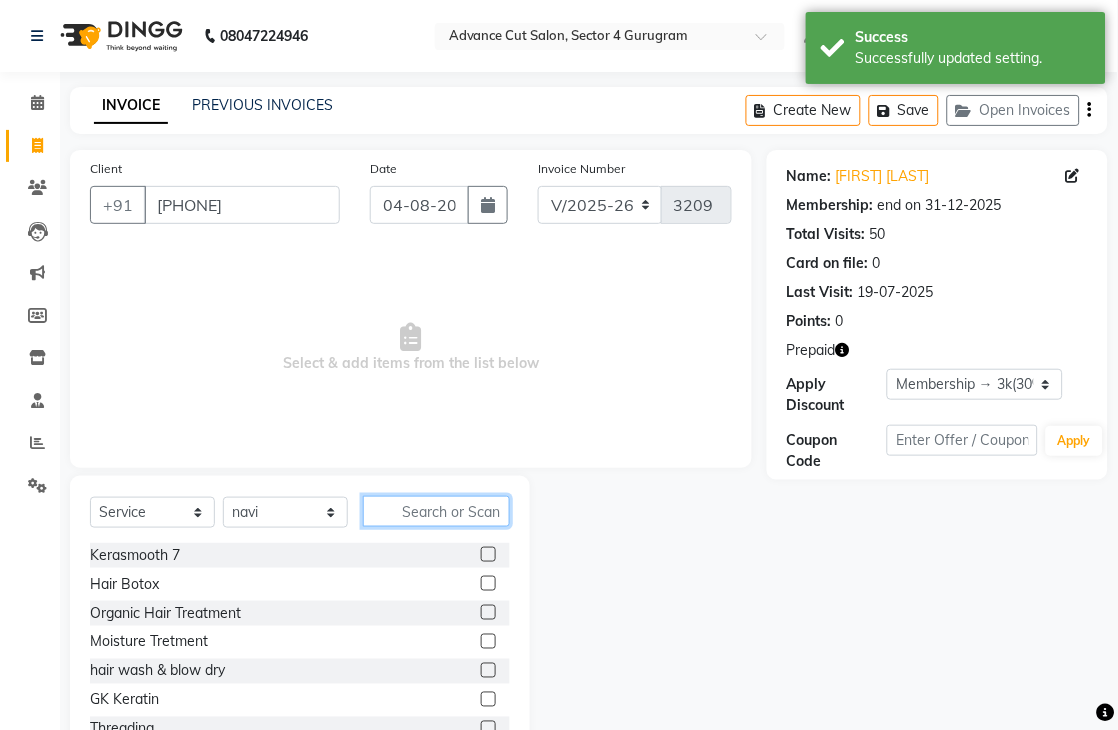click 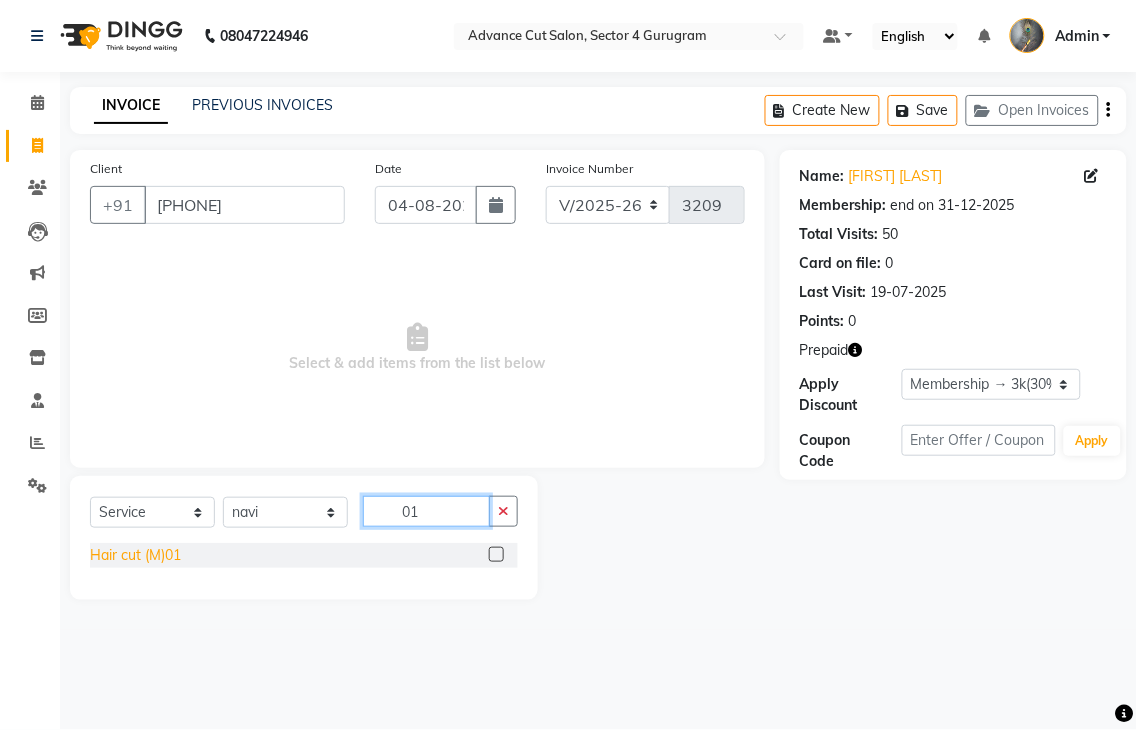type on "01" 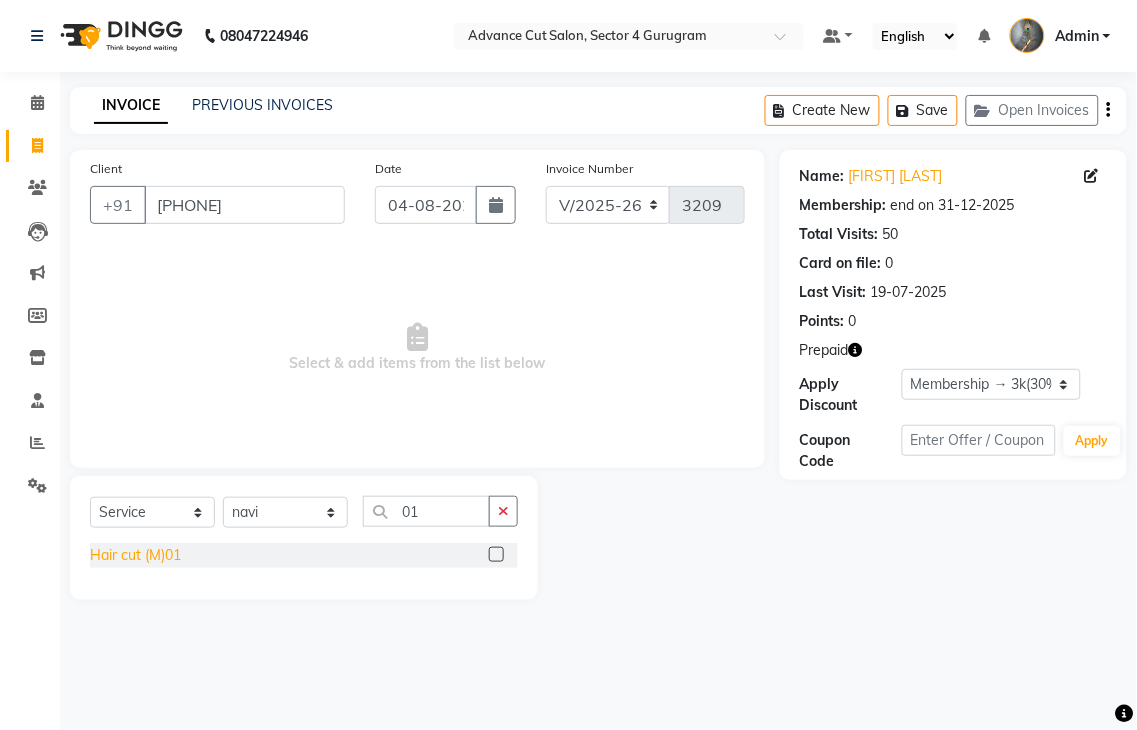 click on "Hair cut (M)01" 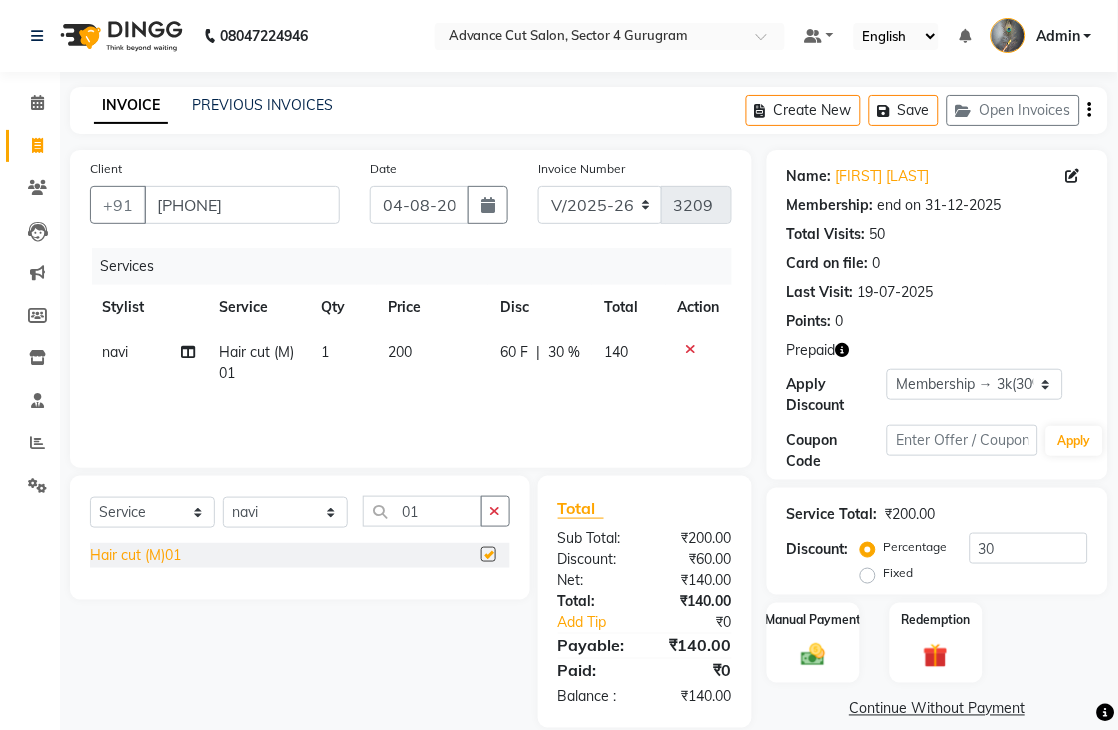 checkbox on "false" 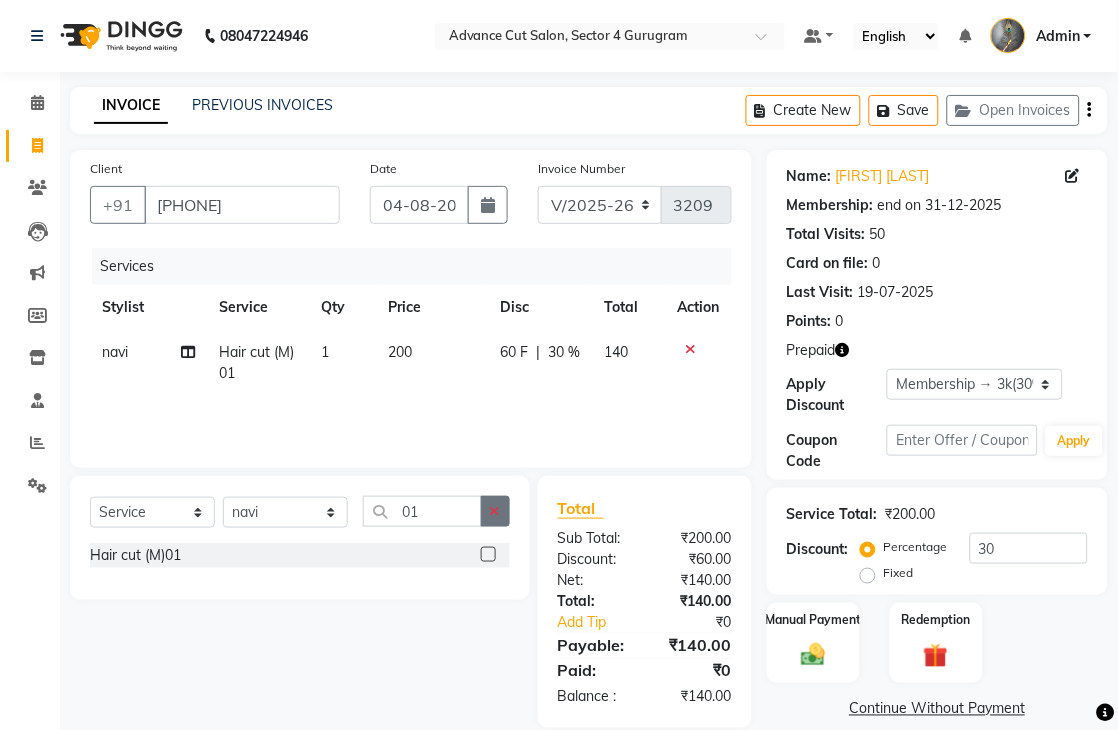 click 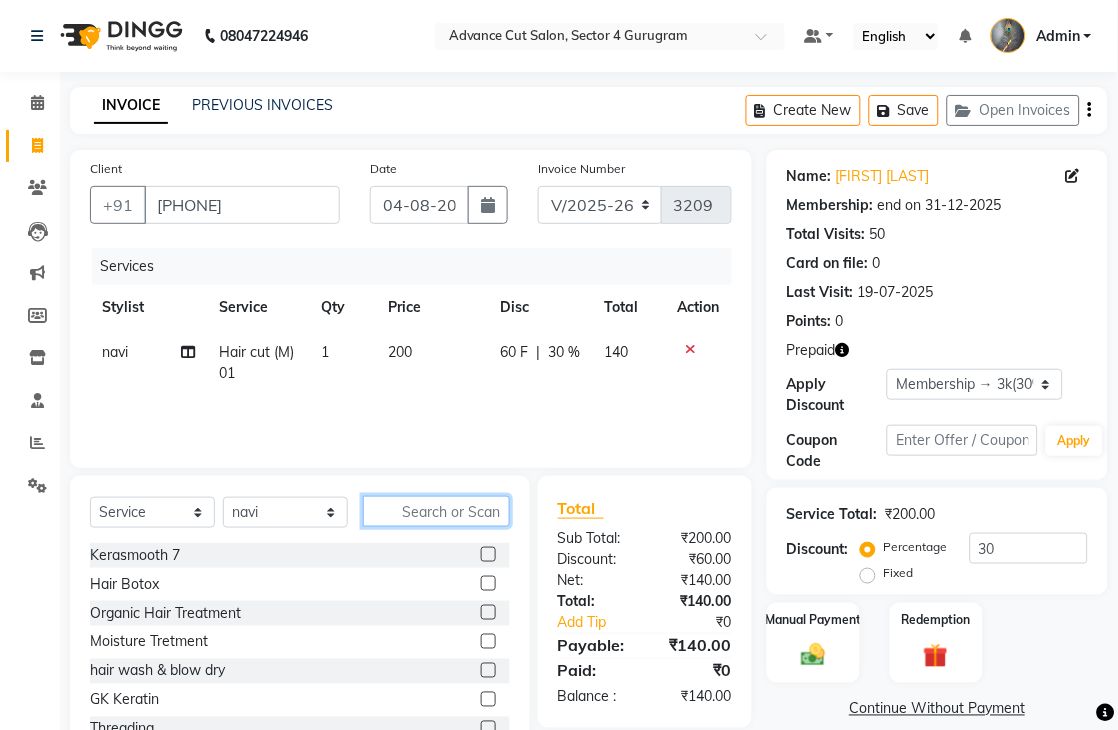 click 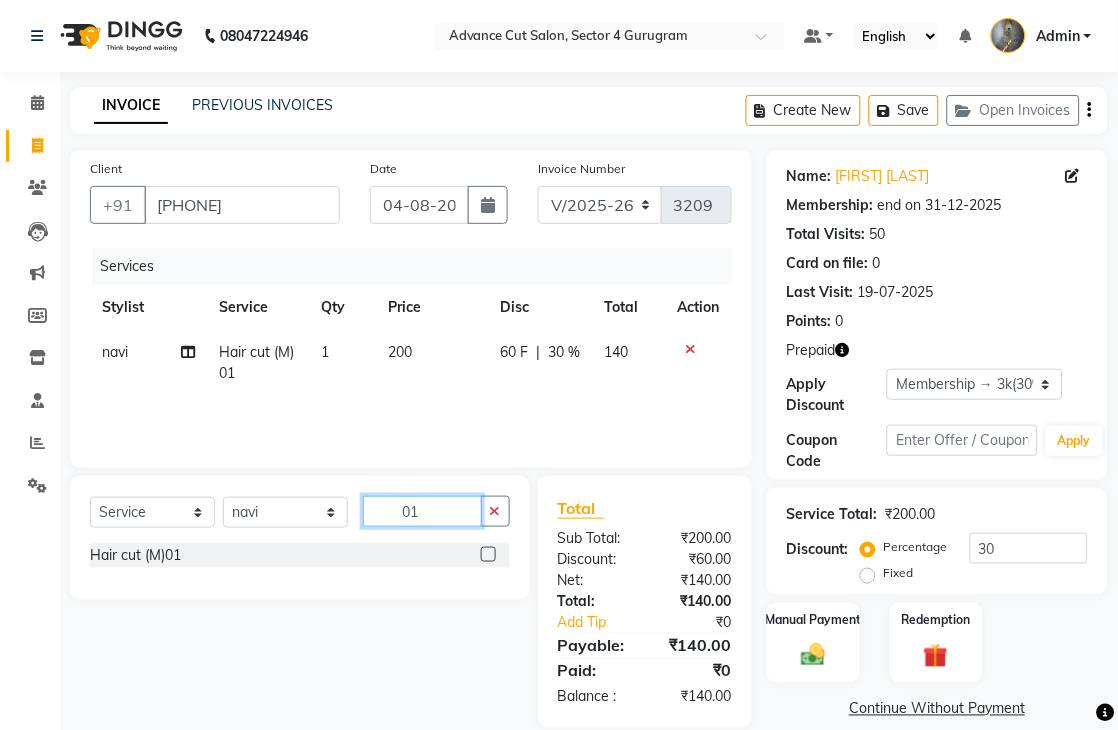 type on "01" 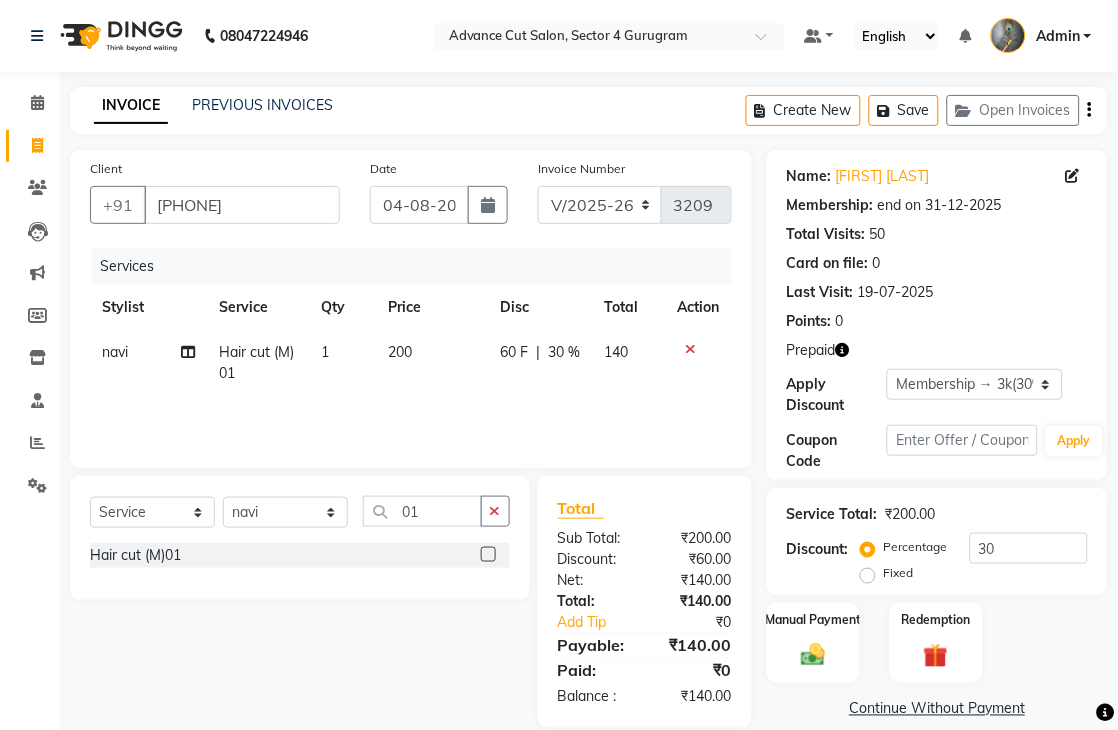 click on "Hair cut (M)01" 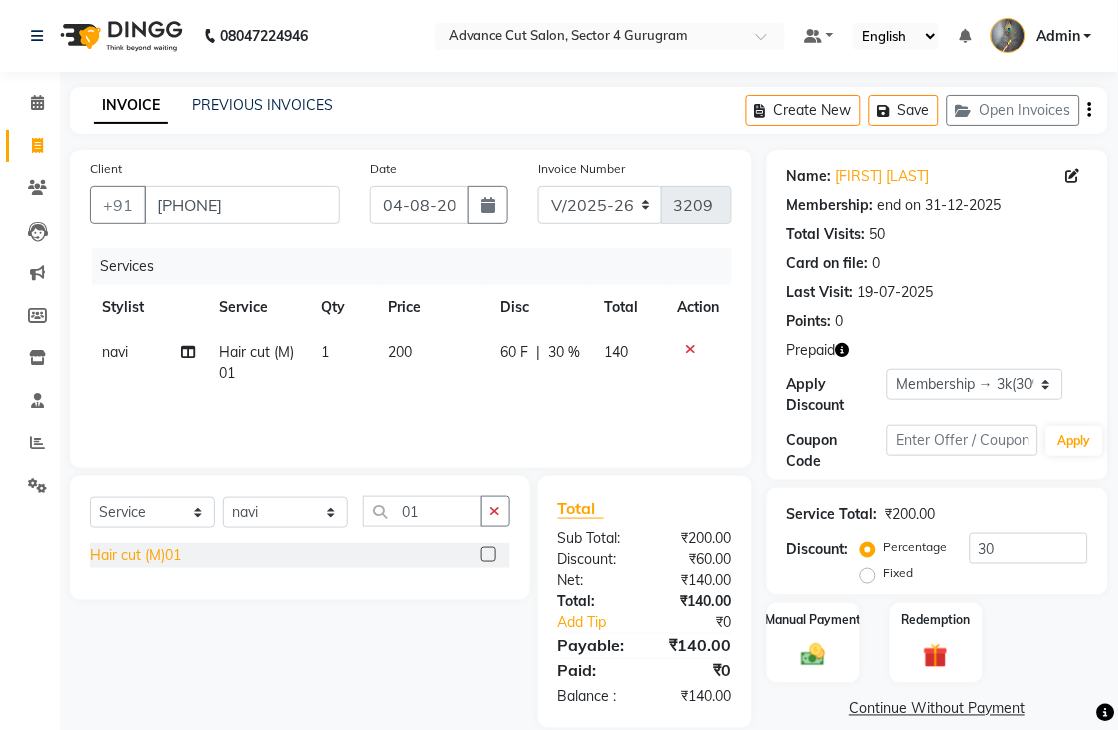 click on "Hair cut (M)01" 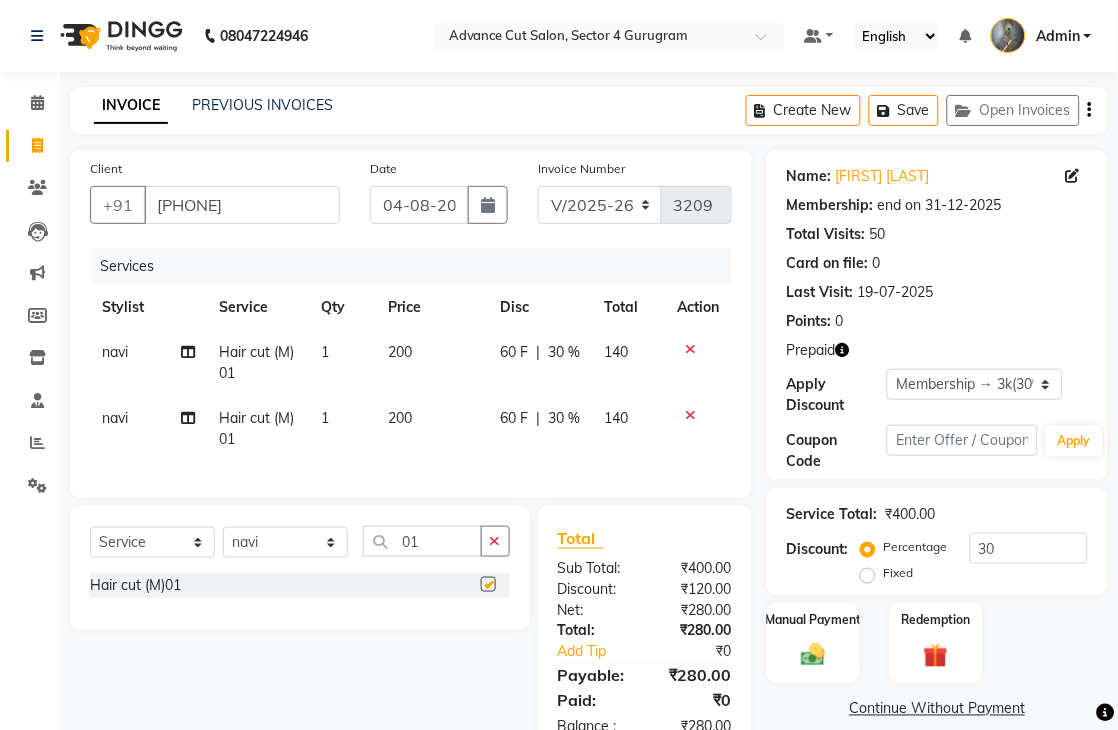 checkbox on "false" 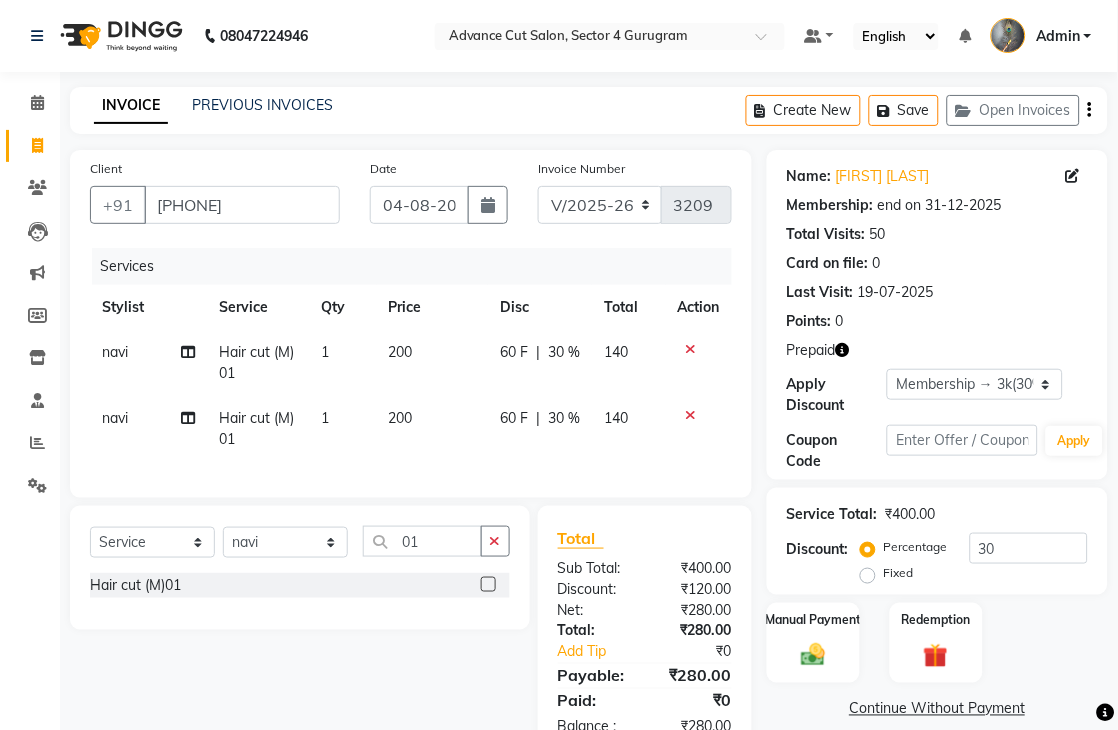 click on "navi" 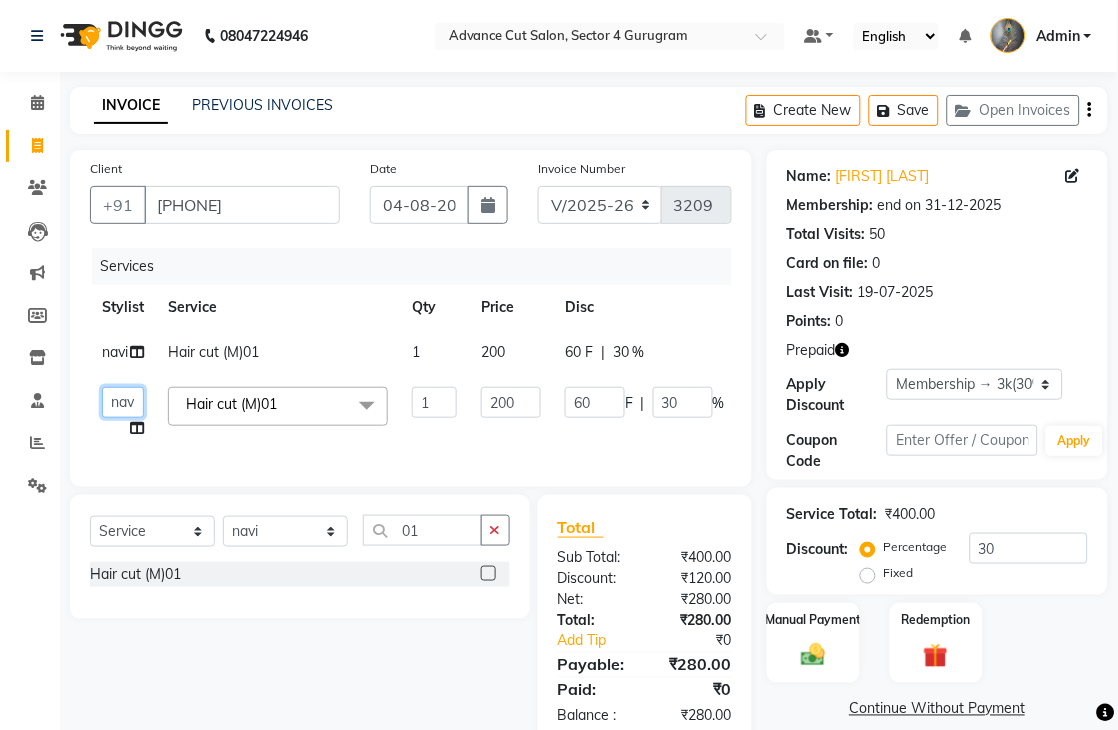 click on "Admin   chahit   COUNTOR   hardeep   mamta   manisha   MONISH   navi   NOSHAD ALI   rahul   shatnam   shweta singh   sunny   tip" 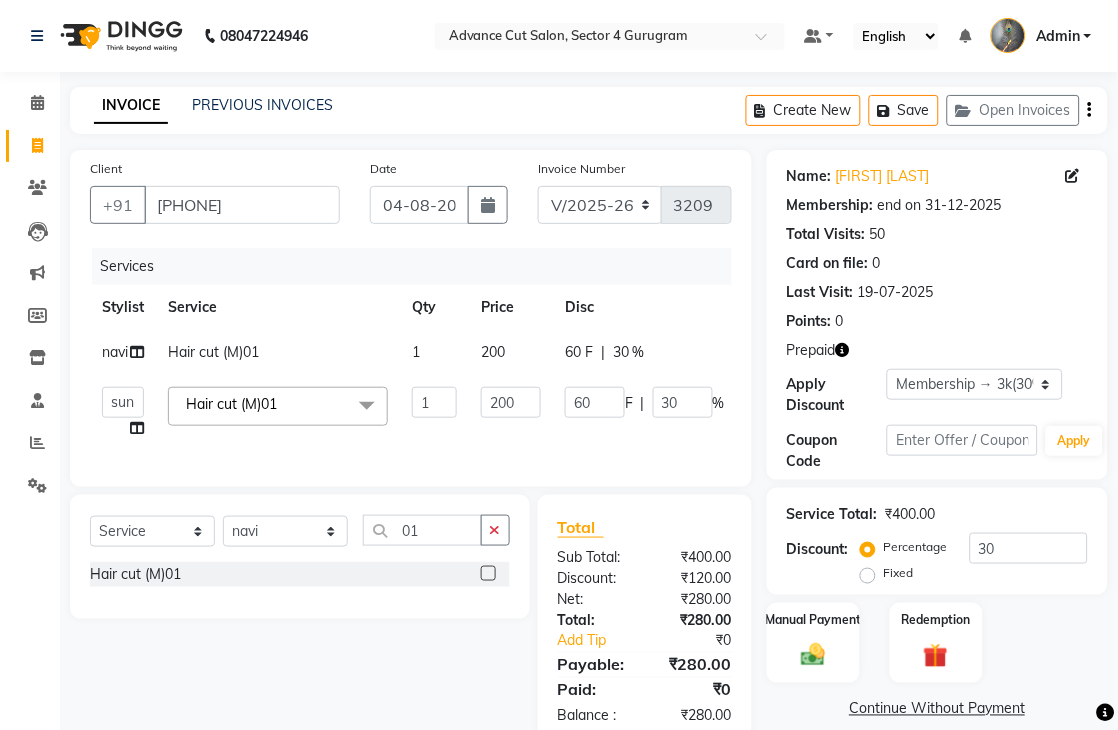select on "58461" 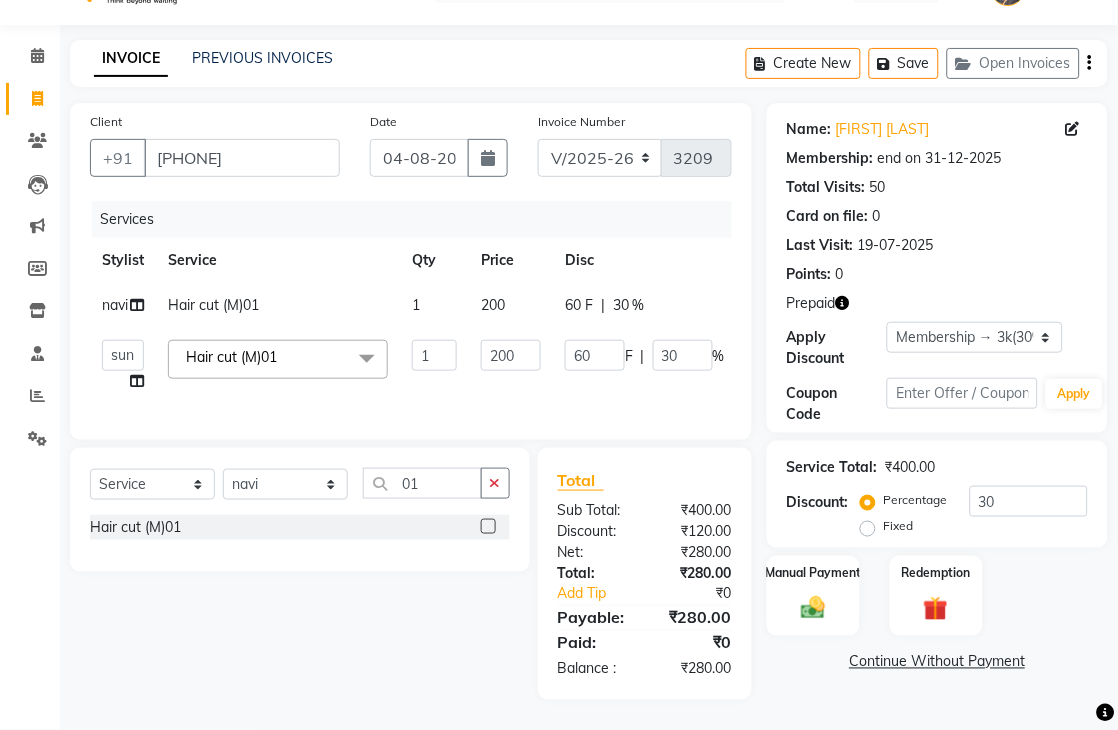 scroll, scrollTop: 86, scrollLeft: 0, axis: vertical 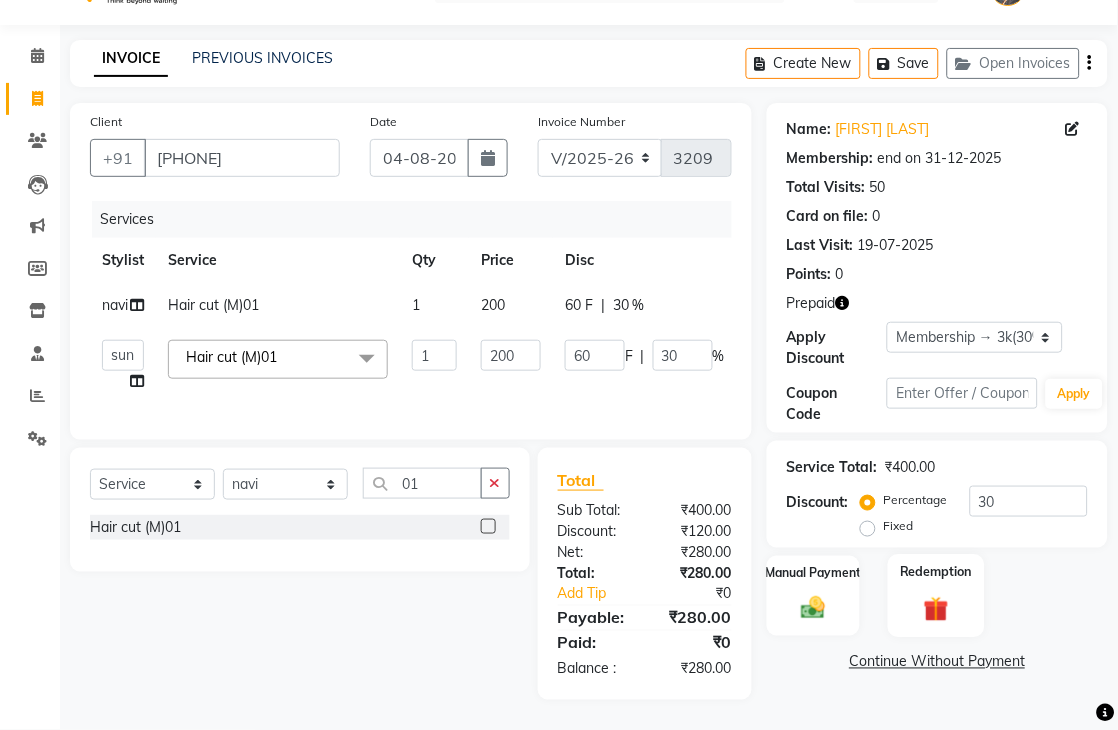 click on "Redemption" 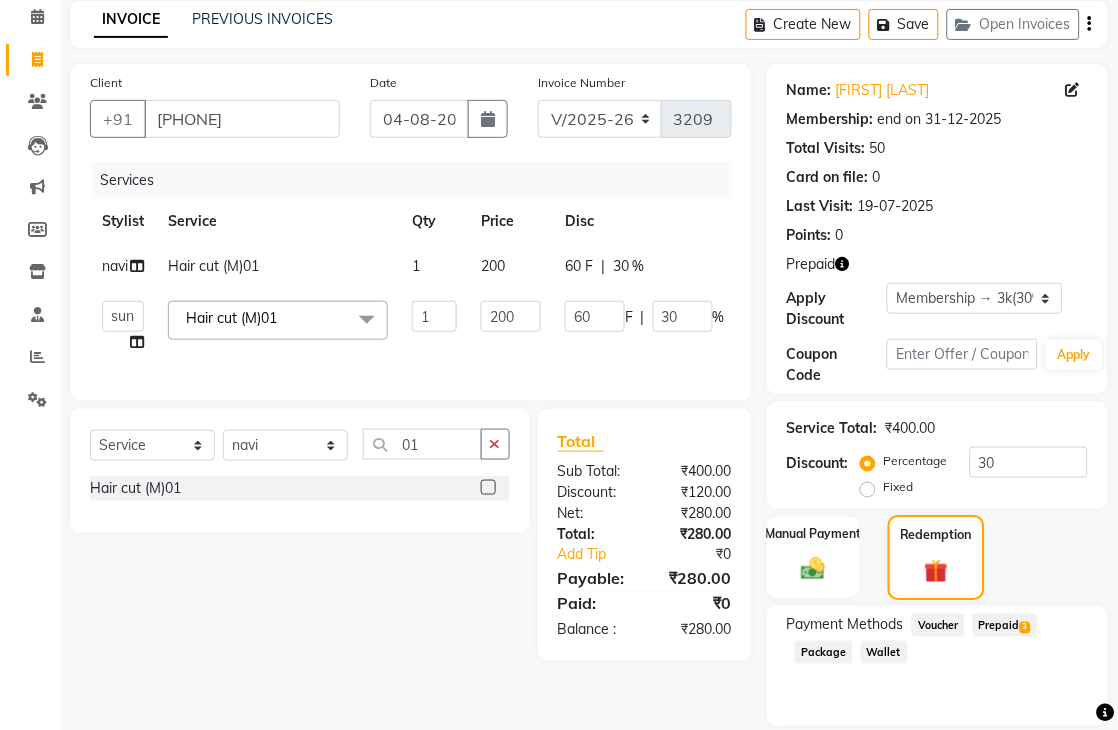 scroll, scrollTop: 153, scrollLeft: 0, axis: vertical 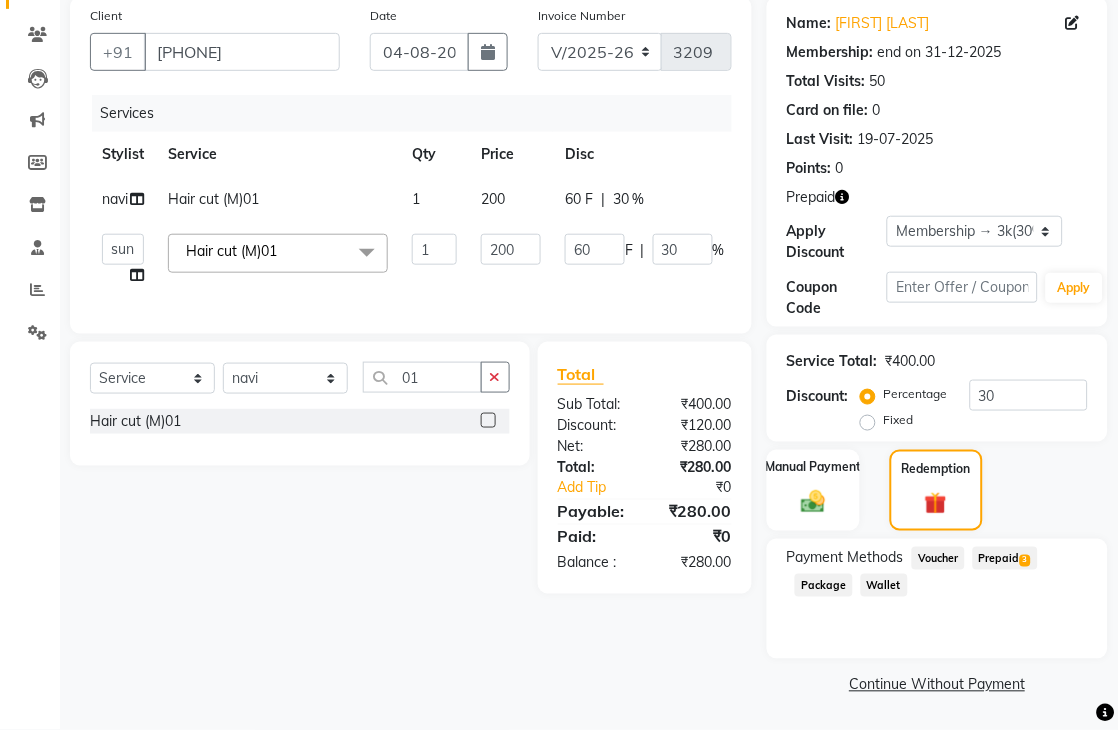 click on "Prepaid  3" 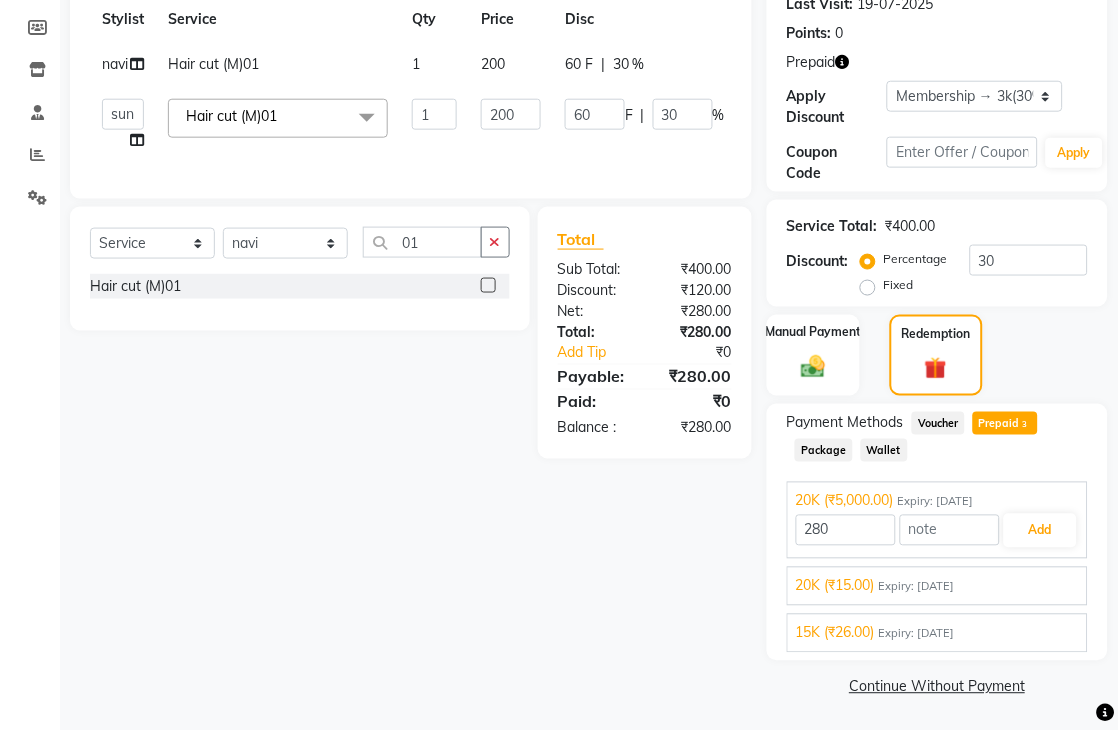 scroll, scrollTop: 291, scrollLeft: 0, axis: vertical 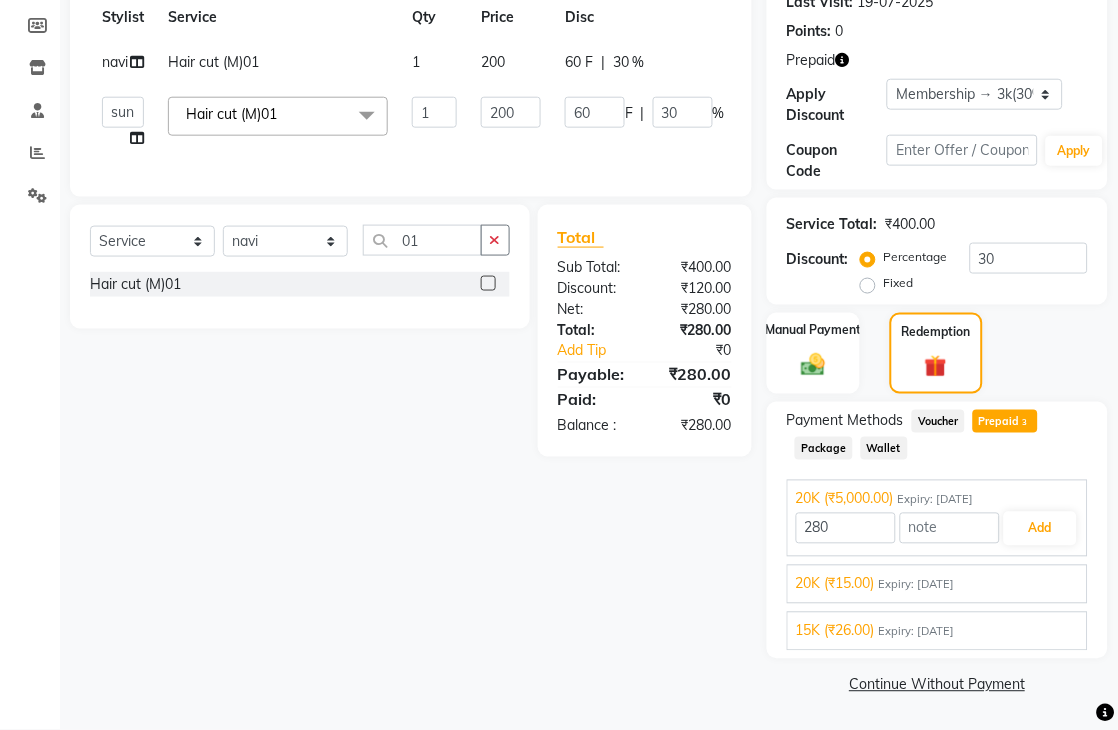click on "Expiry: 29-11-2023" at bounding box center [917, 632] 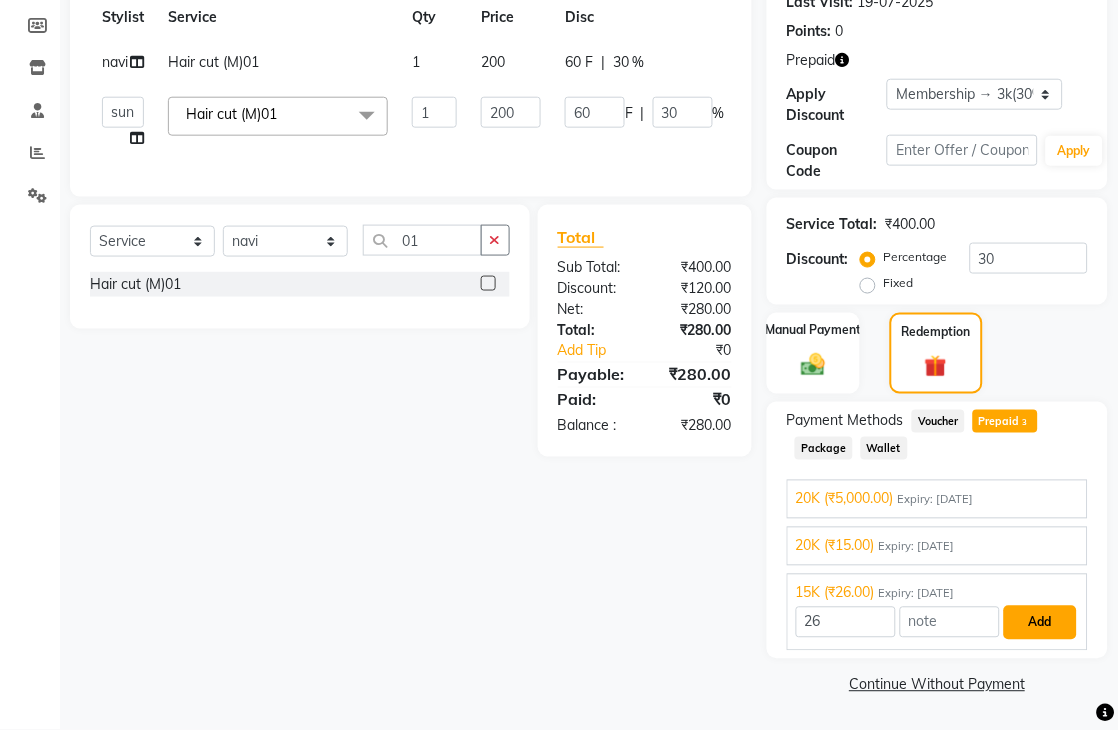click on "Add" at bounding box center (1040, 623) 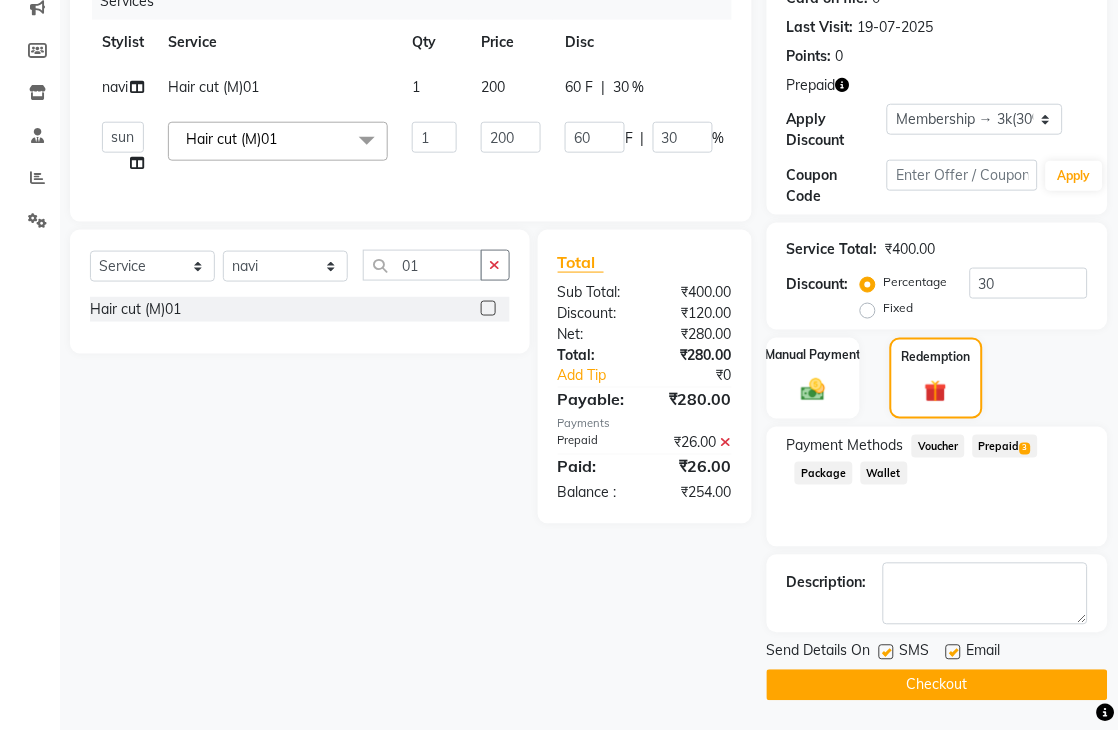 click on "Prepaid  3" 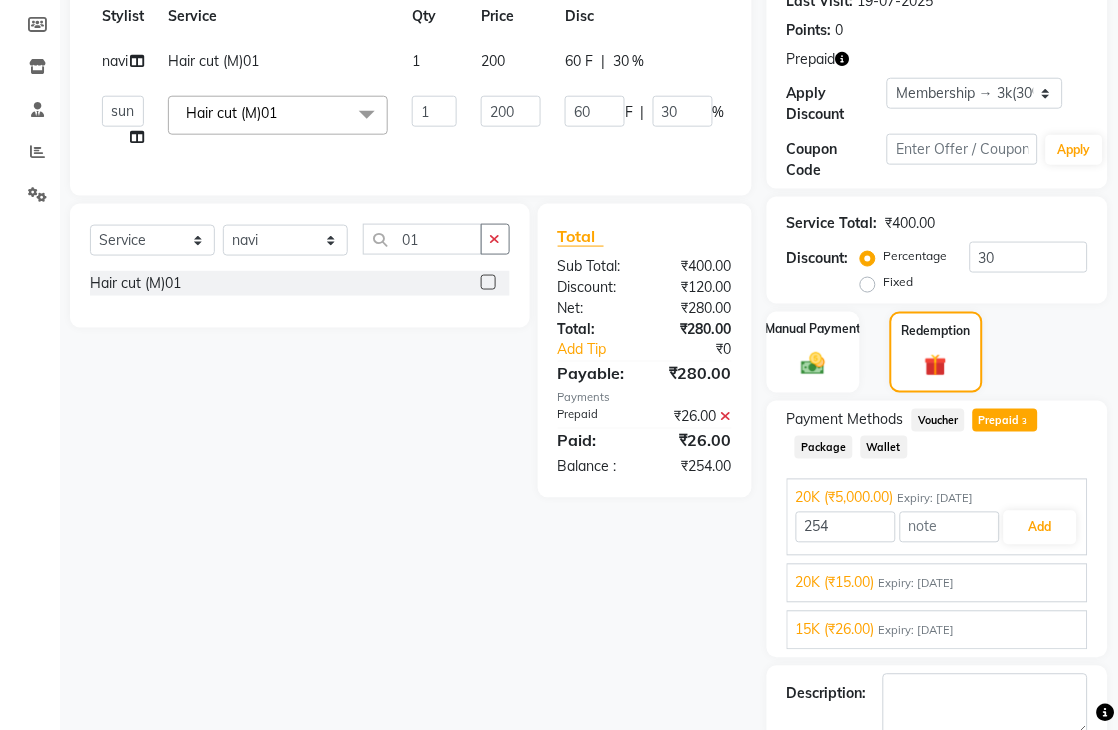 click on "Expiry: 03-08-2028" at bounding box center (917, 584) 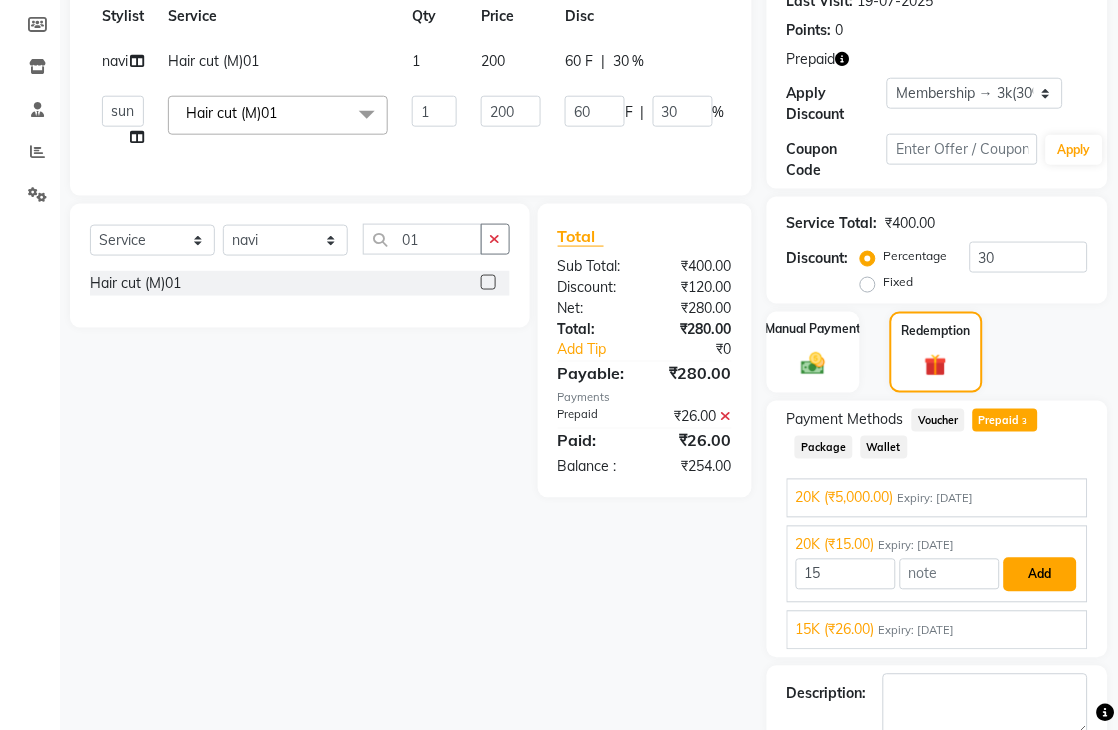 click on "Add" at bounding box center [1040, 575] 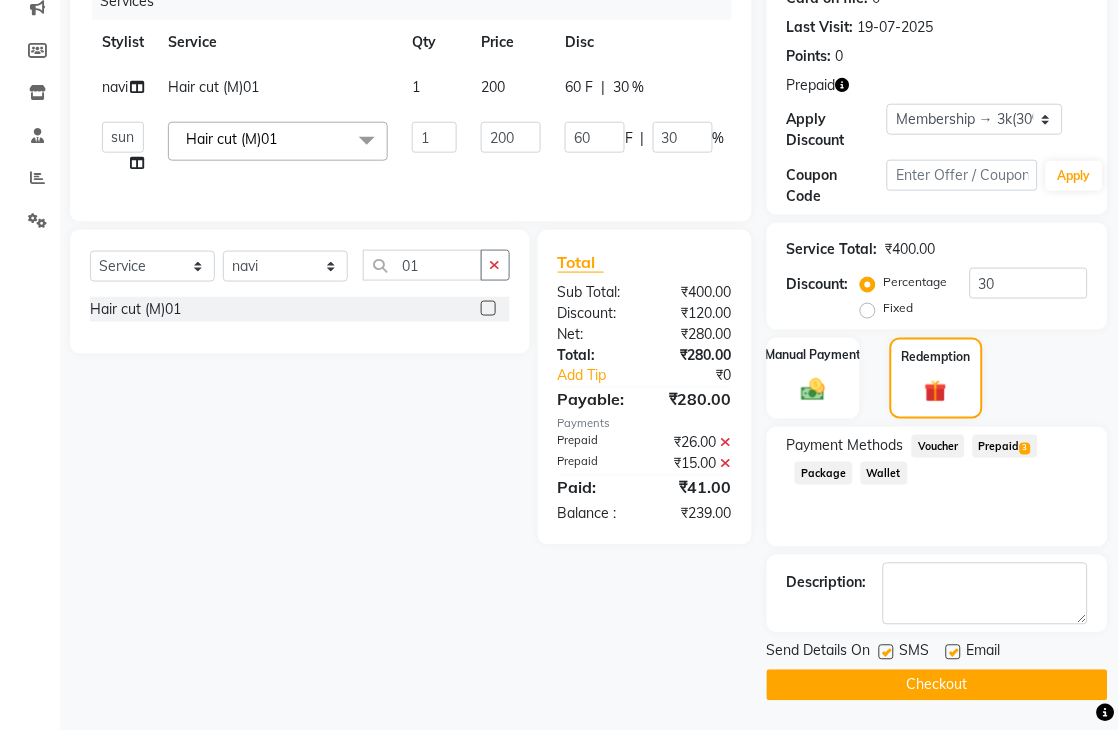 click on "Prepaid  3" 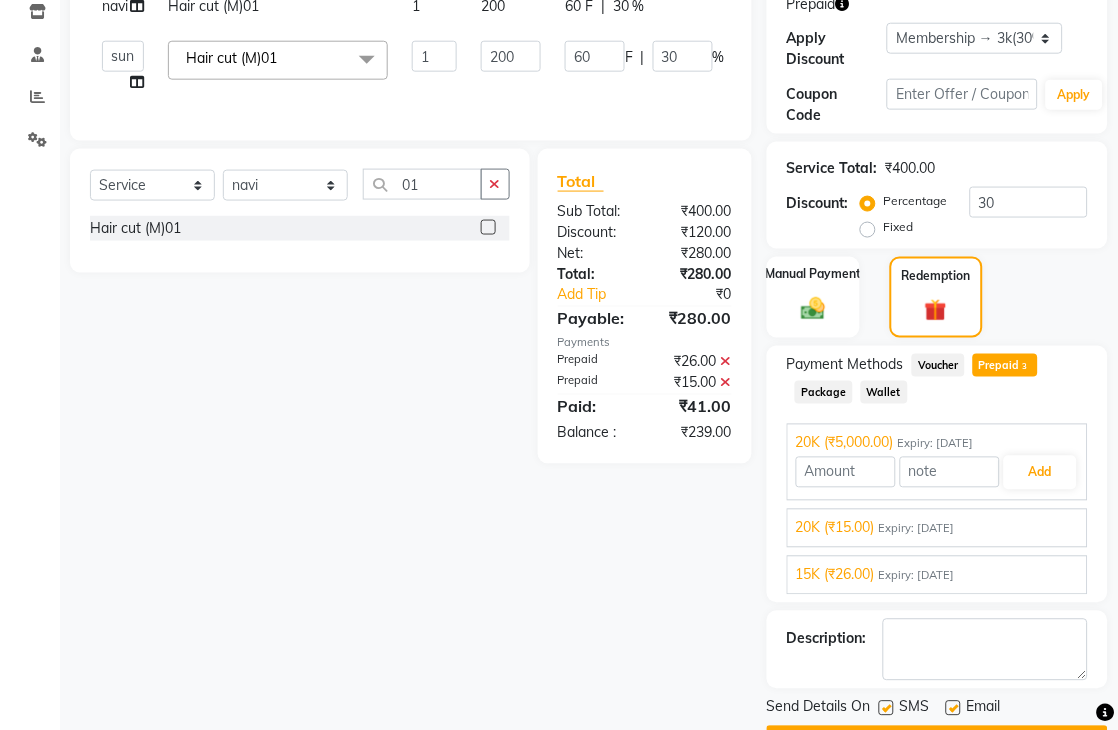 scroll, scrollTop: 291, scrollLeft: 0, axis: vertical 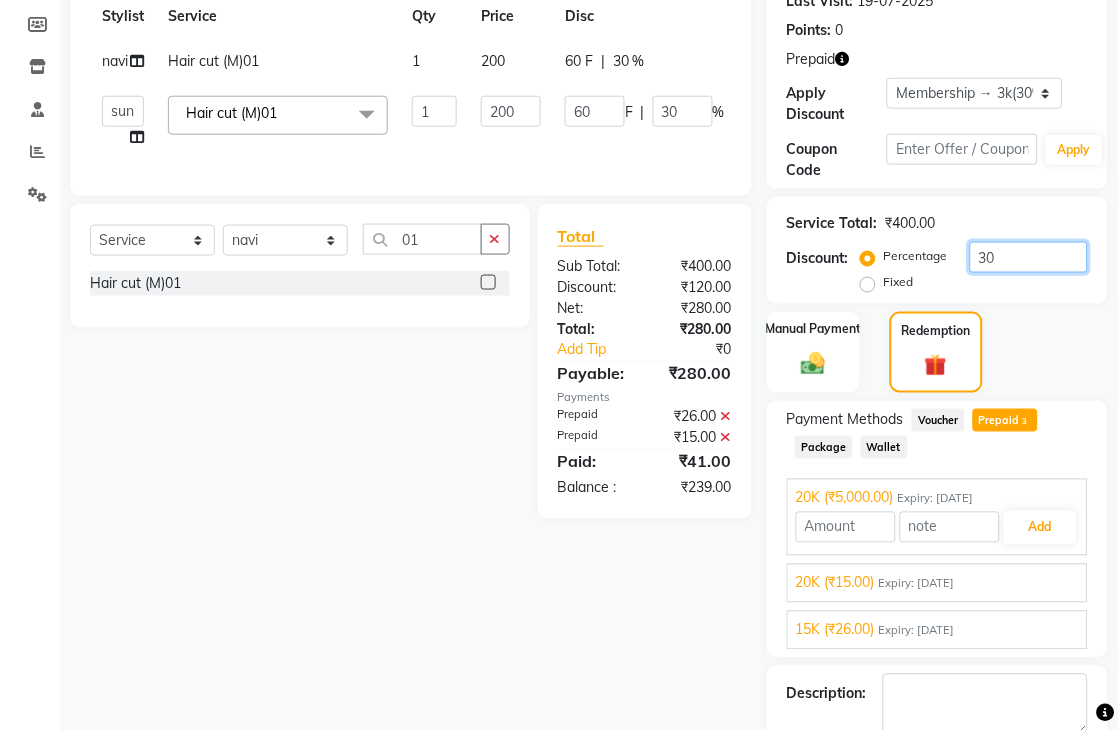 click on "30" 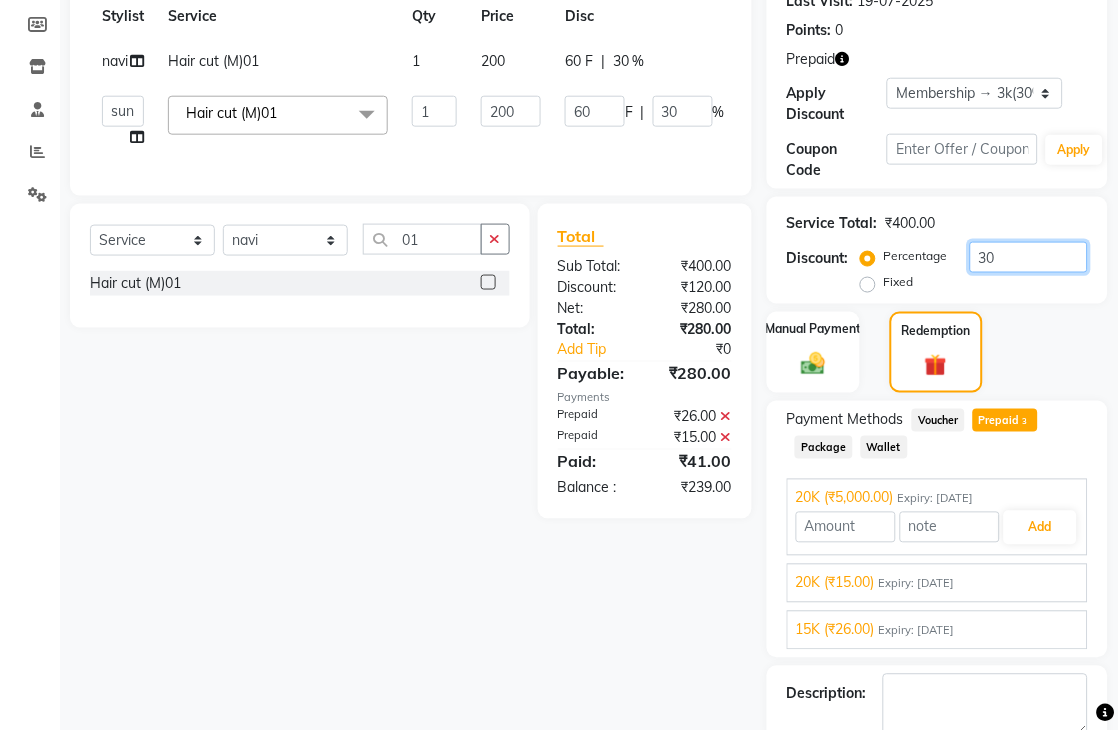 click on "30" 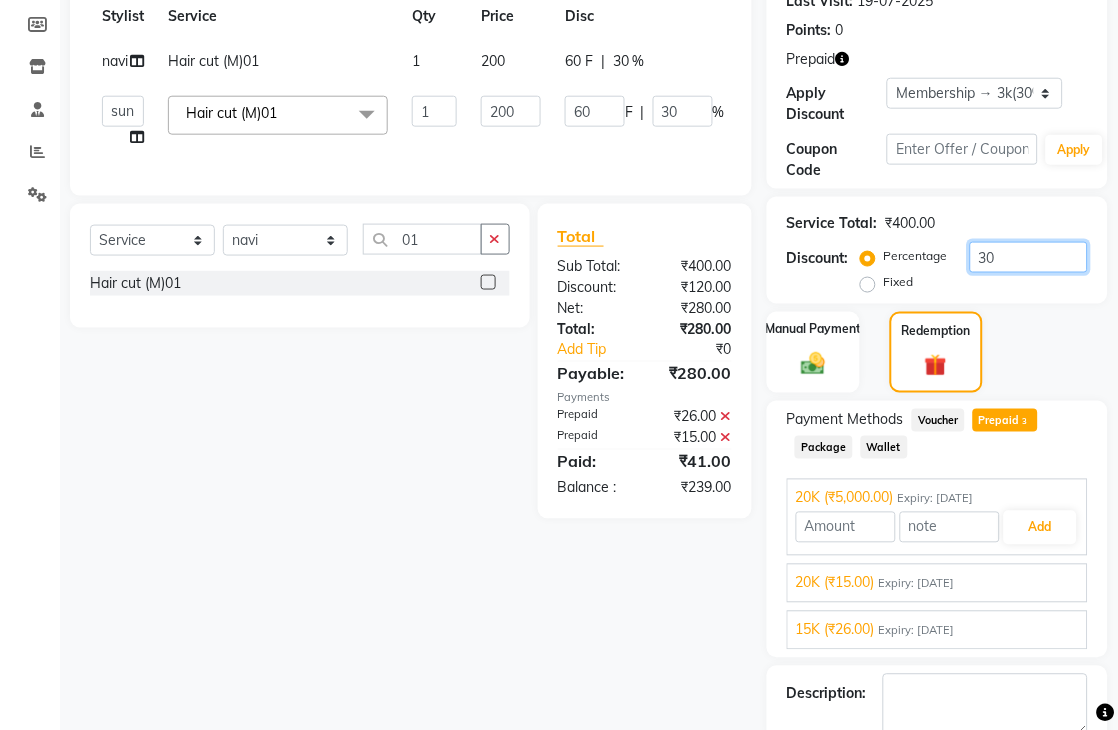 type on "0" 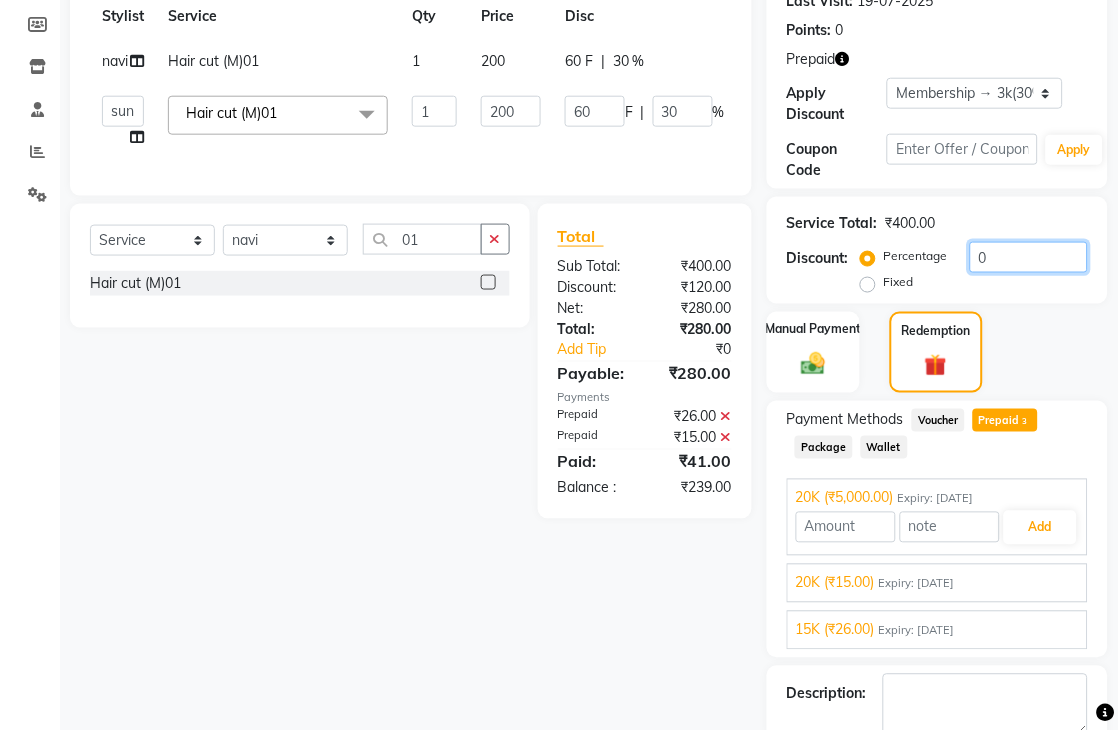 type on "0" 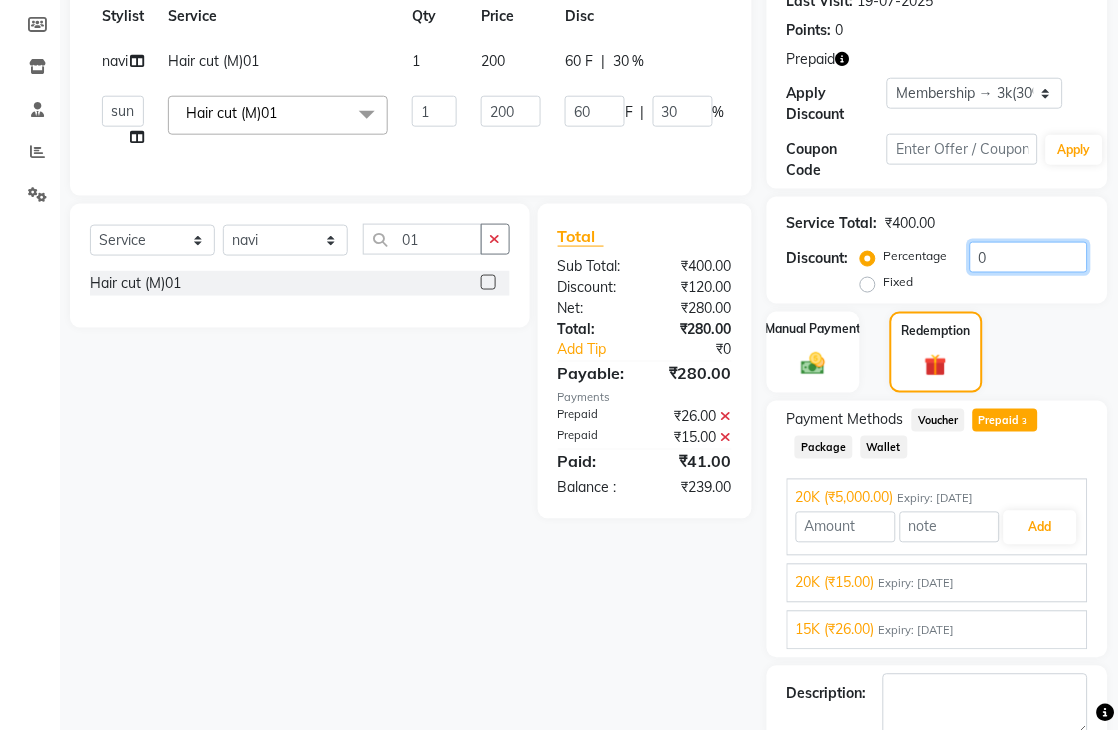 type on "0" 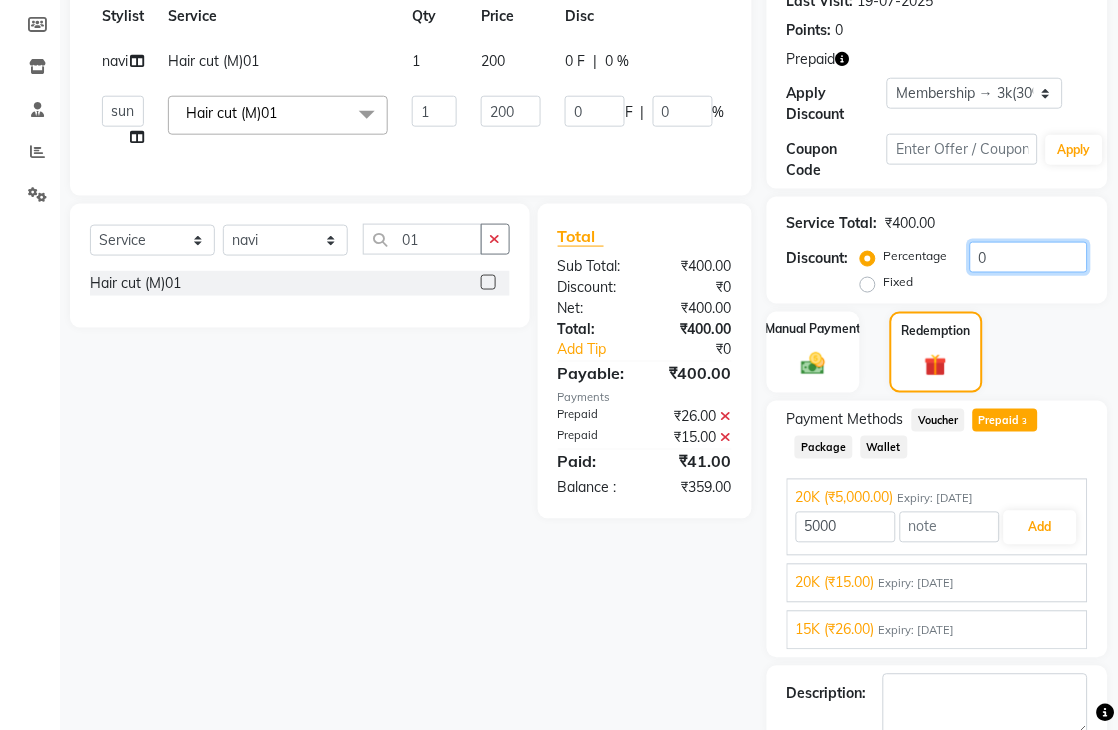 type on "50" 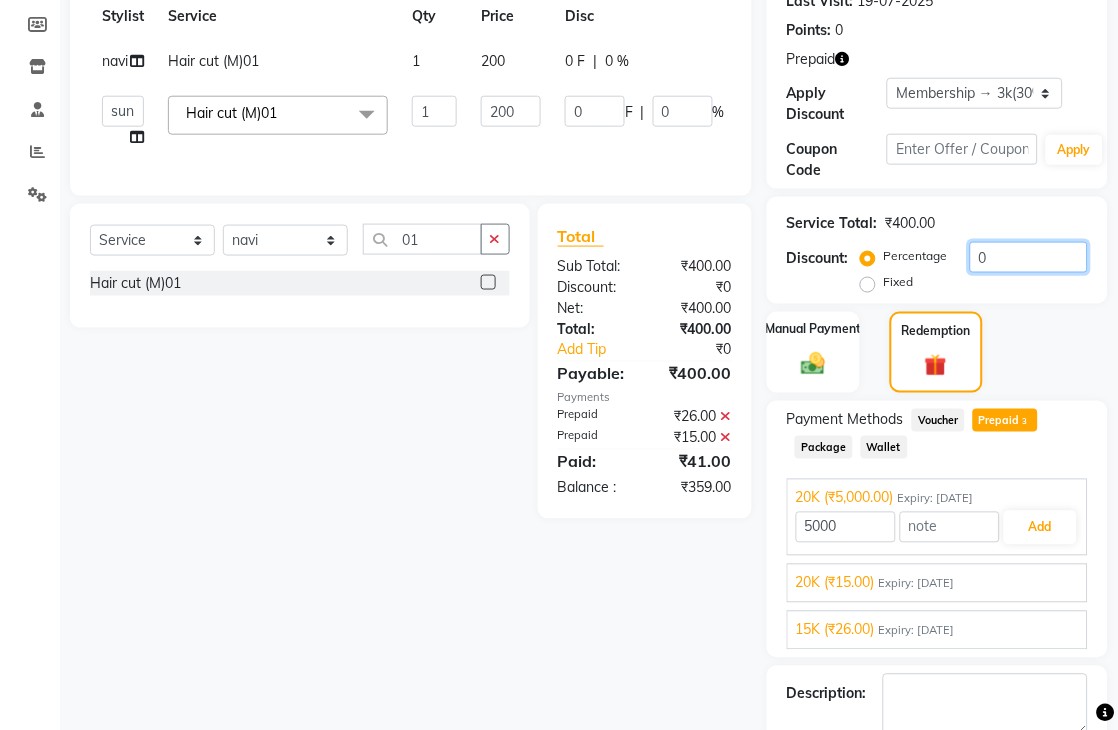 type on "100" 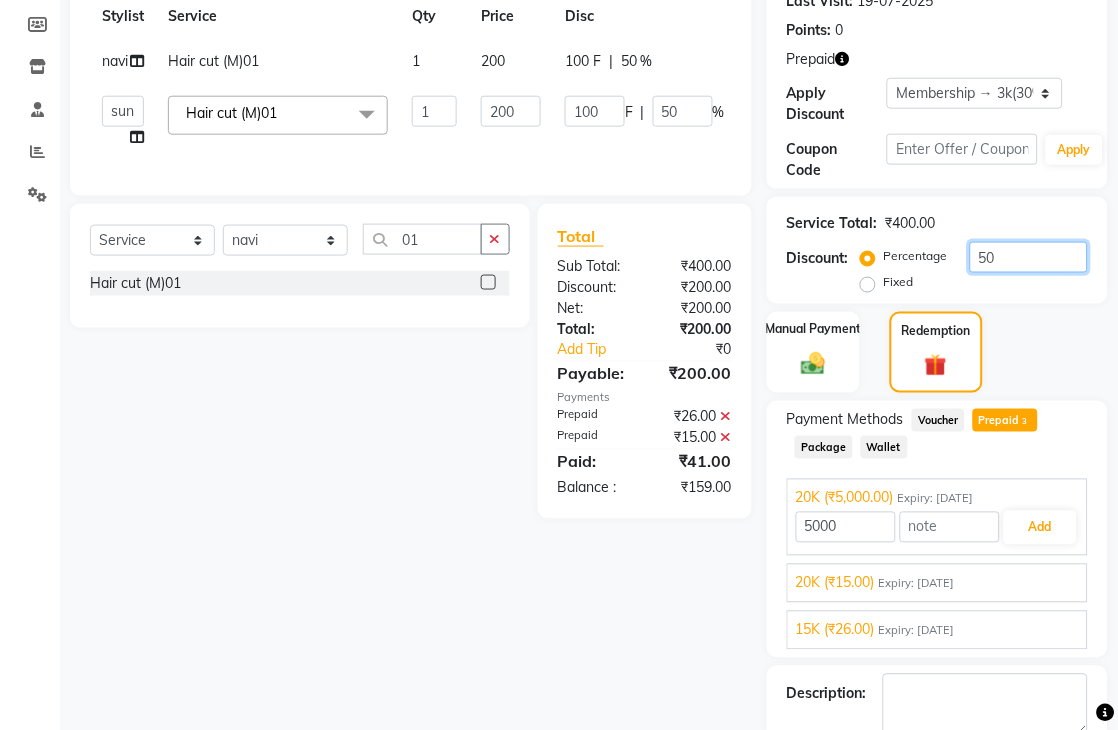 type on "50" 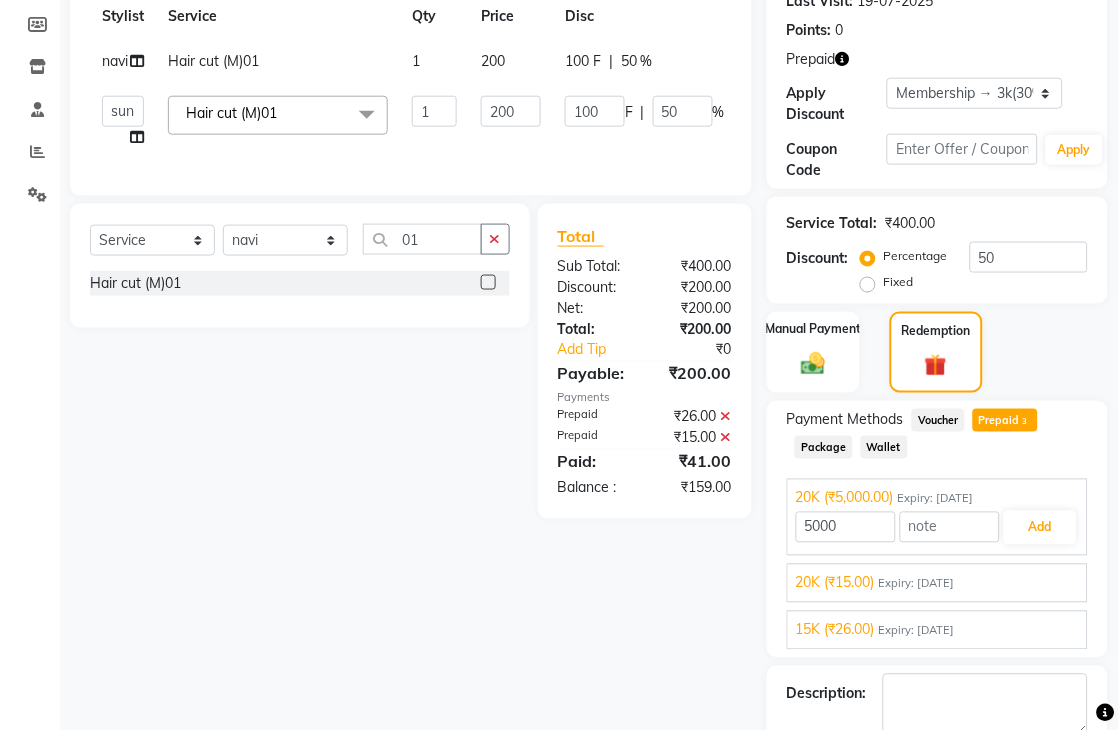 click on "Client +91 8860651870 Date 04-08-2025 Invoice Number V/2025 V/2025-26 3209 Services Stylist Service Qty Price Disc Total Action navi Hair cut (M)01 1 200 100 F | 50 % 100  Admin   chahit   COUNTOR   hardeep   mamta   manisha   MONISH   navi   NOSHAD ALI   rahul   shatnam   shweta singh   sunny   tip  Hair cut (M)01  x Kerasmooth 7 Hair Botox Organic Hair Treatment Moisture Tretment hair wash & blow dry GK Keratin Threading Taxes raga Dtan face fruit Bleach Mavi treatment Poof treatment Nanoplastia Prebooking Mens makeup Wax hand & leg Nail cutting Perming O3 dtan kerateen sara dtan cheryls oxyferm oxy sara color application Casmara Prestige (F) 127 Clean-up (F) 122 Clean-up with Mask (F) 123 Whitening (F) 124 Totaly Floeless Rediance Expert Facial Age Perfectnist Casmara Vitamin Veg. Skinora Papaya Marshmellow (F) 128 Blanch (F) 129 Upendice (F) 130 Sothys Goji (F) 131 Casmara Gold Face (oxy/D-Tan) (F) 133 Face (Cheryls Oxyderm) (F) 134 Arms (F) 136 Legs (F) 137 Front/ Back (F) 138 Full Body (F) 139 Ear wax" 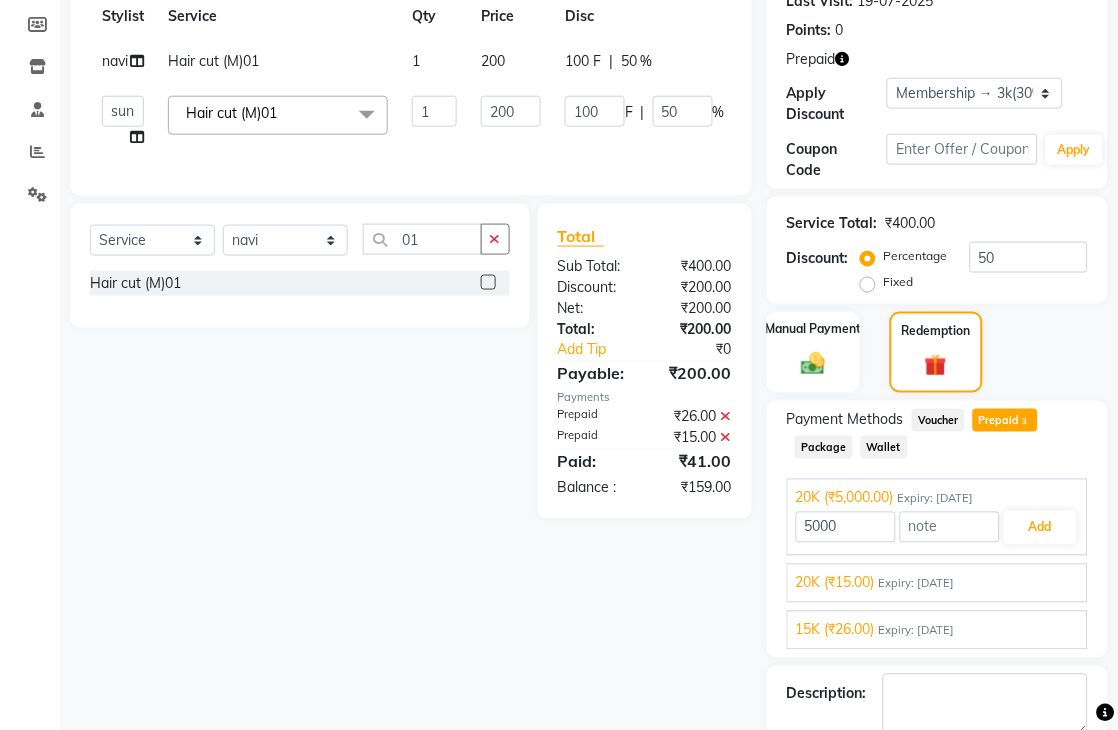 click 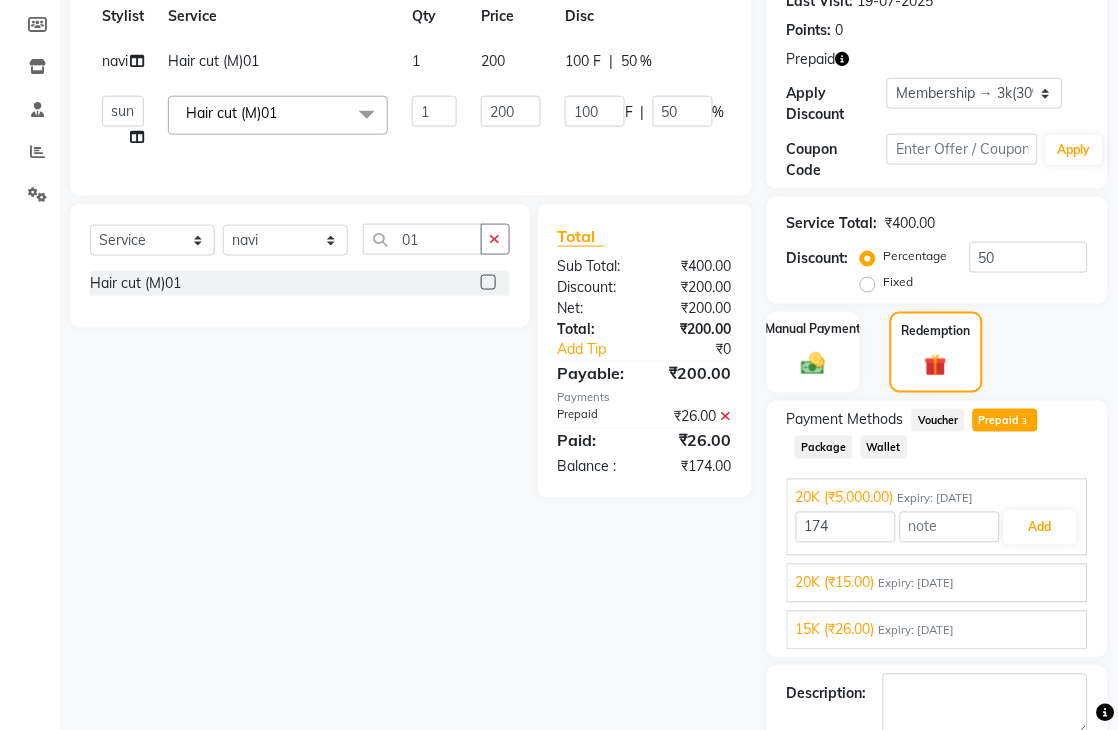 click on "₹26.00" 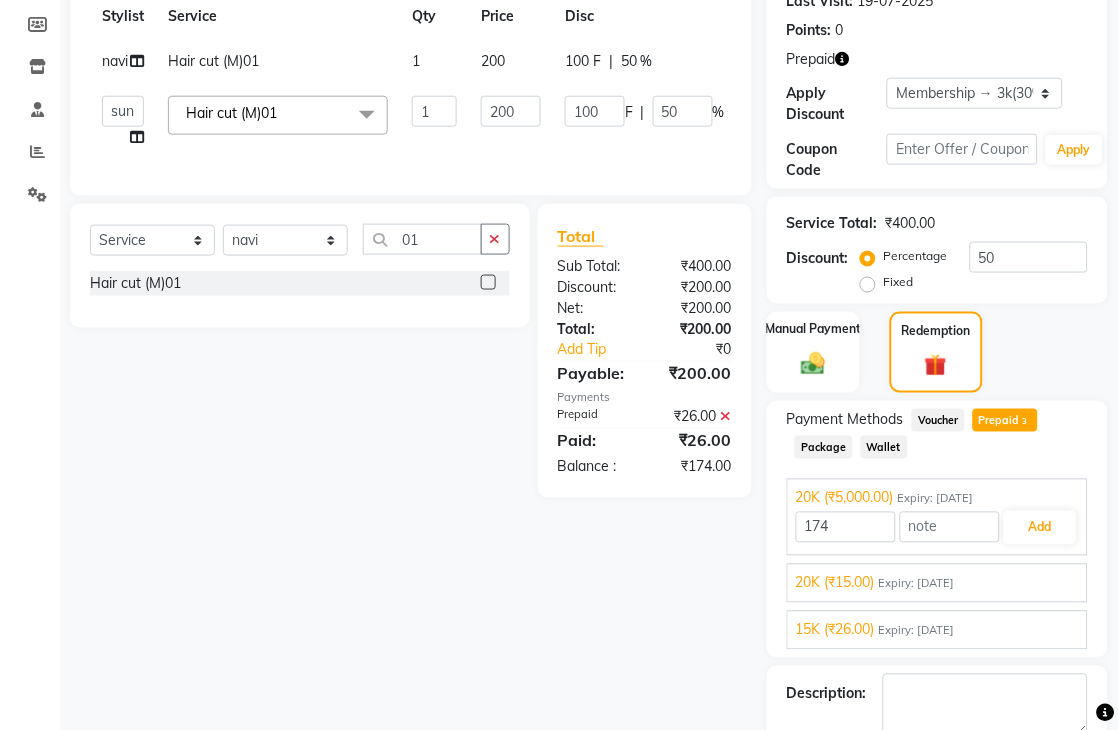 type on "200" 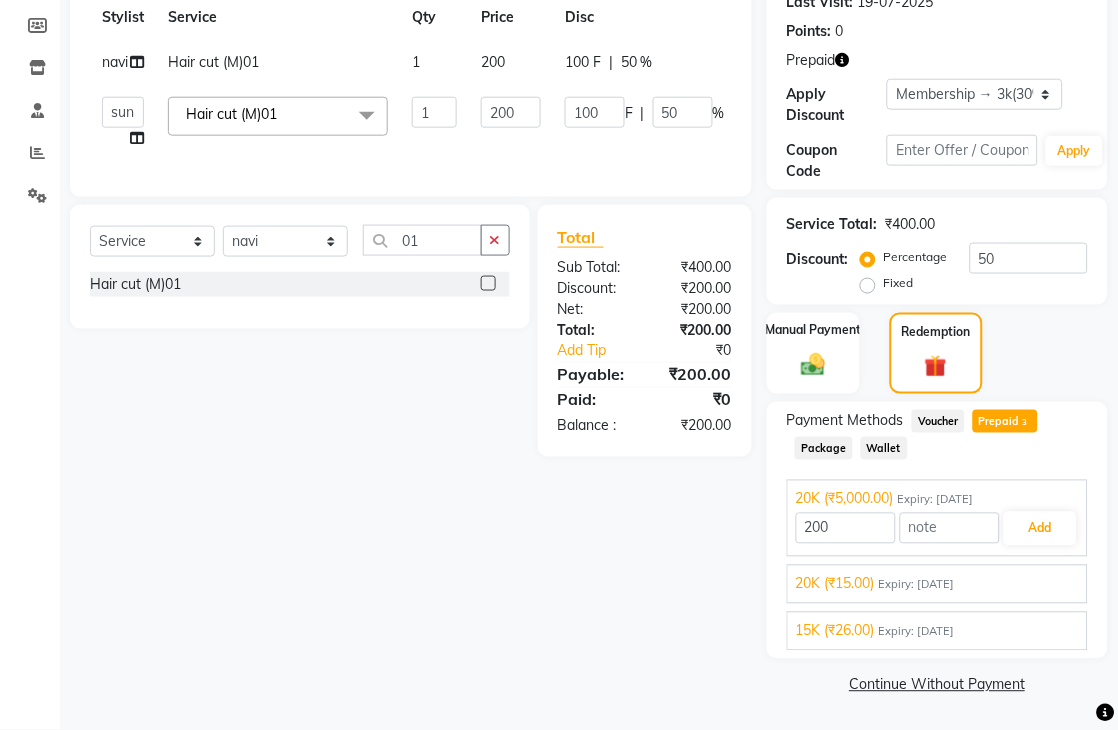 click on "Expiry: 29-11-2023" at bounding box center (917, 632) 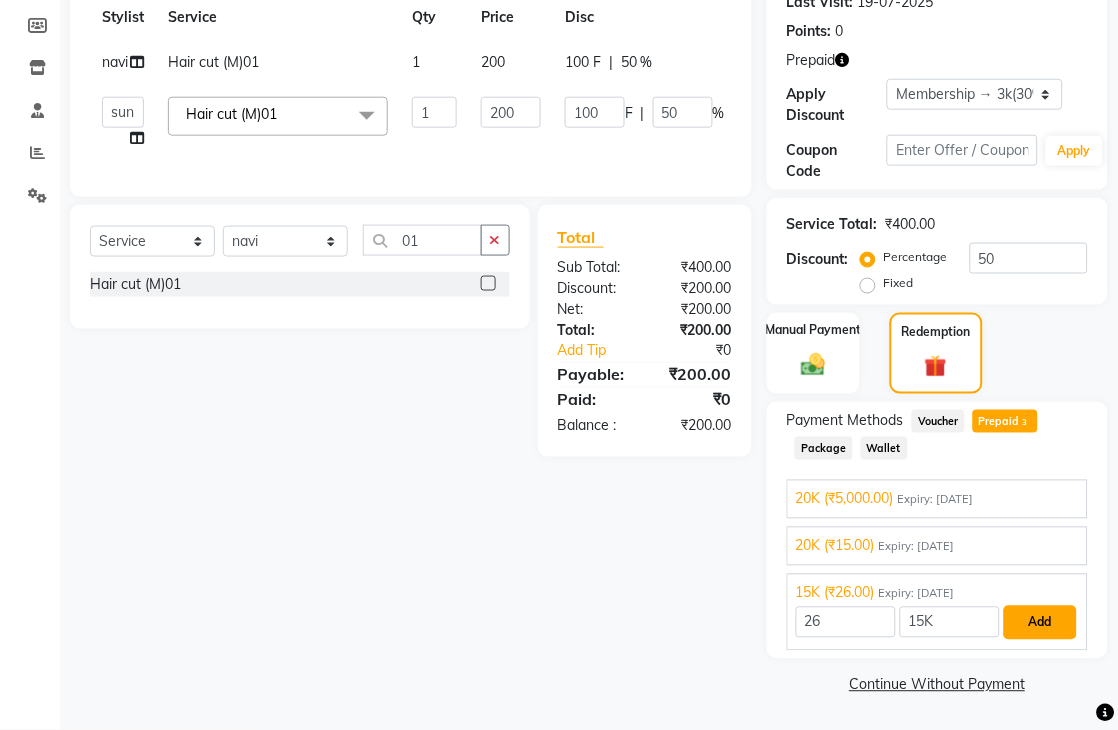 click on "Add" at bounding box center (1040, 623) 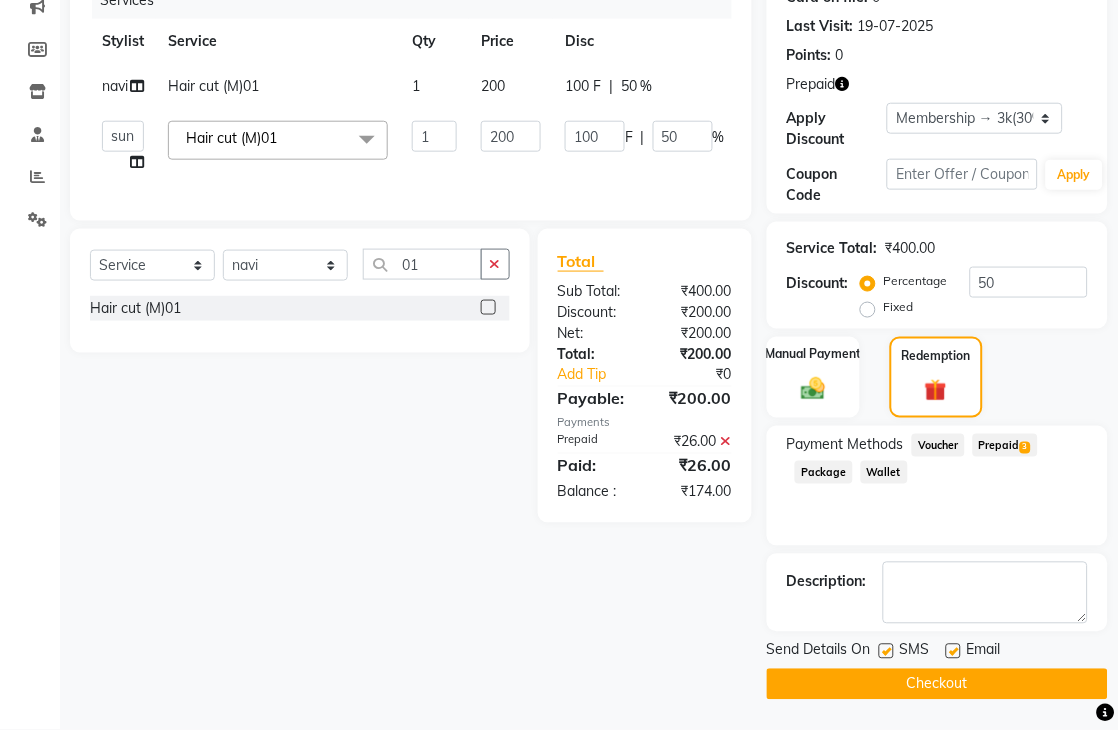 scroll, scrollTop: 265, scrollLeft: 0, axis: vertical 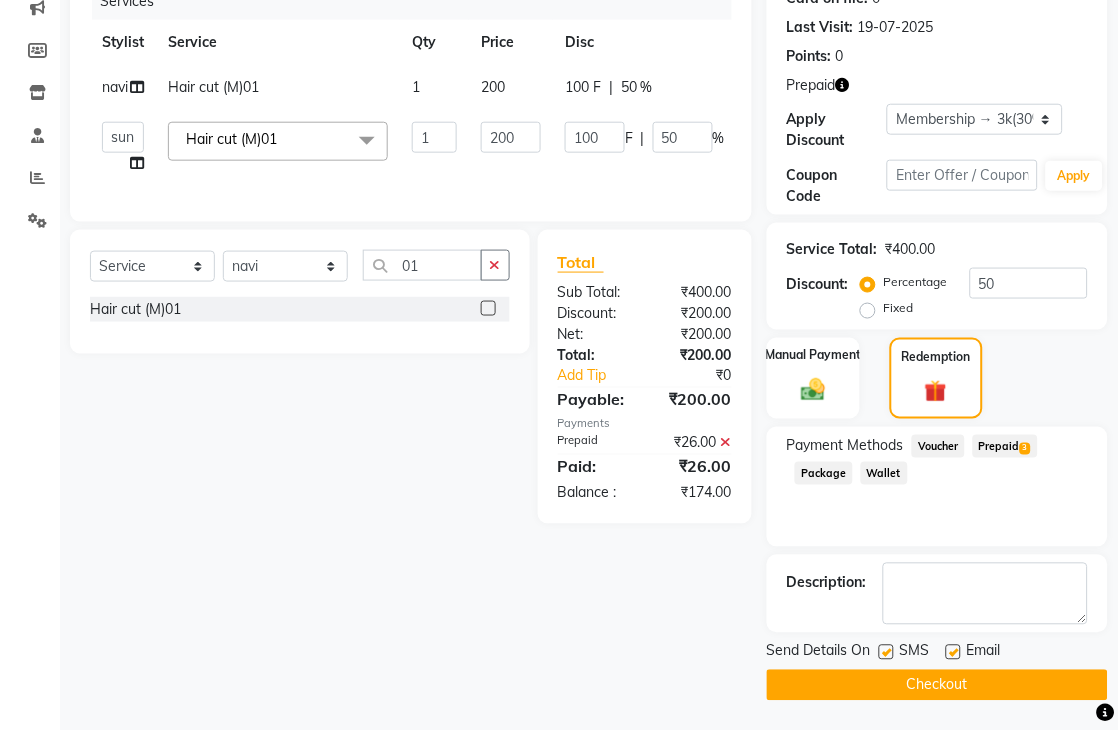 click on "Prepaid  3" 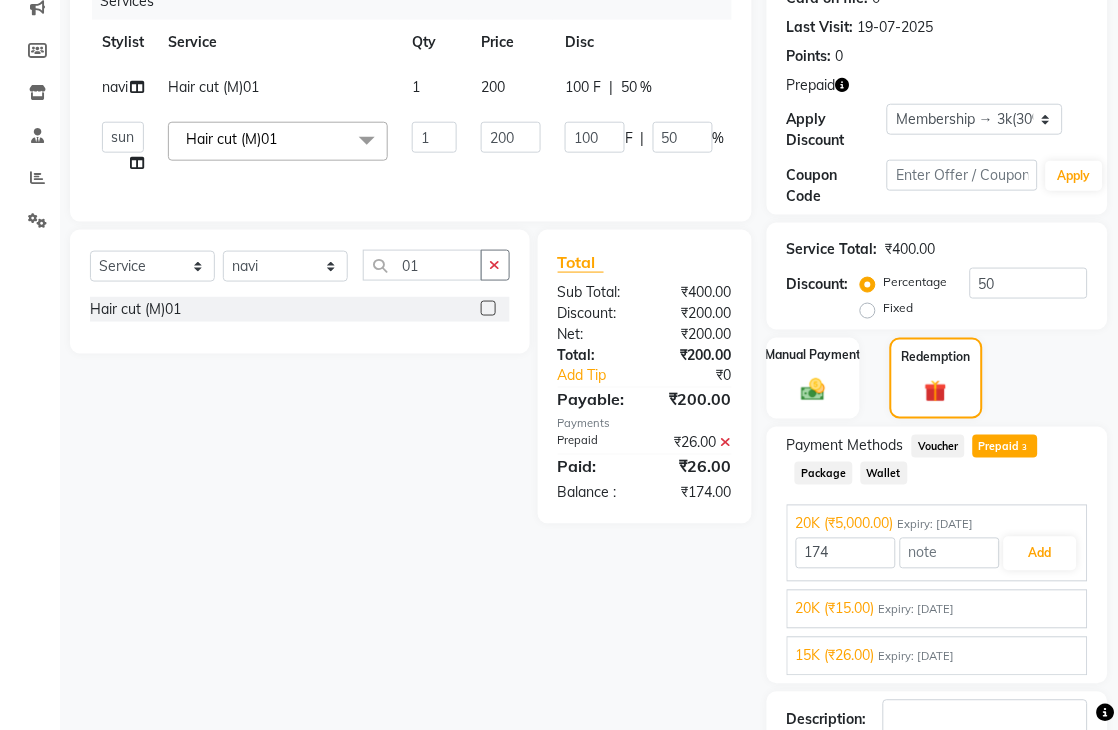 scroll, scrollTop: 291, scrollLeft: 0, axis: vertical 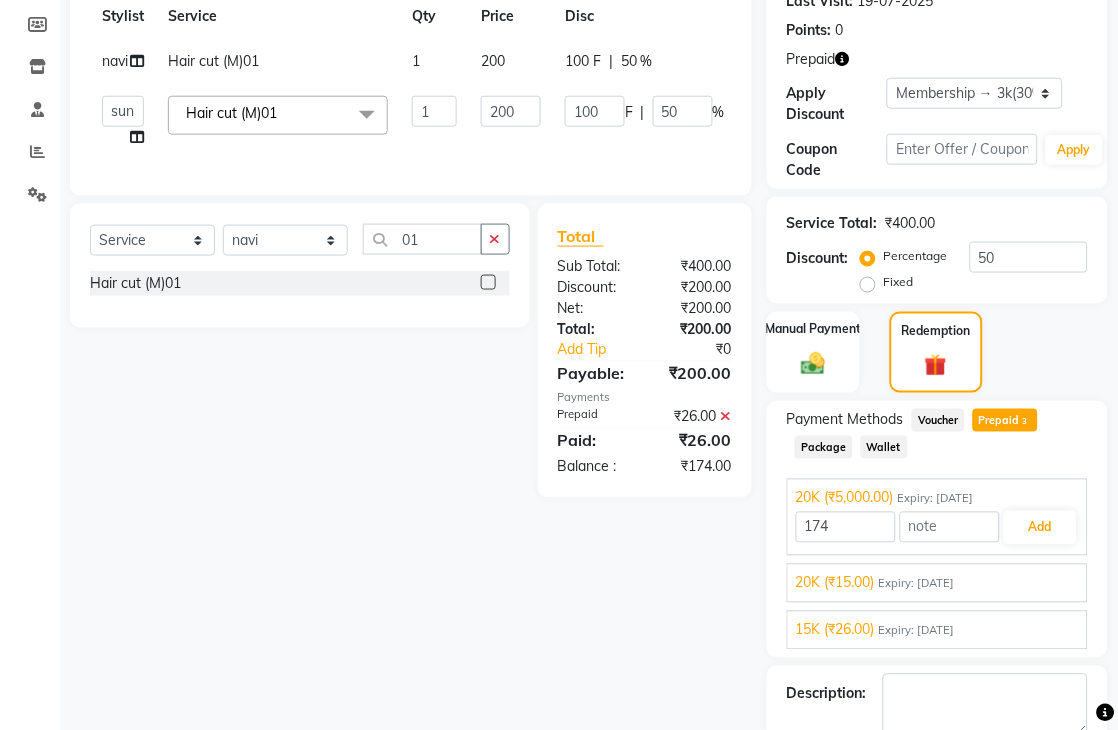 click on "20K (₹15.00) Expiry: 03-08-2028" at bounding box center (937, 583) 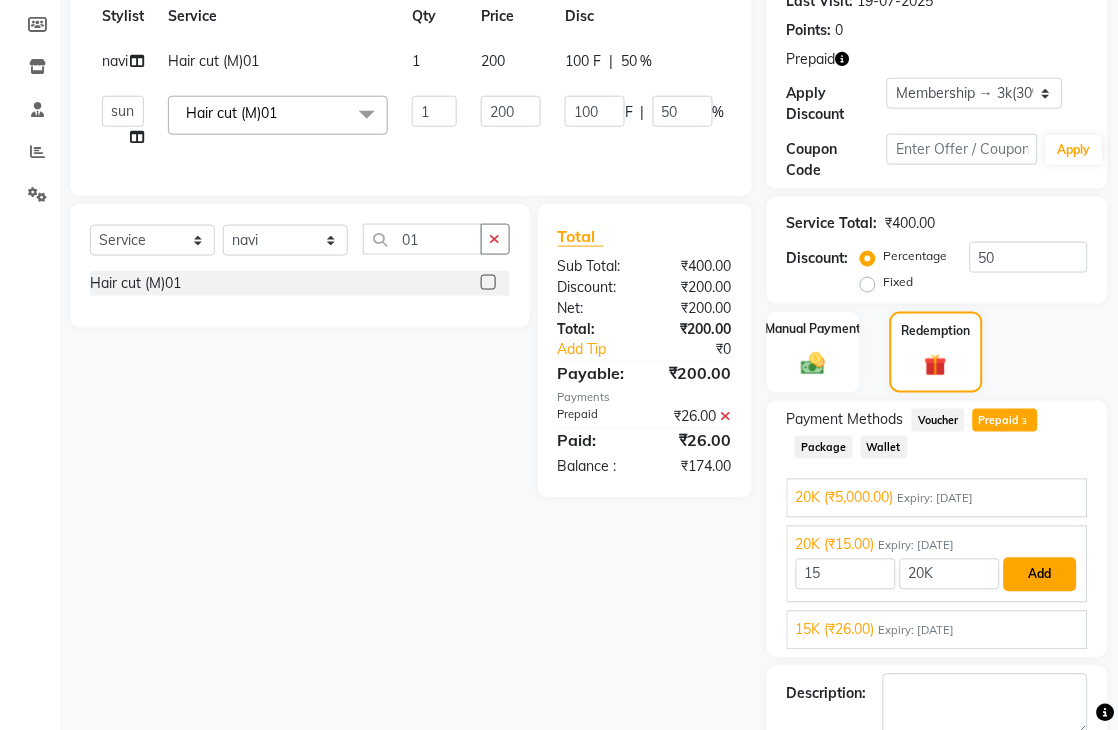 click on "Add" at bounding box center [1040, 575] 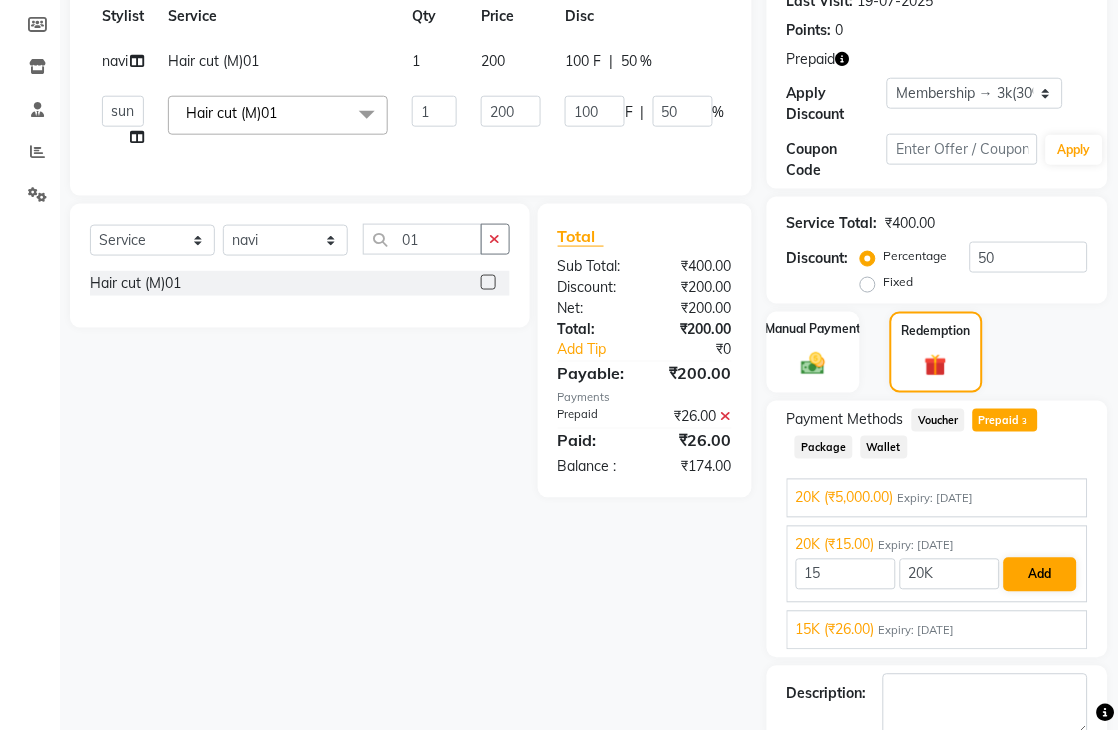 scroll, scrollTop: 265, scrollLeft: 0, axis: vertical 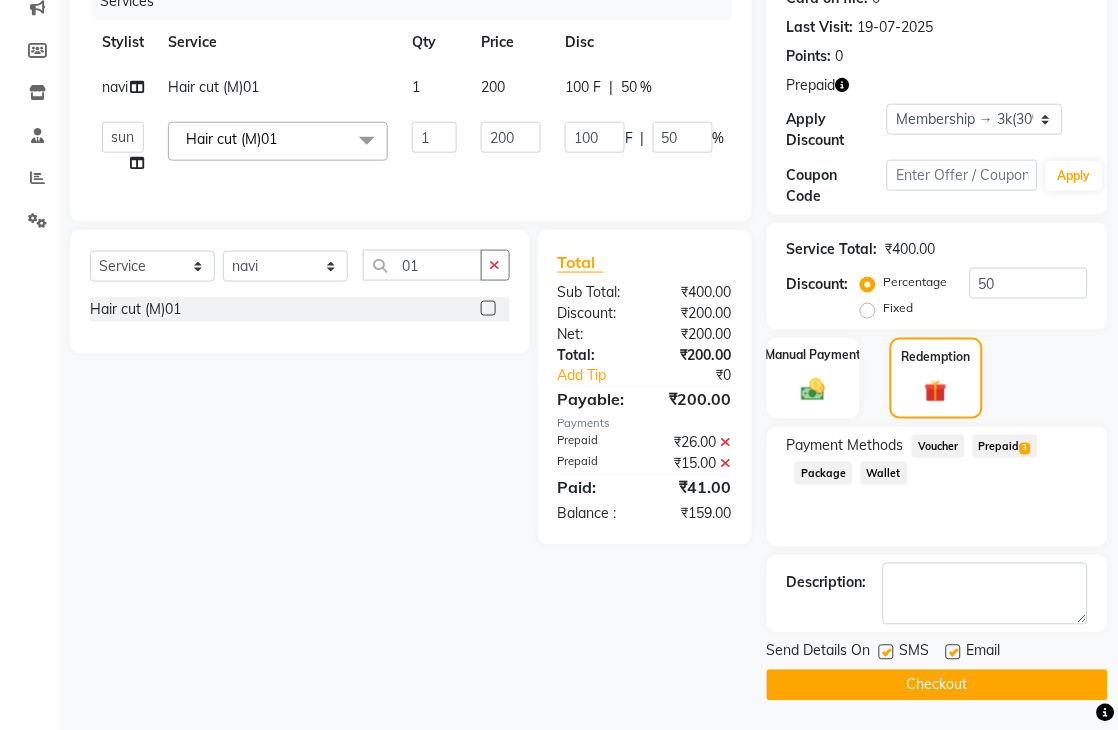 click on "Prepaid  3" 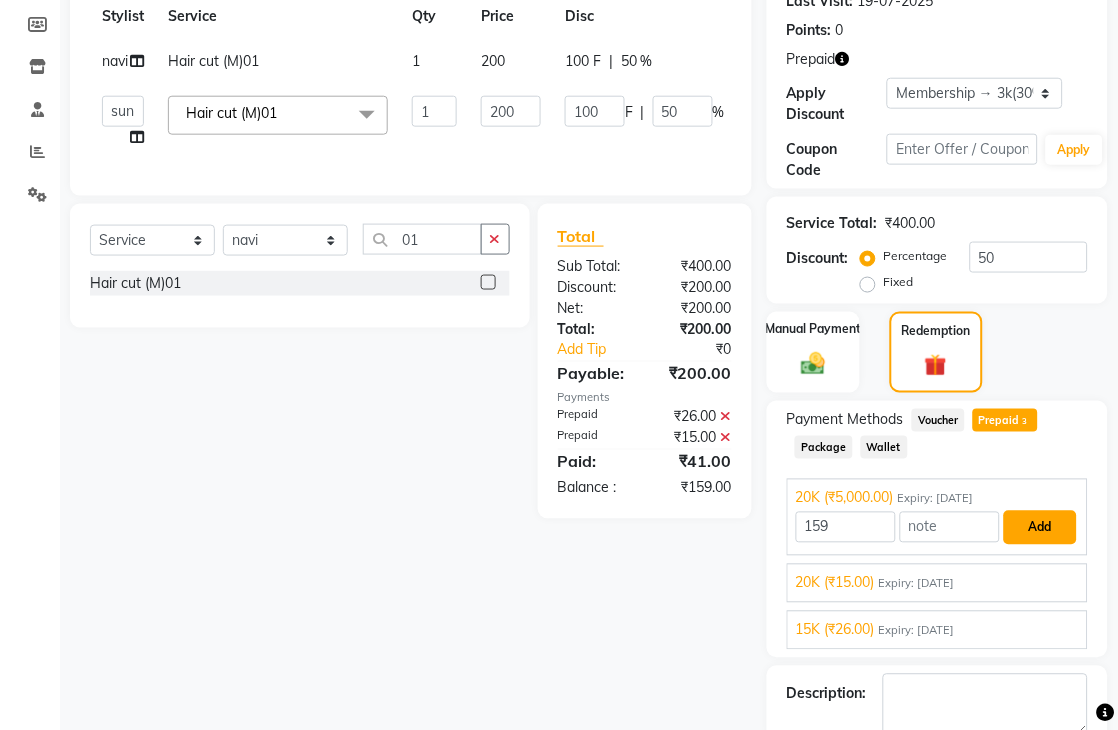 click on "Add" at bounding box center (1040, 528) 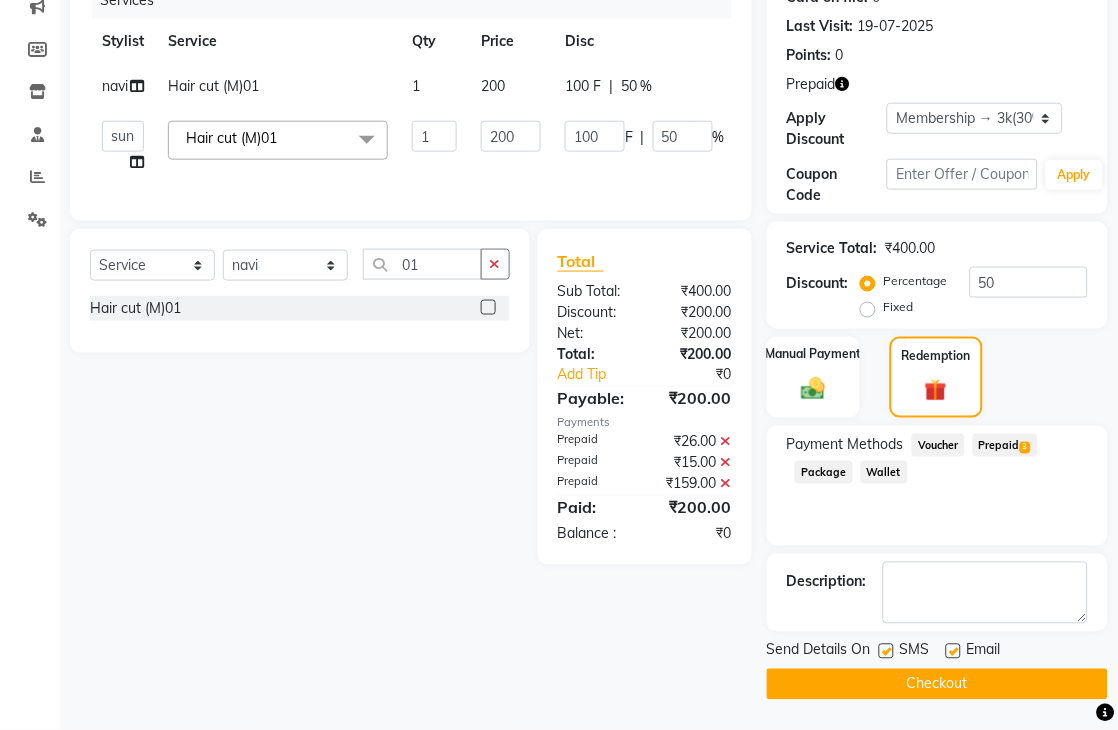 scroll, scrollTop: 265, scrollLeft: 0, axis: vertical 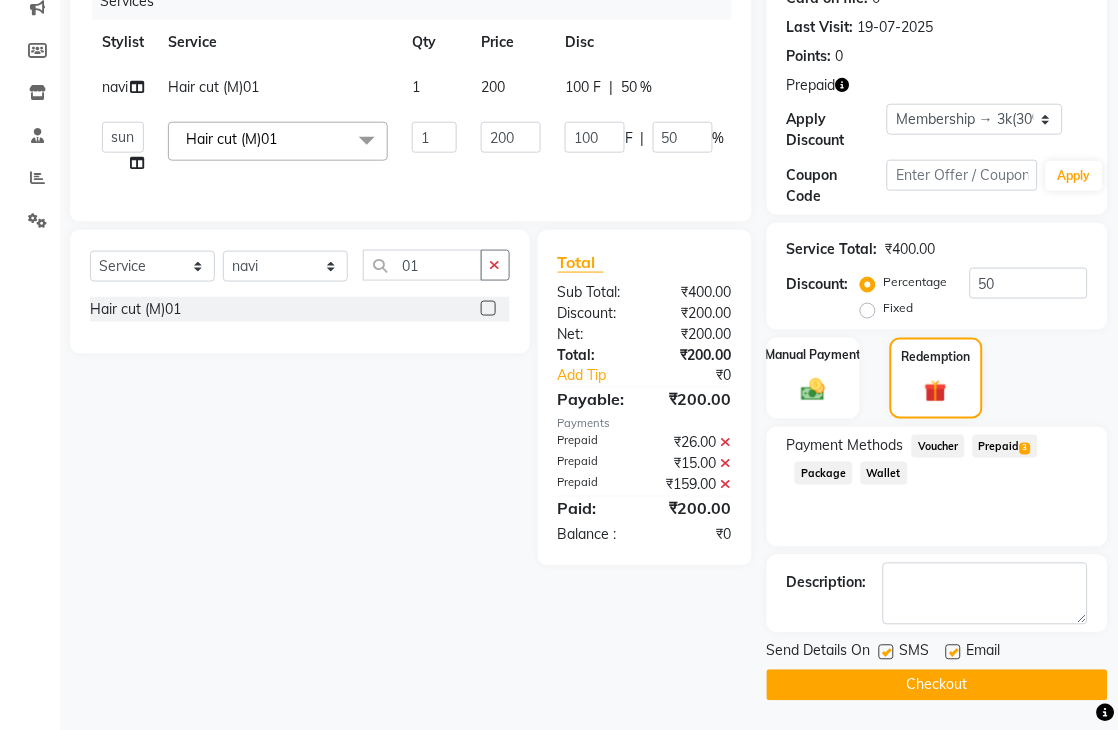 click on "Checkout" 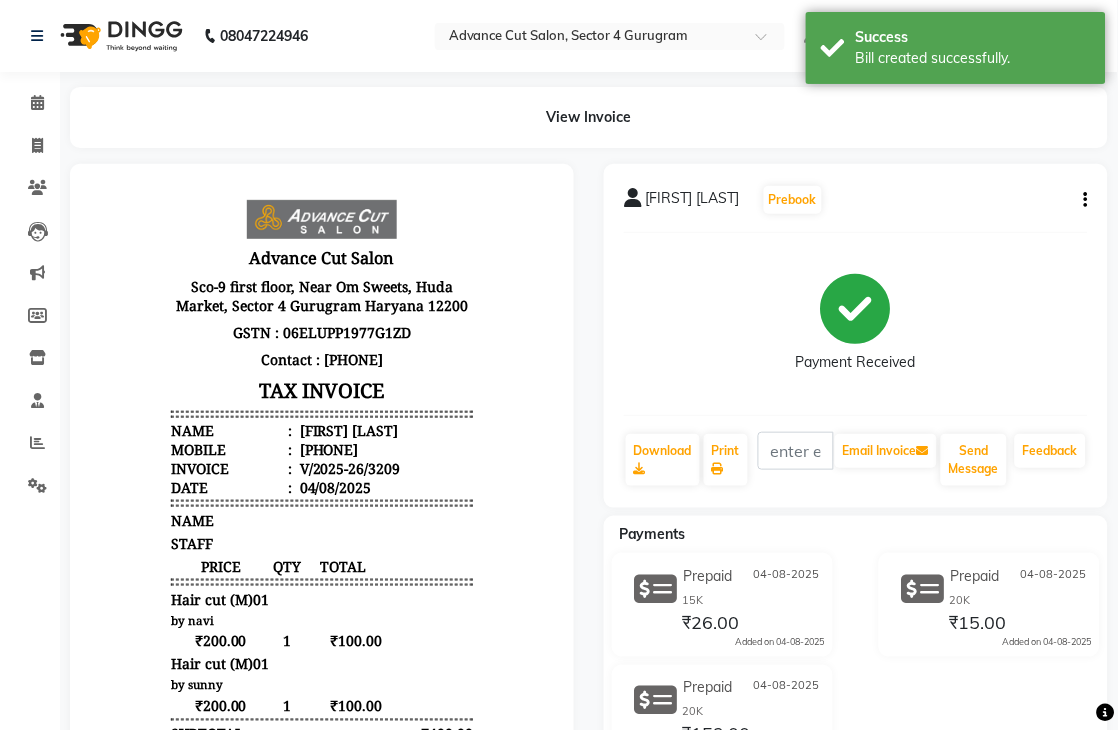 scroll, scrollTop: 0, scrollLeft: 0, axis: both 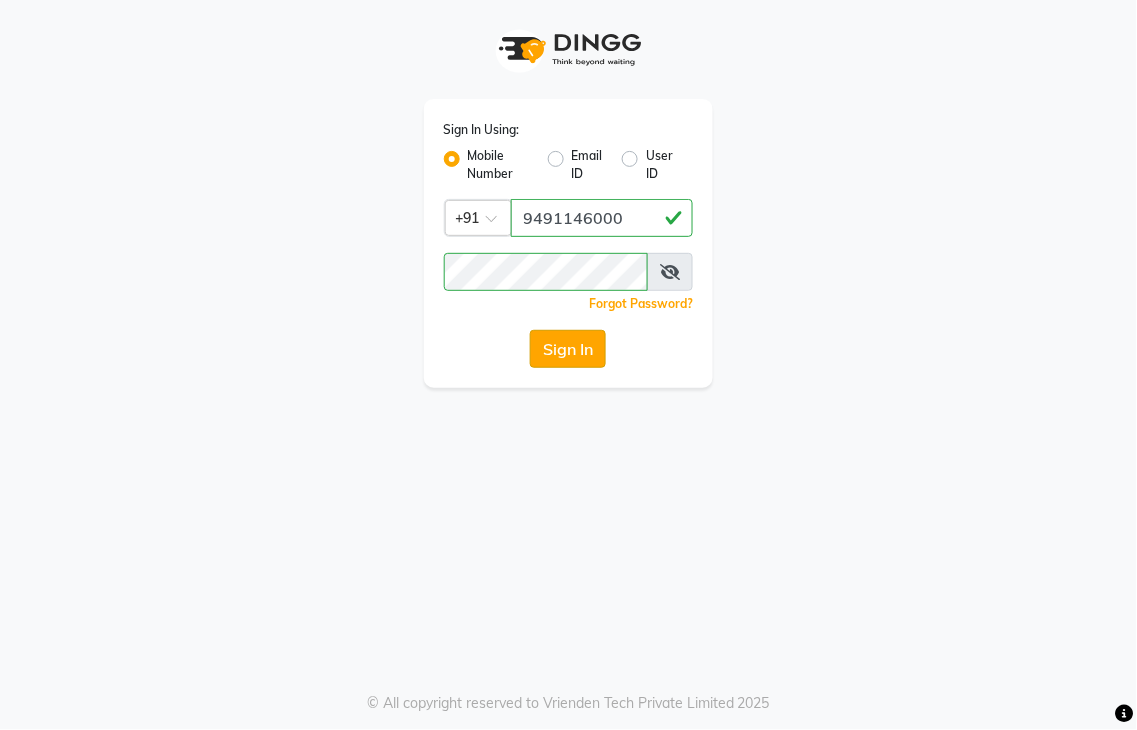 click on "Sign In" 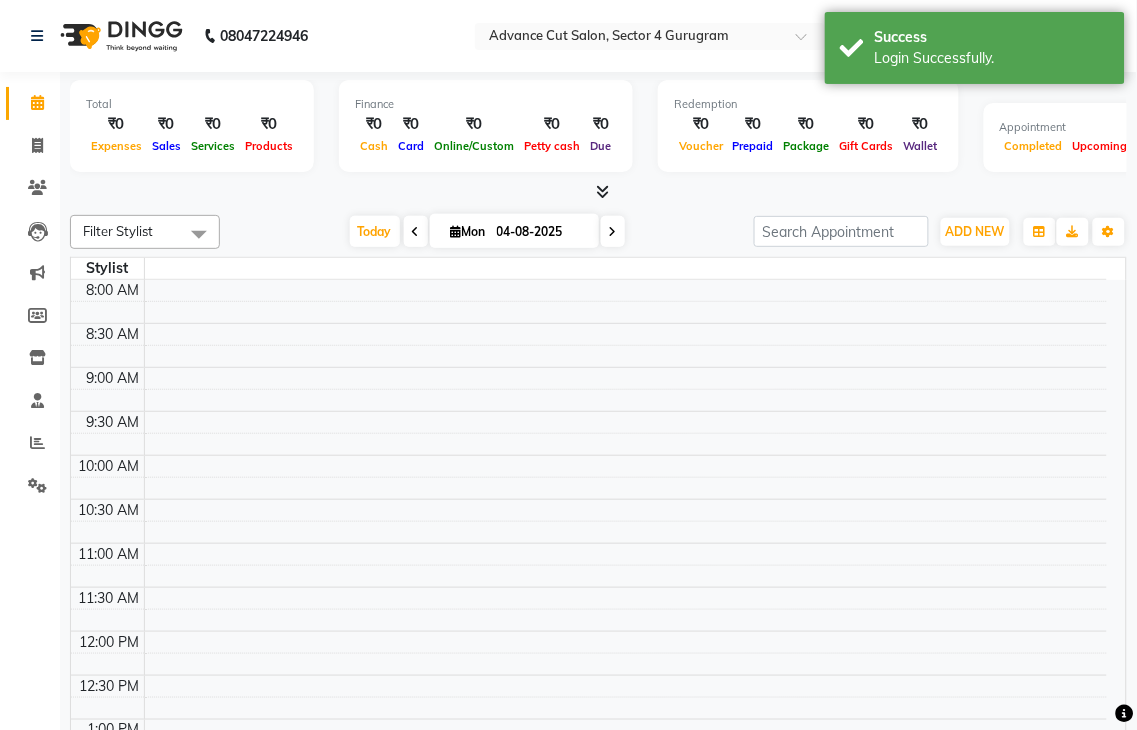 select on "en" 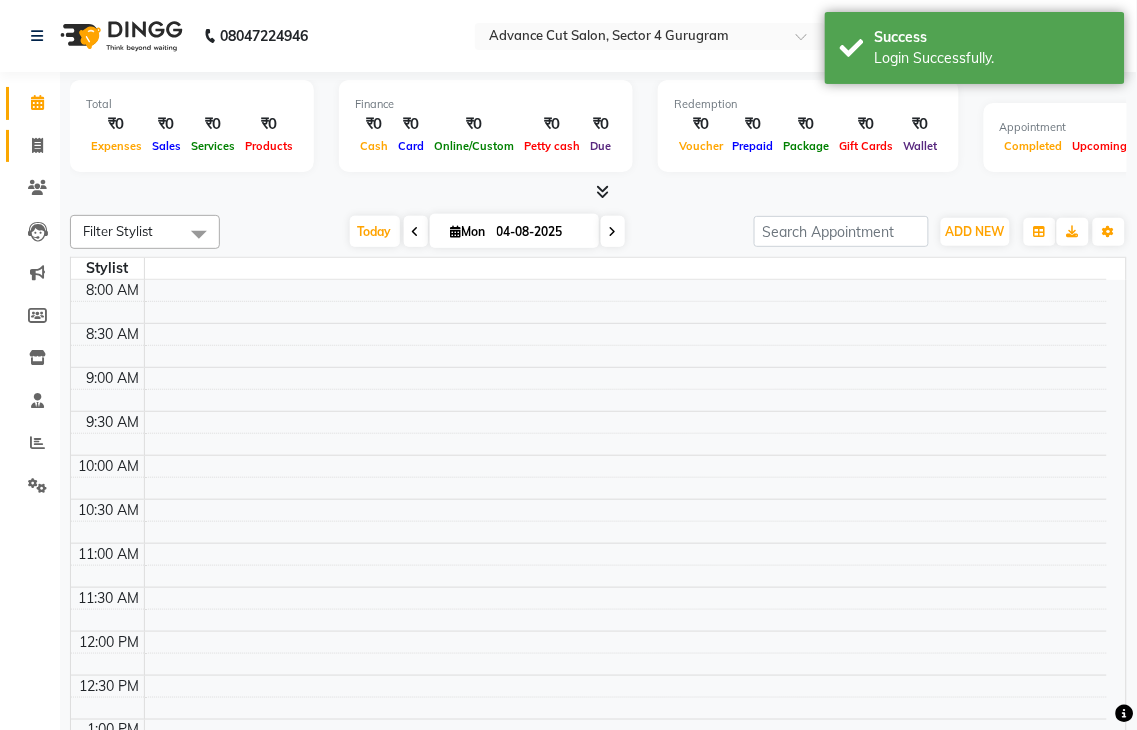 click 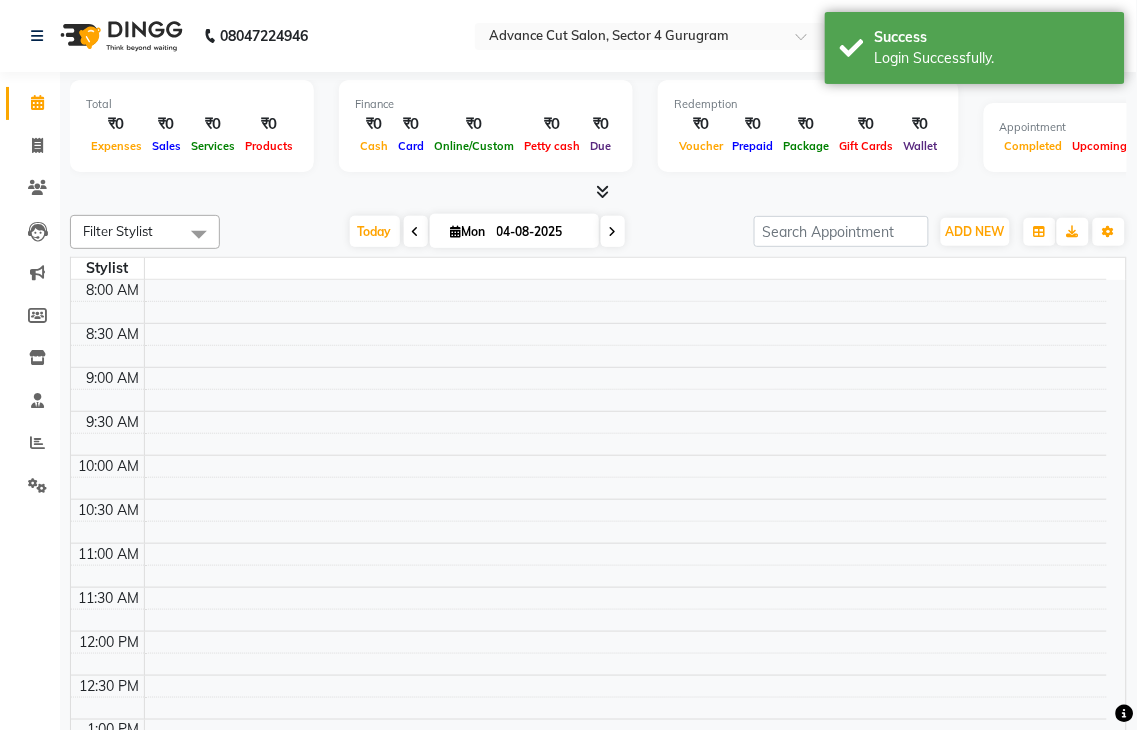 select on "service" 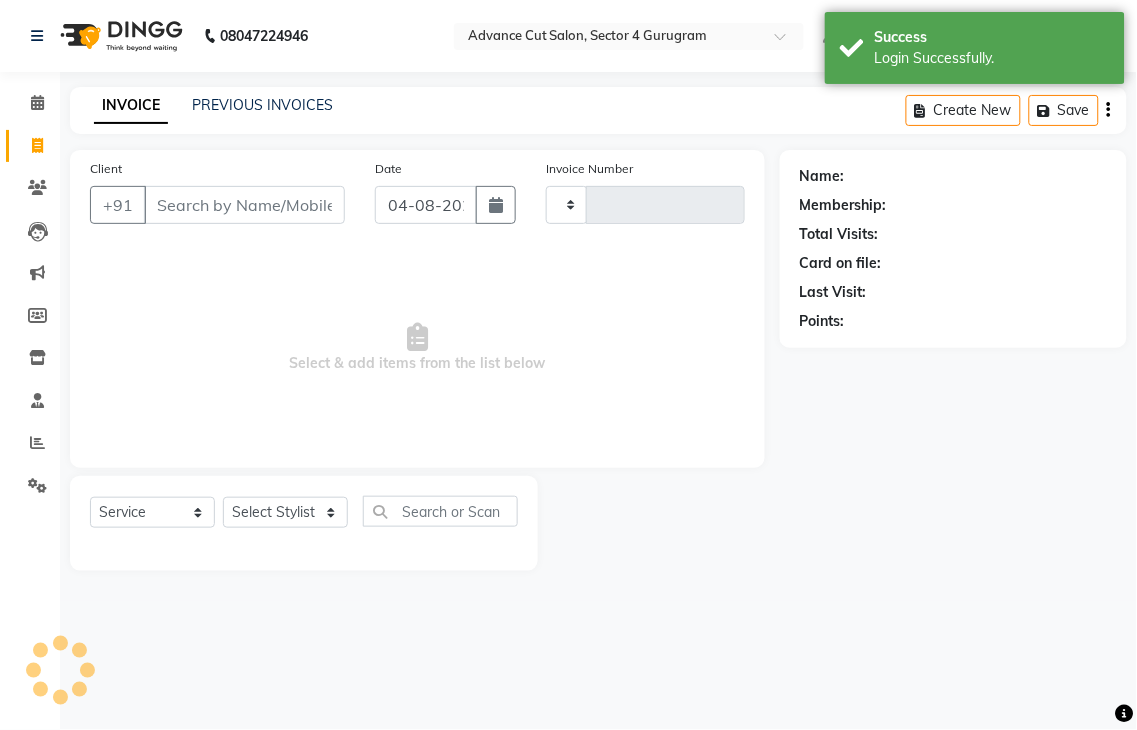 click on "Client" at bounding box center (244, 205) 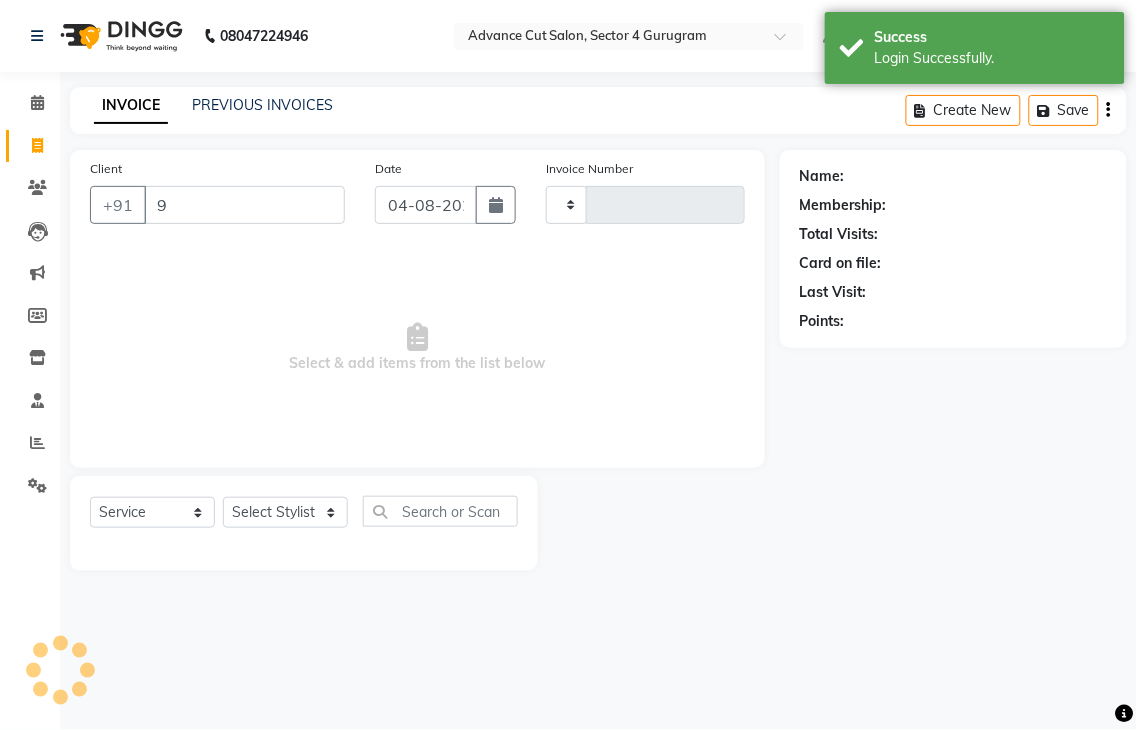 type on "90" 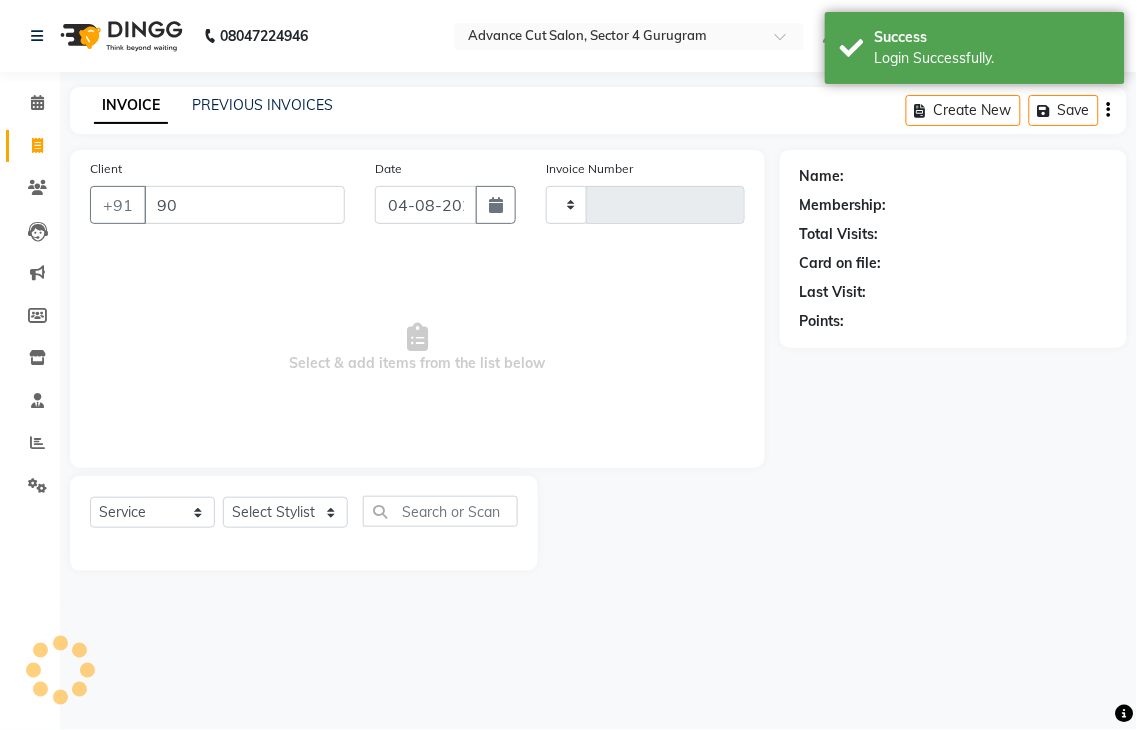 type on "3210" 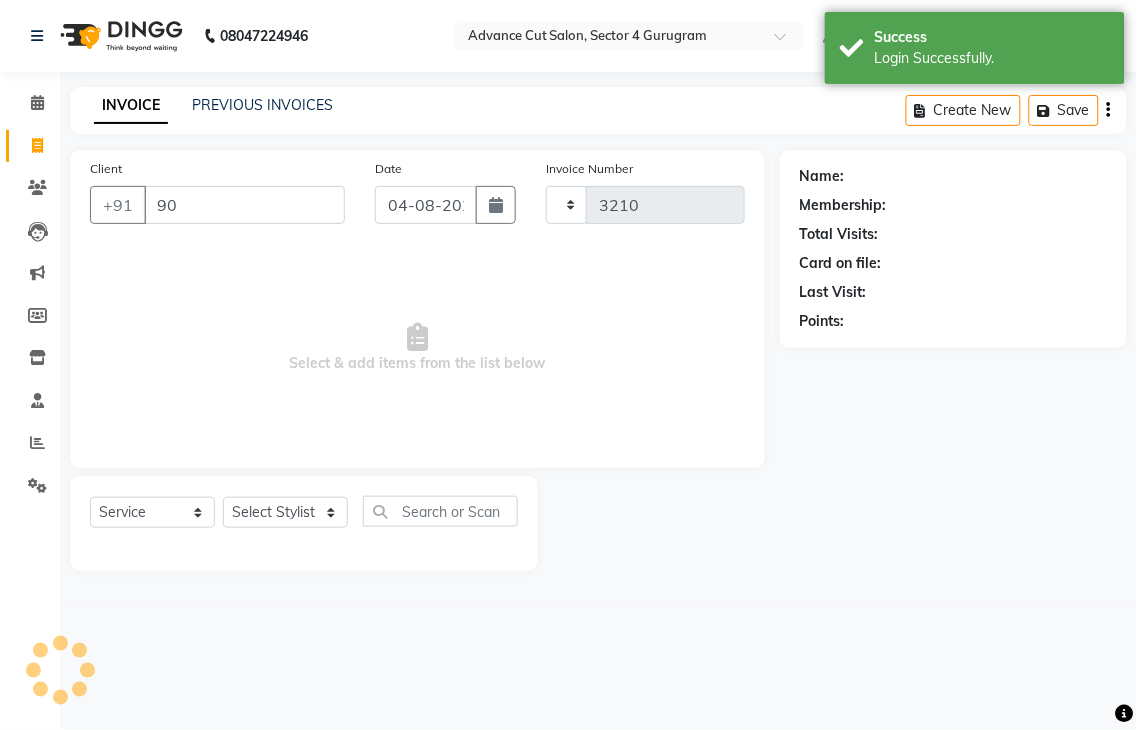 type on "900" 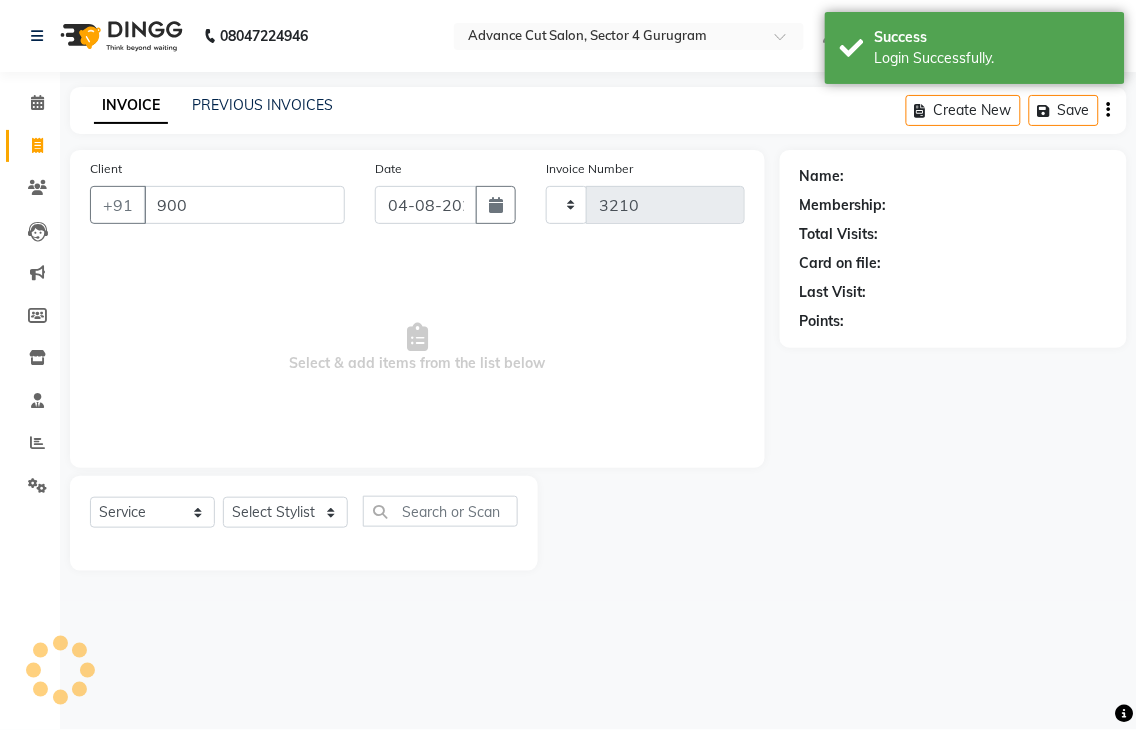 select on "4939" 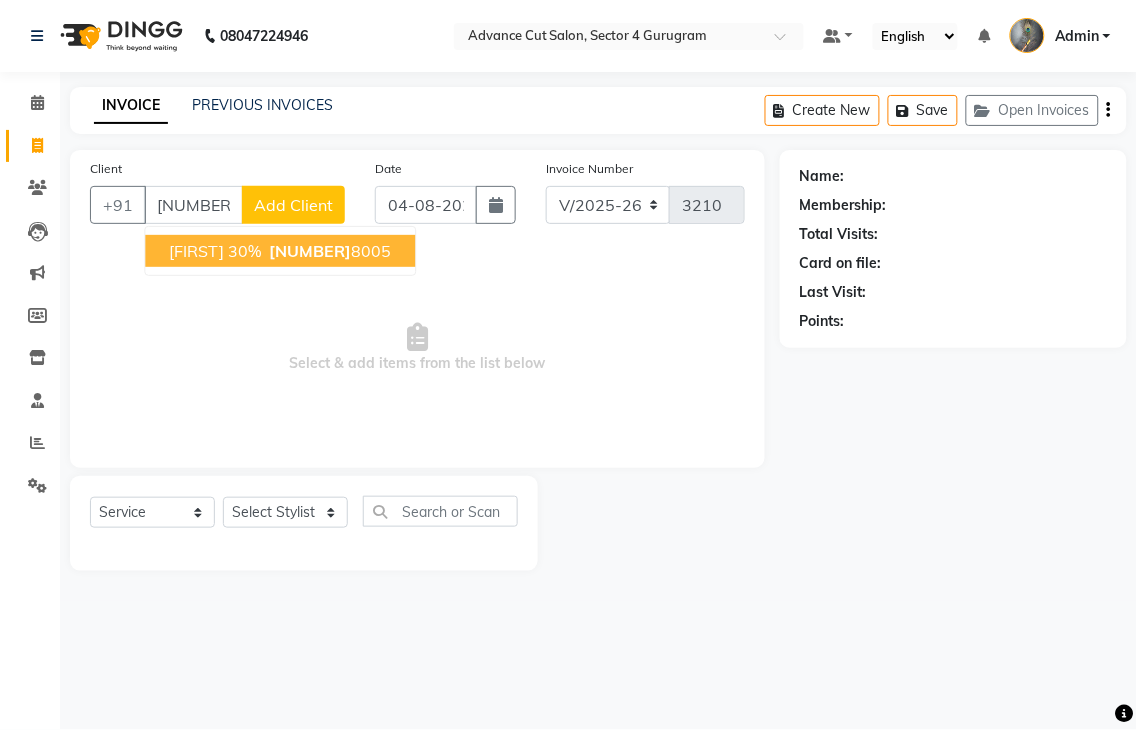 click on "900527 8005" at bounding box center [328, 251] 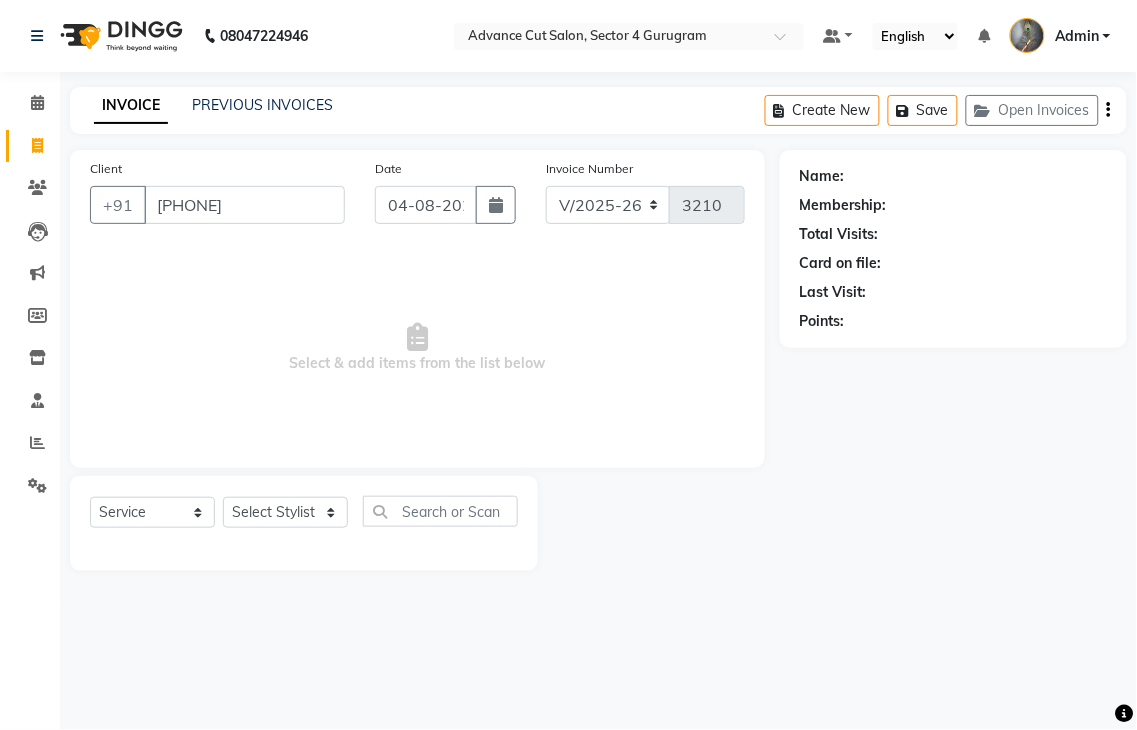 type on "9005278005" 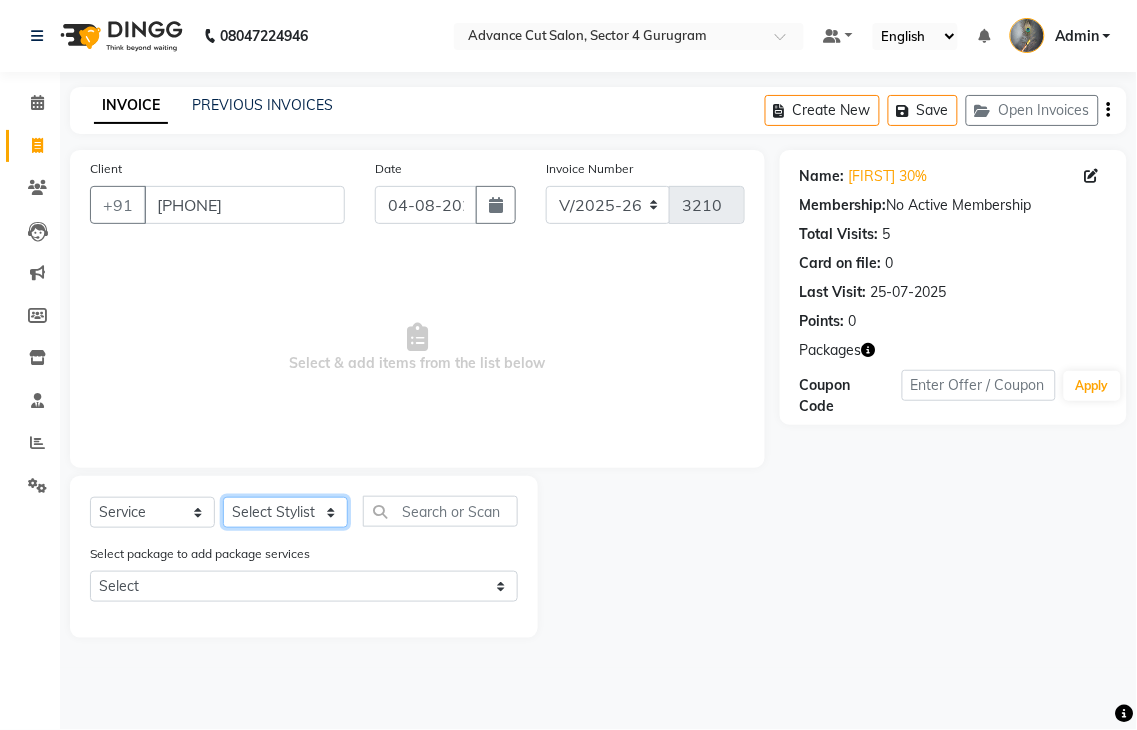 click on "Select Stylist Admin chahit COUNTOR hardeep mamta manisha MONISH navi NOSHAD ALI rahul shatnam shweta singh sunny tip" 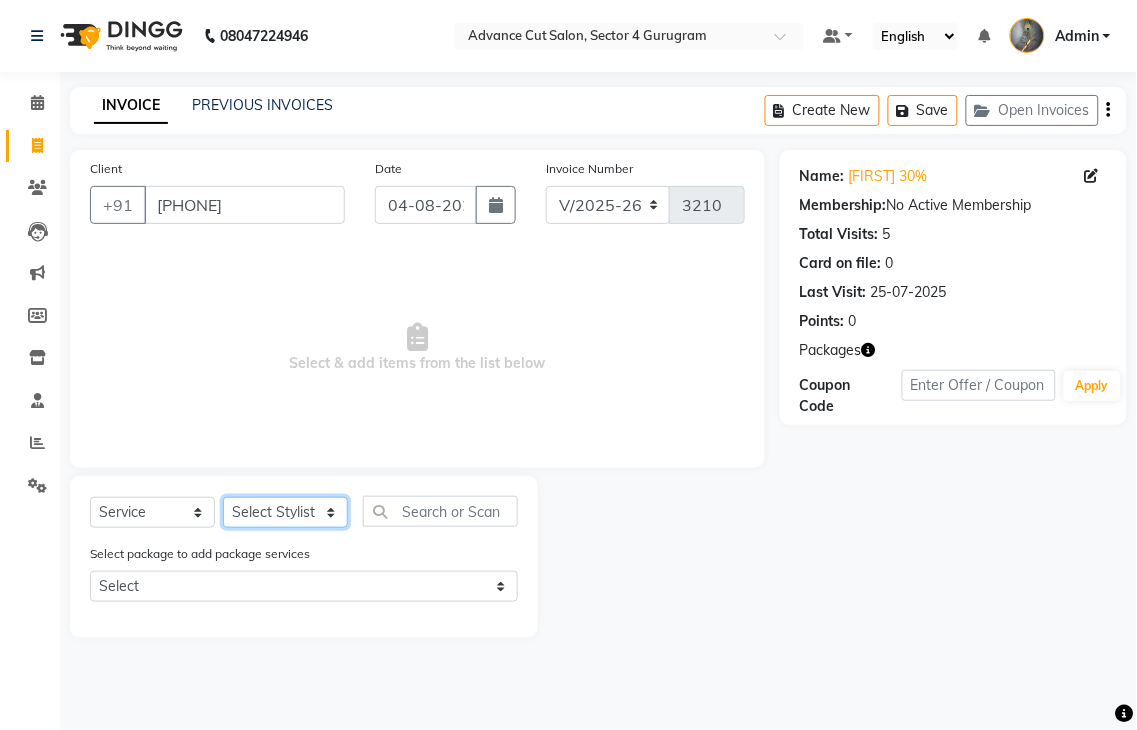 select on "86614" 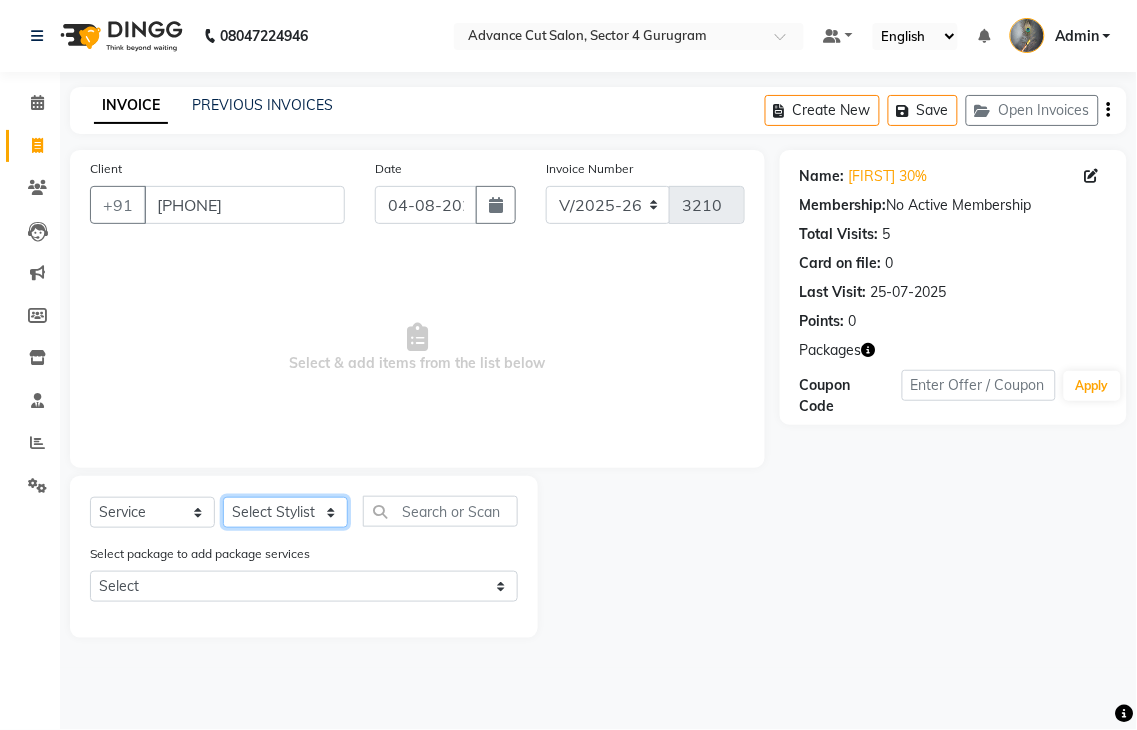 click on "Select Stylist Admin chahit COUNTOR hardeep mamta manisha MONISH navi NOSHAD ALI rahul shatnam shweta singh sunny tip" 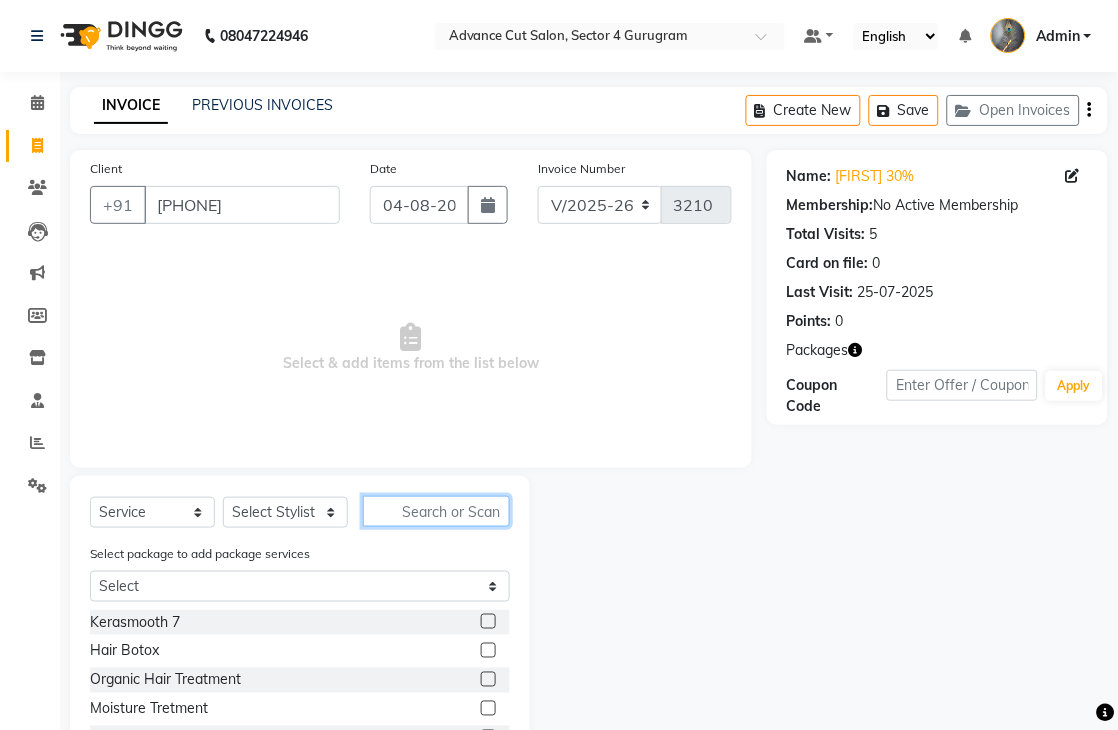 click 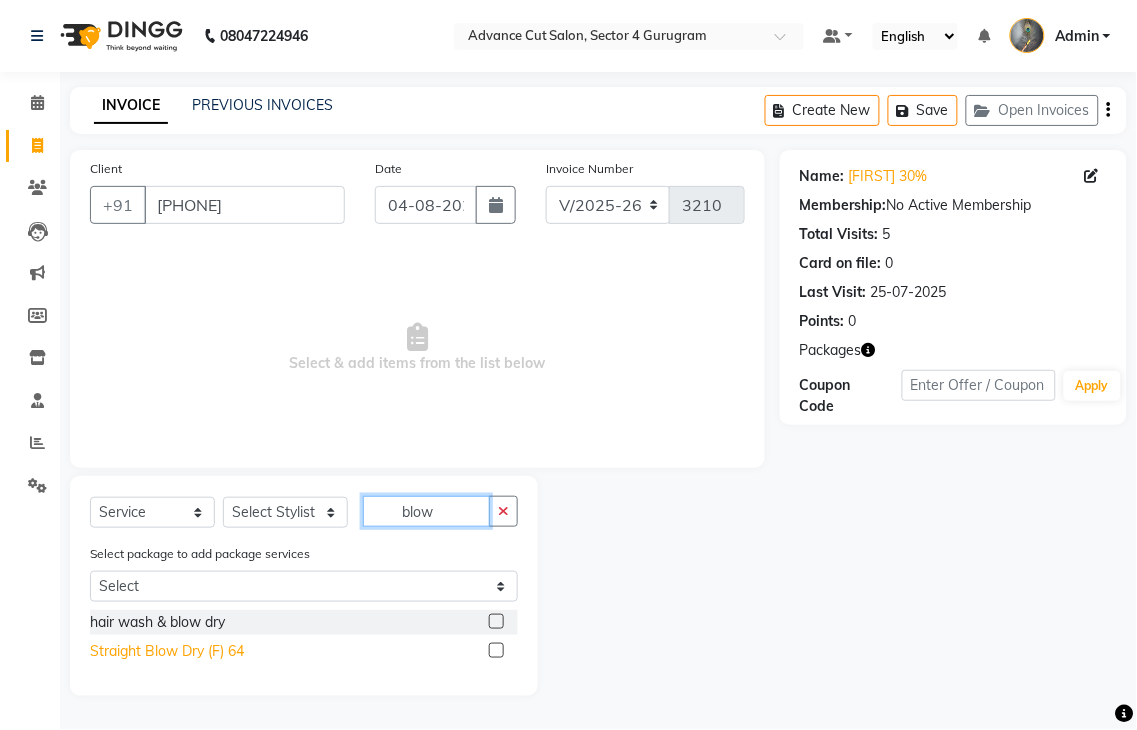 type on "blow" 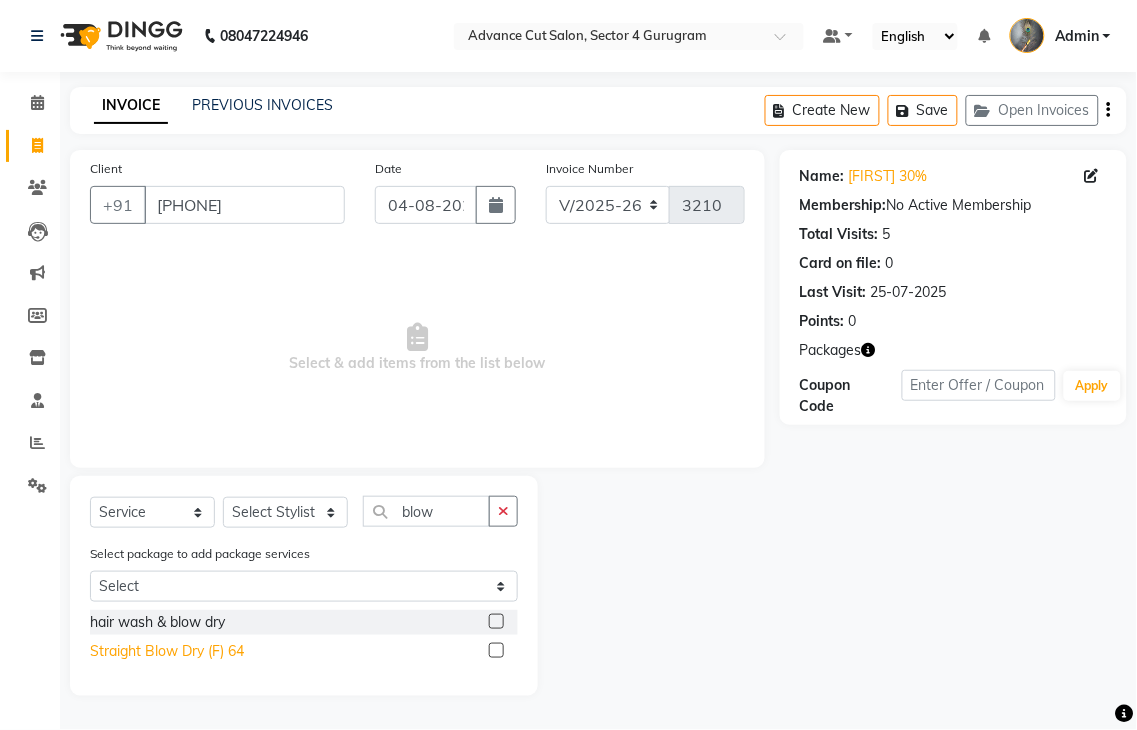 click on "Straight Blow Dry (F) 64" 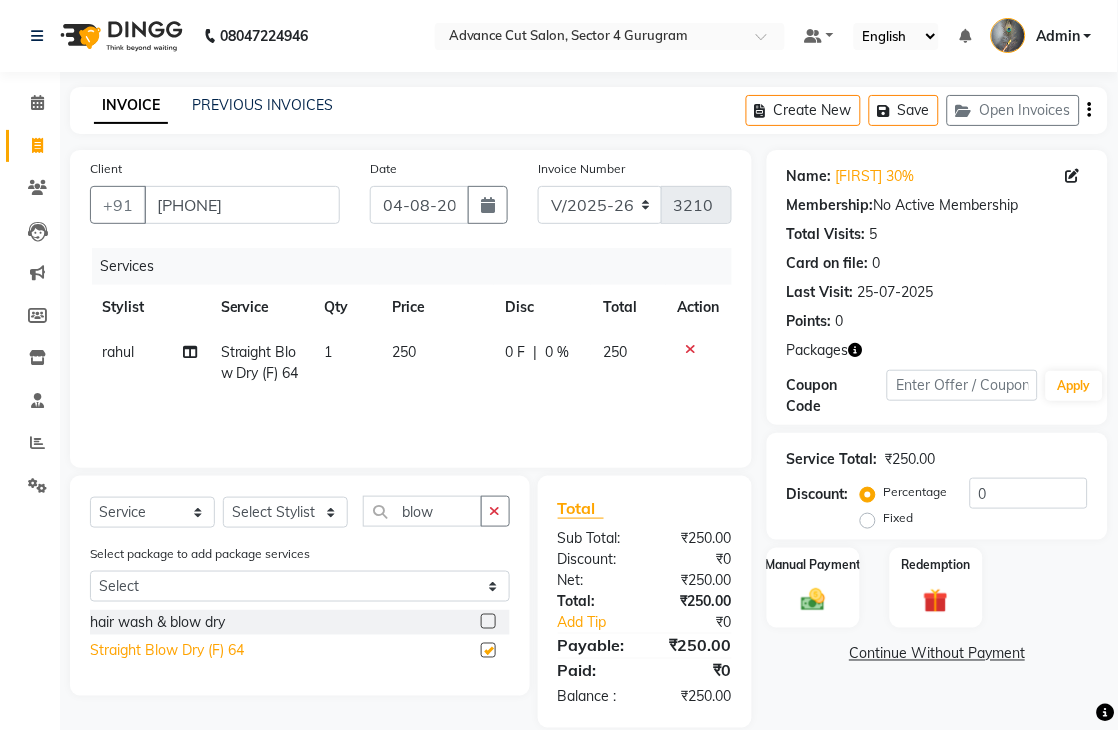 checkbox on "false" 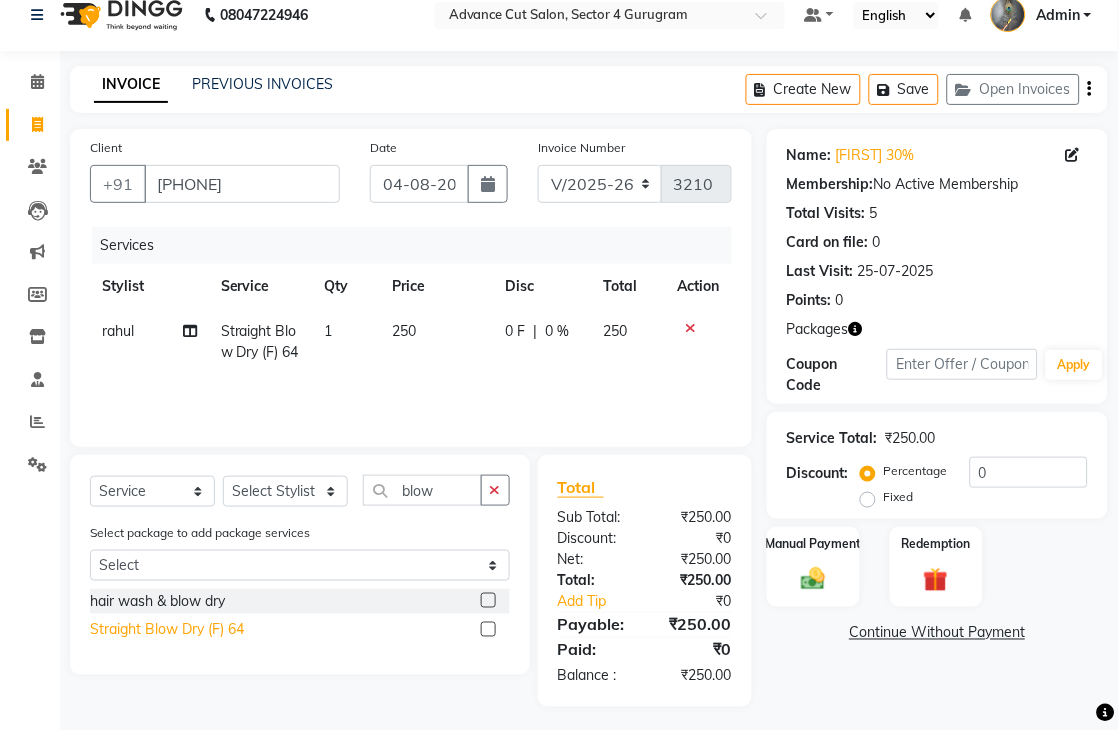 scroll, scrollTop: 32, scrollLeft: 0, axis: vertical 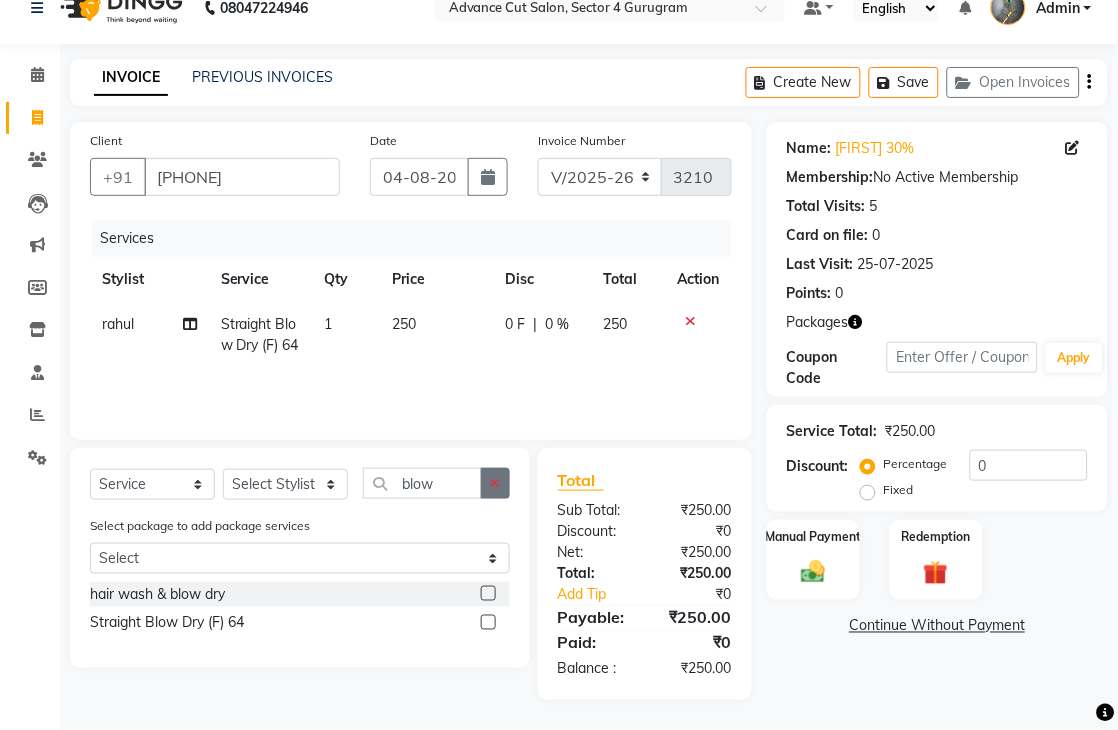 click 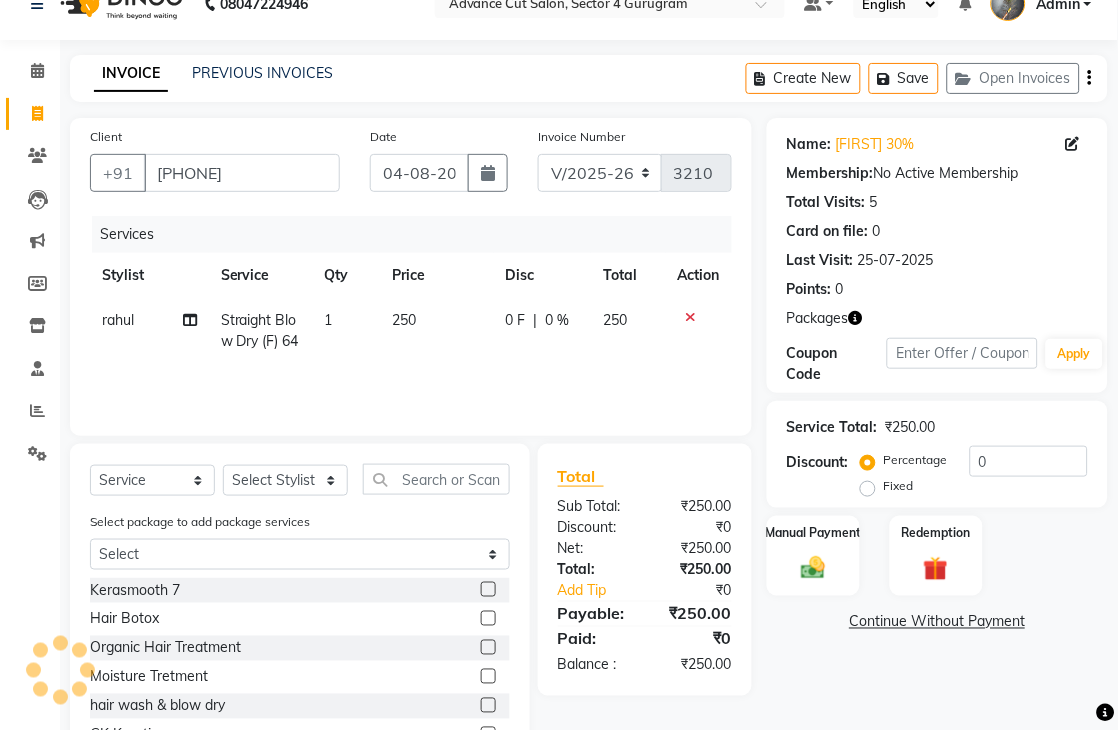click 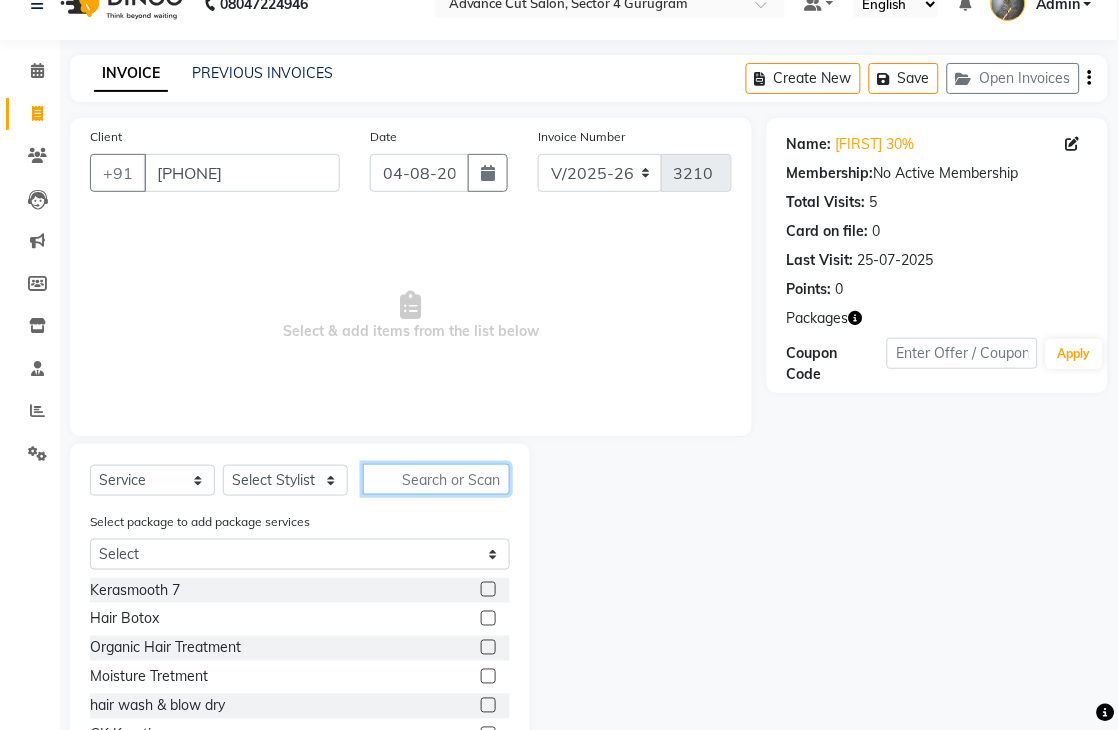 click 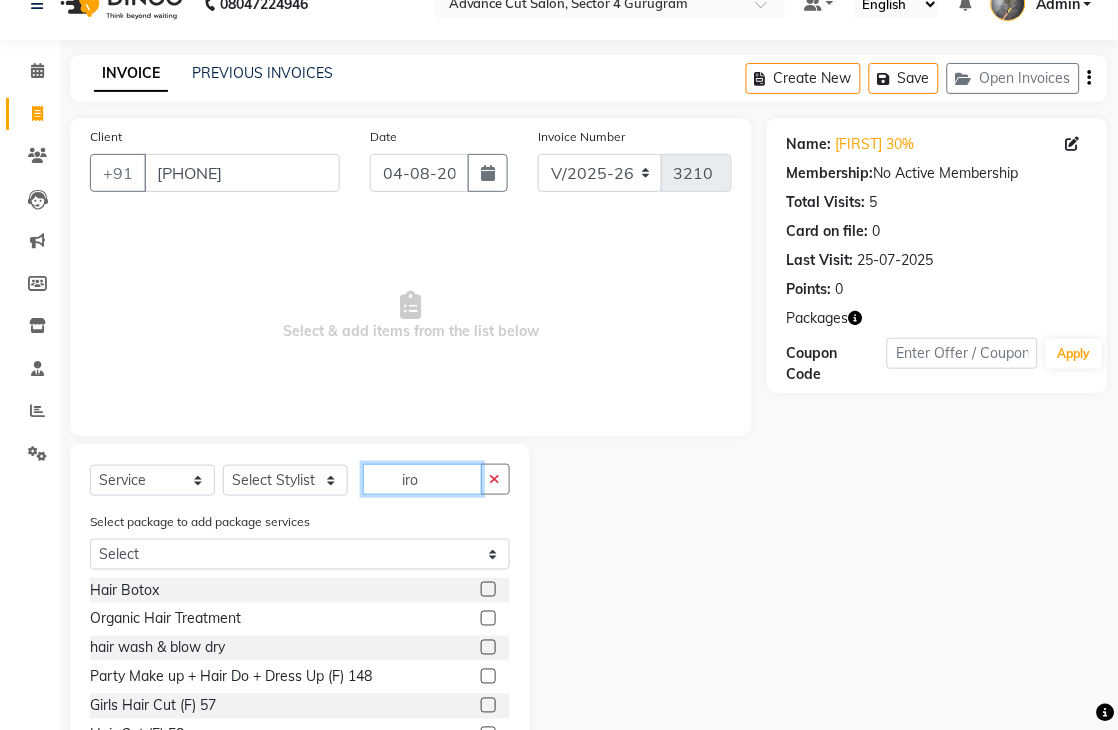 scroll, scrollTop: 0, scrollLeft: 0, axis: both 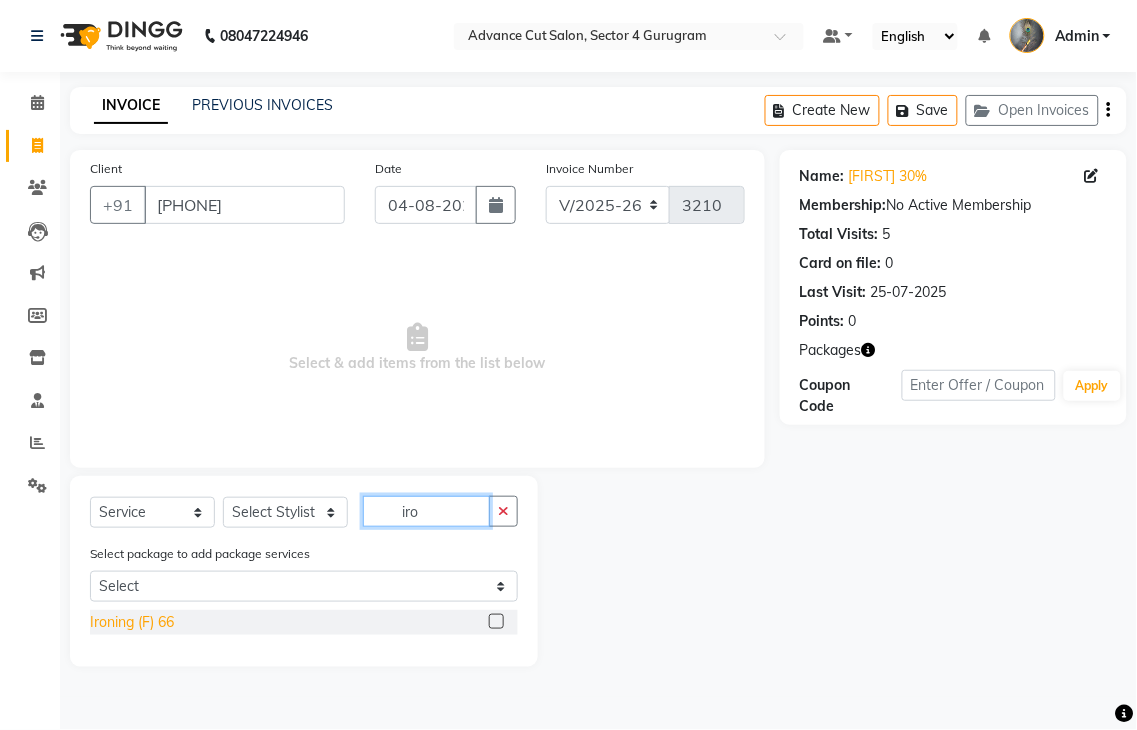 type on "iro" 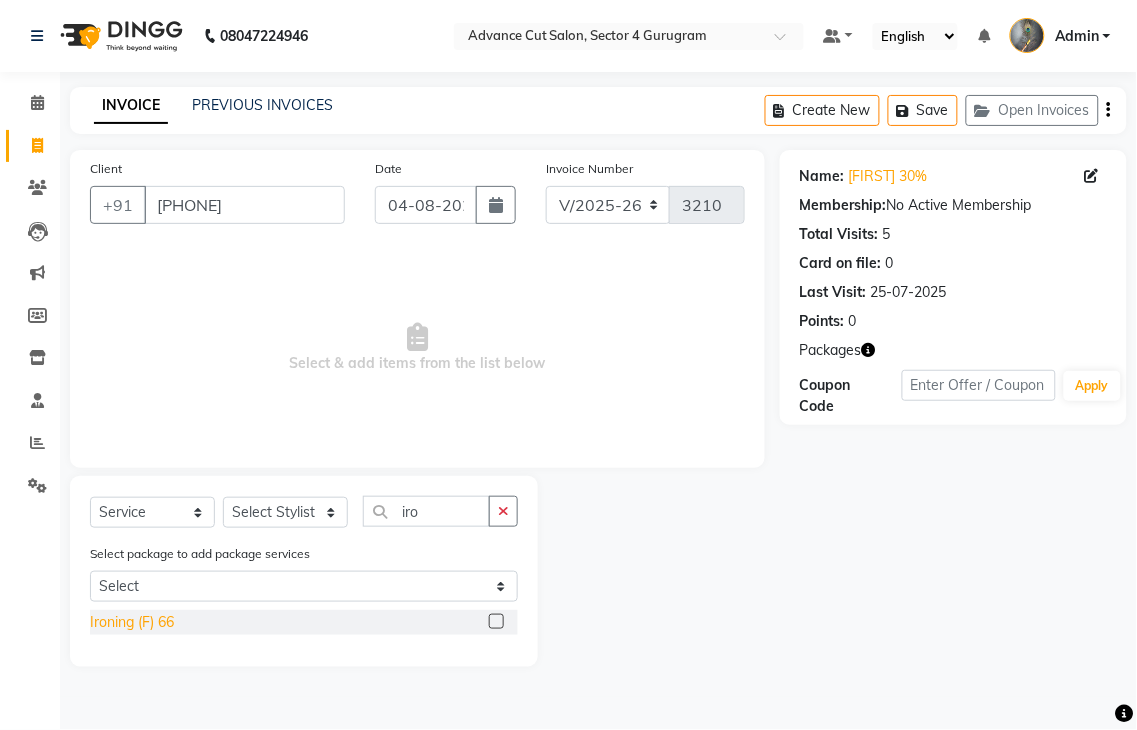 click on "Ironing (F) 66" 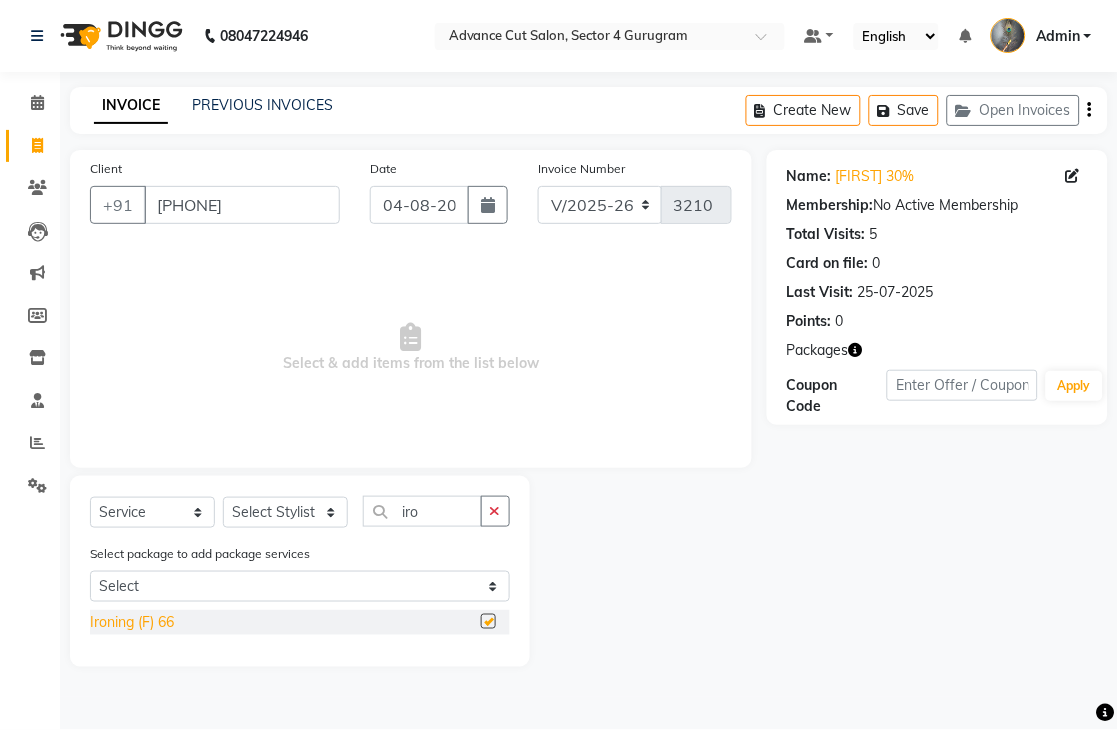 checkbox on "false" 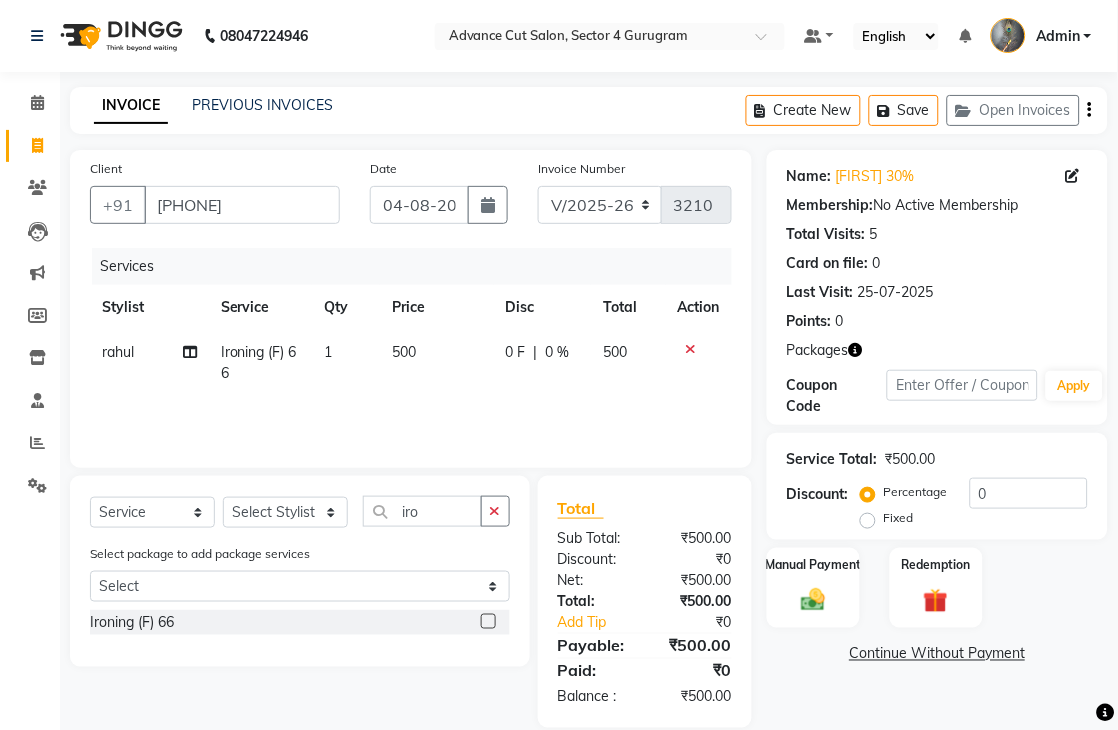click on "rahul" 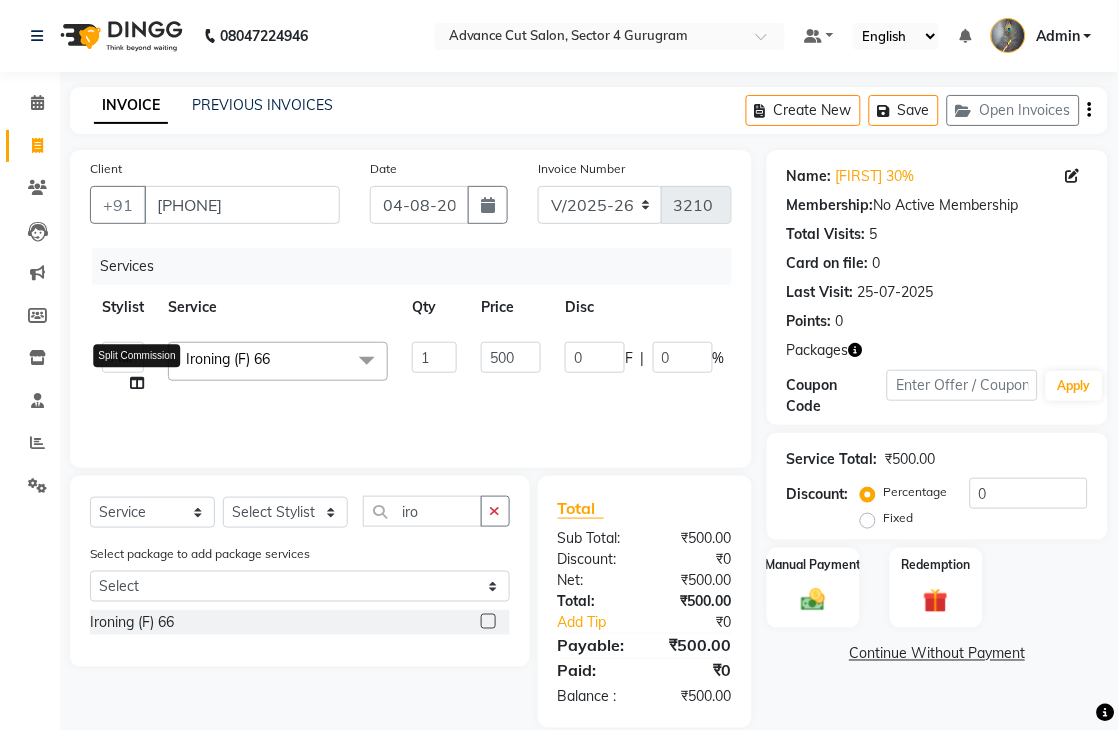 click 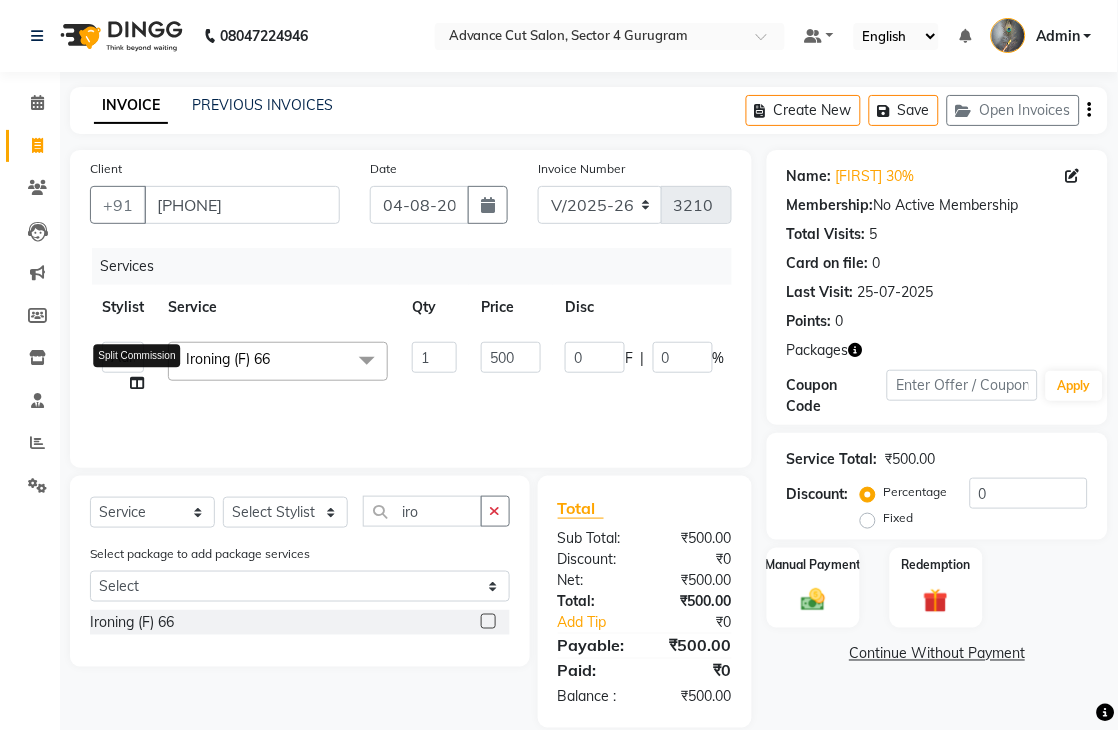 select on "86614" 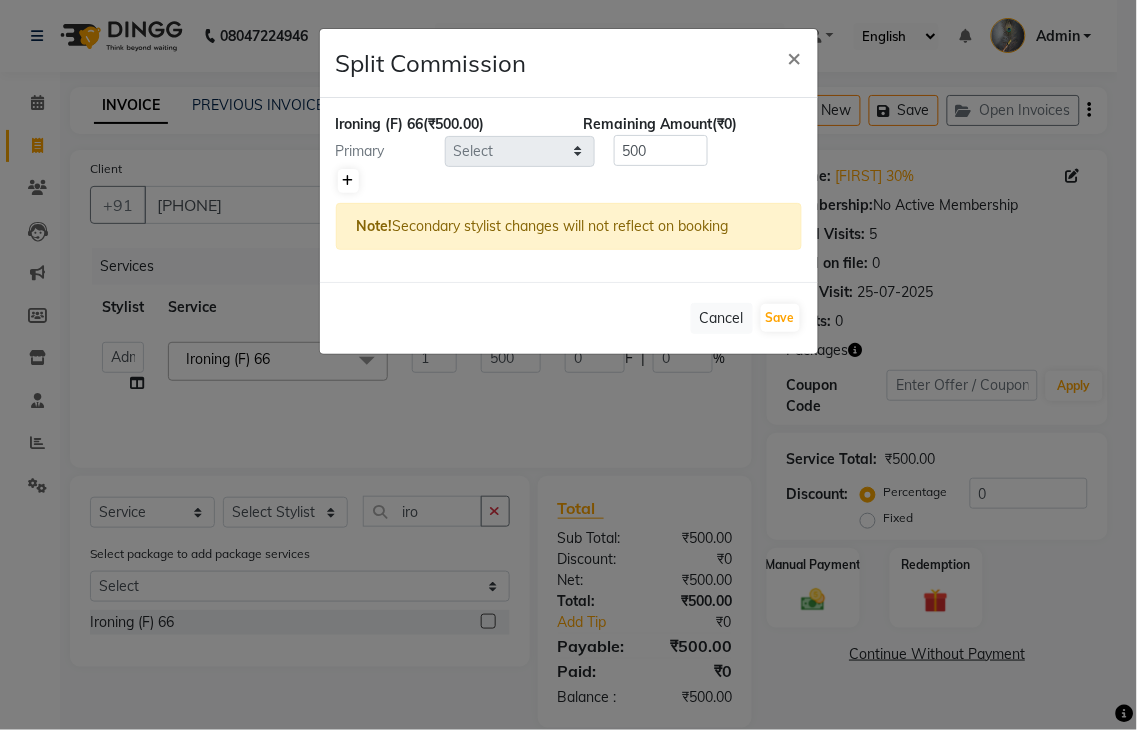 click 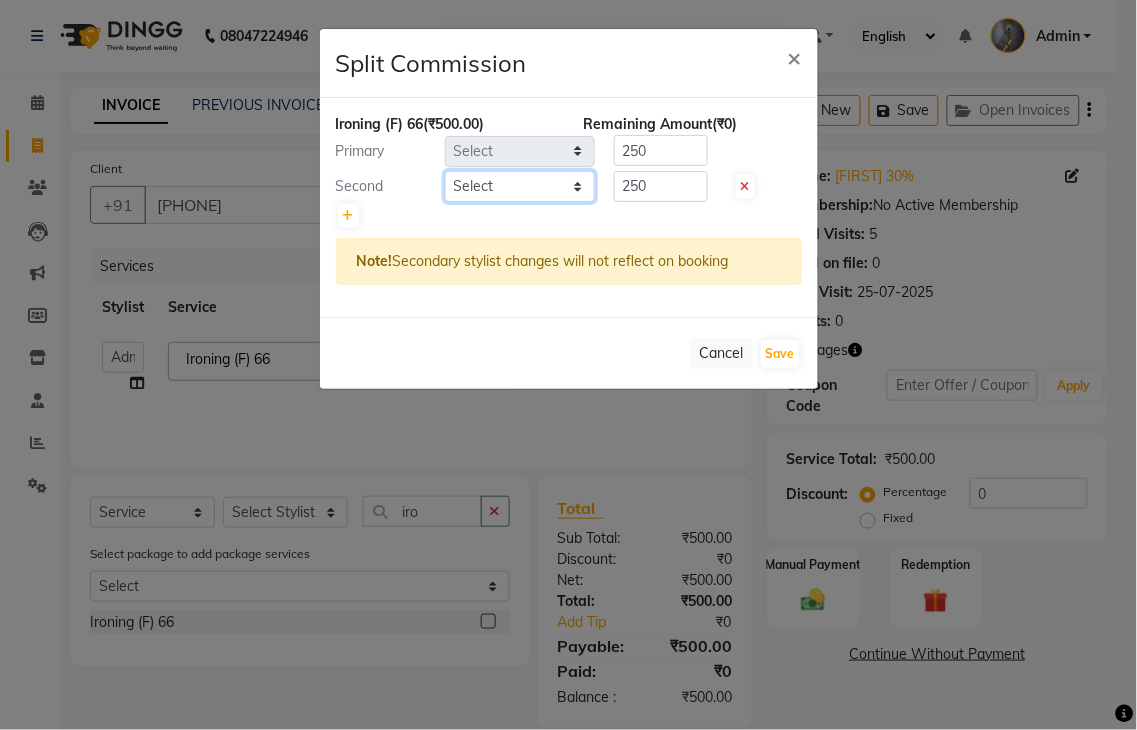 click on "Select  Admin   chahit   COUNTOR   hardeep   mamta   manisha   MONISH   navi   NOSHAD ALI   rahul   shatnam   shweta singh   sunny   tip" 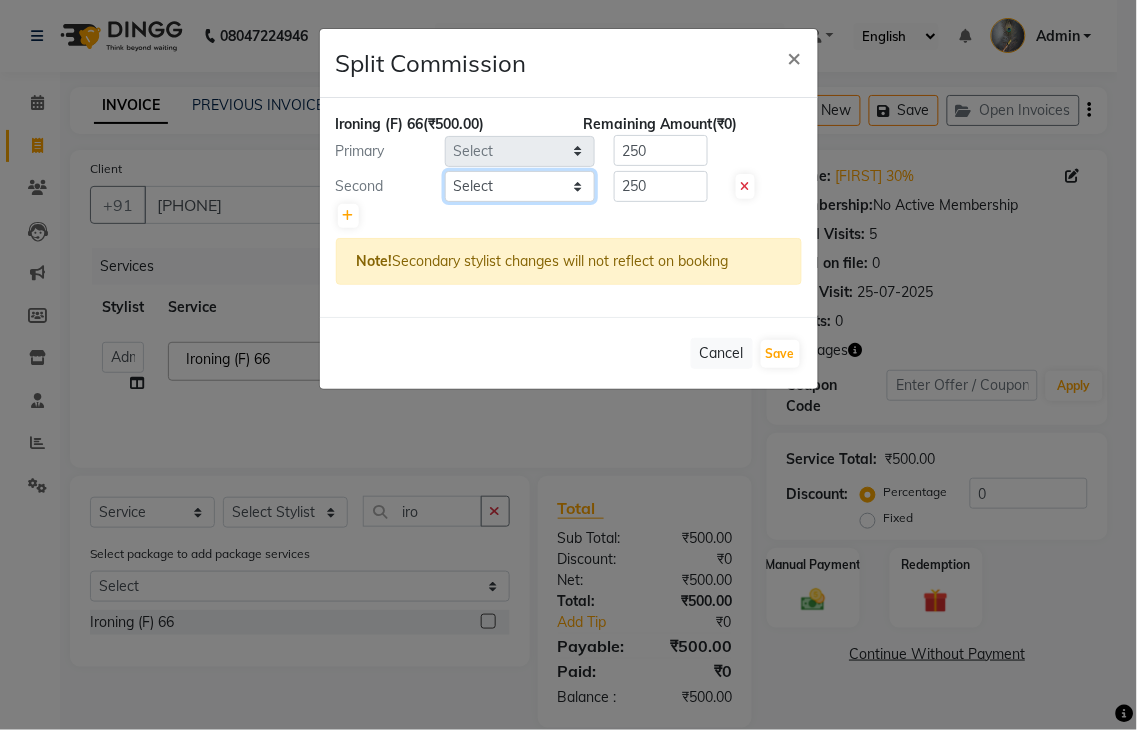 select on "86614" 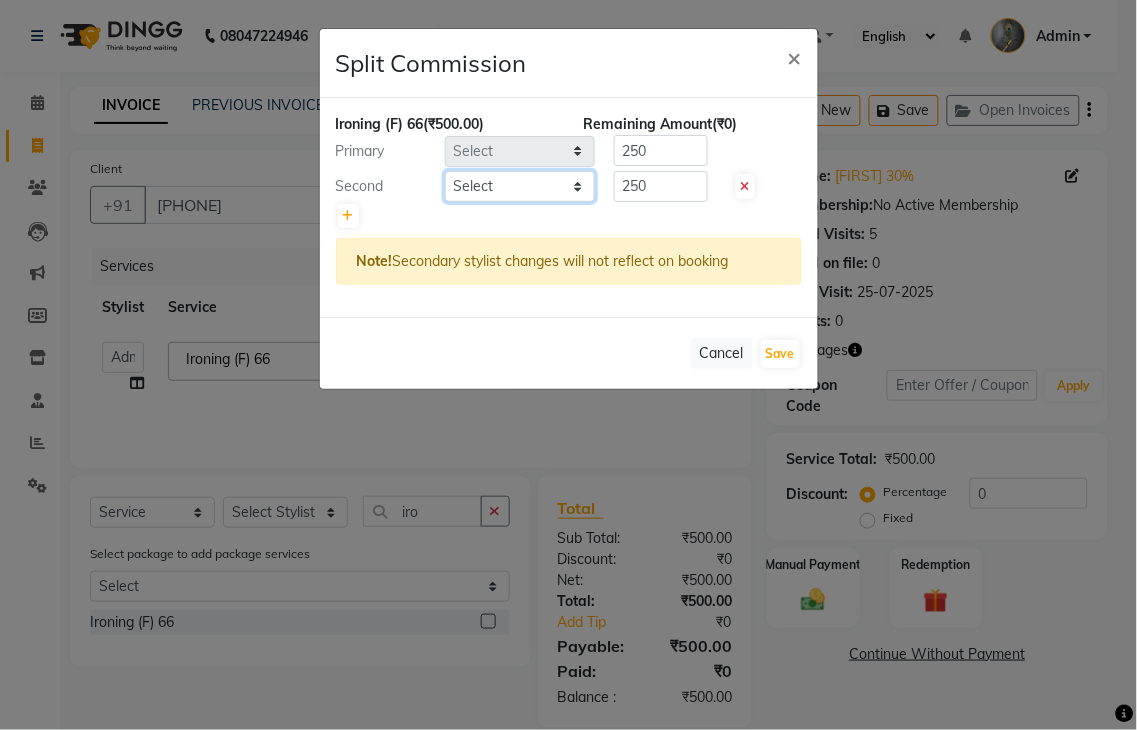 click on "Select  Admin   chahit   COUNTOR   hardeep   mamta   manisha   MONISH   navi   NOSHAD ALI   rahul   shatnam   shweta singh   sunny   tip" 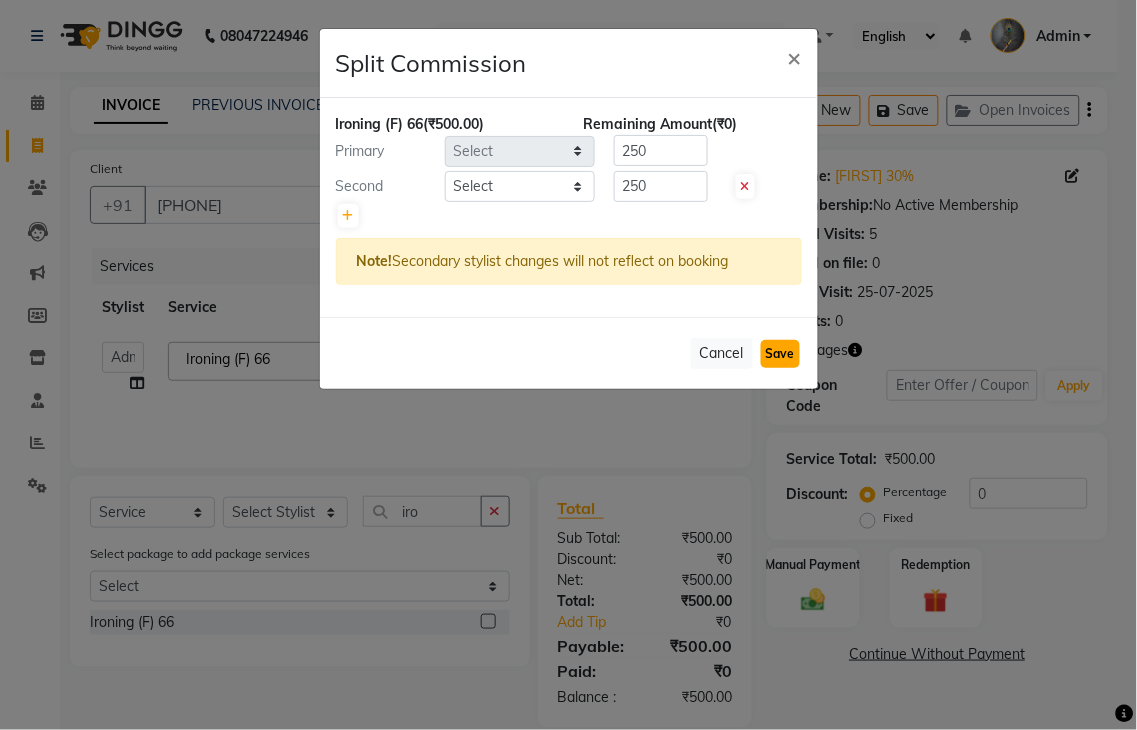 click on "Save" 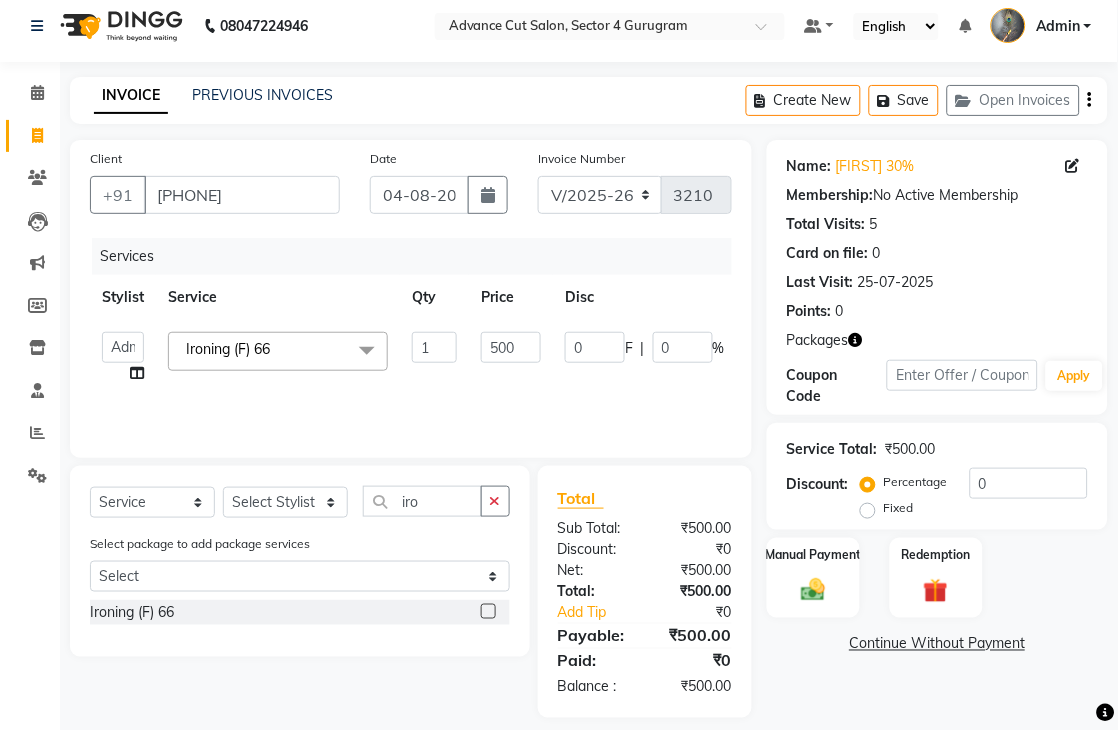 scroll, scrollTop: 28, scrollLeft: 0, axis: vertical 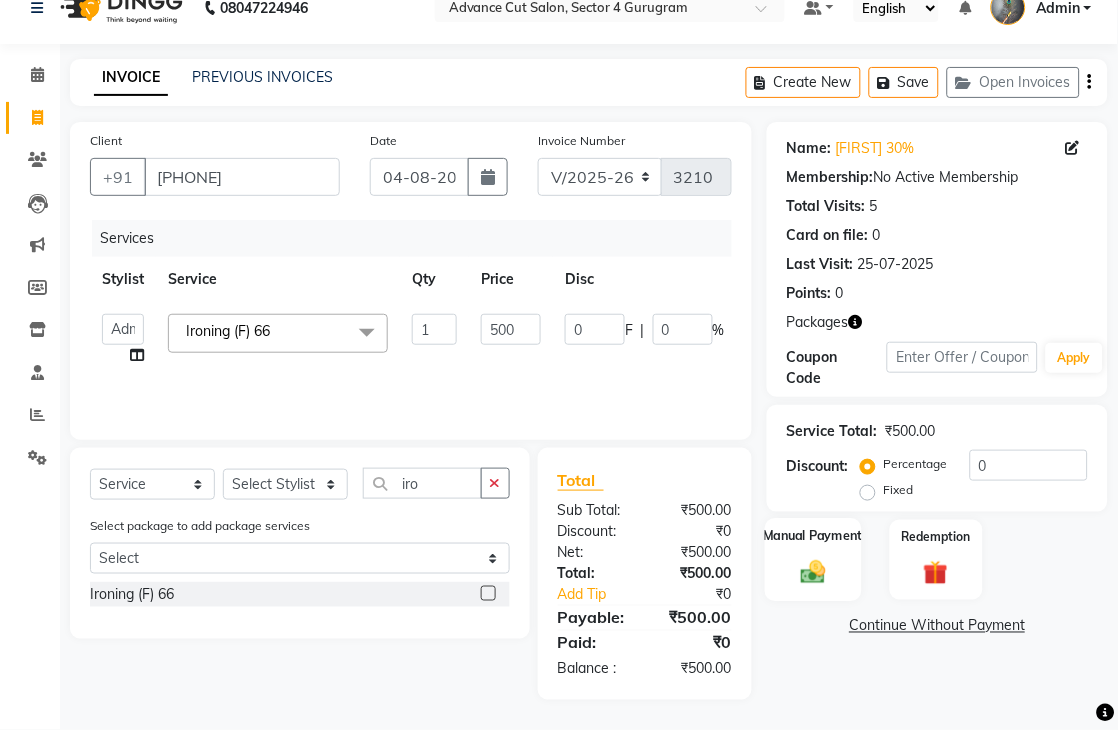 click 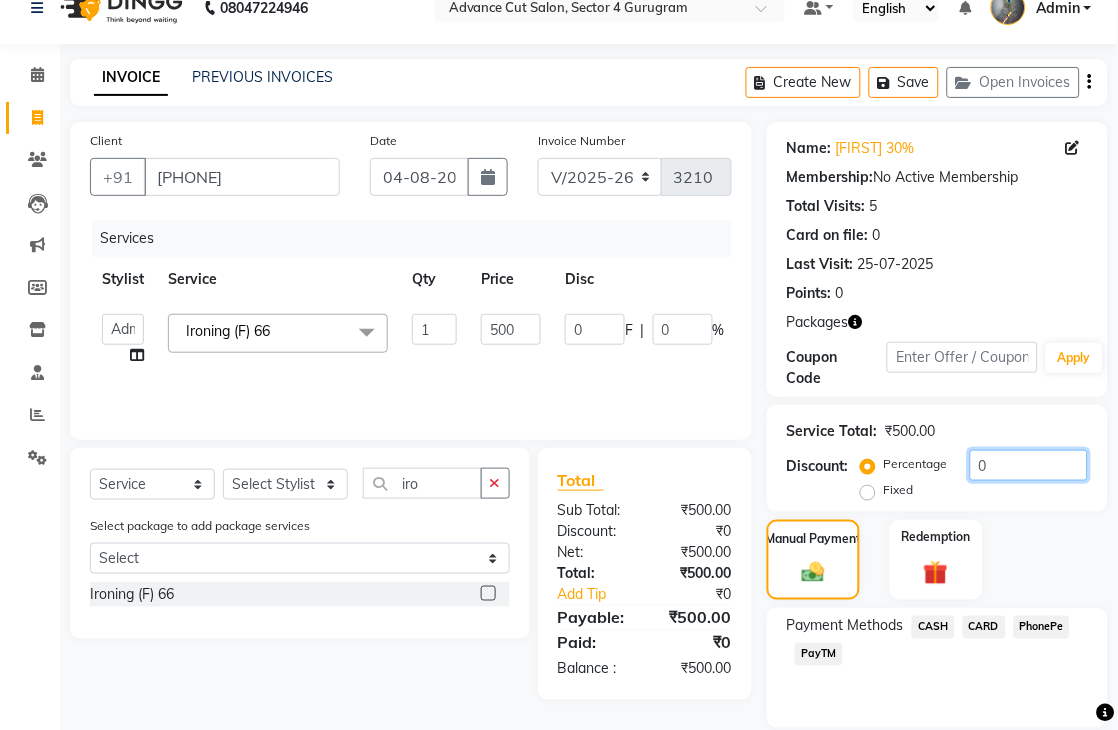 click on "0" 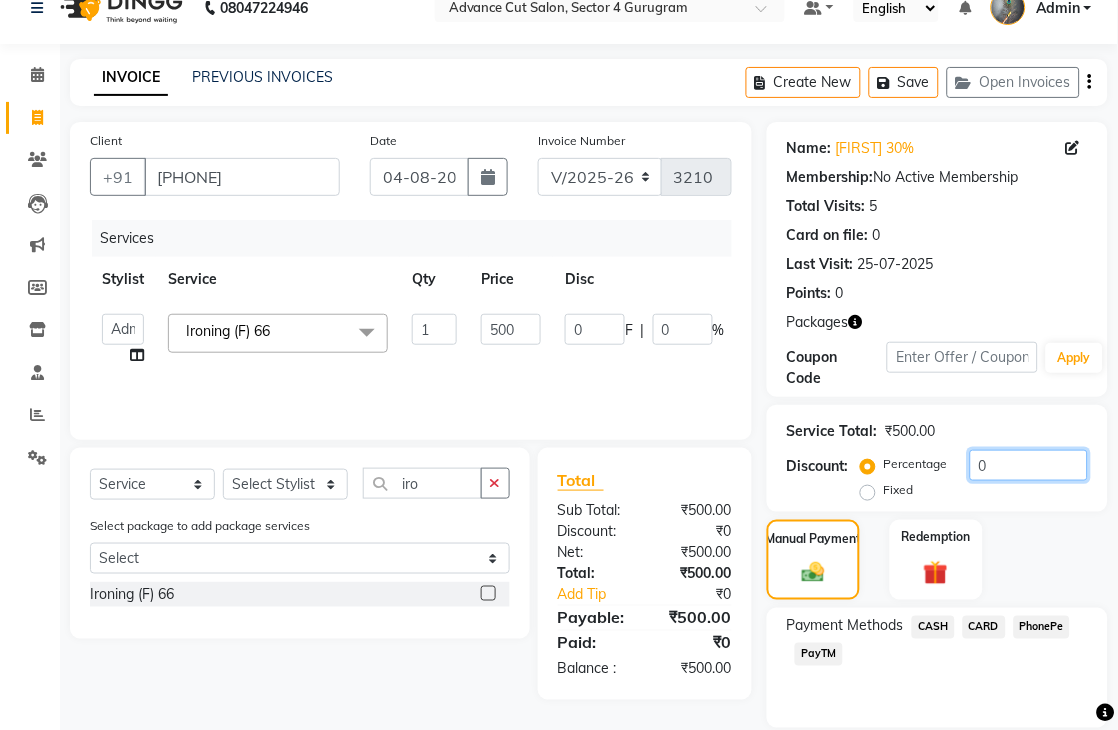 type on "03" 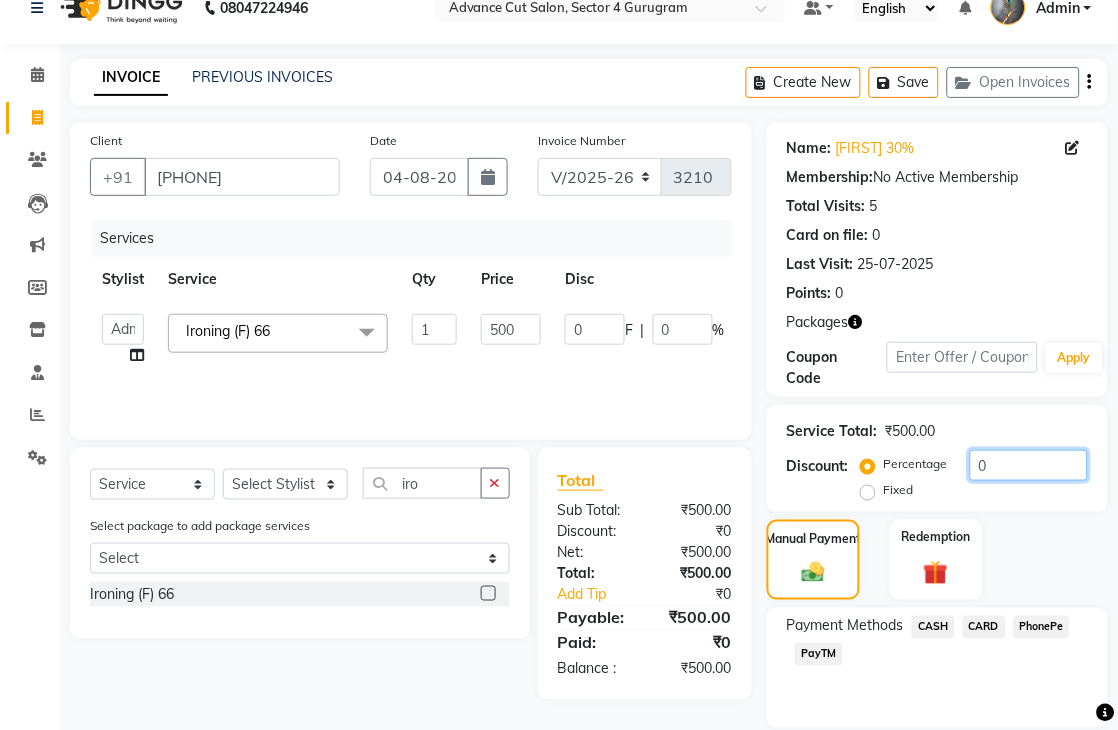 type on "15" 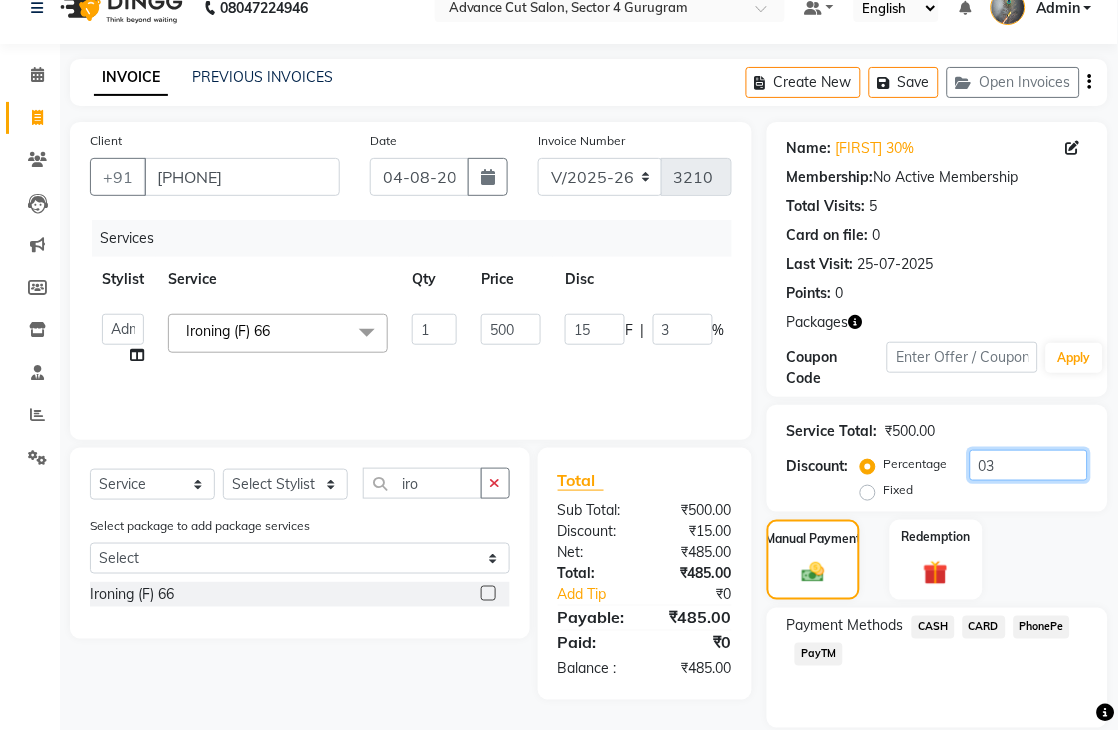 type on "0" 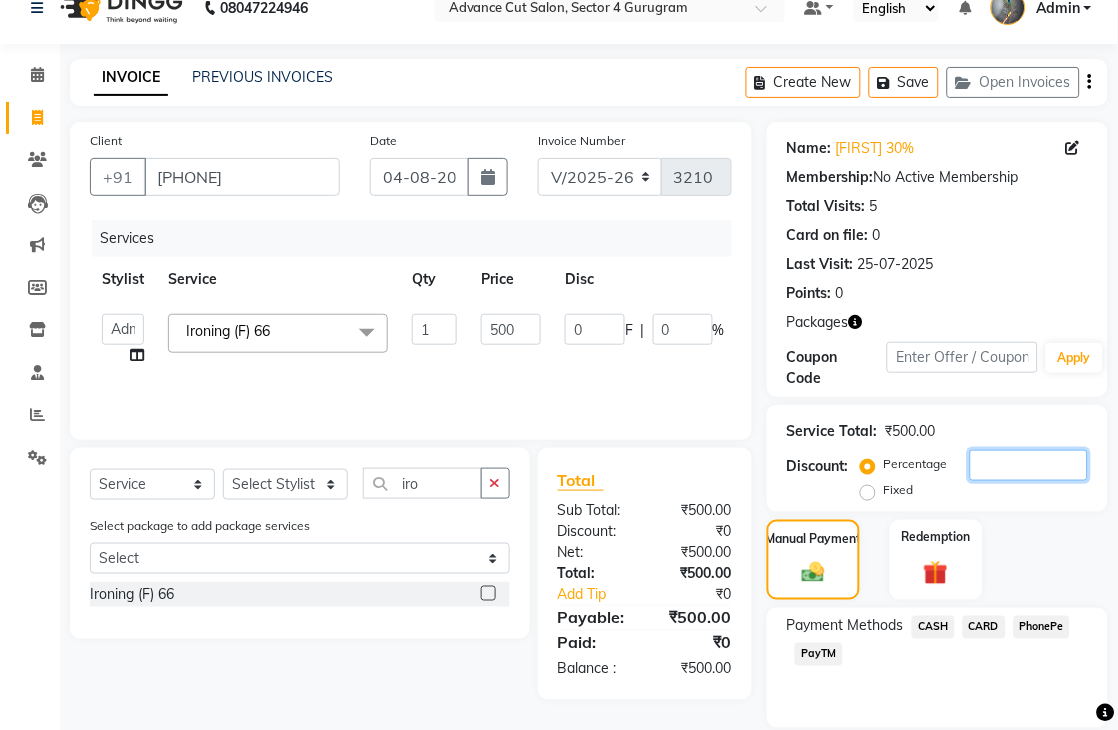 type on "3" 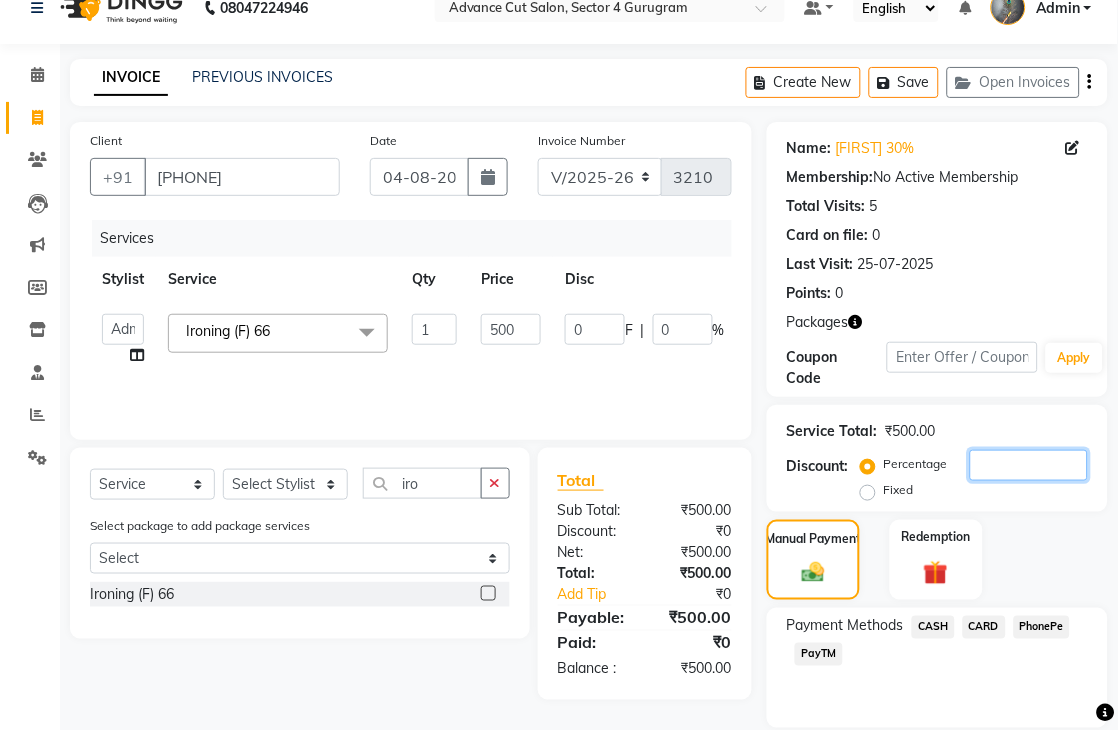 type on "15" 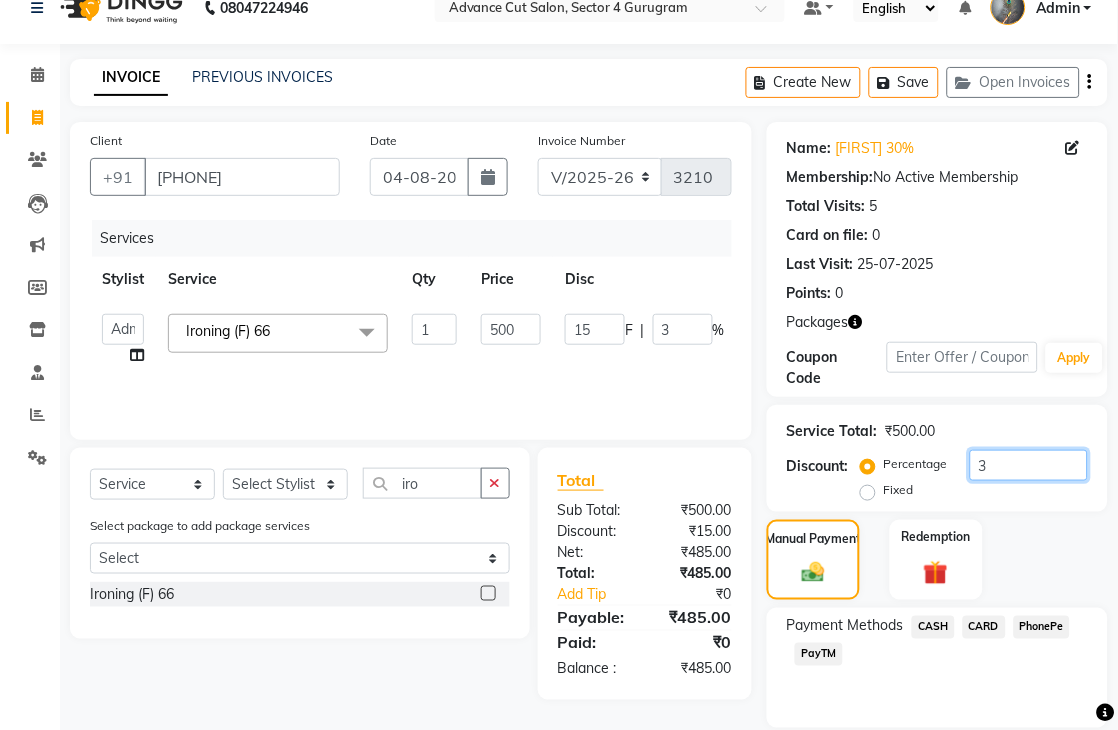 type on "30" 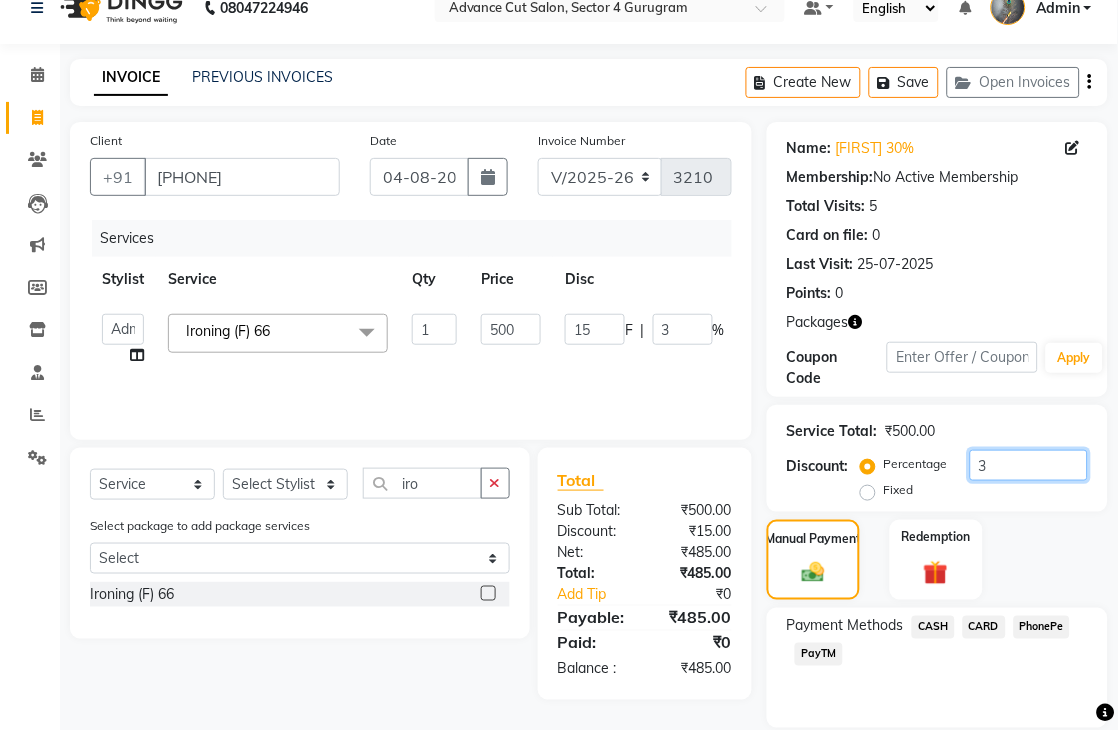 type on "150" 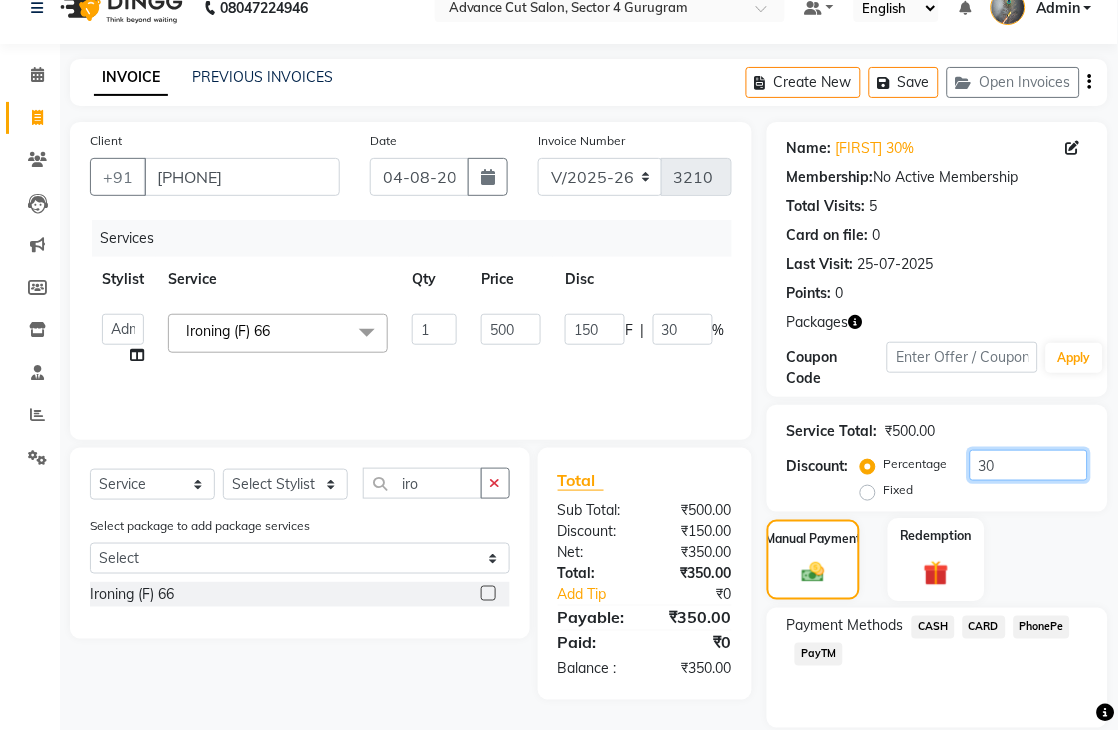type on "30" 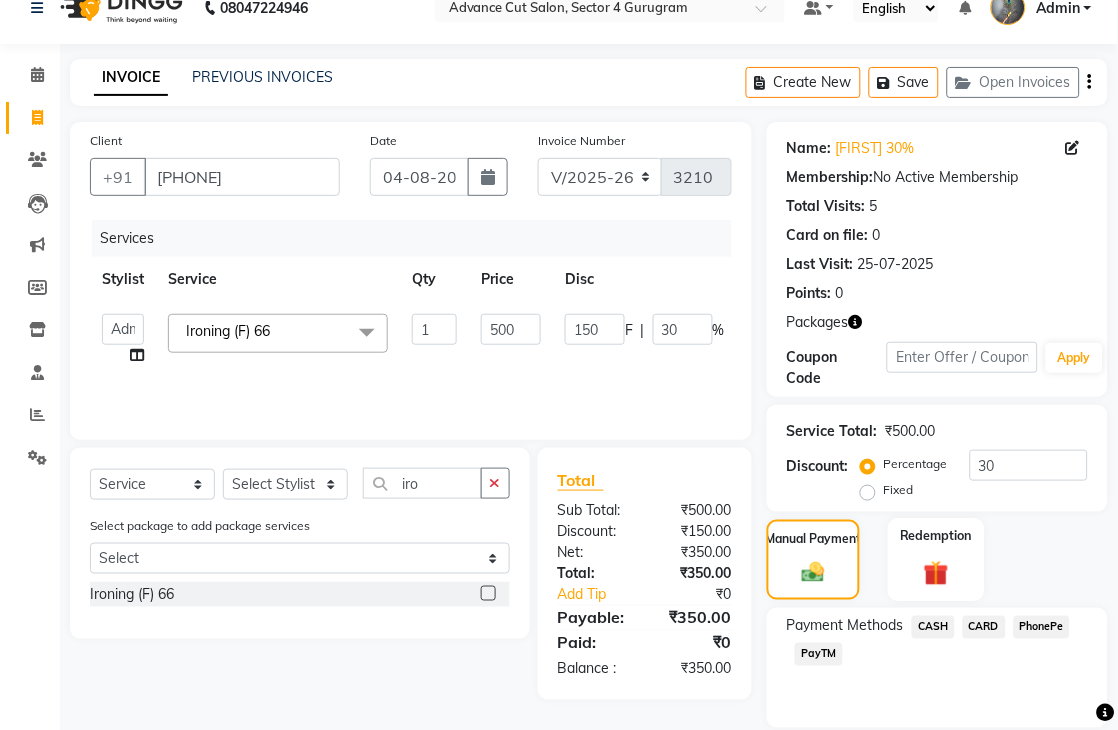 click on "Redemption" 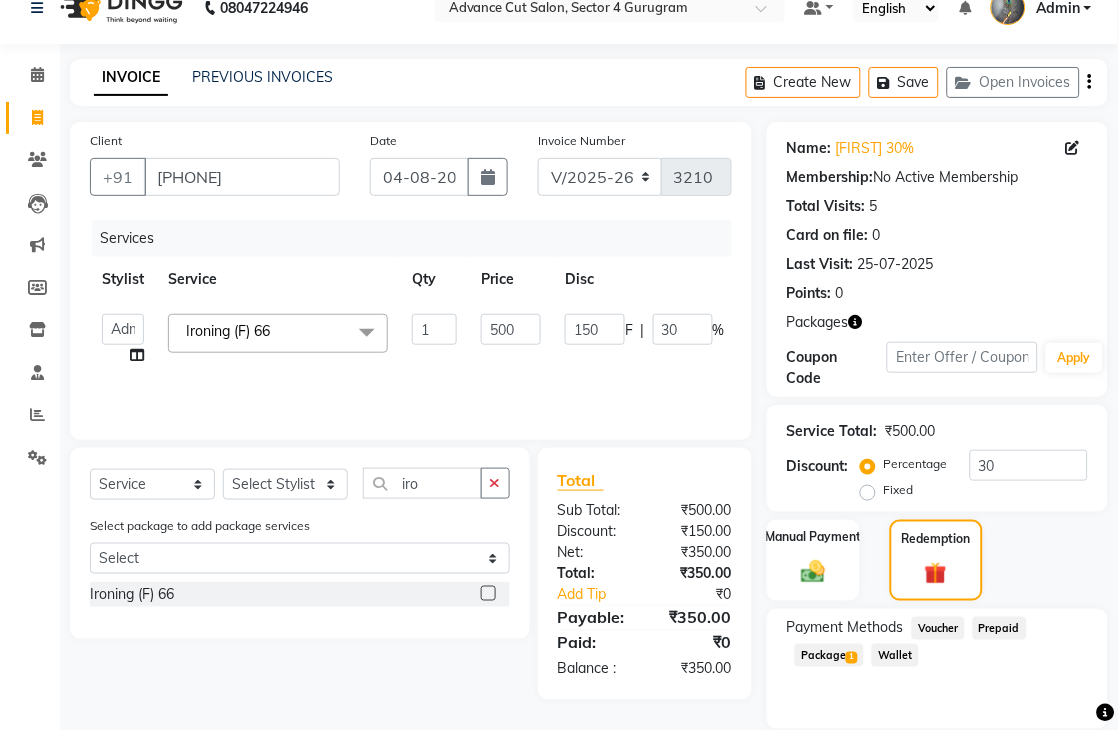 click on "Package  1" 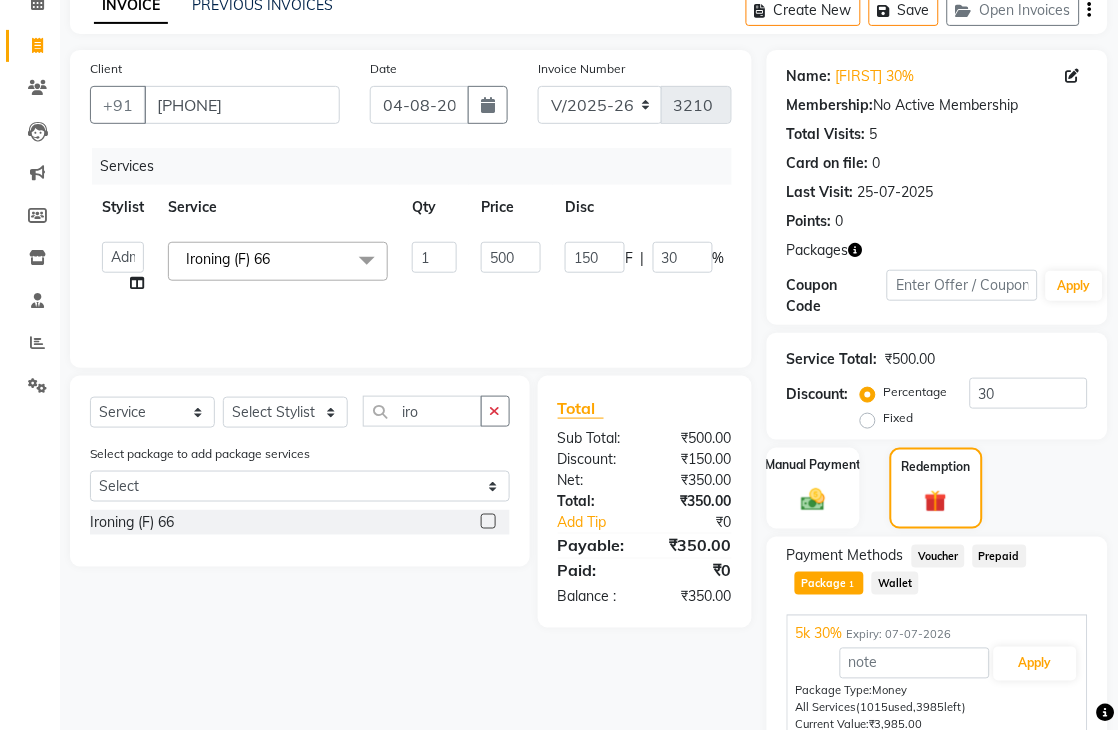 scroll, scrollTop: 140, scrollLeft: 0, axis: vertical 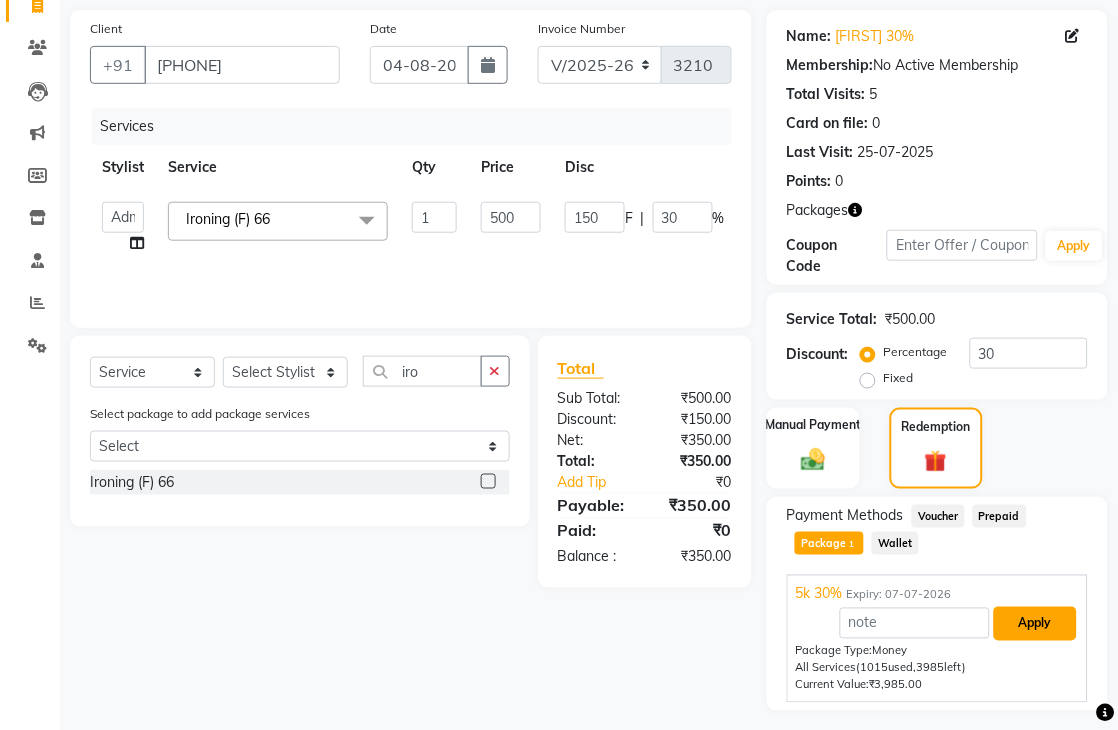 click on "Apply" at bounding box center [1035, 624] 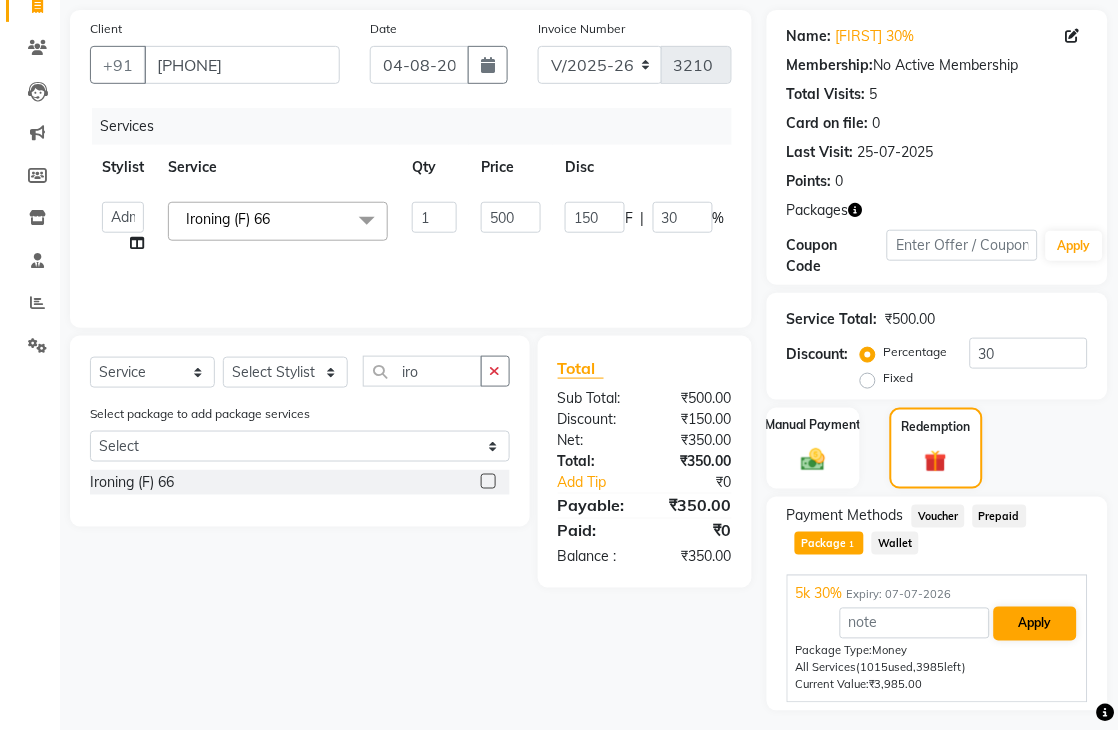 scroll, scrollTop: 115, scrollLeft: 0, axis: vertical 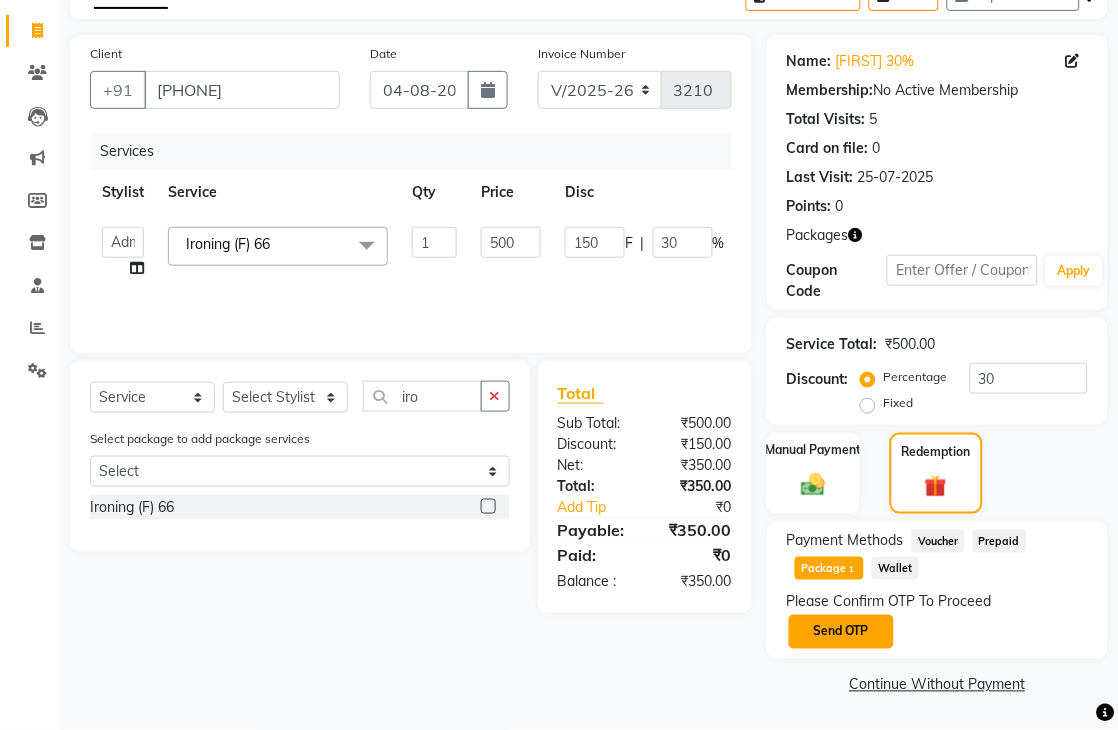 click on "Send OTP" 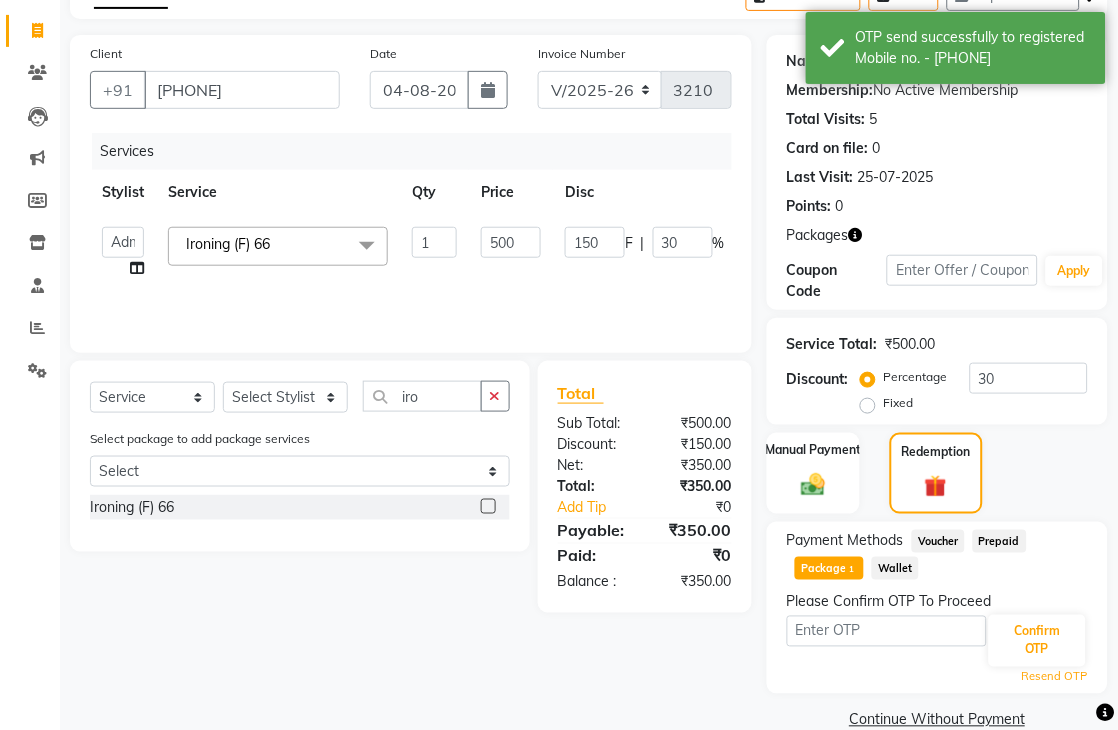 click on "Please Confirm OTP To Proceed Confirm OTP Resend OTP" 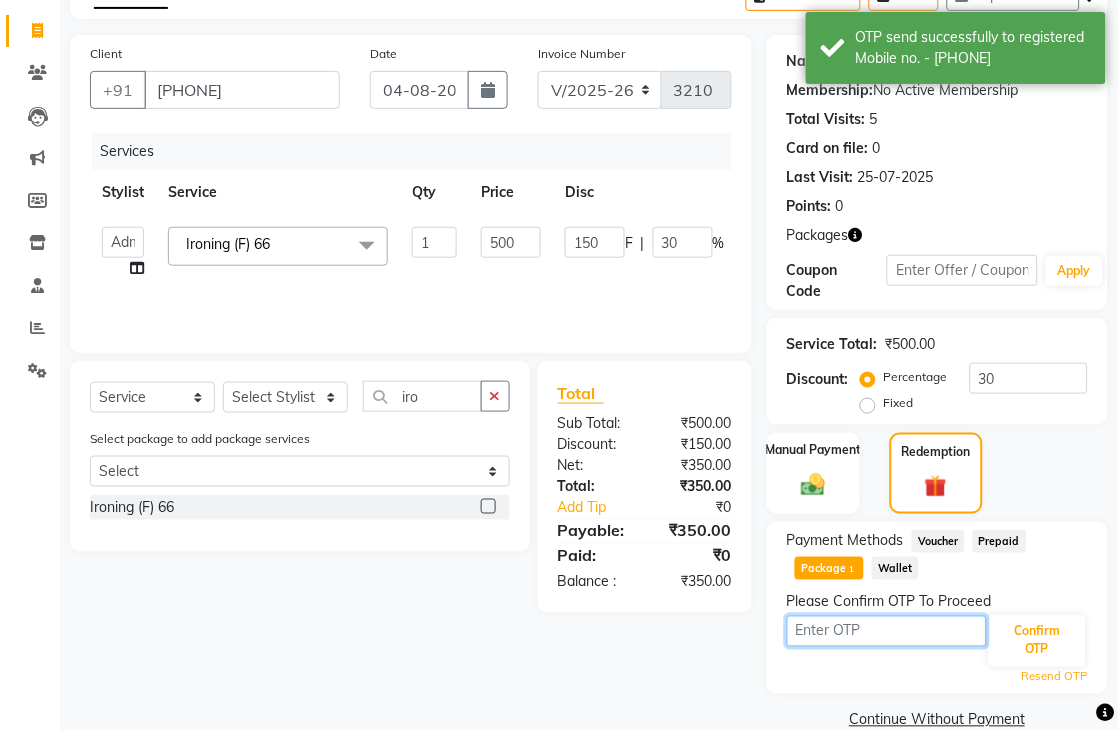 click at bounding box center [887, 631] 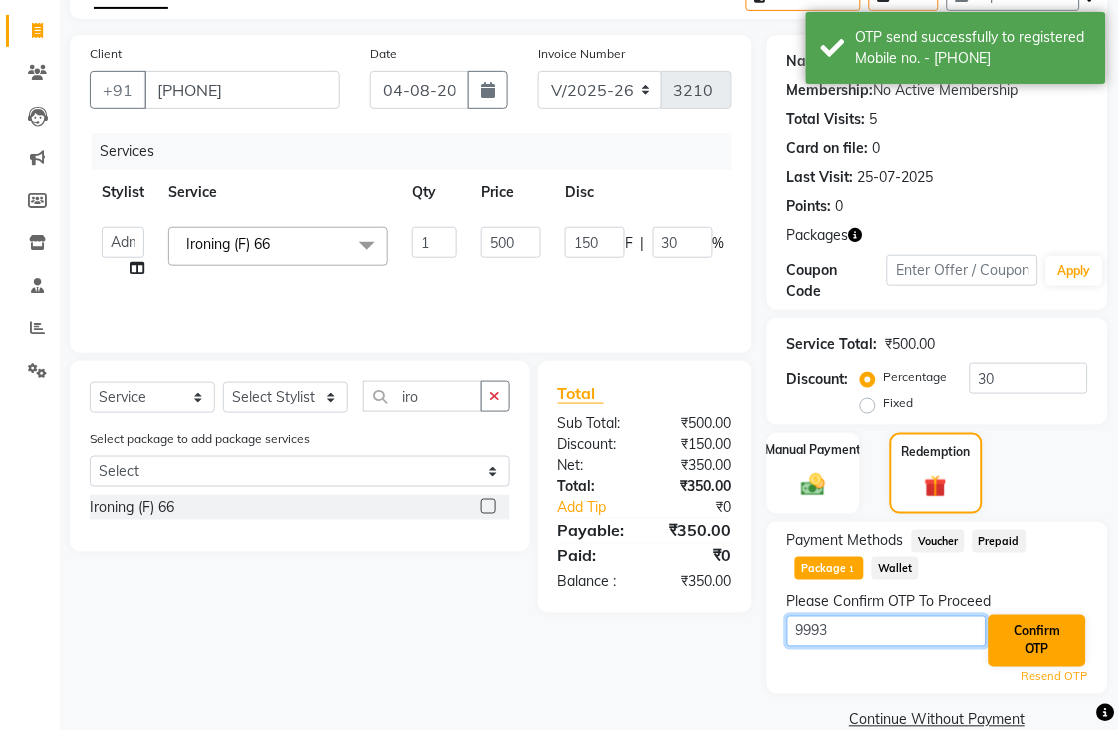 type on "9993" 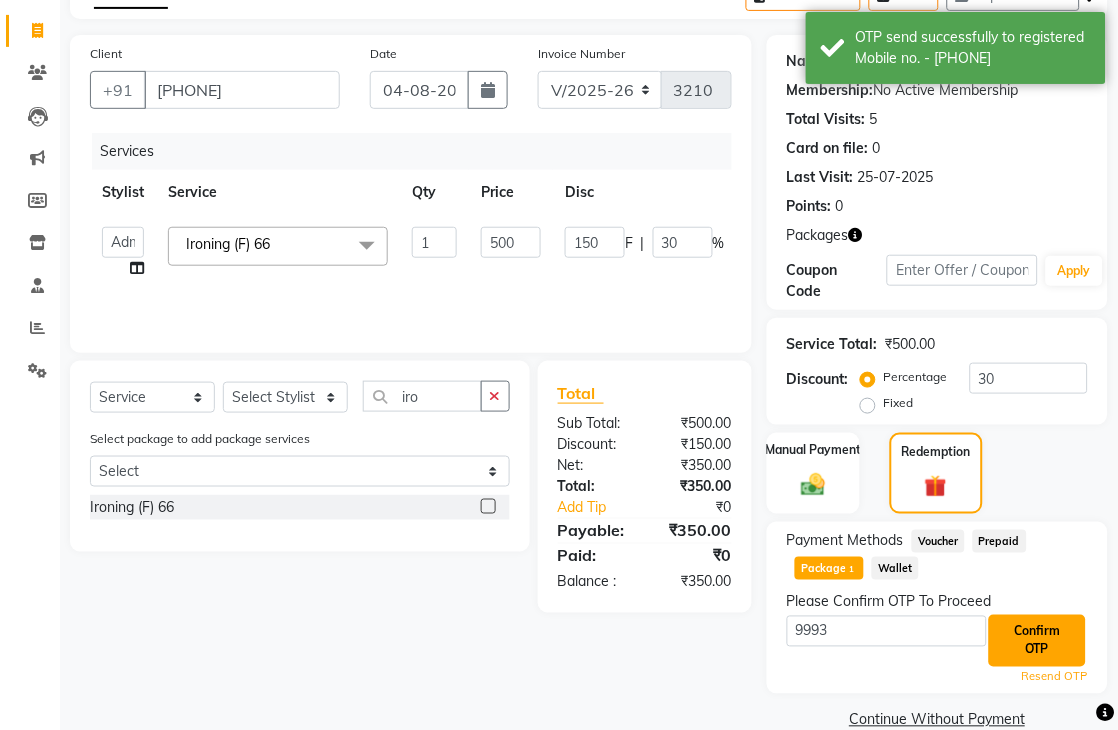 click on "Confirm OTP" 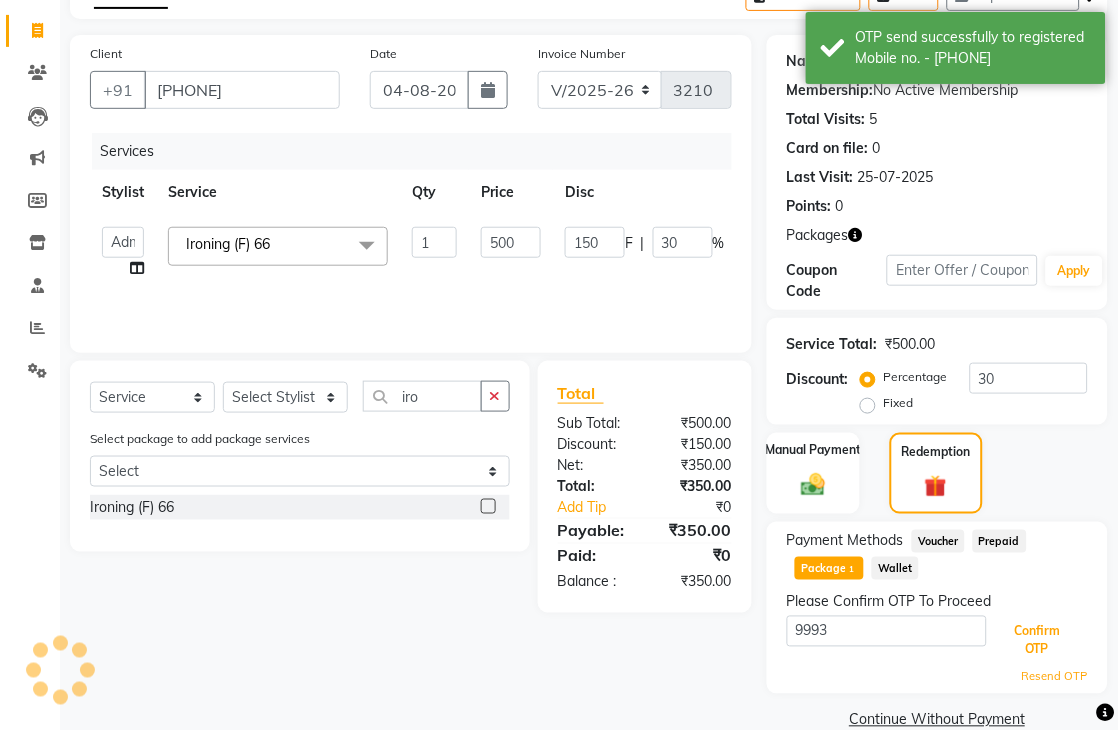 scroll, scrollTop: 150, scrollLeft: 0, axis: vertical 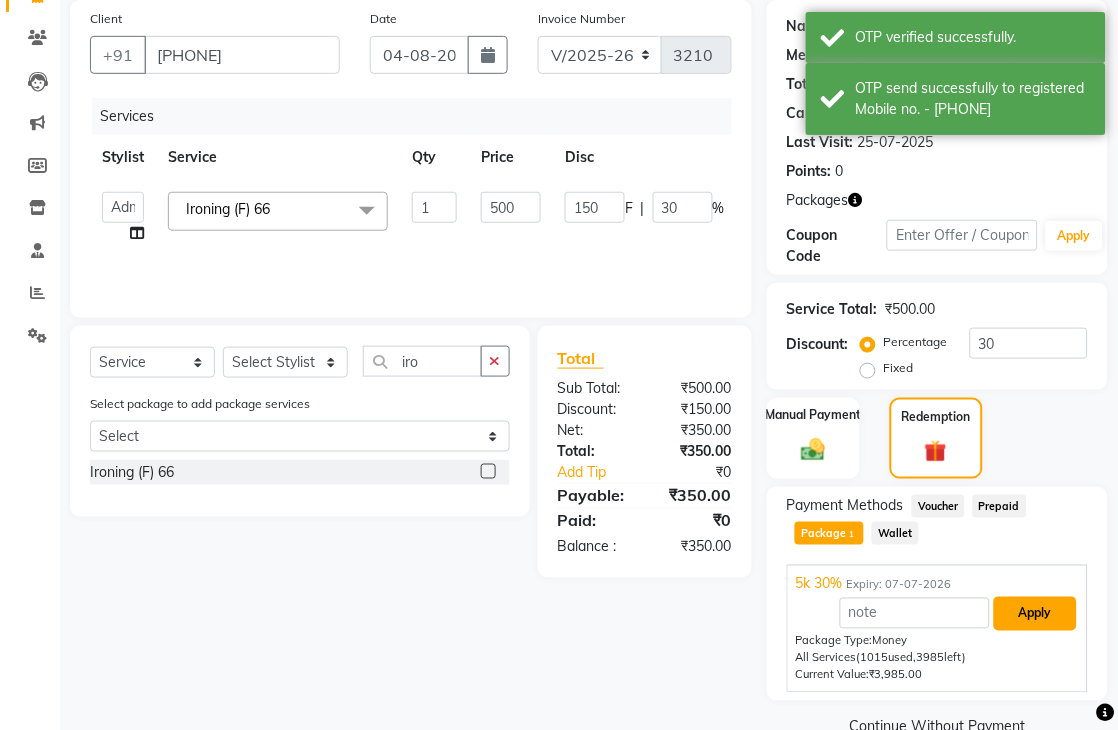click on "Apply" at bounding box center [1035, 614] 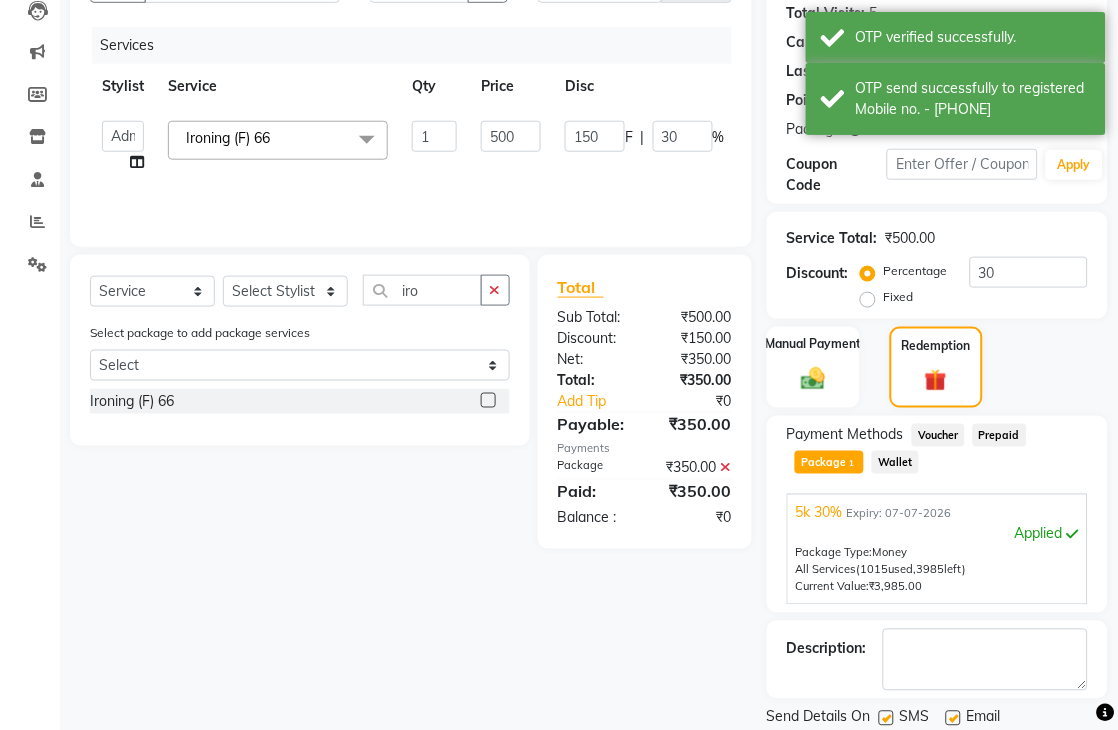 scroll, scrollTop: 261, scrollLeft: 0, axis: vertical 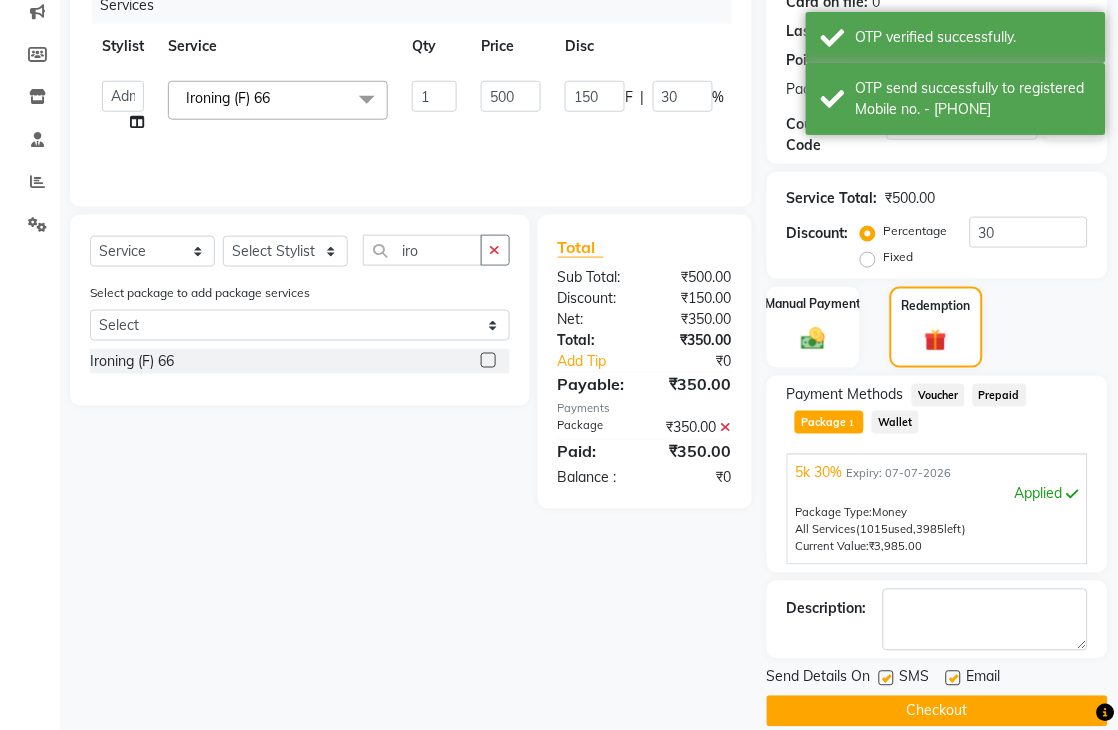 click on "Checkout" 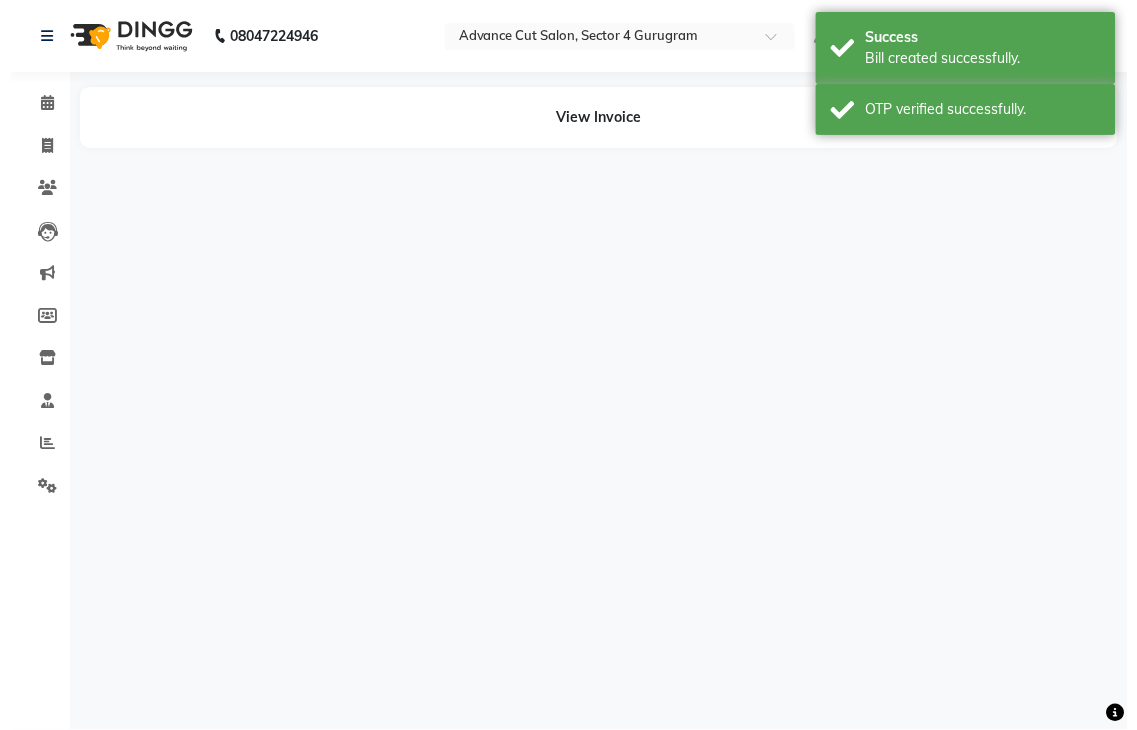 scroll, scrollTop: 0, scrollLeft: 0, axis: both 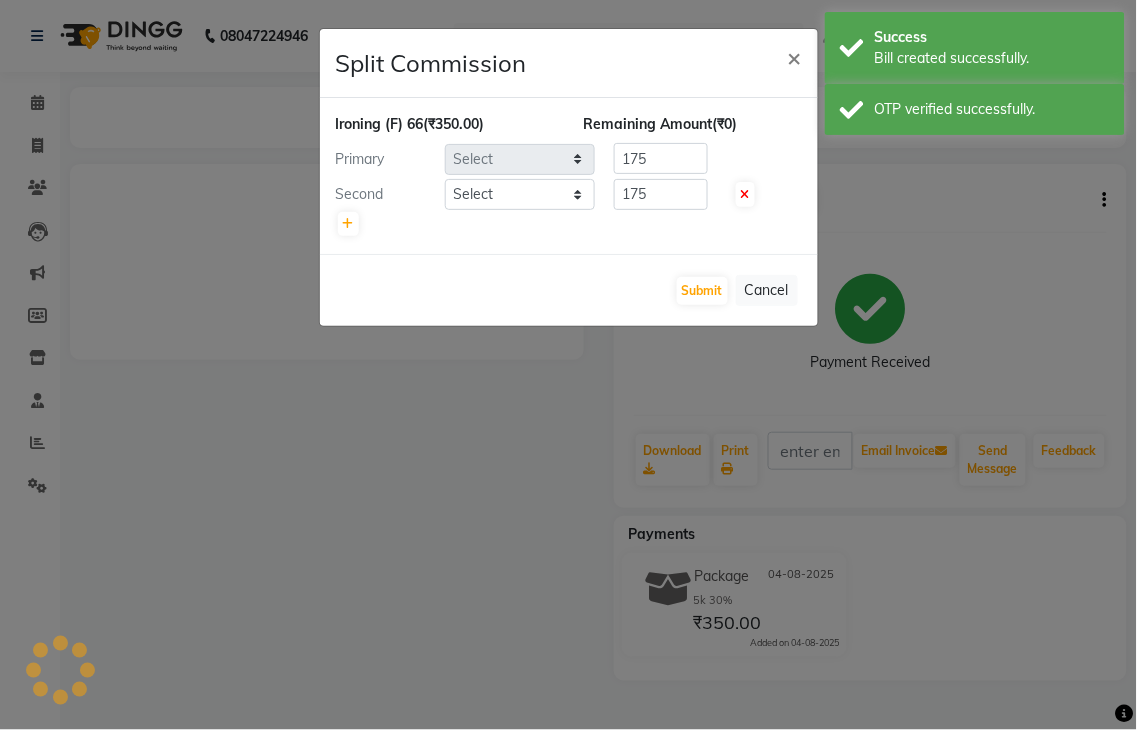 select on "86614" 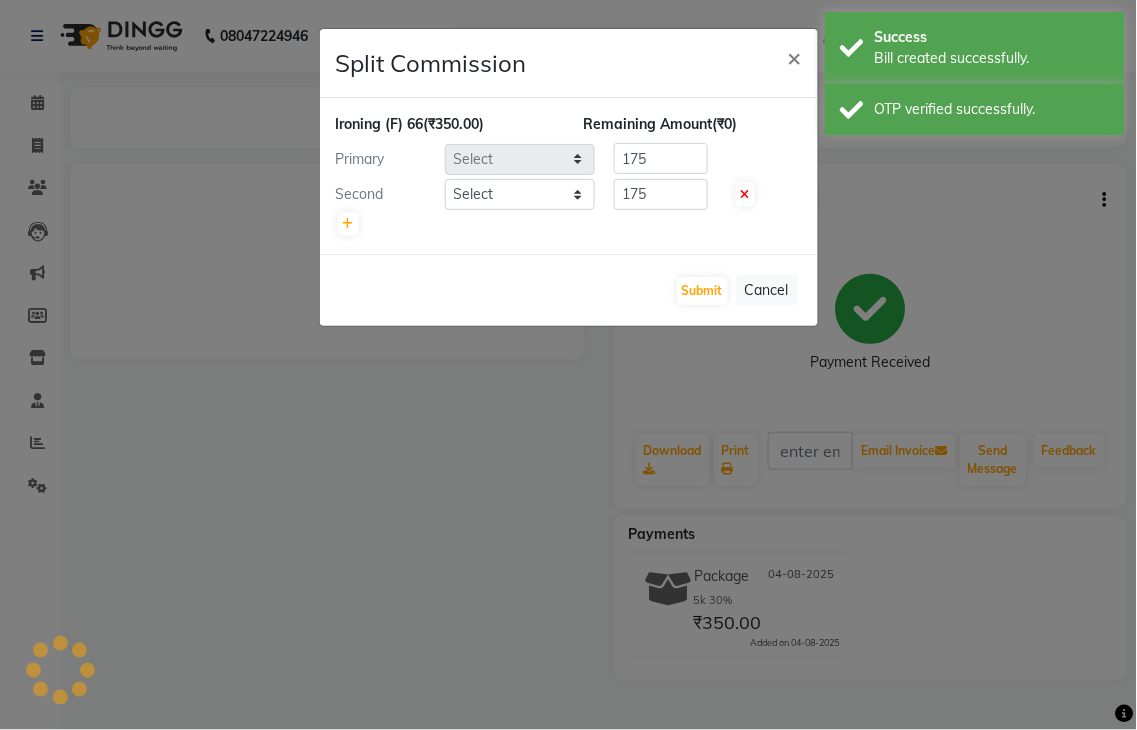 select on "86614" 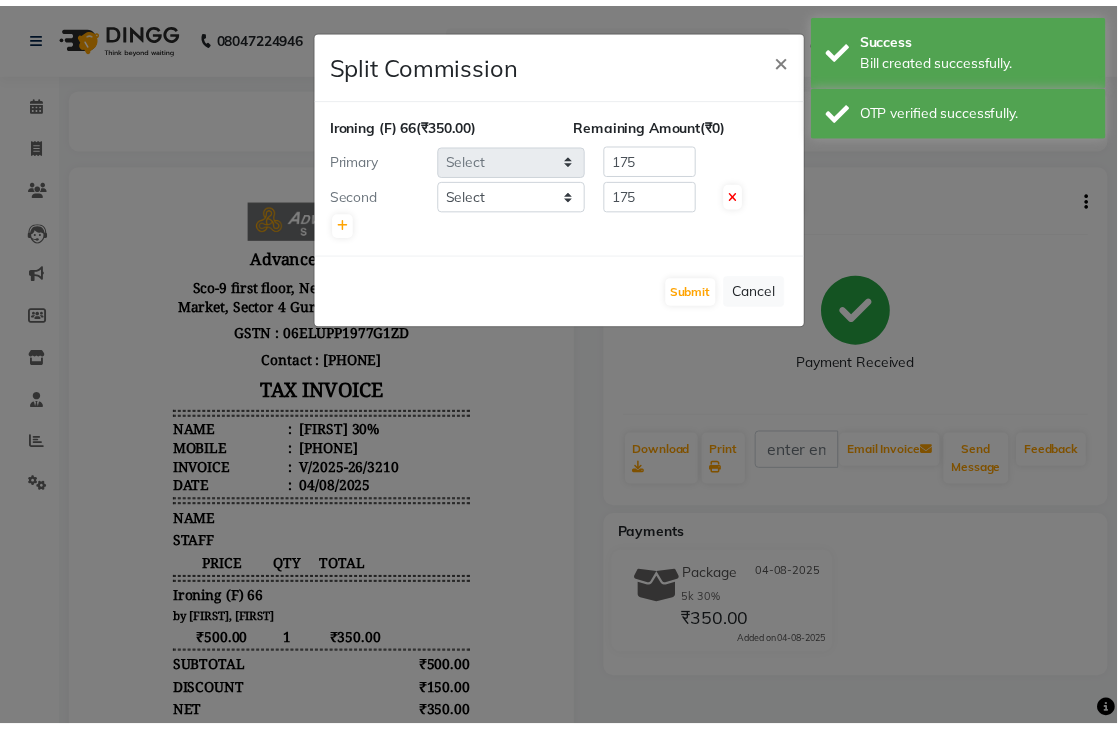 scroll, scrollTop: 0, scrollLeft: 0, axis: both 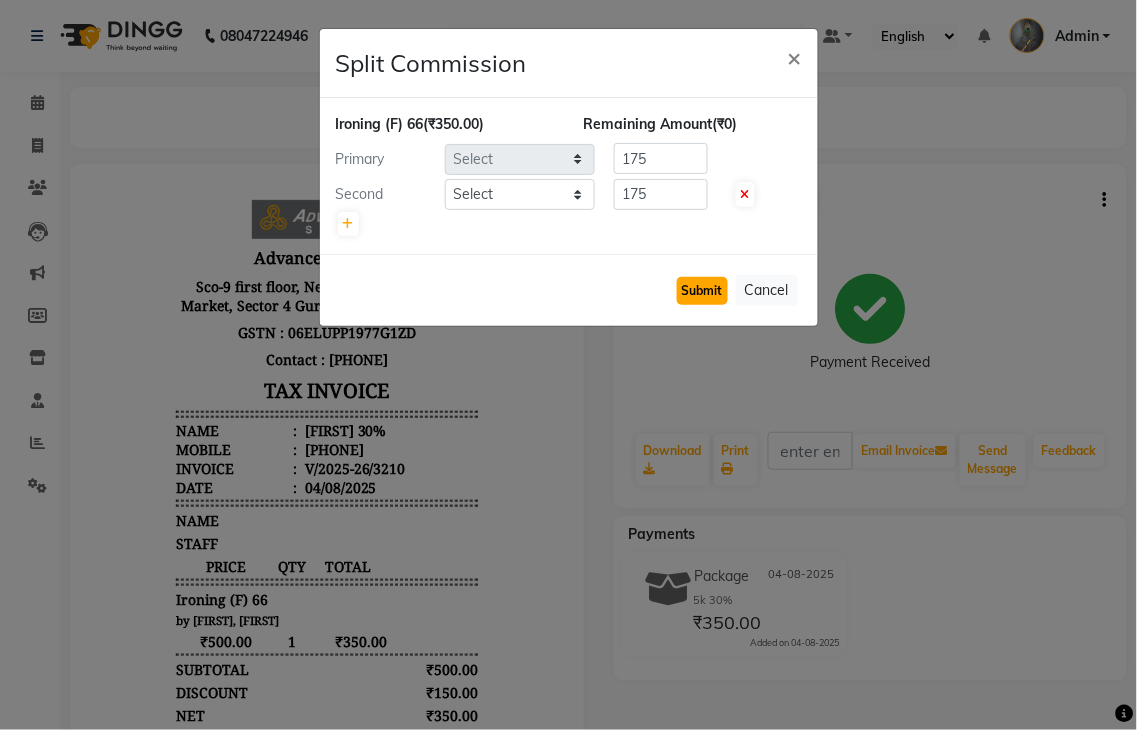 click on "Submit" 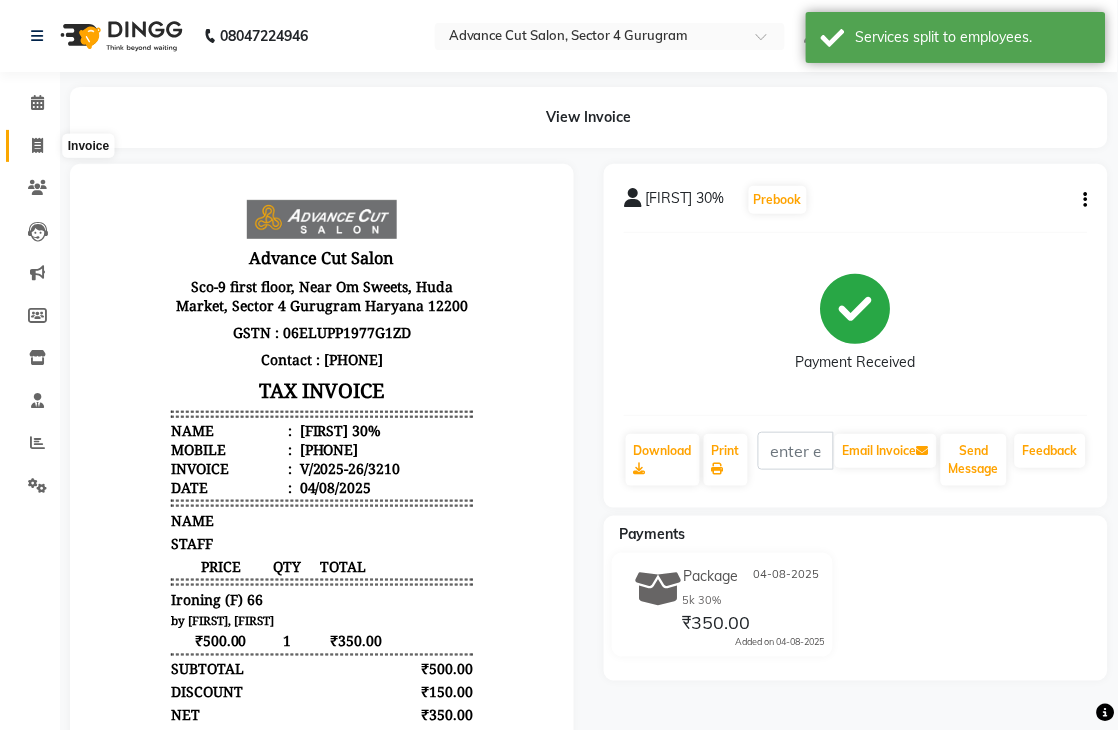 click 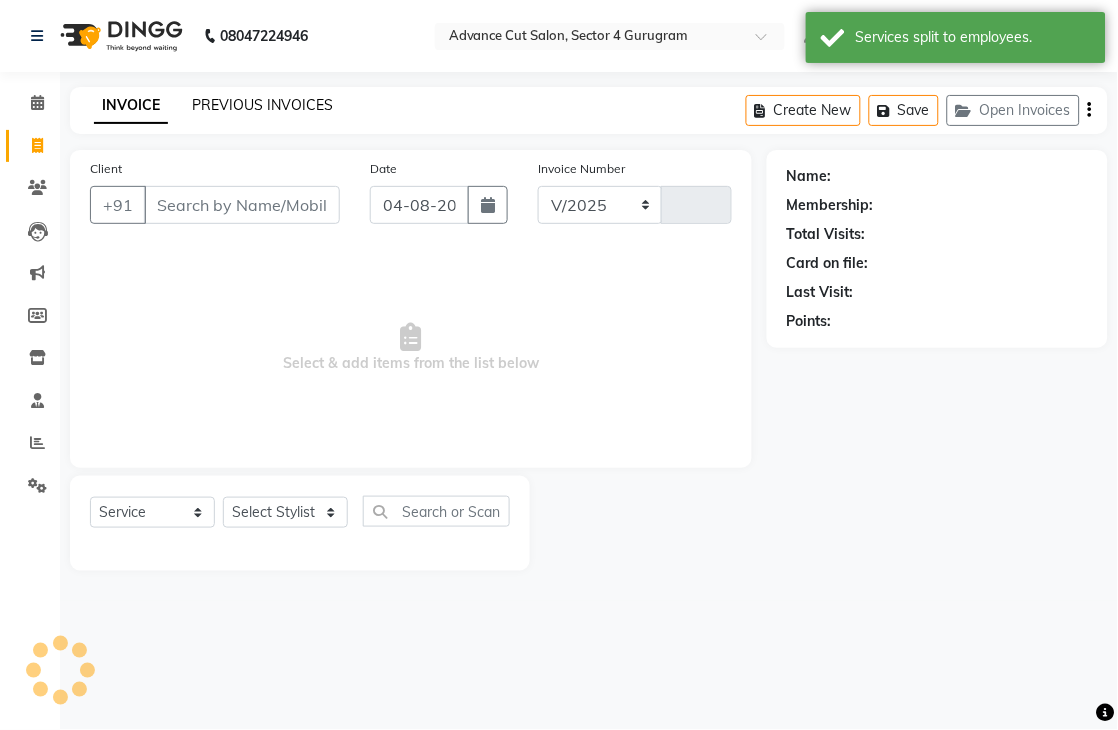 select on "4939" 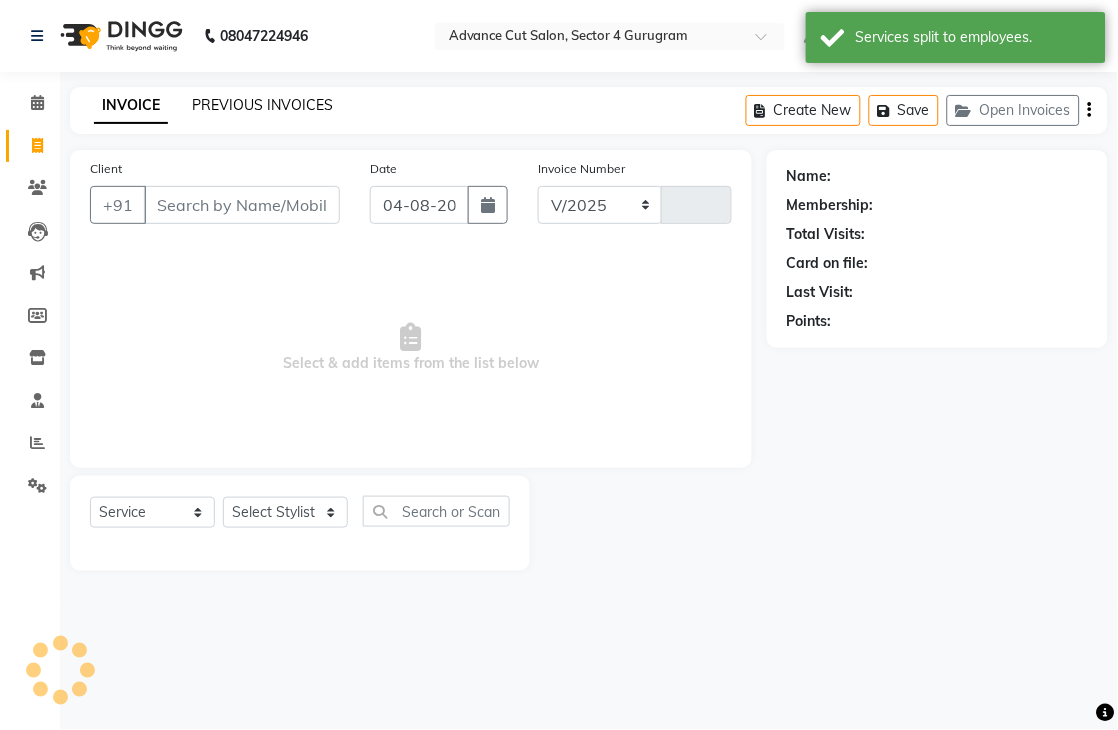 type on "3211" 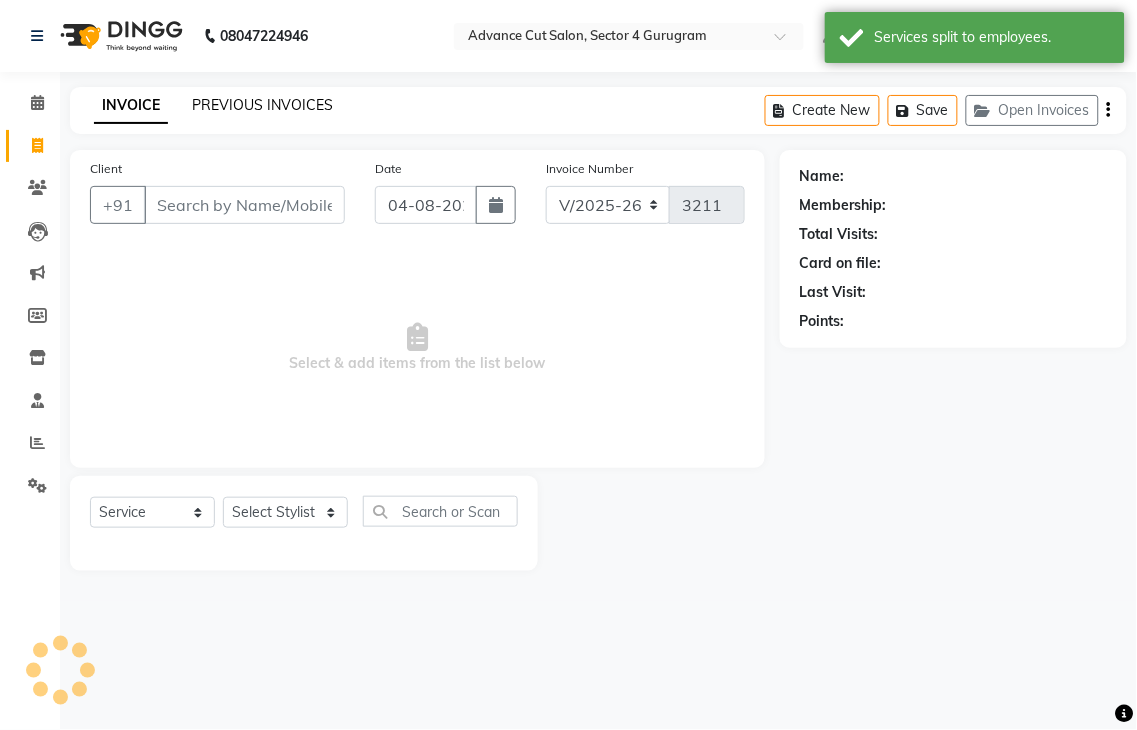 click on "PREVIOUS INVOICES" 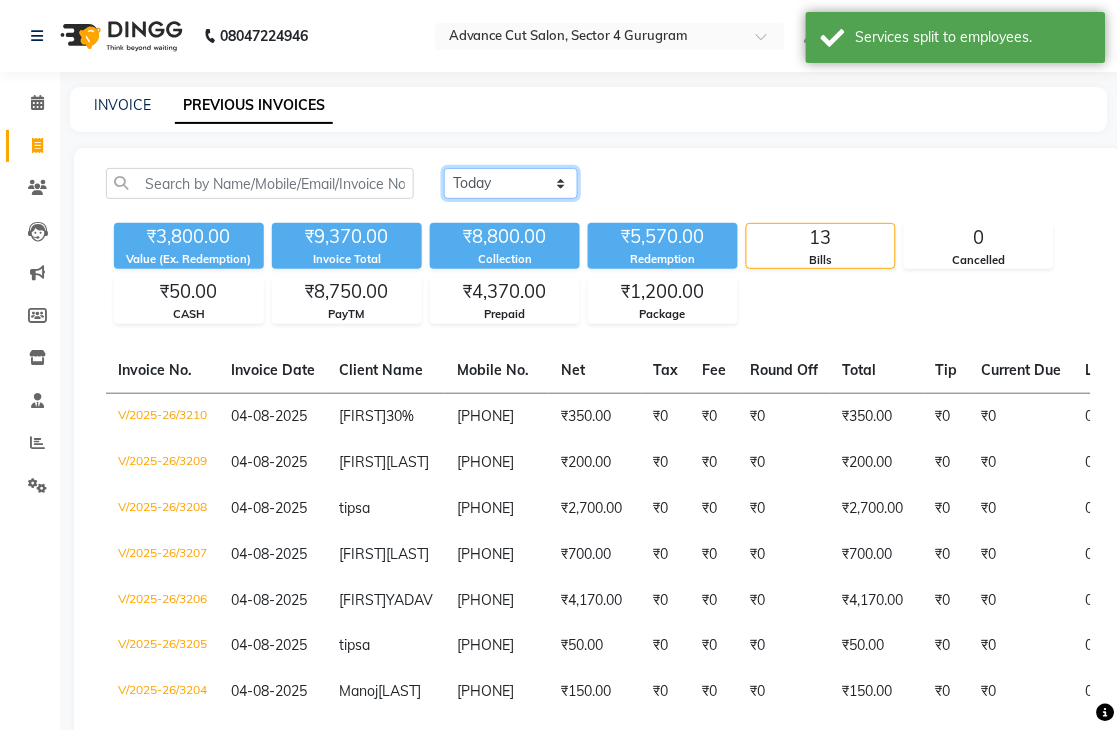 click on "Today Yesterday Custom Range" 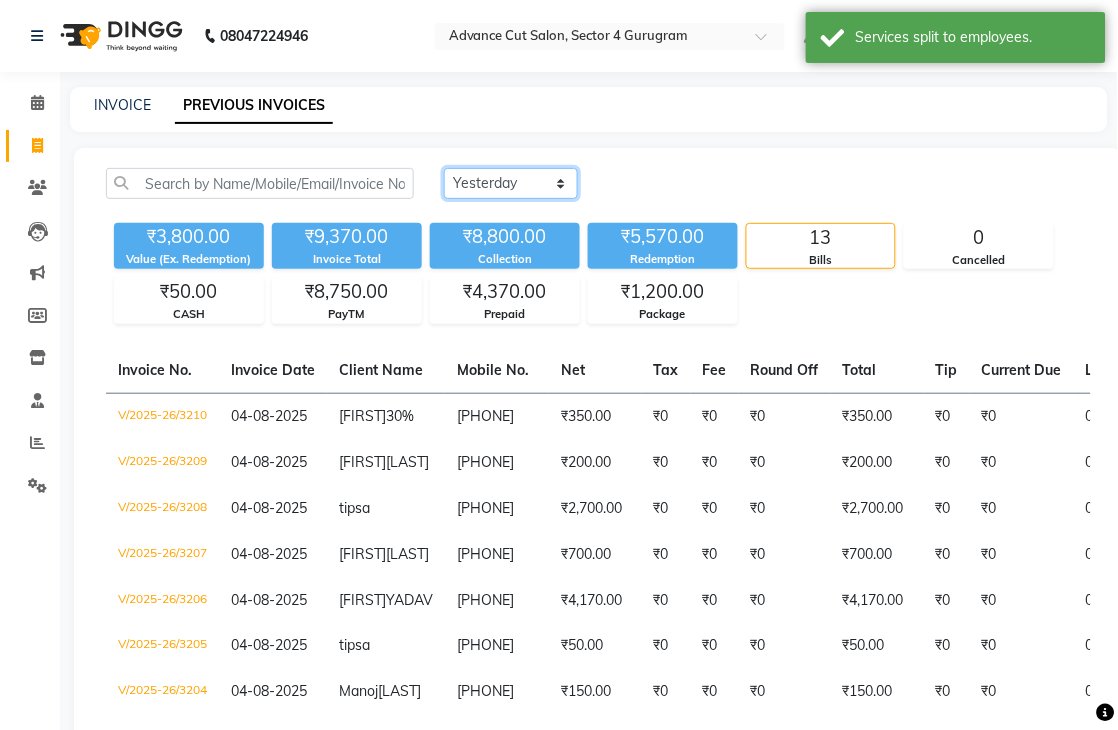 click on "Today Yesterday Custom Range" 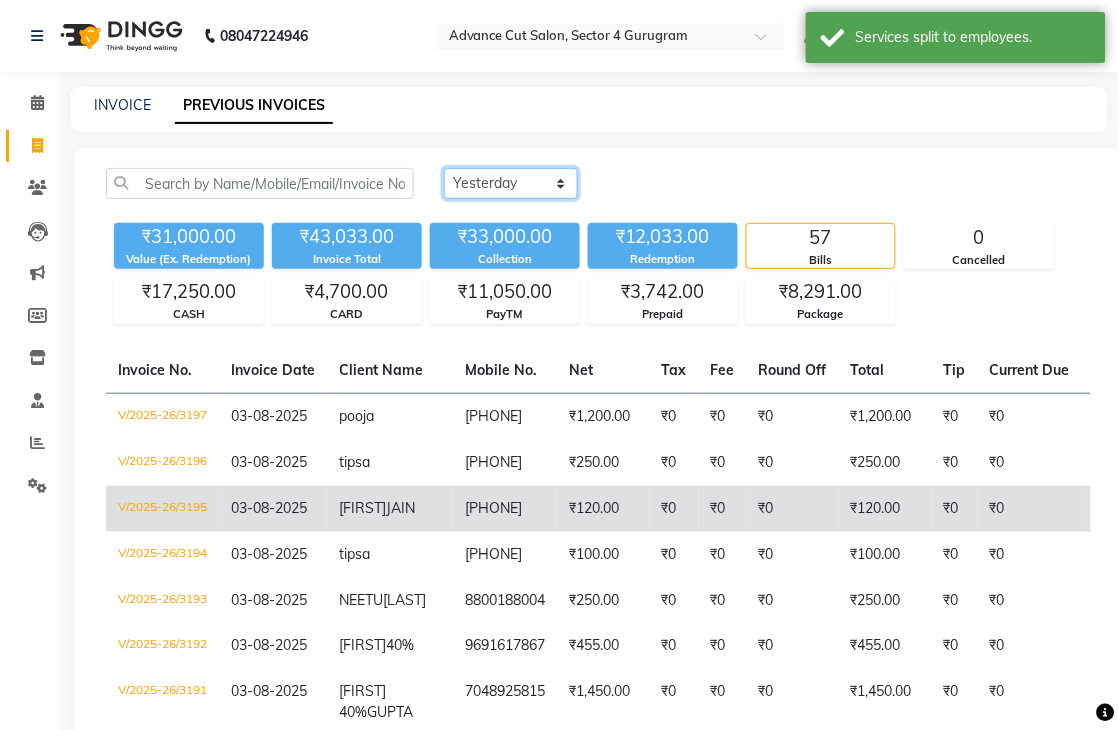 scroll, scrollTop: 222, scrollLeft: 0, axis: vertical 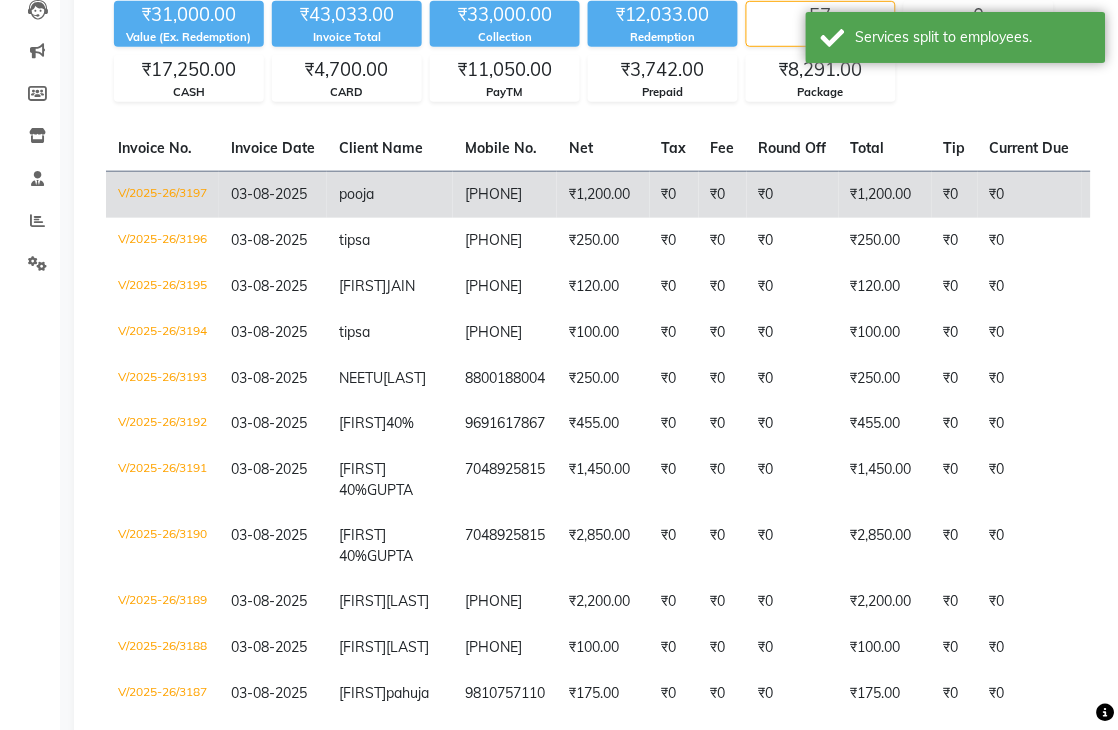 click on "pooja" 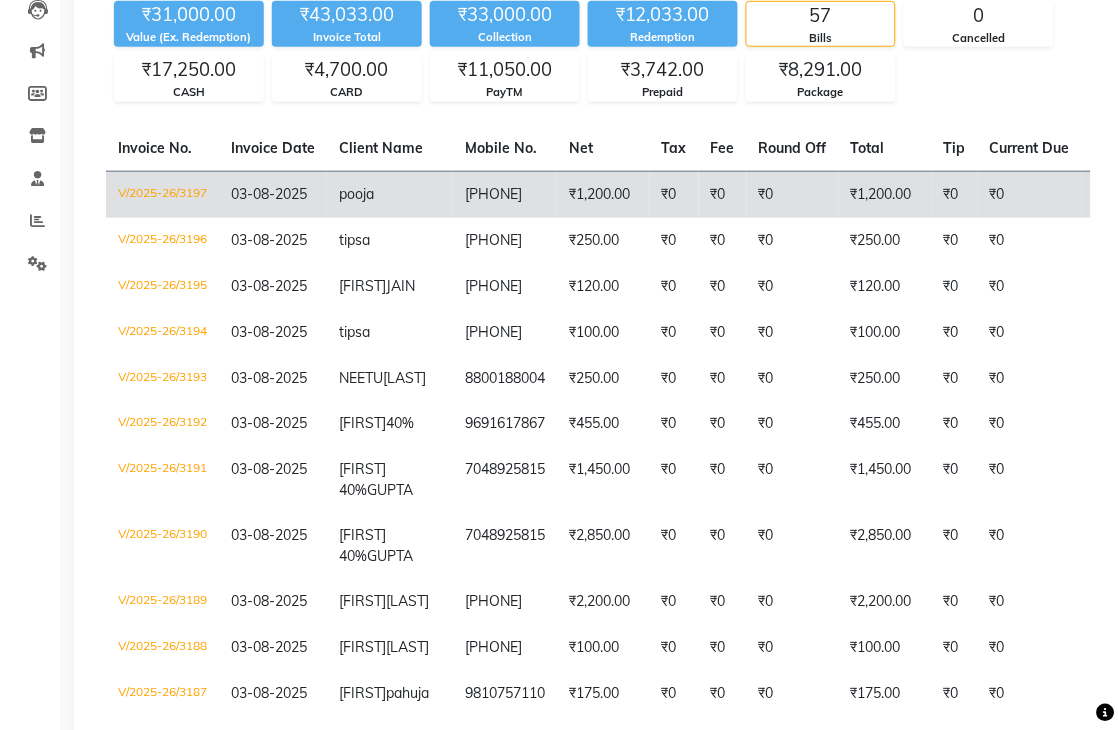click on "₹0" 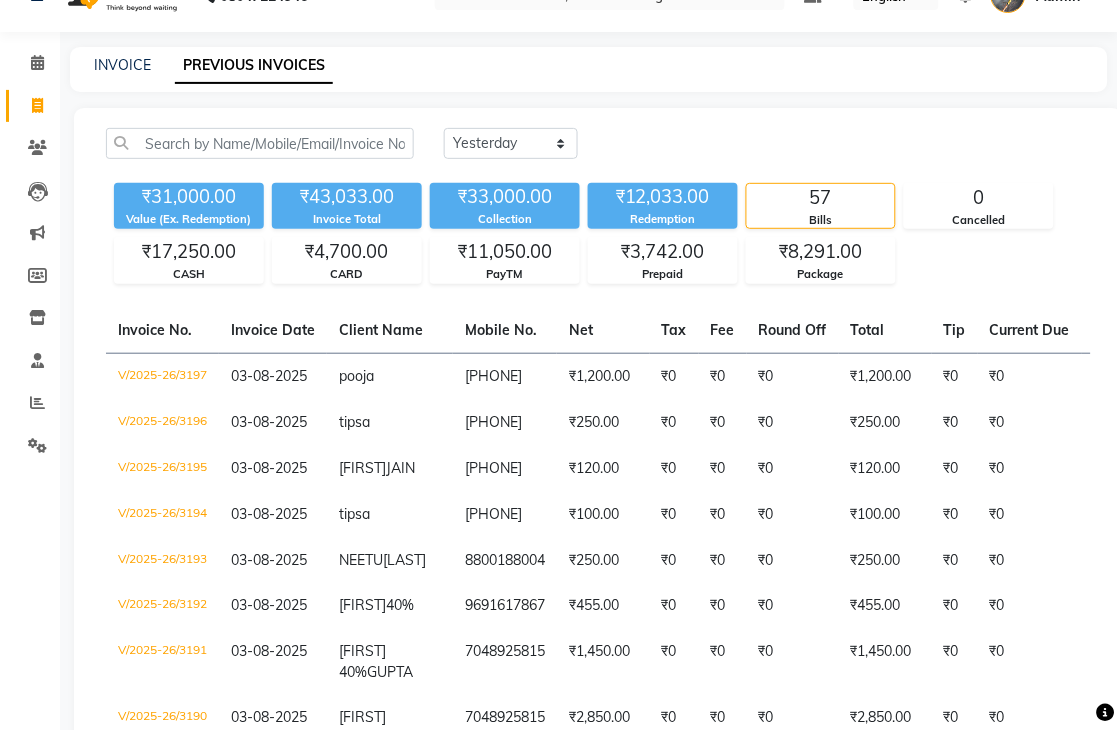 scroll, scrollTop: 0, scrollLeft: 0, axis: both 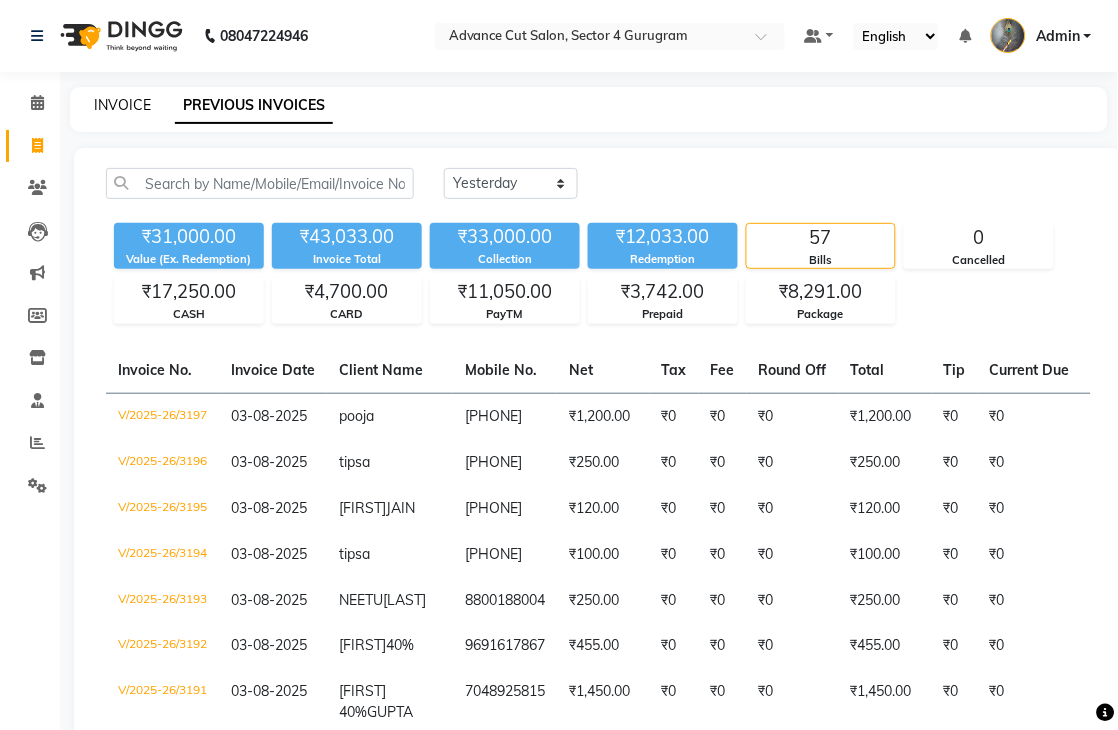 click on "INVOICE" 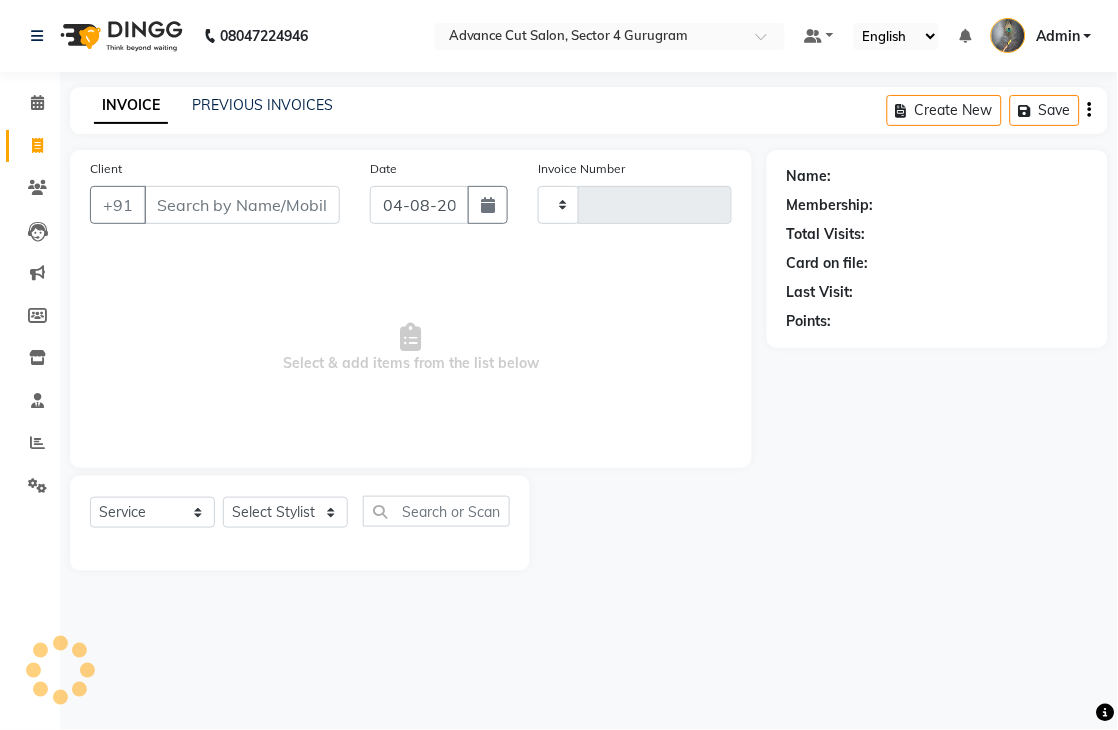 type on "3211" 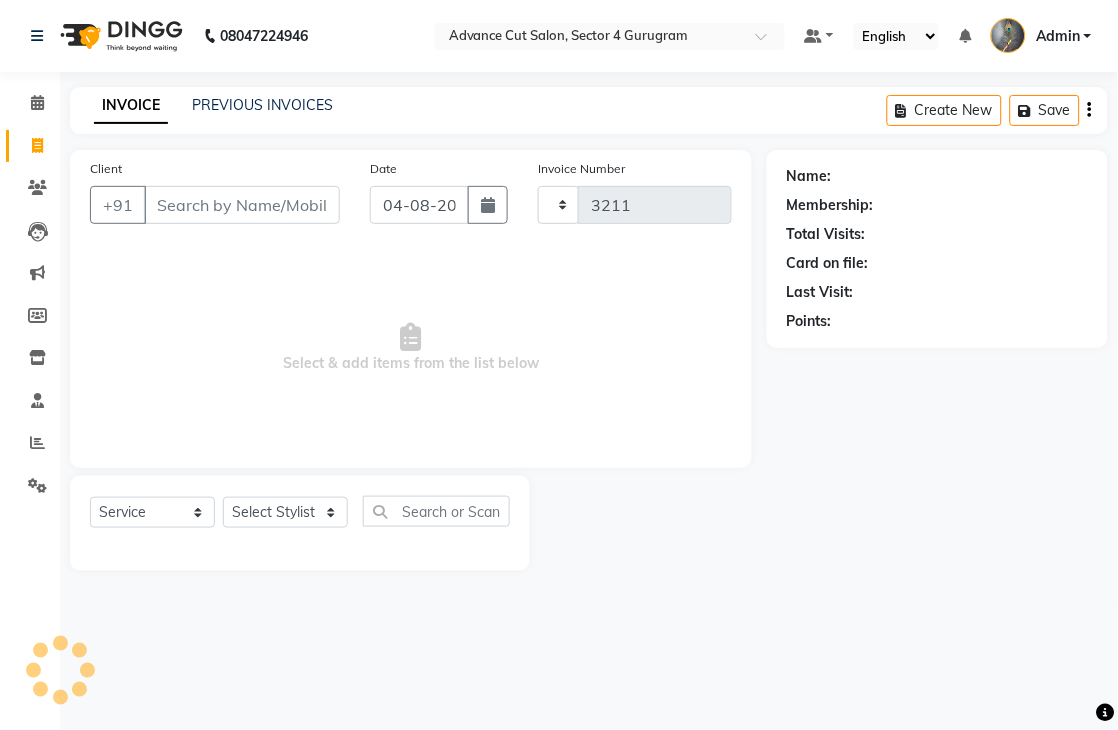 select on "4939" 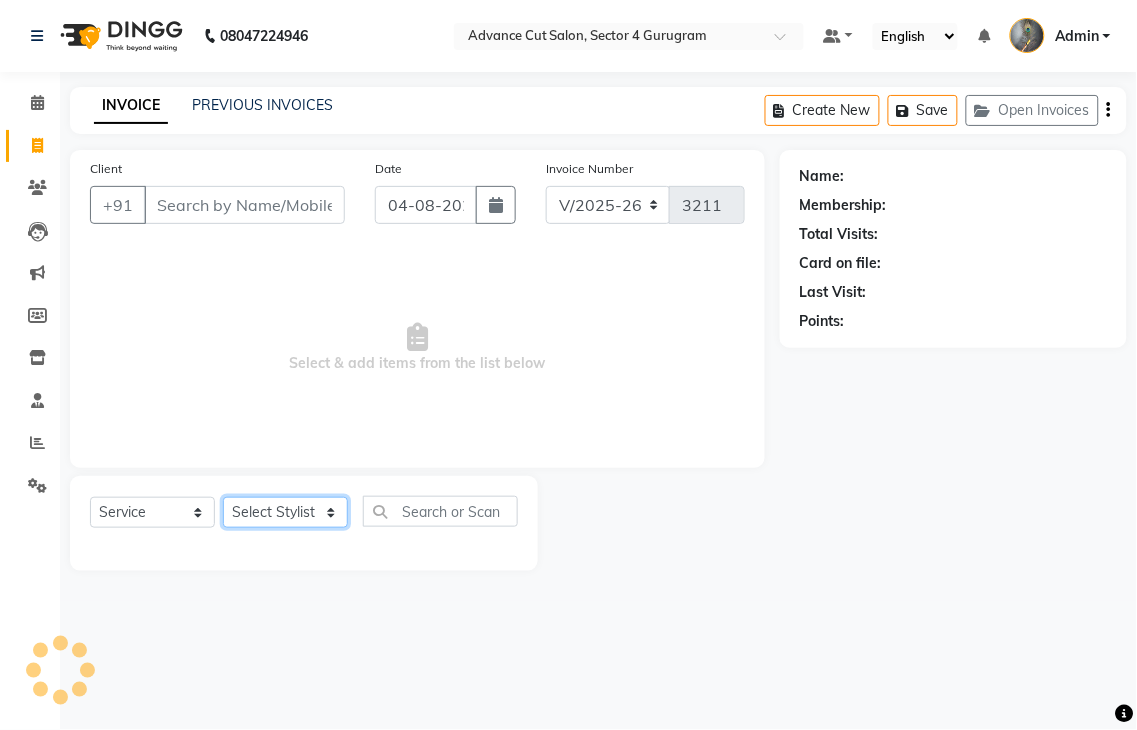 click on "Select Stylist" 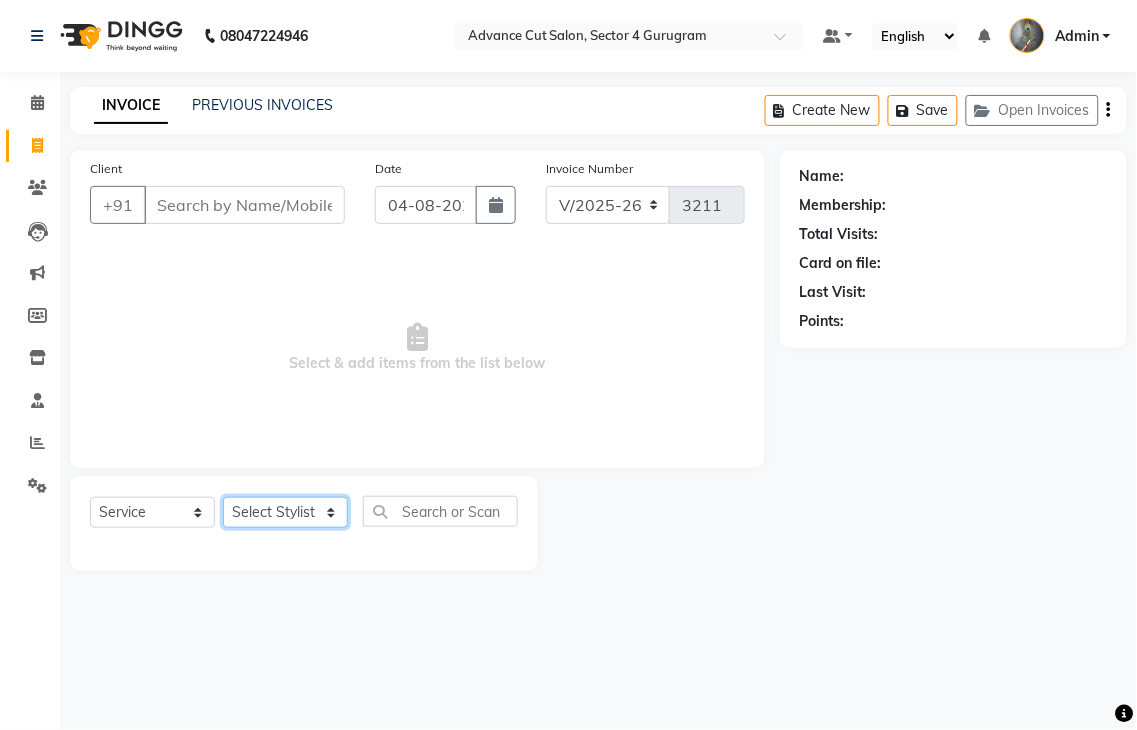 select on "30651" 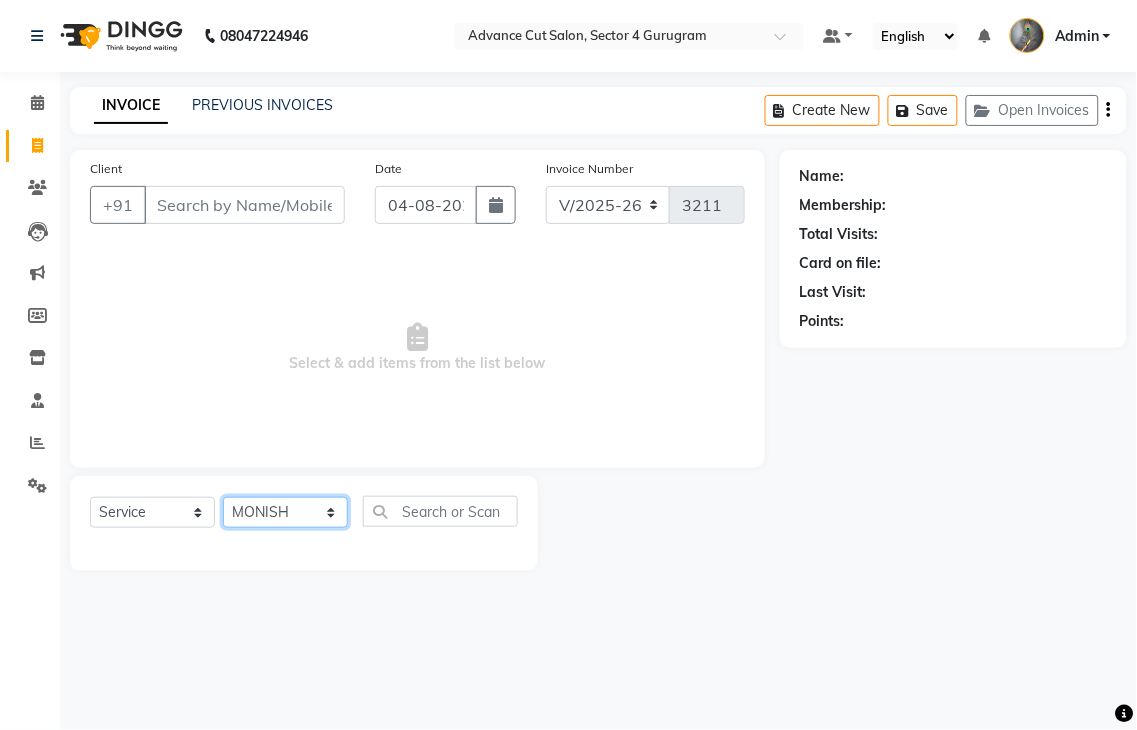click on "Select Stylist Admin chahit COUNTOR hardeep mamta manisha MONISH navi NOSHAD ALI rahul shatnam shweta singh sunny tip" 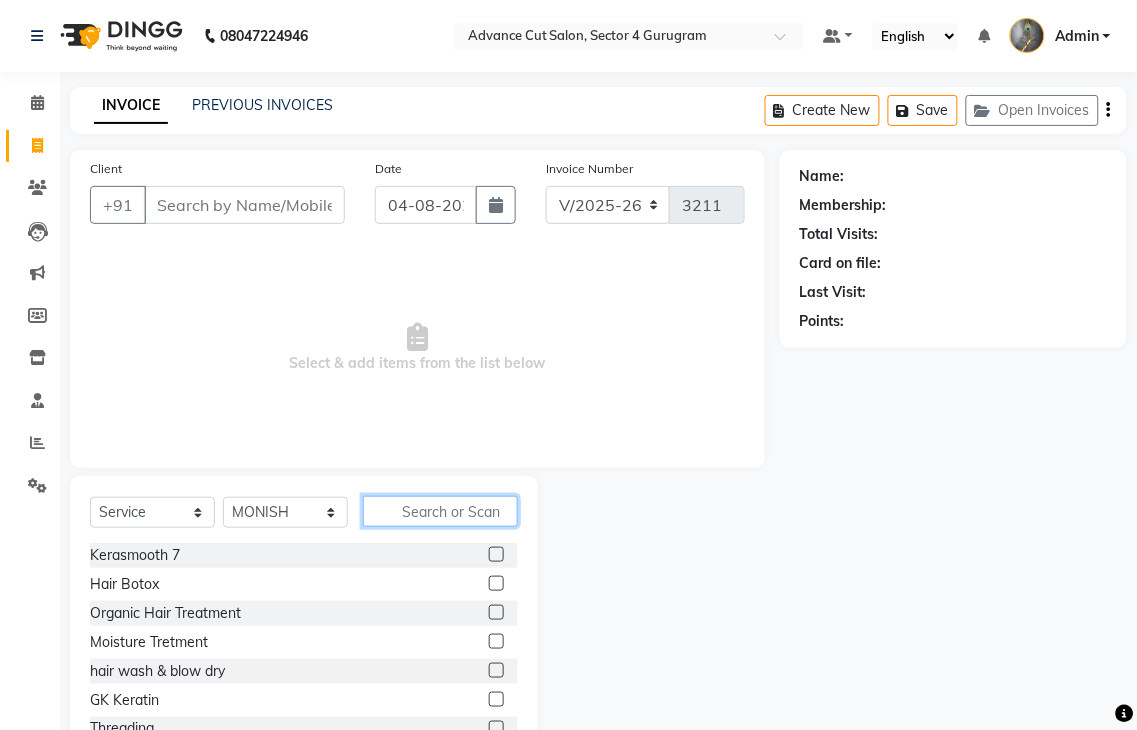 click 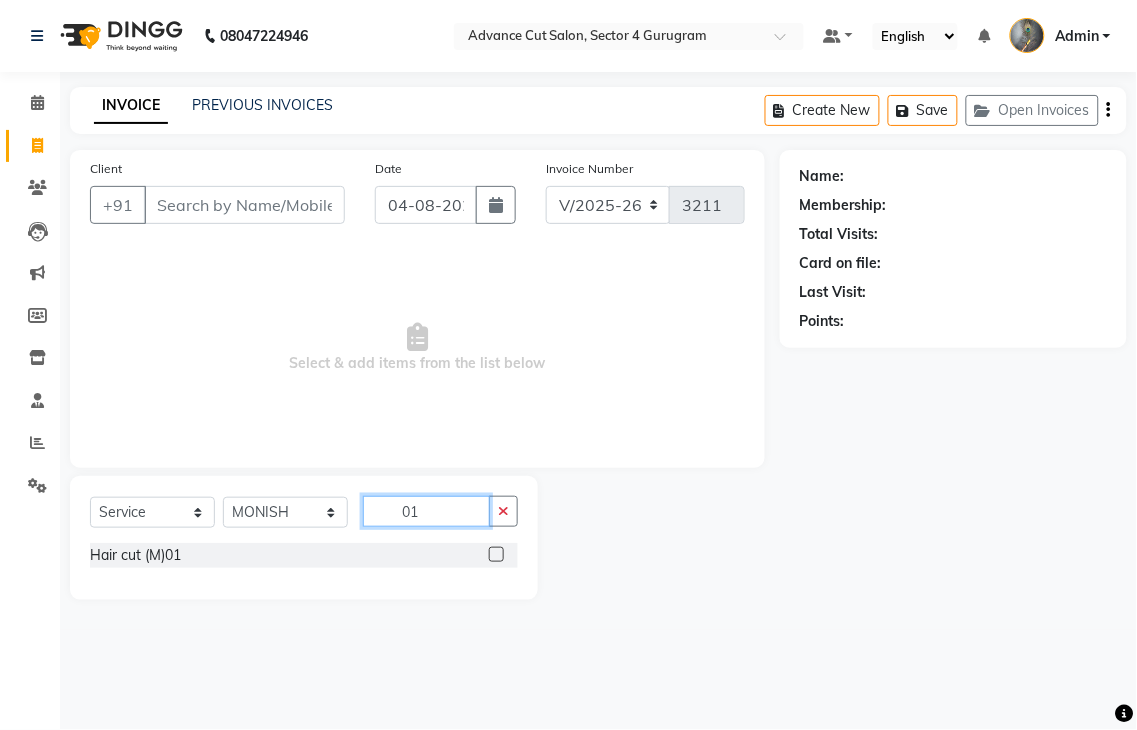 type on "01" 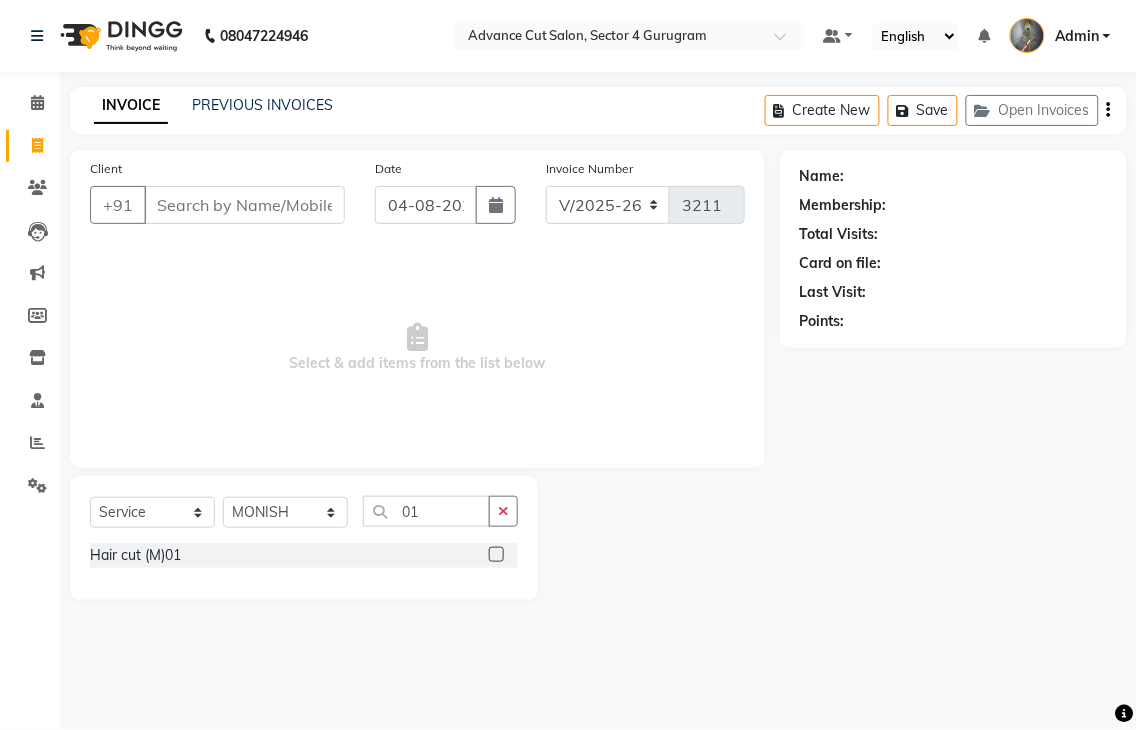click on "Hair cut (M)01" 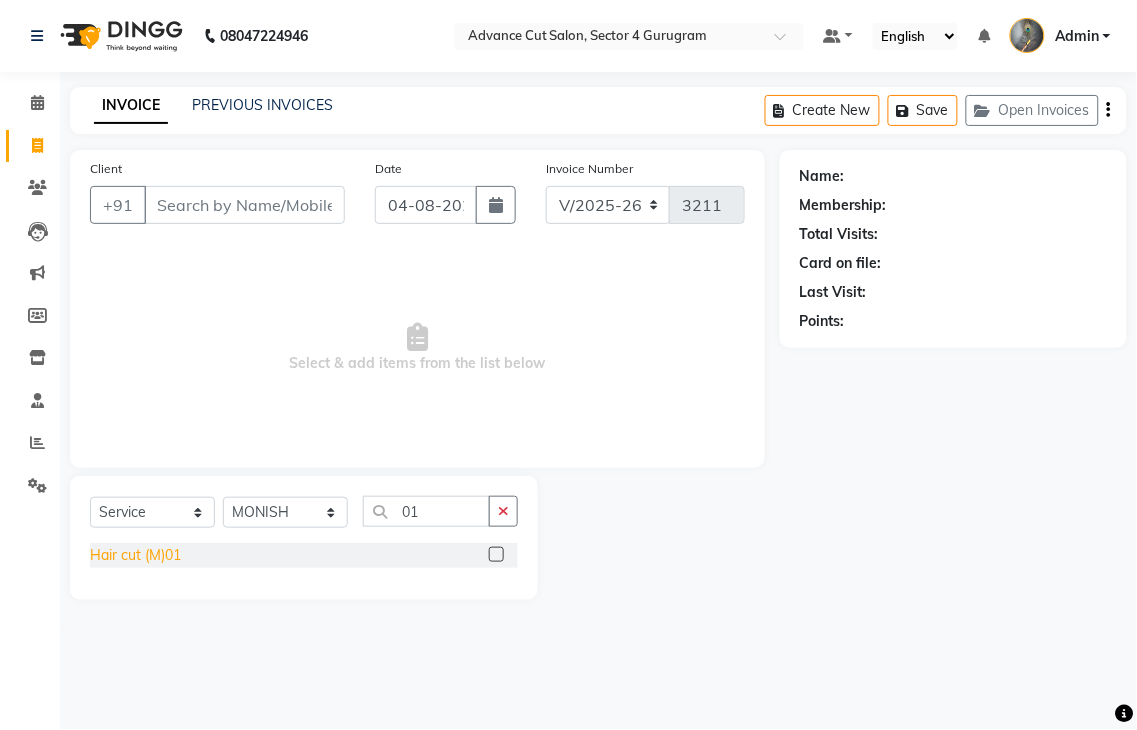 click on "Hair cut (M)01" 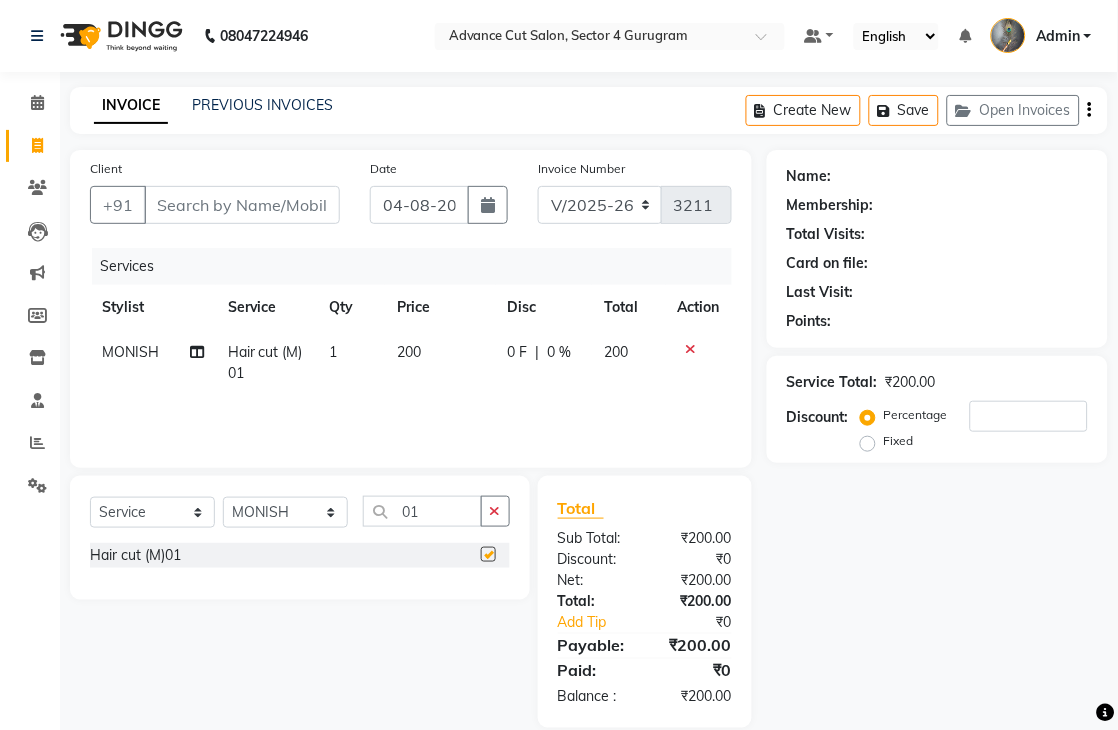 checkbox on "false" 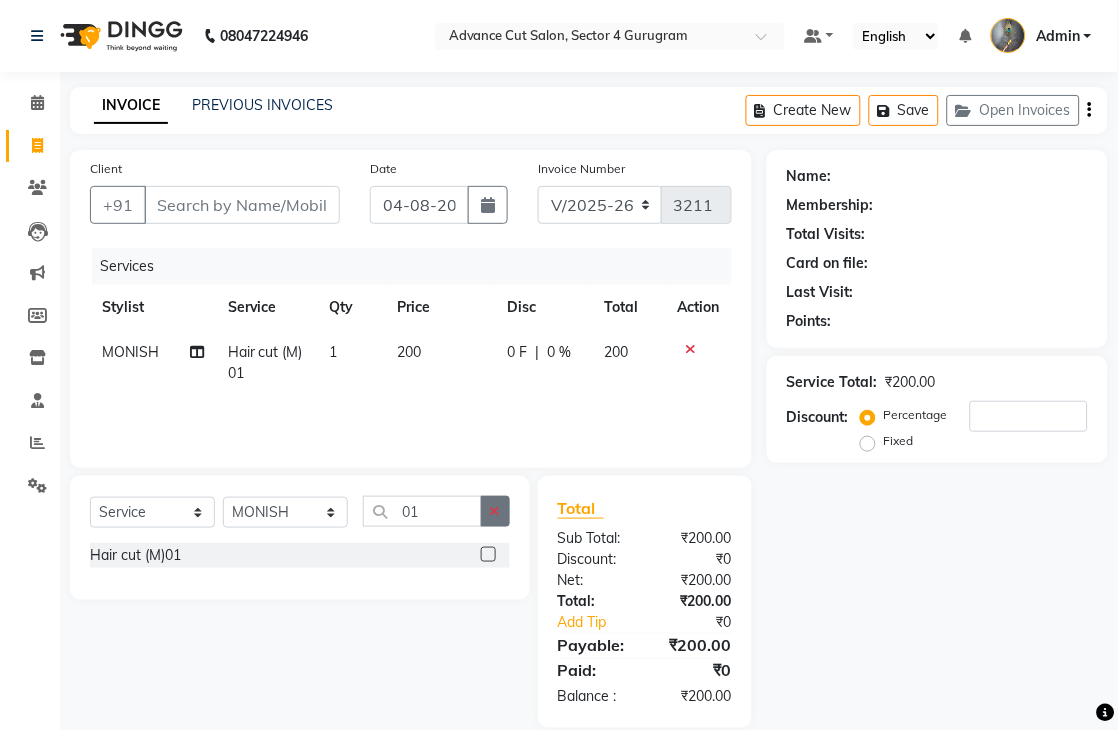 click 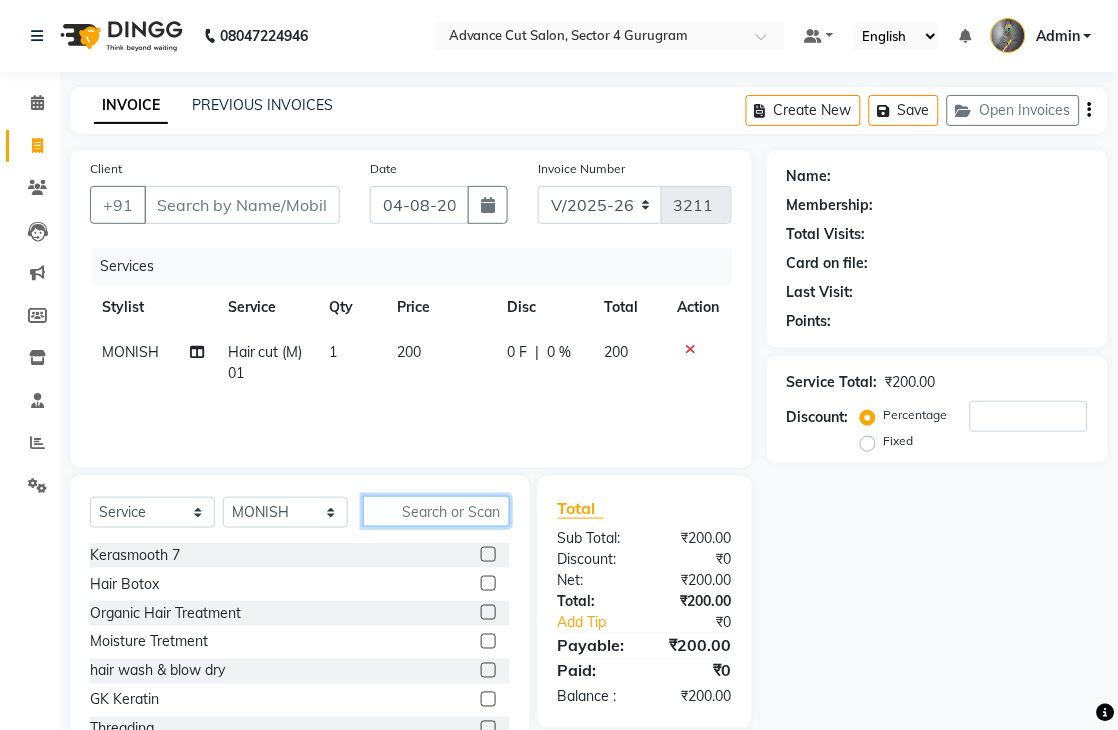 click 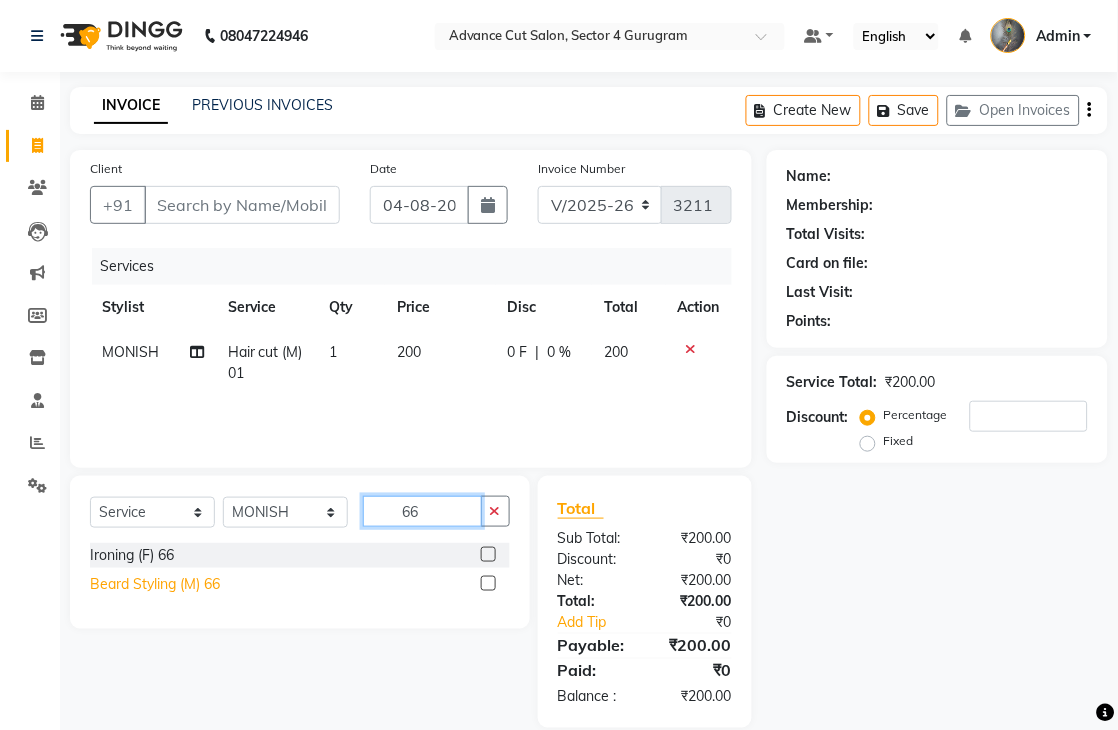 type on "66" 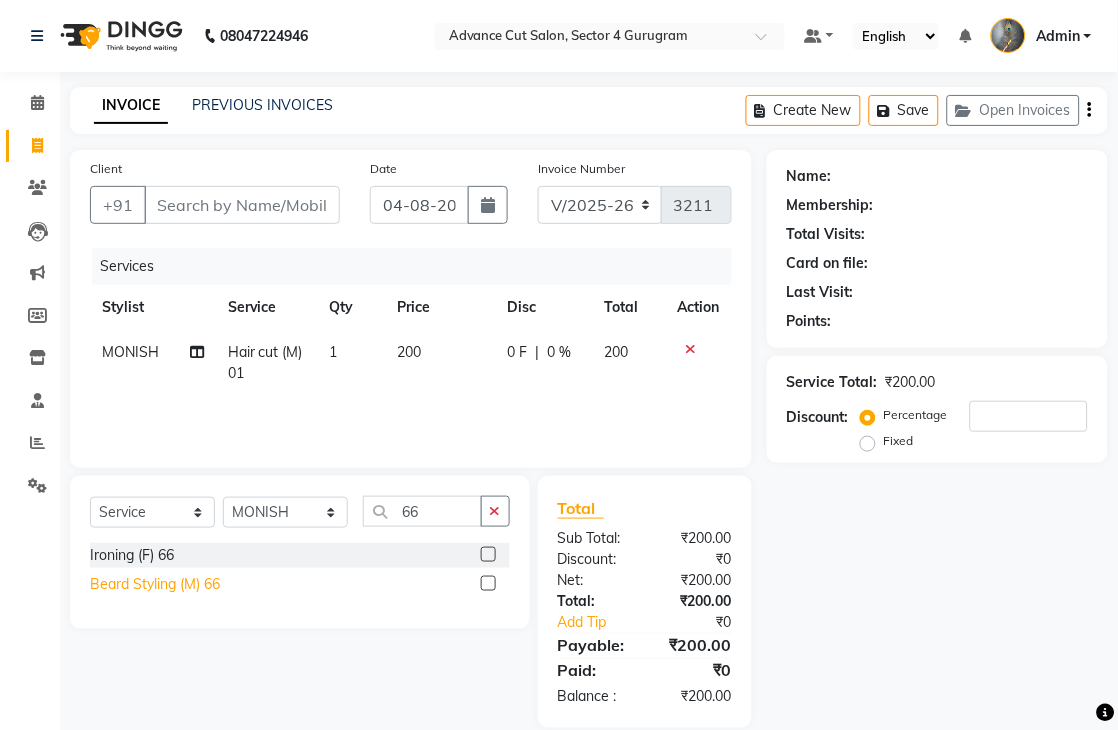 click on "Beard Styling (M) 66" 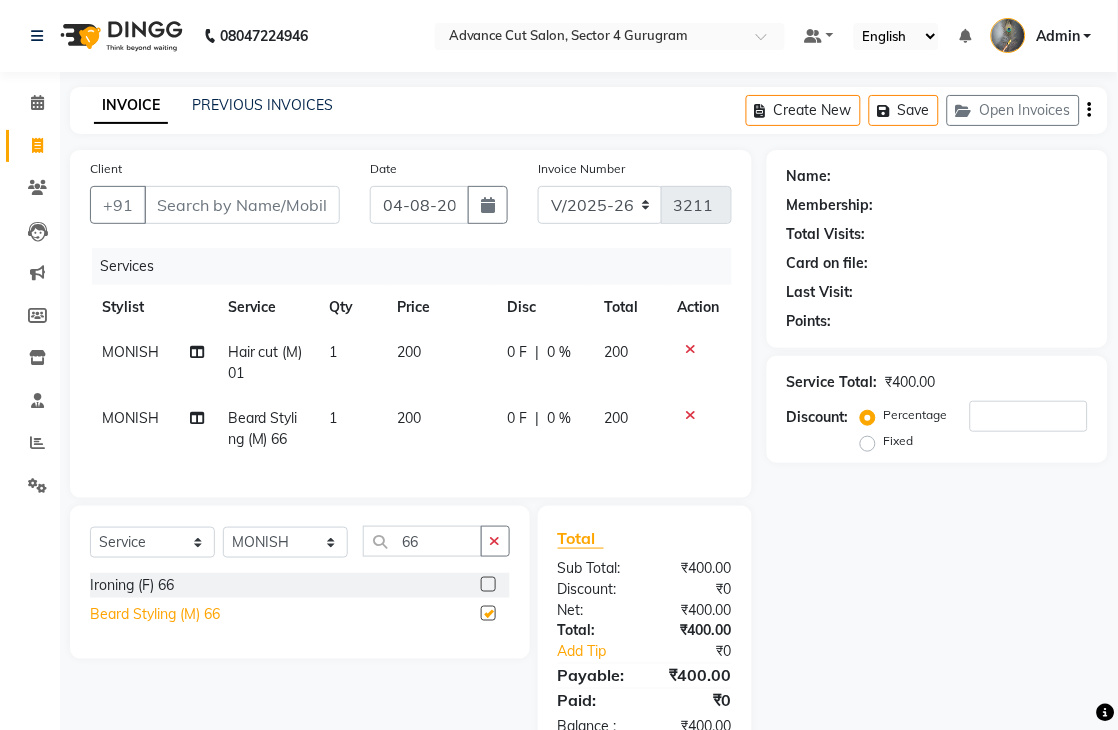 checkbox on "false" 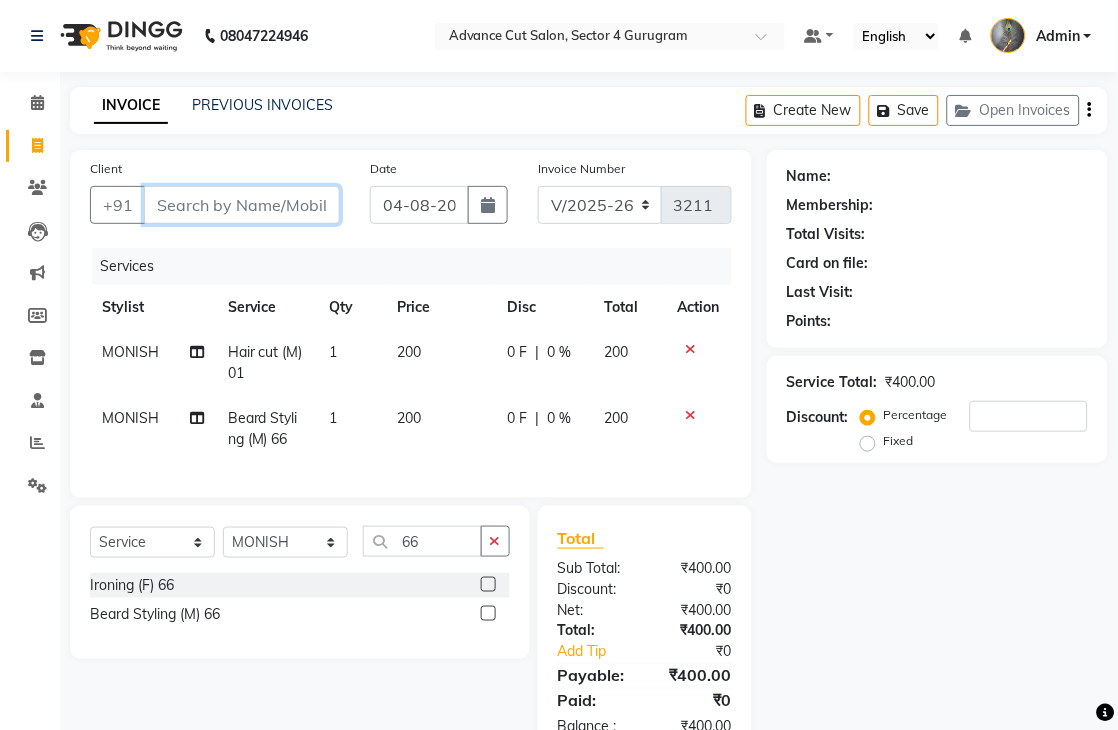 click on "Client" at bounding box center [242, 205] 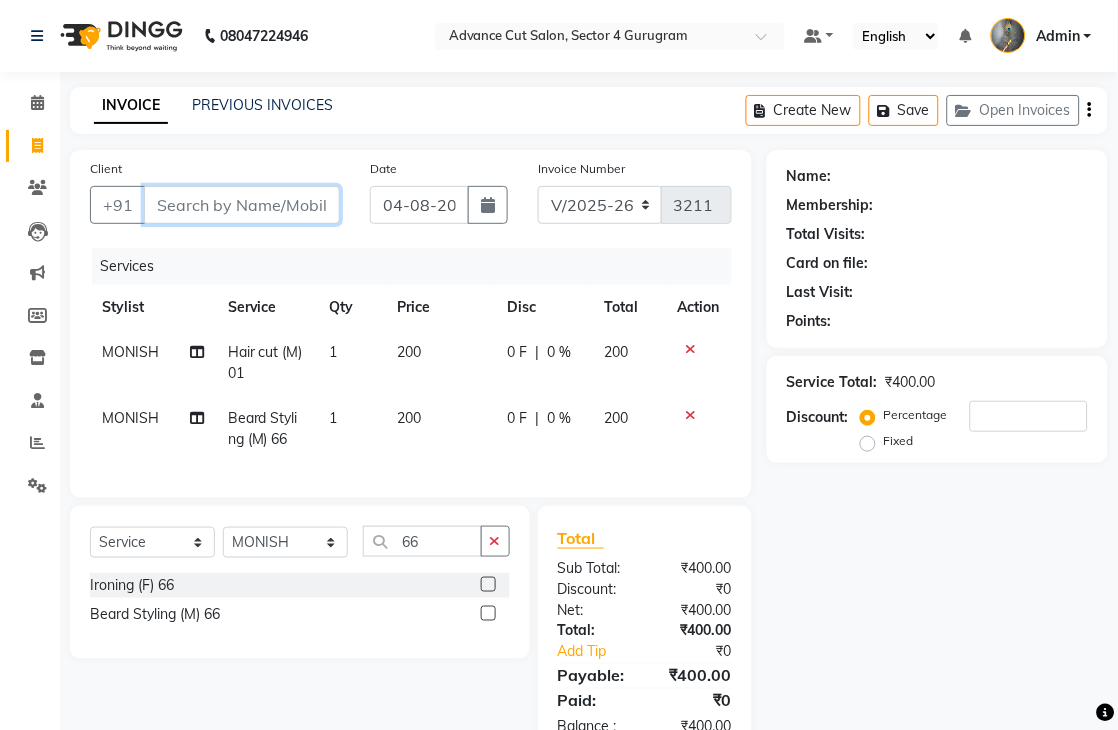 click on "Client" at bounding box center [242, 205] 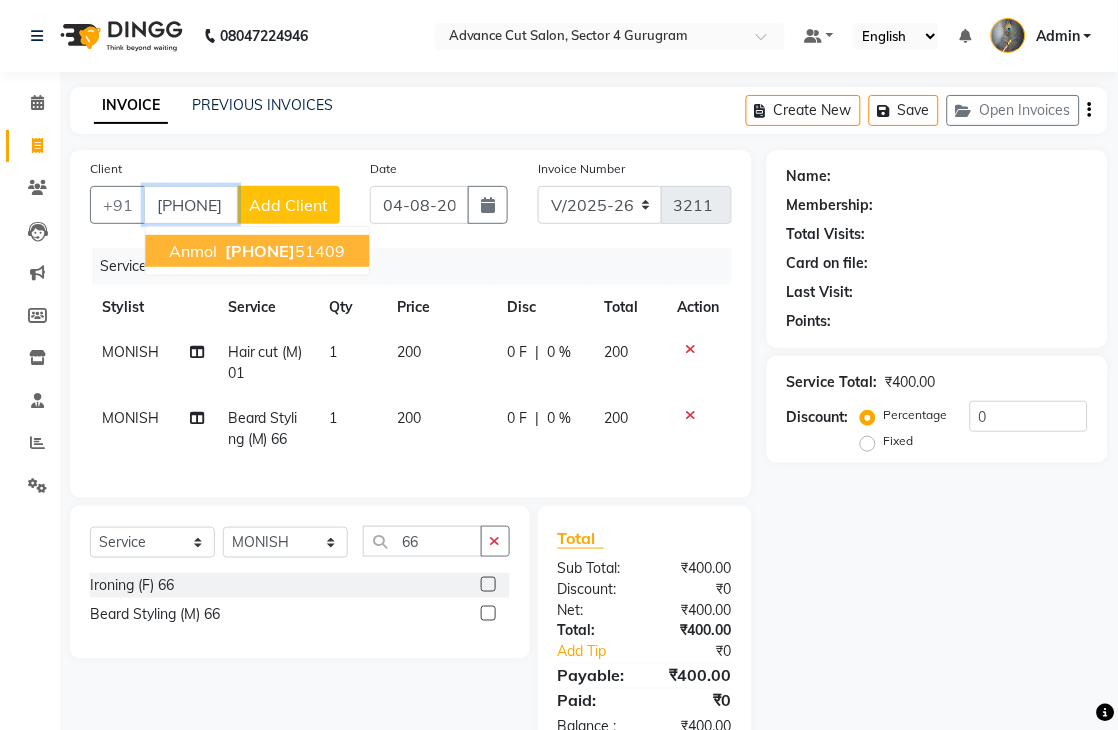 click on "Anmol" at bounding box center (193, 251) 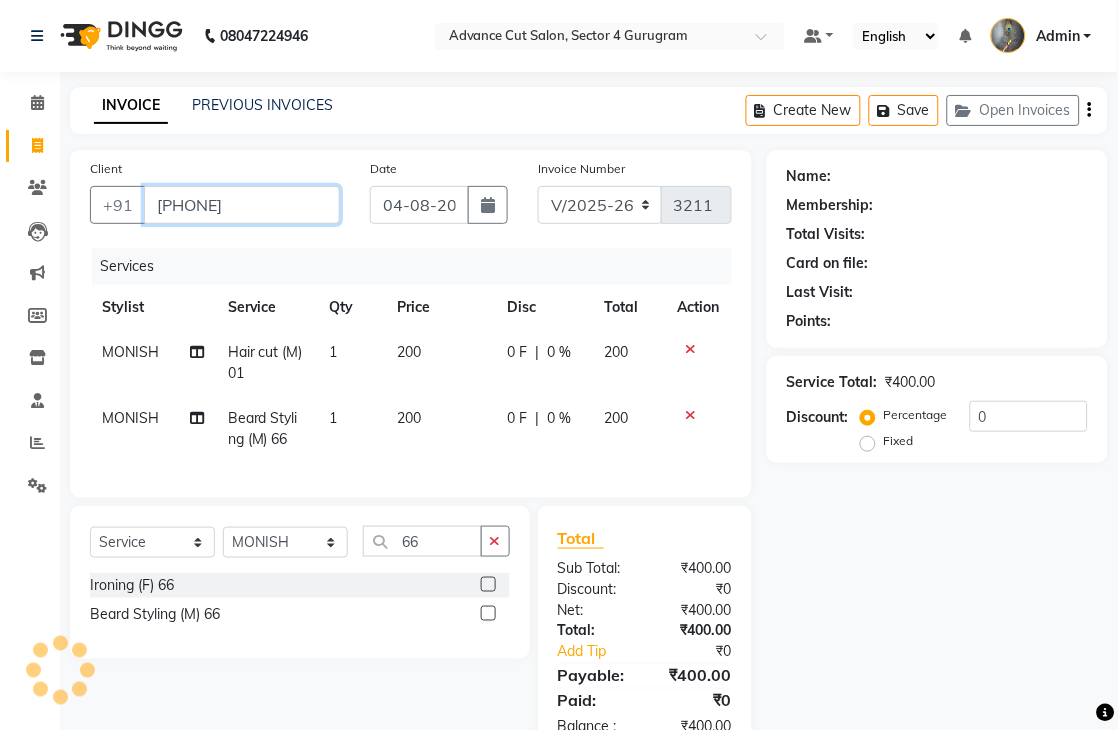 type on "9667151409" 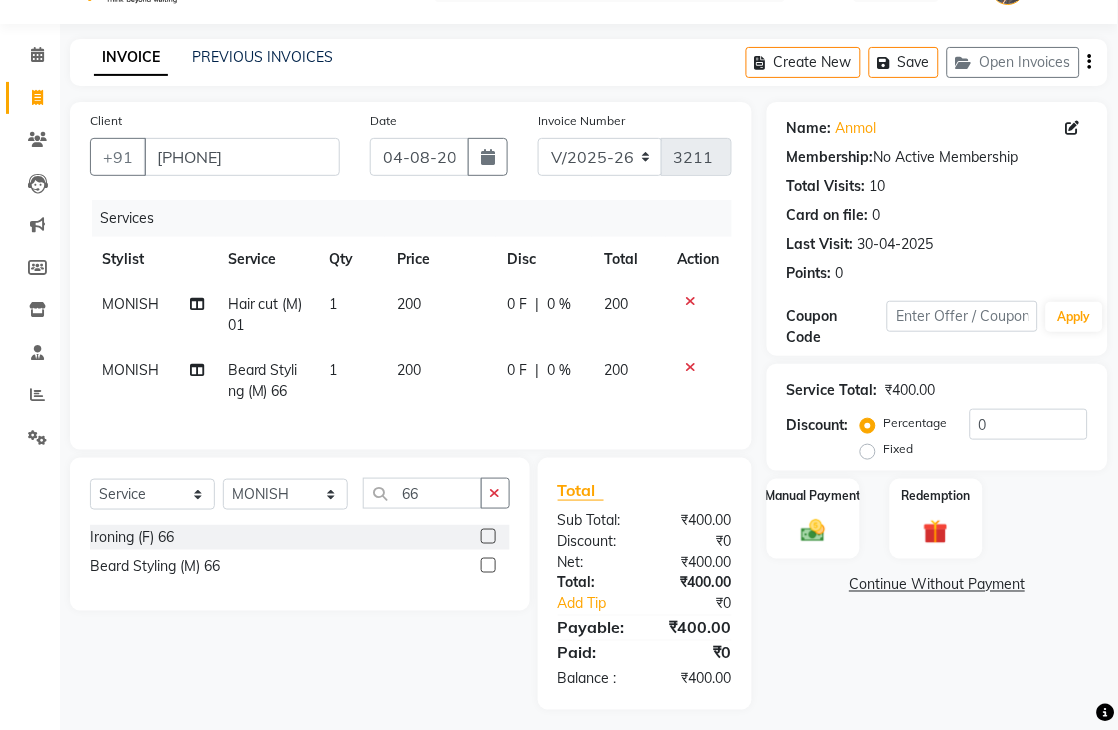 scroll, scrollTop: 76, scrollLeft: 0, axis: vertical 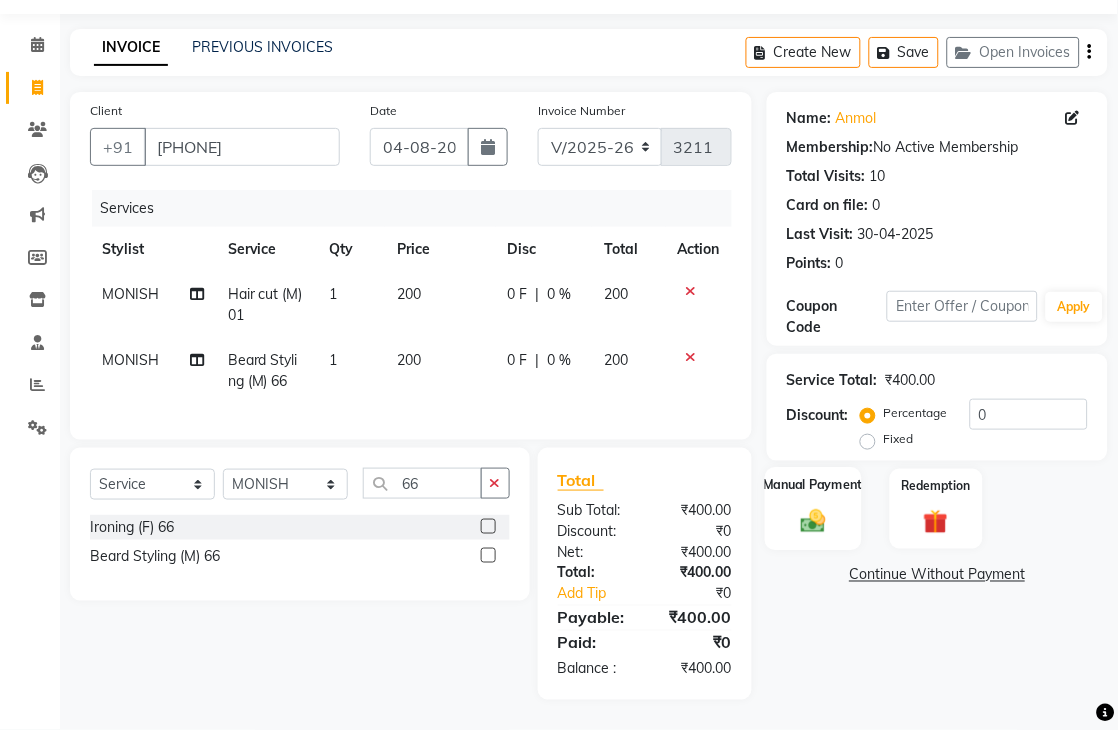 click on "Manual Payment" 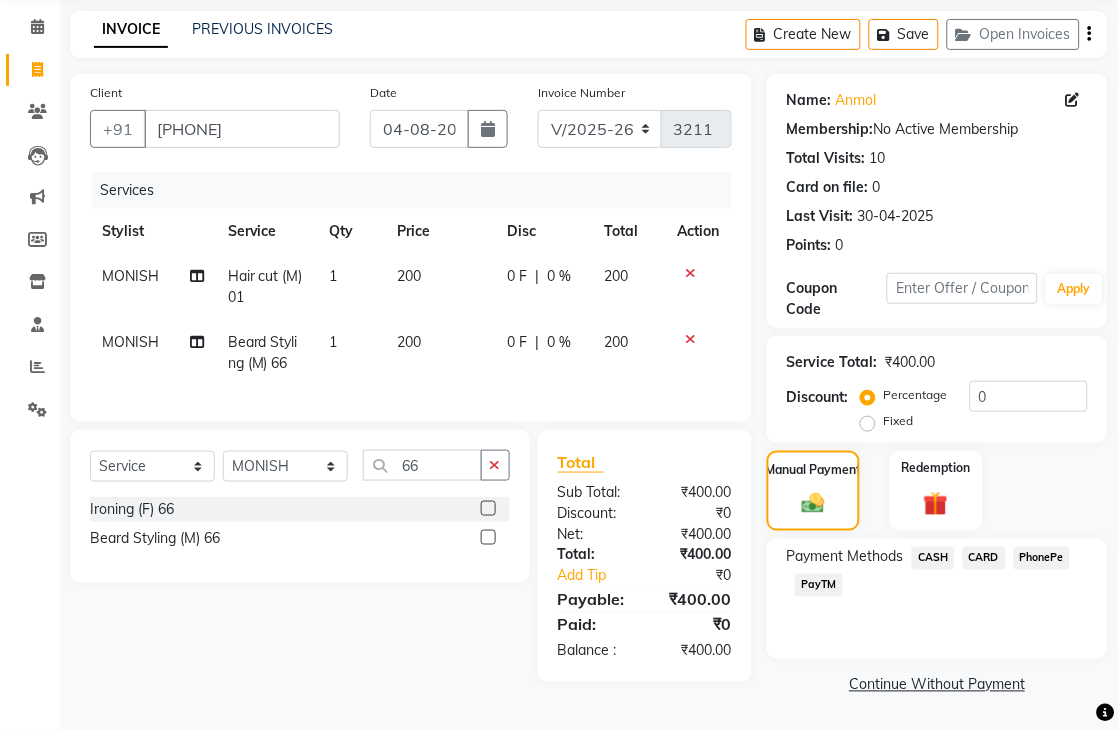 click on "CASH" 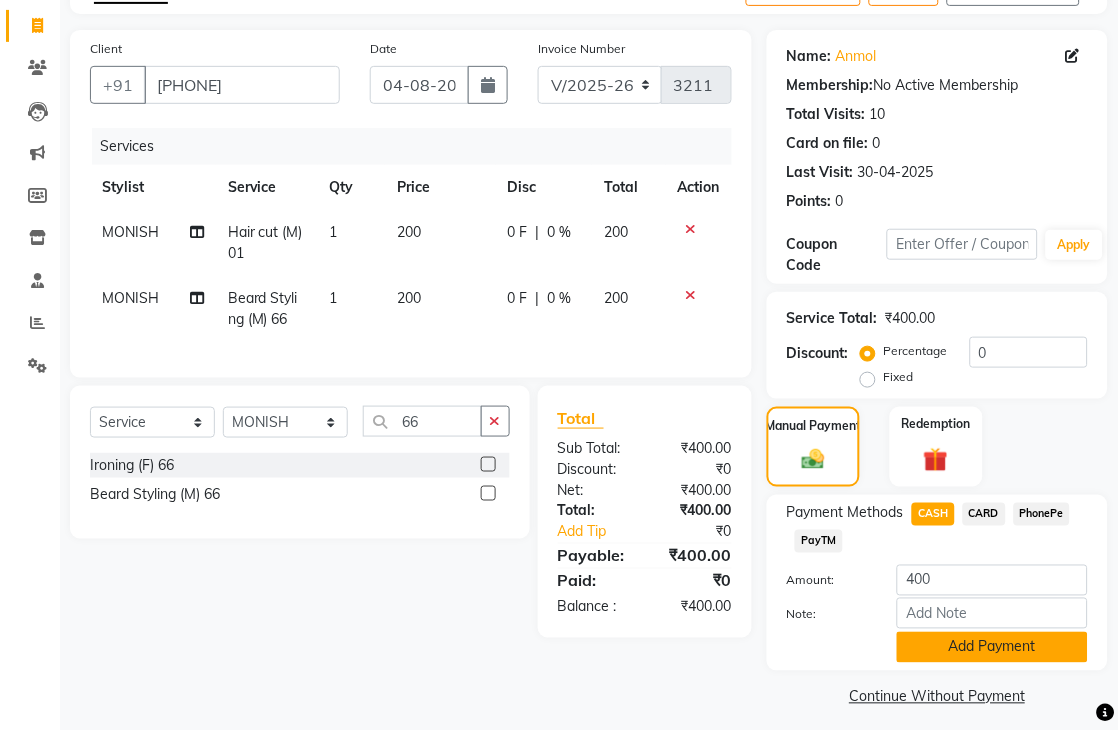 scroll, scrollTop: 133, scrollLeft: 0, axis: vertical 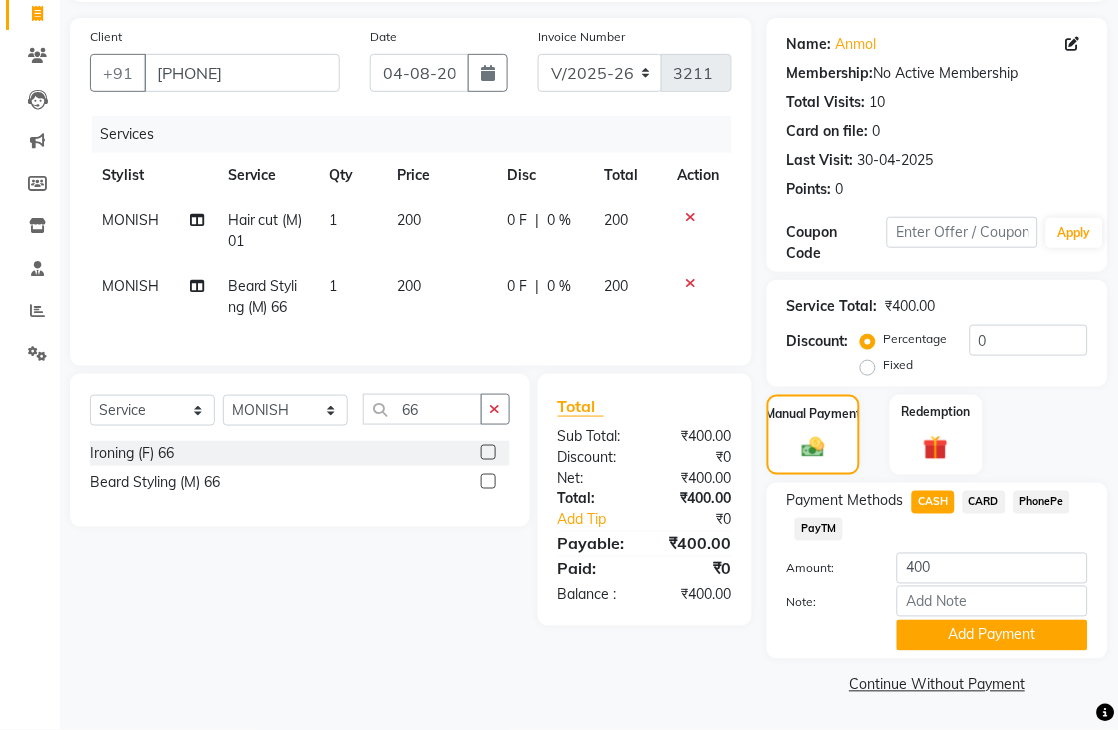 click on "Payment Methods  CASH   CARD   PhonePe   PayTM  Amount: 400 Note: Add Payment" 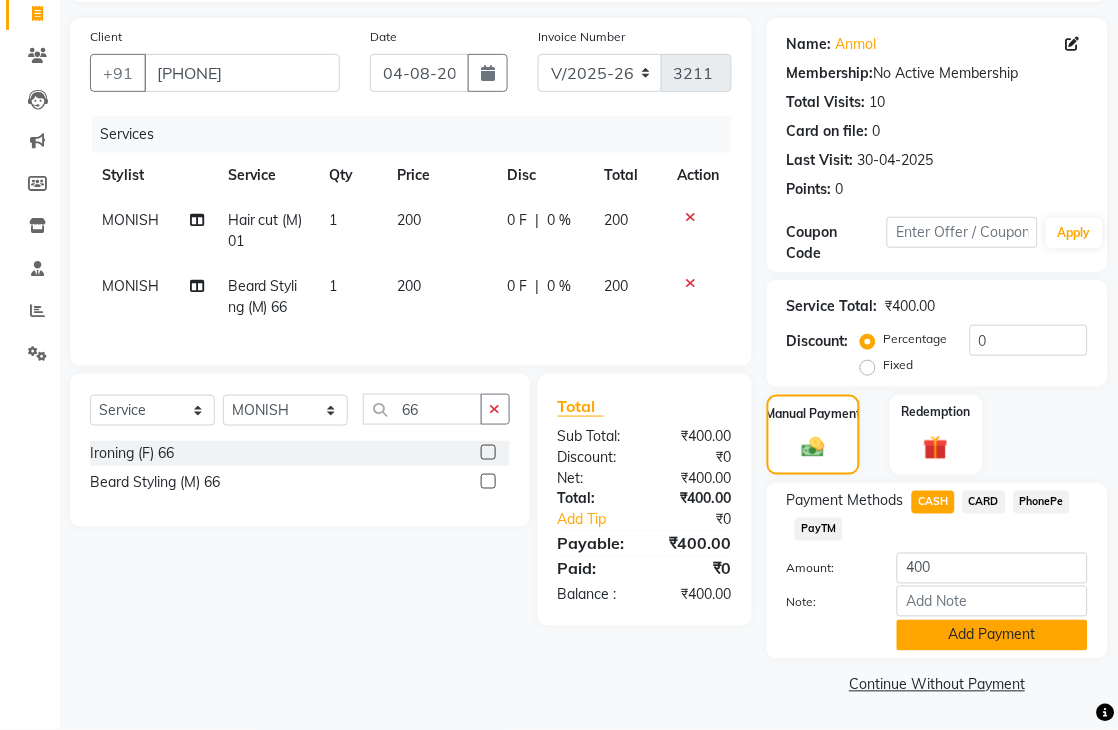 click on "Add Payment" 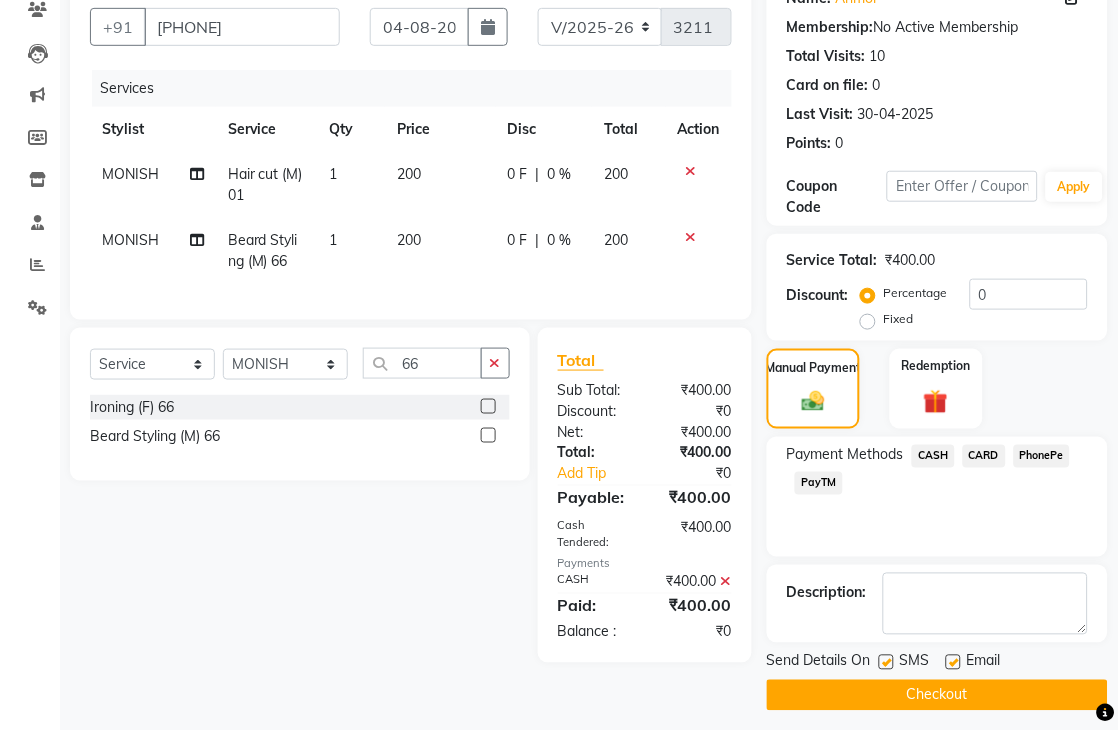 scroll, scrollTop: 188, scrollLeft: 0, axis: vertical 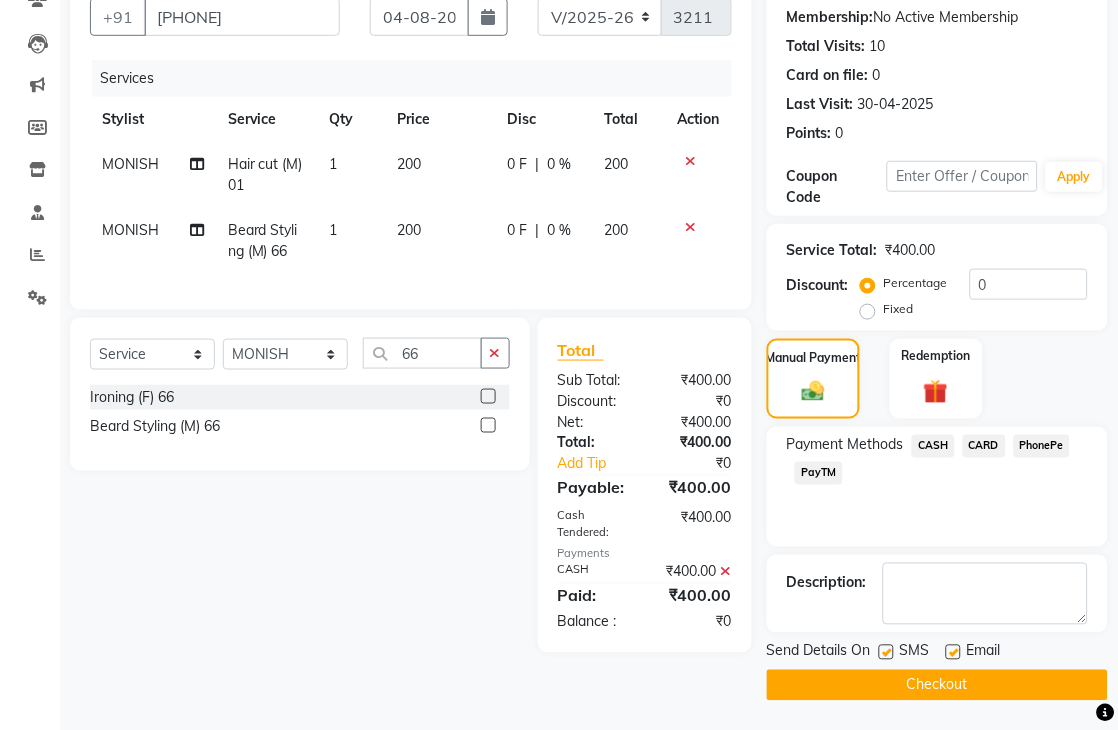 click on "Checkout" 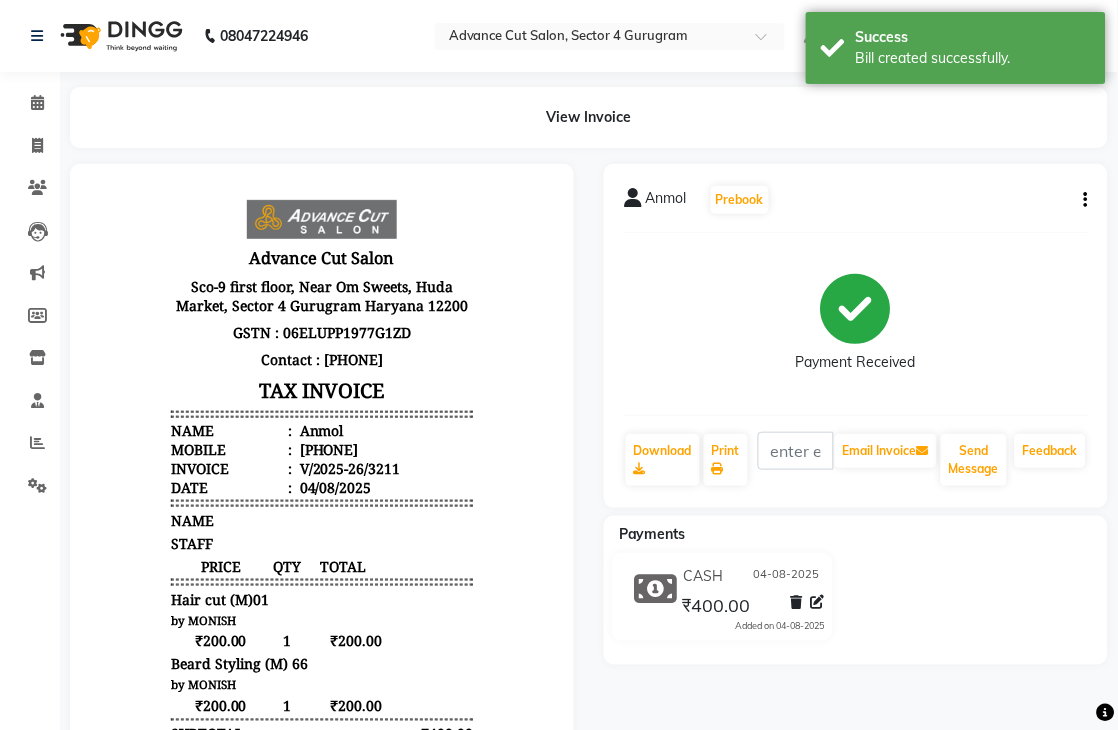 scroll, scrollTop: 0, scrollLeft: 0, axis: both 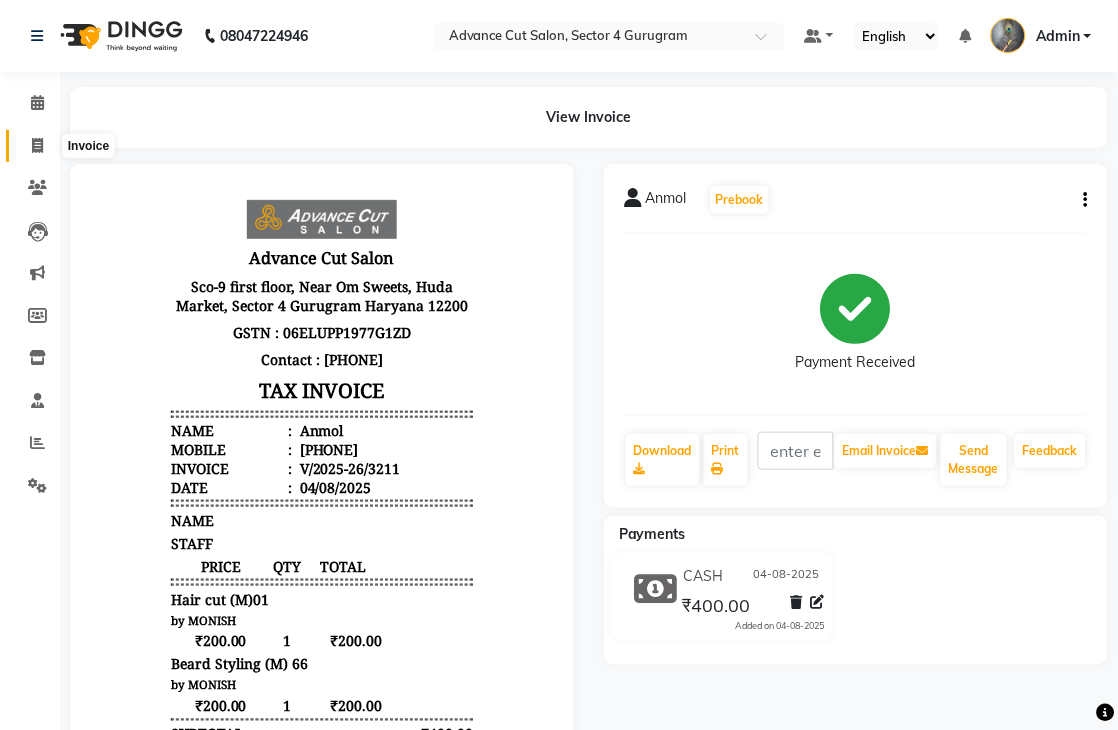 drag, startPoint x: 37, startPoint y: 145, endPoint x: 116, endPoint y: 138, distance: 79.30952 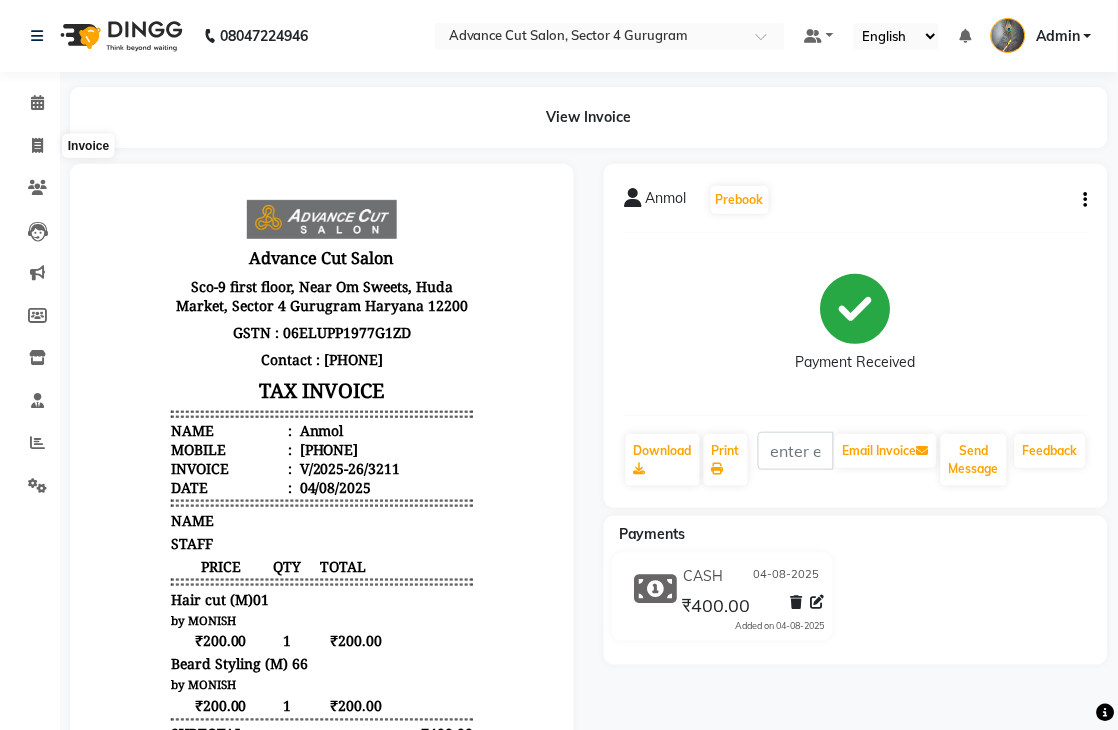 select on "service" 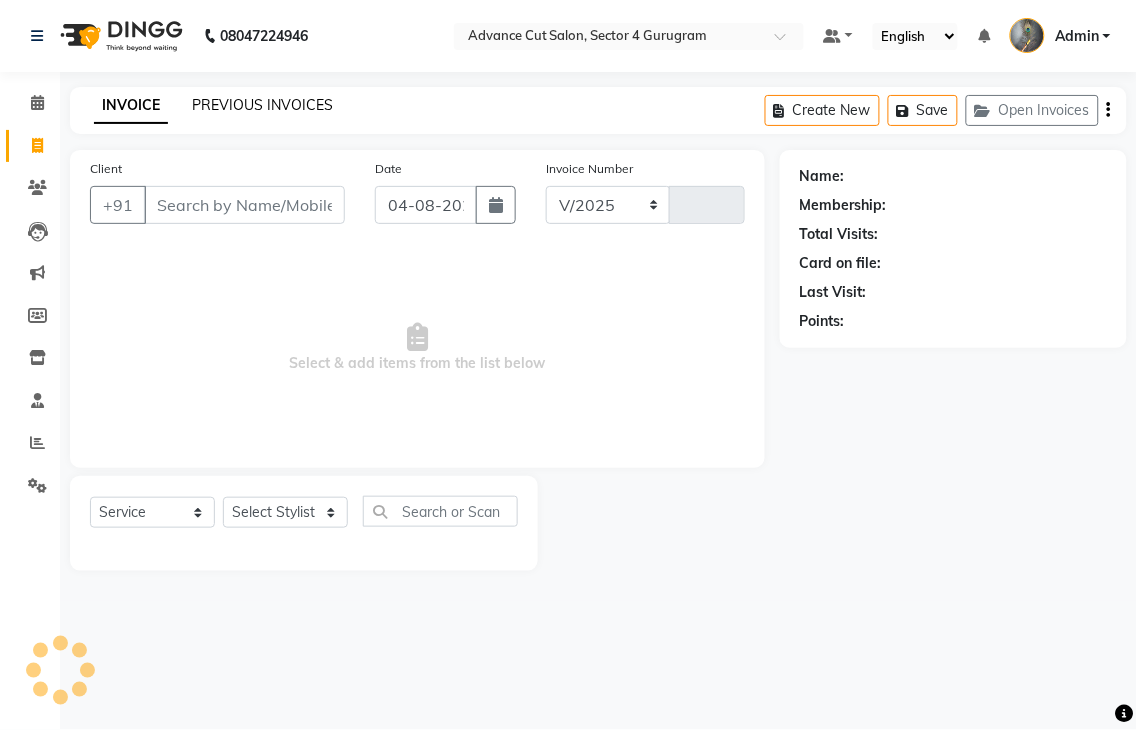 select on "4939" 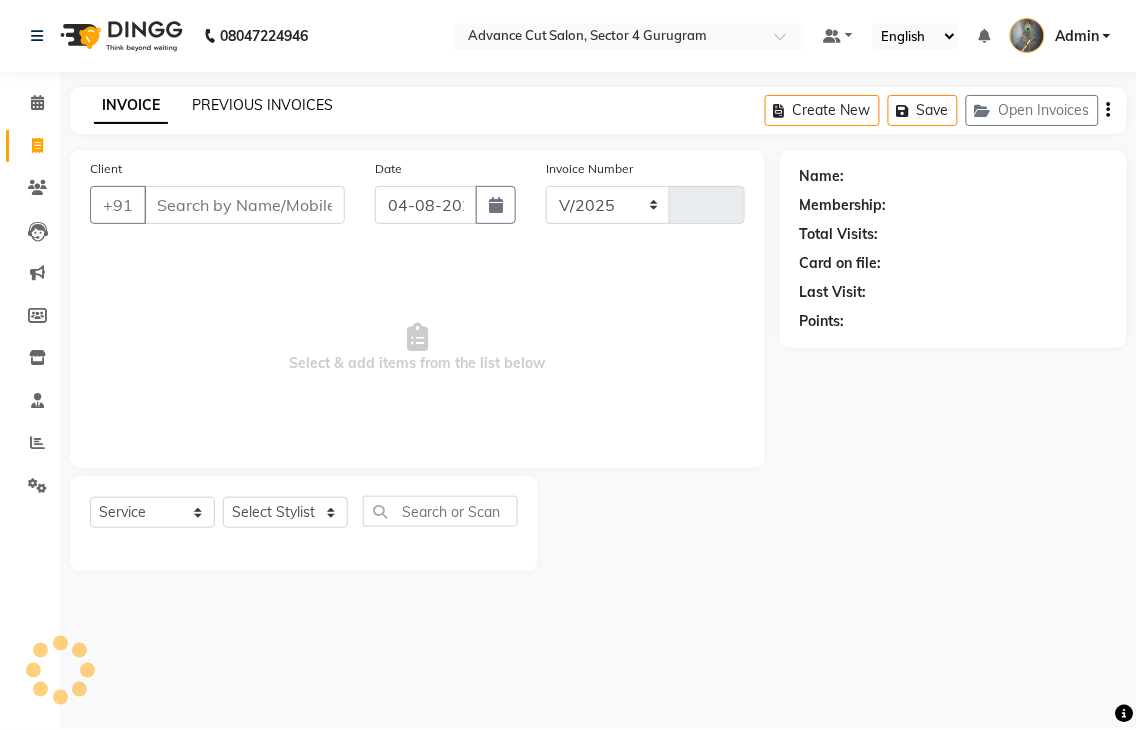 type on "3212" 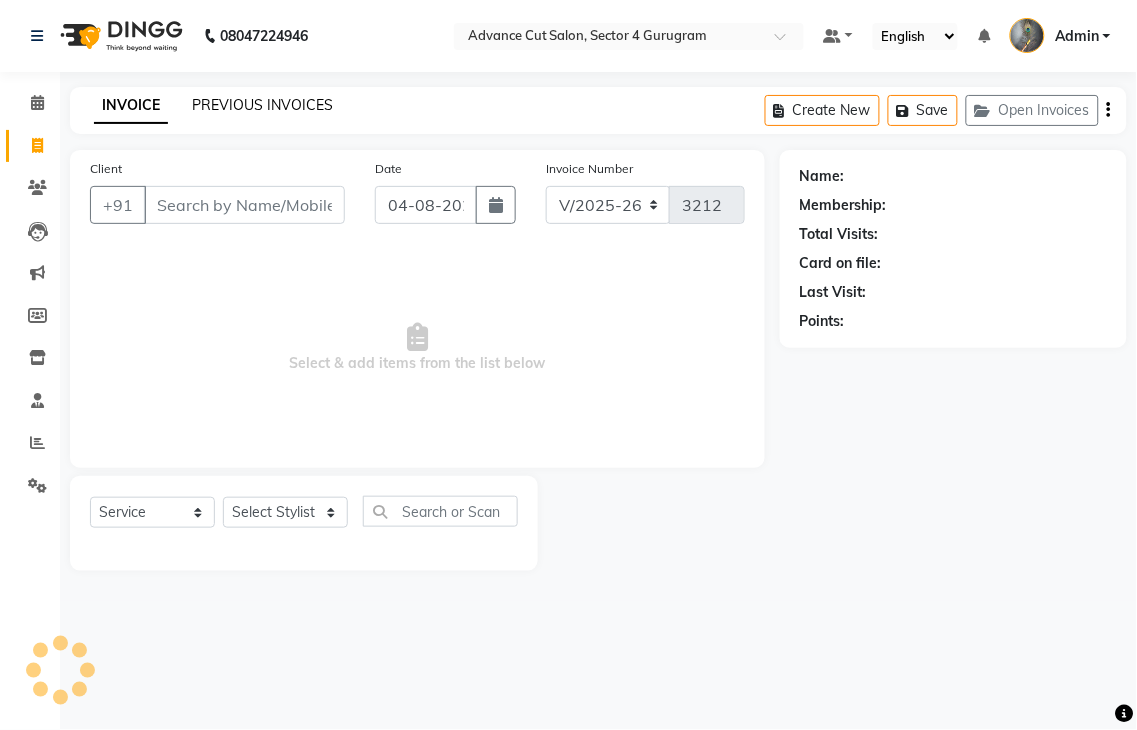click on "PREVIOUS INVOICES" 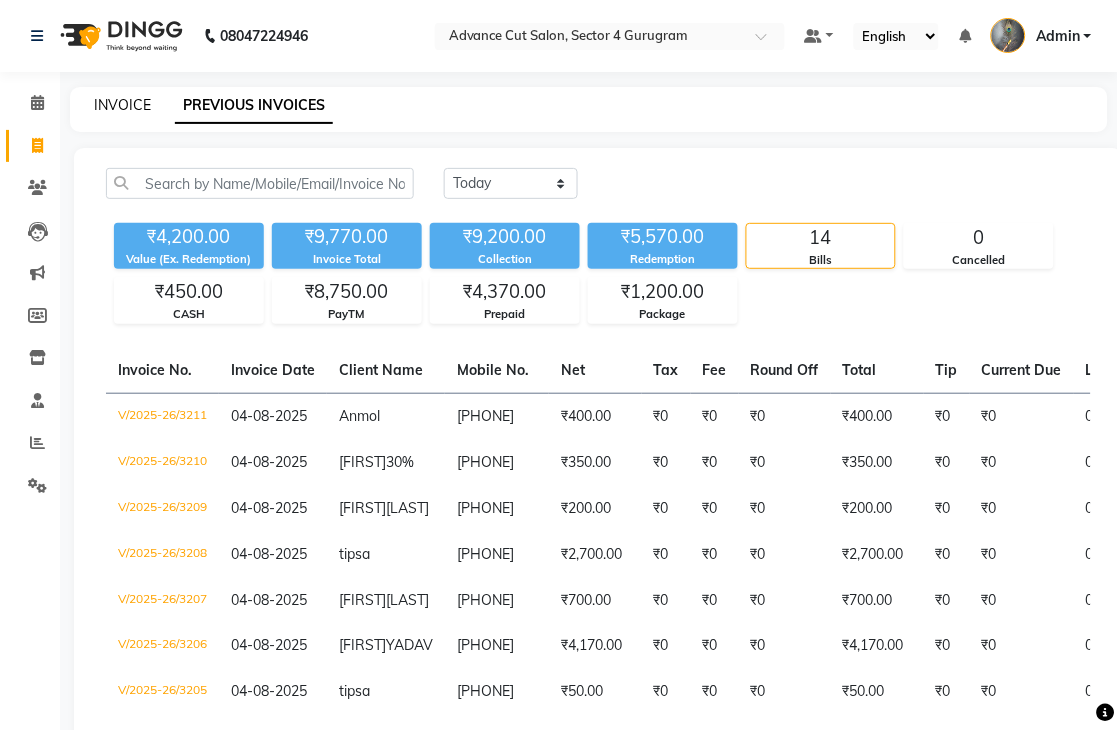 click on "INVOICE" 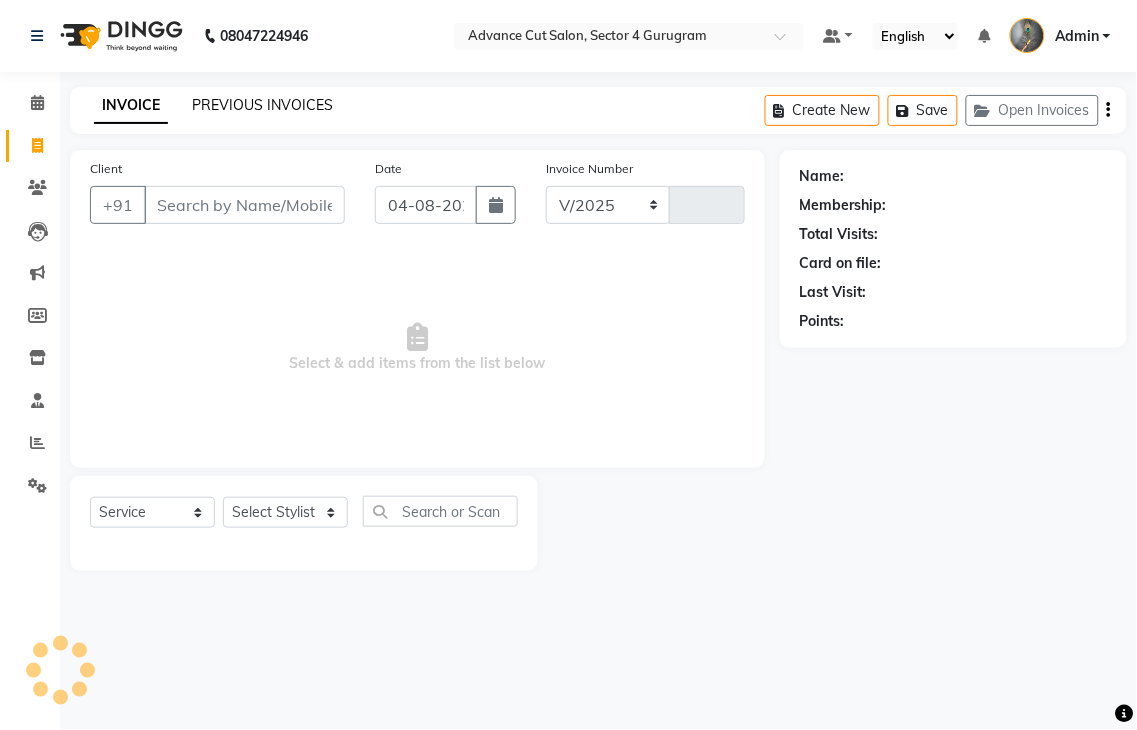click on "PREVIOUS INVOICES" 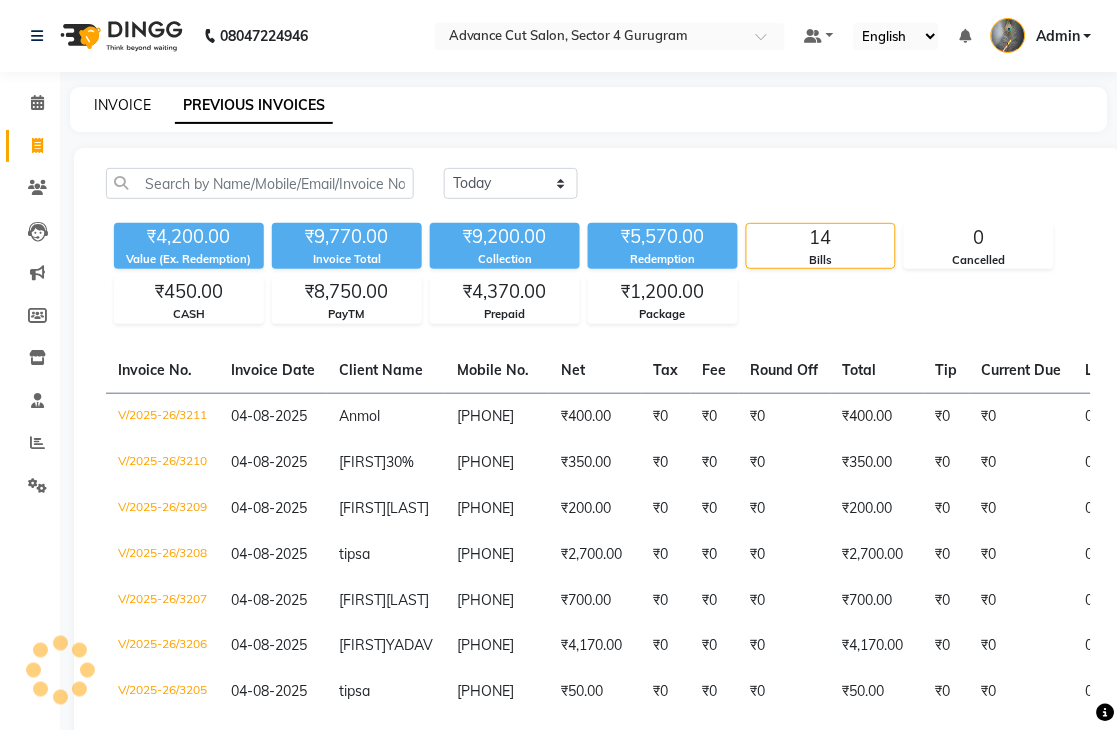 click on "INVOICE" 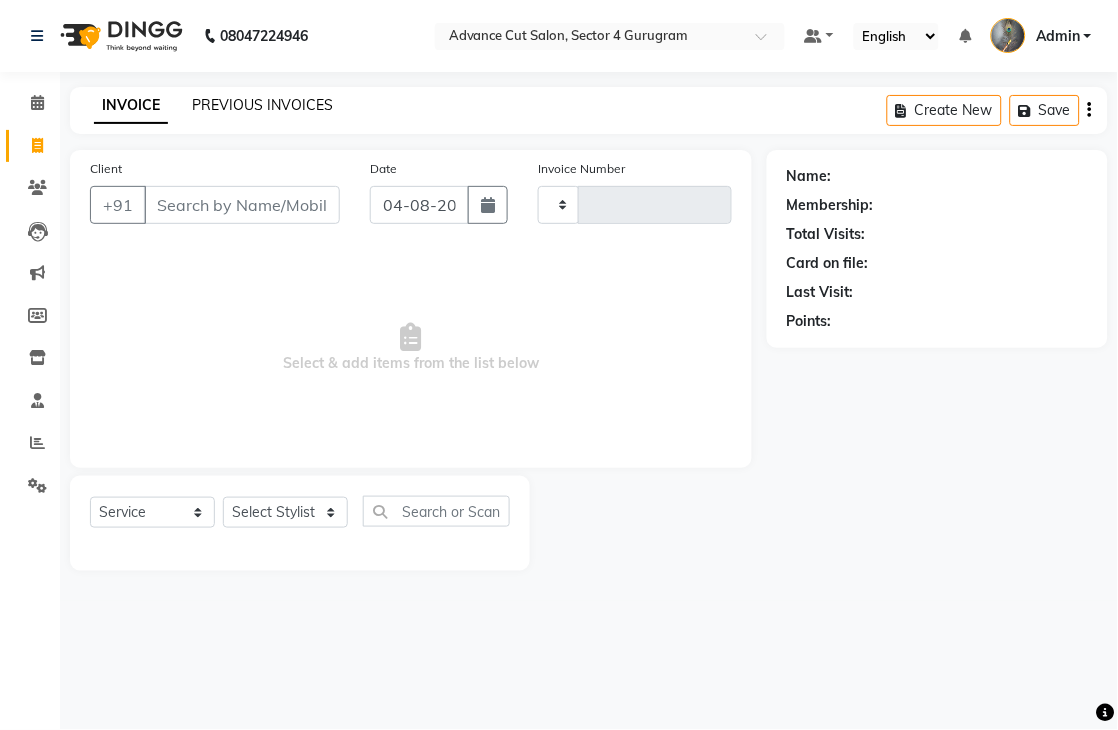 type on "3212" 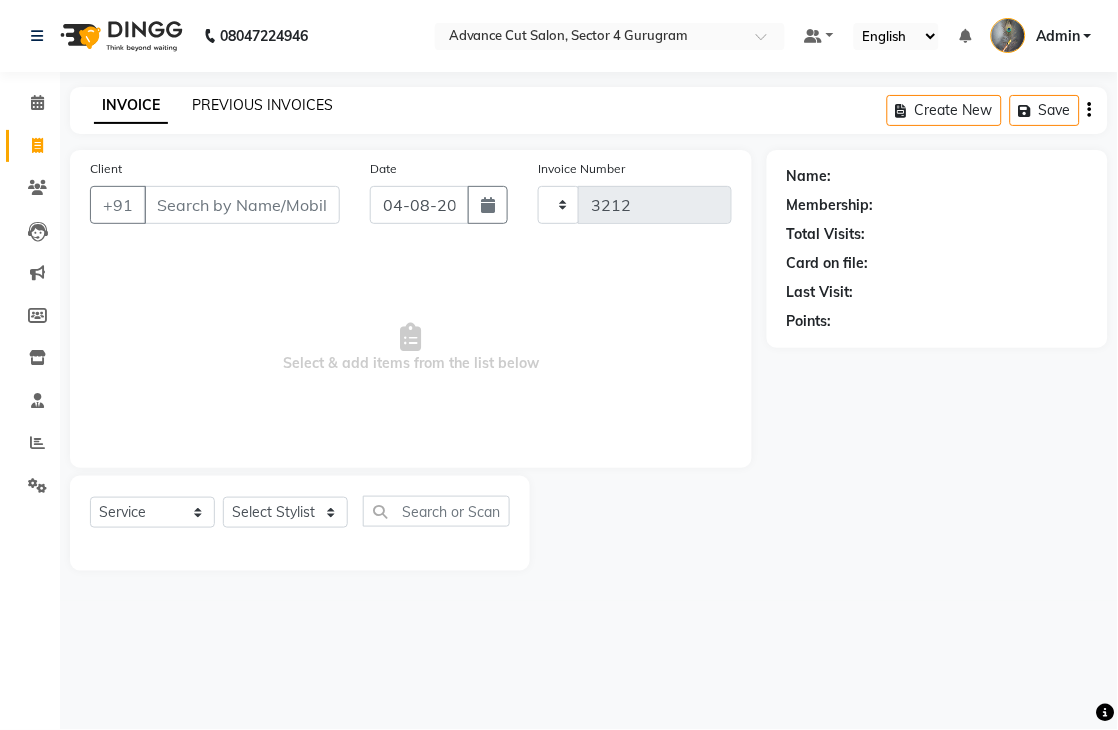 select on "4939" 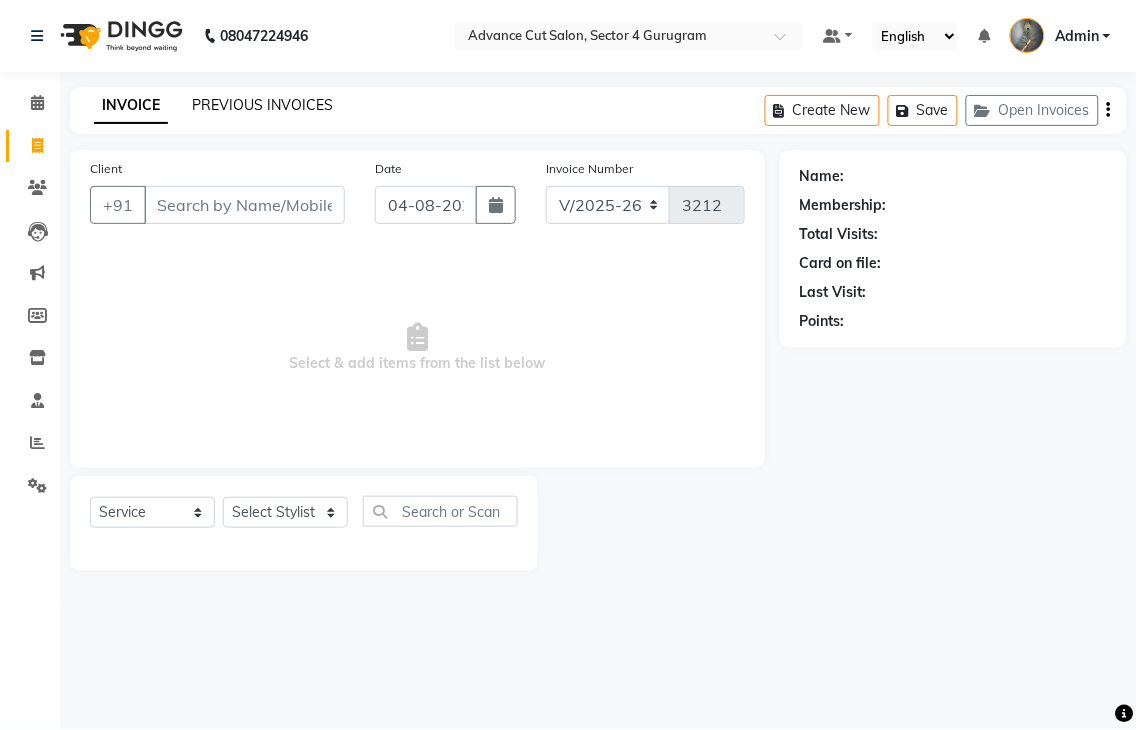 click on "PREVIOUS INVOICES" 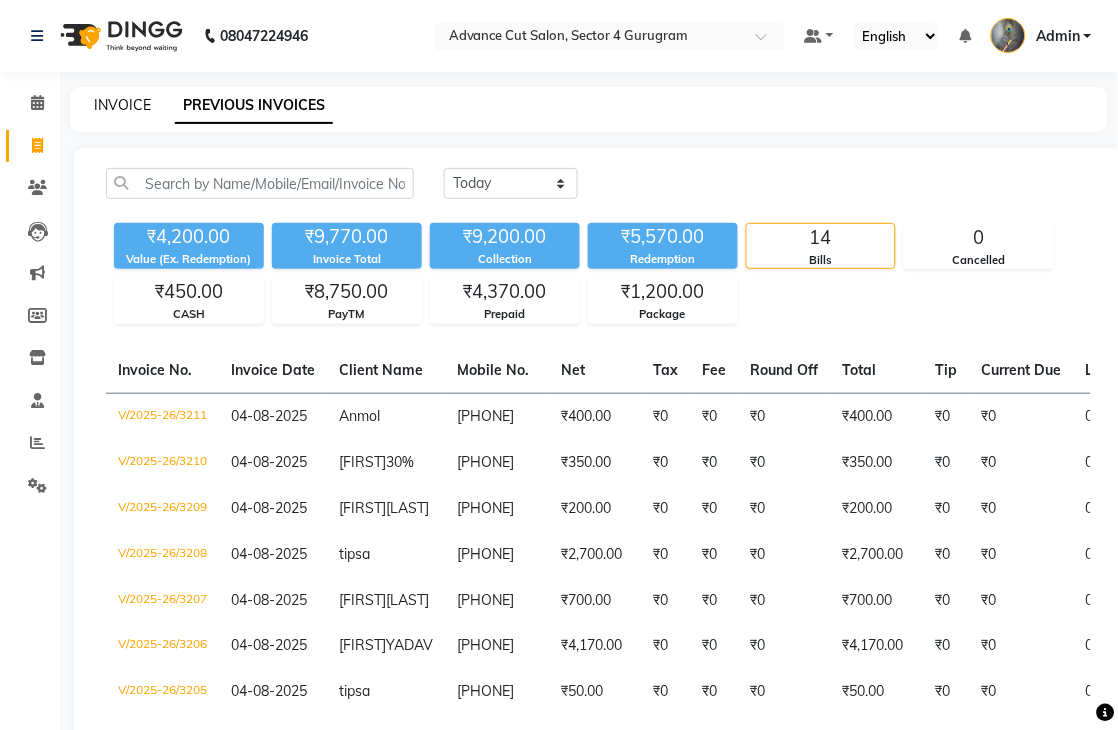 click on "INVOICE" 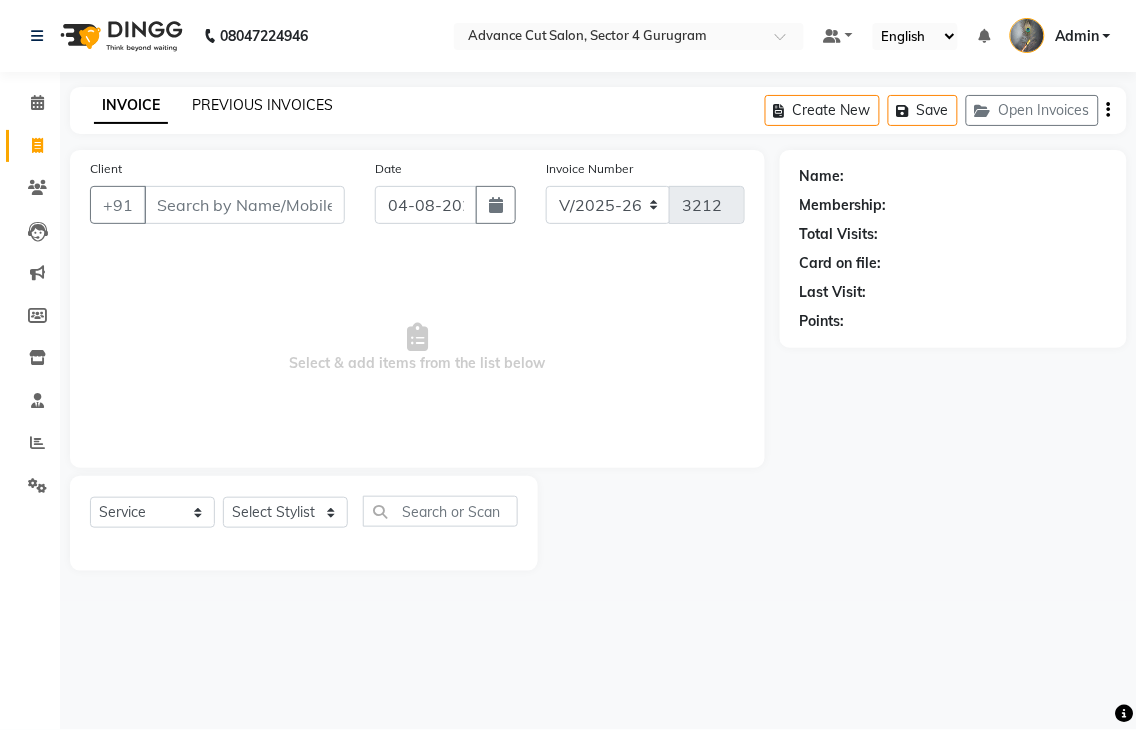 click on "PREVIOUS INVOICES" 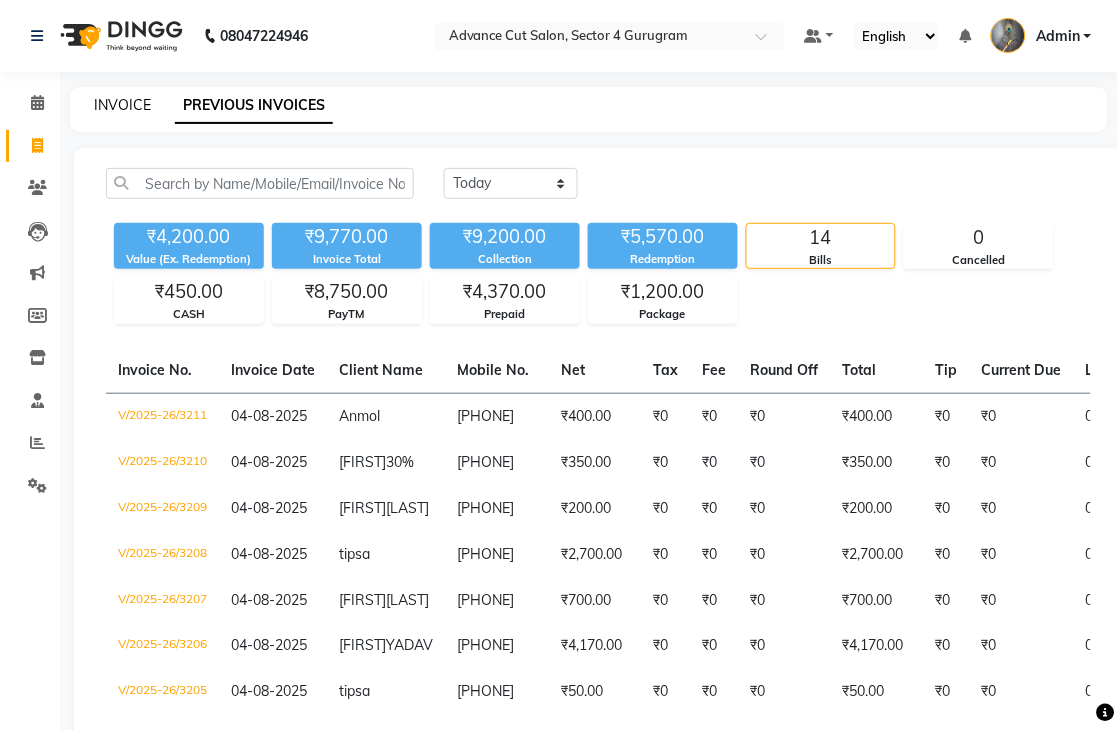 click on "INVOICE" 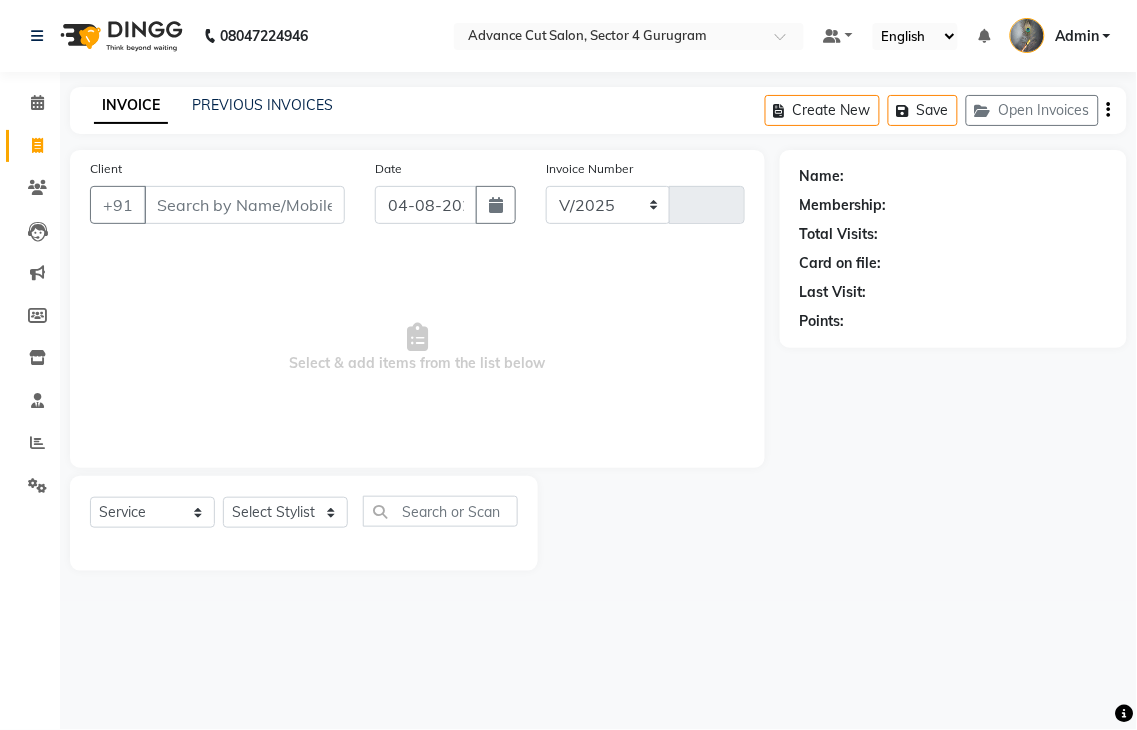 select on "4939" 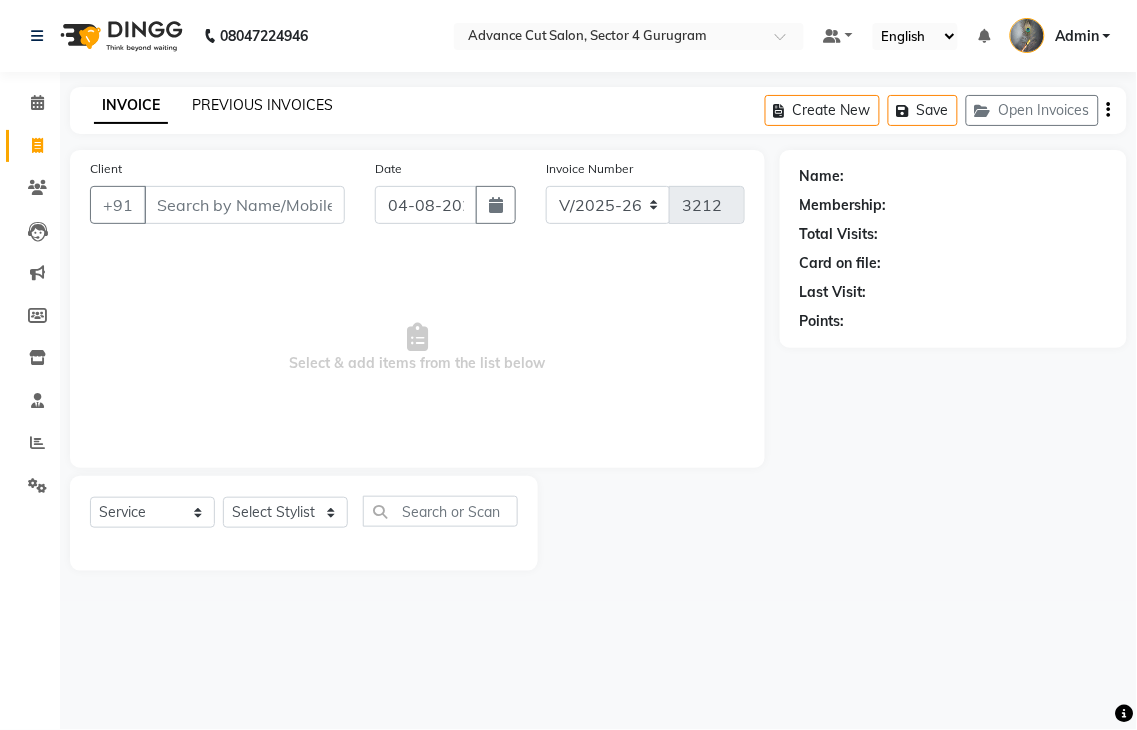 click on "PREVIOUS INVOICES" 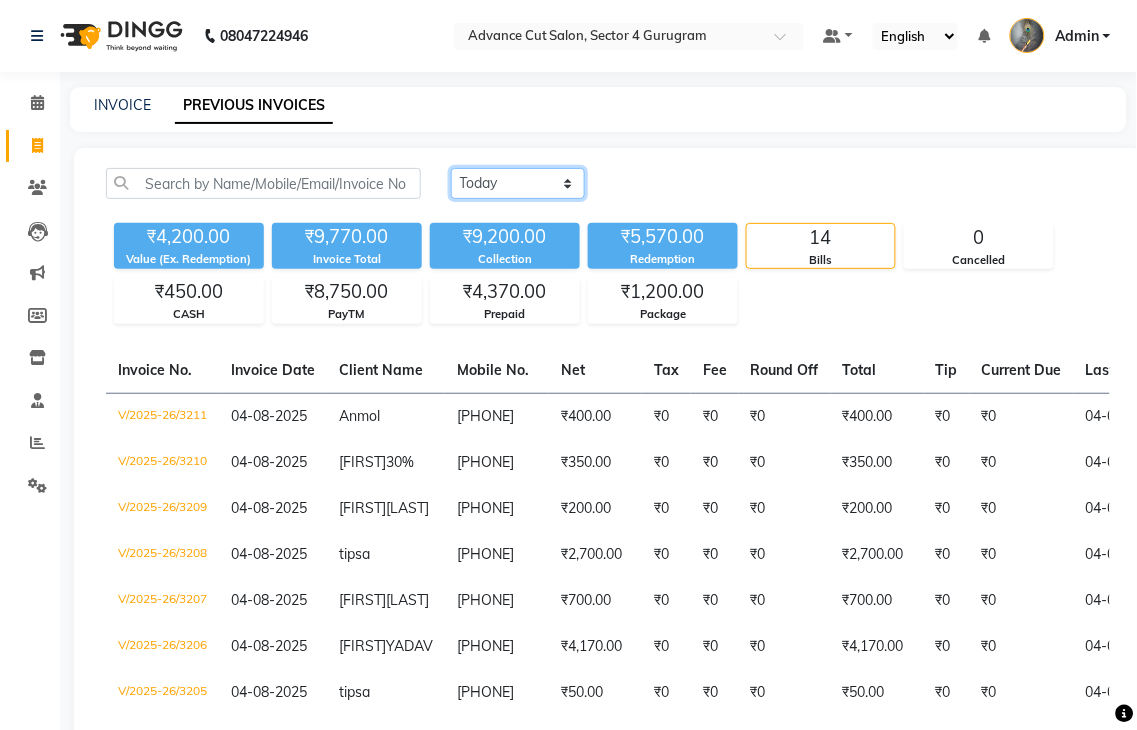 click on "Today Yesterday Custom Range" 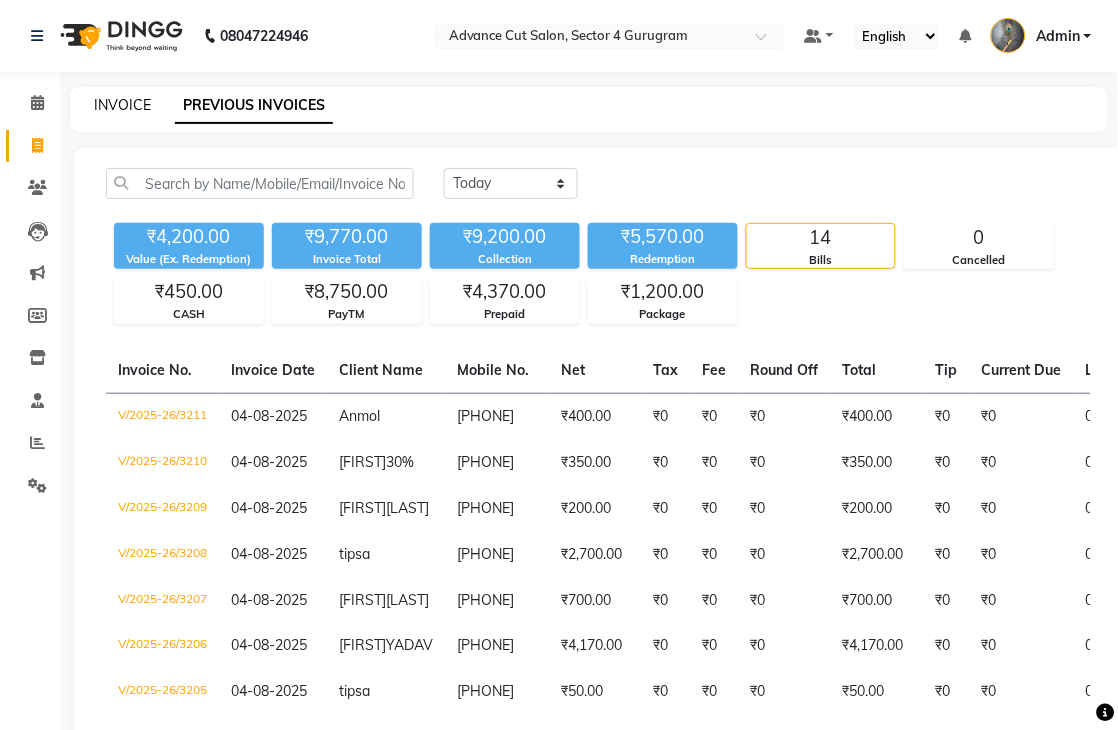 click on "INVOICE" 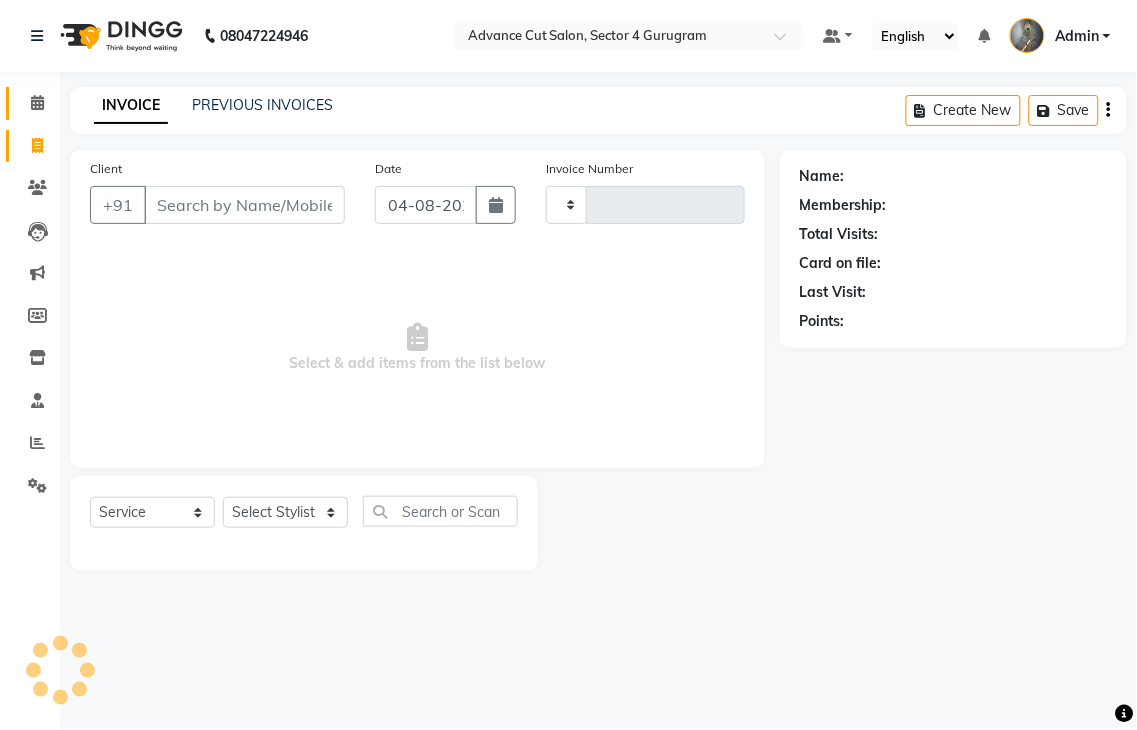 click 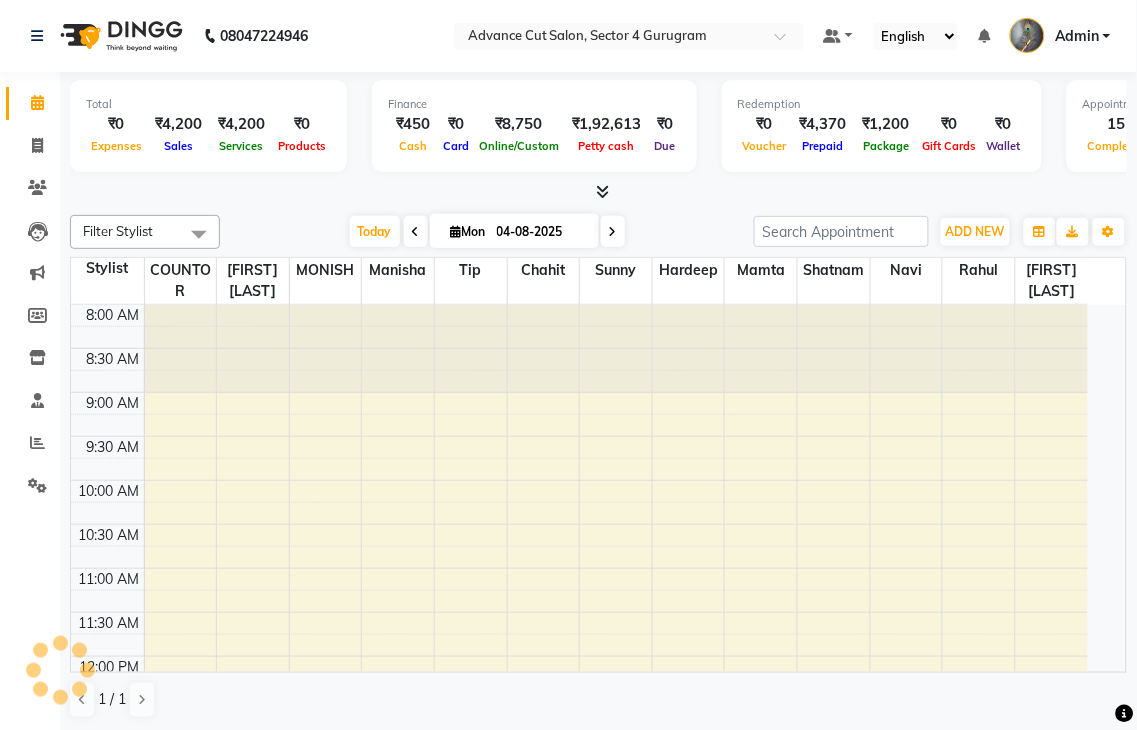 click at bounding box center [602, 191] 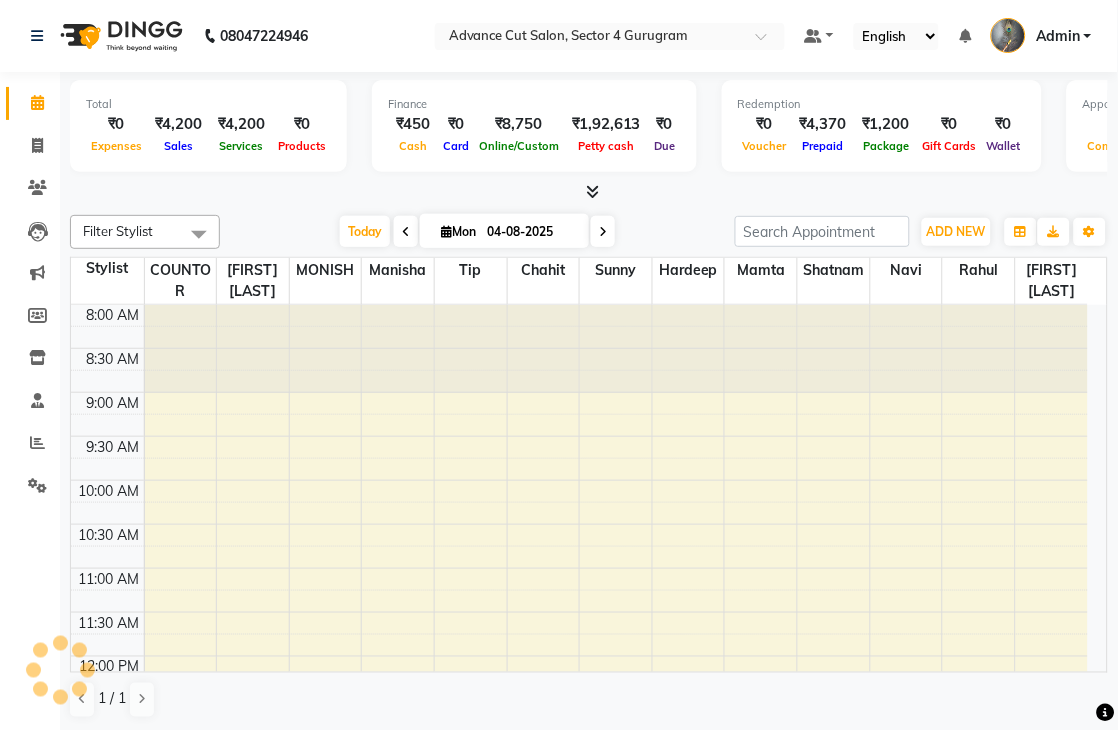 scroll, scrollTop: 0, scrollLeft: 0, axis: both 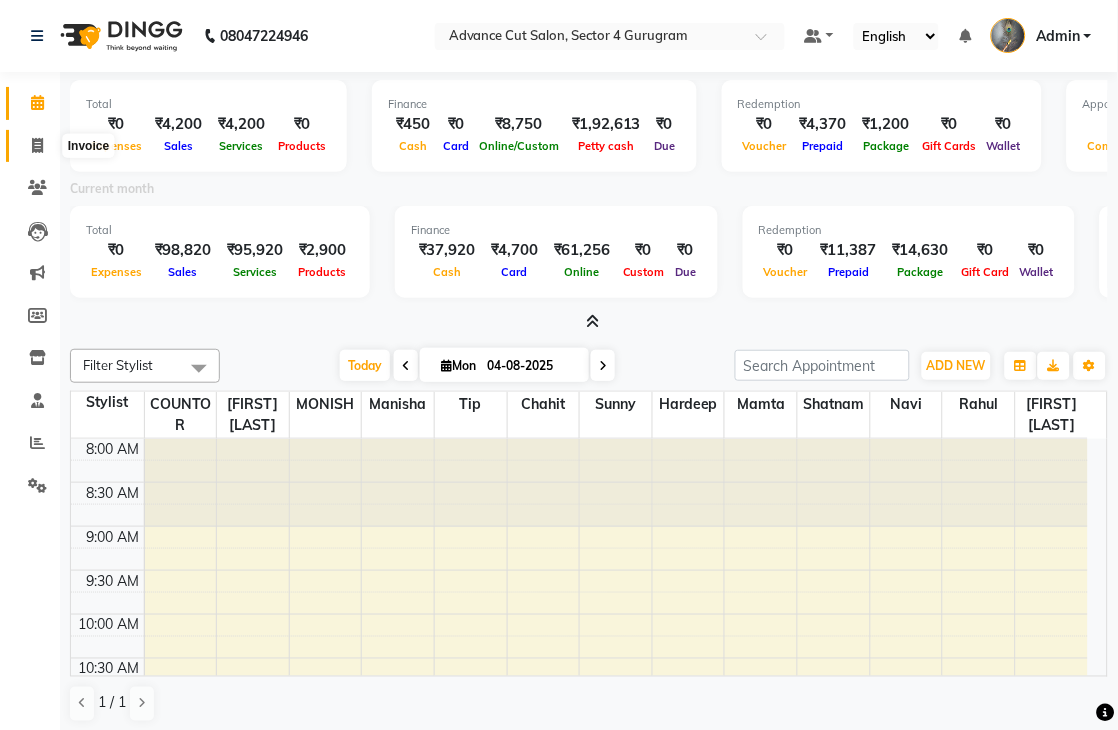 click 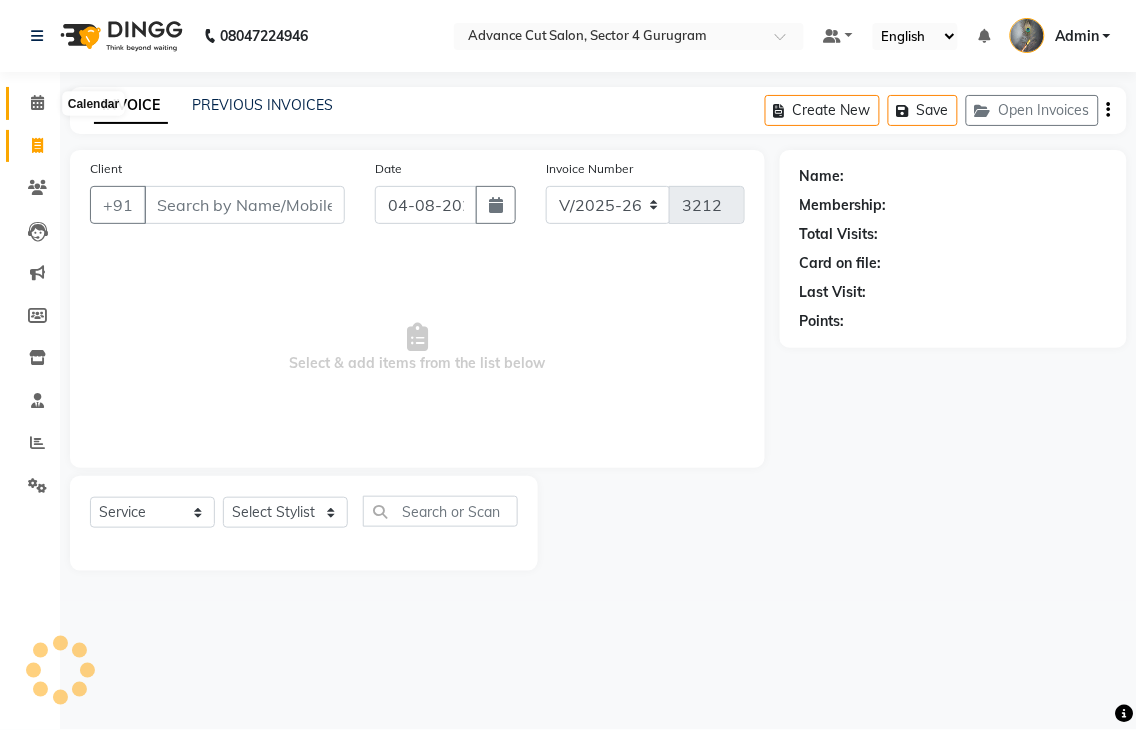 click 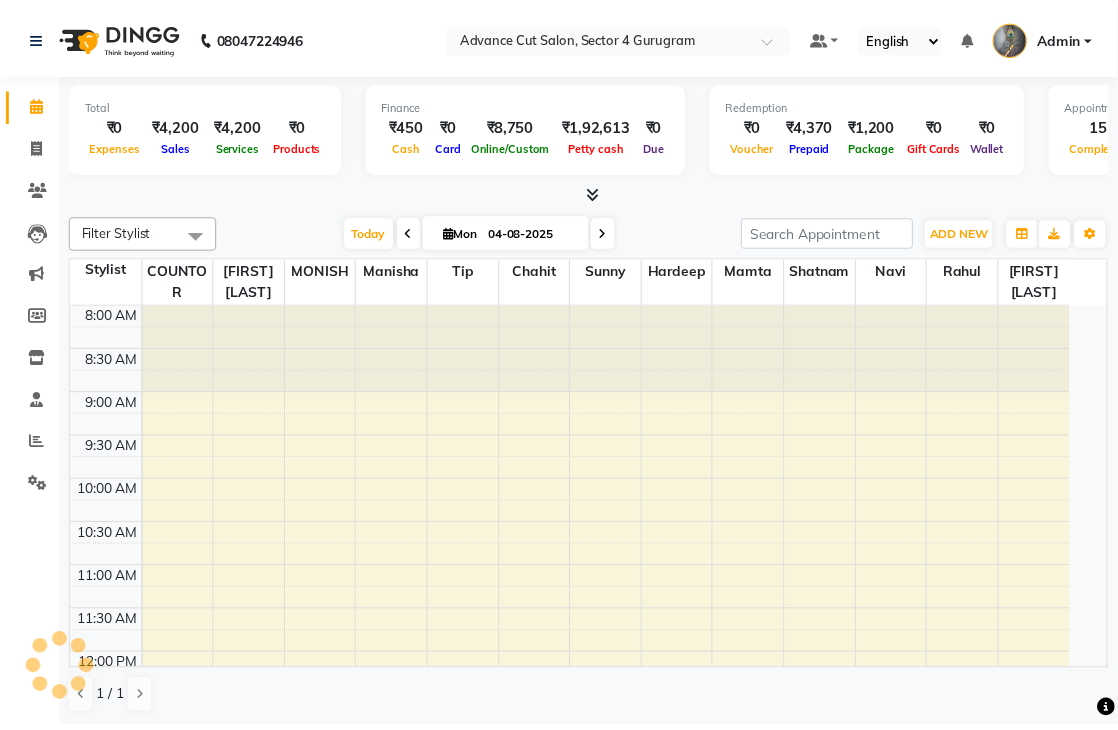 scroll, scrollTop: 0, scrollLeft: 0, axis: both 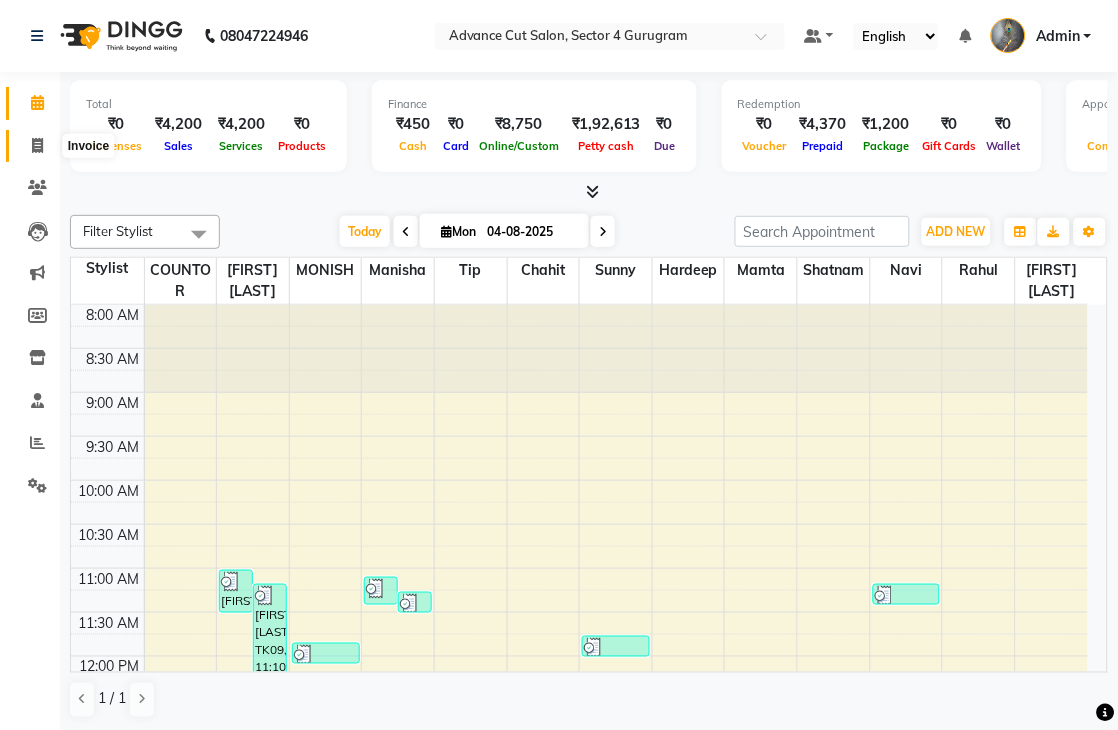 click 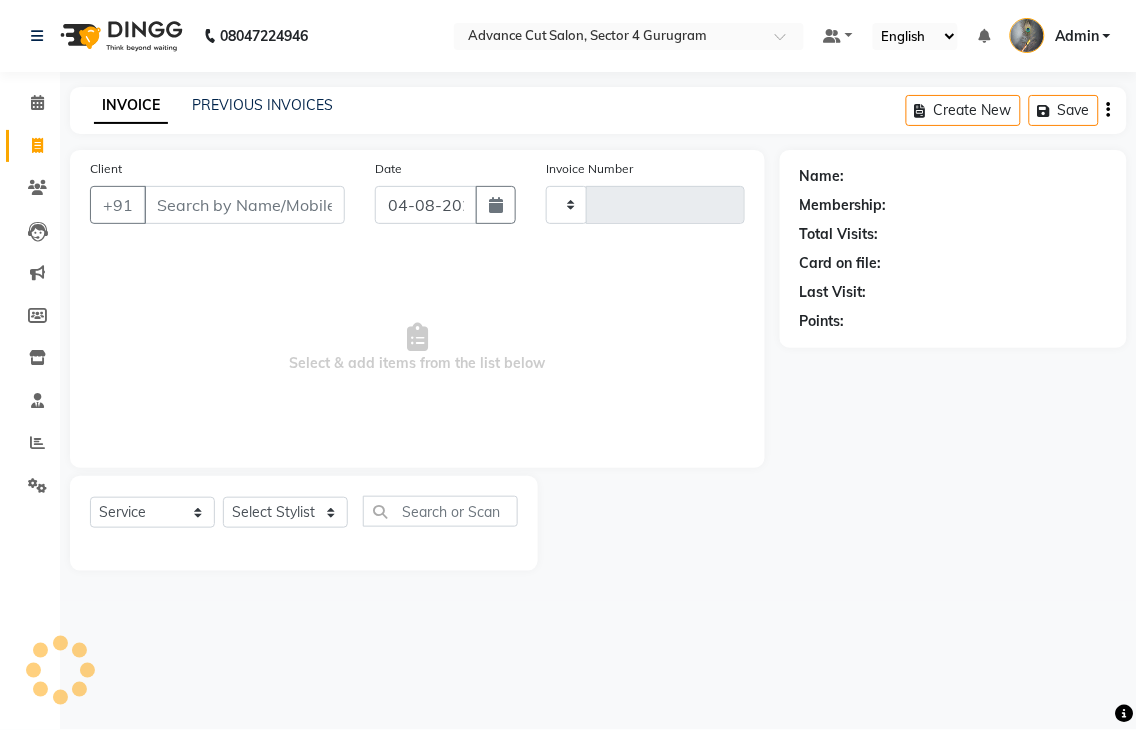 type on "3212" 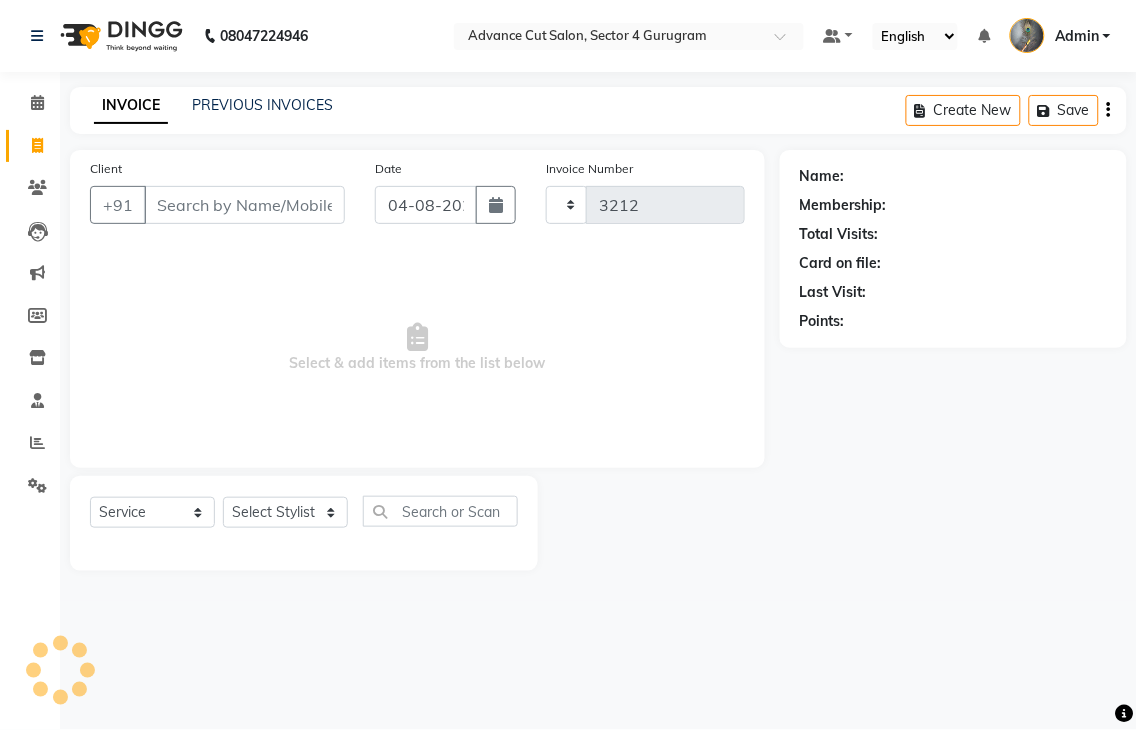 select on "4939" 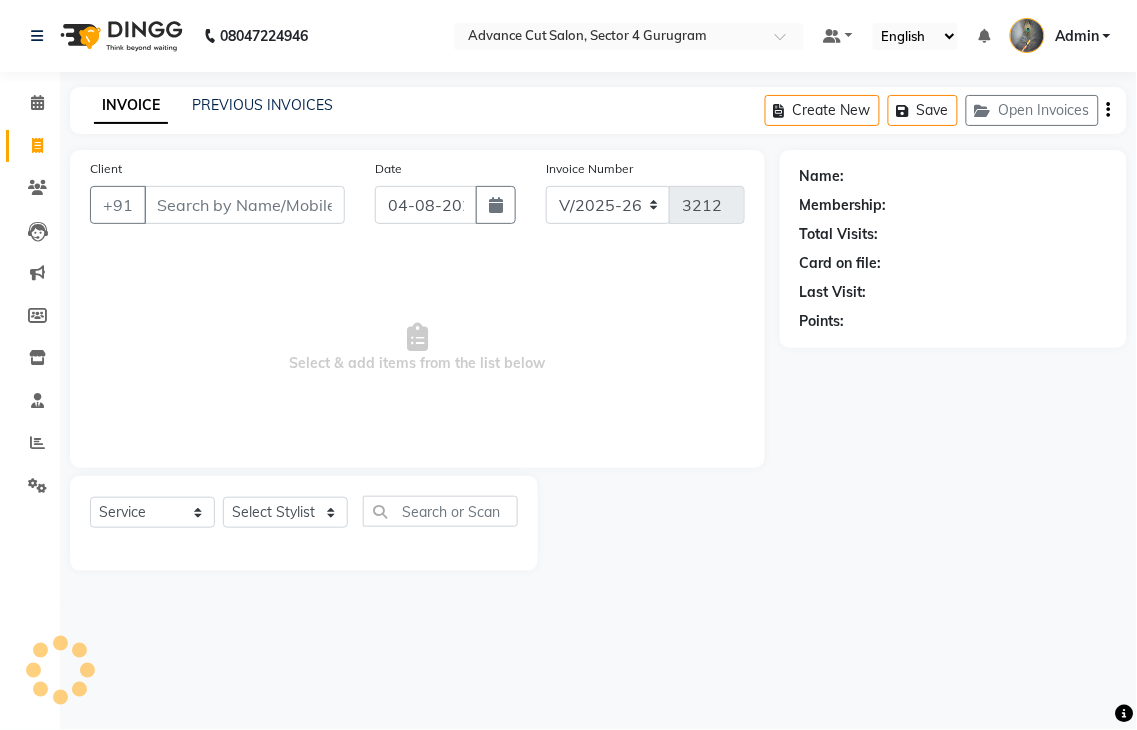 click on "Client" at bounding box center [244, 205] 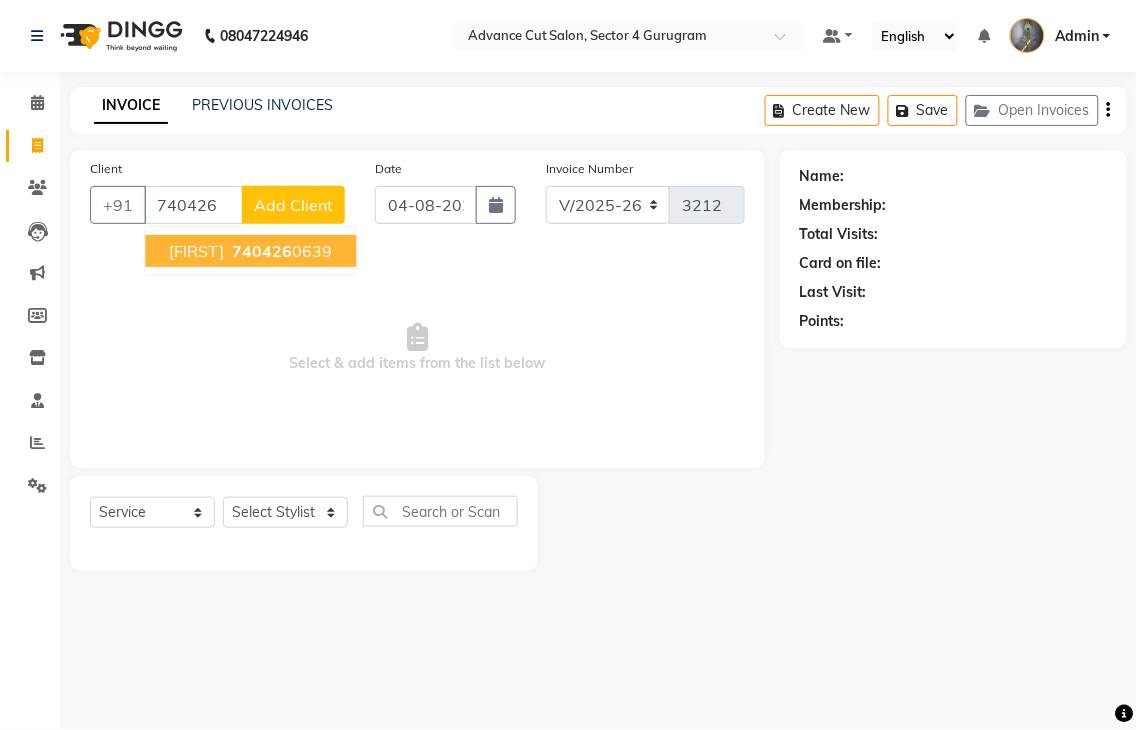 click on "740426" at bounding box center [262, 251] 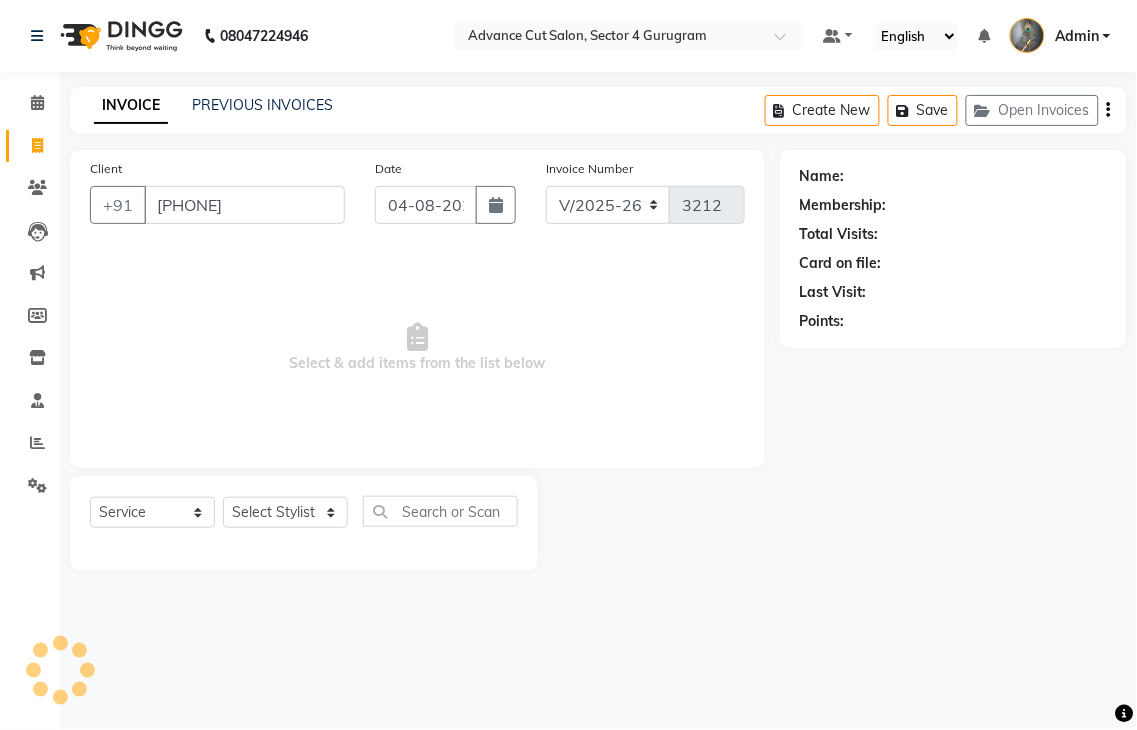 type on "7404260639" 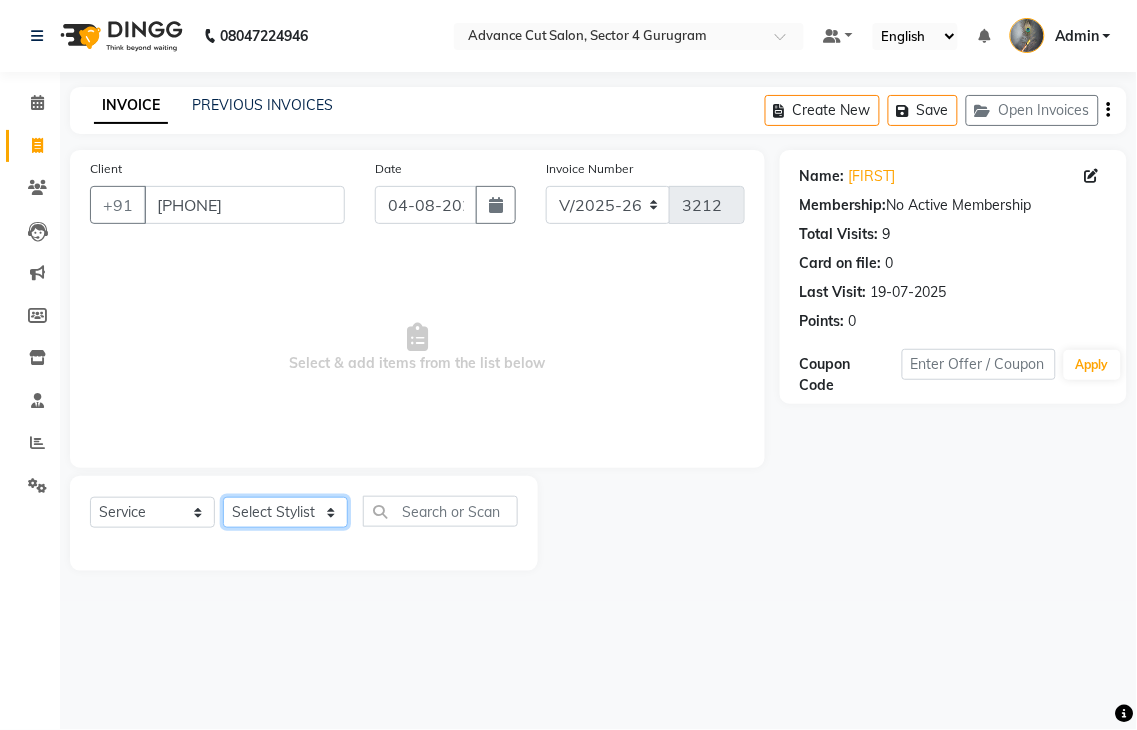 click on "Select Stylist Admin chahit COUNTOR hardeep mamta manisha MONISH navi NOSHAD ALI rahul shatnam shweta singh sunny tip" 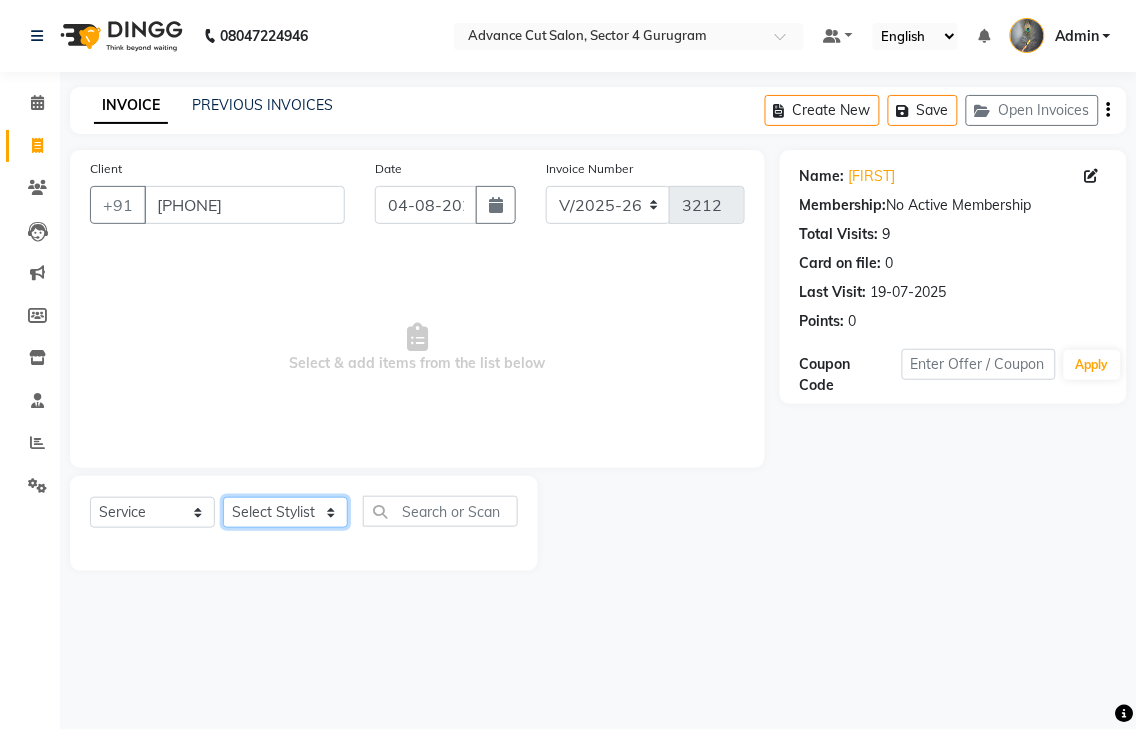 select on "58461" 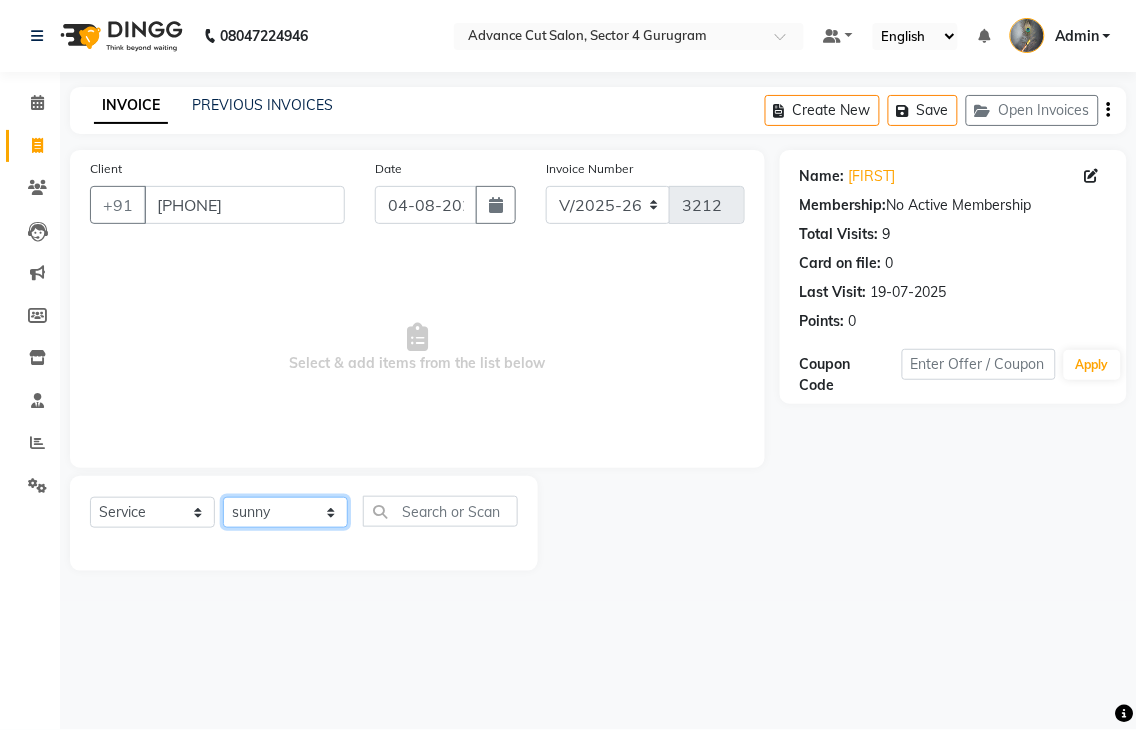 click on "Select Stylist Admin chahit COUNTOR hardeep mamta manisha MONISH navi NOSHAD ALI rahul shatnam shweta singh sunny tip" 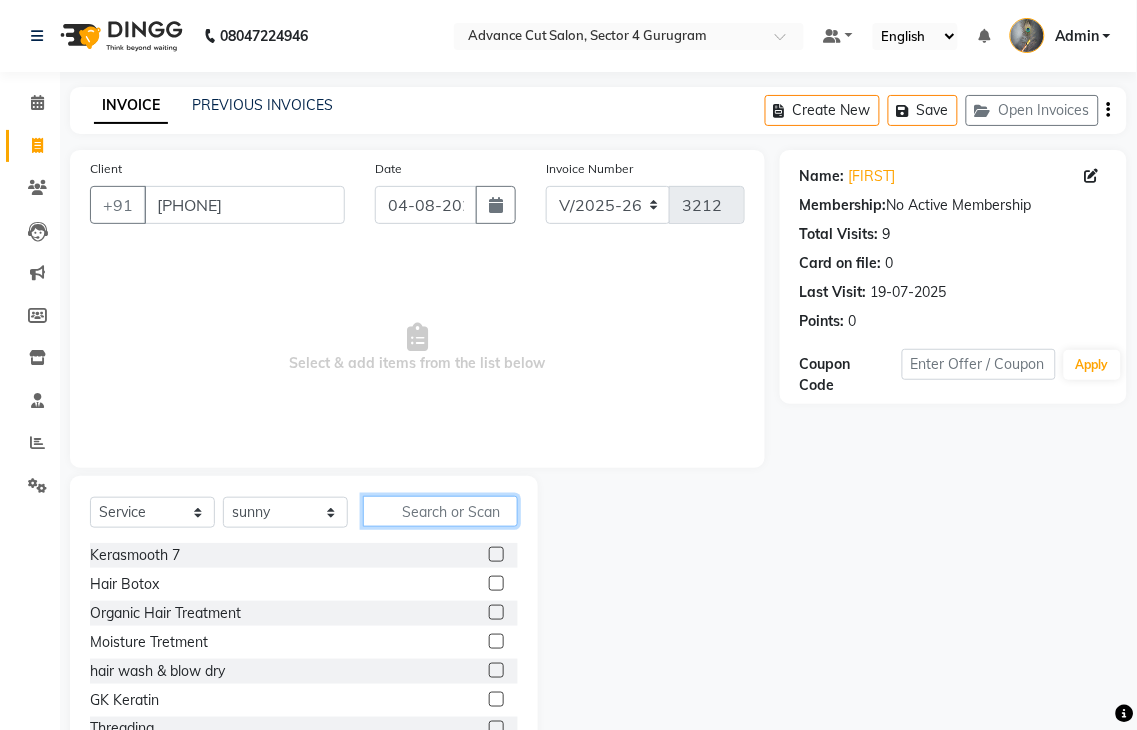 click on "Select  Service  Product  Membership  Package Voucher Prepaid Gift Card  Select Stylist Admin chahit COUNTOR hardeep mamta manisha MONISH navi NOSHAD ALI rahul shatnam shweta singh sunny tip Kerasmooth 7  Hair Botox  Organic Hair Treatment  Moisture Tretment  hair wash & blow dry  GK Keratin  Threading  Taxes  raga Dtan face  fruit Bleach  Mavi treatment  Poof treatment  Nanoplastia  Prebooking  Mens makeup  Wax hand & leg  Nail cutting  Perming  O3 dtan  kerateen  sara dtan  cheryls oxyferm  oxy  sara  color application  Casmara Prestige (F) 127  Clean-up (F) 122  Clean-up with Mask (F) 123  Whitening (F) 124  Totaly Floeless  Rediance Expert Facial  Age Perfectnist  Casmara Vitamin Veg.  Skinora  Papaya Marshmellow (F) 128  Blanch (F) 129  Upendice (F) 130  Sothys Goji (F) 131  Casmara Gold  Face (oxy/D-Tan) (F) 133  Face (Cheryls Oxyderm) (F) 134  Arms (F) 136  Legs (F) 137  Front/ Back (F) 138  Full Body (F) 139  face (Organic D-ten) 02  Classic Manicure (F) 140  PediPie Manicure (F) 141  Eye make up 149" 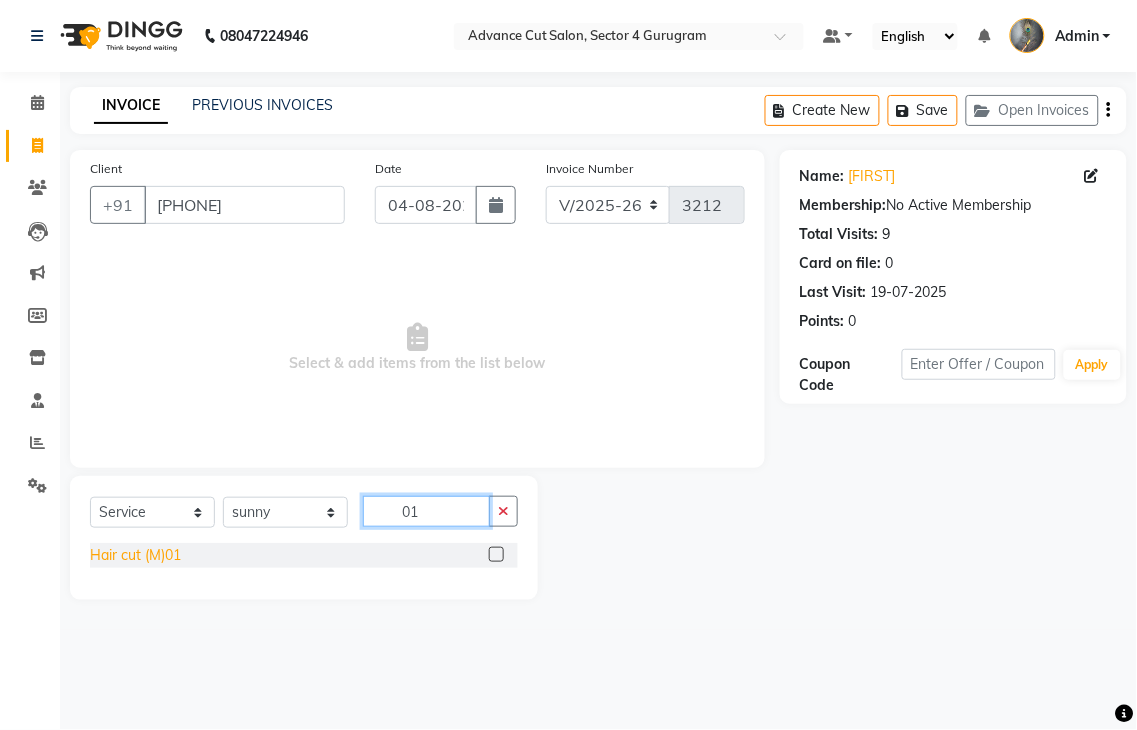 type on "01" 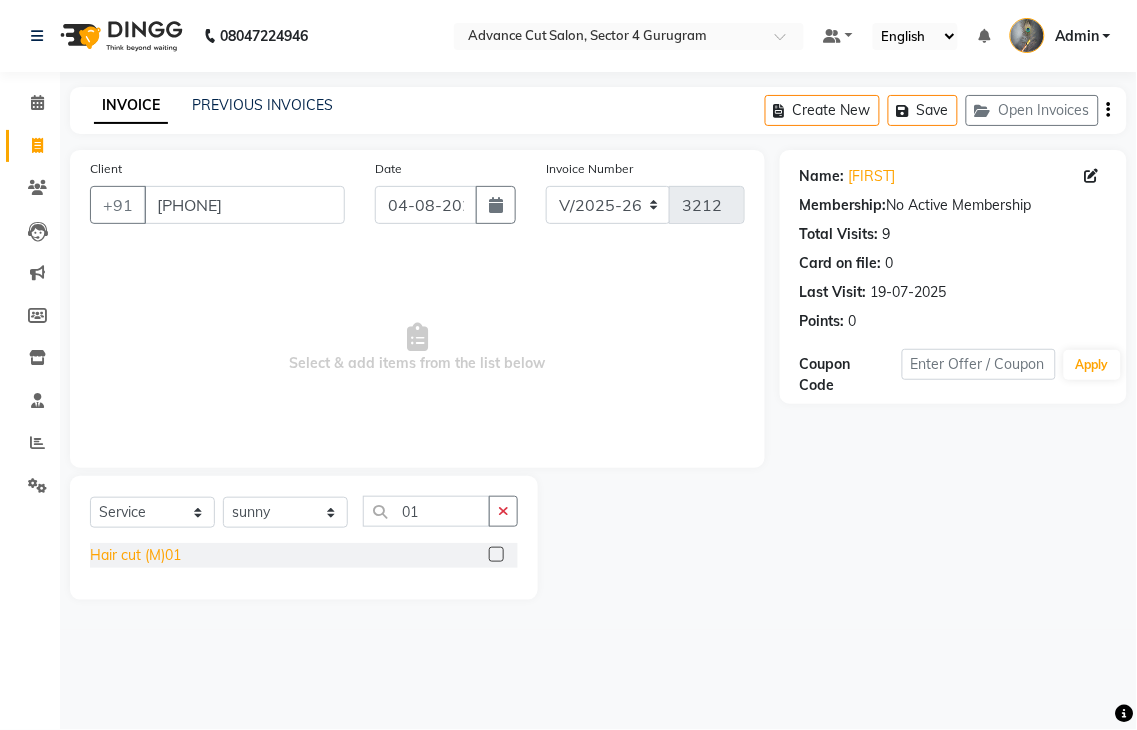 click on "Hair cut (M)01" 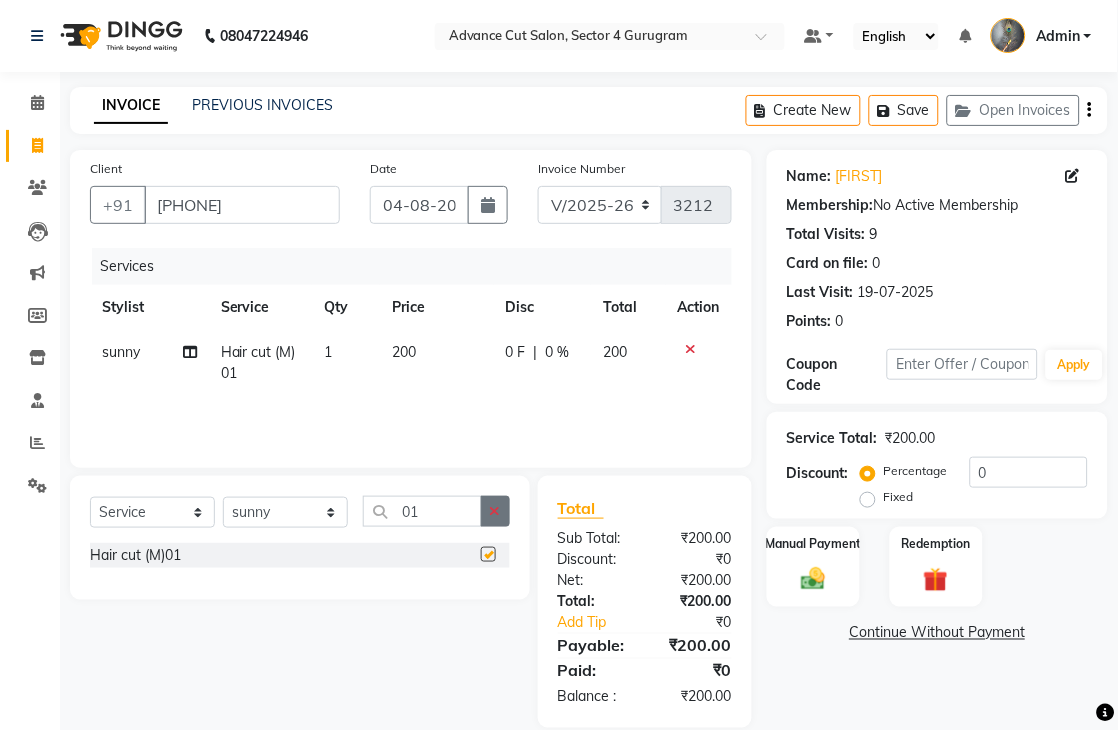 checkbox on "false" 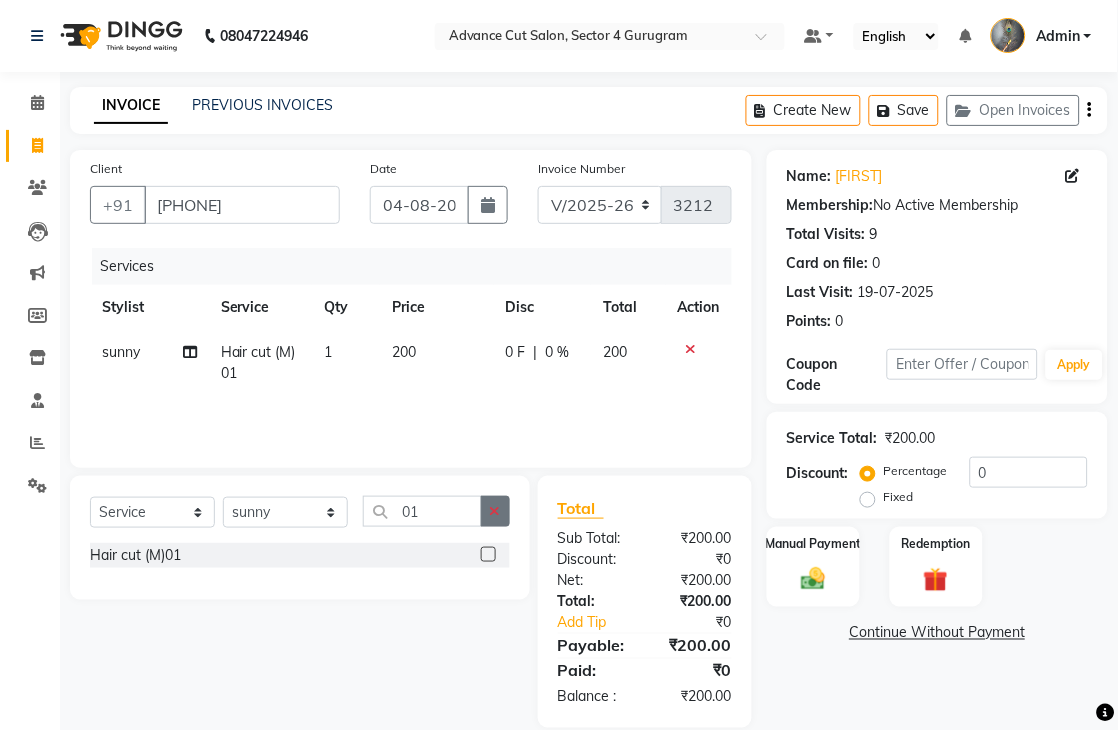 click 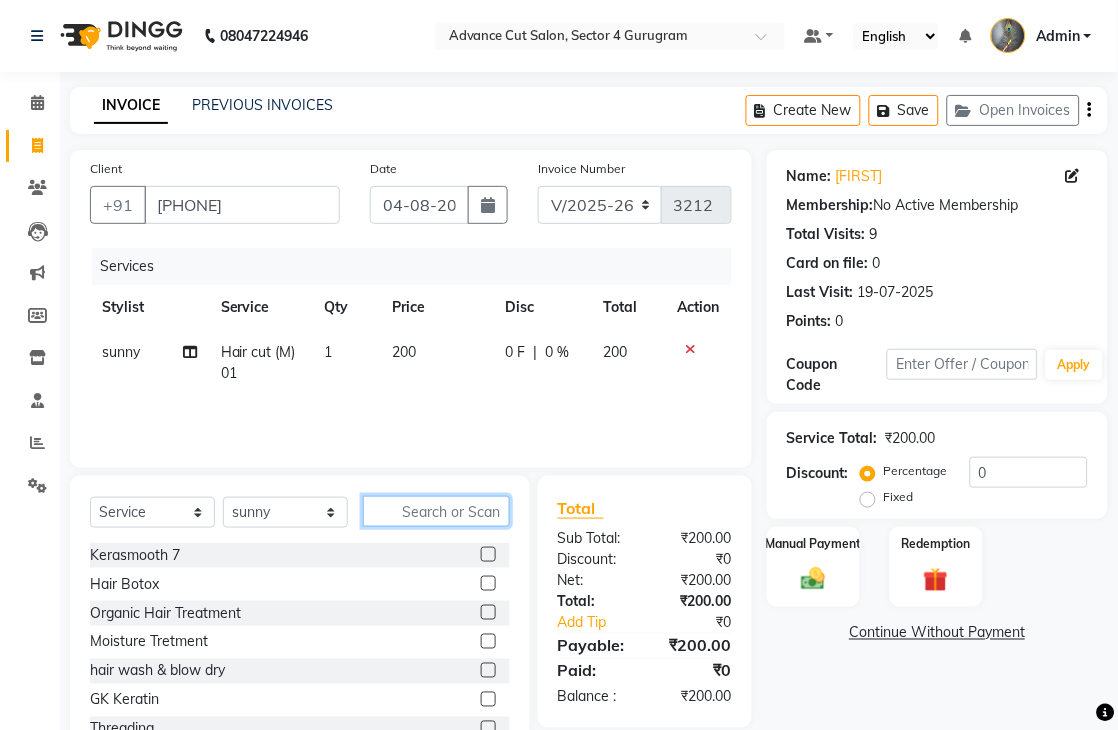 click 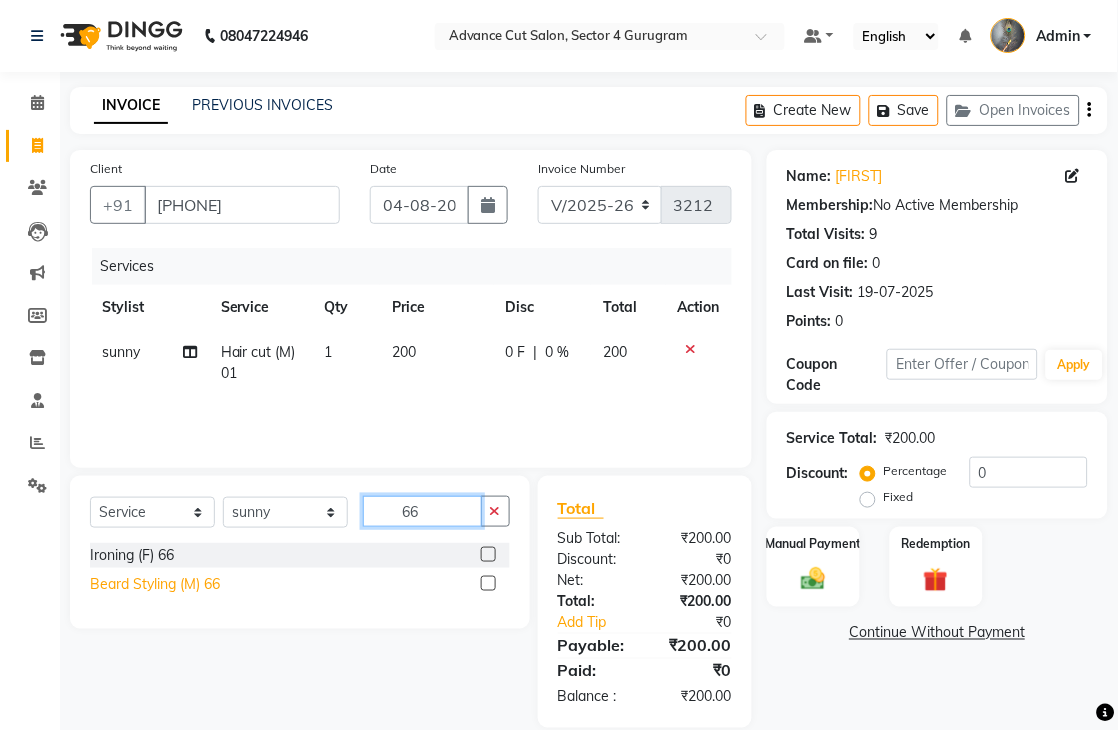 type on "66" 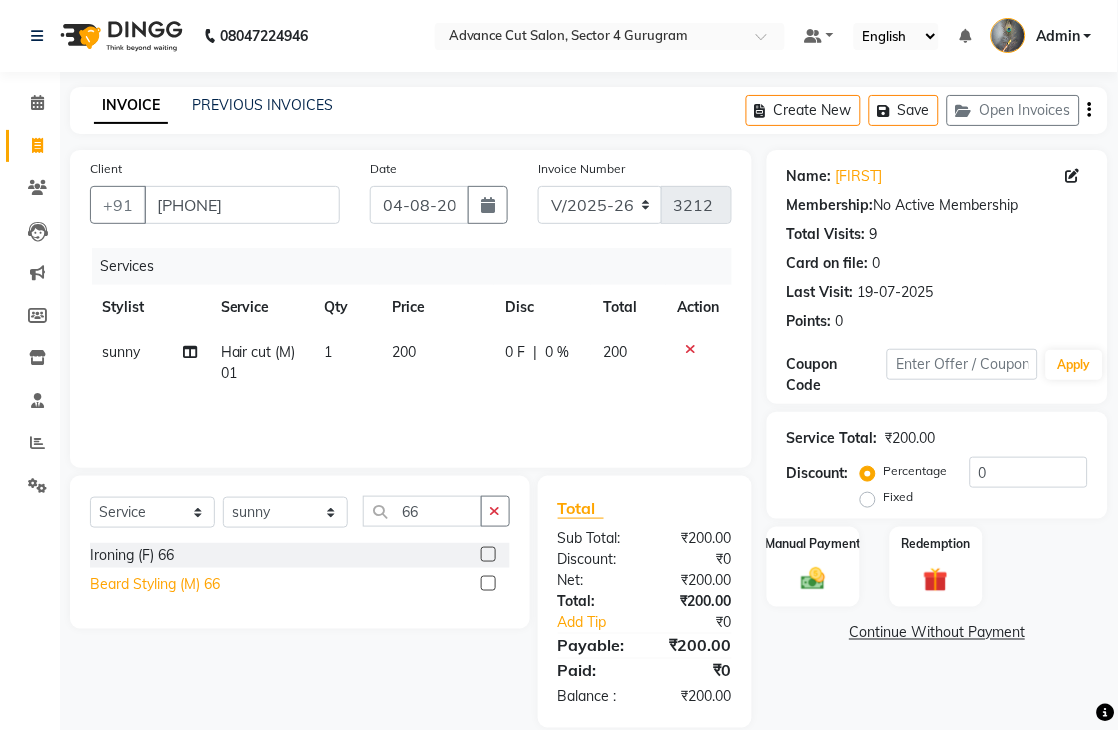 click on "Beard Styling (M) 66" 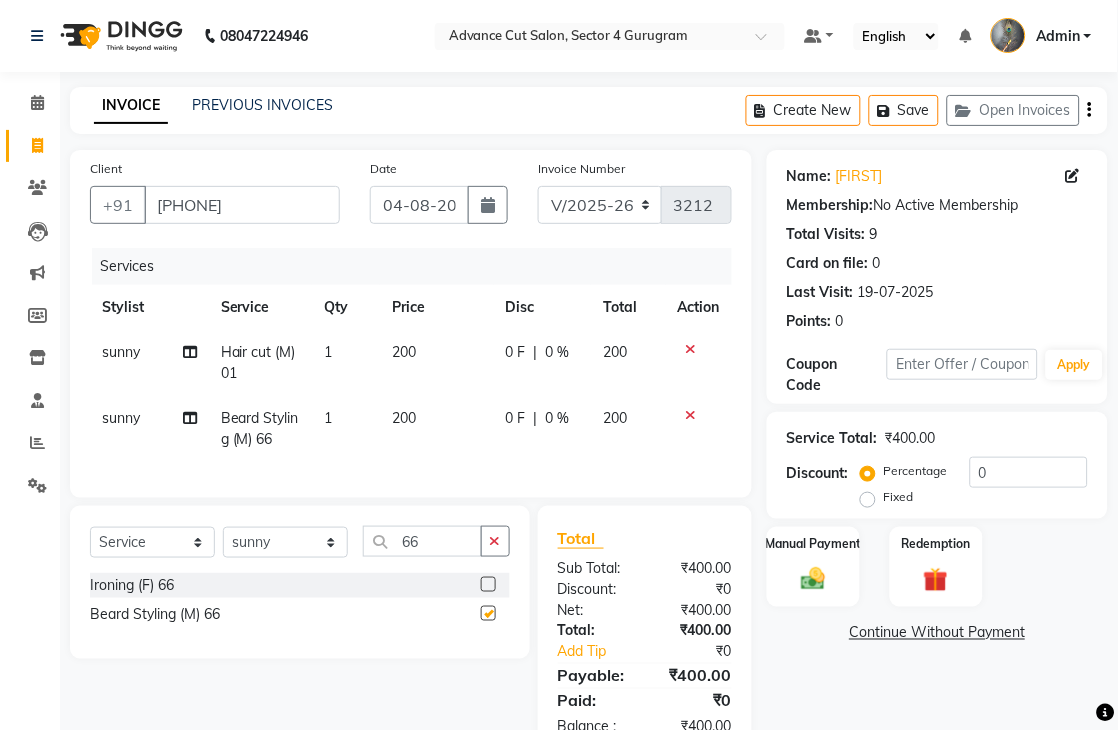 checkbox on "false" 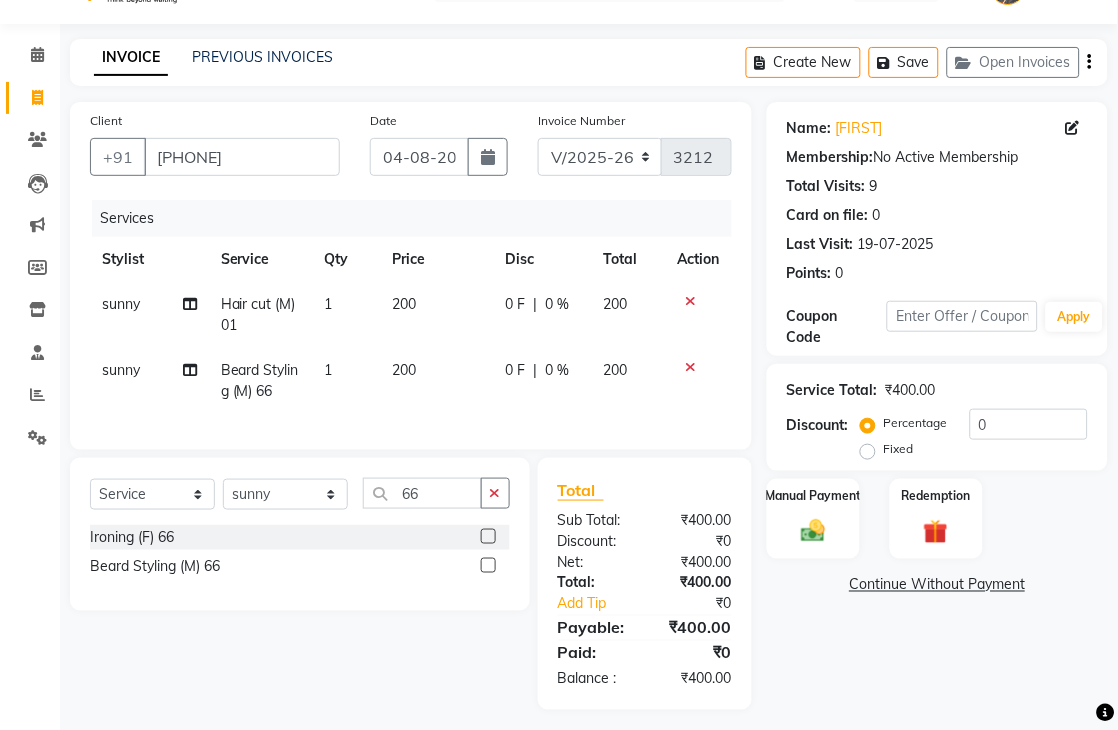 scroll, scrollTop: 76, scrollLeft: 0, axis: vertical 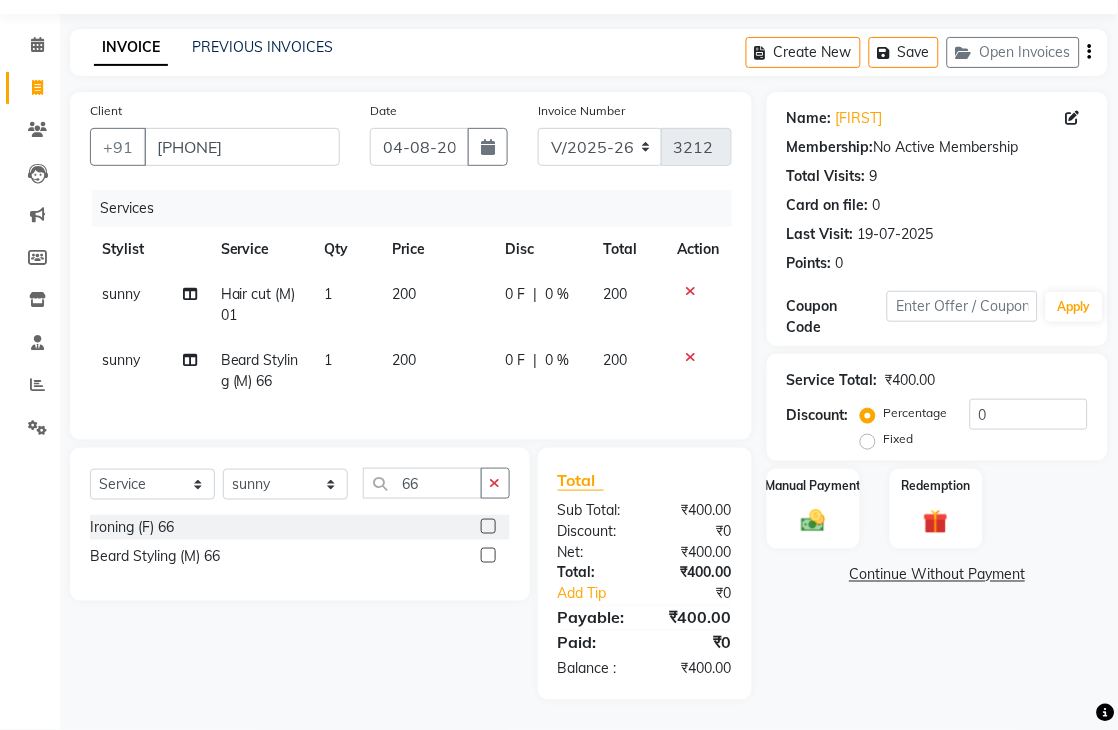 click on "Manual Payment Redemption" 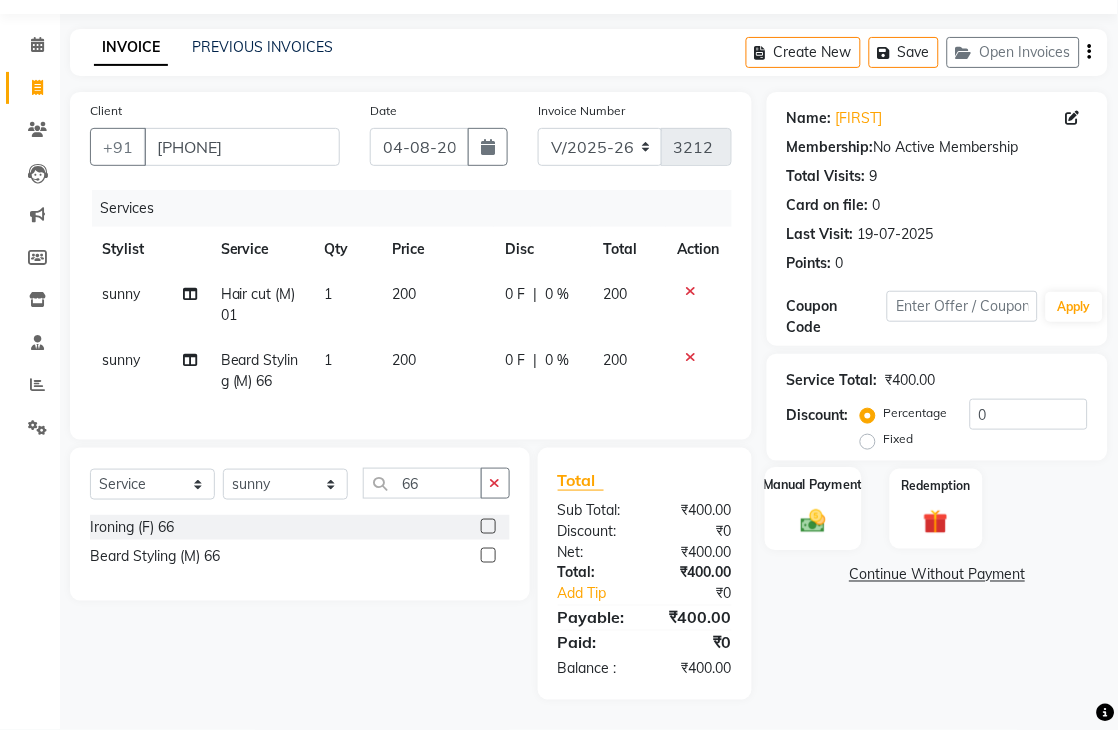 click on "Manual Payment" 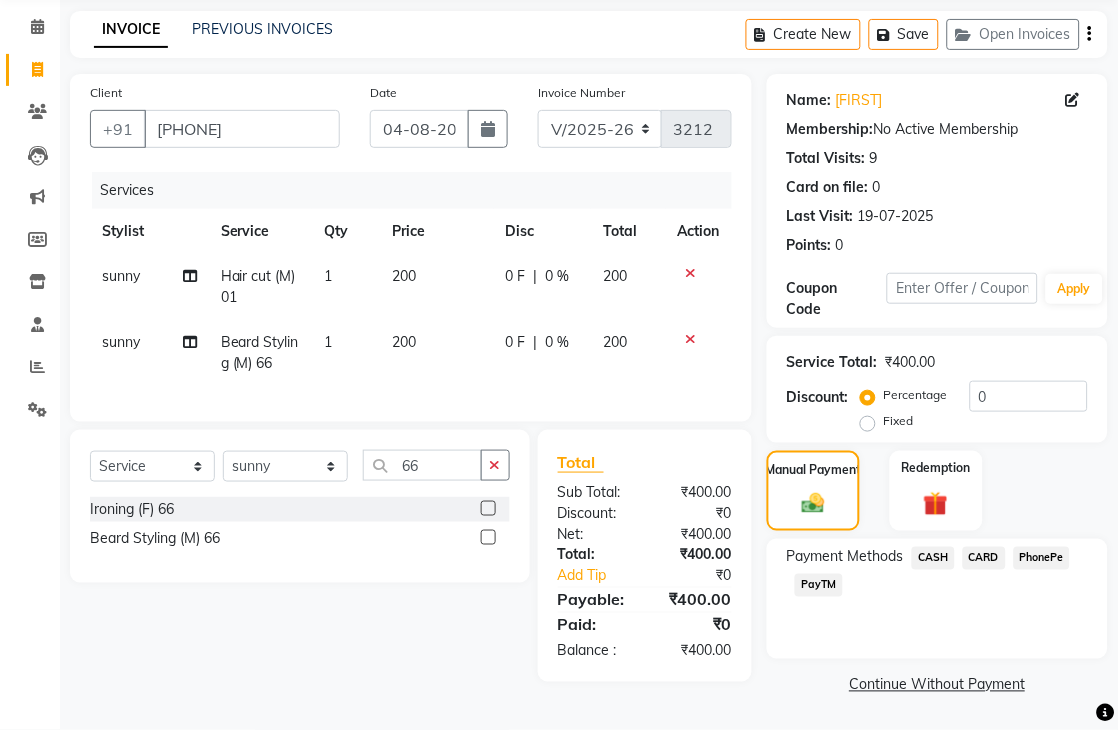click on "PayTM" 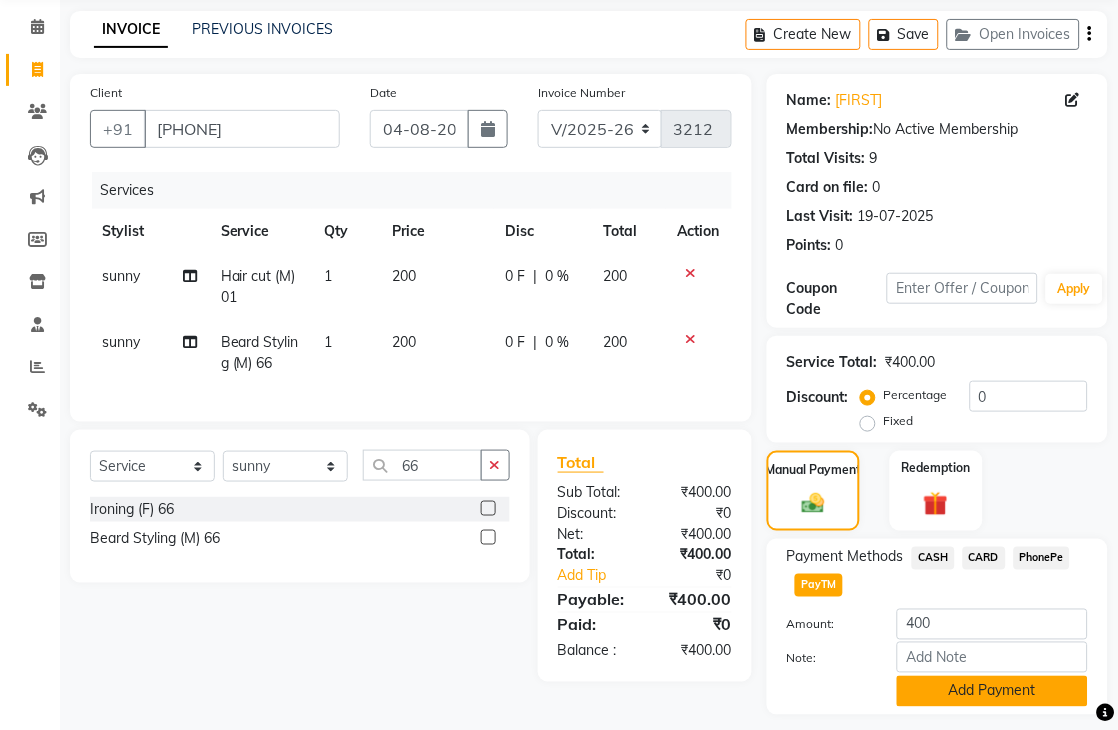 click on "Add Payment" 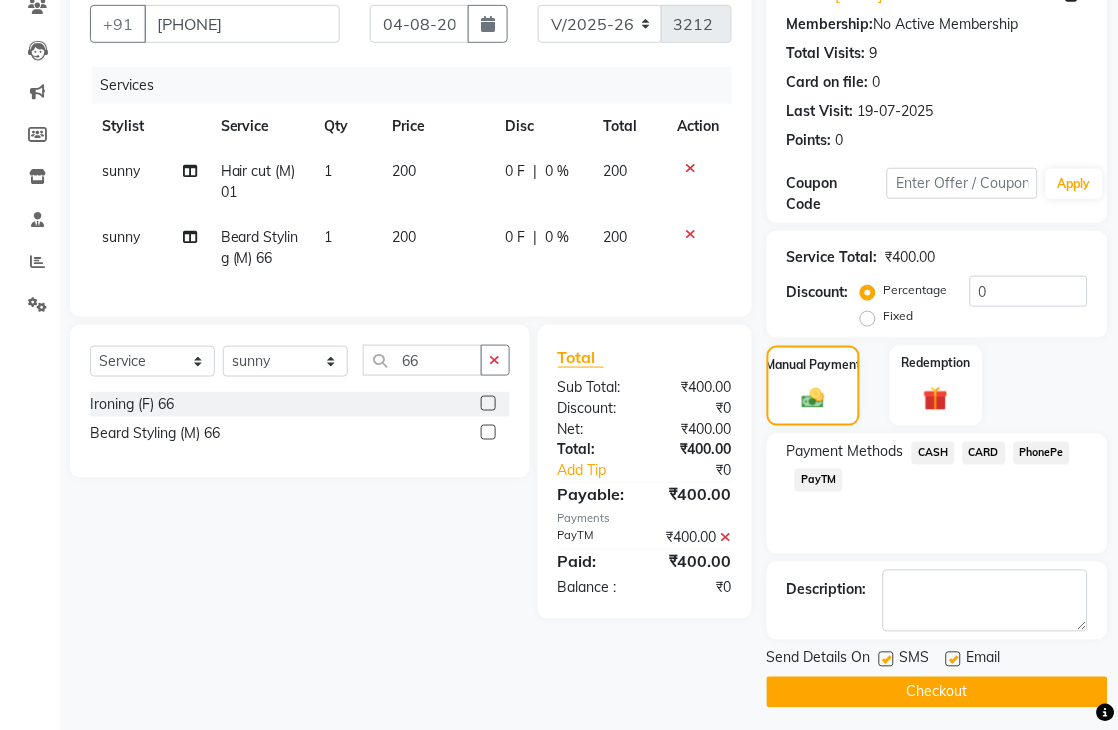 scroll, scrollTop: 188, scrollLeft: 0, axis: vertical 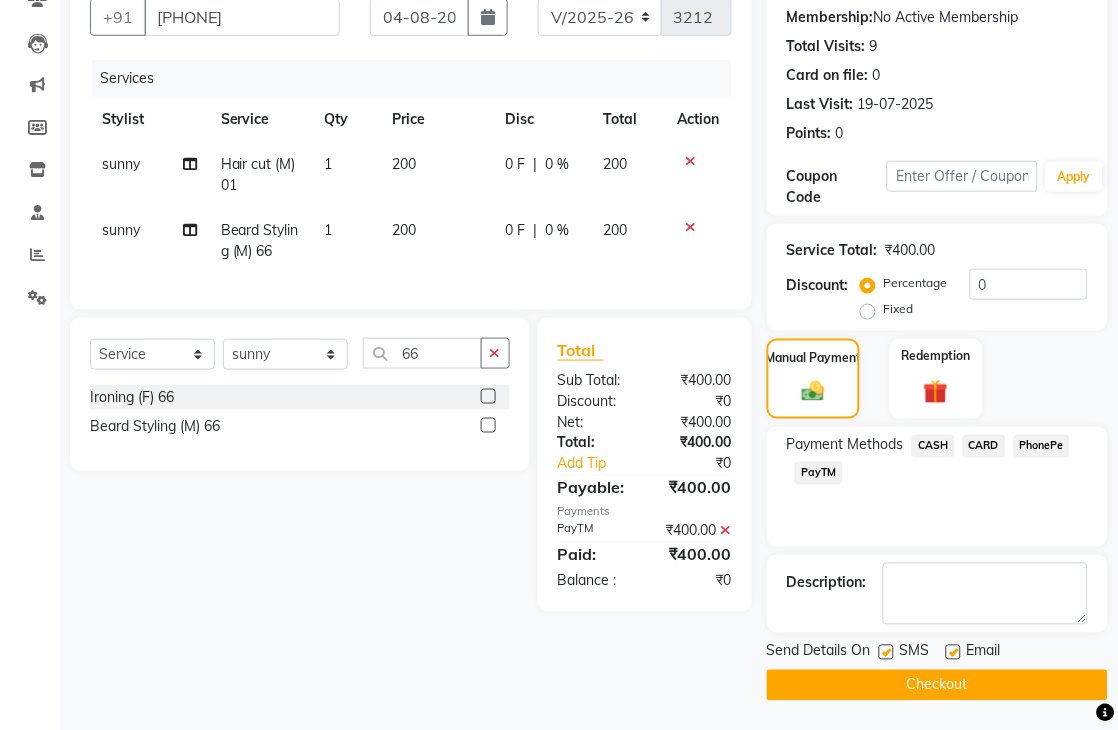 click on "Checkout" 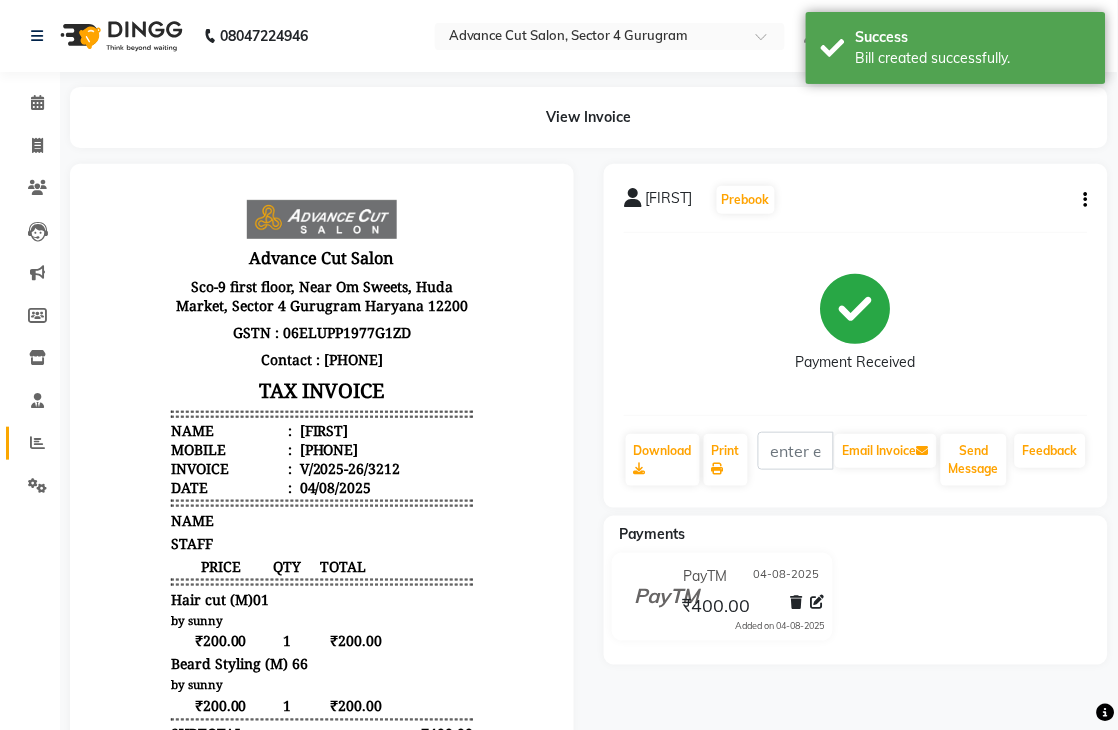 scroll, scrollTop: 0, scrollLeft: 0, axis: both 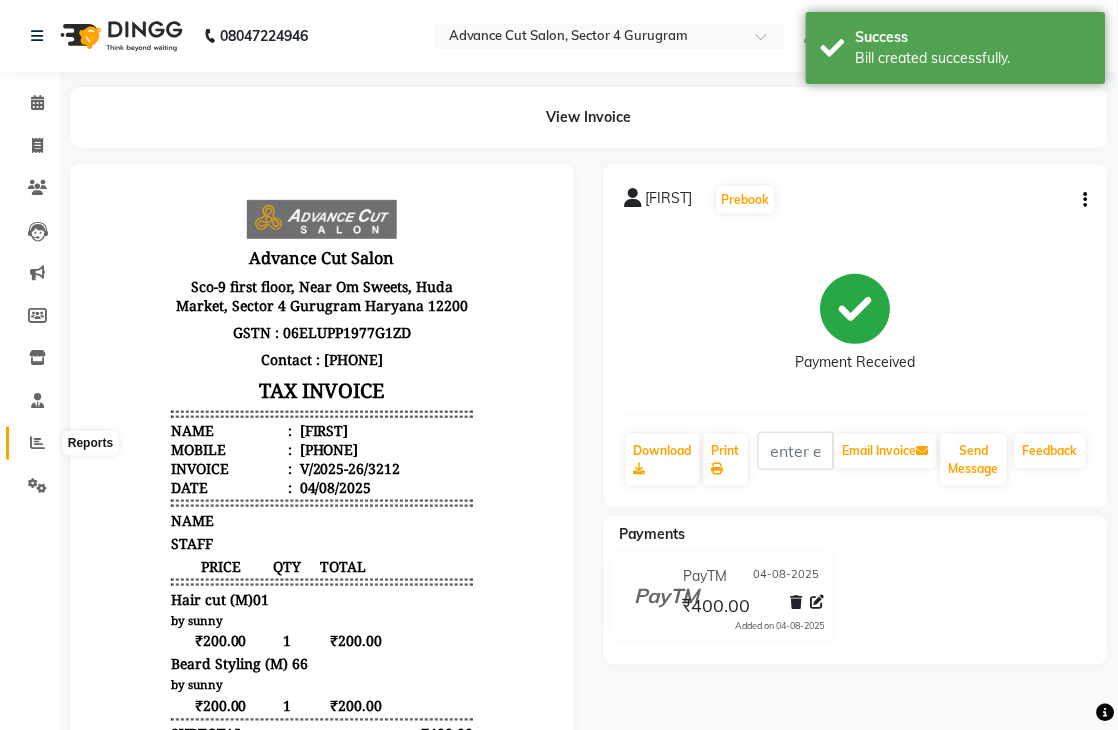 click 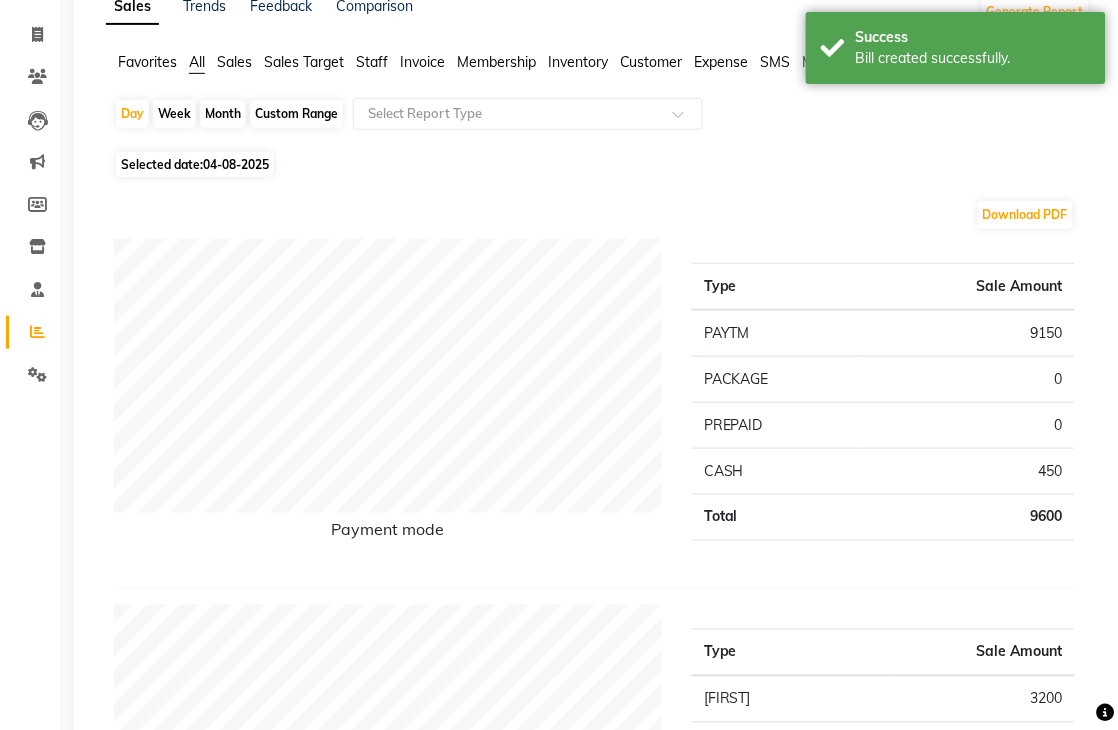 scroll, scrollTop: 0, scrollLeft: 0, axis: both 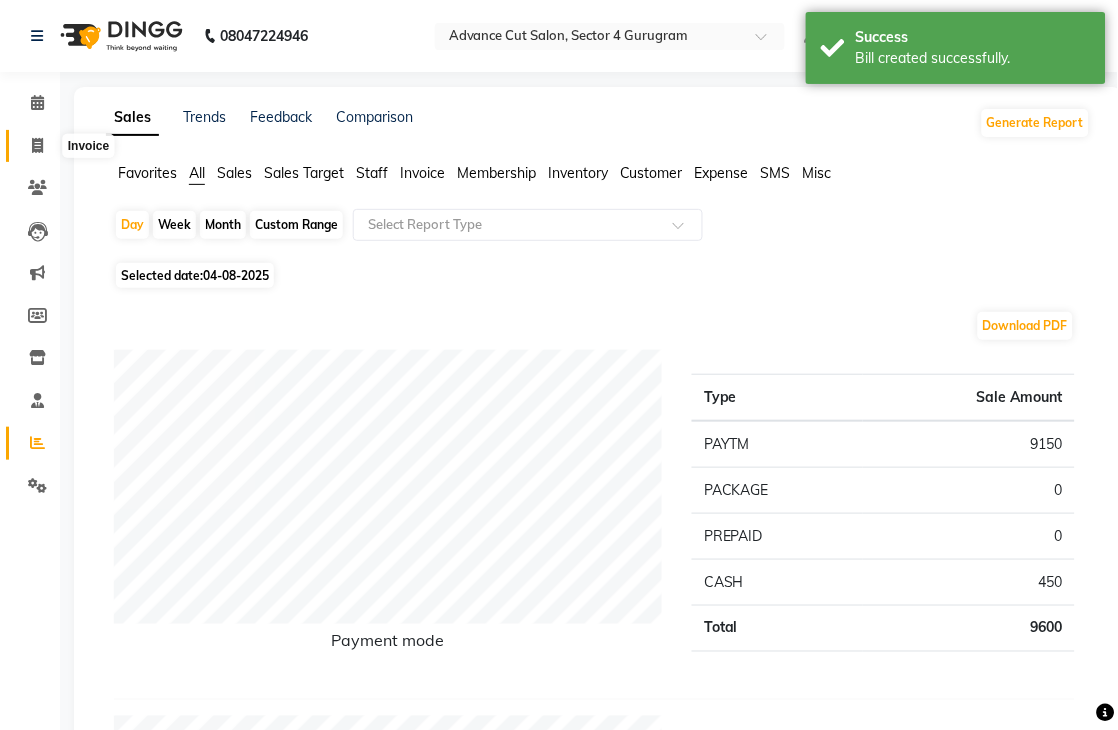 click 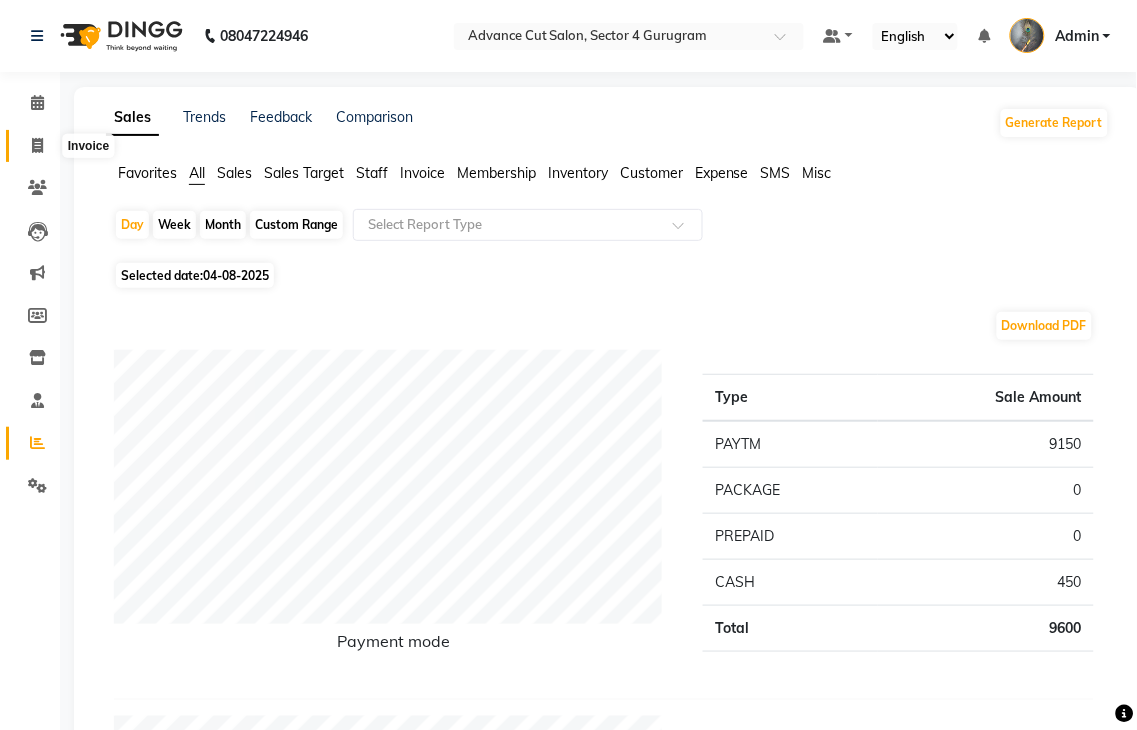 select on "service" 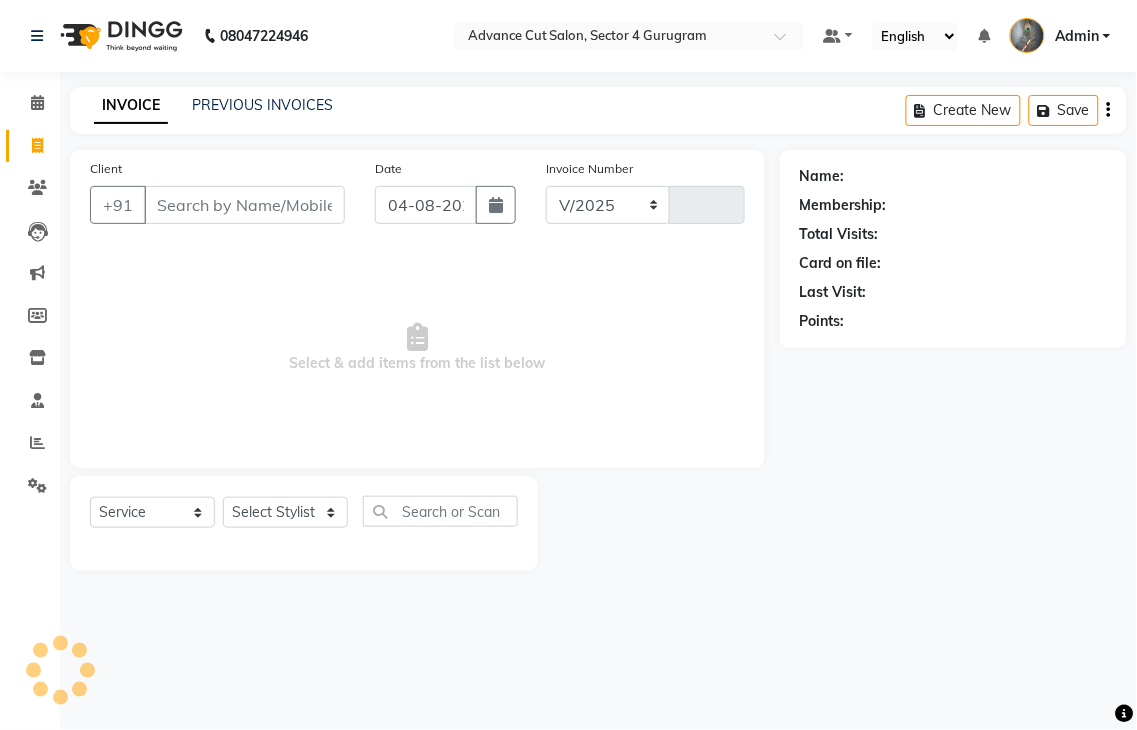 select on "4939" 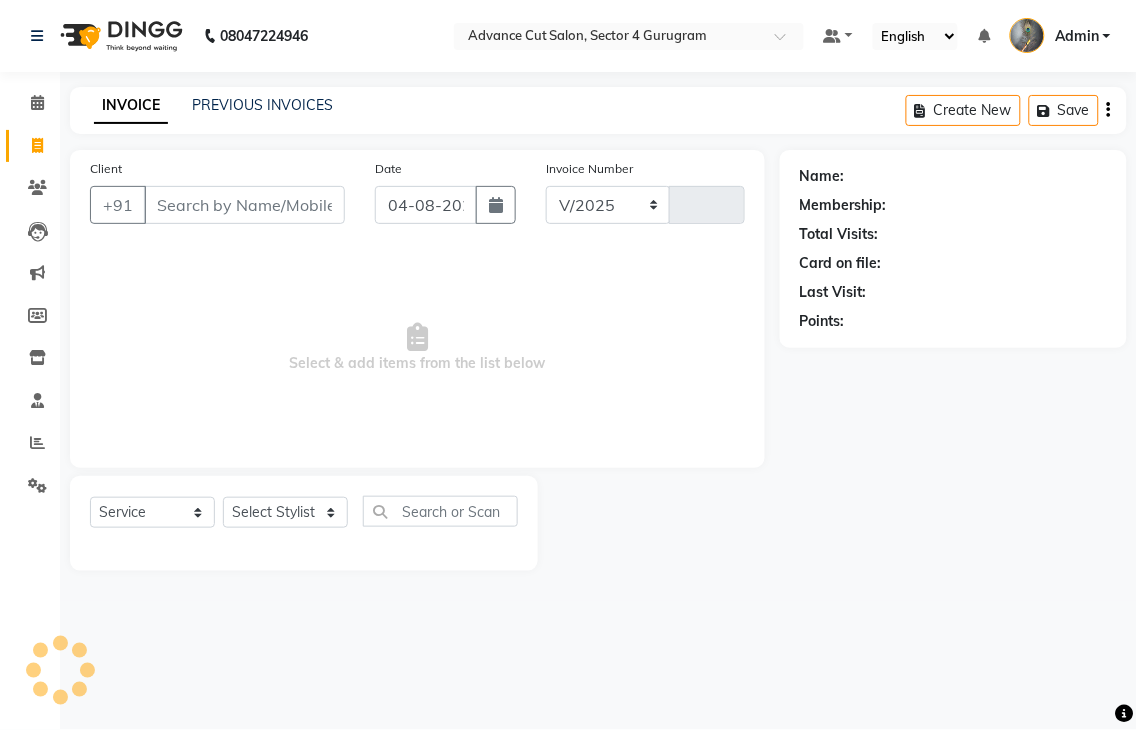 type on "3213" 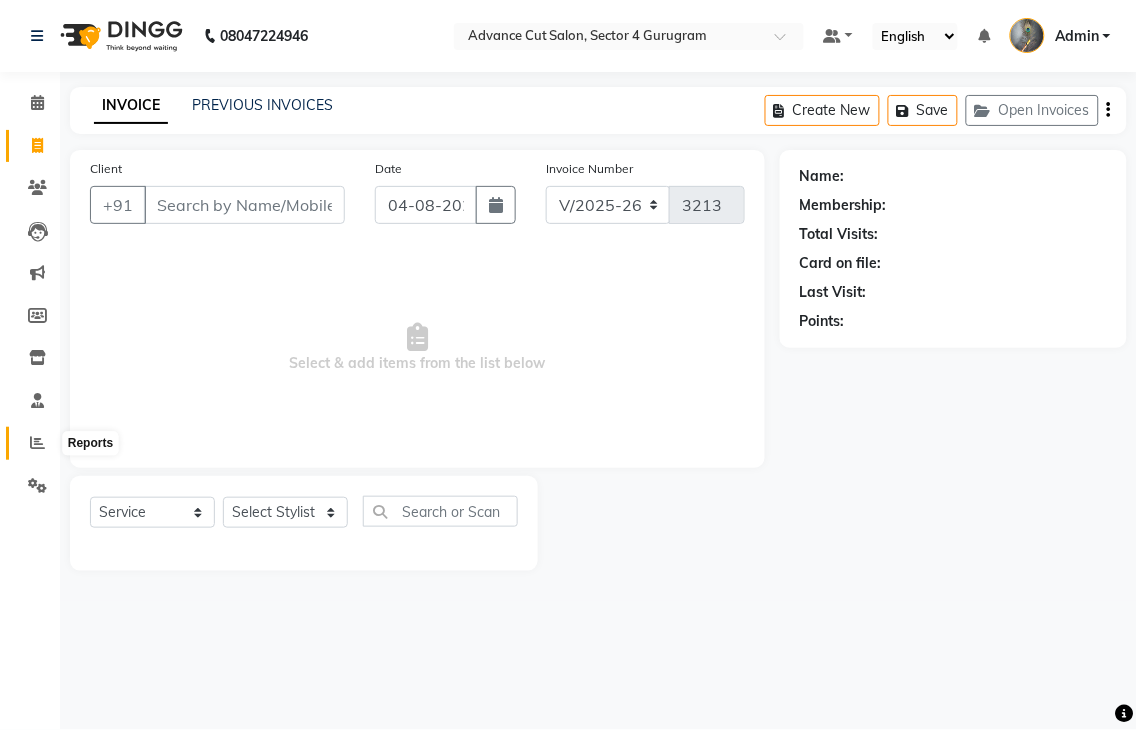 click 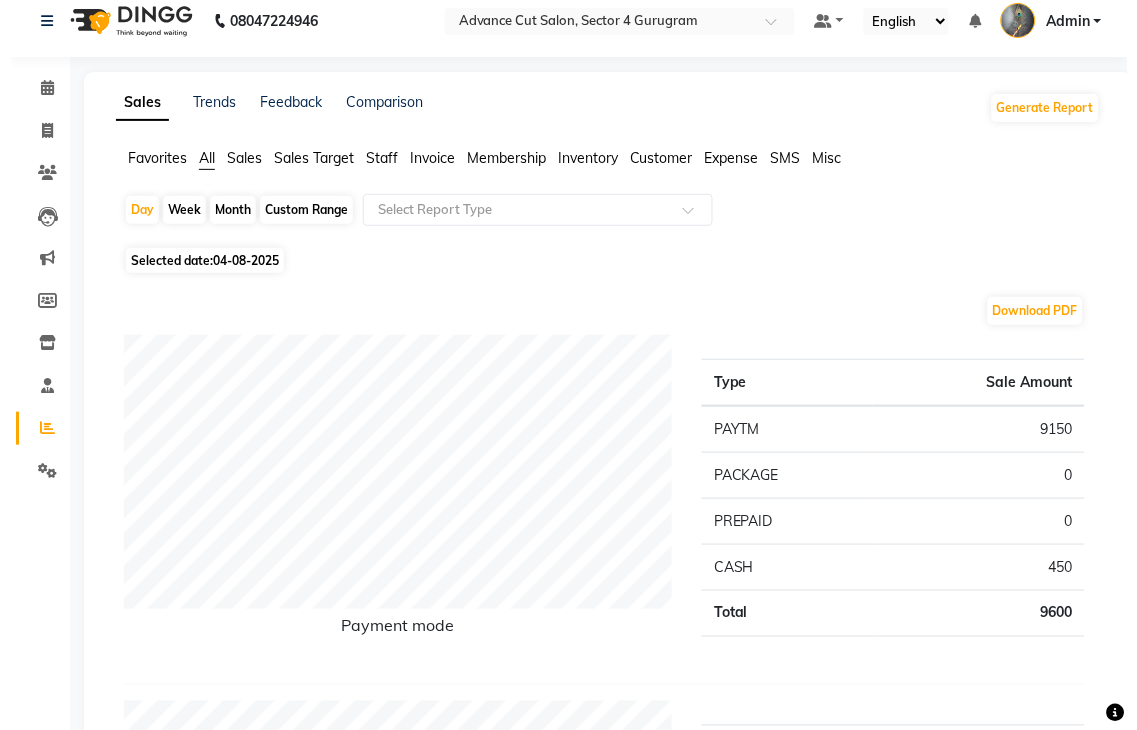 scroll, scrollTop: 0, scrollLeft: 0, axis: both 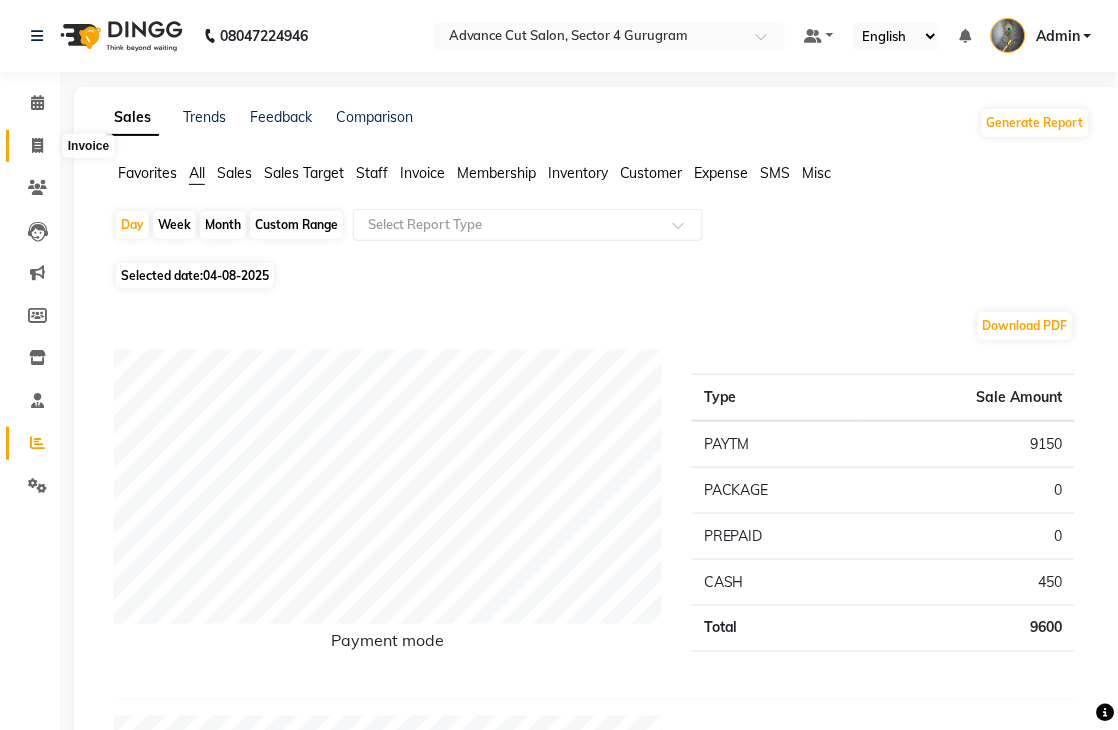 click 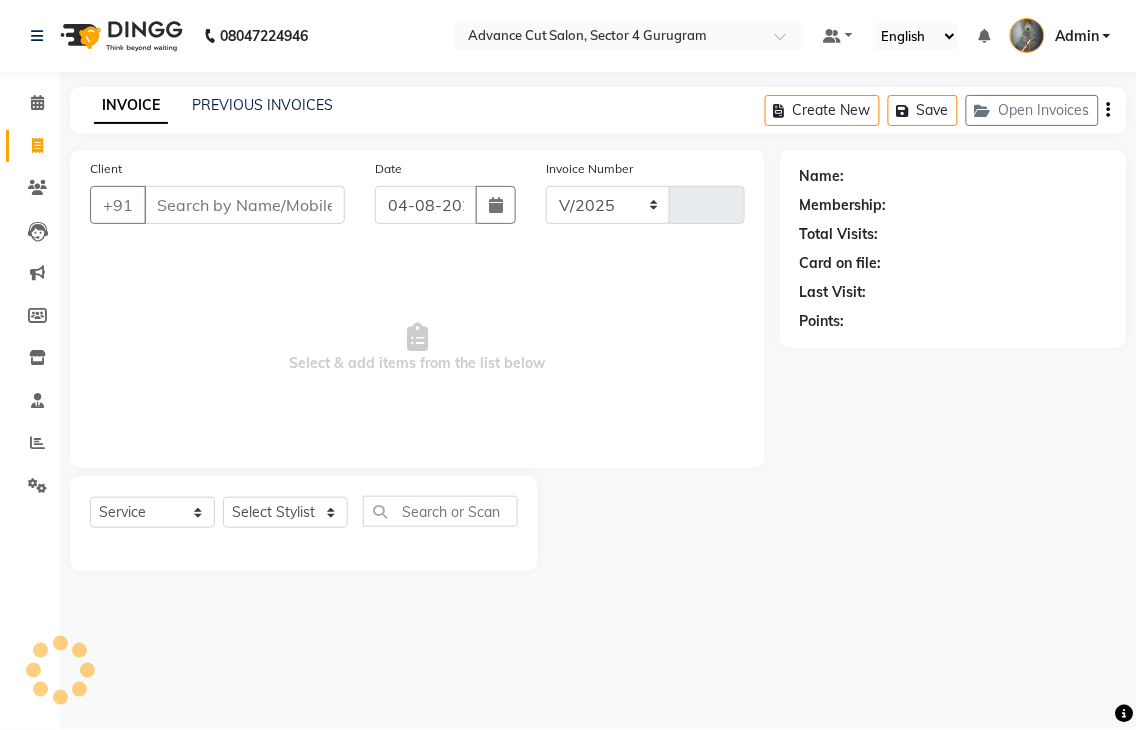 select on "4939" 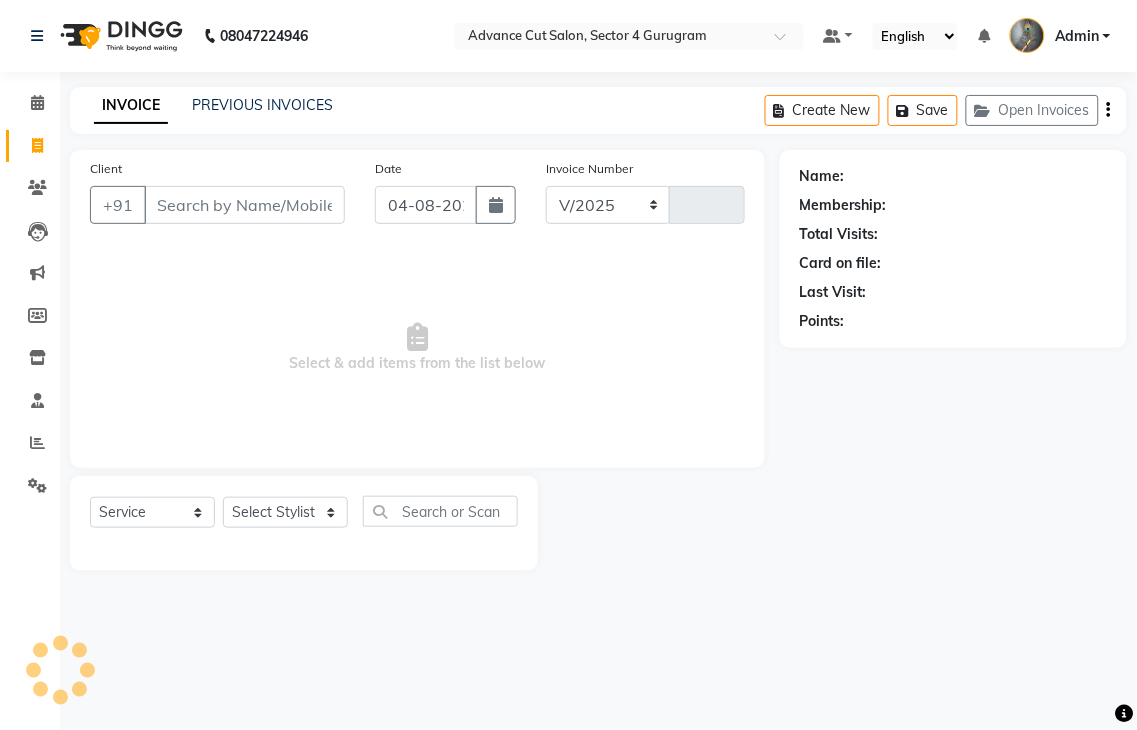 type on "3213" 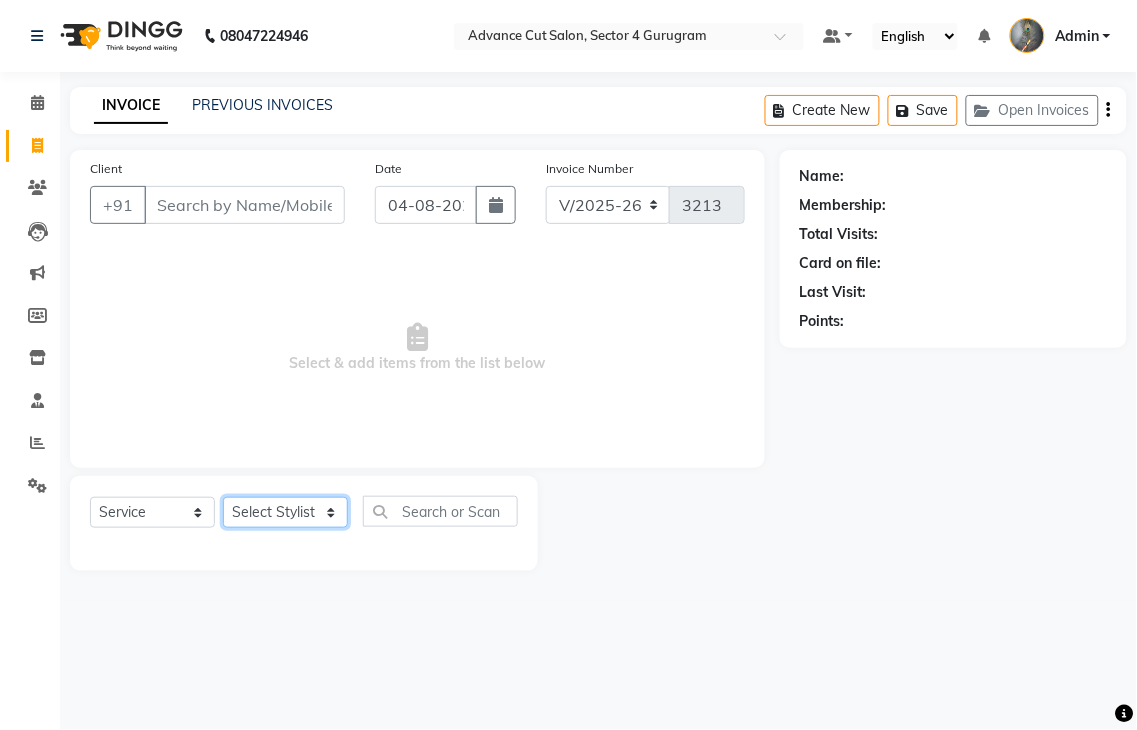 click on "Select Stylist Admin chahit COUNTOR hardeep mamta manisha MONISH navi NOSHAD ALI rahul shatnam shweta singh sunny tip" 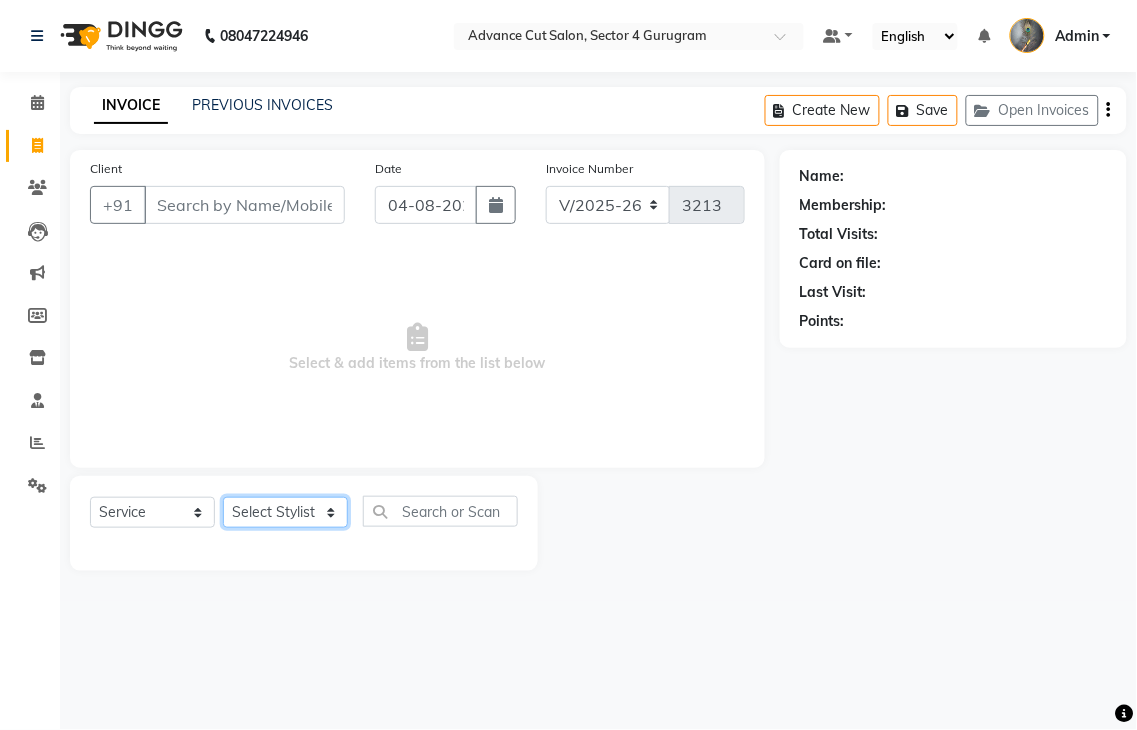 select on "58461" 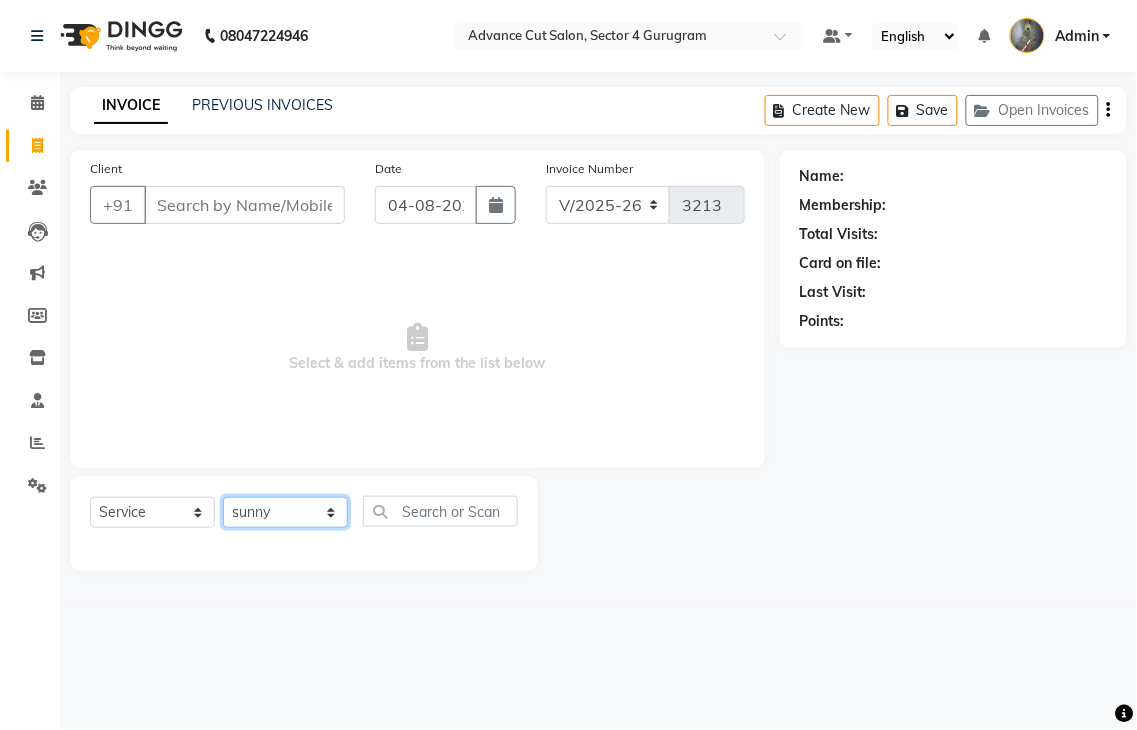click on "Select Stylist Admin chahit COUNTOR hardeep mamta manisha MONISH navi NOSHAD ALI rahul shatnam shweta singh sunny tip" 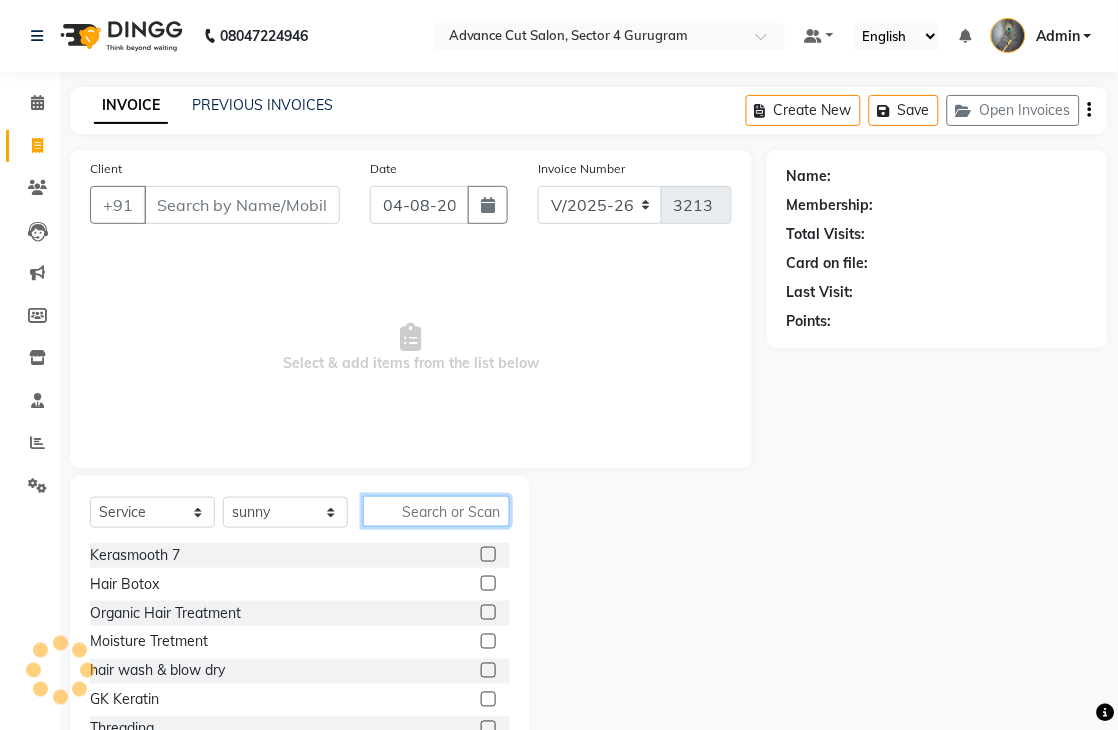 click 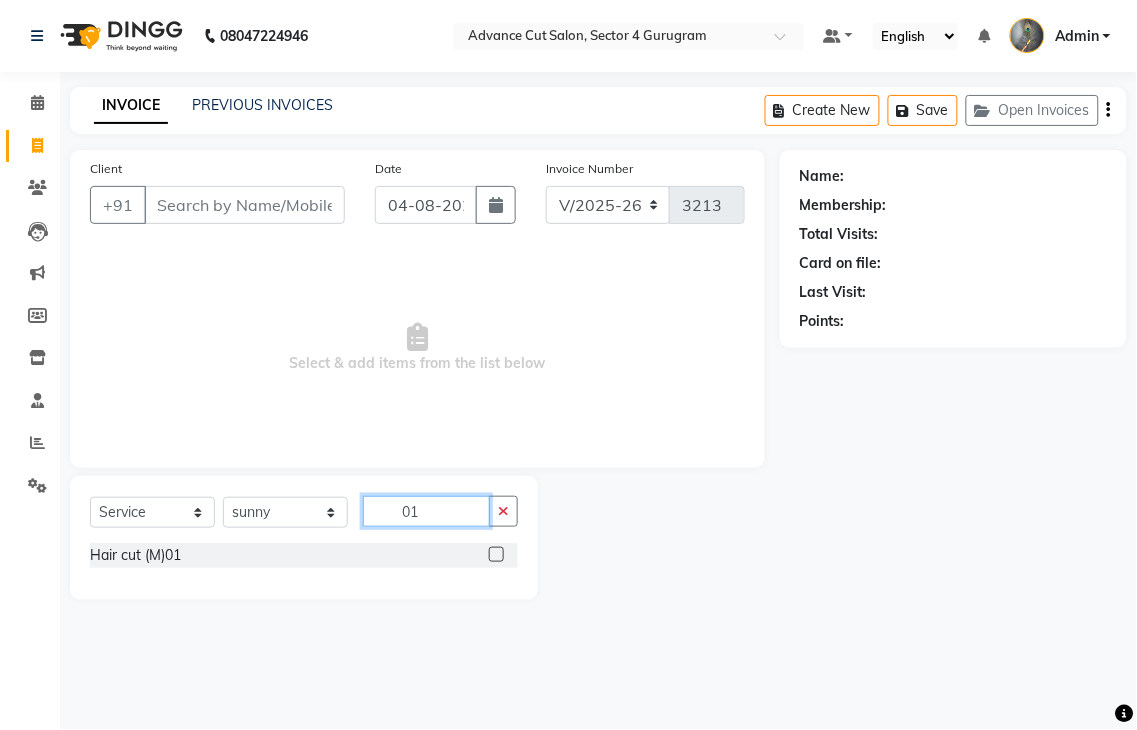 type on "0" 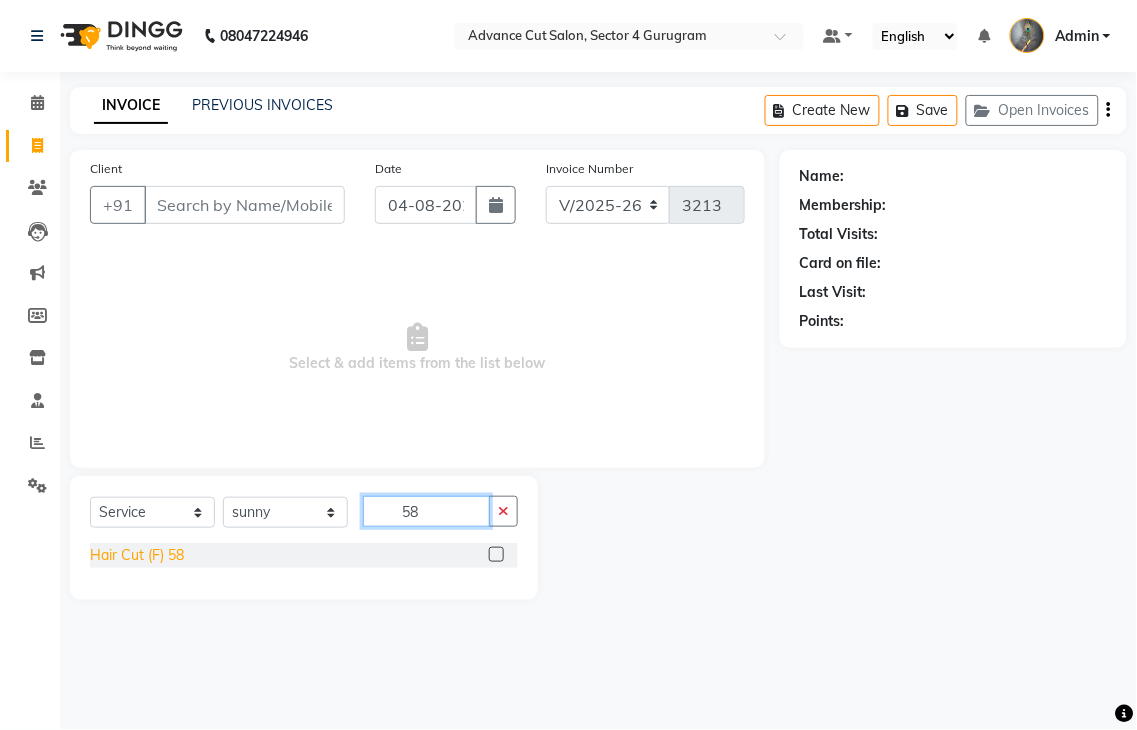 type on "58" 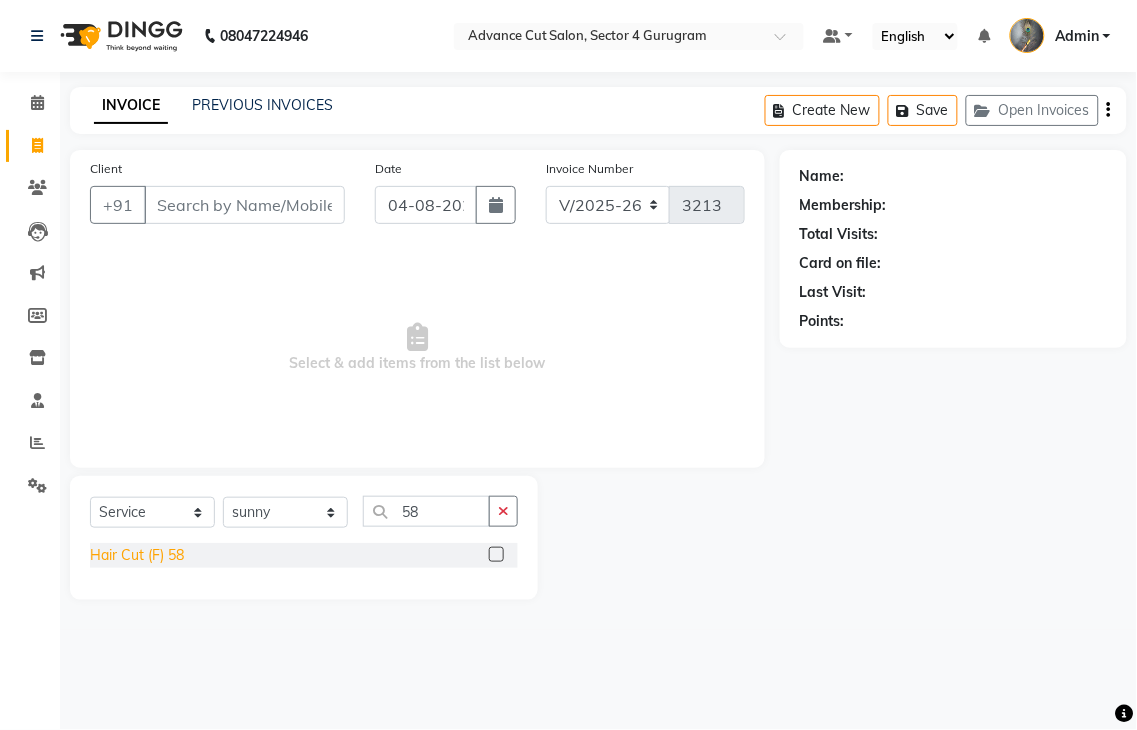 click on "Hair Cut (F) 58" 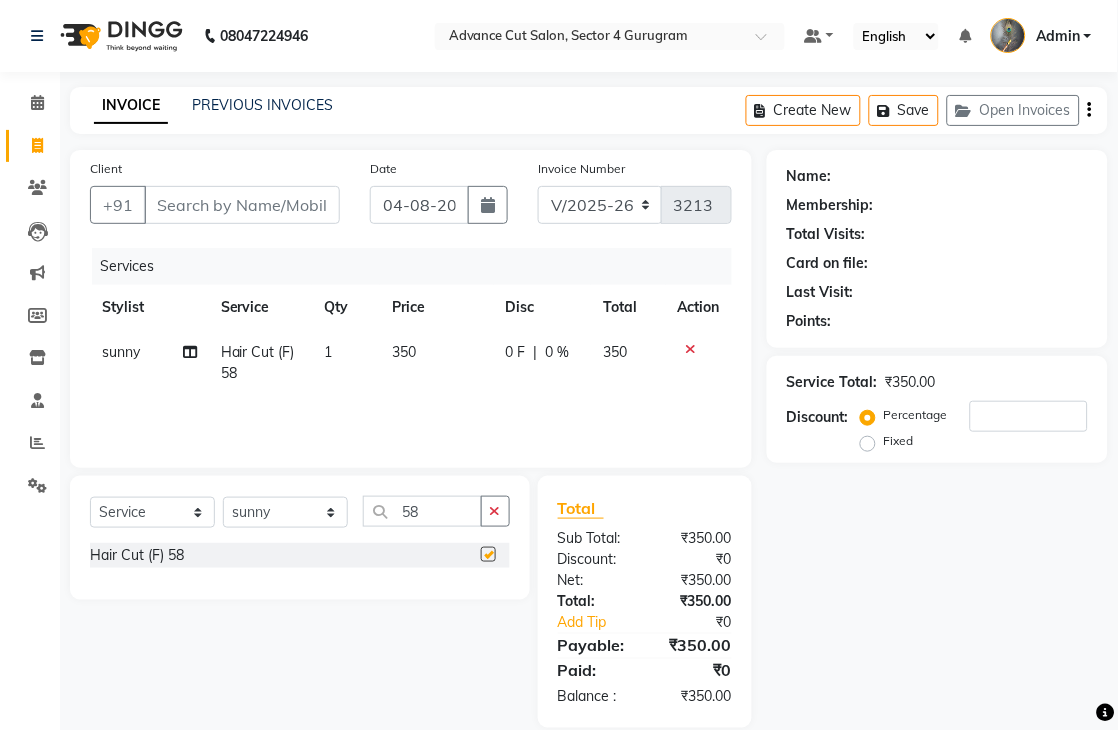 checkbox on "false" 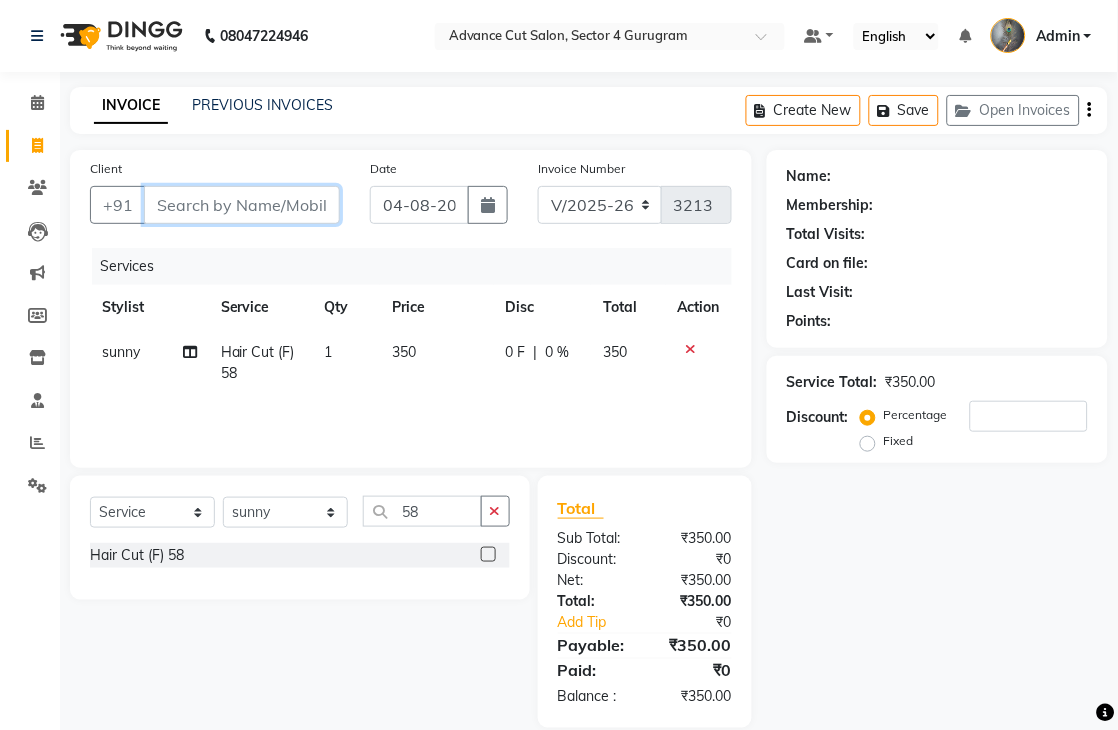 click on "Client" at bounding box center (242, 205) 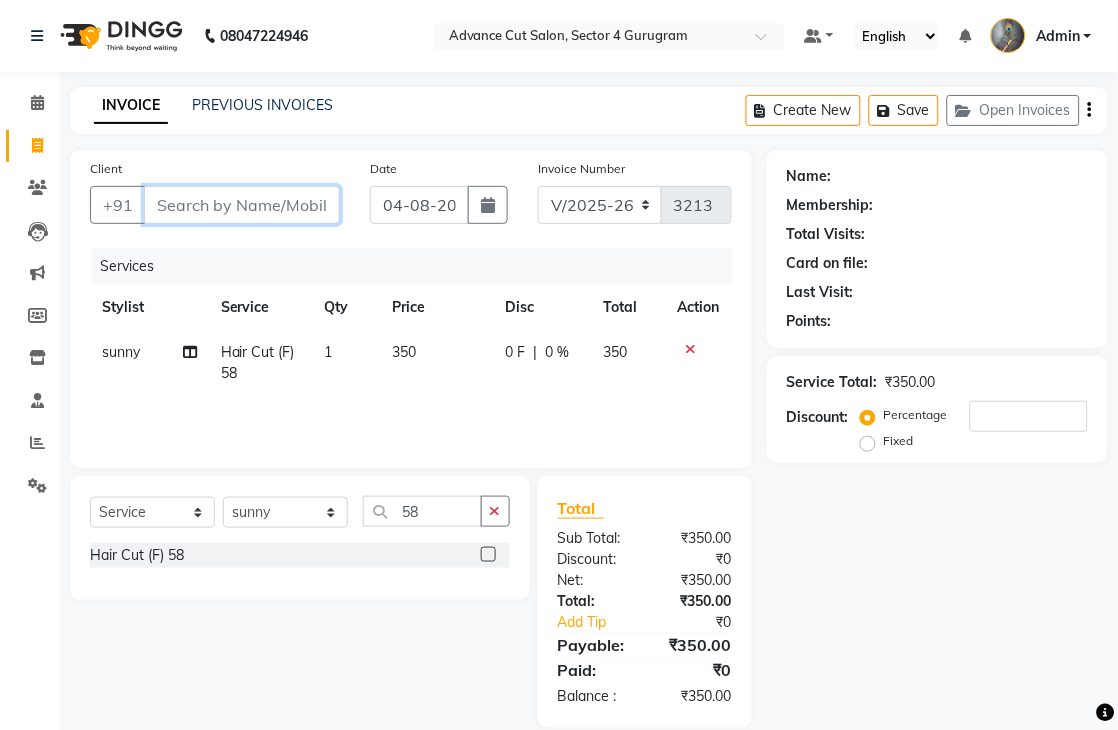 type on "8" 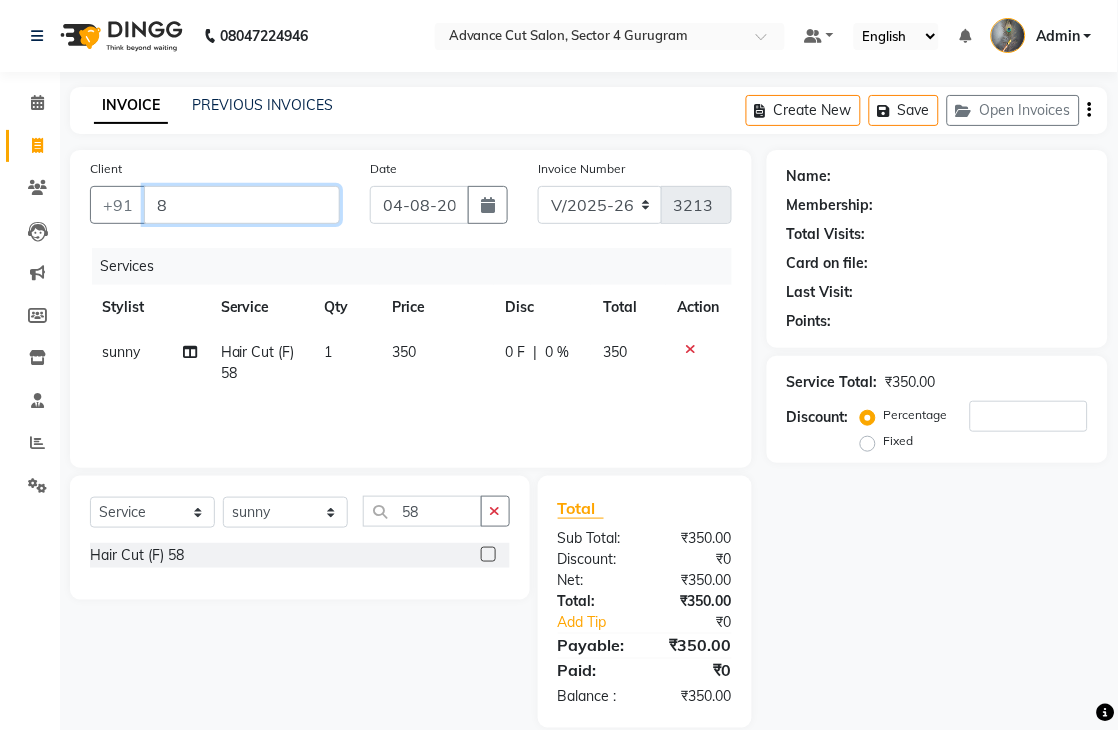 type on "0" 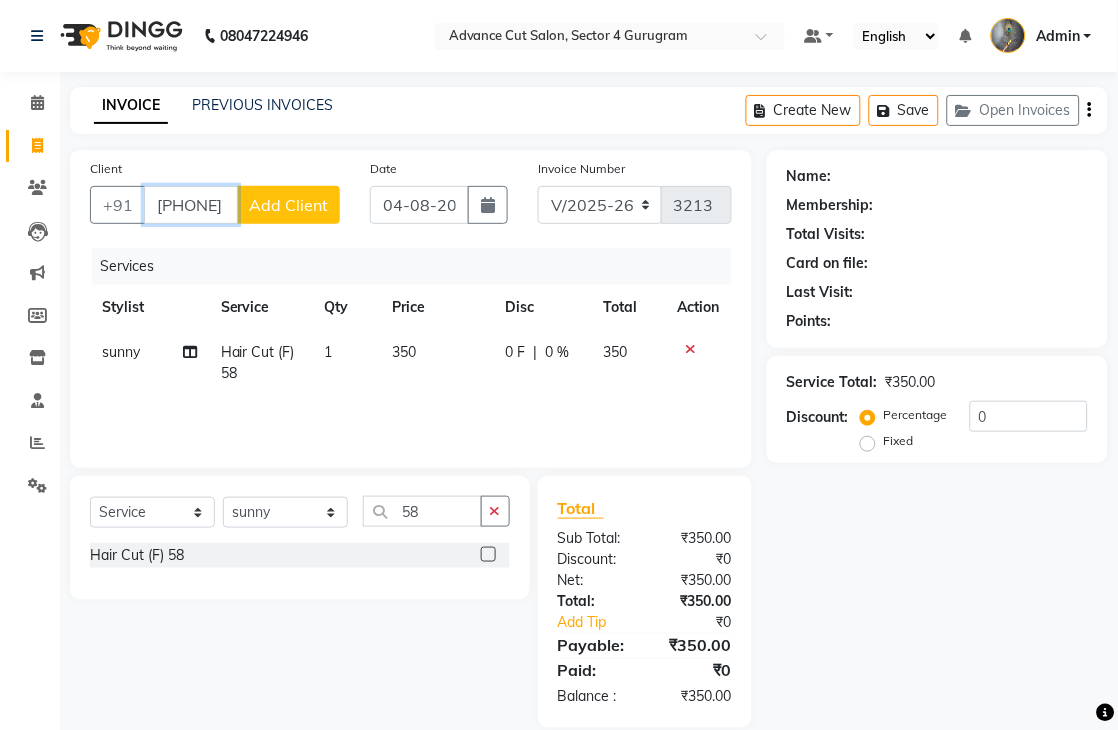 type on "8295822060" 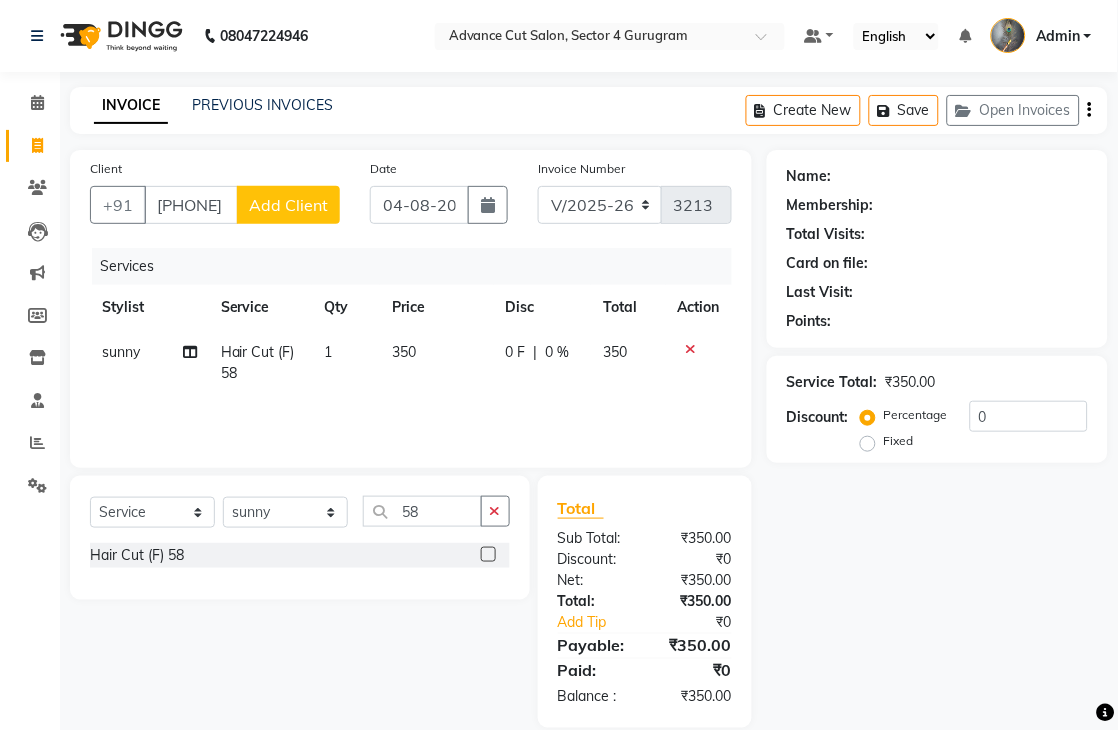 click on "Client +91 8295822060 Add Client" 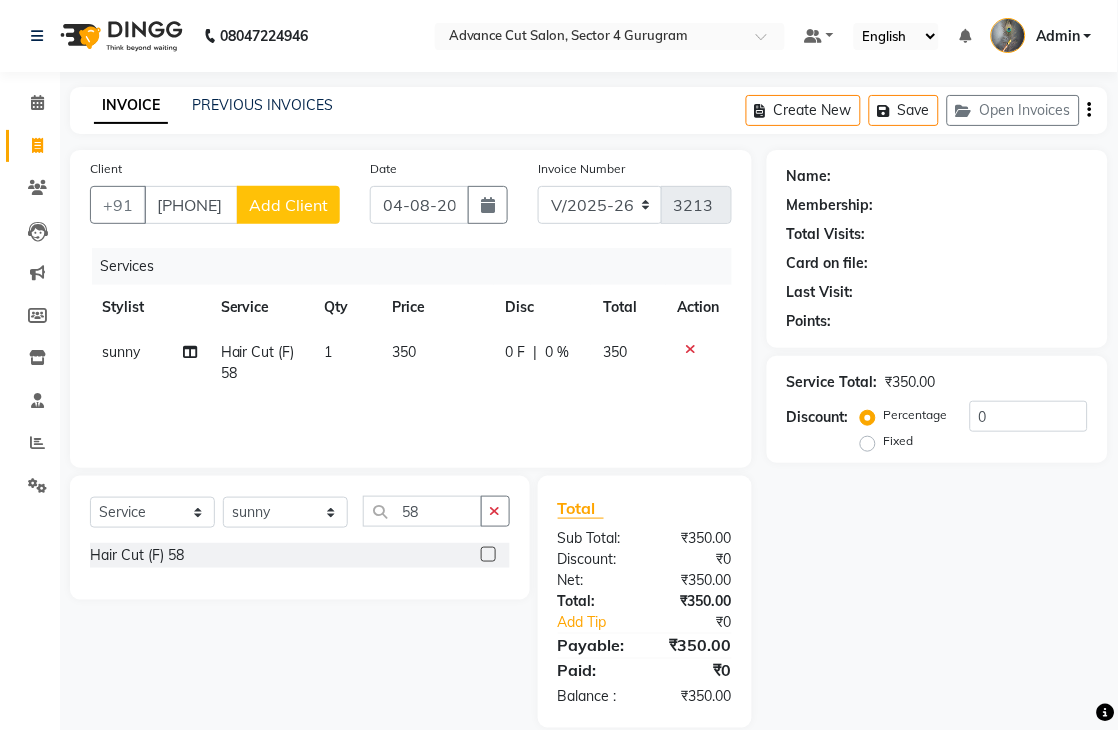 click on "Add Client" 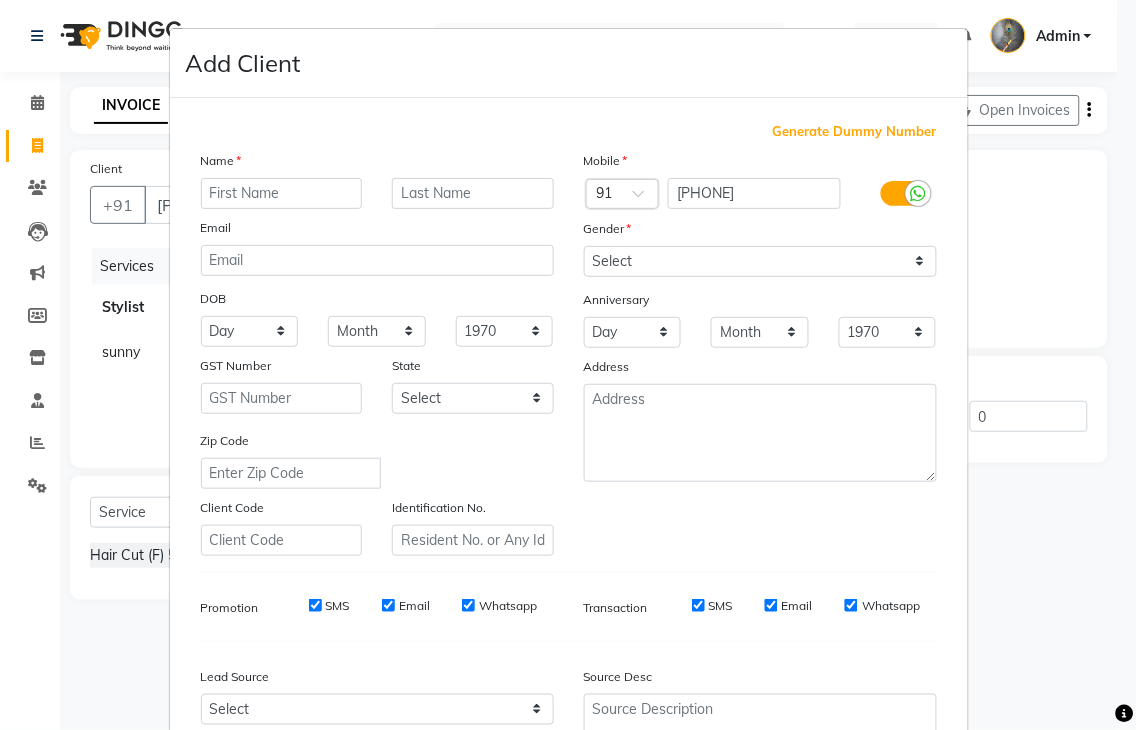 click at bounding box center (282, 193) 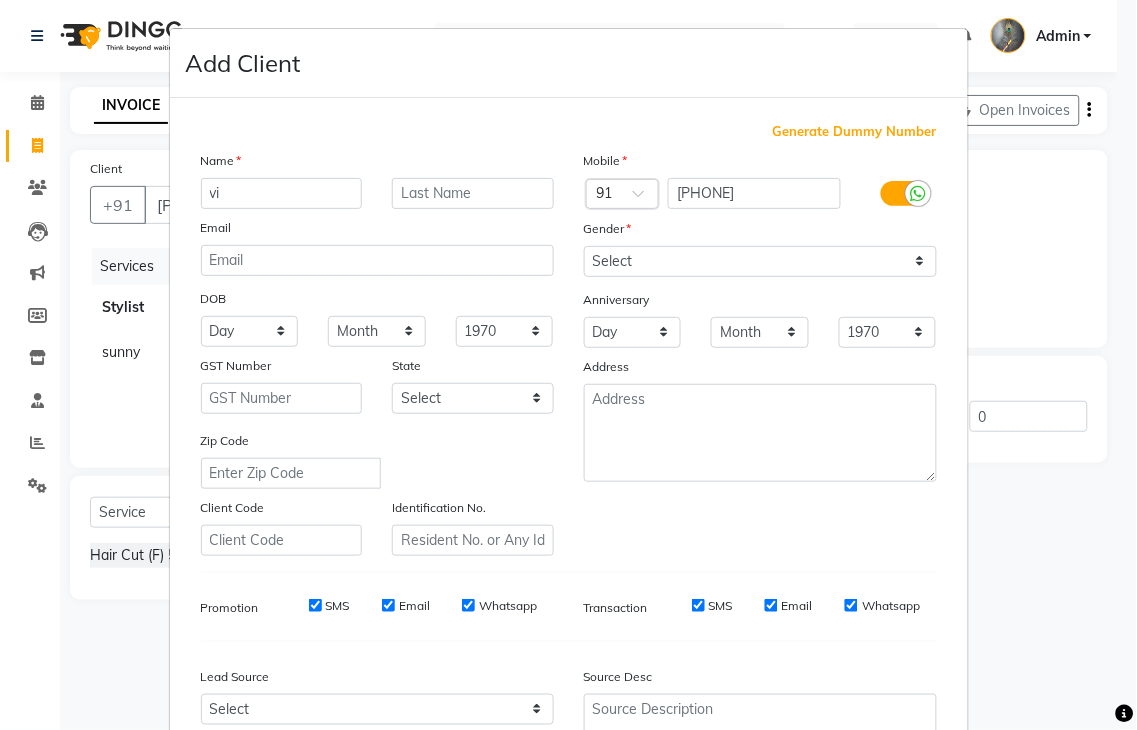 type on "v" 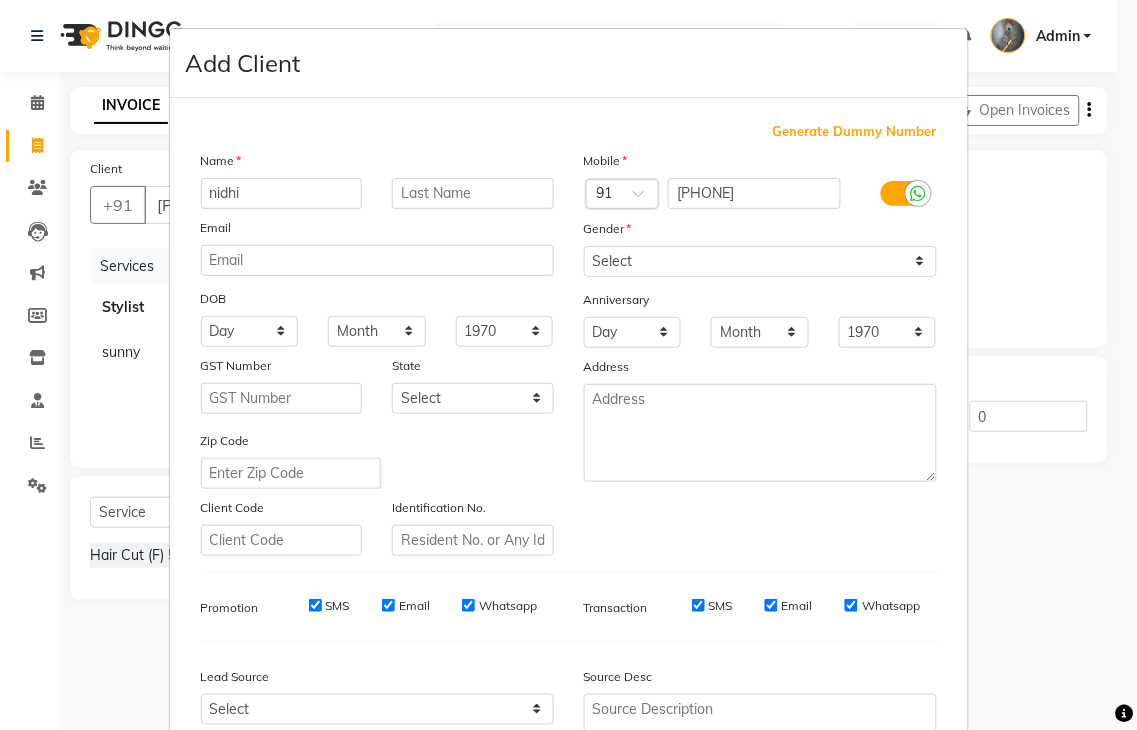 type on "nidhi" 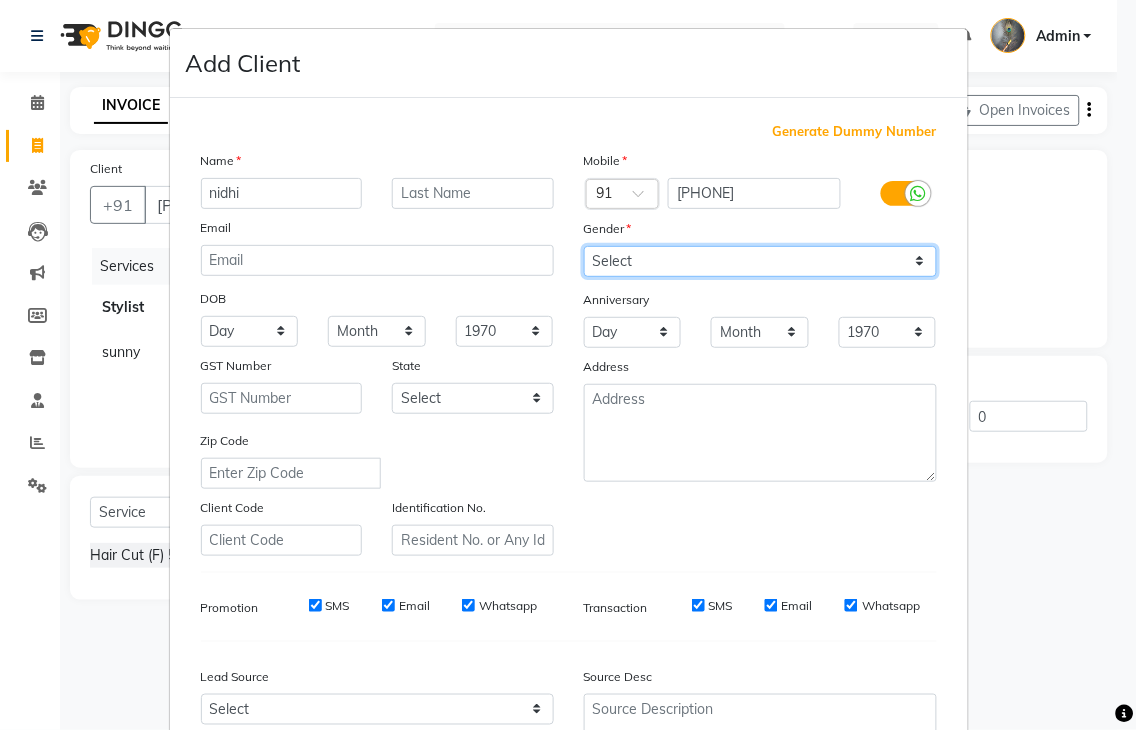 click on "Select Male Female Other Prefer Not To Say" at bounding box center [760, 261] 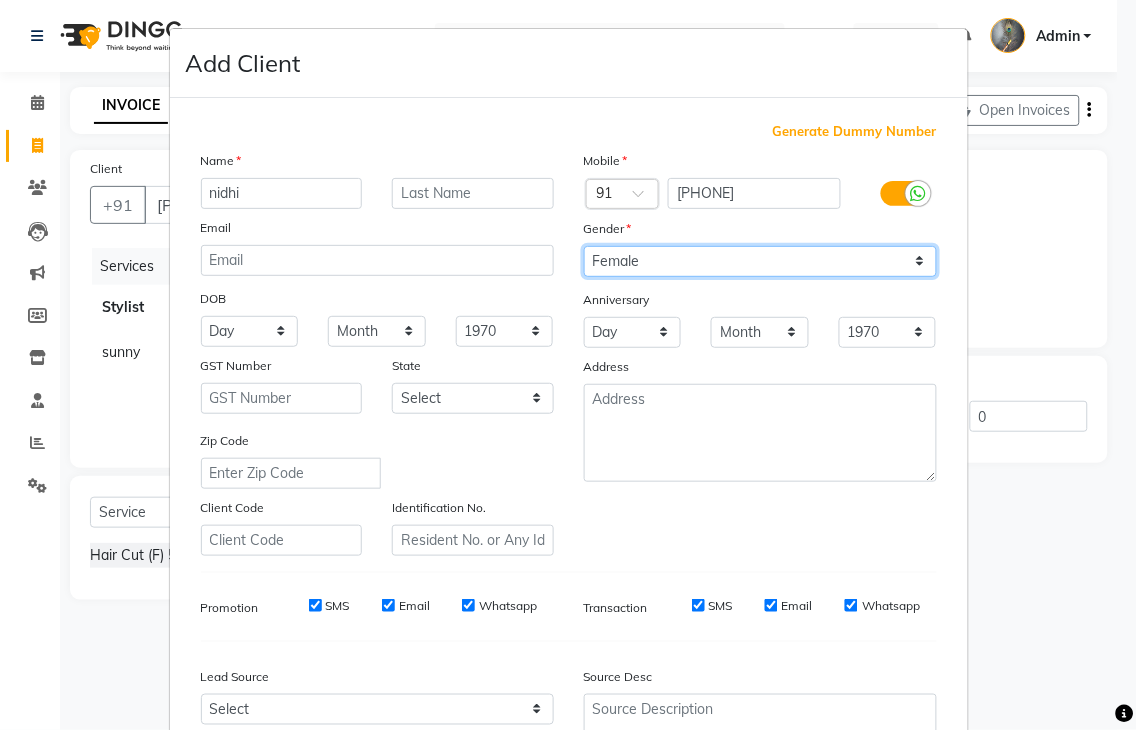 click on "Select Male Female Other Prefer Not To Say" at bounding box center [760, 261] 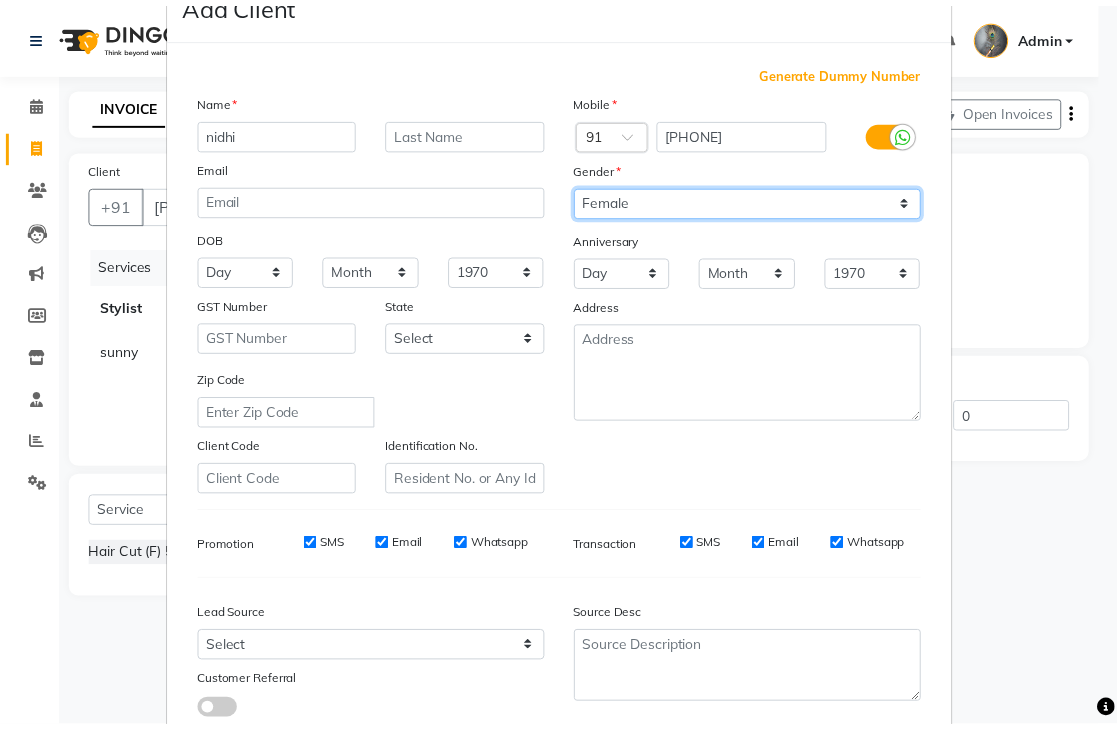 scroll, scrollTop: 194, scrollLeft: 0, axis: vertical 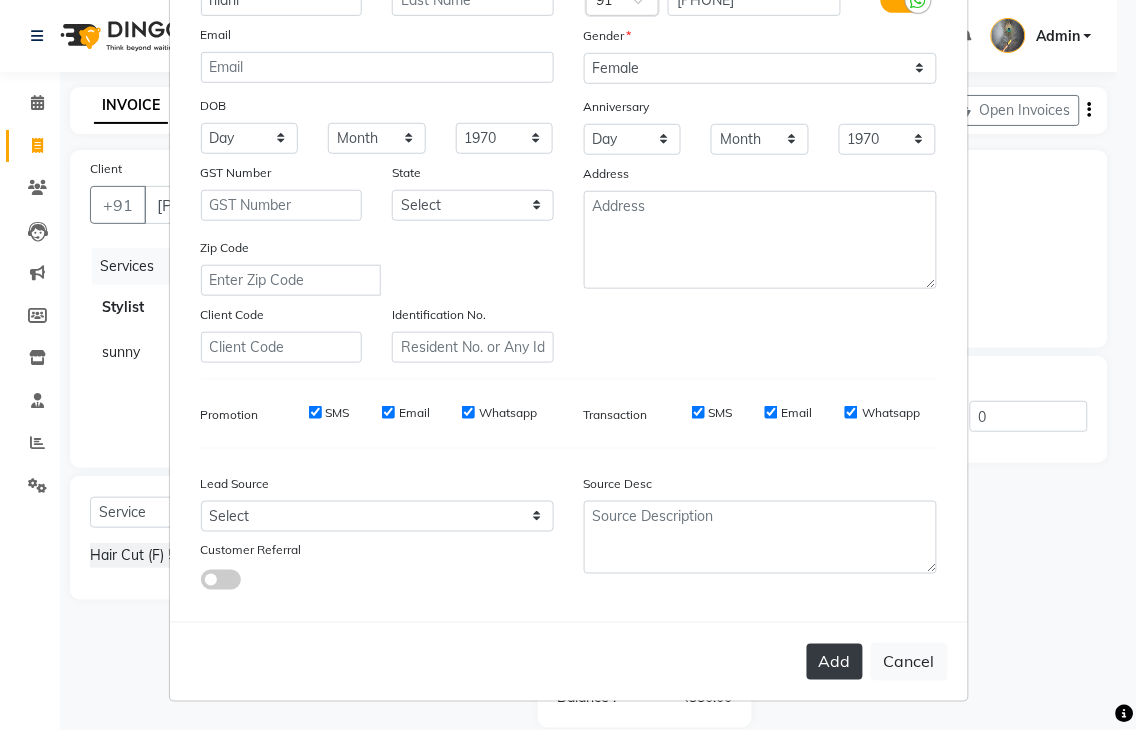 click on "Add" at bounding box center [835, 662] 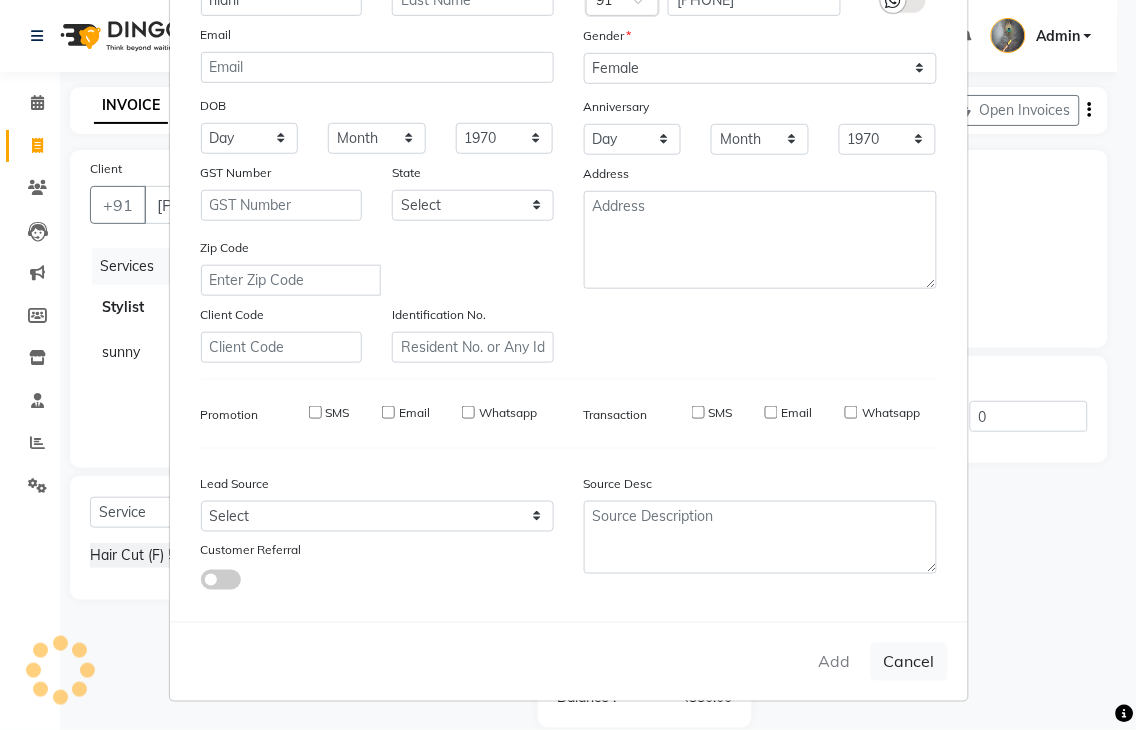 type 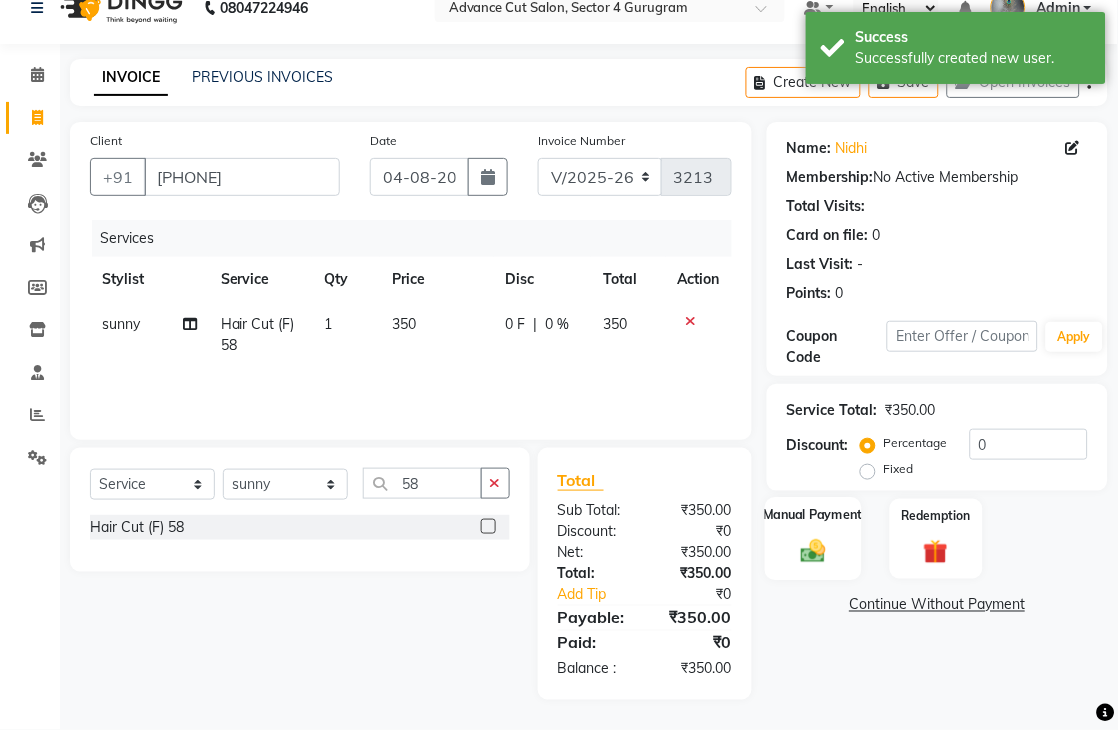 click 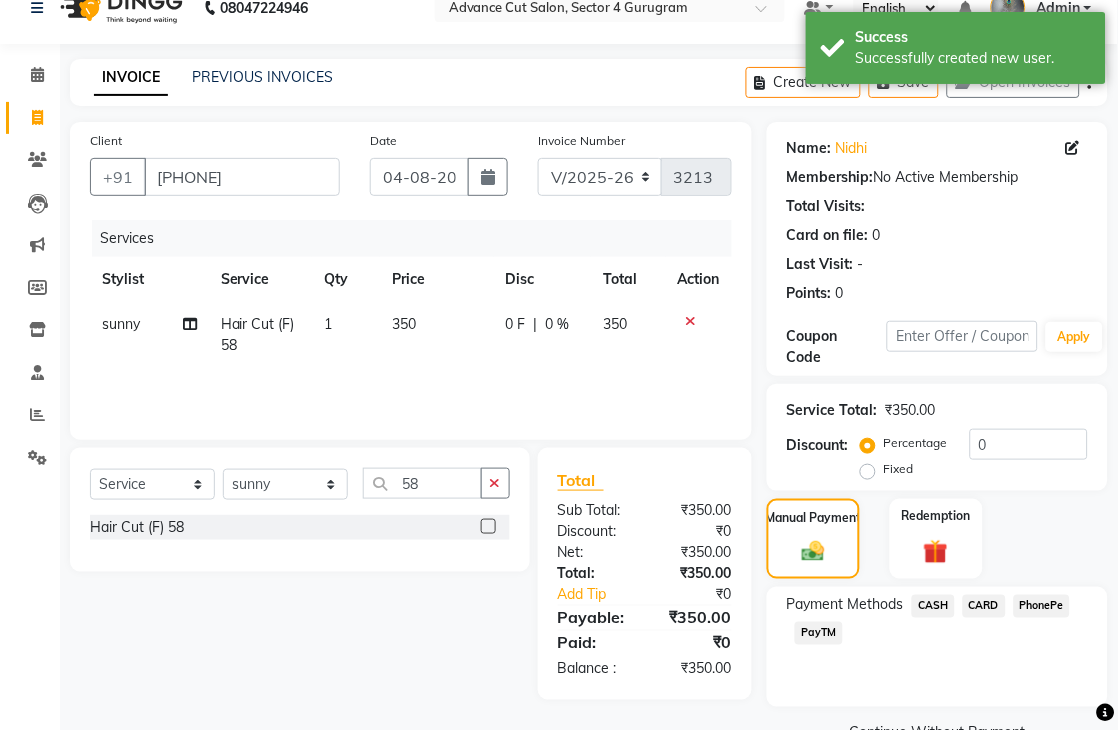 scroll, scrollTop: 75, scrollLeft: 0, axis: vertical 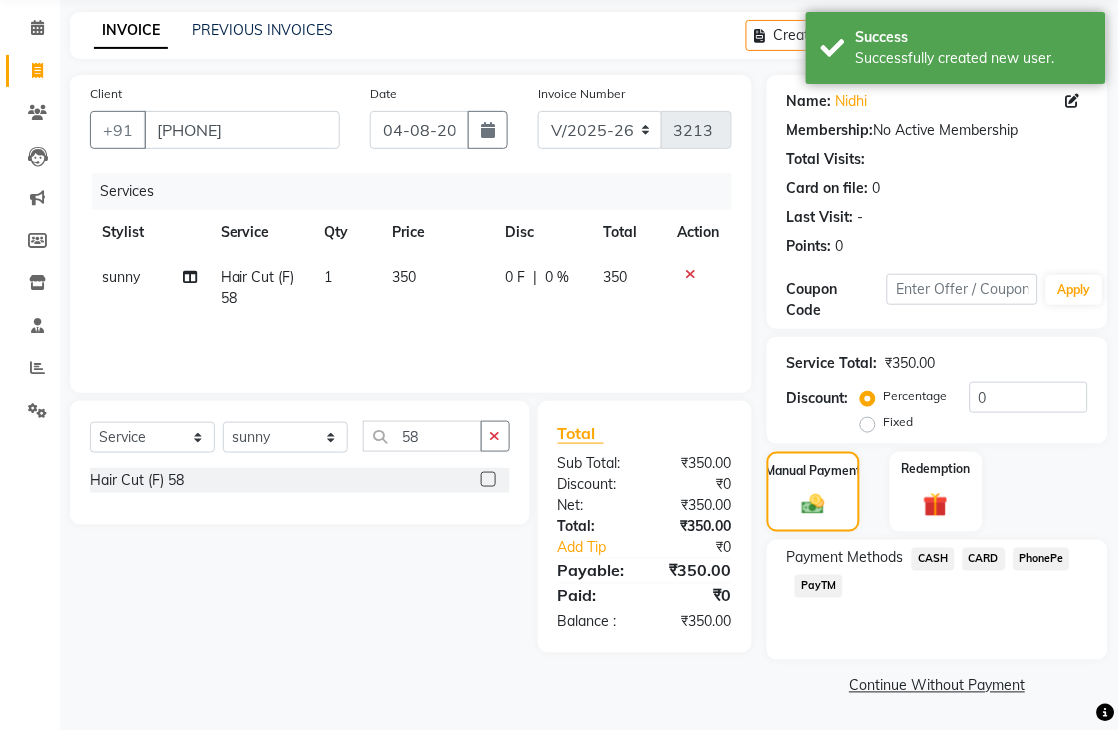 drag, startPoint x: 827, startPoint y: 587, endPoint x: 888, endPoint y: 598, distance: 61.983868 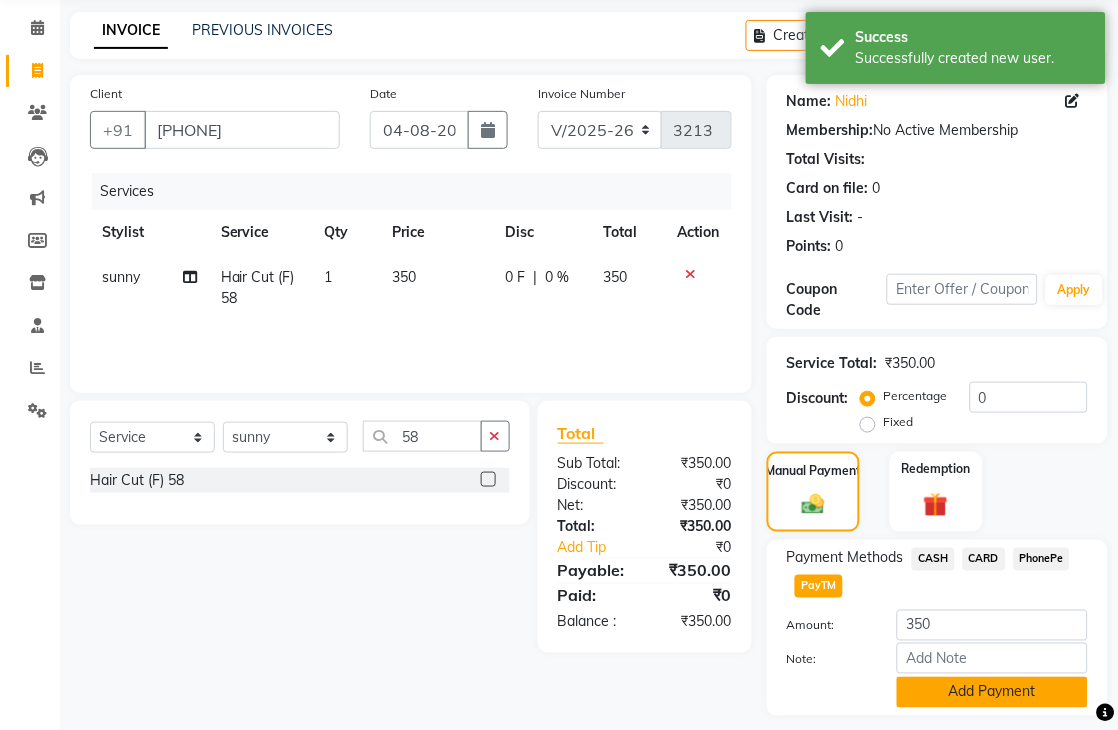 click on "Add Payment" 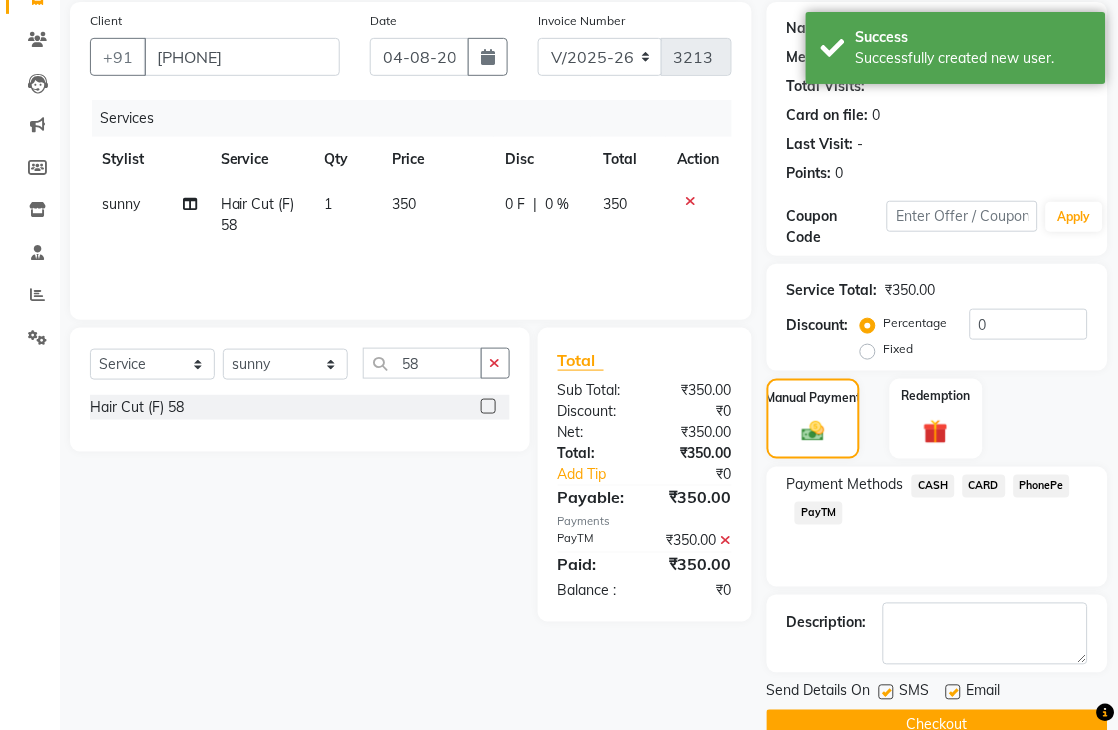 scroll, scrollTop: 188, scrollLeft: 0, axis: vertical 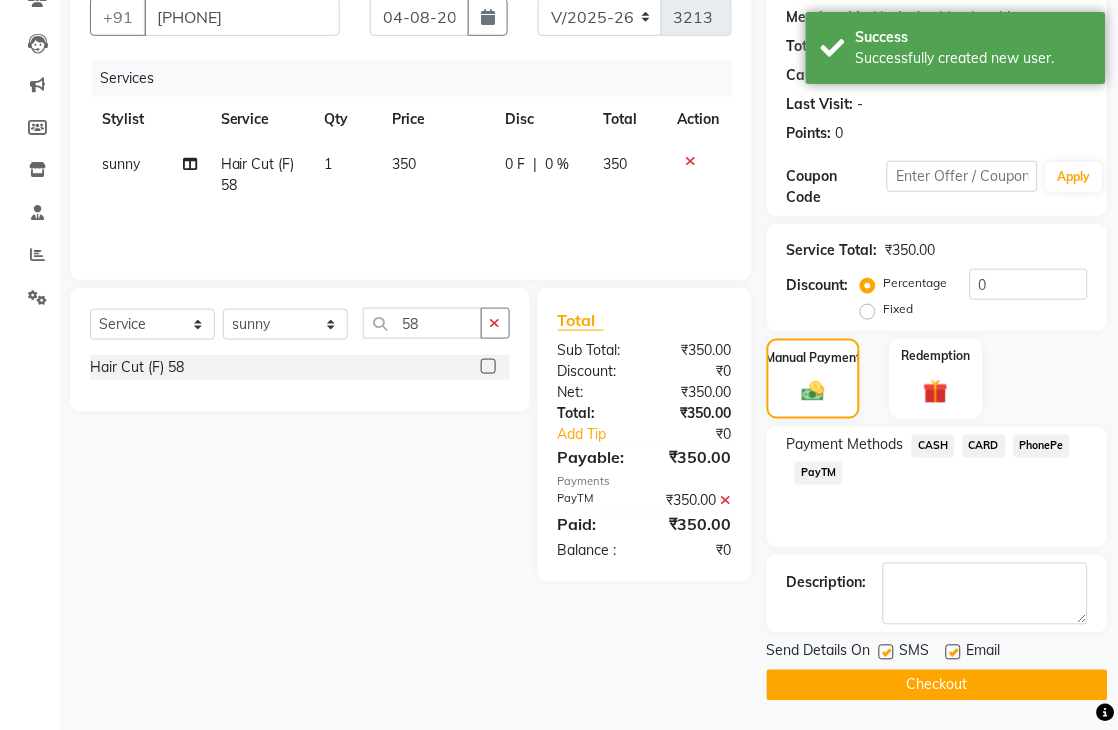 click on "Checkout" 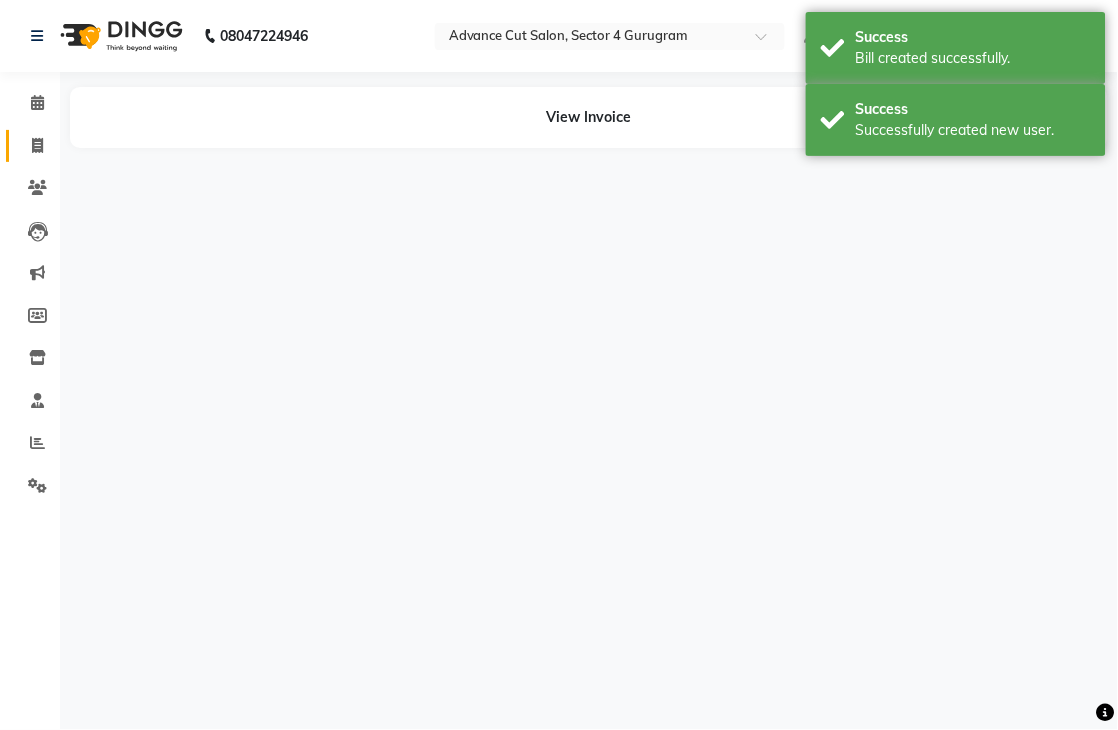 scroll, scrollTop: 0, scrollLeft: 0, axis: both 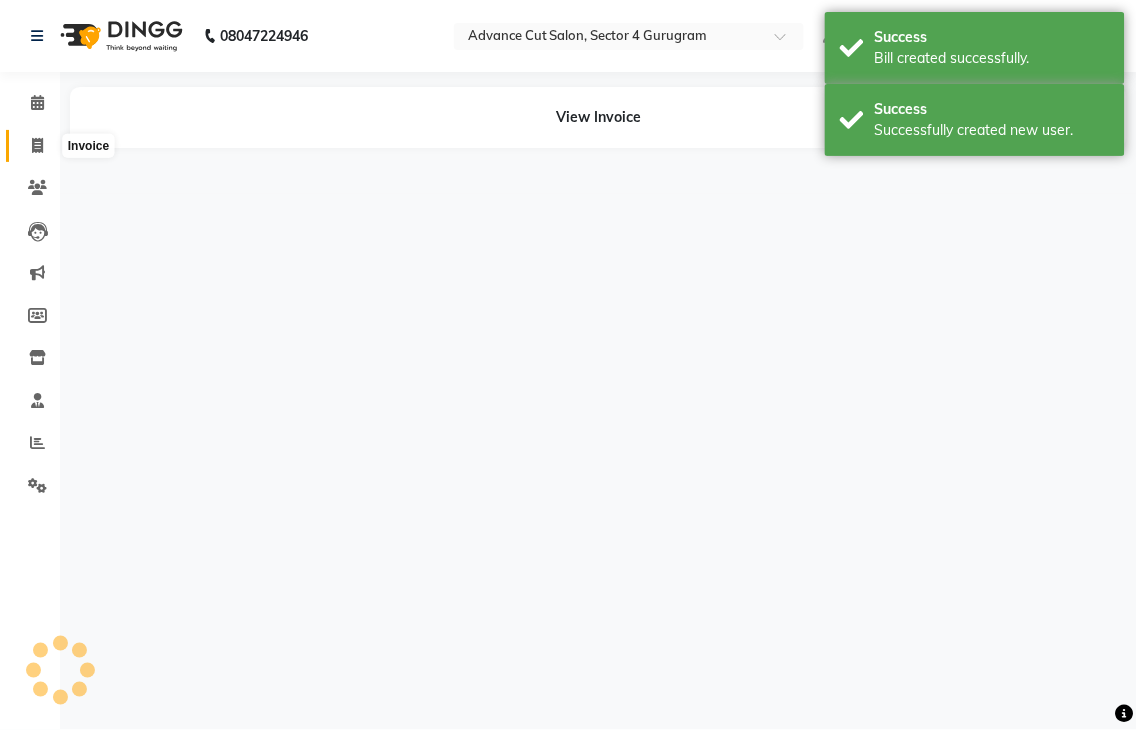 click 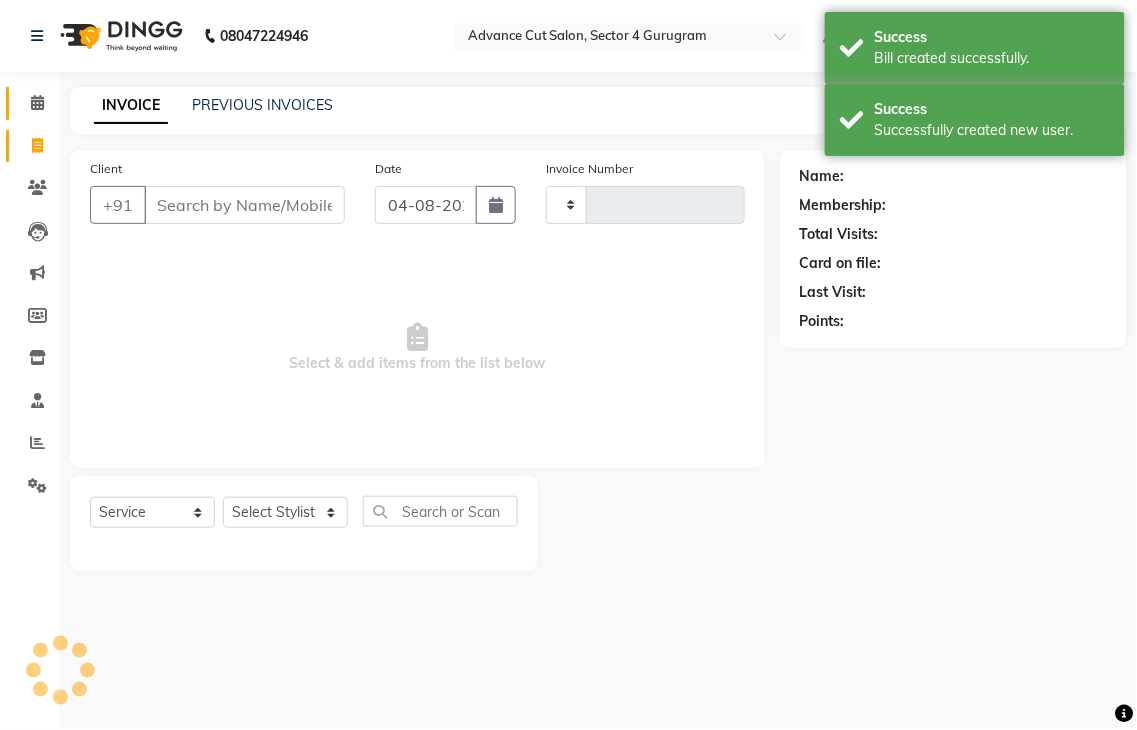 type on "3214" 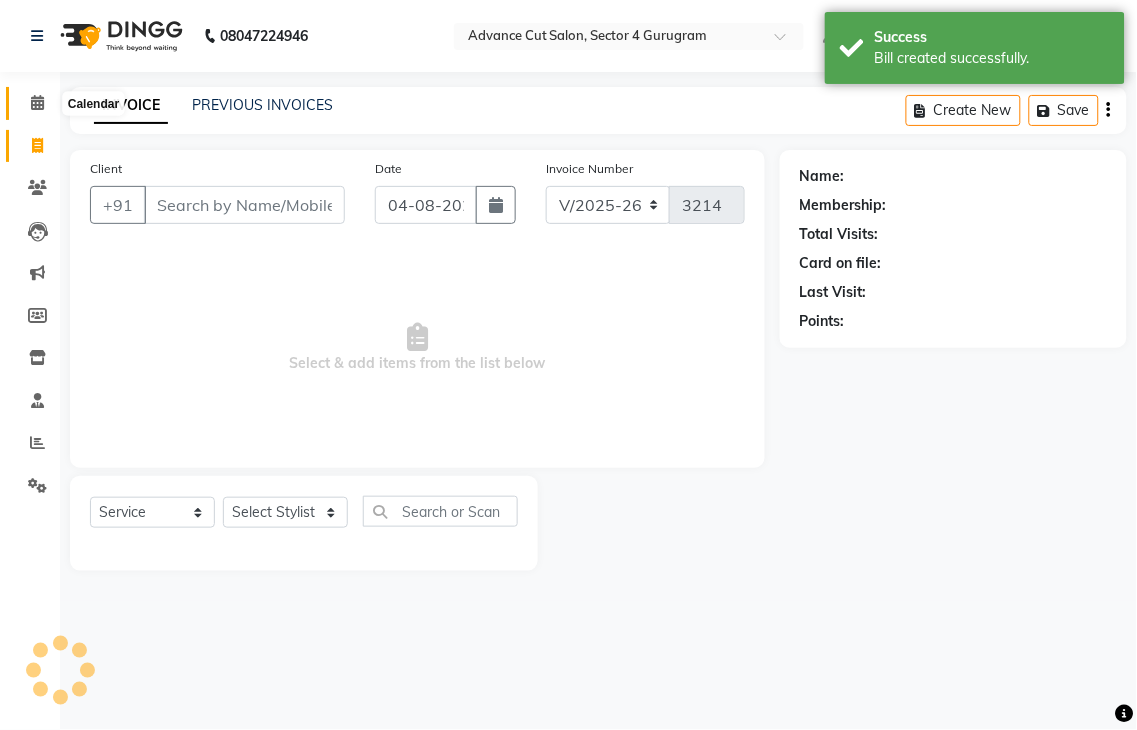 click 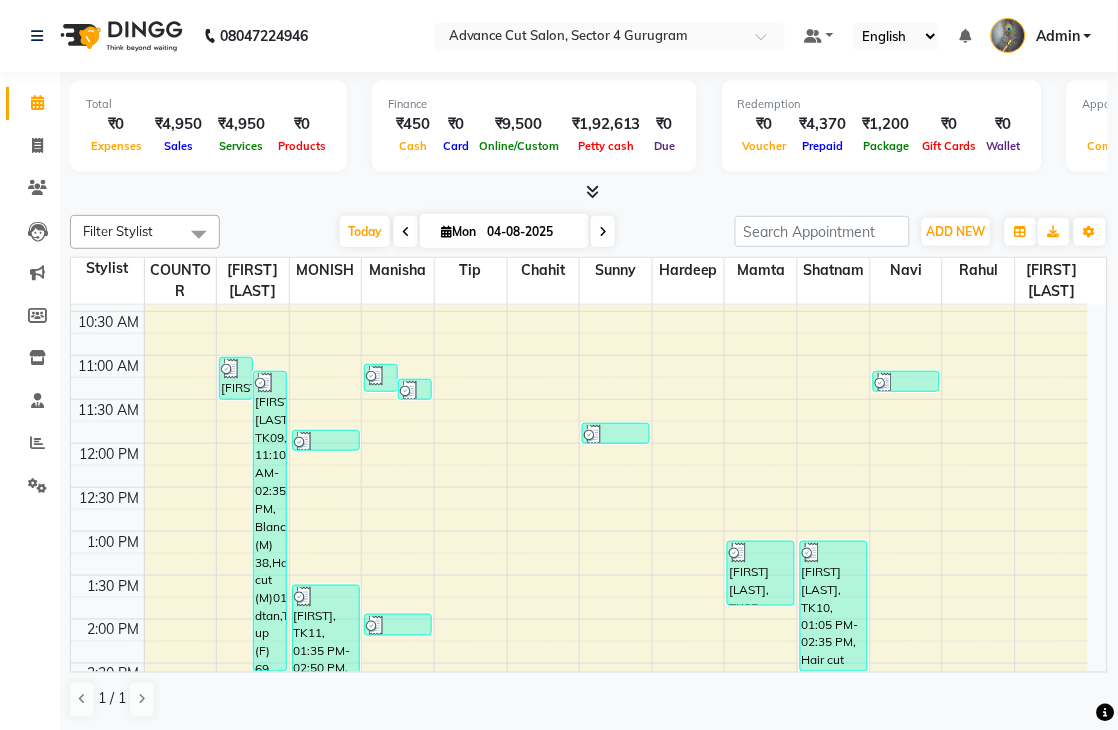 scroll, scrollTop: 225, scrollLeft: 0, axis: vertical 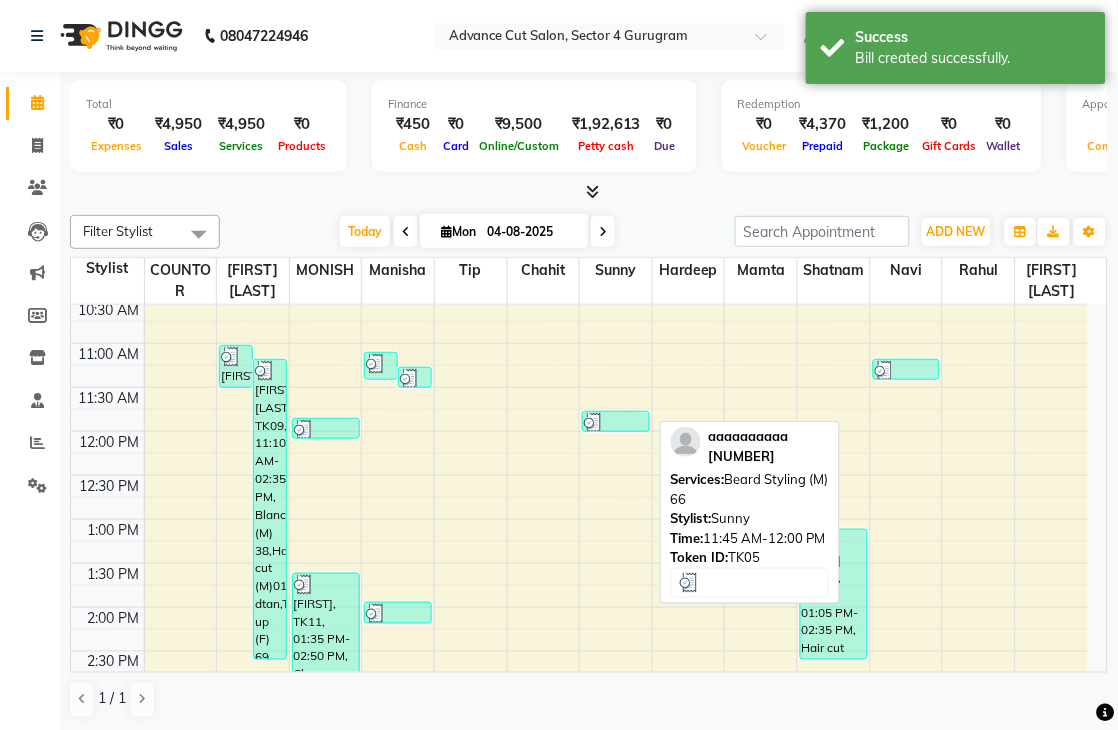 click at bounding box center [616, 423] 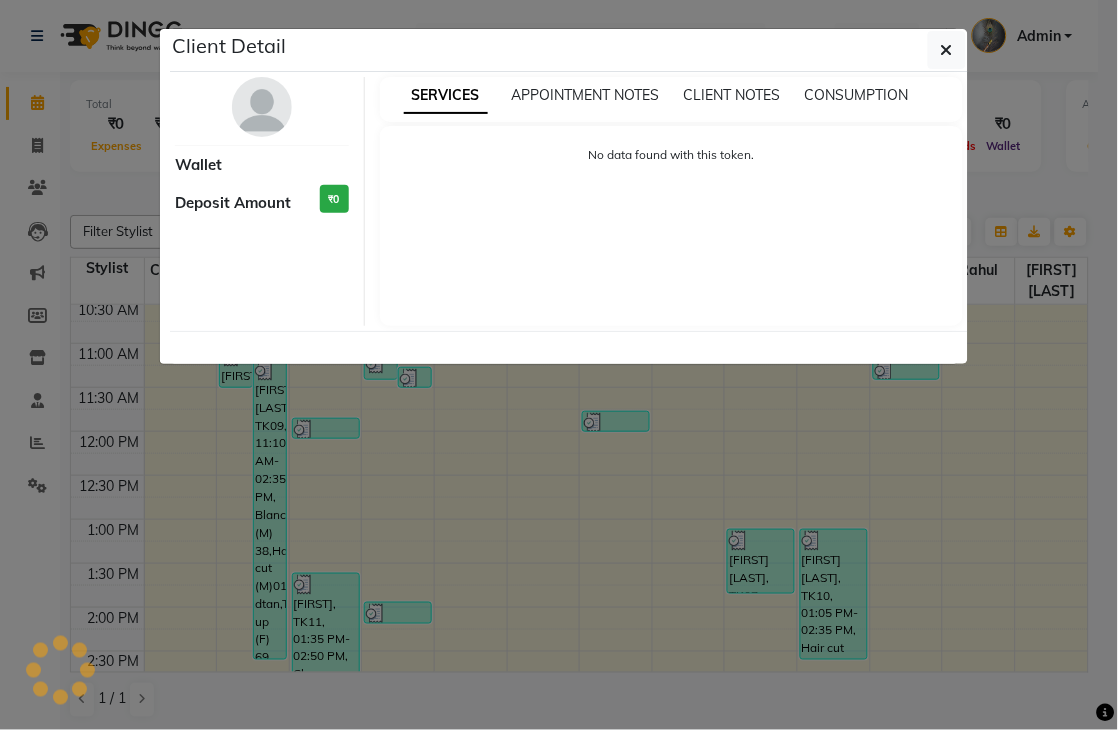select on "3" 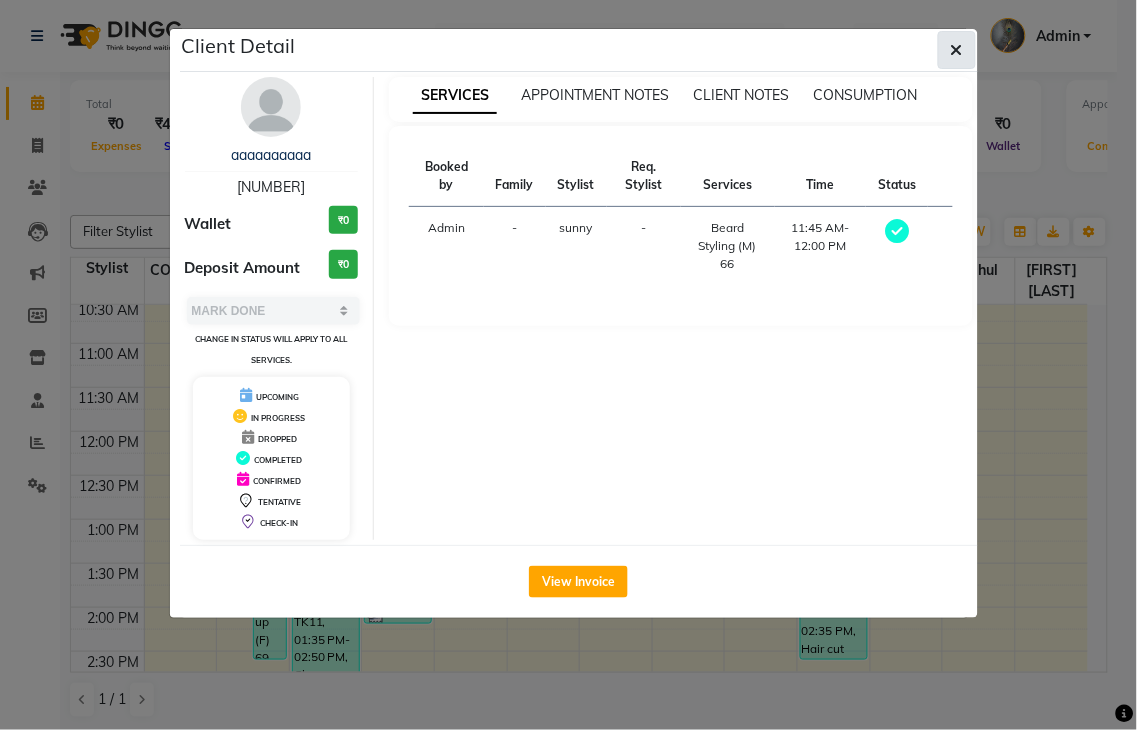 click 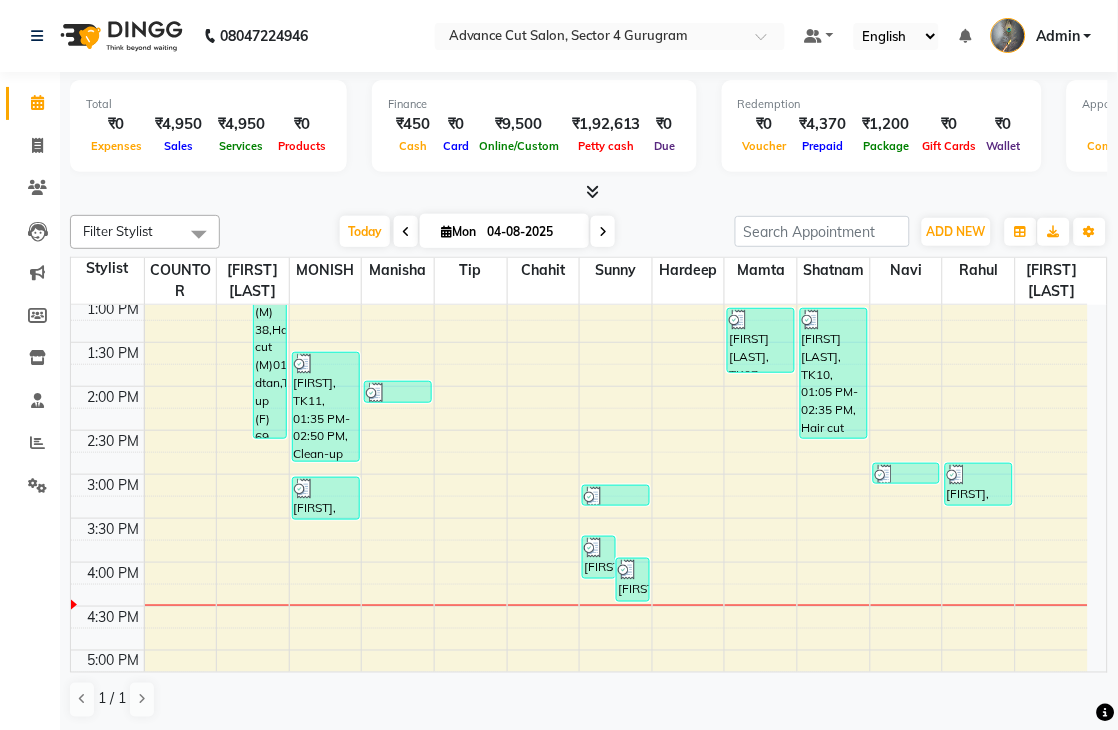 scroll, scrollTop: 447, scrollLeft: 0, axis: vertical 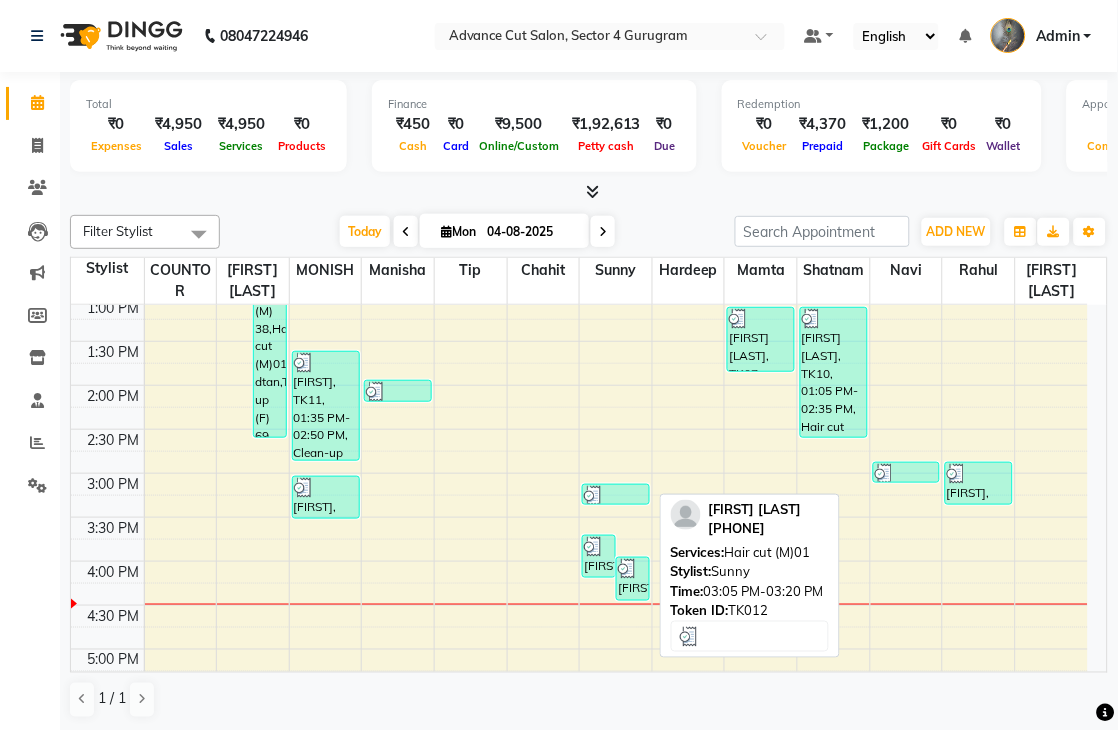 click at bounding box center (616, 496) 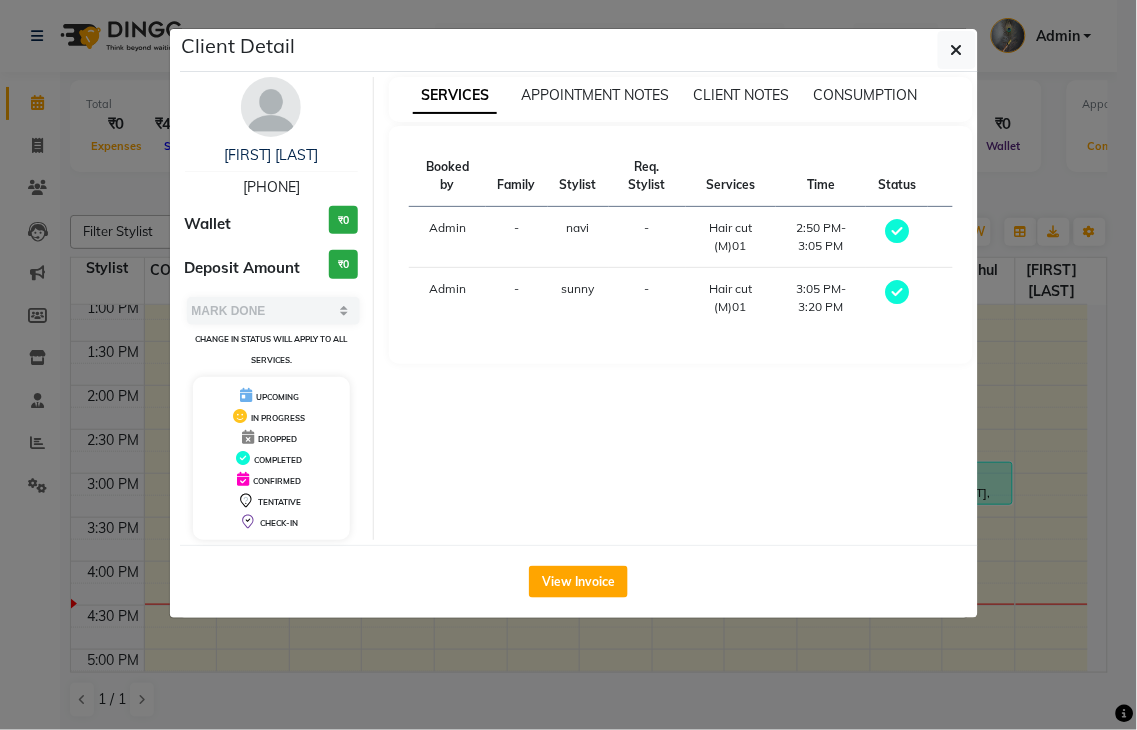 click on "Client Detail  Pinky GOSWAMI   8860651870 Wallet ₹0 Deposit Amount  ₹0  Select MARK DONE UPCOMING Change in status will apply to all services. UPCOMING IN PROGRESS DROPPED COMPLETED CONFIRMED TENTATIVE CHECK-IN SERVICES APPOINTMENT NOTES CLIENT NOTES CONSUMPTION Booked by Family Stylist Req. Stylist Services Time Status  Admin  - navi -  Hair cut (M)01   2:50 PM-3:05 PM   Admin  - sunny -  Hair cut (M)01   3:05 PM-3:20 PM   View Invoice" 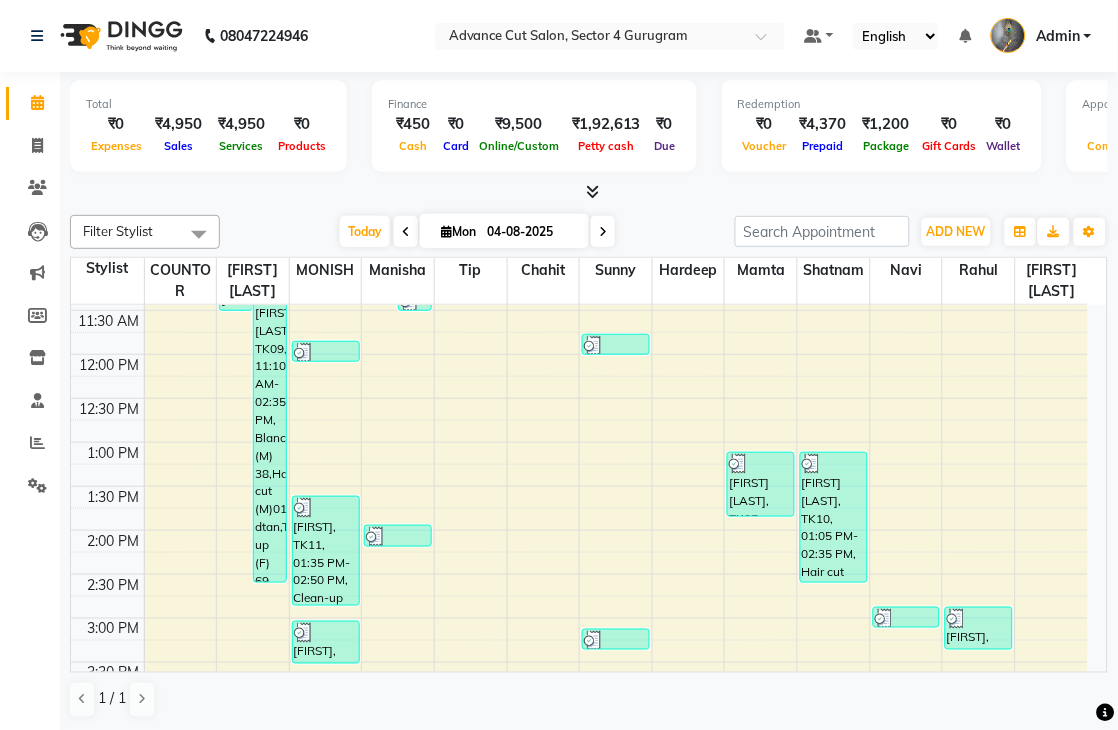scroll, scrollTop: 447, scrollLeft: 0, axis: vertical 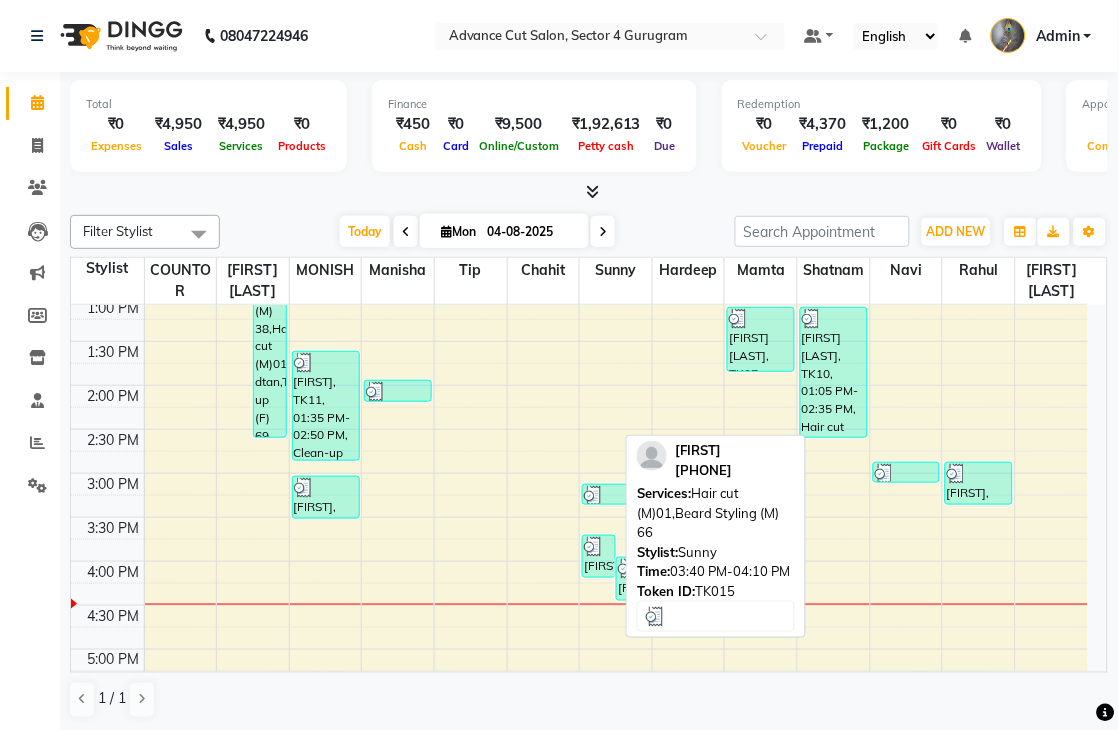 click at bounding box center (599, 547) 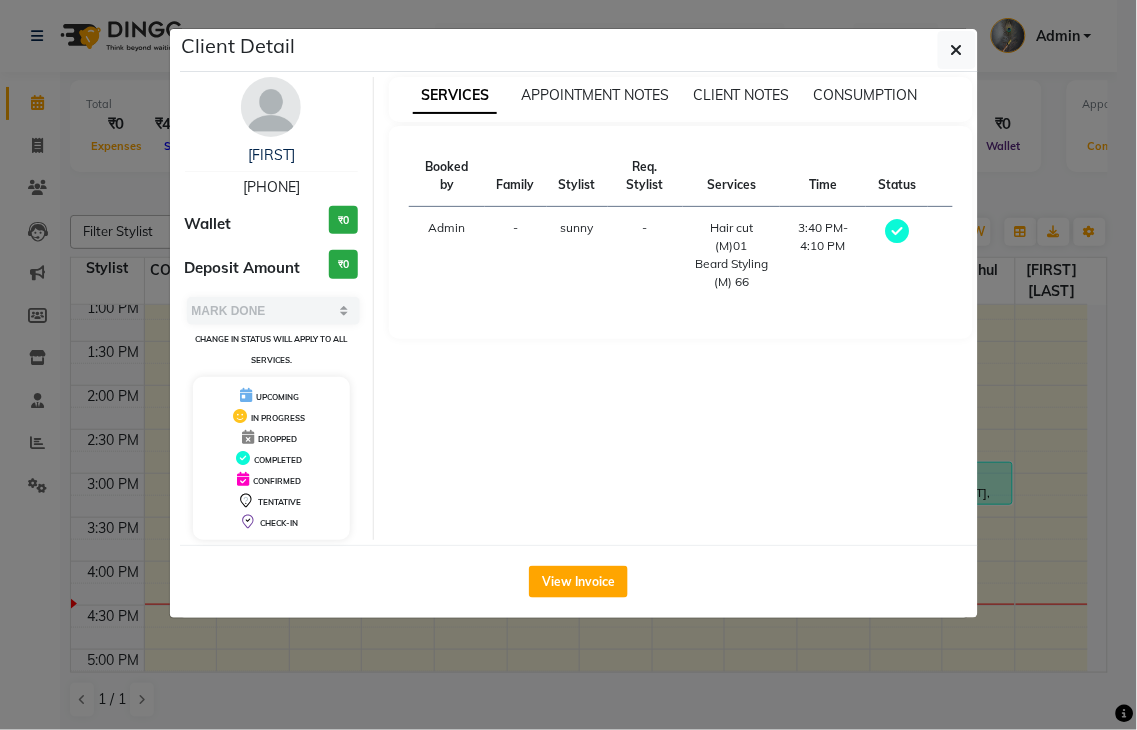 click on "Client Detail  buuman    7404260639 Wallet ₹0 Deposit Amount  ₹0  Select MARK DONE UPCOMING Change in status will apply to all services. UPCOMING IN PROGRESS DROPPED COMPLETED CONFIRMED TENTATIVE CHECK-IN SERVICES APPOINTMENT NOTES CLIENT NOTES CONSUMPTION Booked by Family Stylist Req. Stylist Services Time Status  Admin  - sunny -  Hair cut (M)01   Beard Styling (M) 66   3:40 PM-4:10 PM   View Invoice" 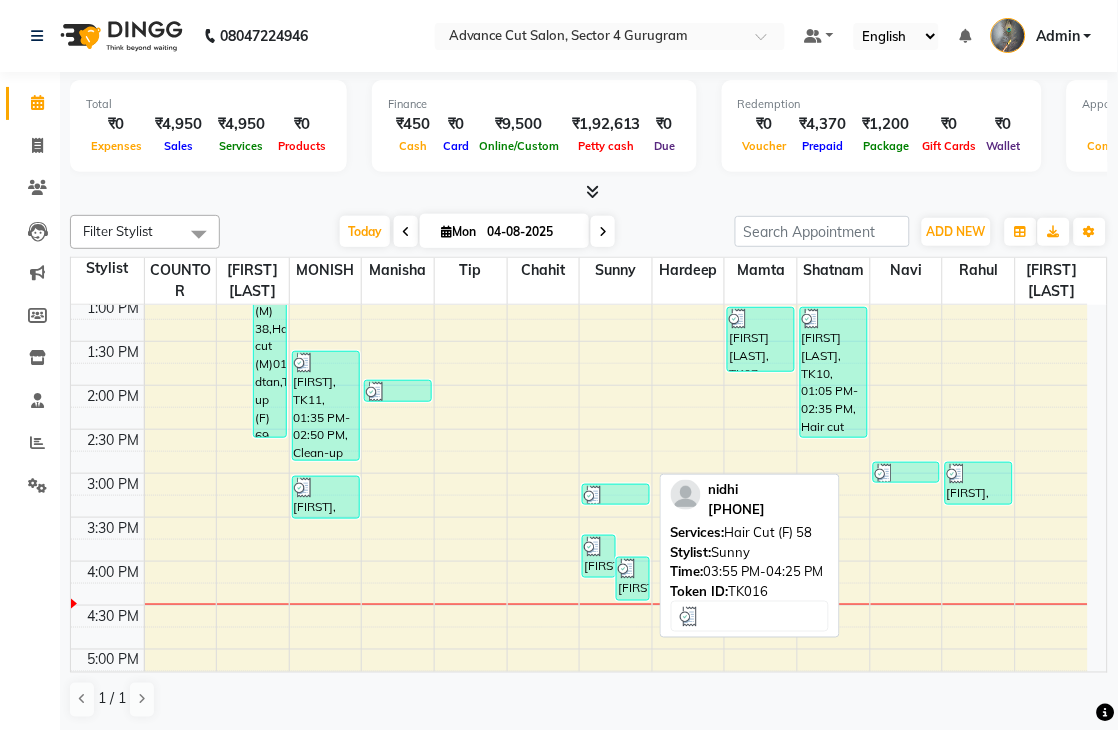 click on "nidhi, TK16, 03:55 PM-04:25 PM, Hair Cut (F) 58" at bounding box center (633, 579) 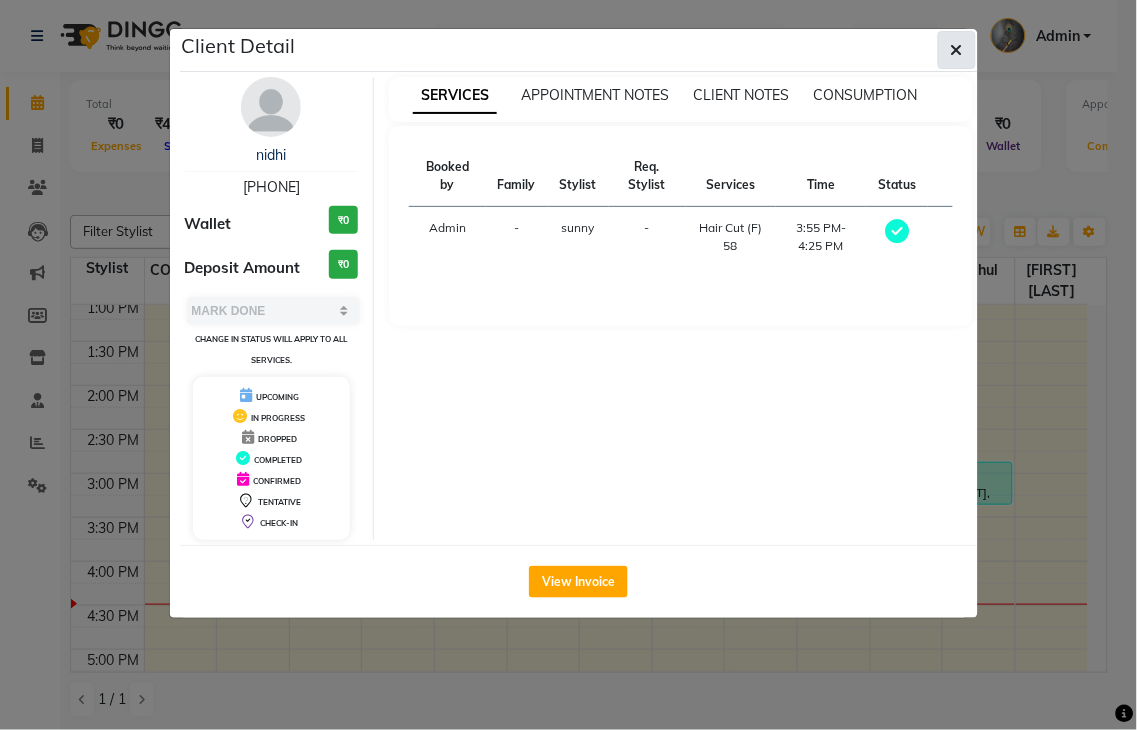 click 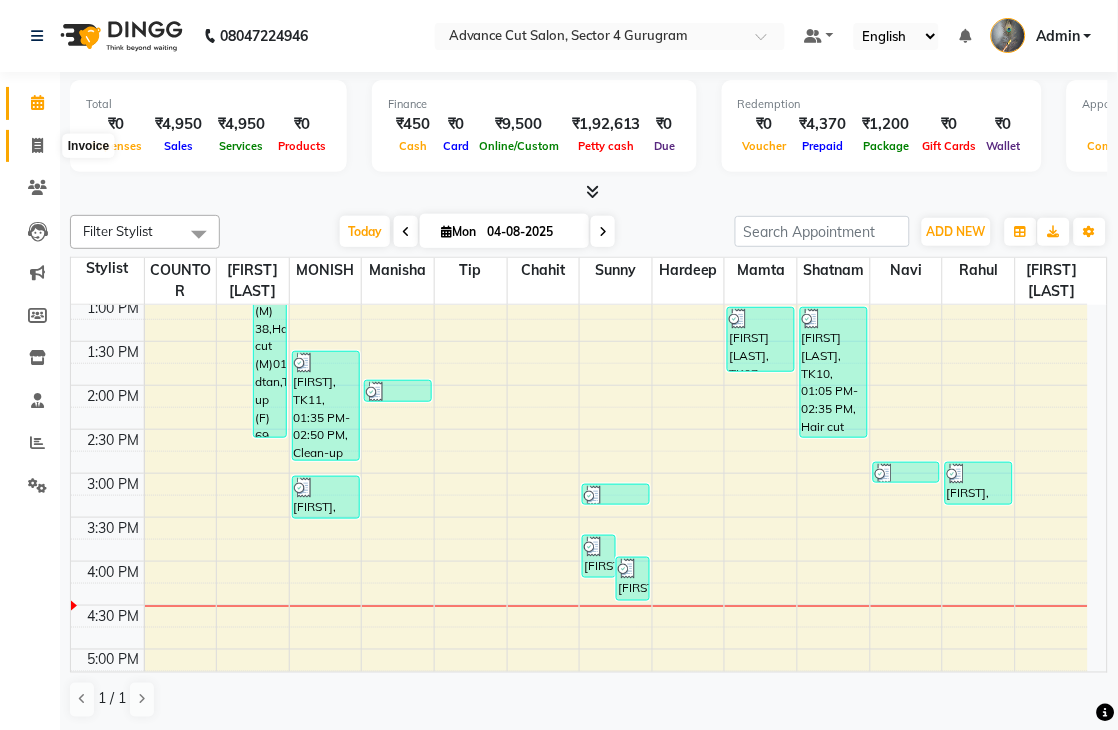 click 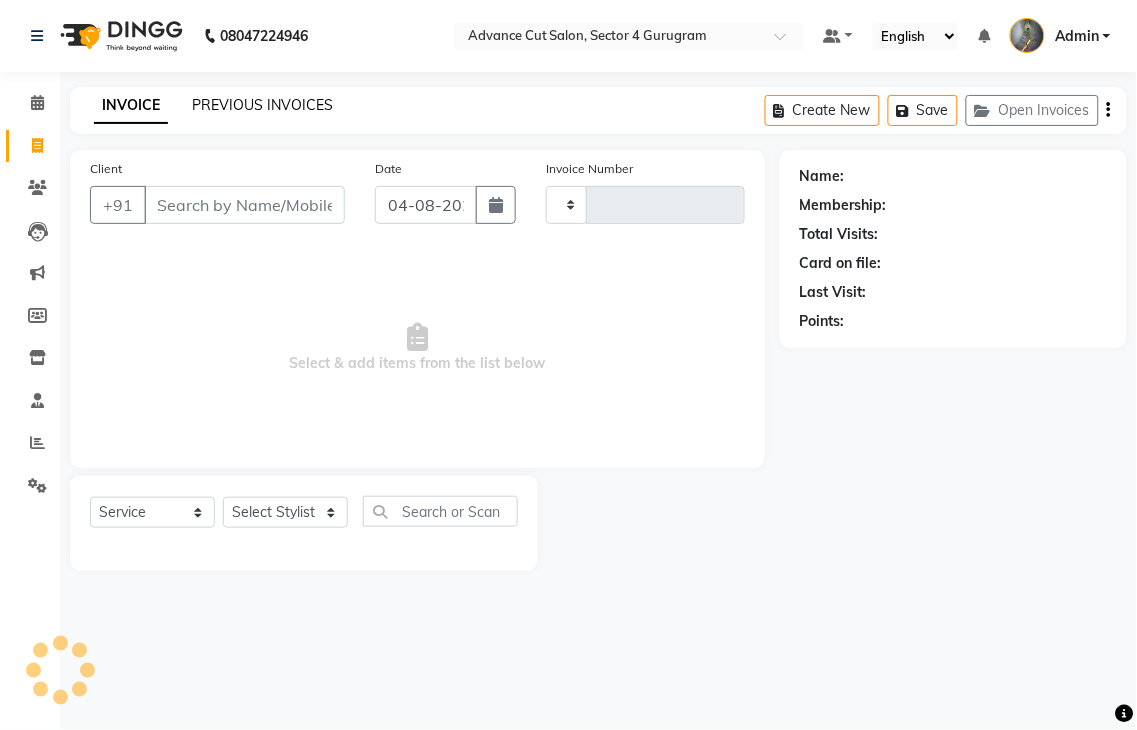 click on "PREVIOUS INVOICES" 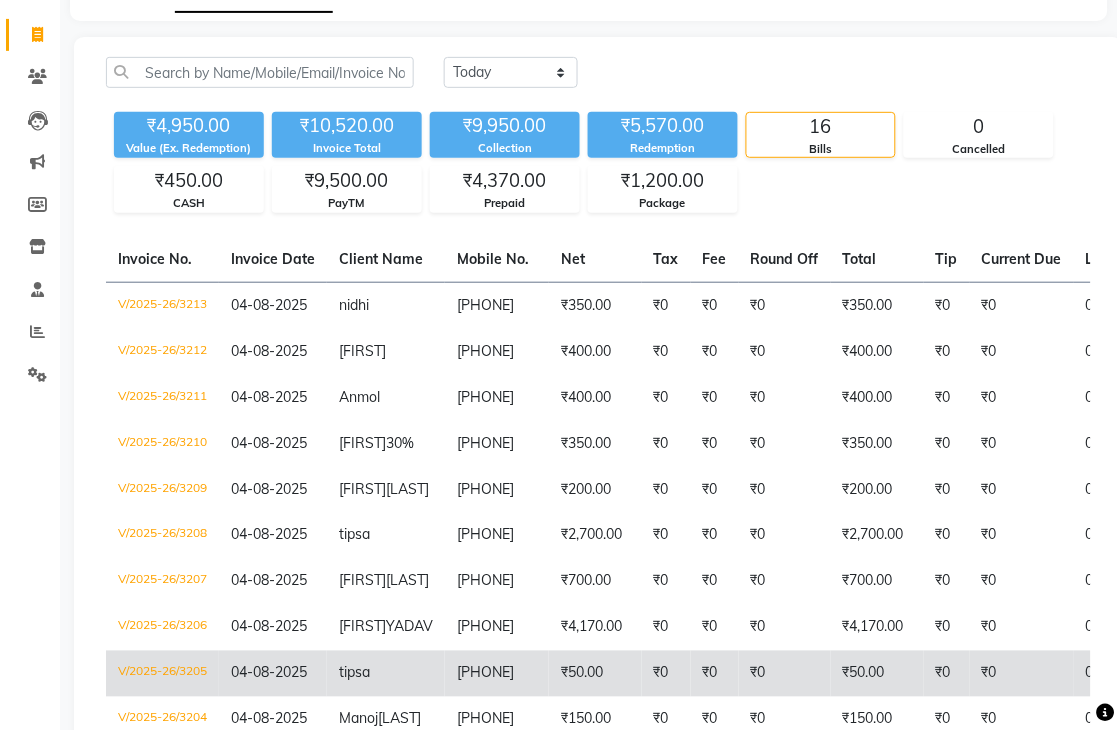 scroll, scrollTop: 333, scrollLeft: 0, axis: vertical 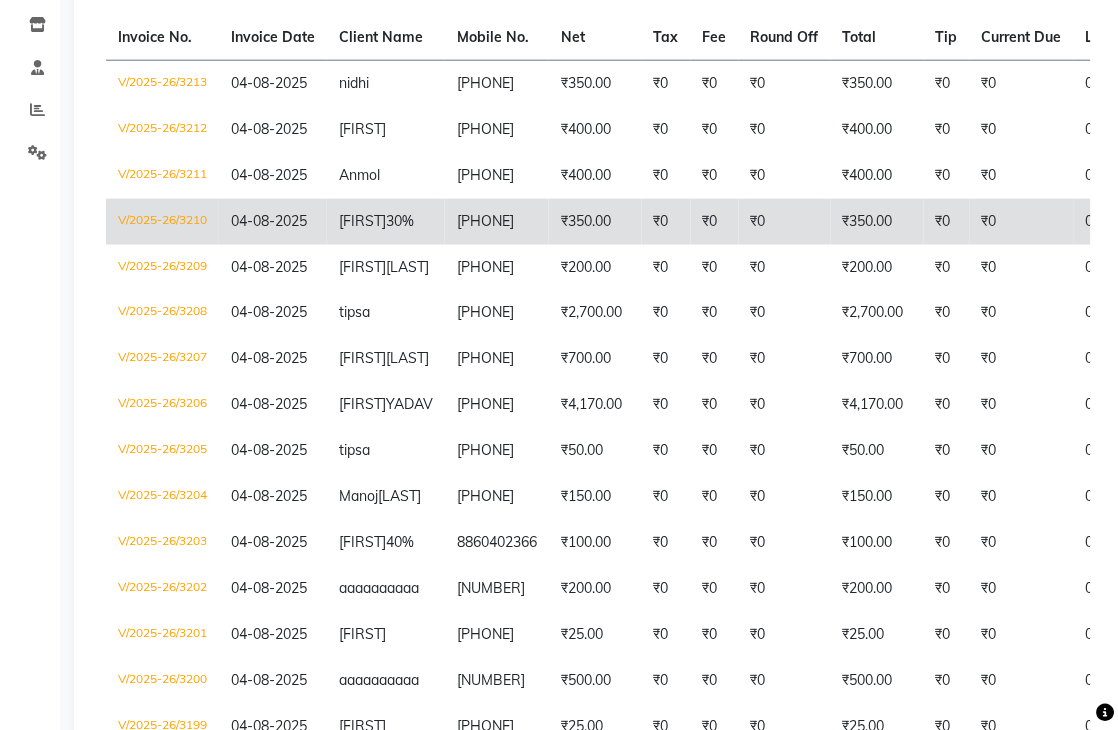 click on "30%" 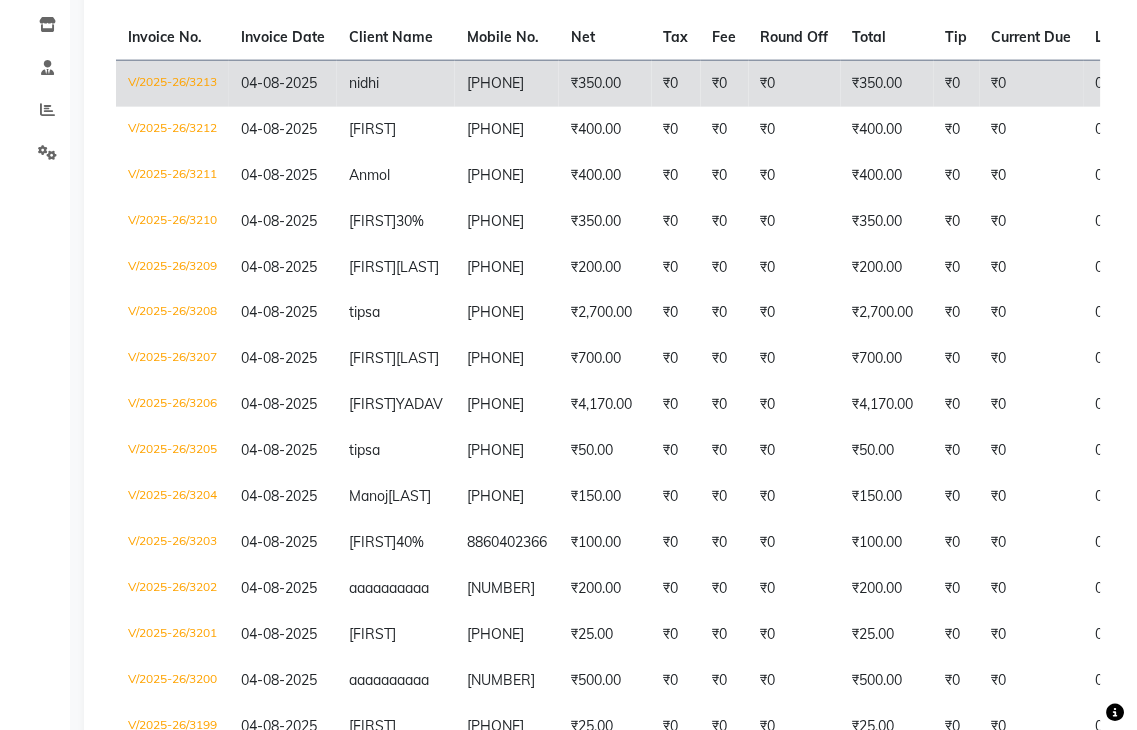 scroll, scrollTop: 0, scrollLeft: 0, axis: both 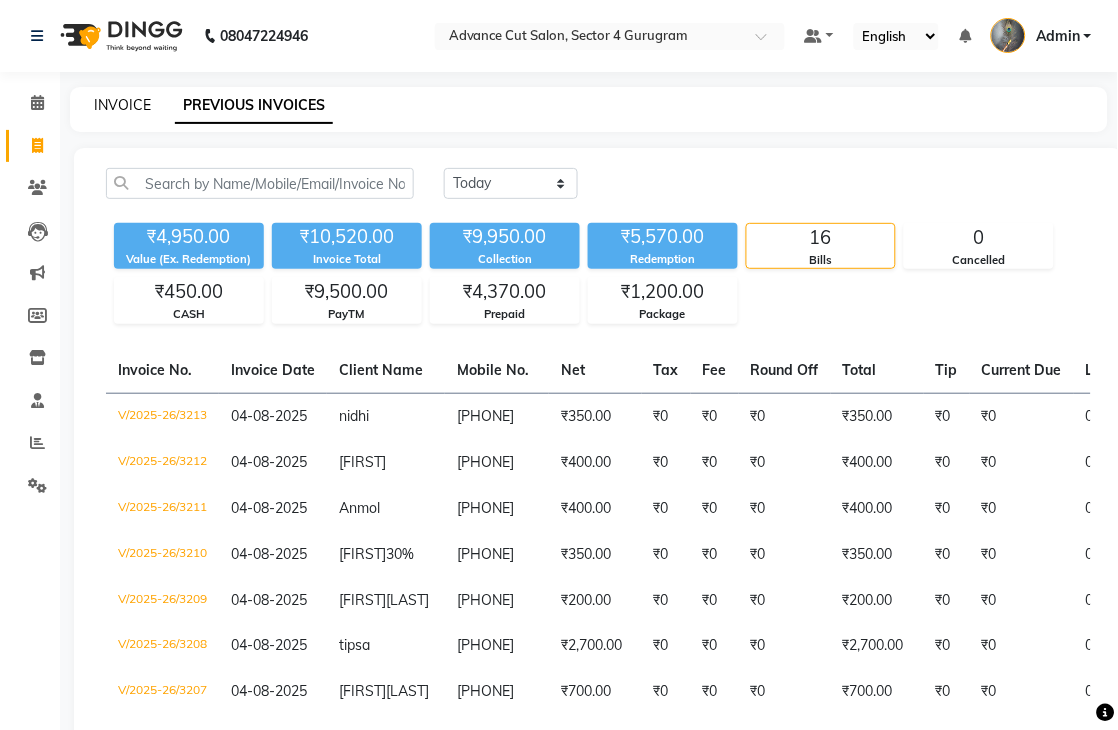 click on "INVOICE" 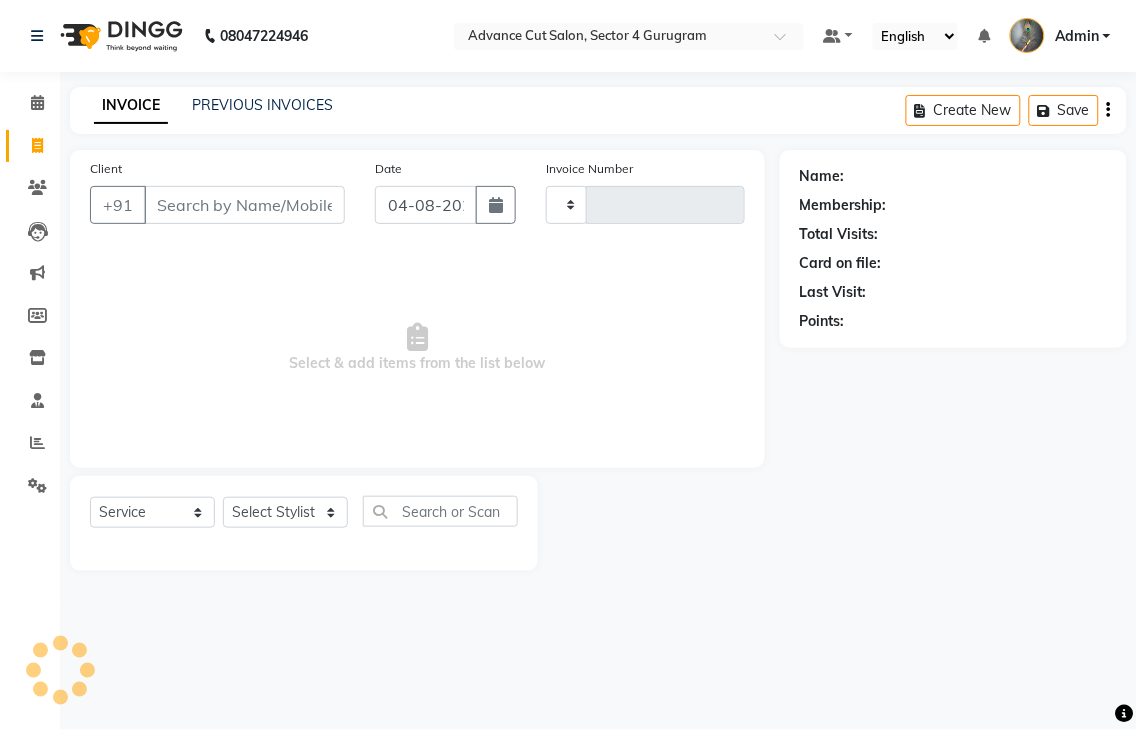 type 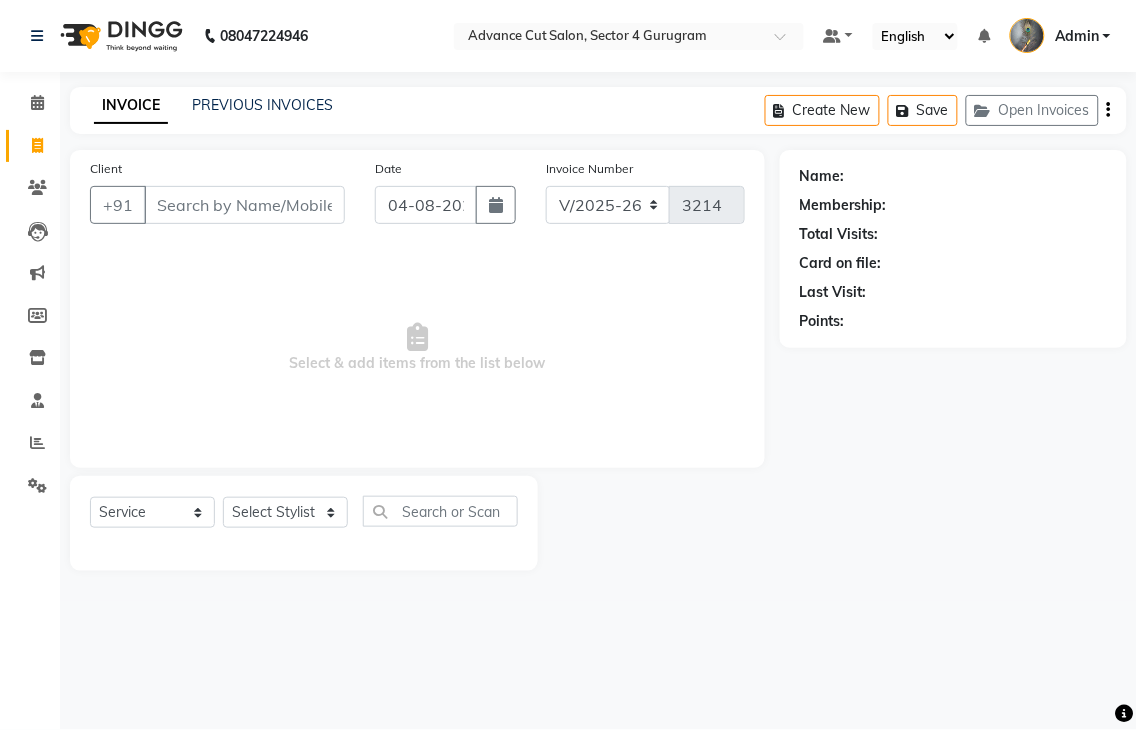 click on "INVOICE" 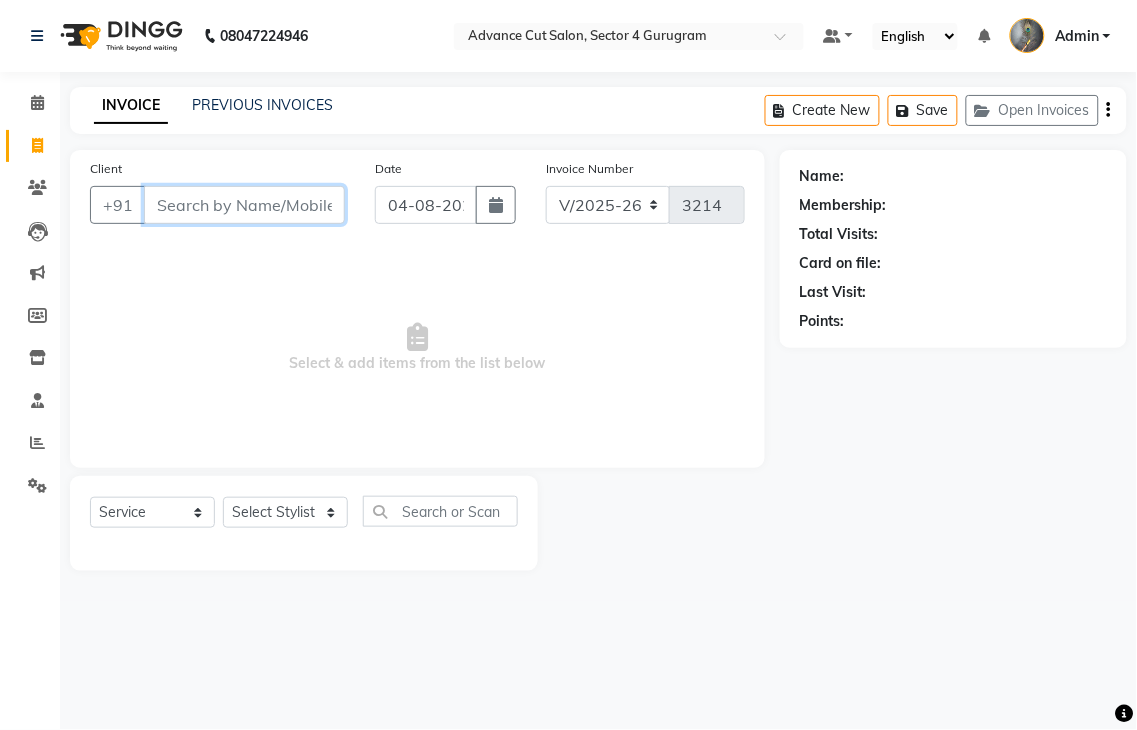 click on "Client" at bounding box center (244, 205) 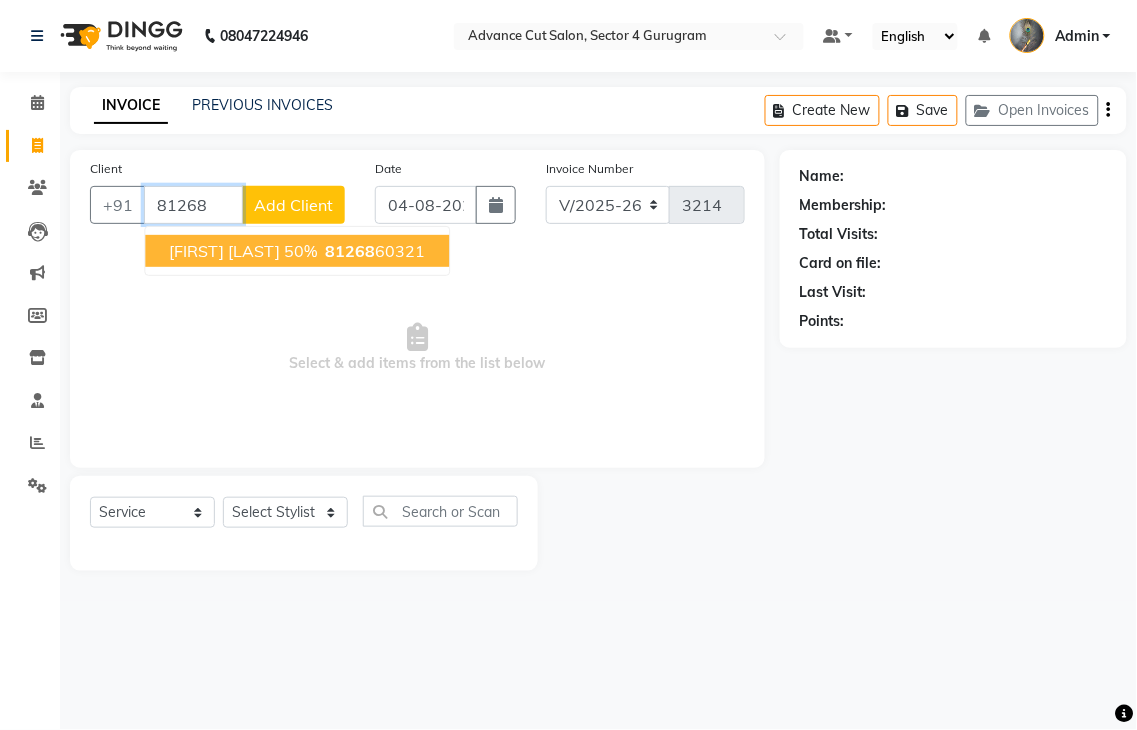click on "RAHUL BHARGAV 50%   81268 60321" at bounding box center (297, 251) 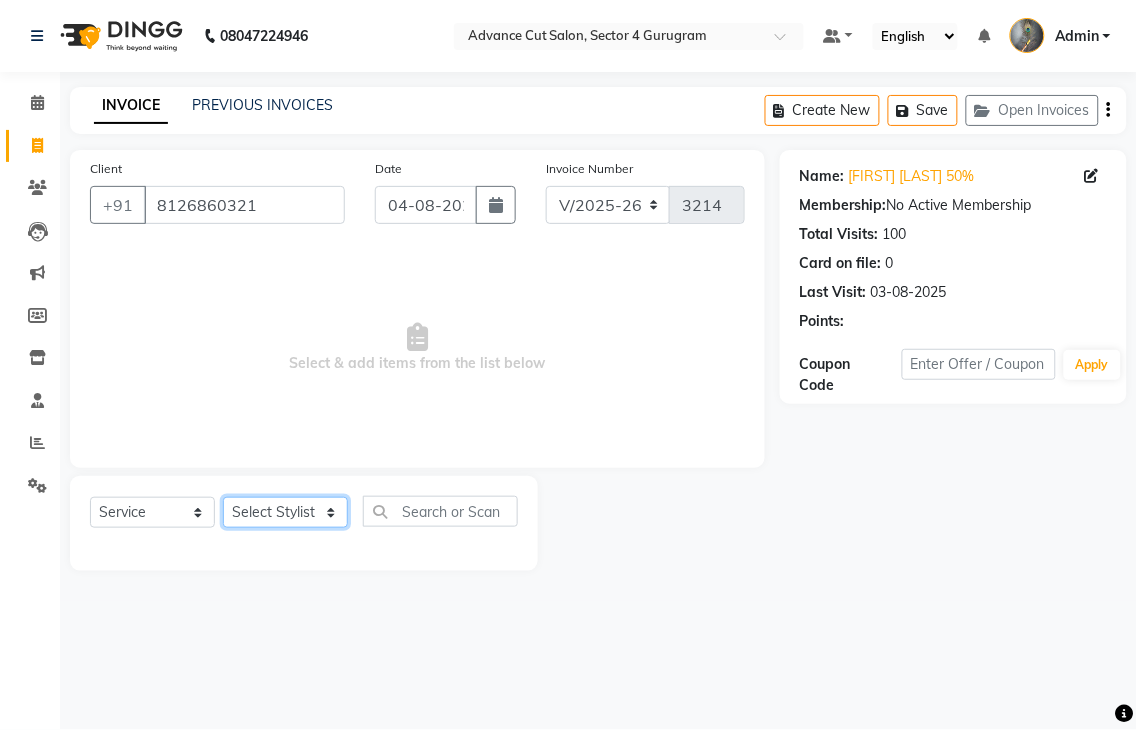 click on "Select Stylist Admin chahit COUNTOR hardeep mamta manisha MONISH navi NOSHAD ALI rahul shatnam shweta singh sunny tip" 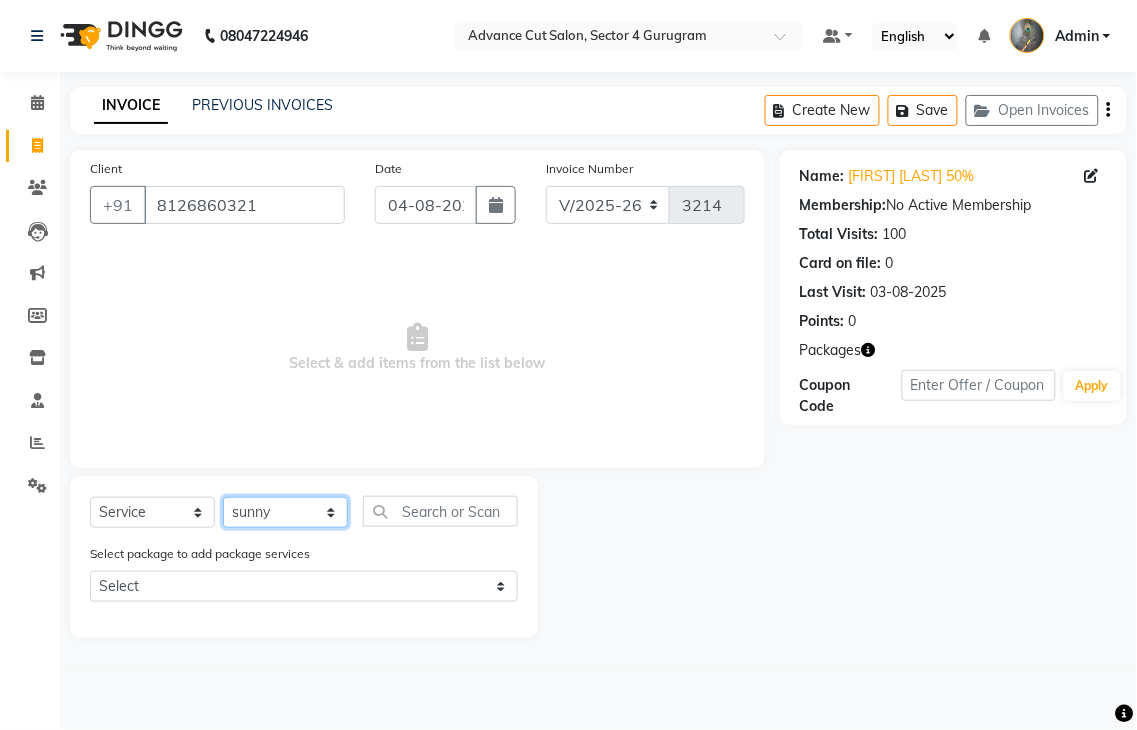 click on "Select Stylist Admin chahit COUNTOR hardeep mamta manisha MONISH navi NOSHAD ALI rahul shatnam shweta singh sunny tip" 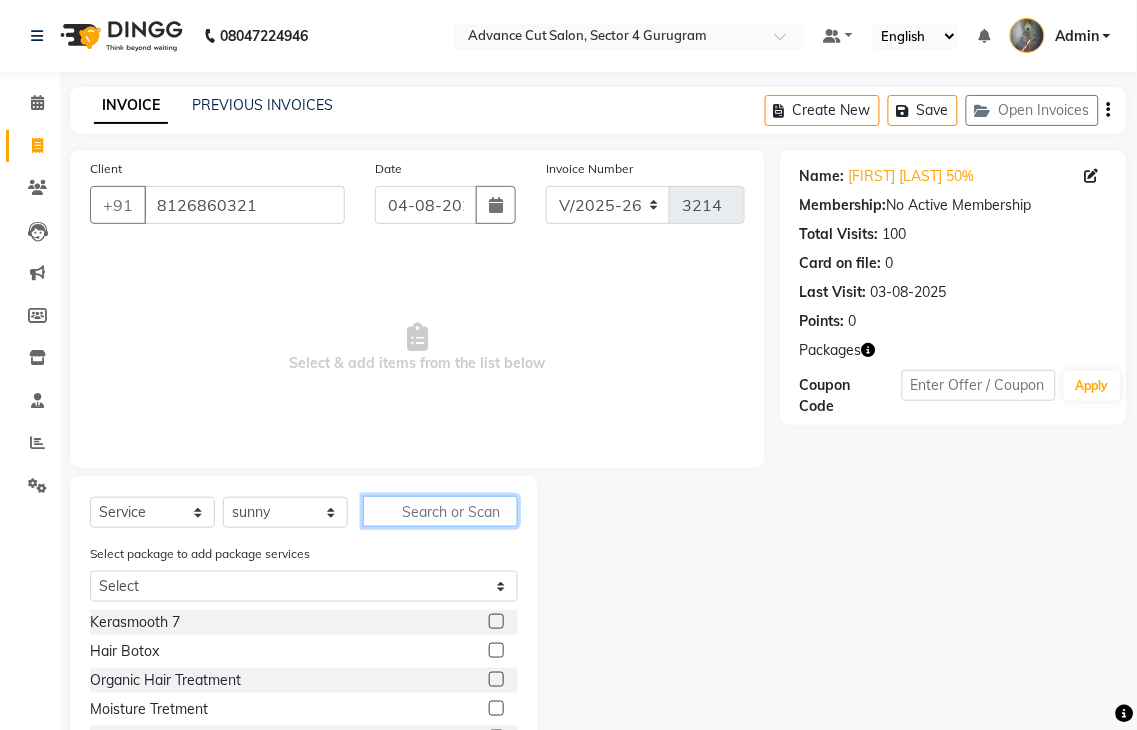 click 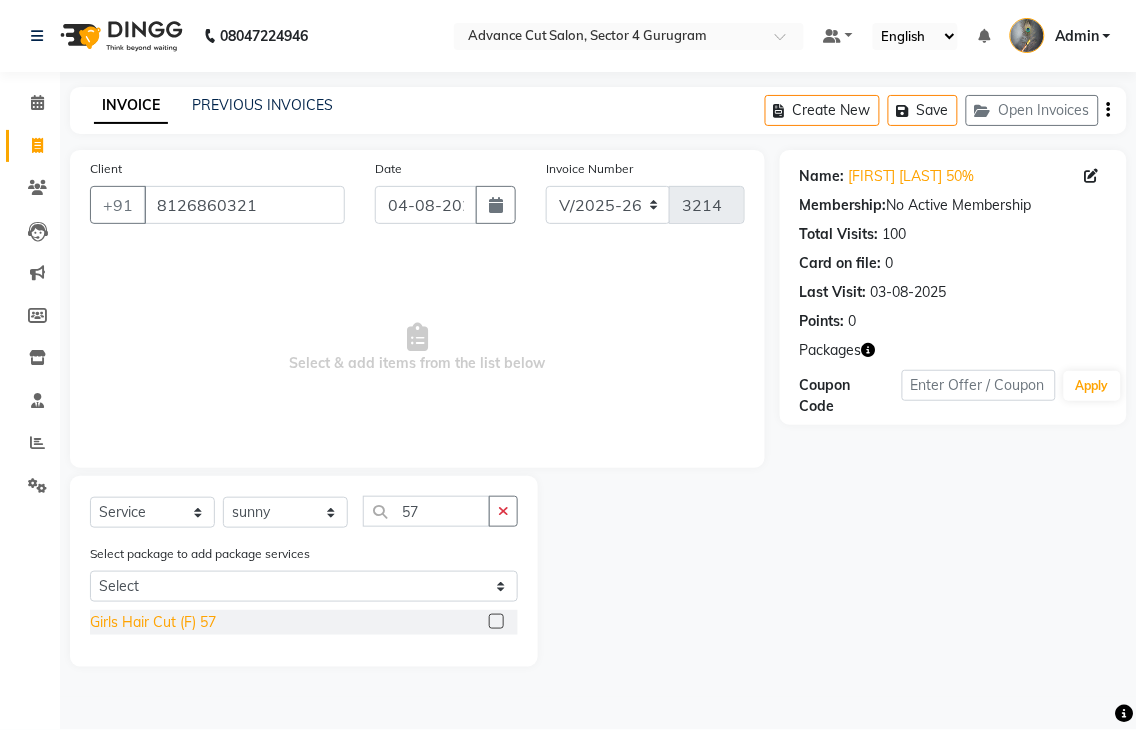 click on "Girls Hair Cut (F) 57" 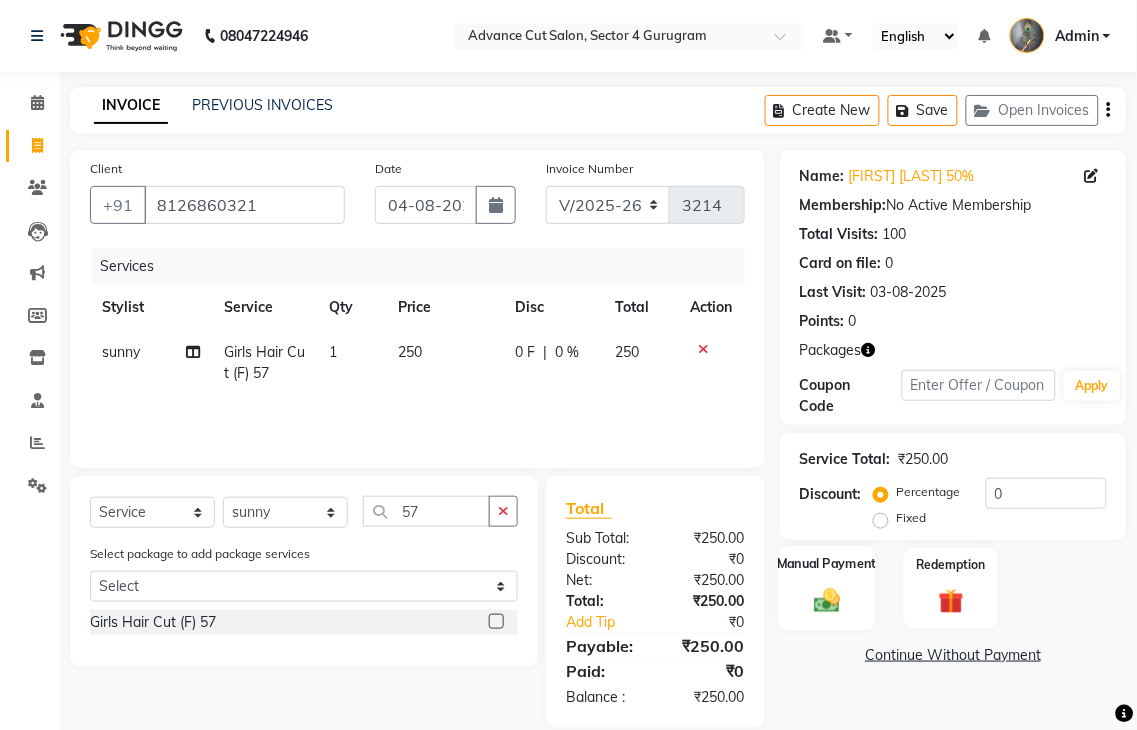 click on "Manual Payment" 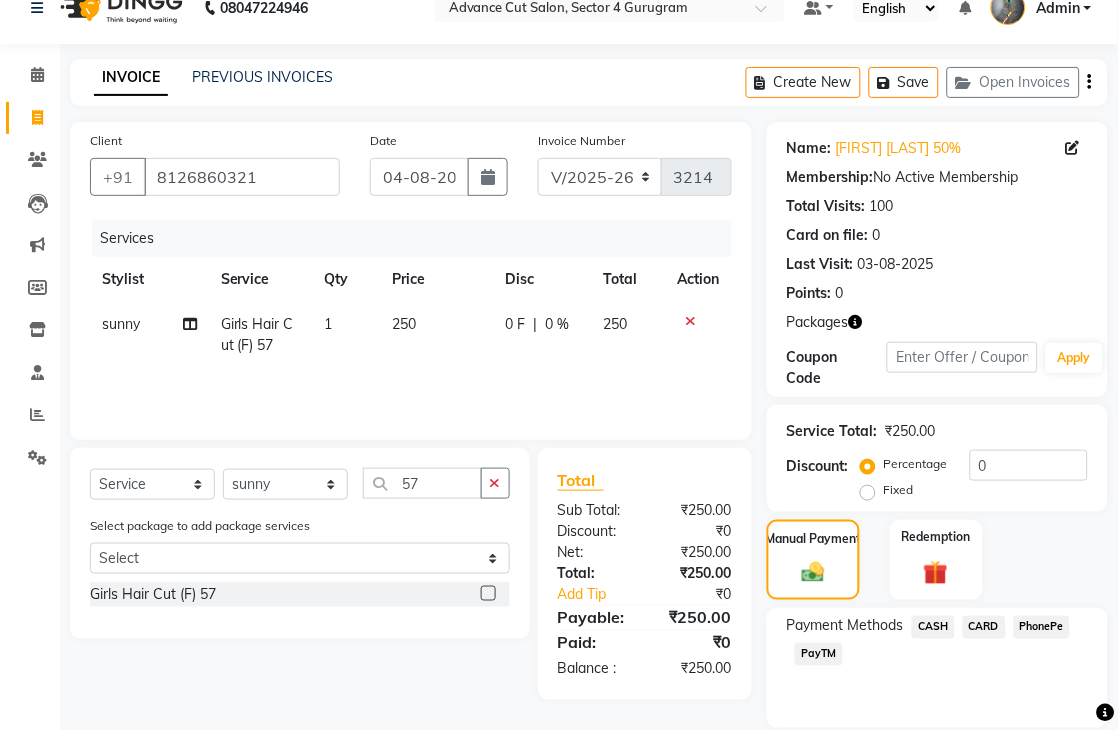 scroll, scrollTop: 96, scrollLeft: 0, axis: vertical 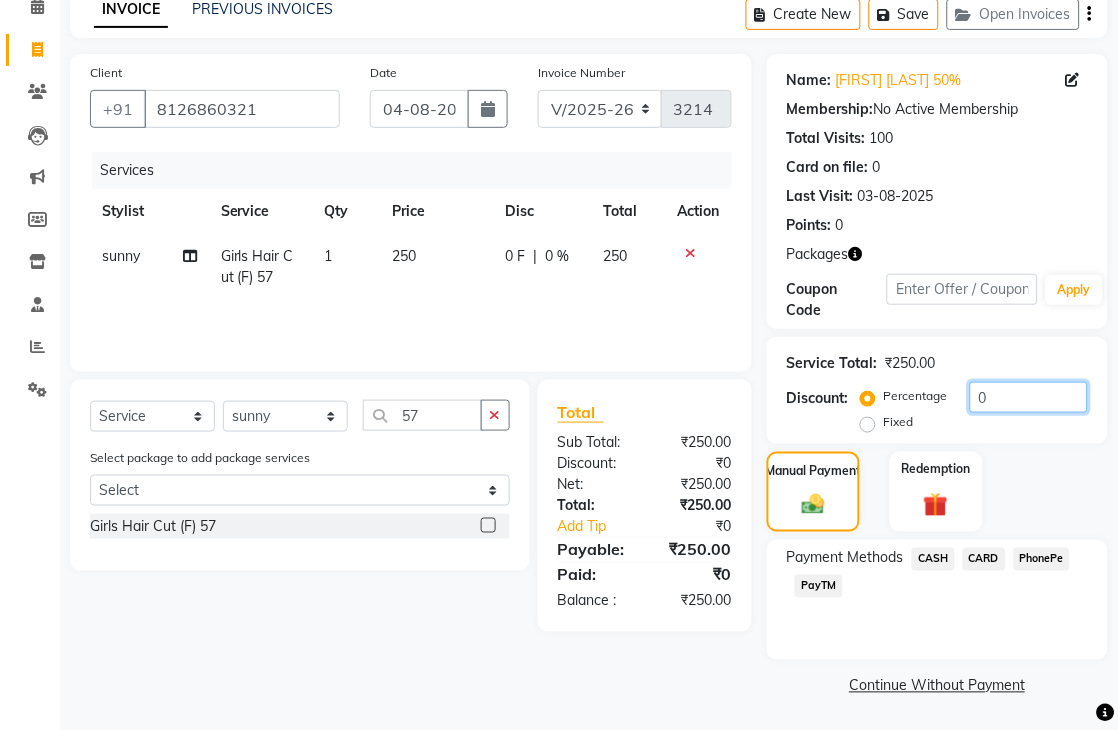 click on "0" 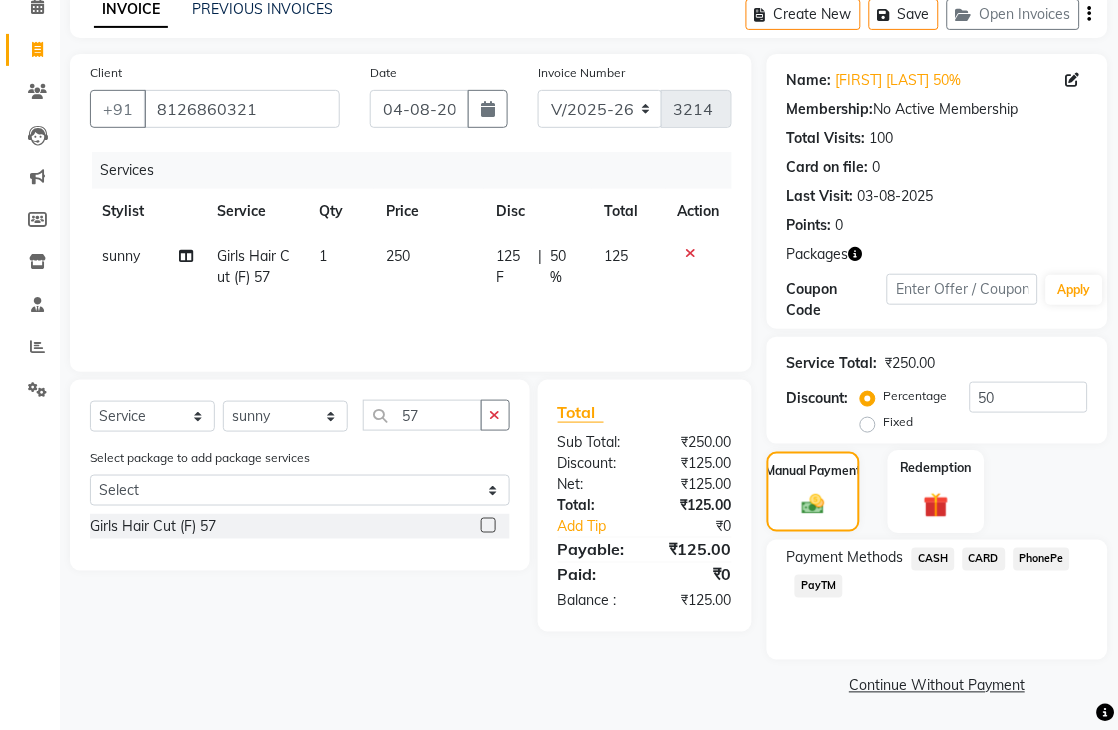 click on "Redemption" 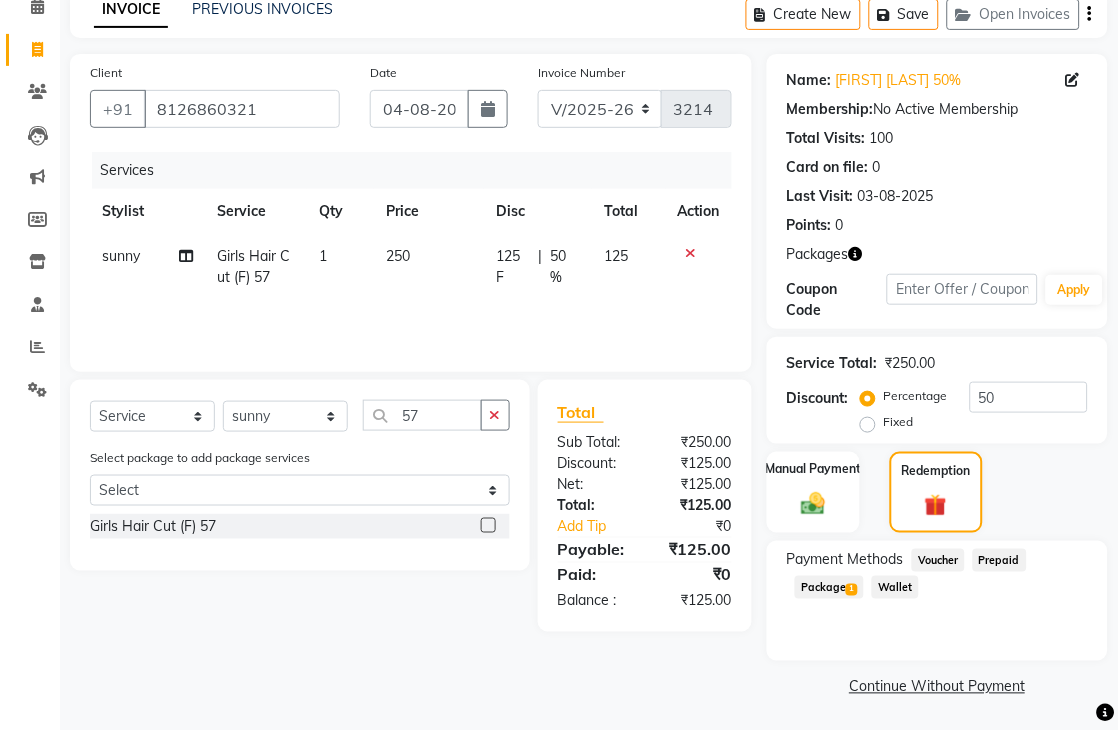 click on "Package  1" 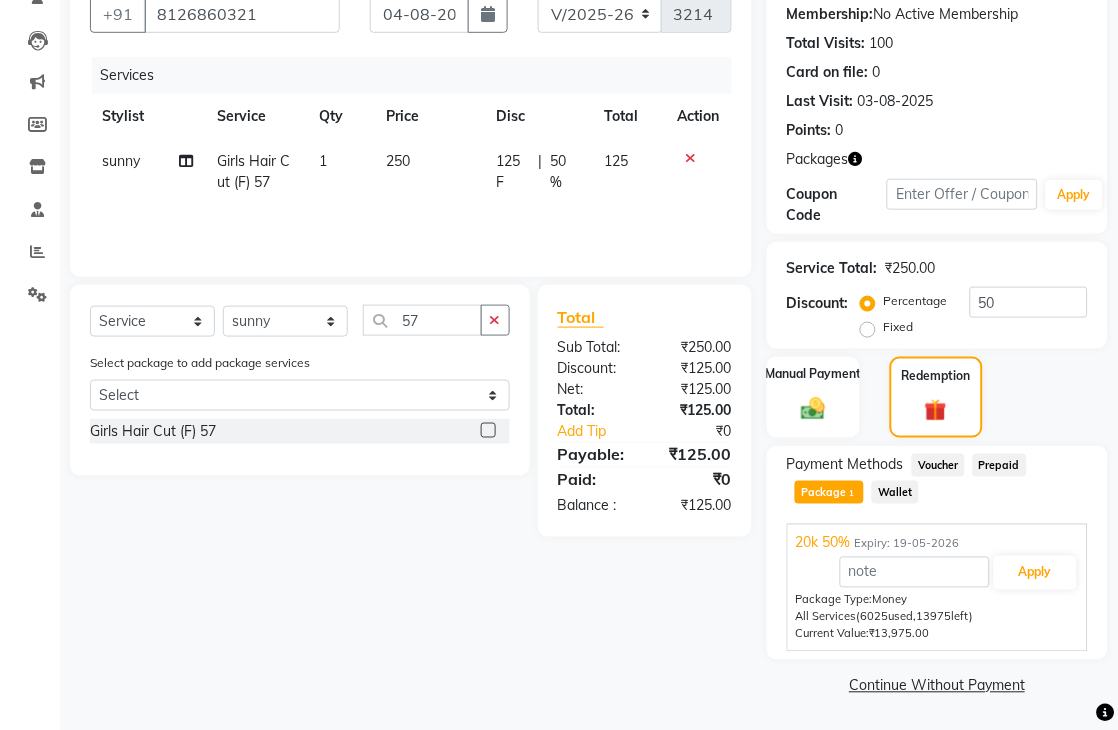 scroll, scrollTop: 192, scrollLeft: 0, axis: vertical 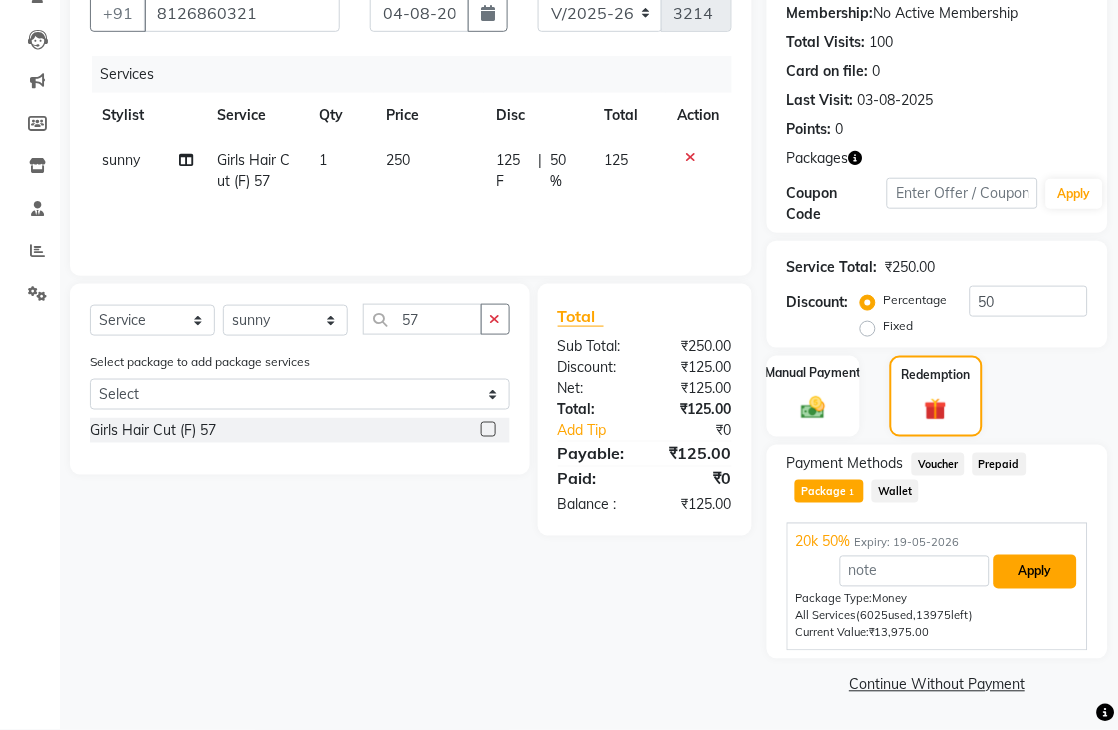 click on "Apply" at bounding box center (1035, 572) 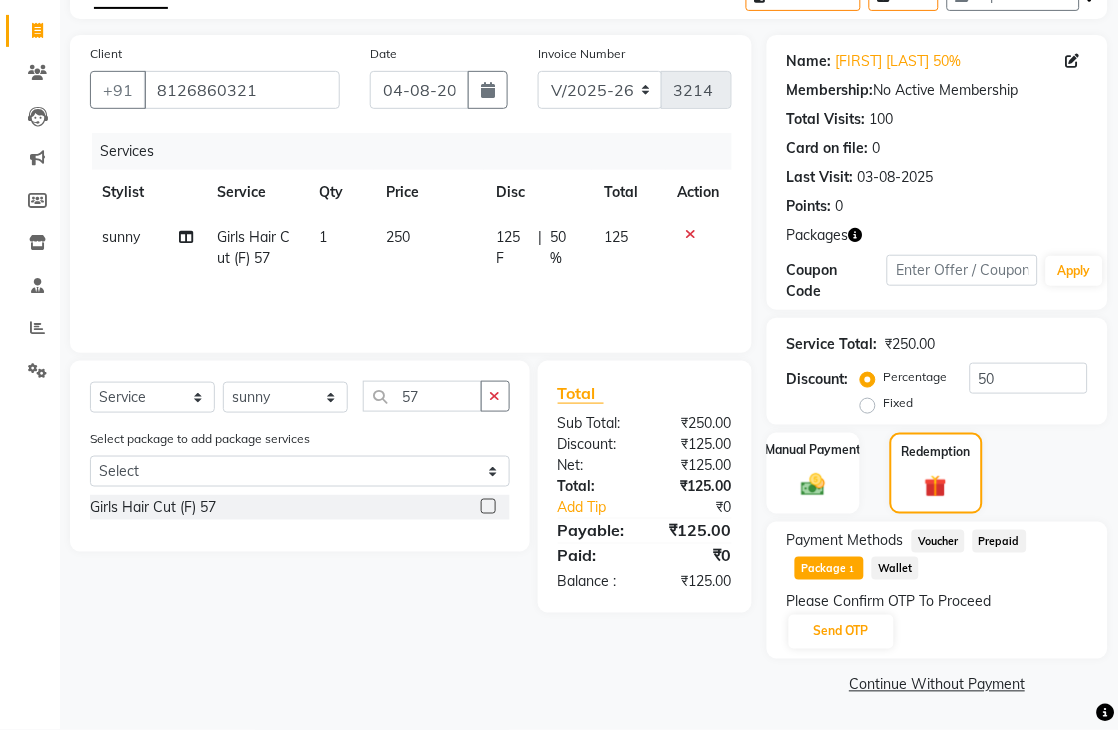 scroll, scrollTop: 115, scrollLeft: 0, axis: vertical 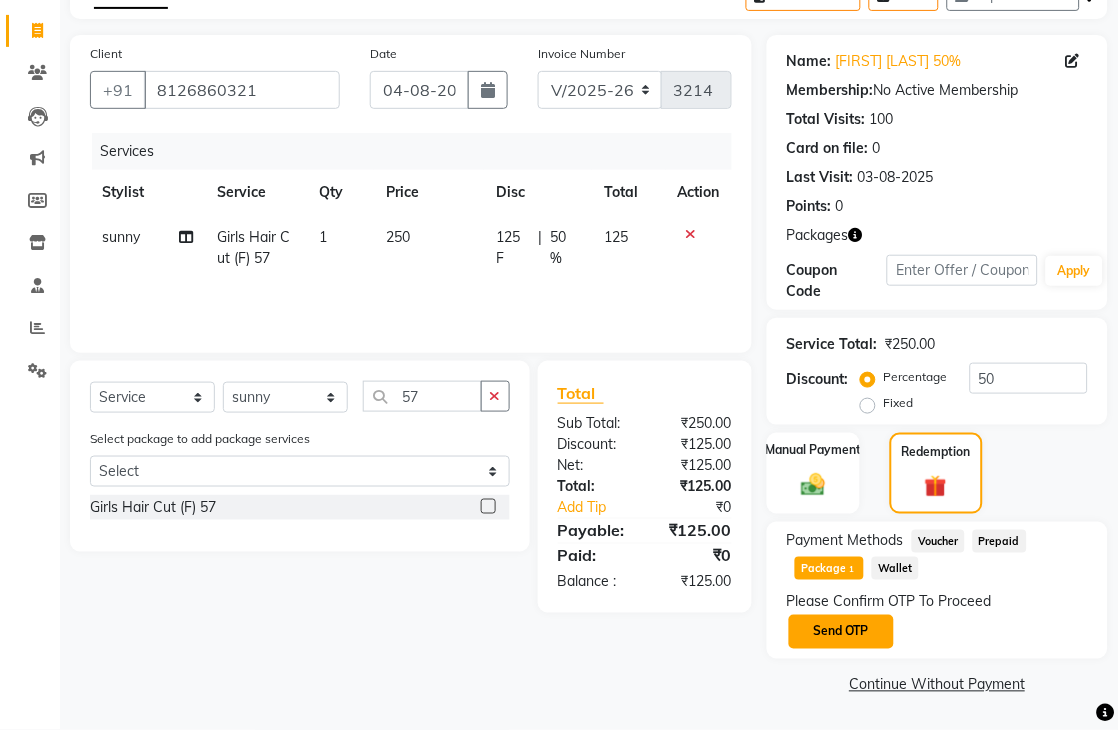 click on "Send OTP" 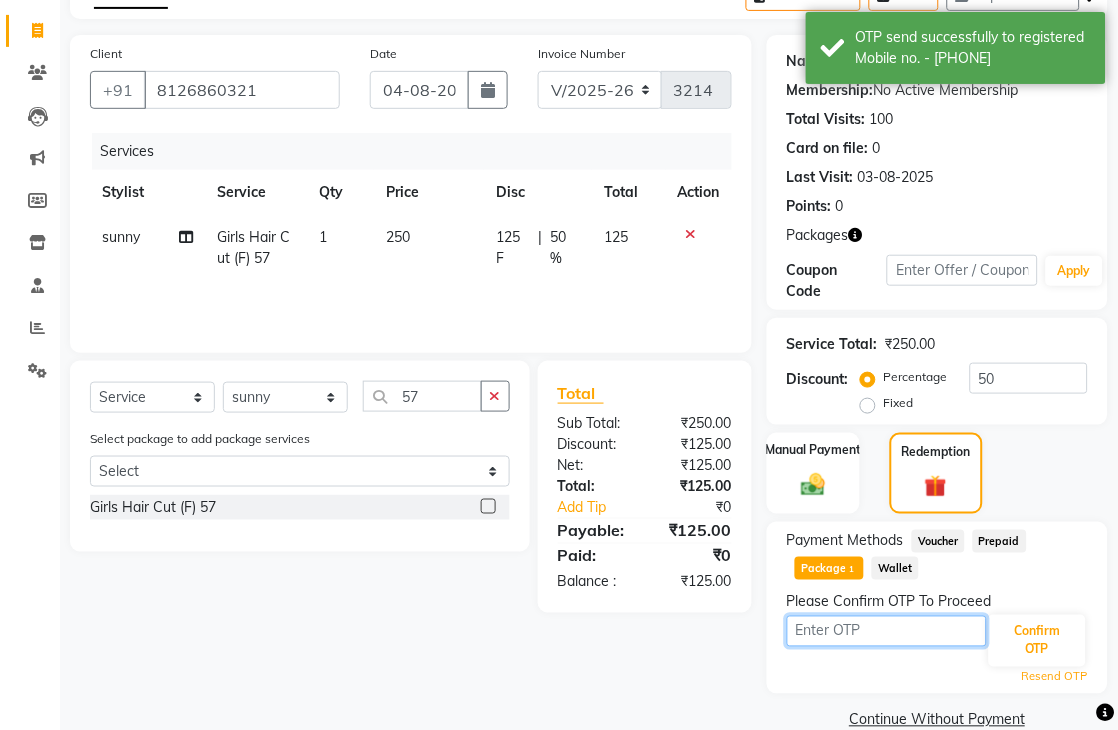 click at bounding box center [887, 631] 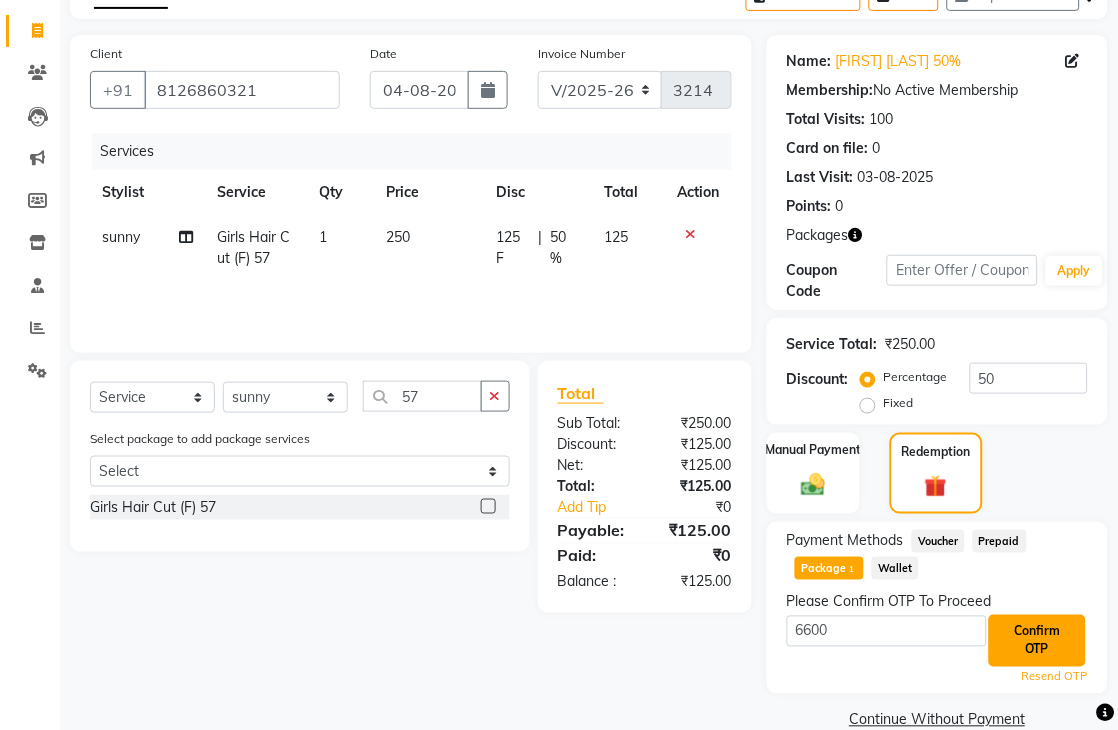 click on "Confirm OTP" 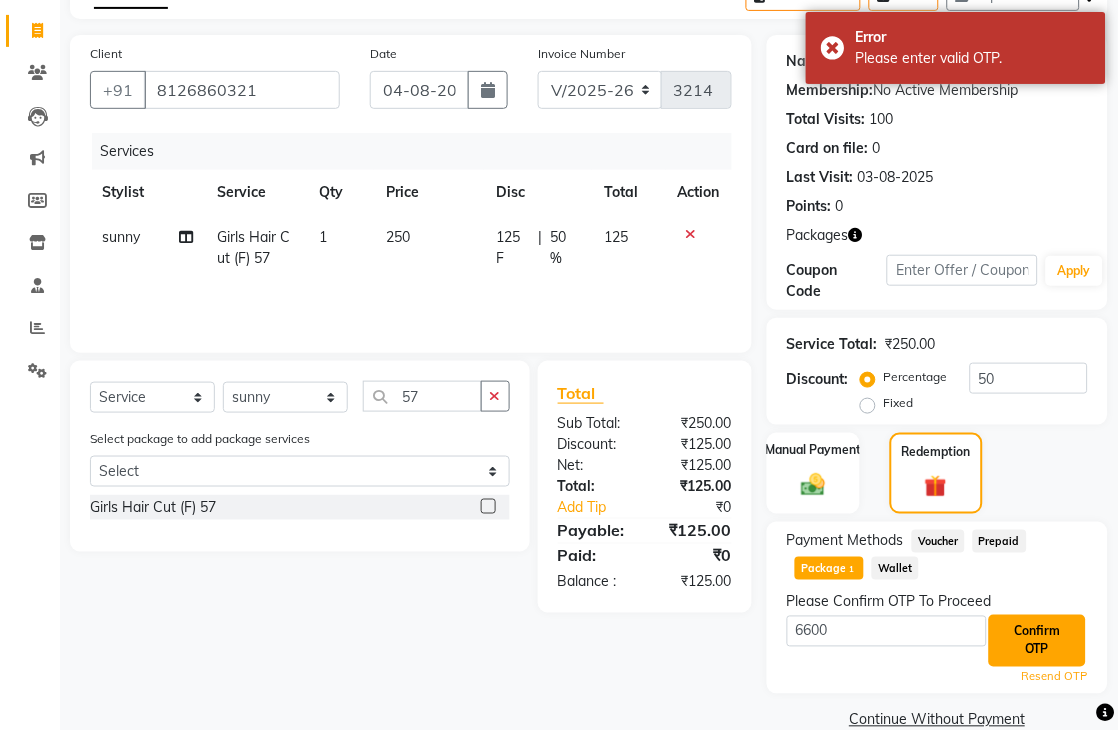 scroll, scrollTop: 150, scrollLeft: 0, axis: vertical 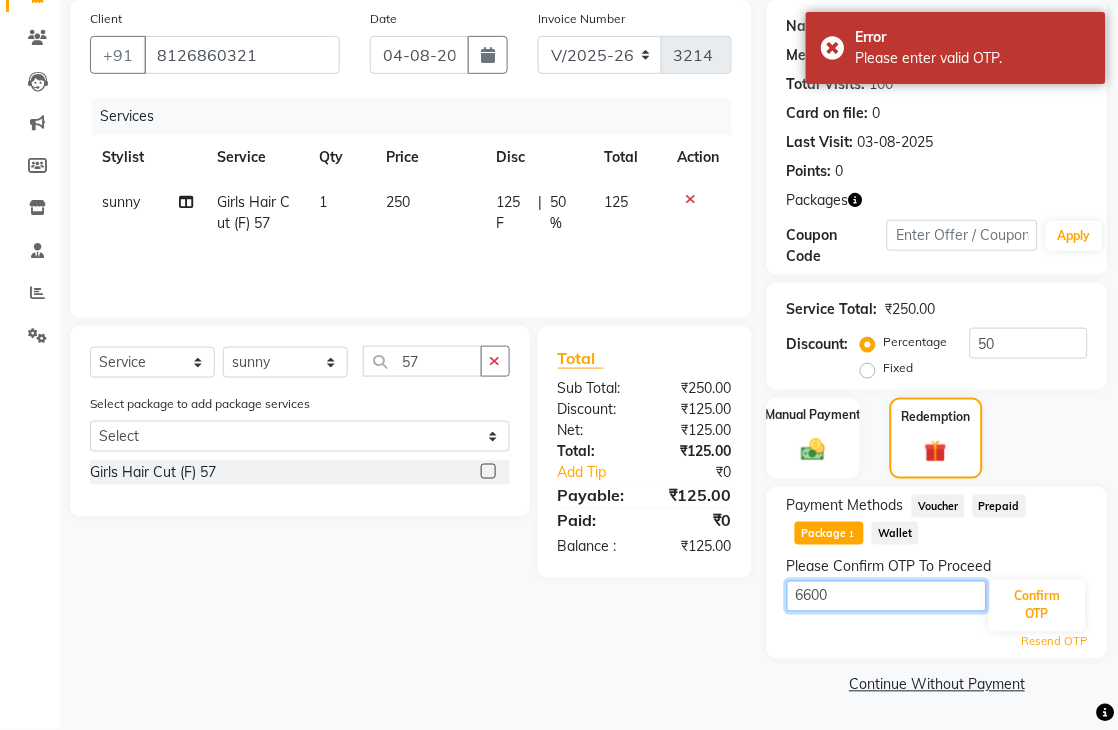 click on "6600" at bounding box center (887, 596) 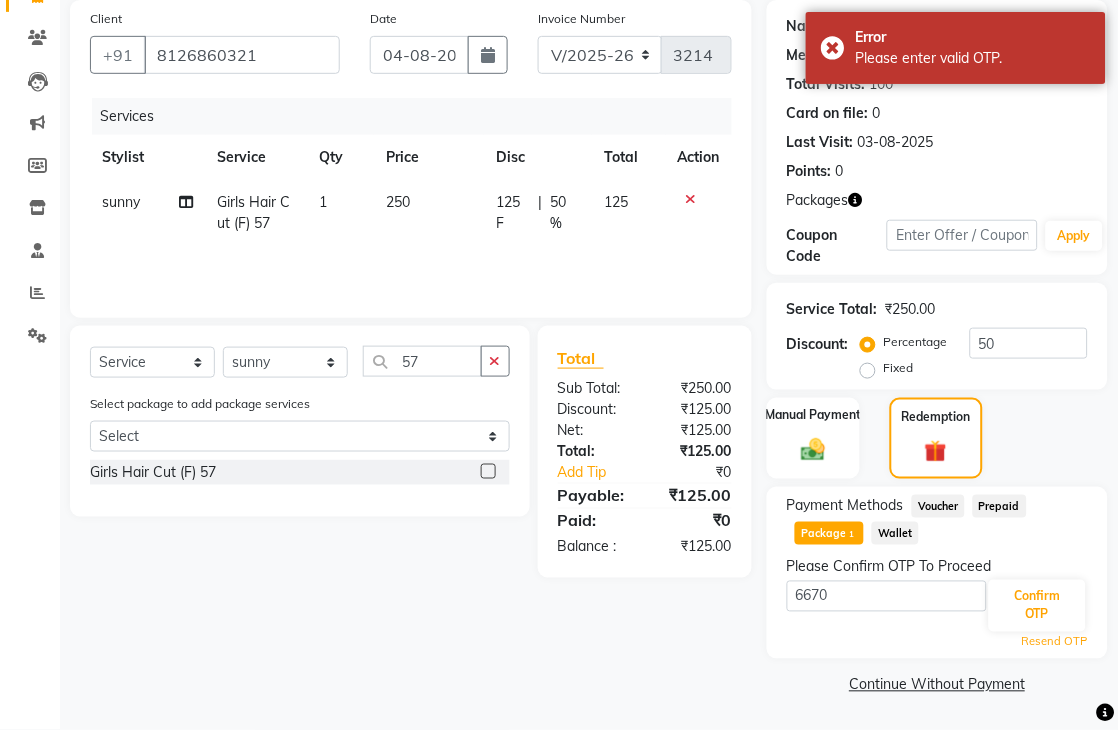 click on "Resend OTP" 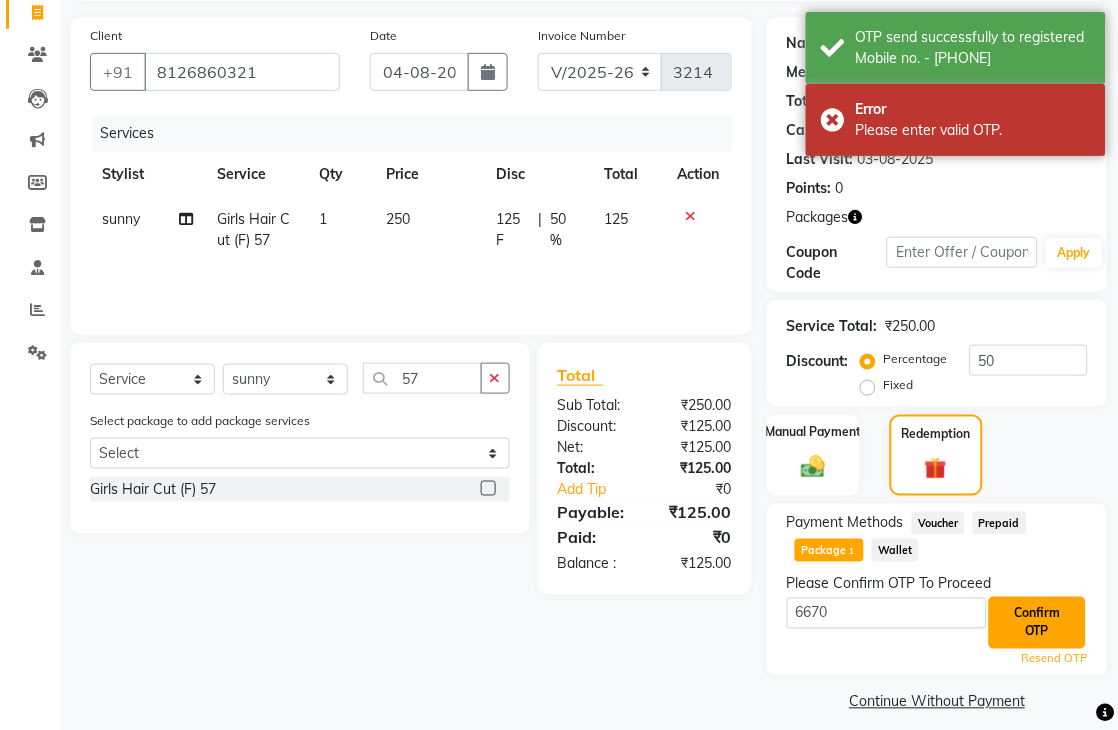 click on "Confirm OTP" 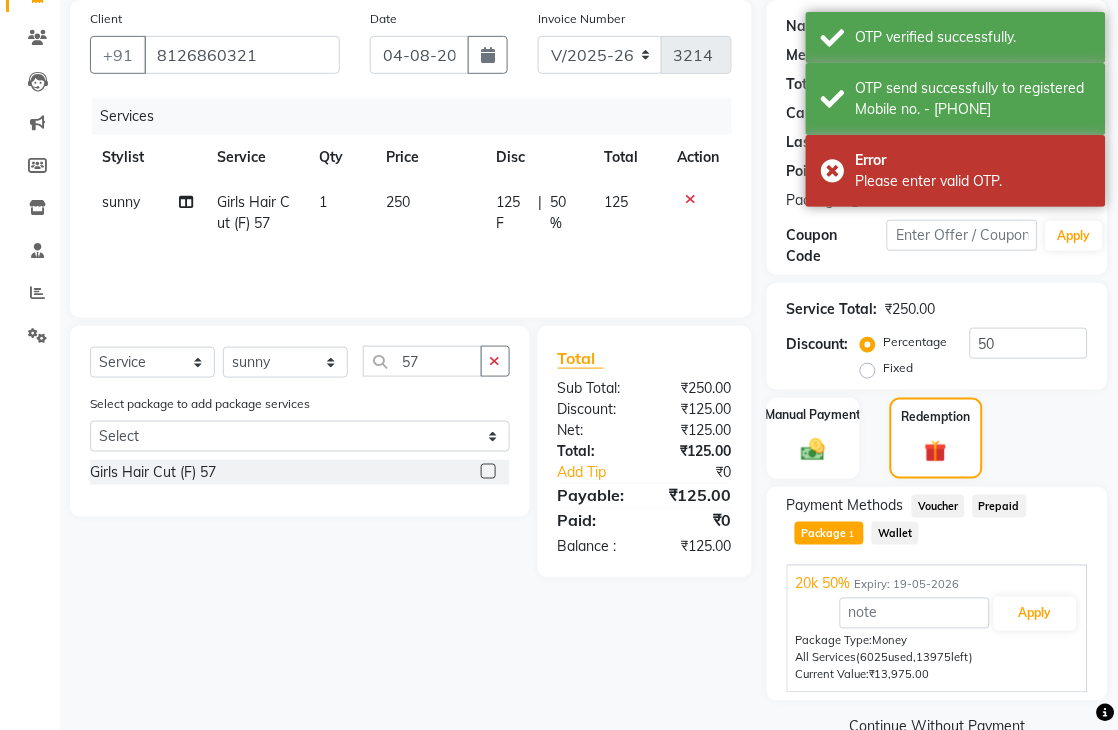 scroll, scrollTop: 192, scrollLeft: 0, axis: vertical 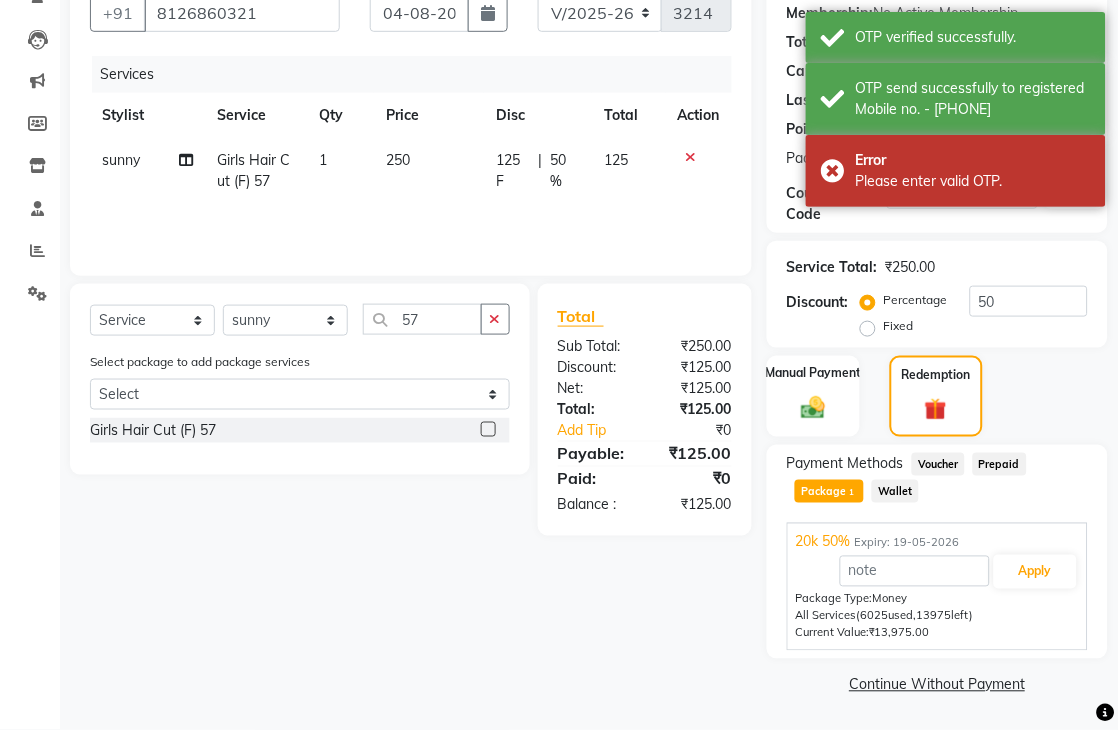click on "All Services  (6025  used,  13975   left)" at bounding box center [937, 616] 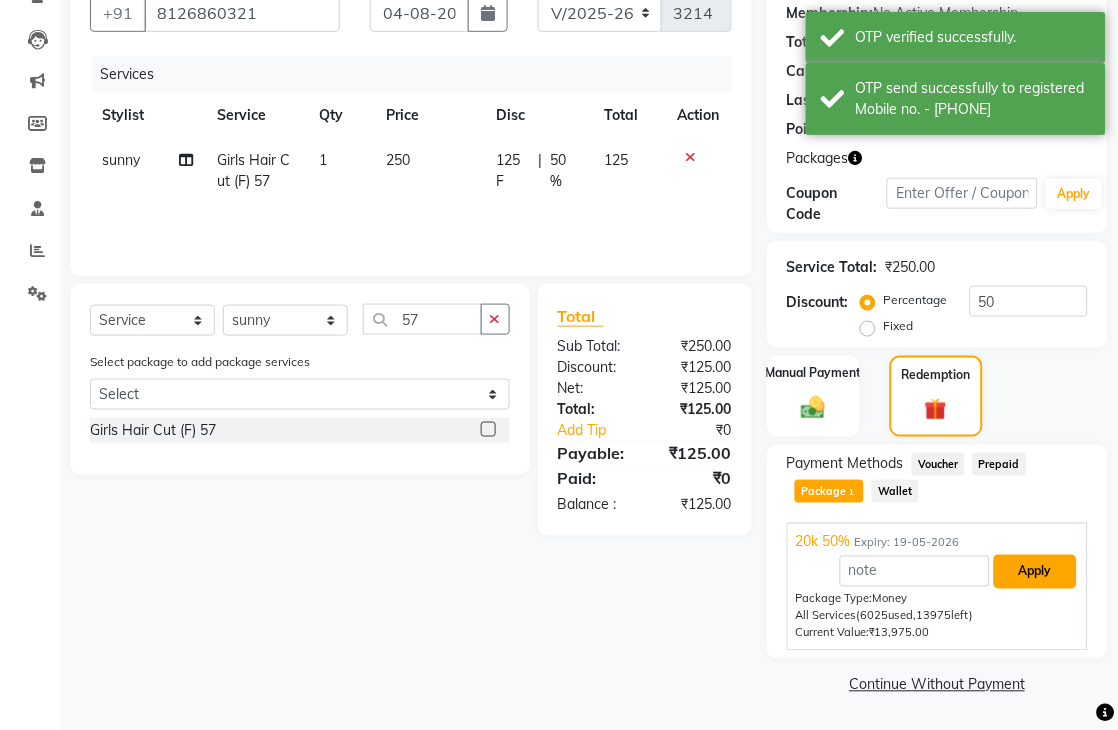 click on "Apply" at bounding box center (1035, 572) 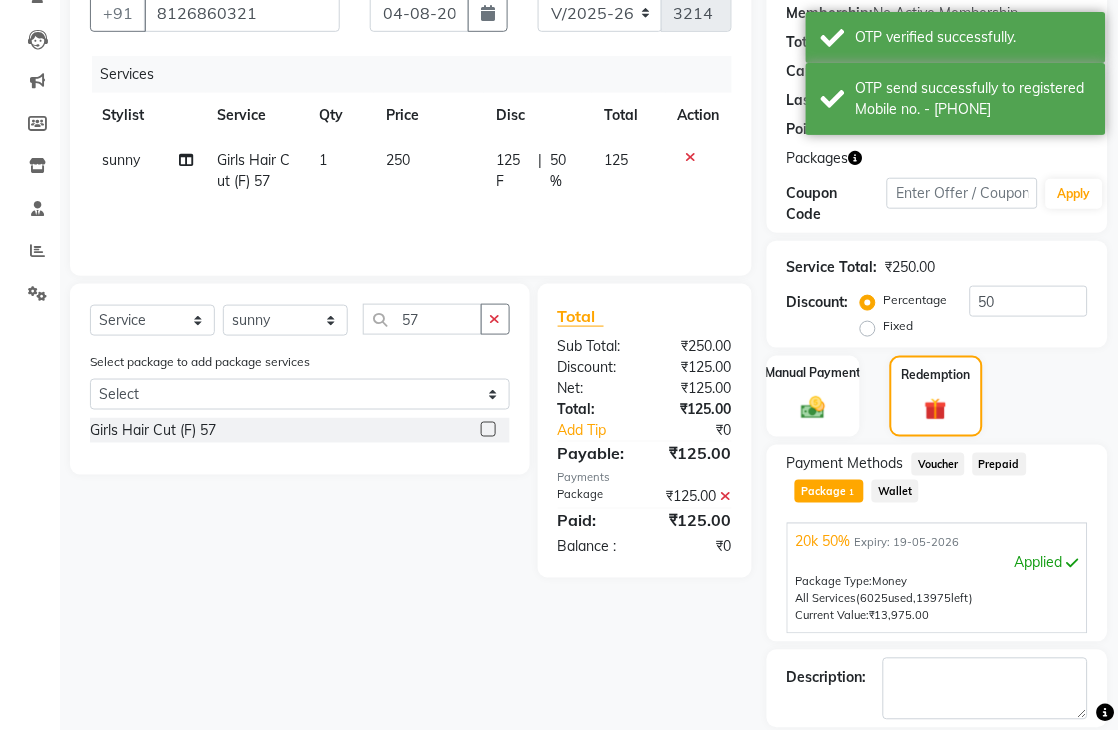 scroll, scrollTop: 287, scrollLeft: 0, axis: vertical 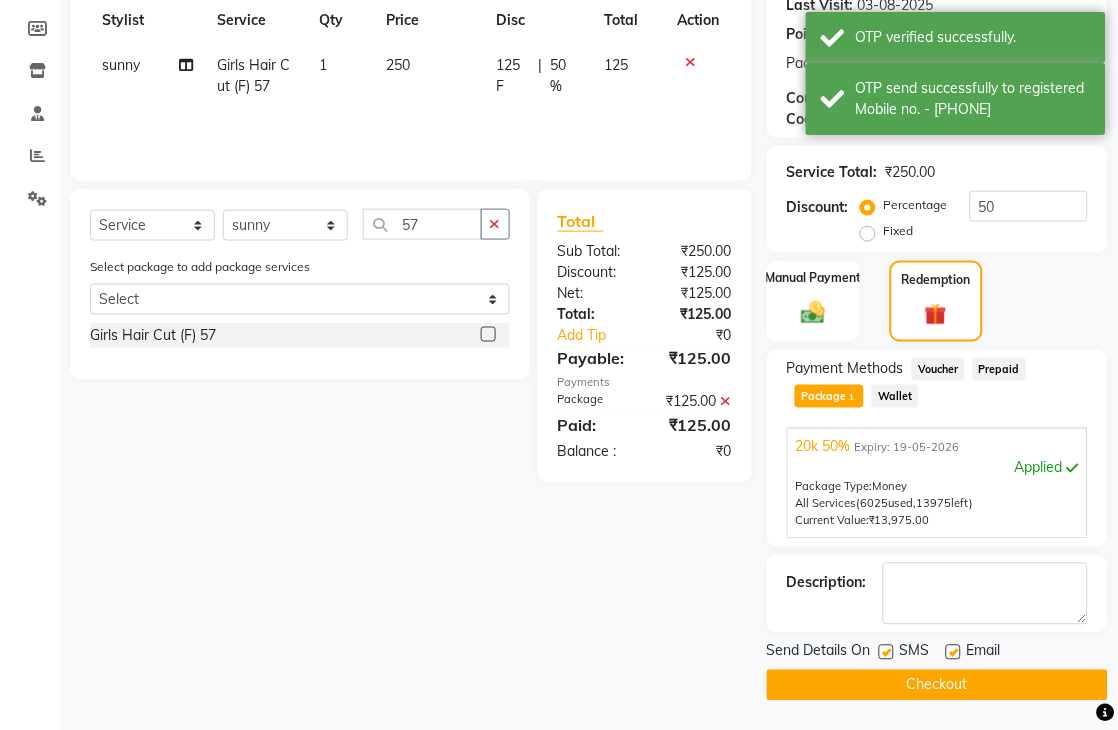 click on "Checkout" 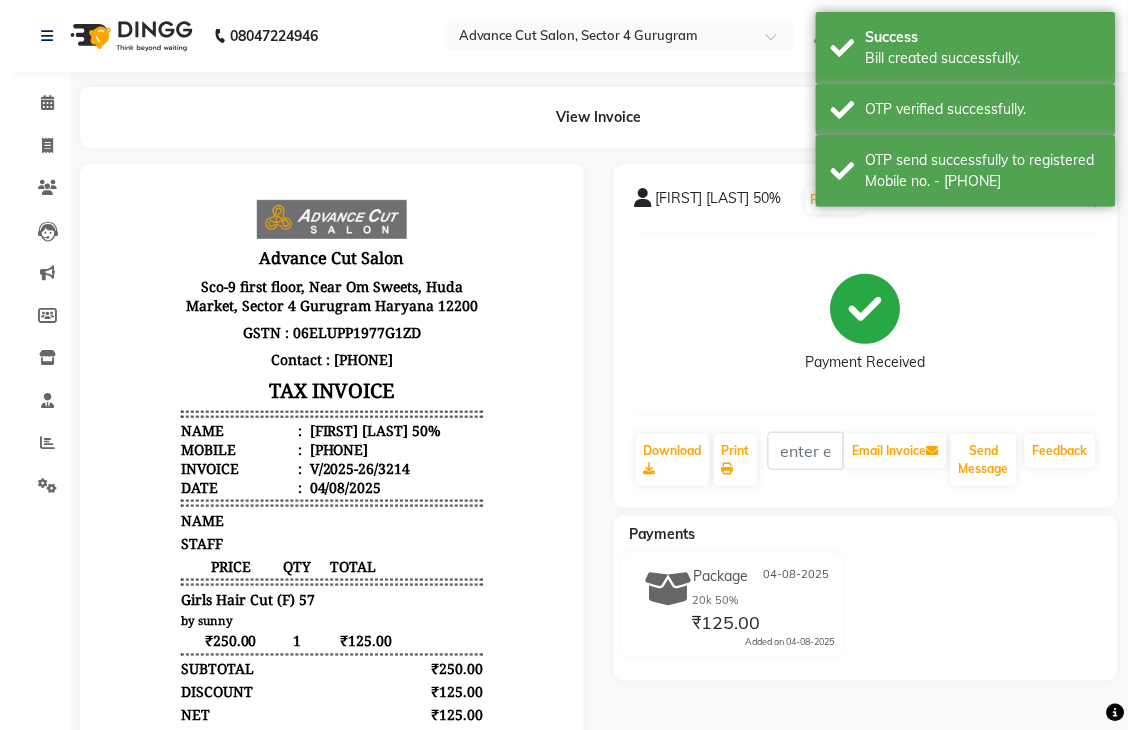 scroll, scrollTop: 0, scrollLeft: 0, axis: both 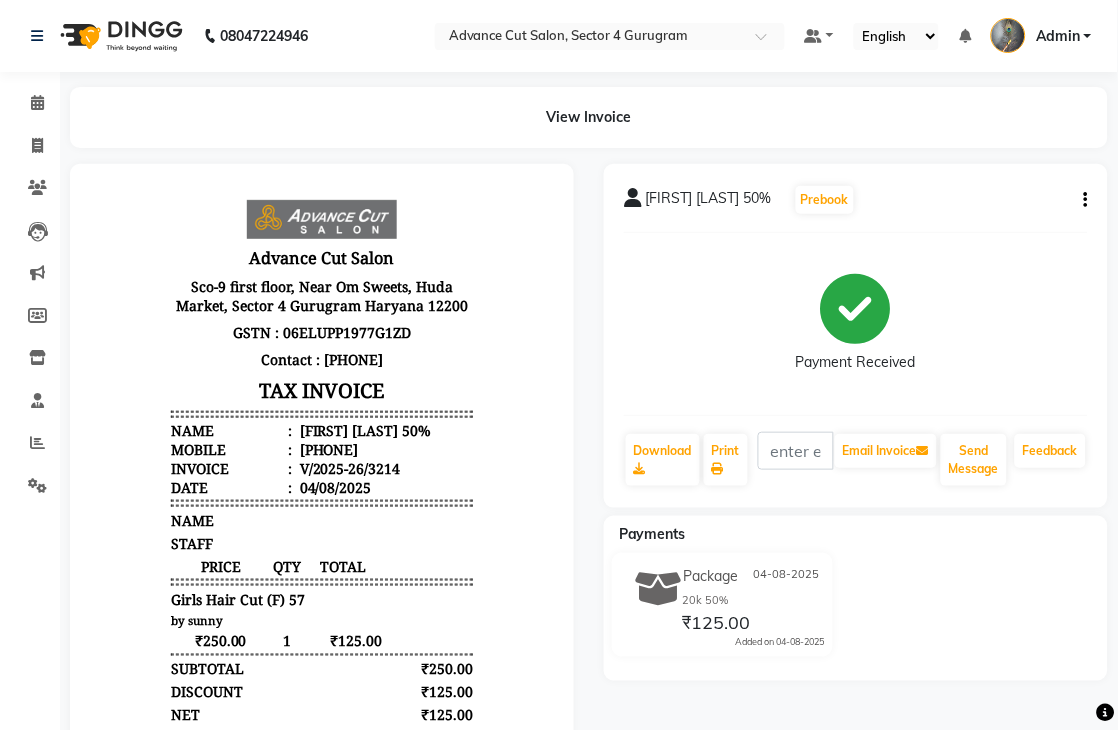 click on "RAHUL BHARGAV 50%  Prebook   Payment Received  Download  Print   Email Invoice   Send Message Feedback  Payments Package 04-08-2025 20k 50% ₹125.00  Added on 04-08-2025" 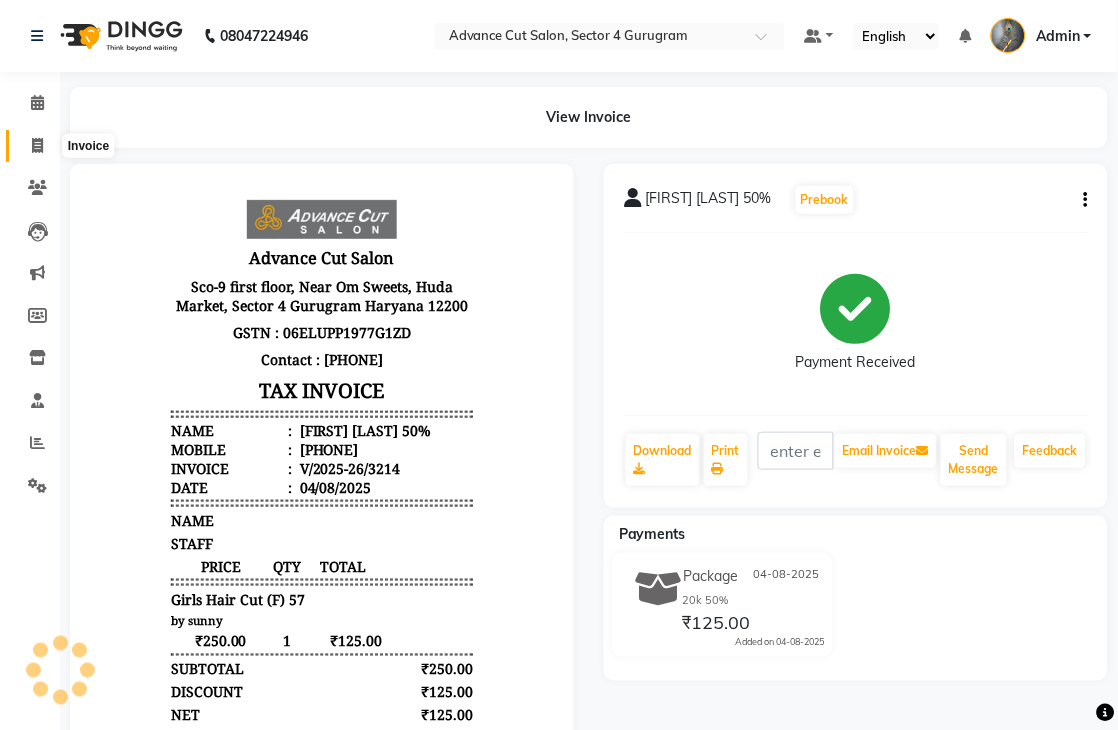 click 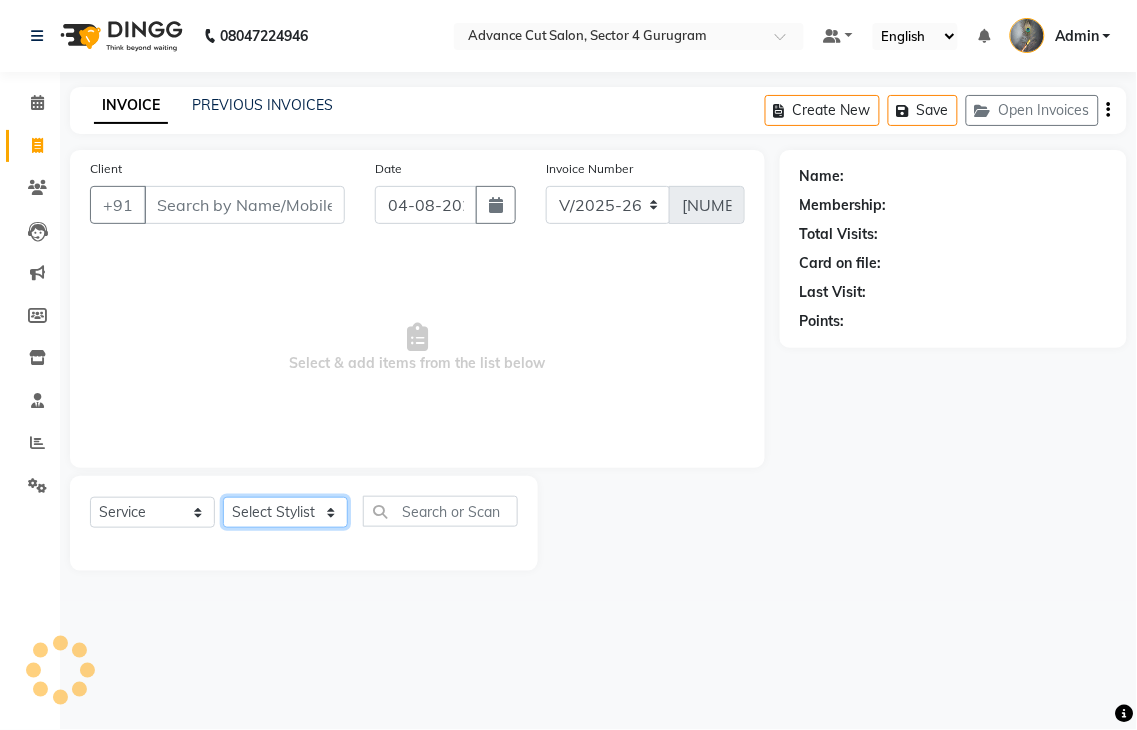 click on "Select Stylist" 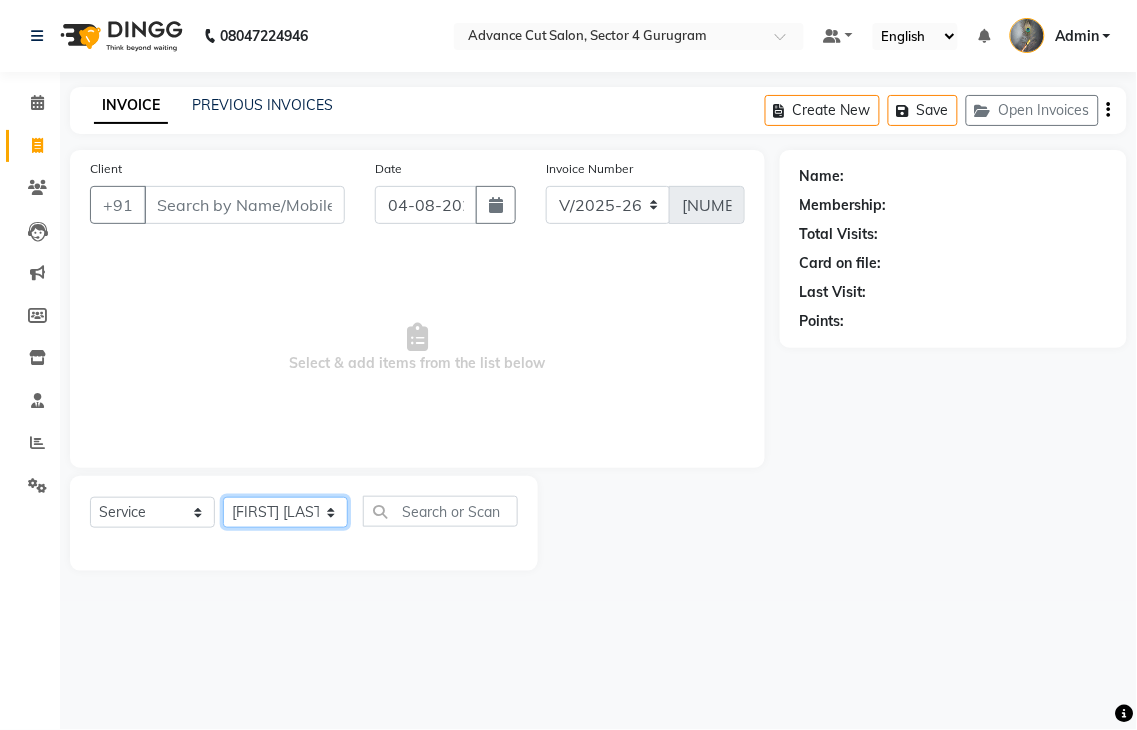 click on "Select Stylist Admin chahit COUNTOR hardeep mamta manisha MONISH navi NOSHAD ALI rahul shatnam shweta singh sunny tip" 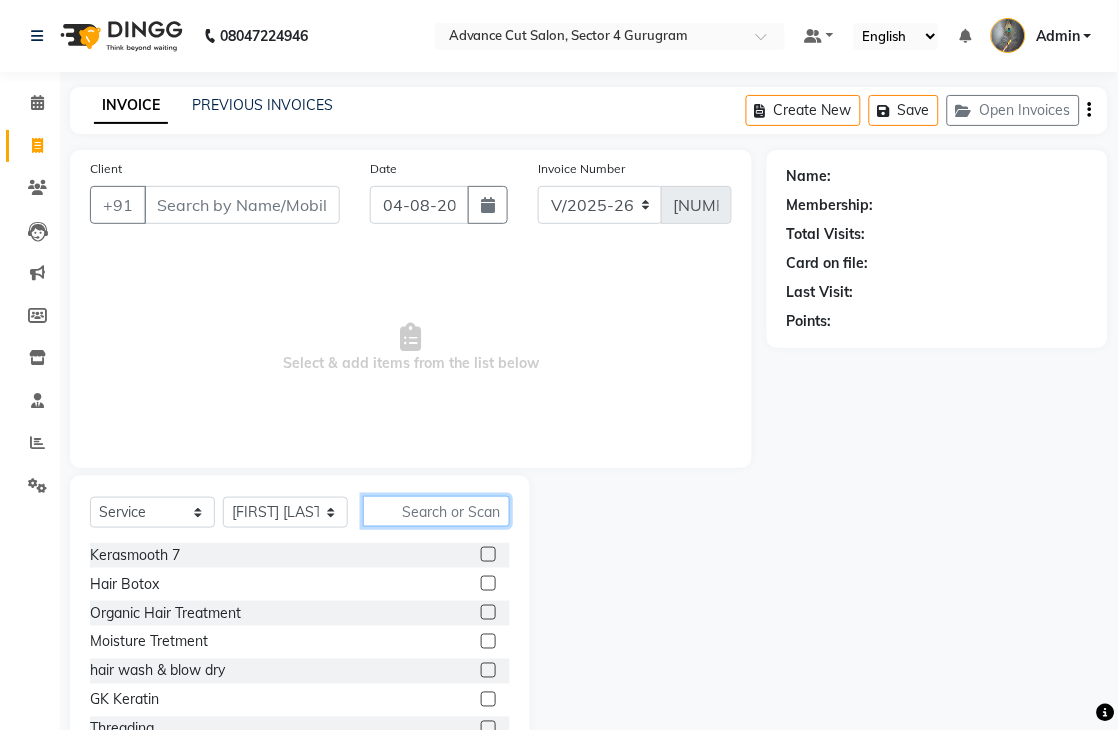 click 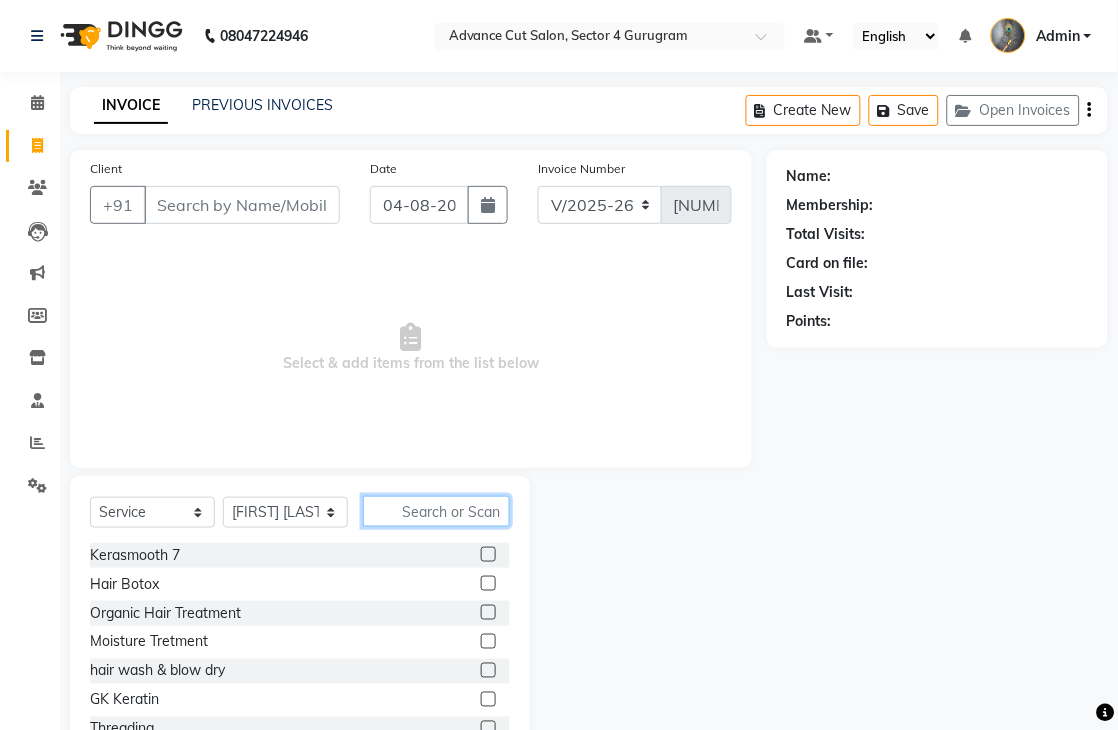 click 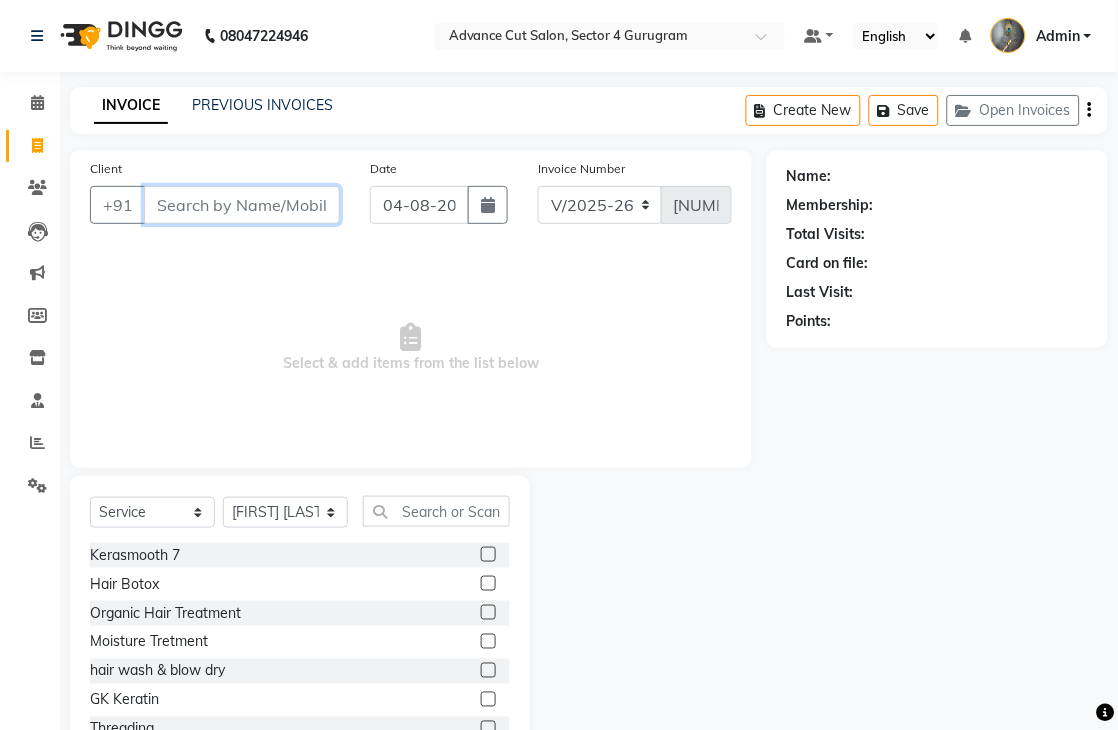 click on "Client" at bounding box center (242, 205) 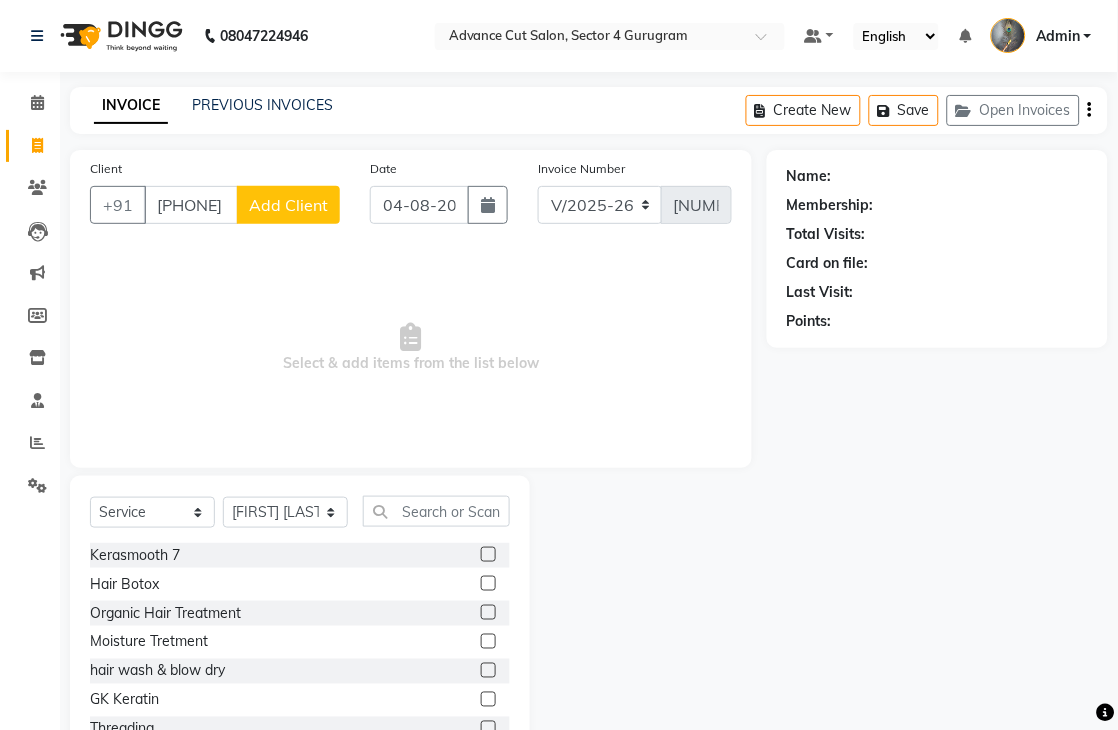 click on "Add Client" 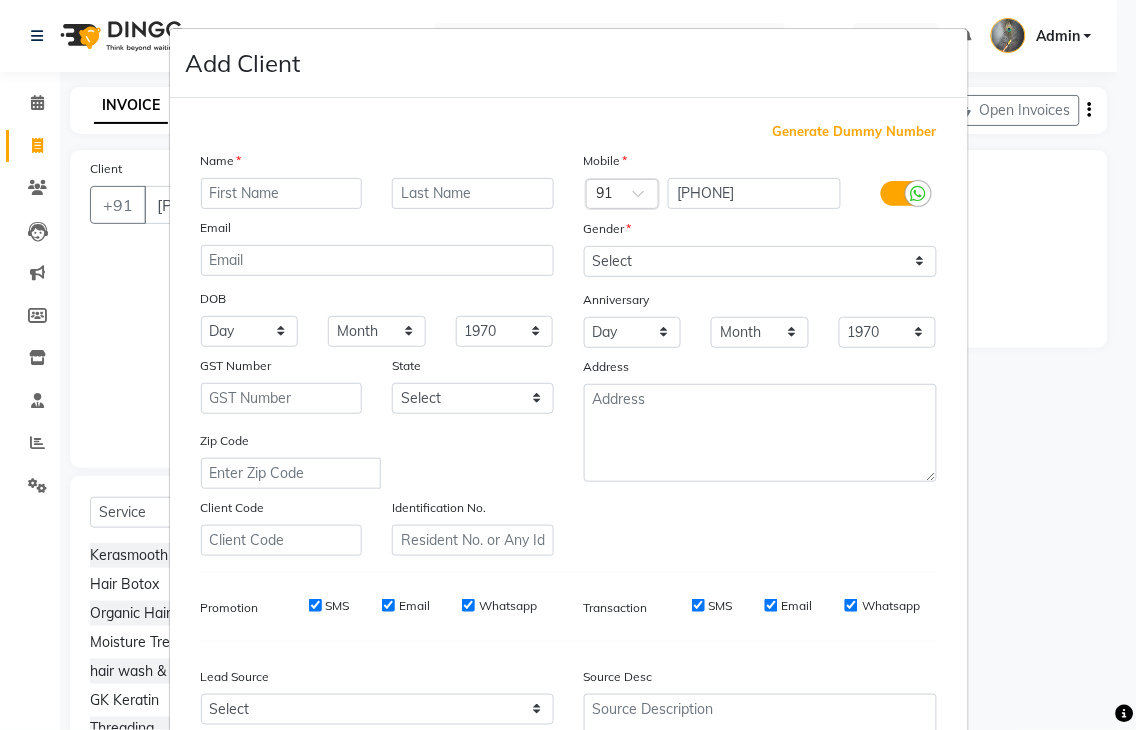 click at bounding box center (282, 193) 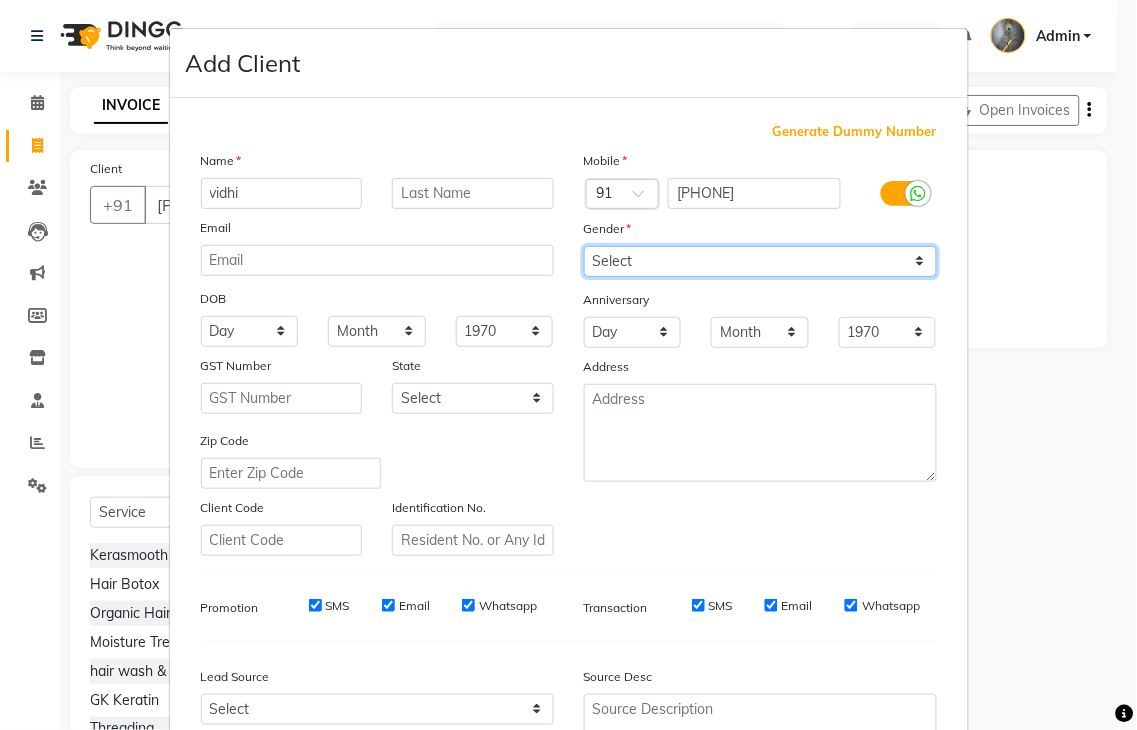 click on "Select Male Female Other Prefer Not To Say" at bounding box center (760, 261) 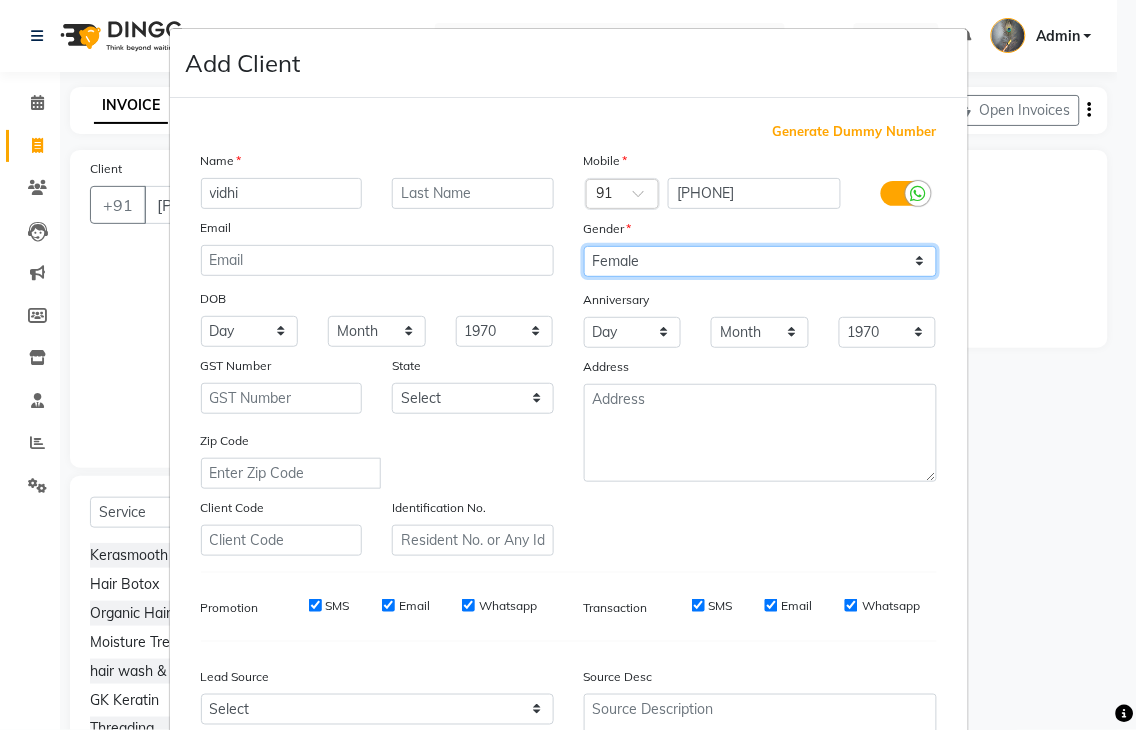 click on "Select Male Female Other Prefer Not To Say" at bounding box center (760, 261) 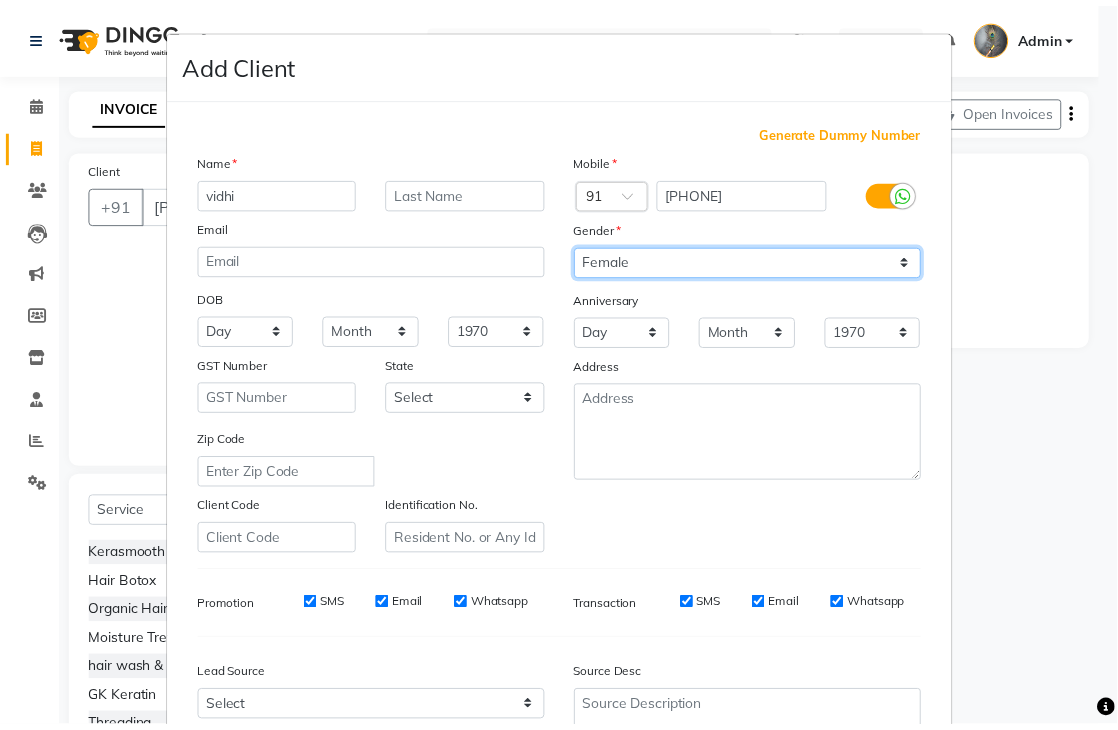 scroll, scrollTop: 194, scrollLeft: 0, axis: vertical 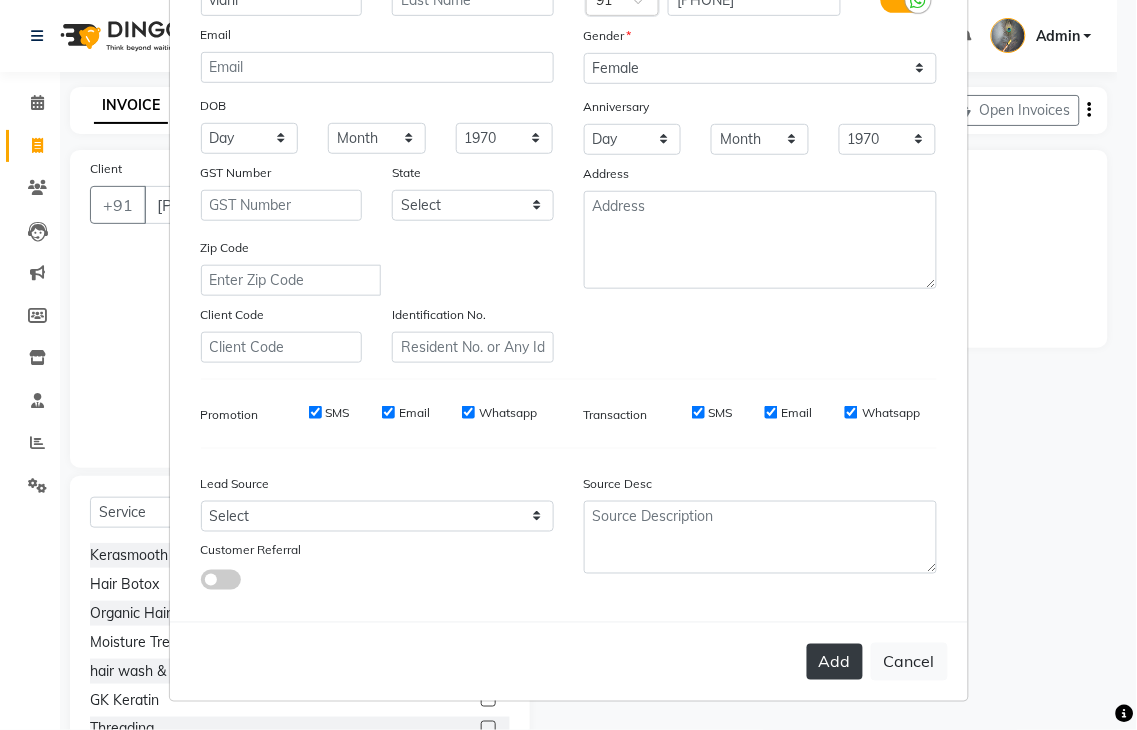 click on "Add" at bounding box center [835, 662] 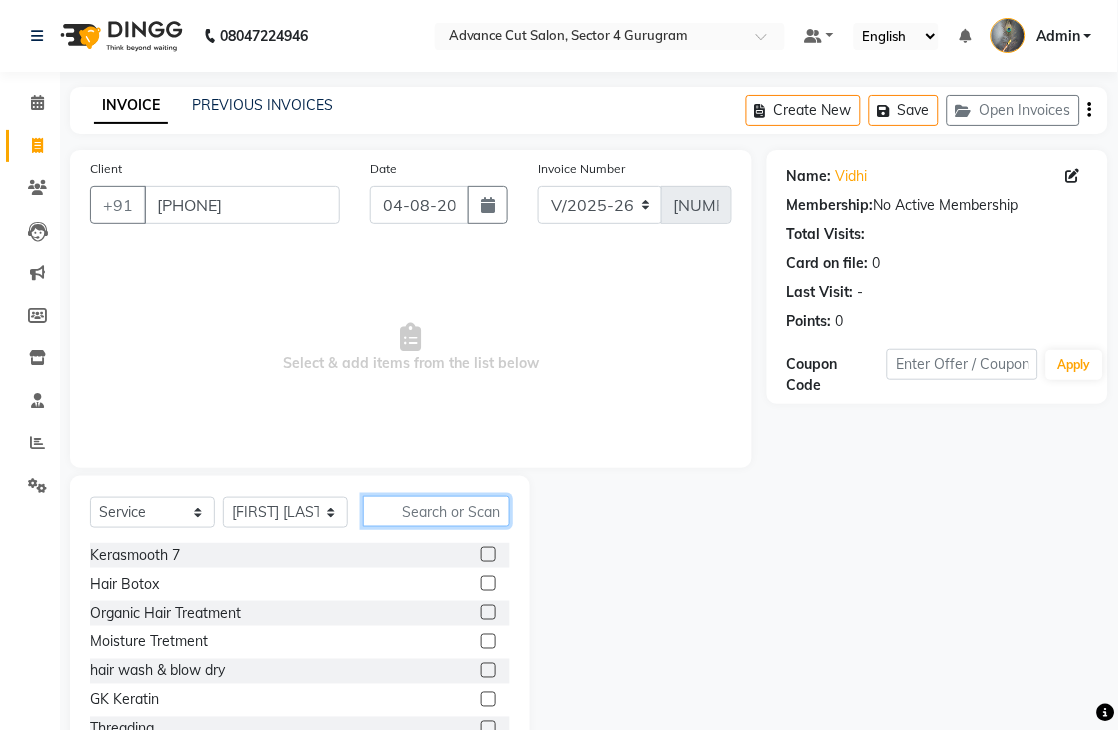 click 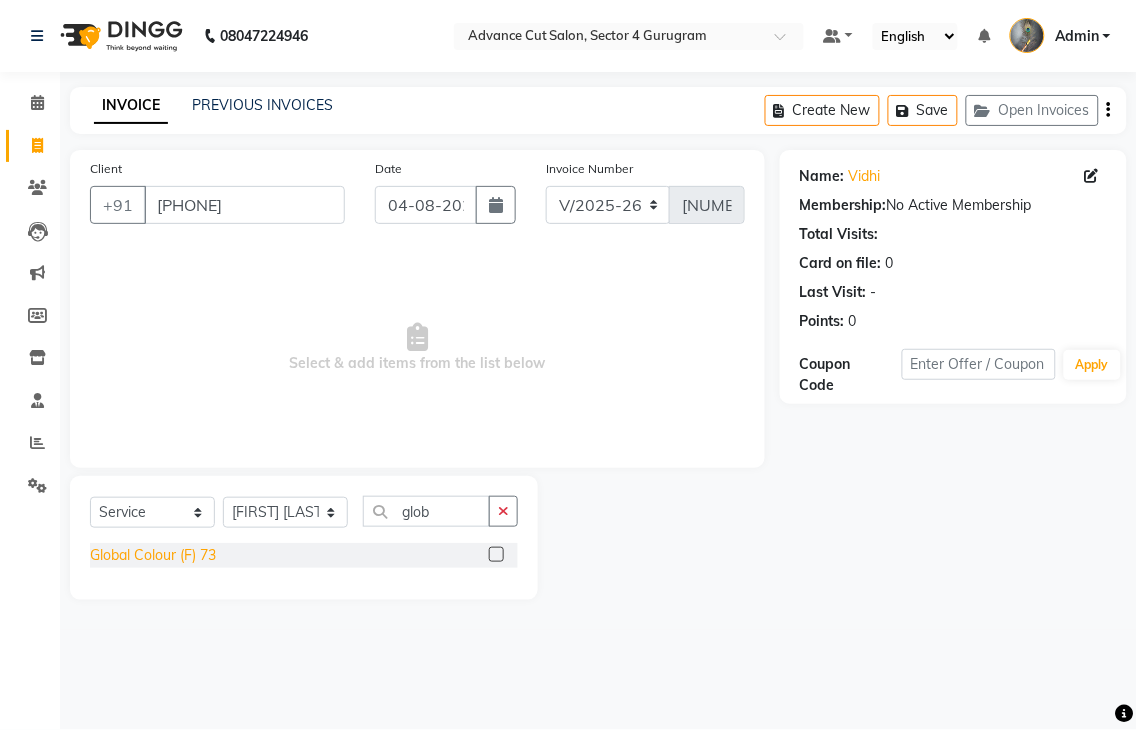 click on "Global Colour (F) 73" 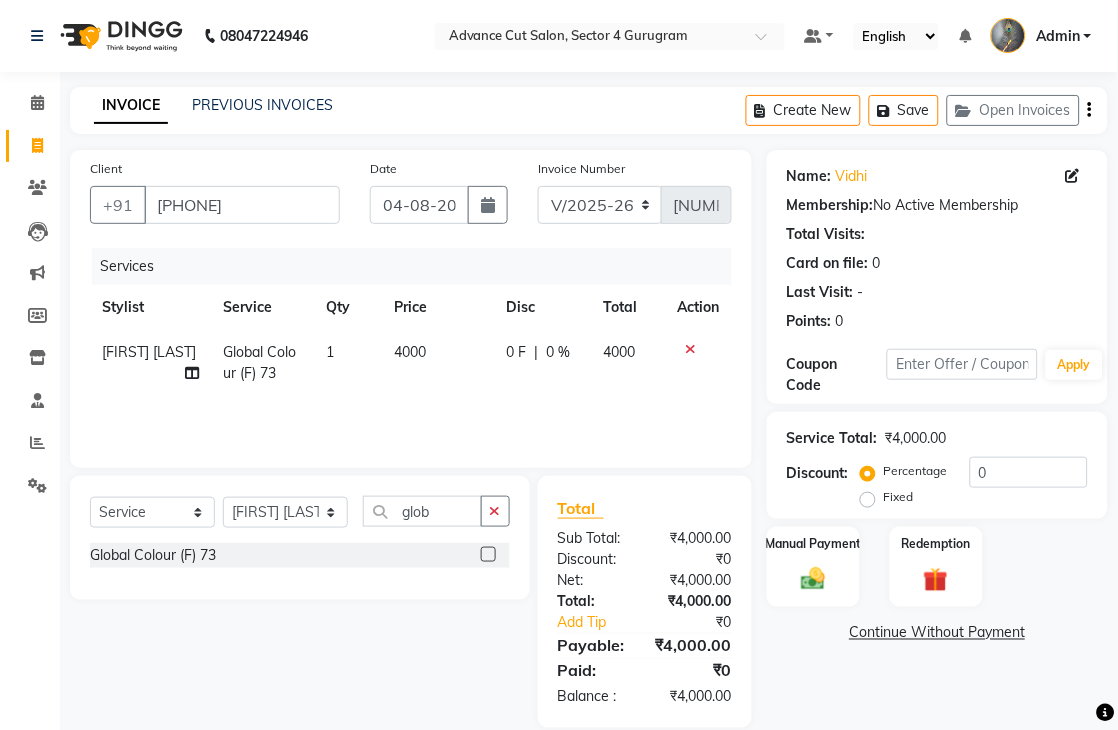 click on "4000" 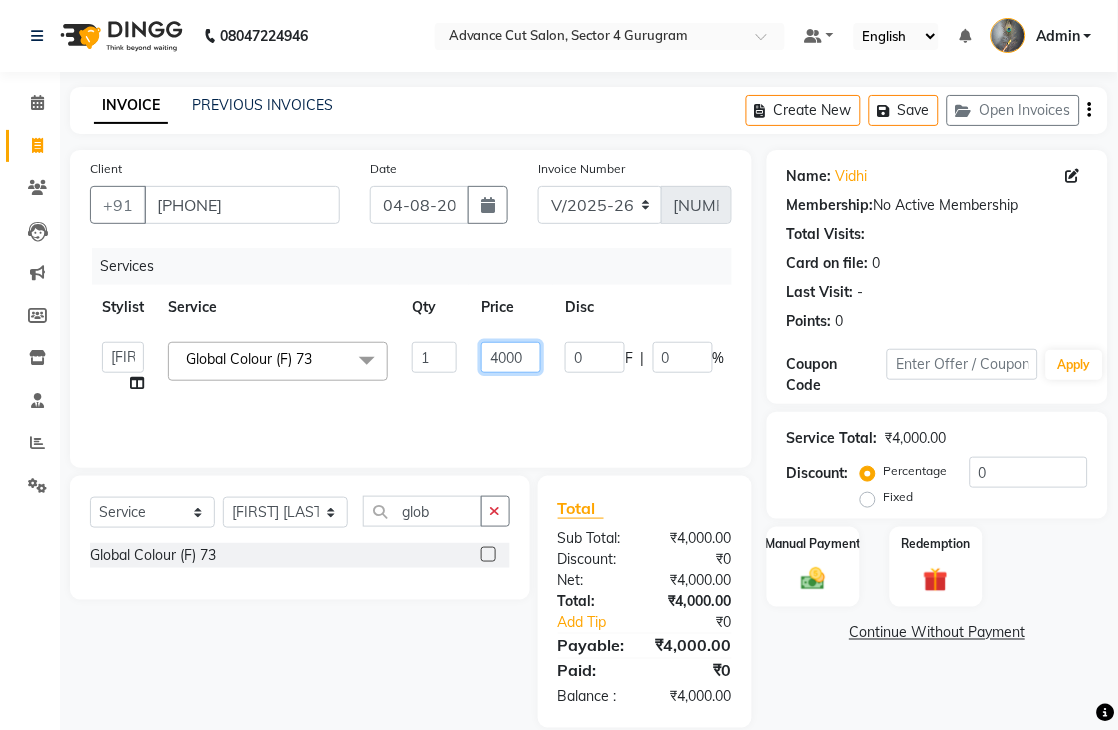click on "4000" 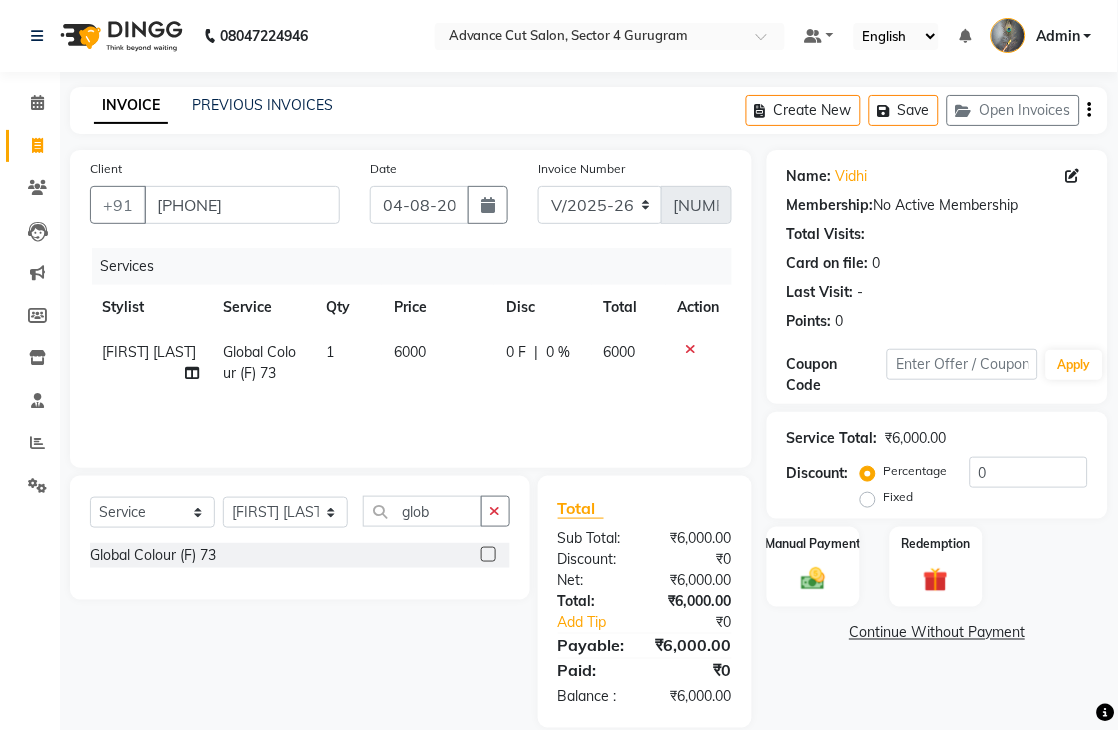 click on "Select  Service  Product  Membership  Package Voucher Prepaid Gift Card  Select Stylist Admin chahit COUNTOR hardeep mamta manisha MONISH navi NOSHAD ALI rahul shatnam shweta singh sunny tip glob Global Colour (F) 73" 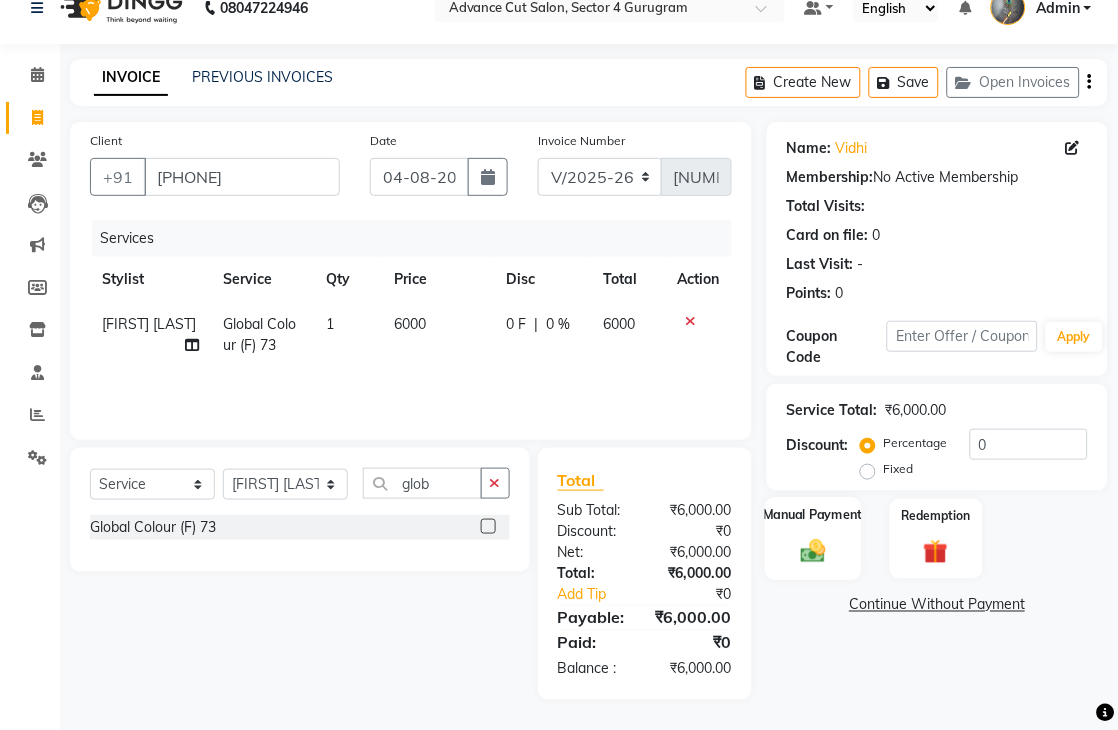 click on "Manual Payment" 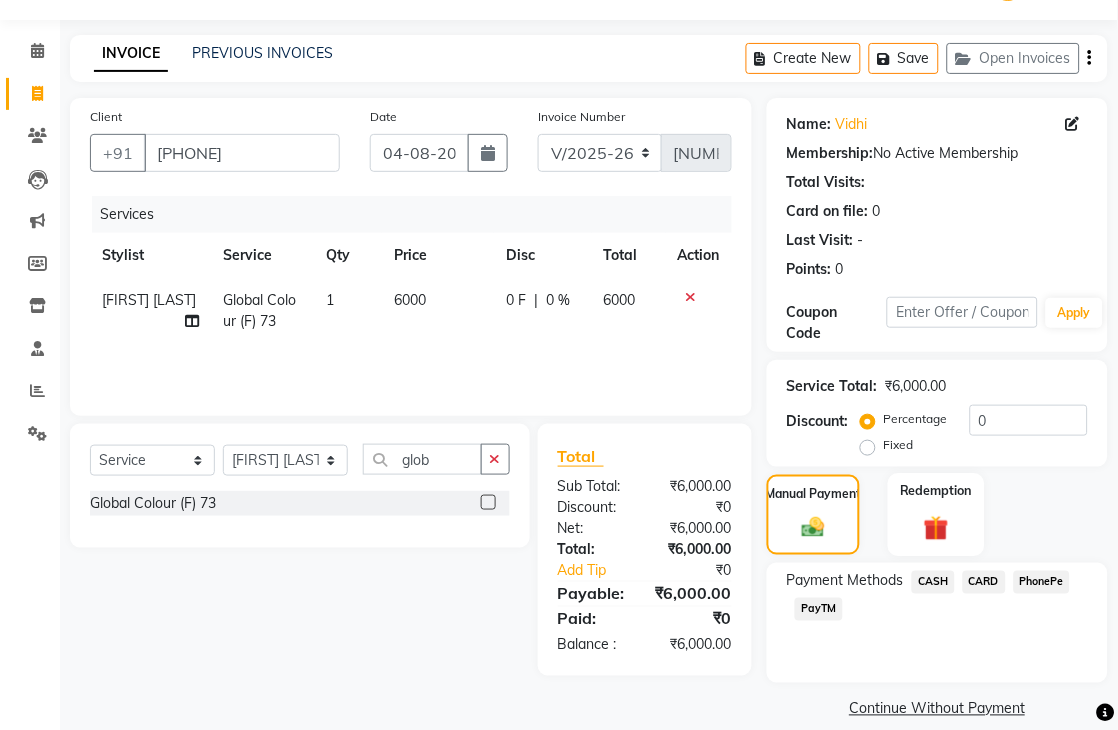 scroll, scrollTop: 75, scrollLeft: 0, axis: vertical 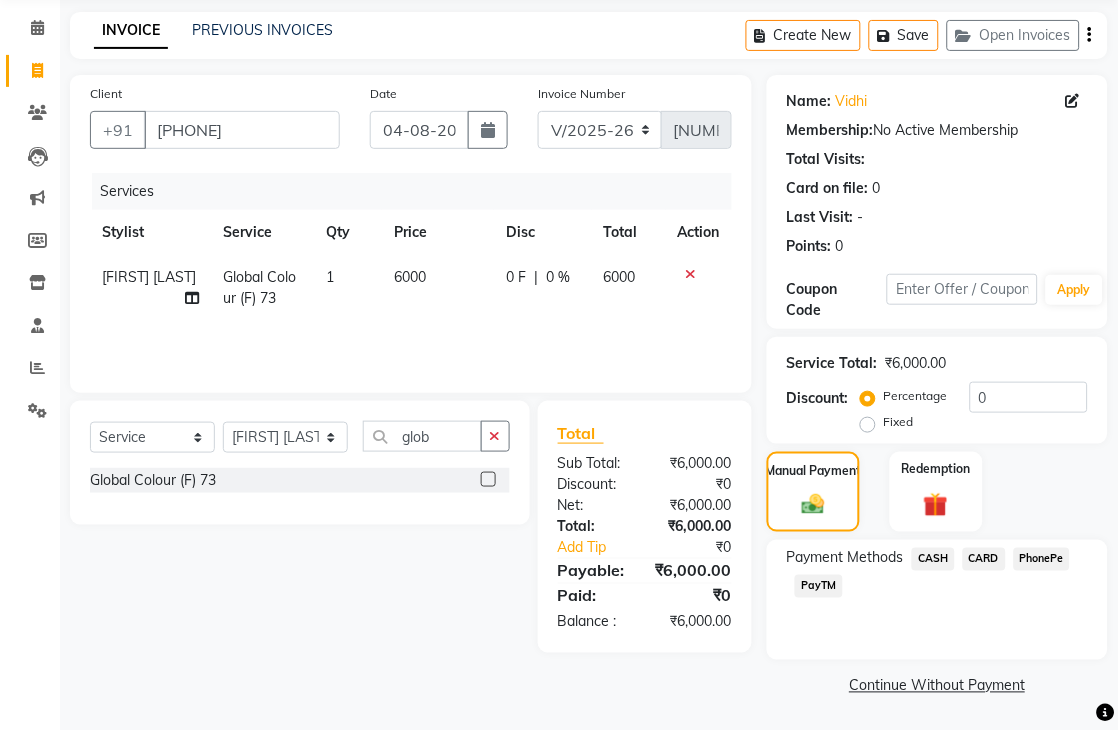 click on "CARD" 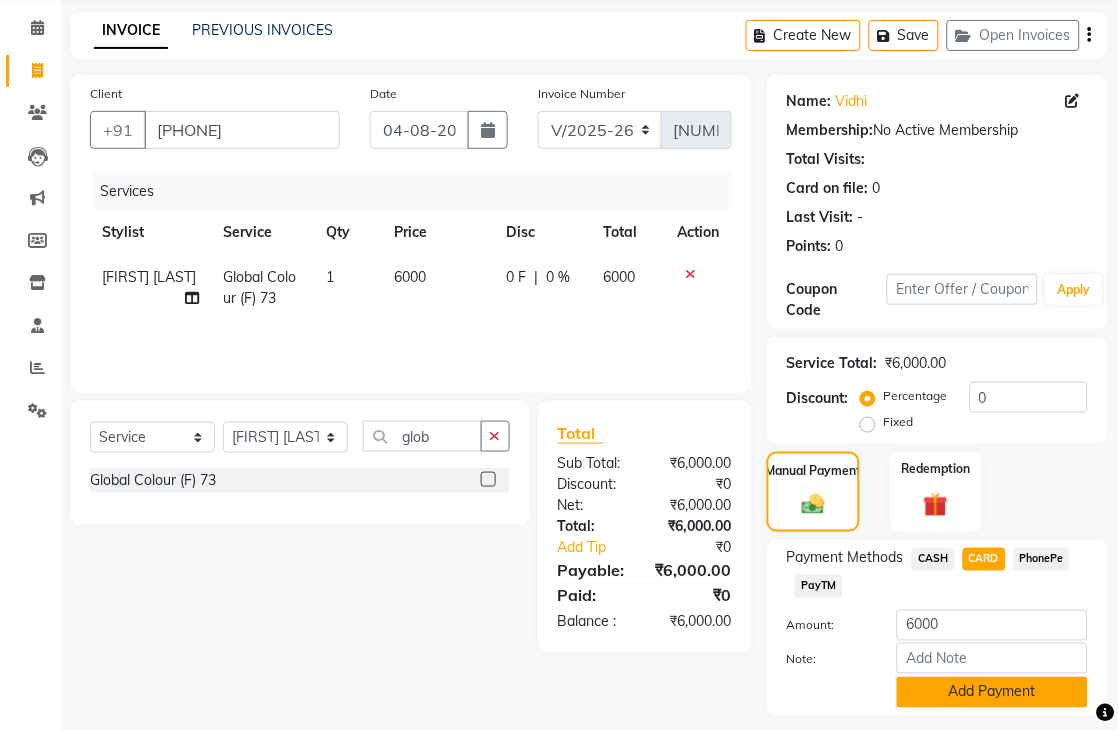click on "Add Payment" 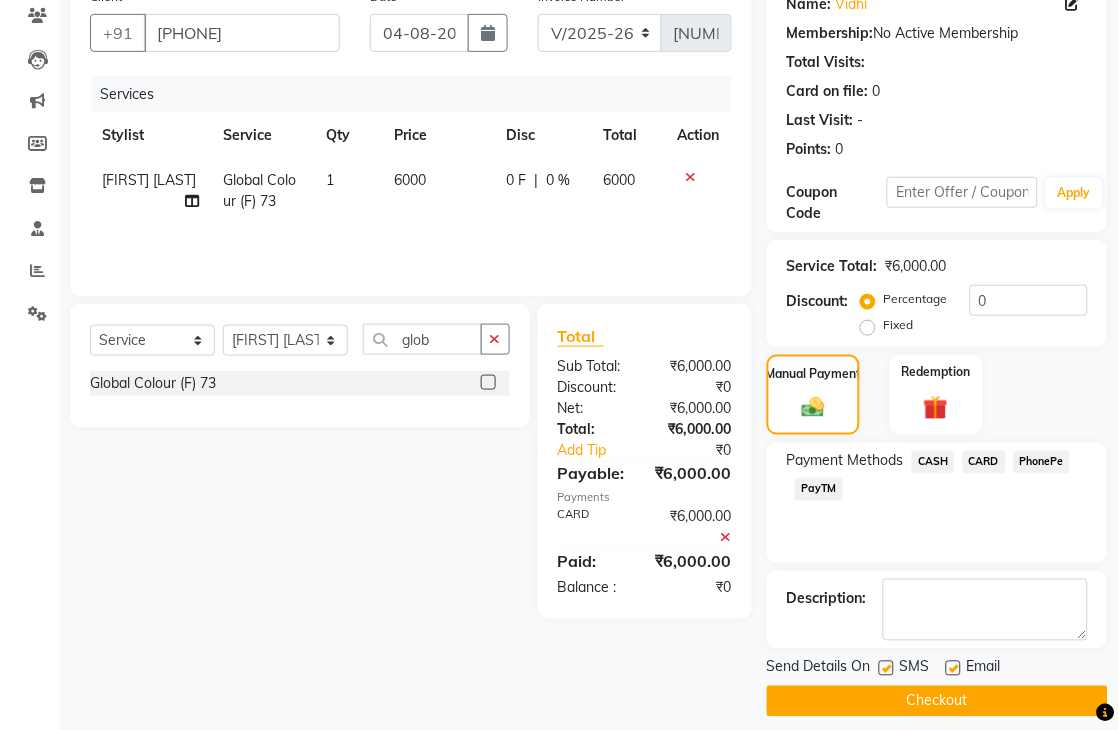 scroll, scrollTop: 186, scrollLeft: 0, axis: vertical 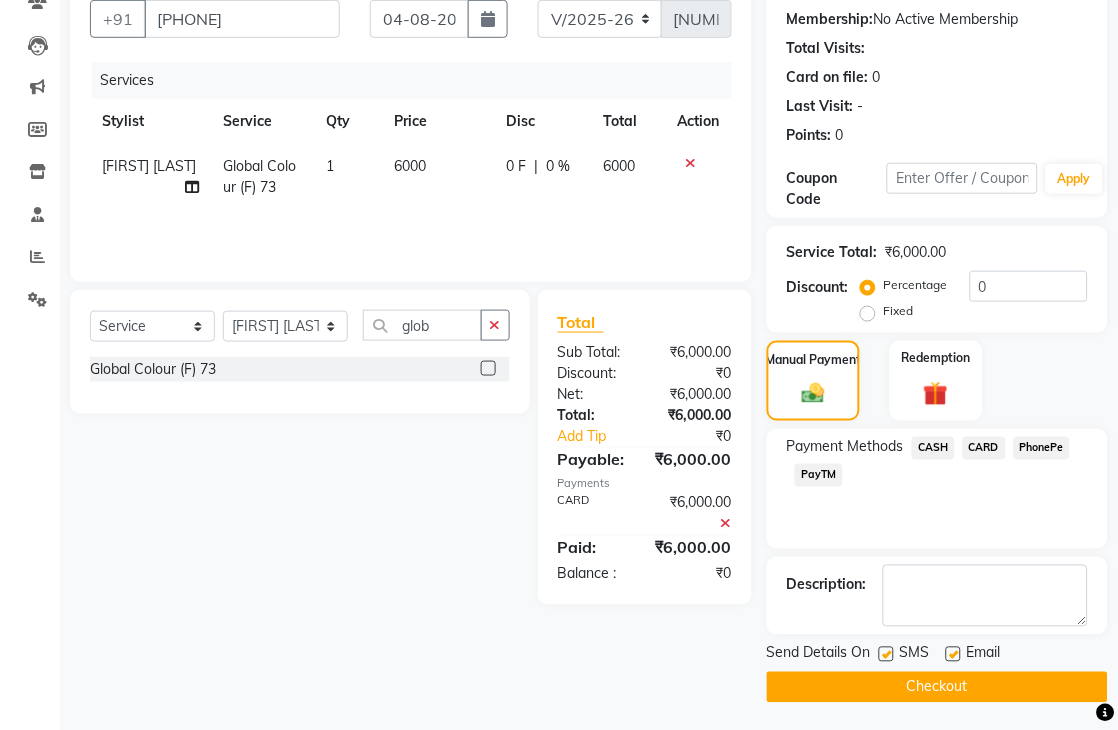 click on "Checkout" 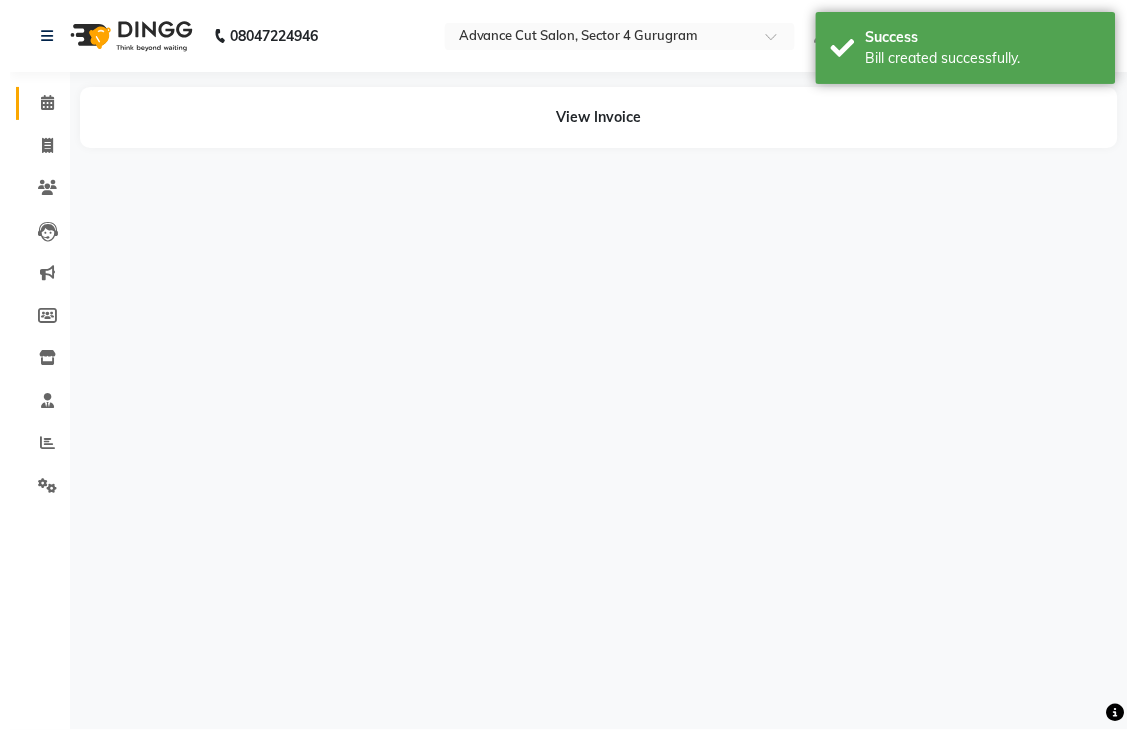 scroll, scrollTop: 0, scrollLeft: 0, axis: both 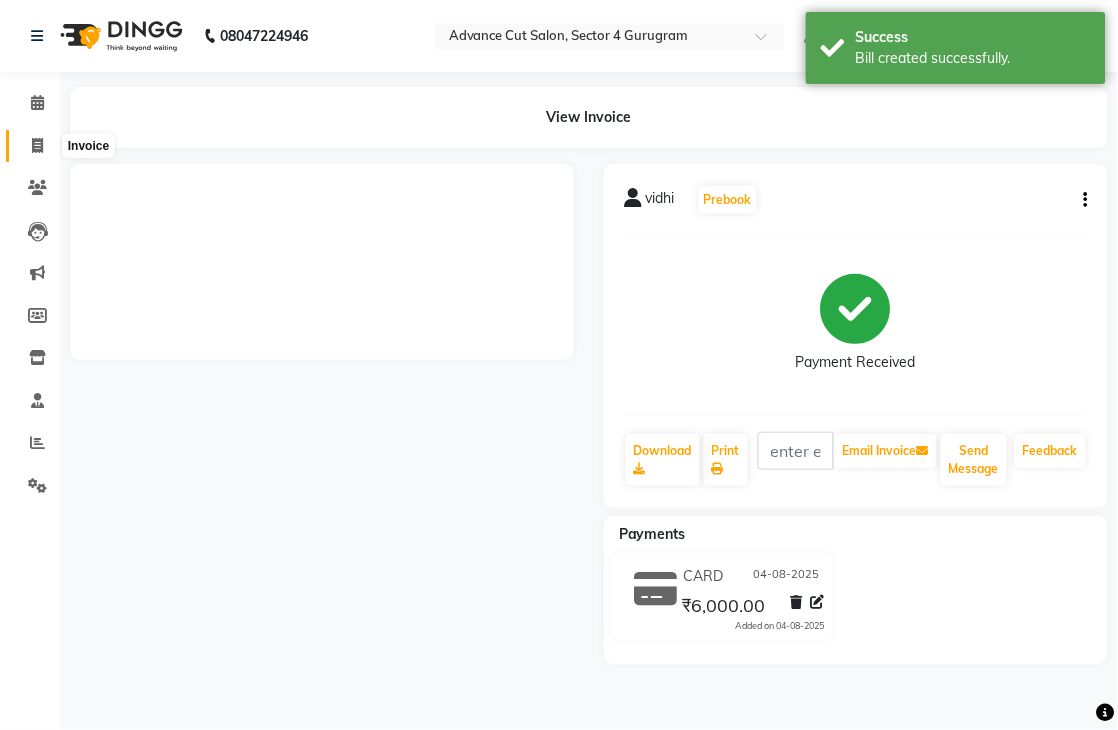 click 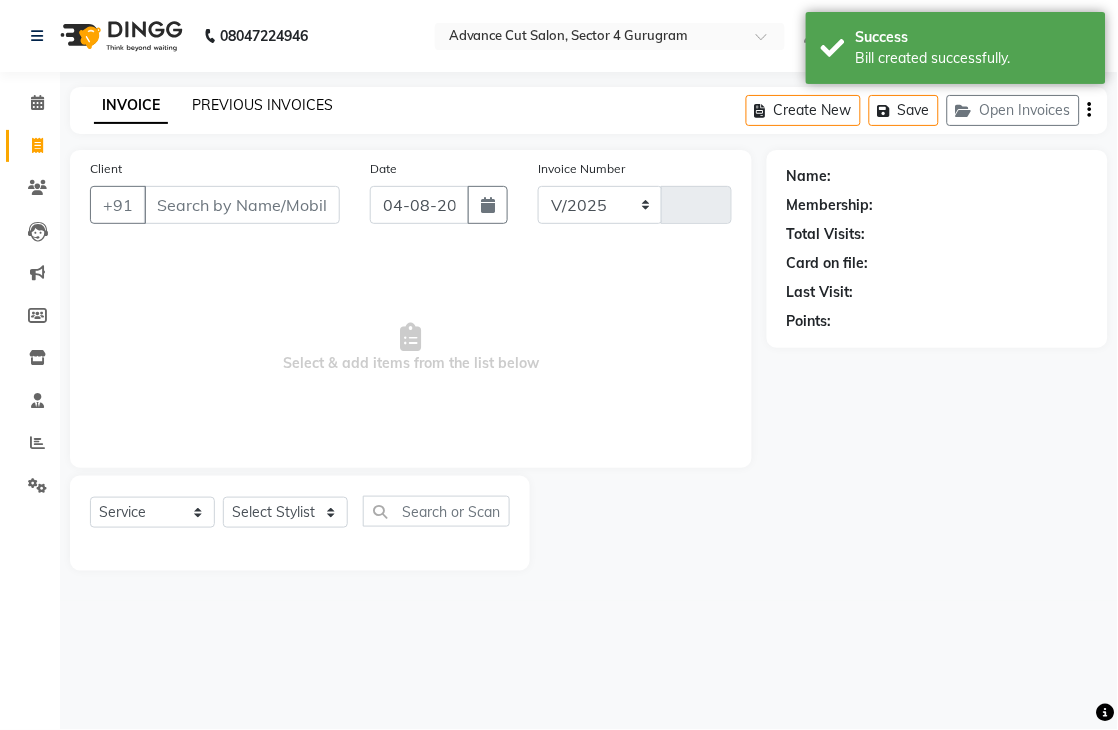 click on "PREVIOUS INVOICES" 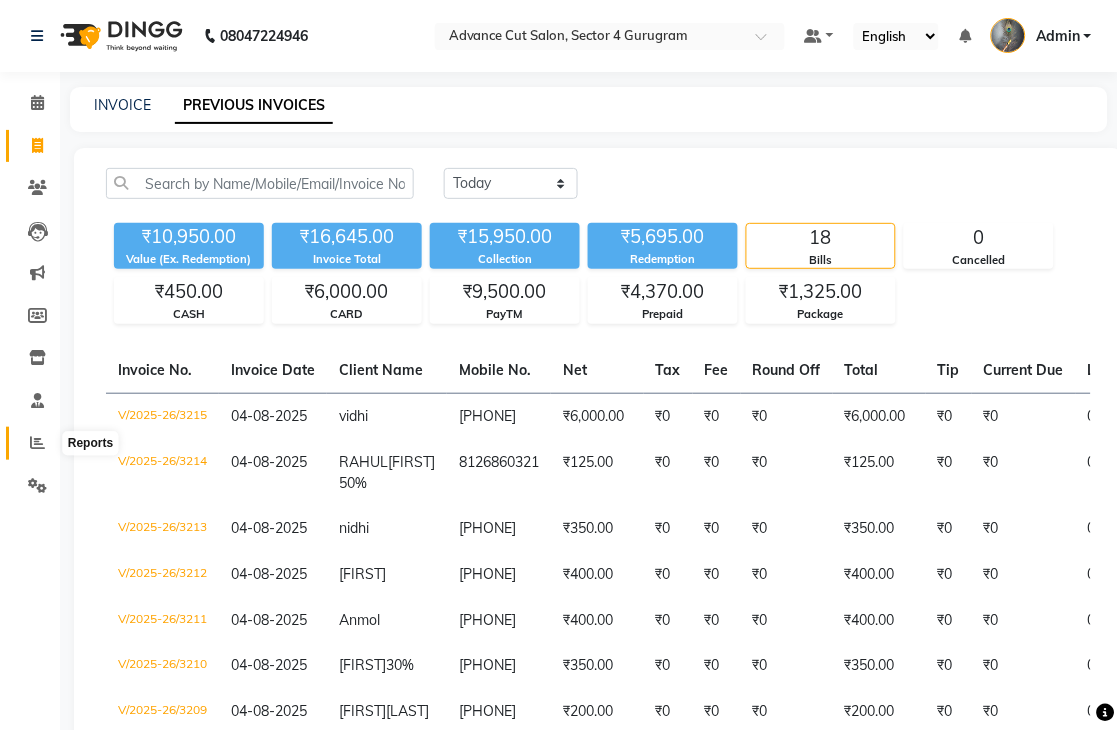 click 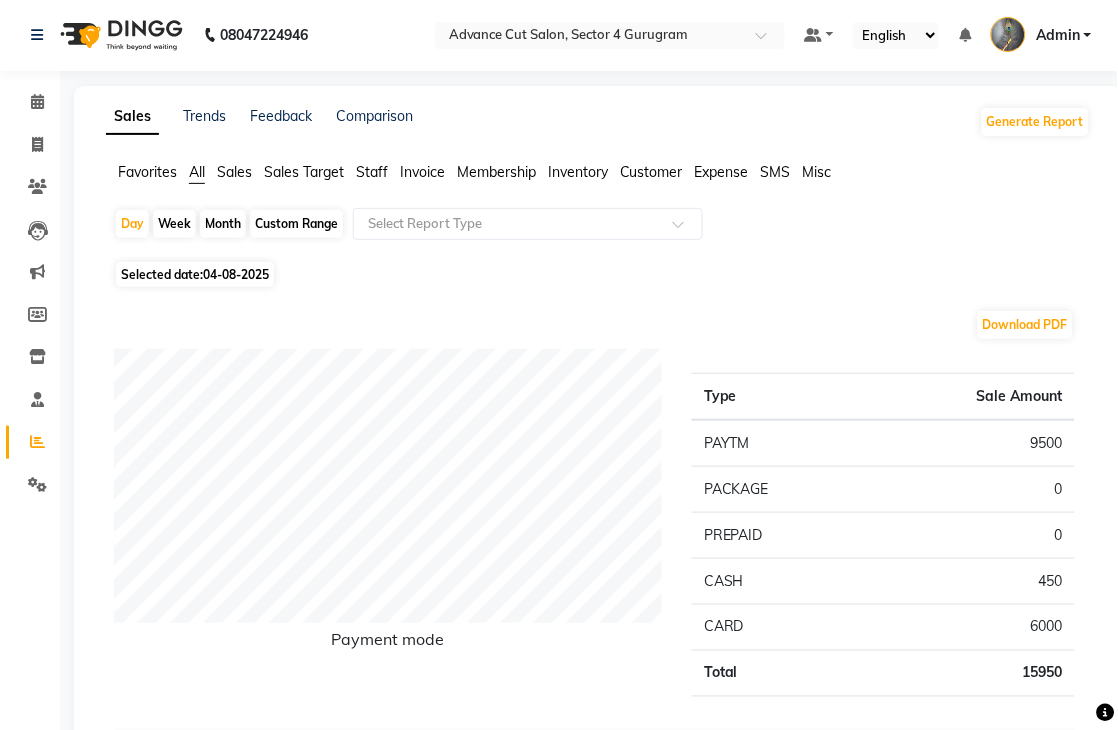 scroll, scrollTop: 0, scrollLeft: 0, axis: both 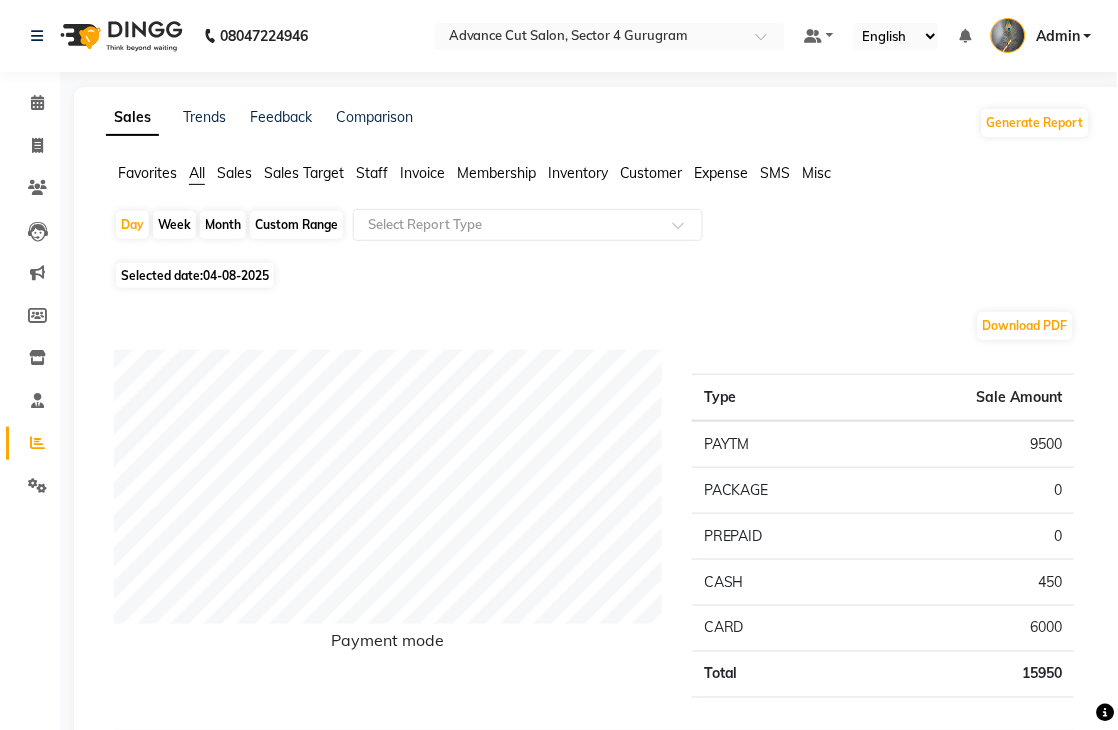 click on "Month" 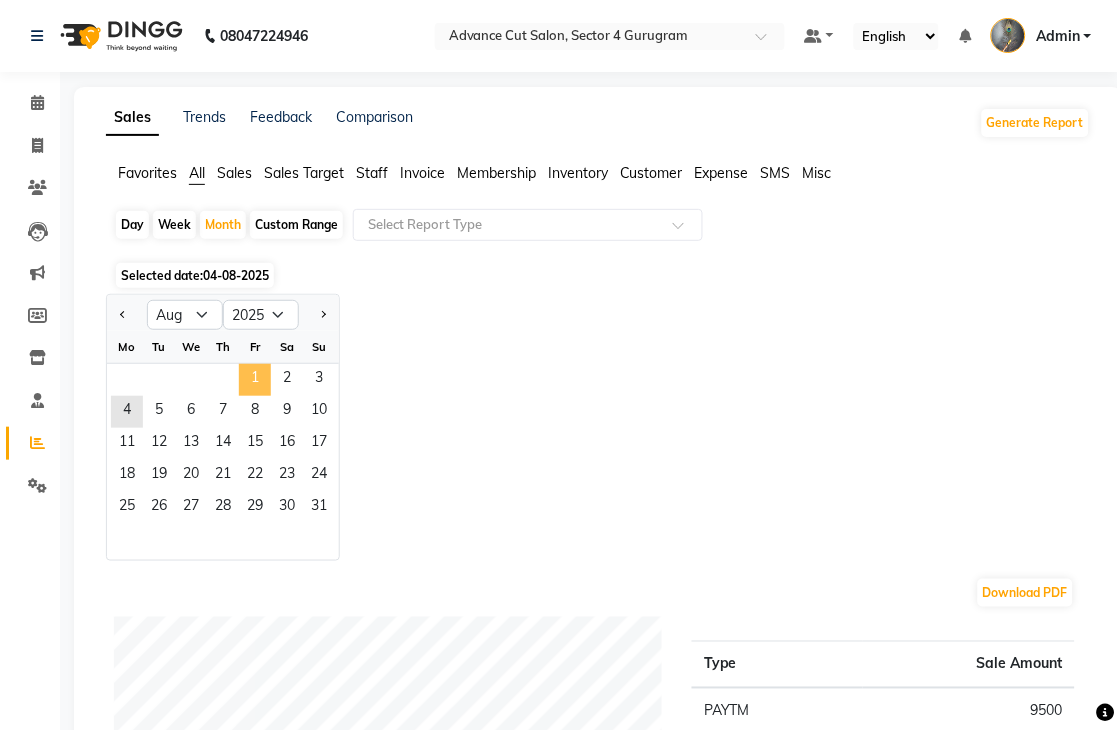 click on "1" 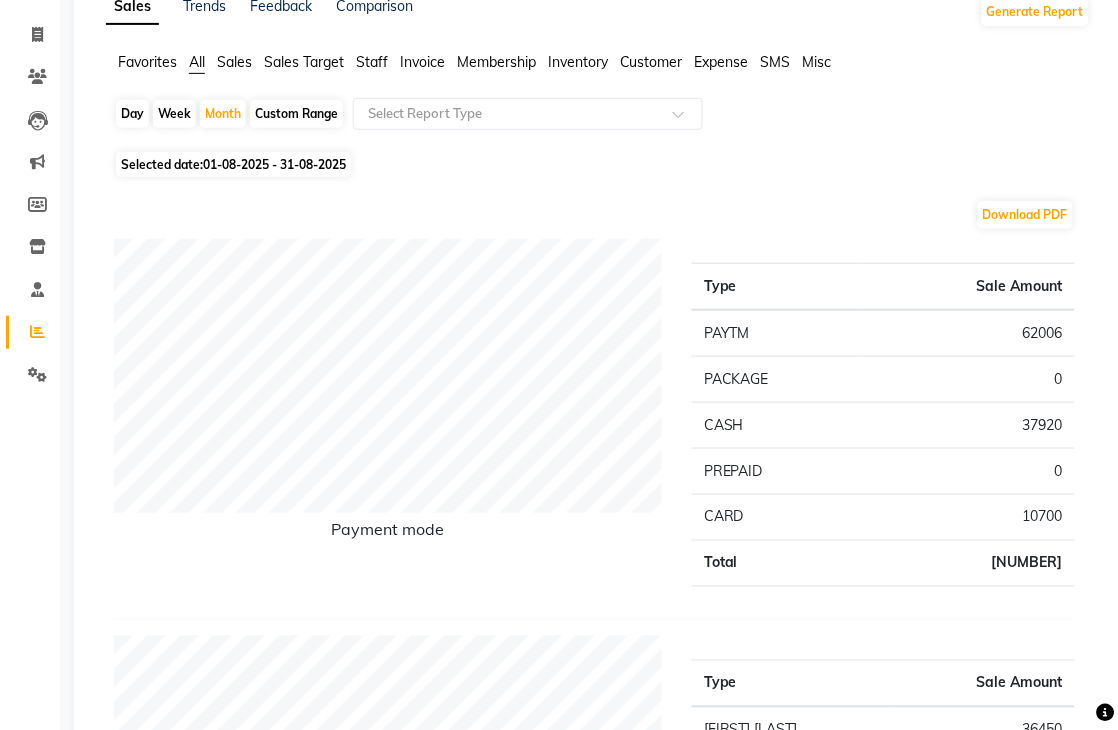 scroll, scrollTop: 0, scrollLeft: 0, axis: both 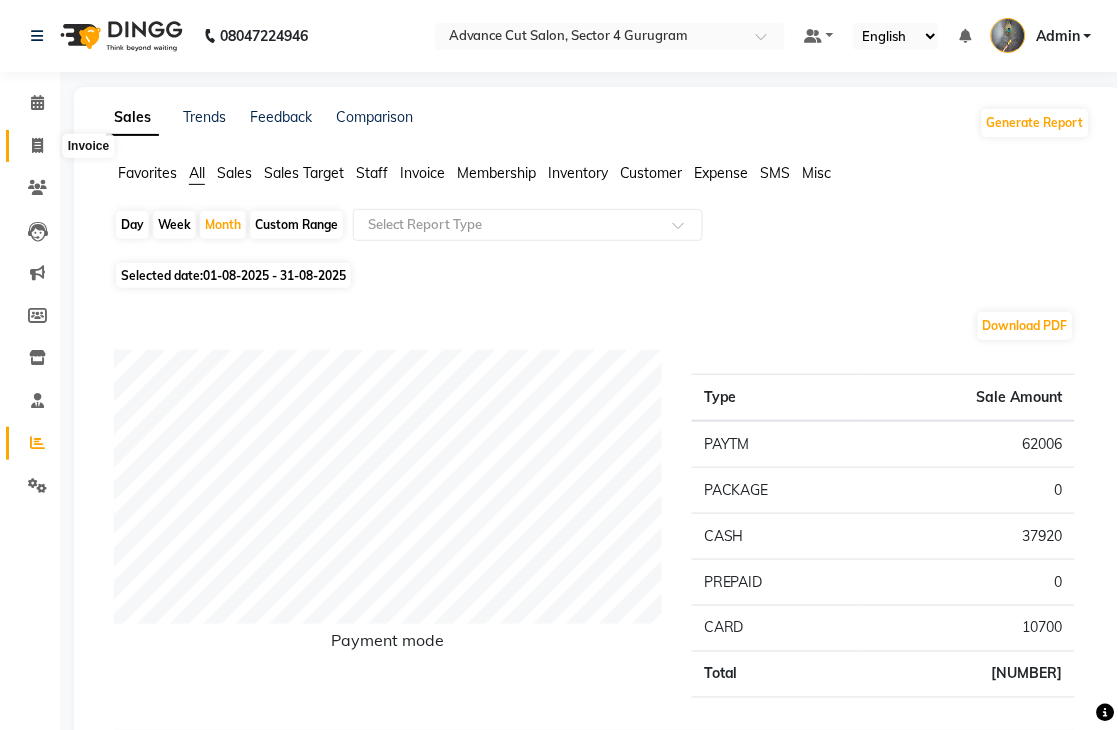 click 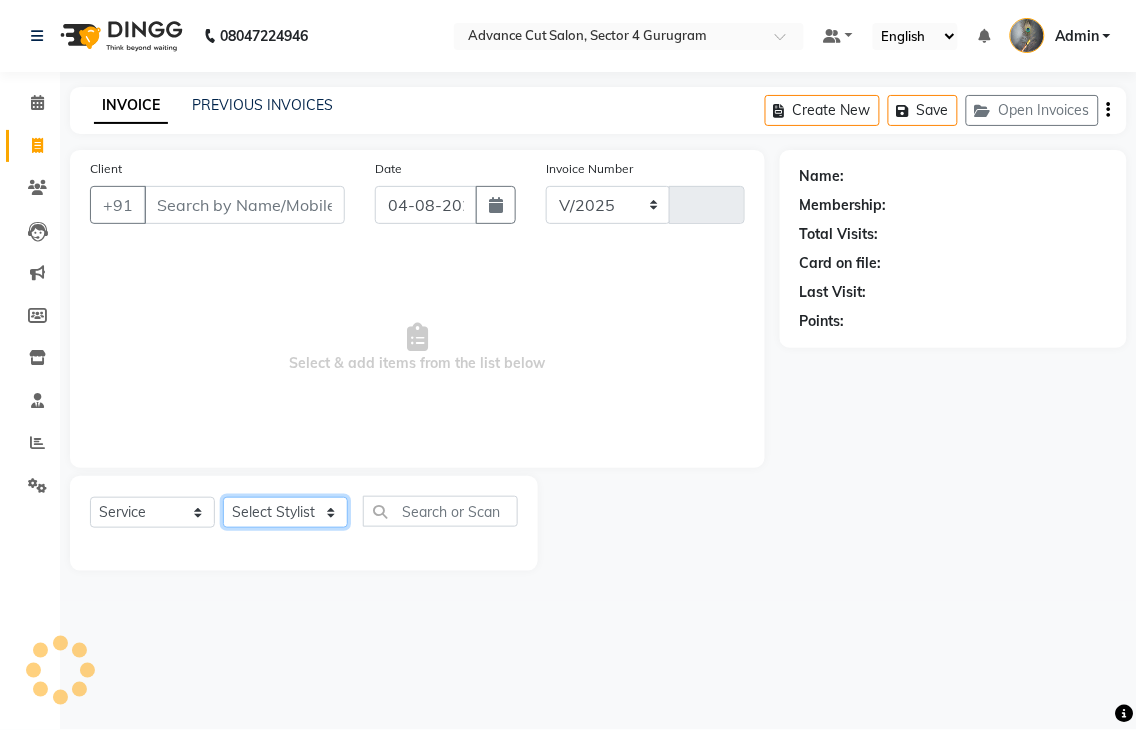 click on "Select Stylist" 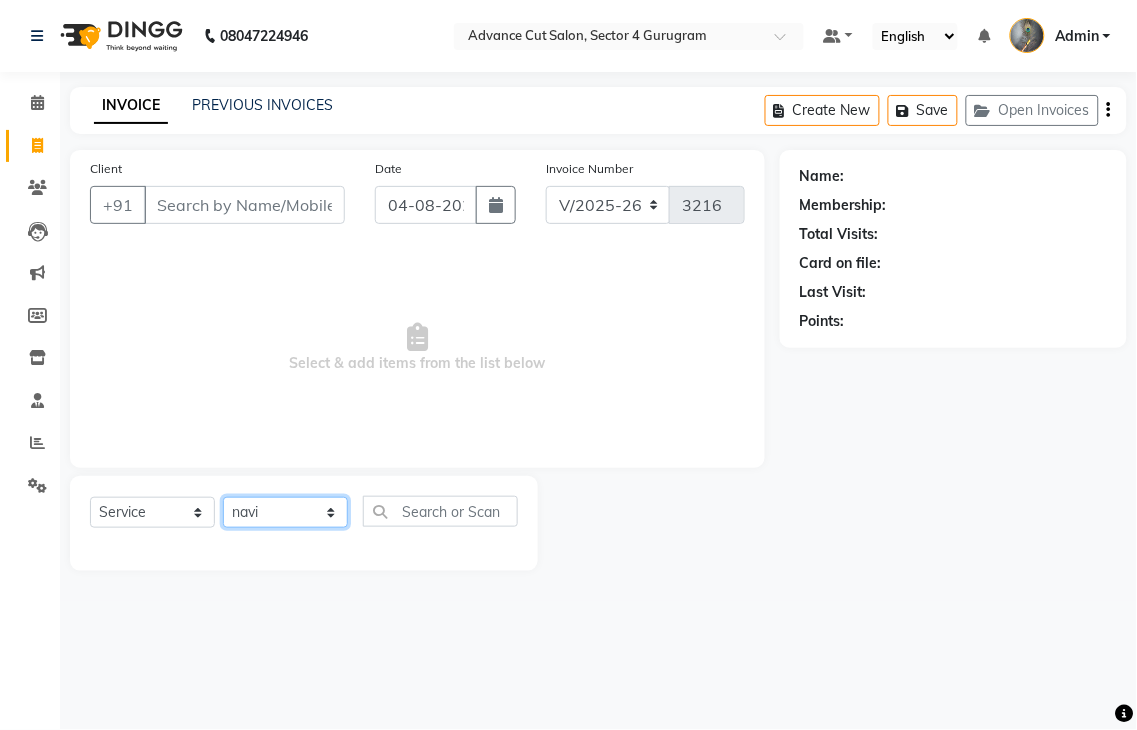 click on "Select Stylist Admin chahit COUNTOR hardeep mamta manisha MONISH navi NOSHAD ALI rahul shatnam shweta singh sunny tip" 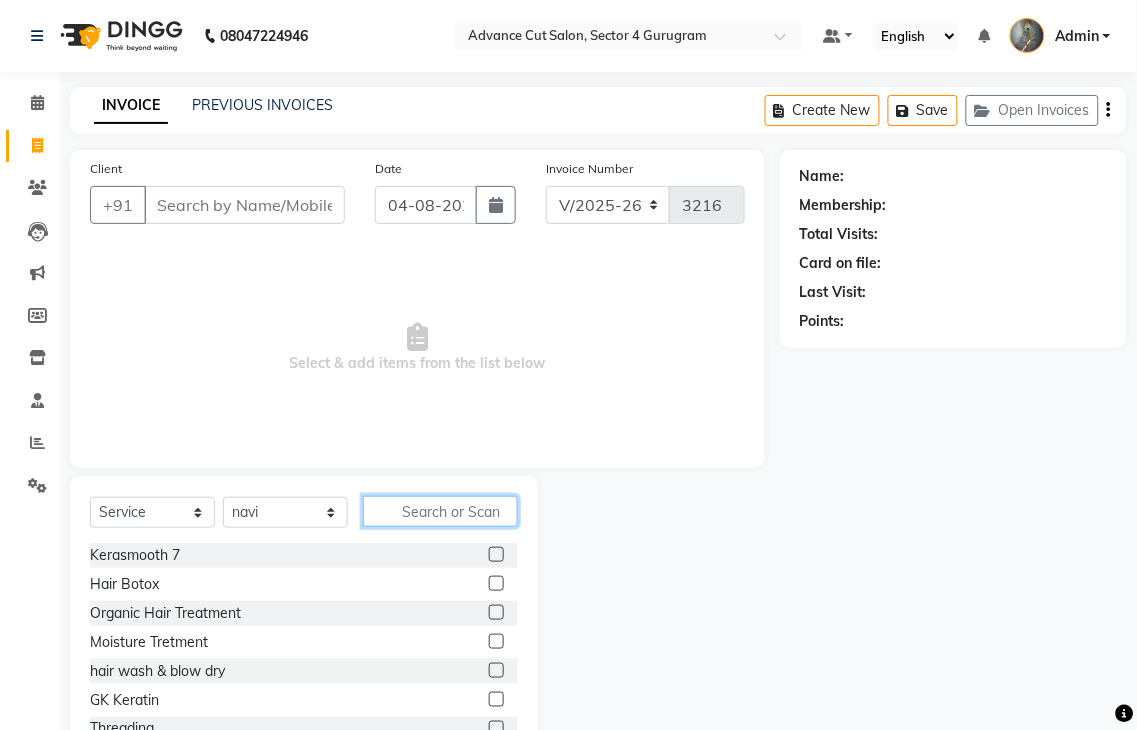 click 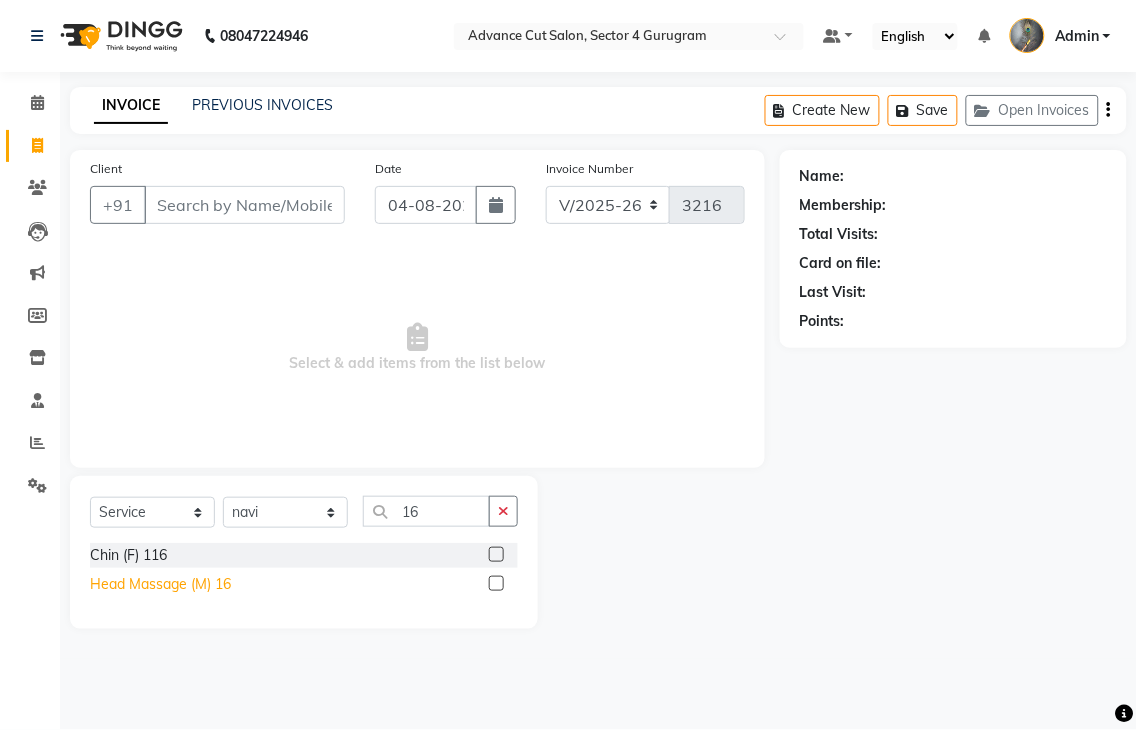 click on "Head Massage (M) 16" 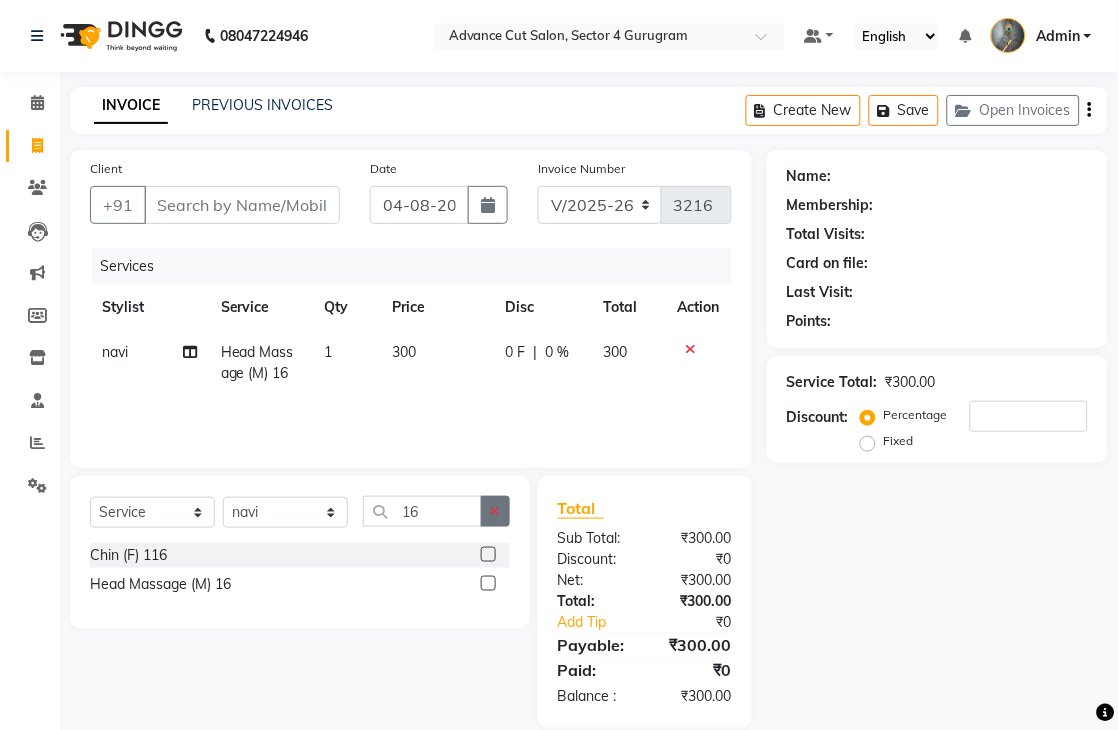click 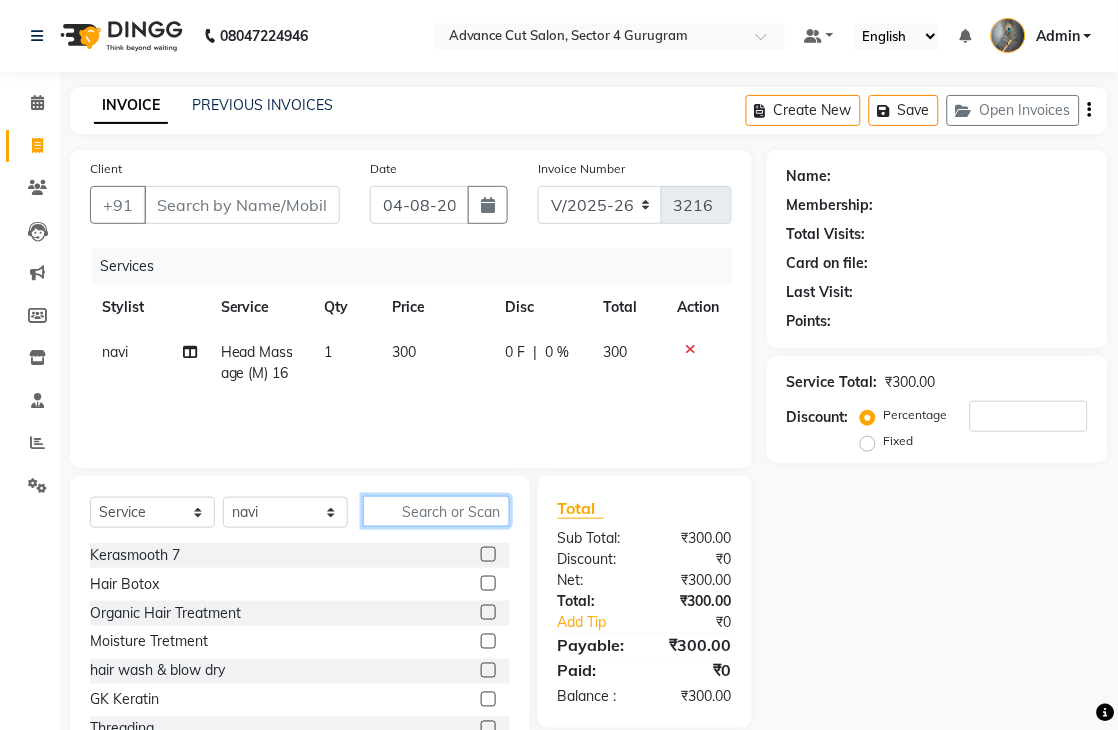 click 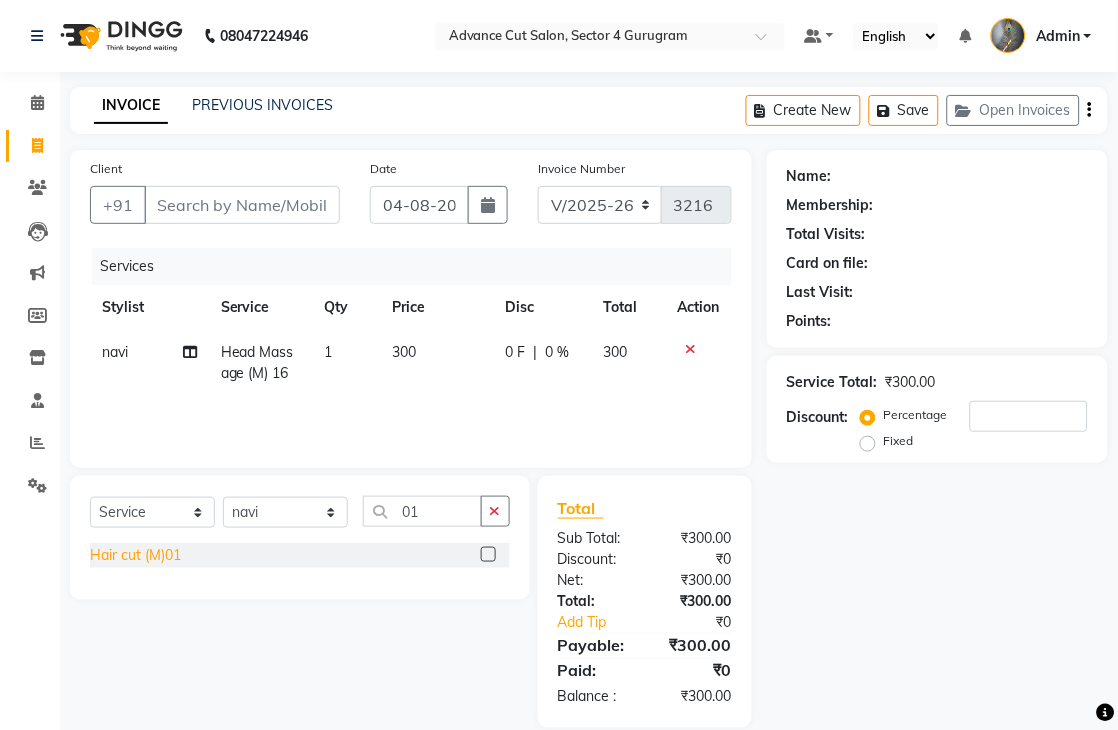 click on "Hair cut (M)01" 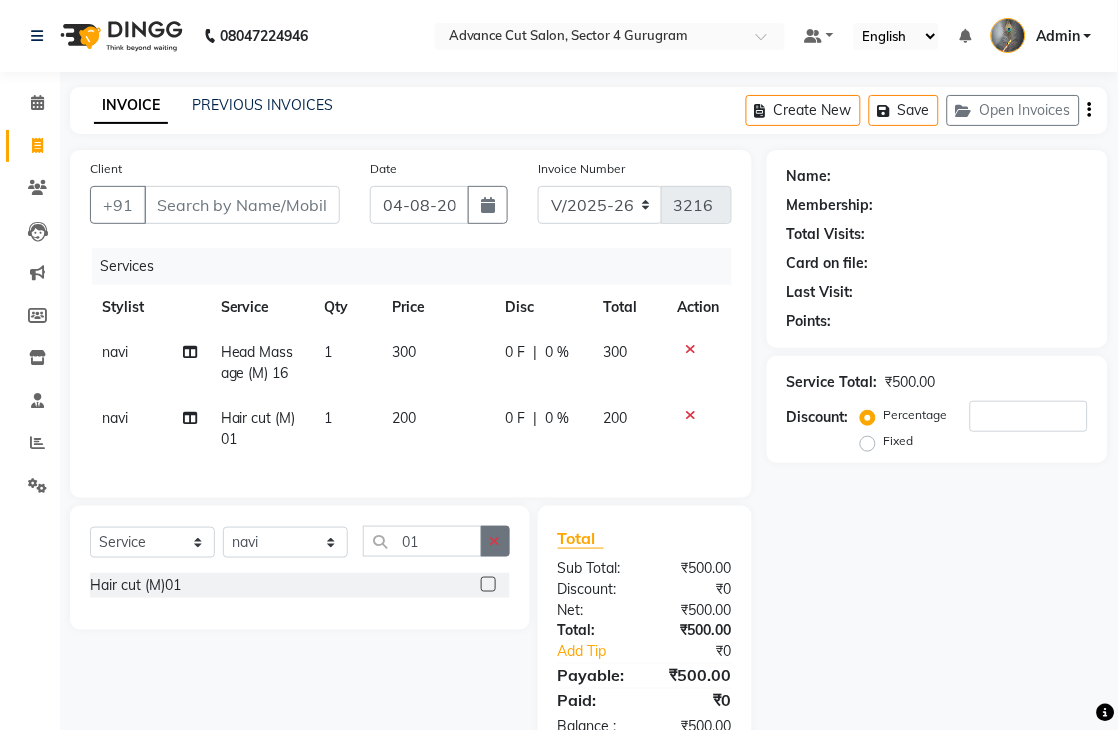 click 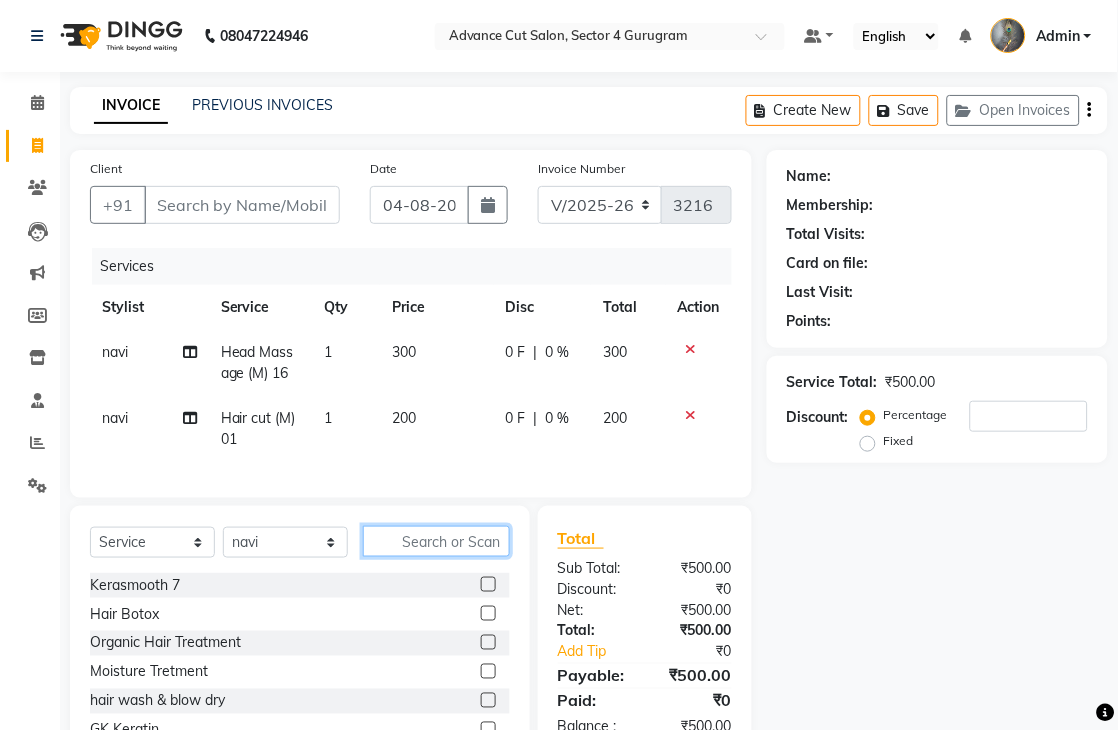 click 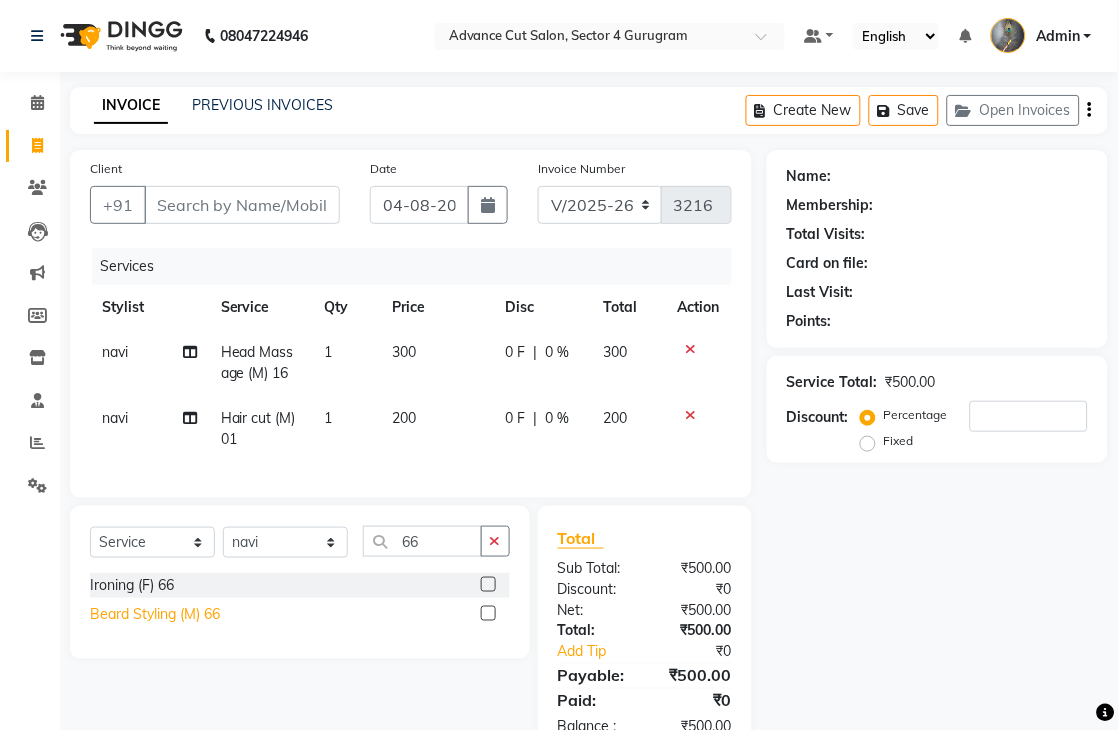 click on "Beard Styling (M) 66" 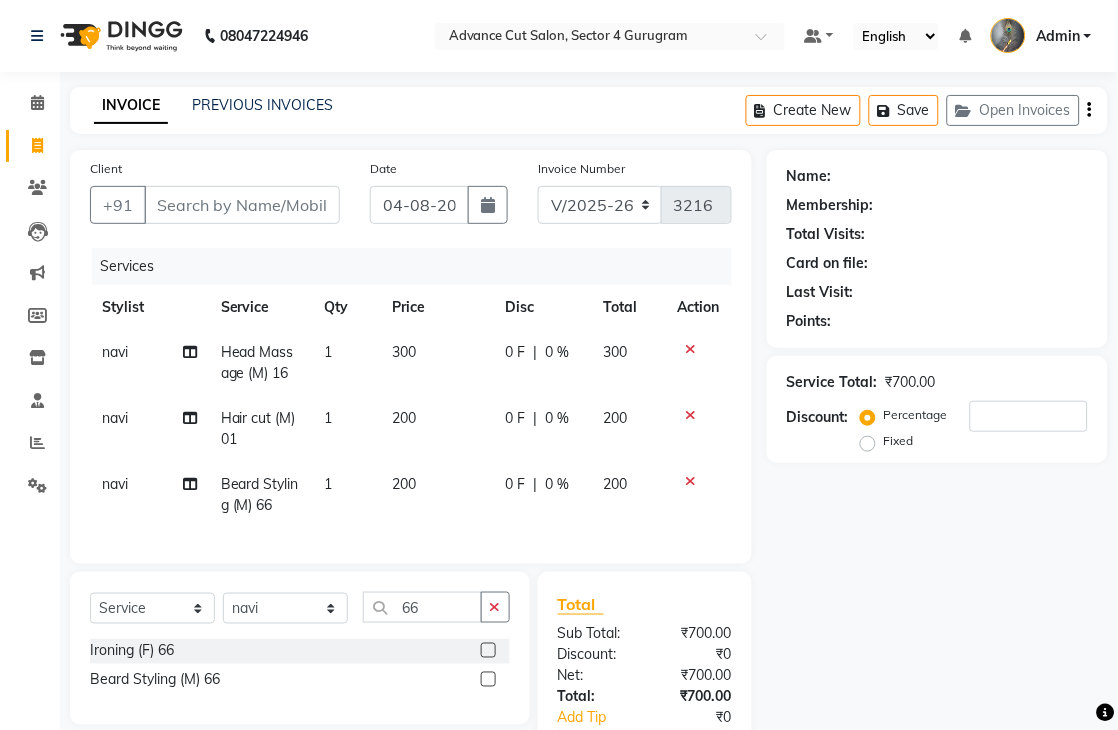 scroll, scrollTop: 111, scrollLeft: 0, axis: vertical 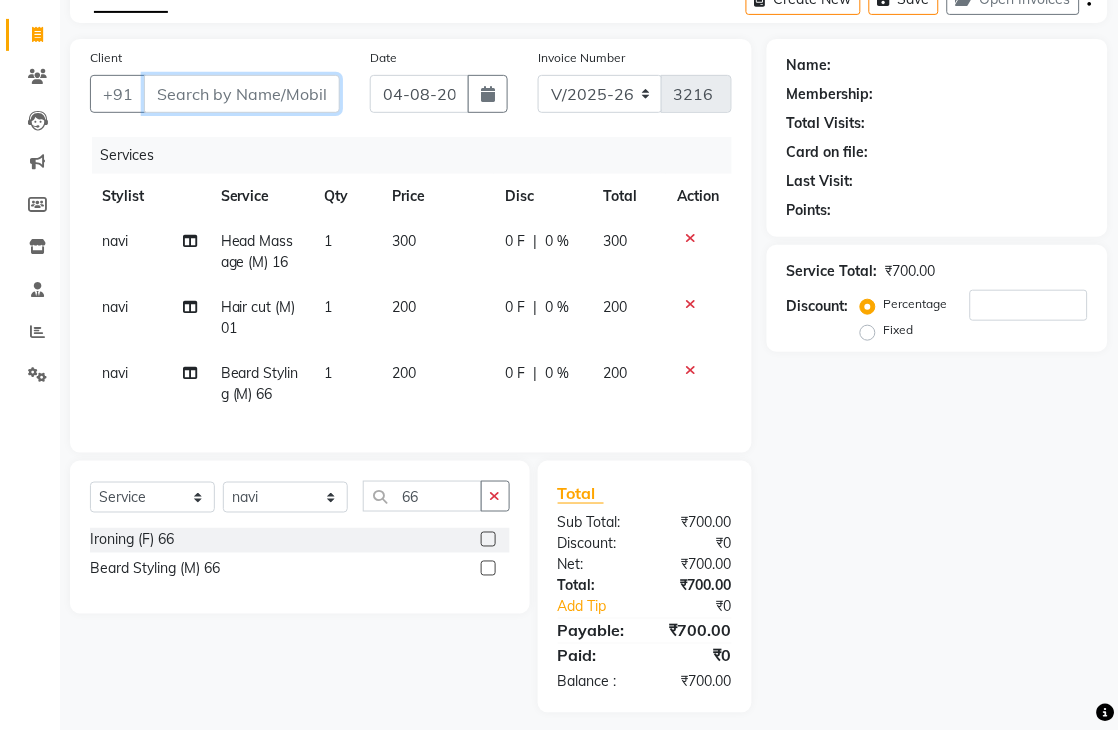 click on "Client" at bounding box center [242, 94] 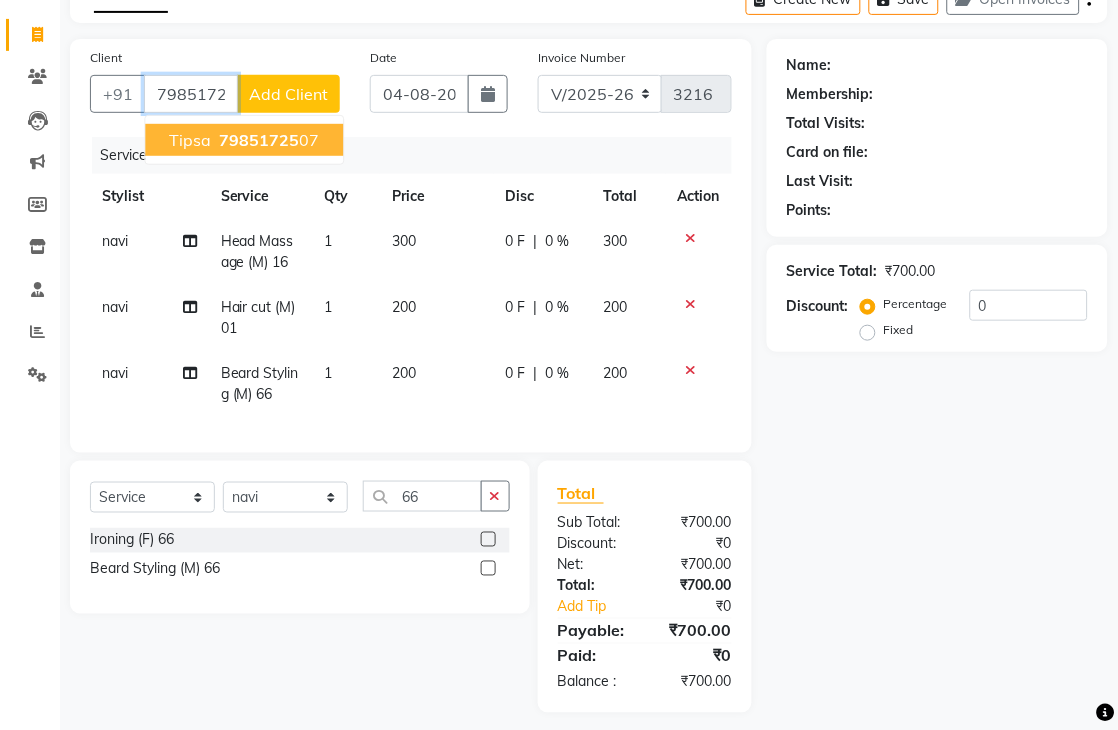 click on "79851725 07" at bounding box center [267, 140] 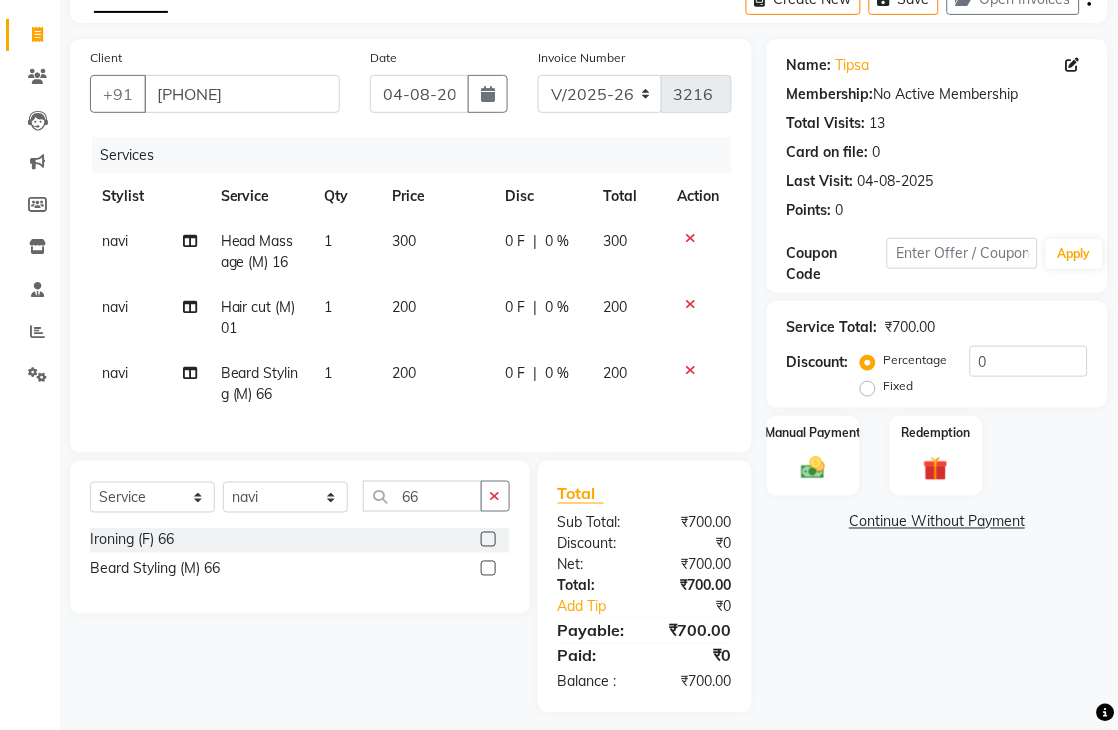 scroll, scrollTop: 143, scrollLeft: 0, axis: vertical 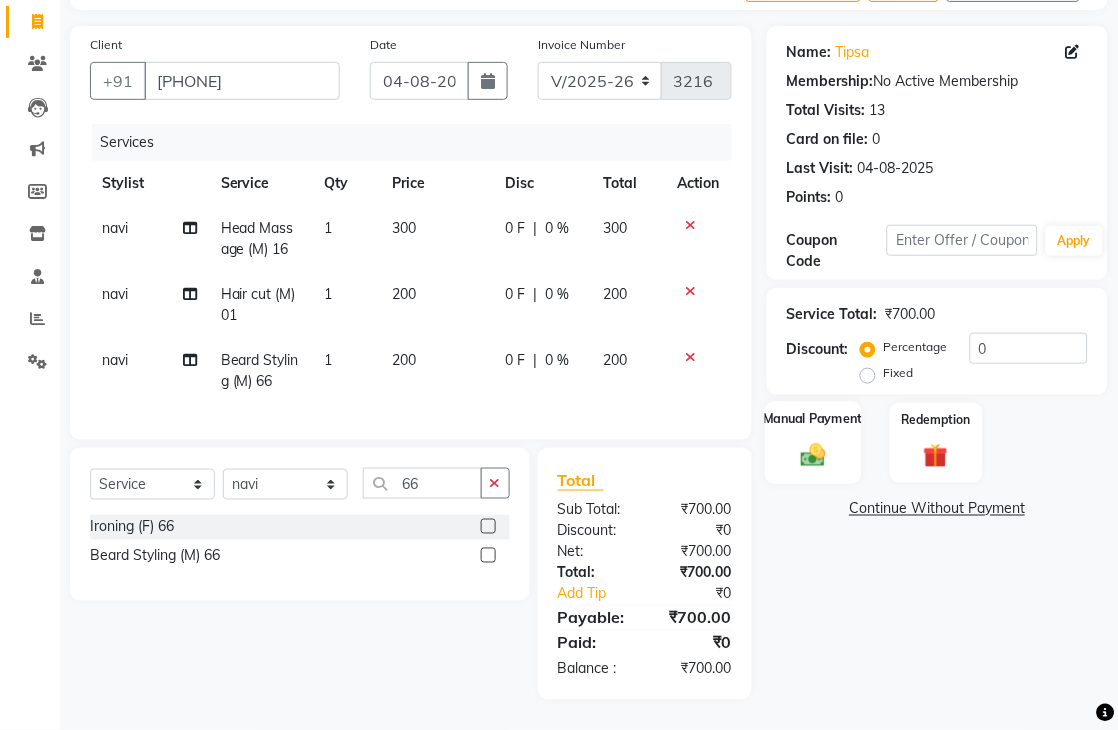 click on "Manual Payment" 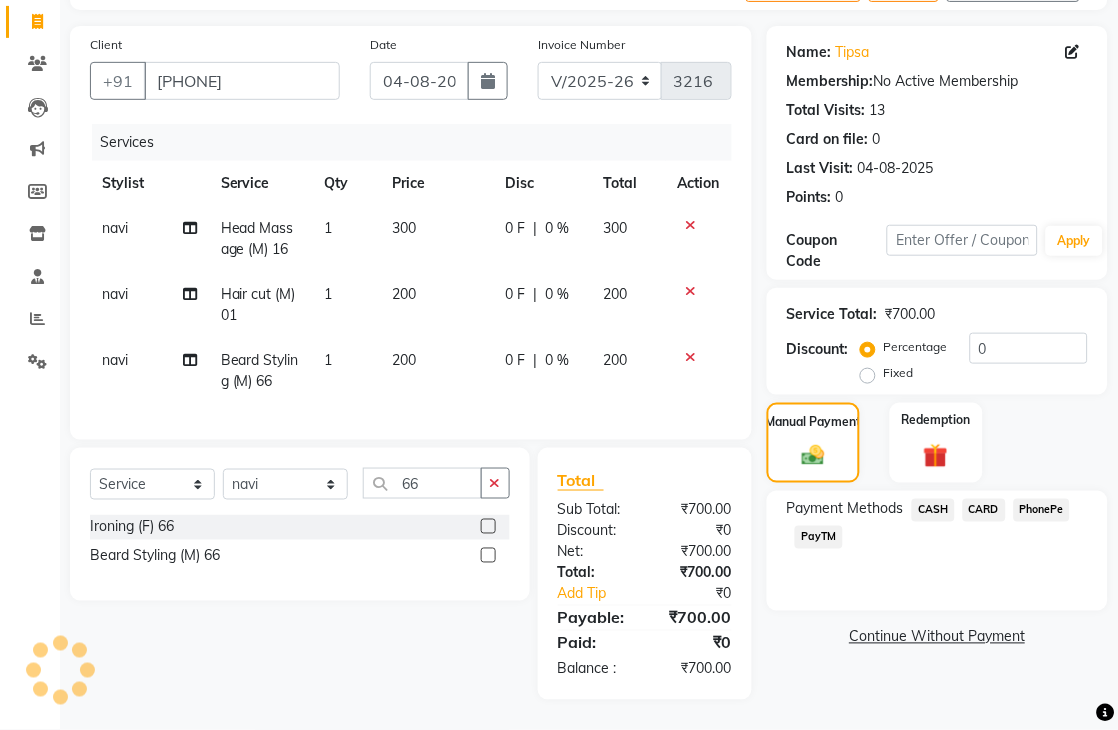 click on "PayTM" 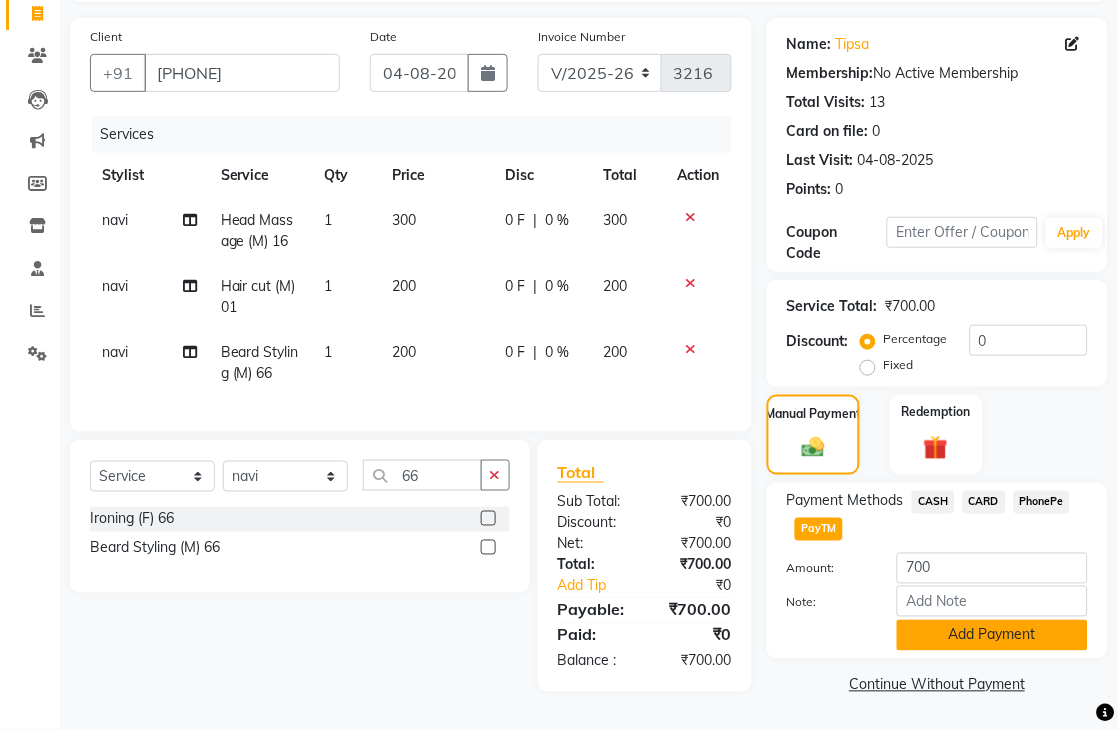 click on "Add Payment" 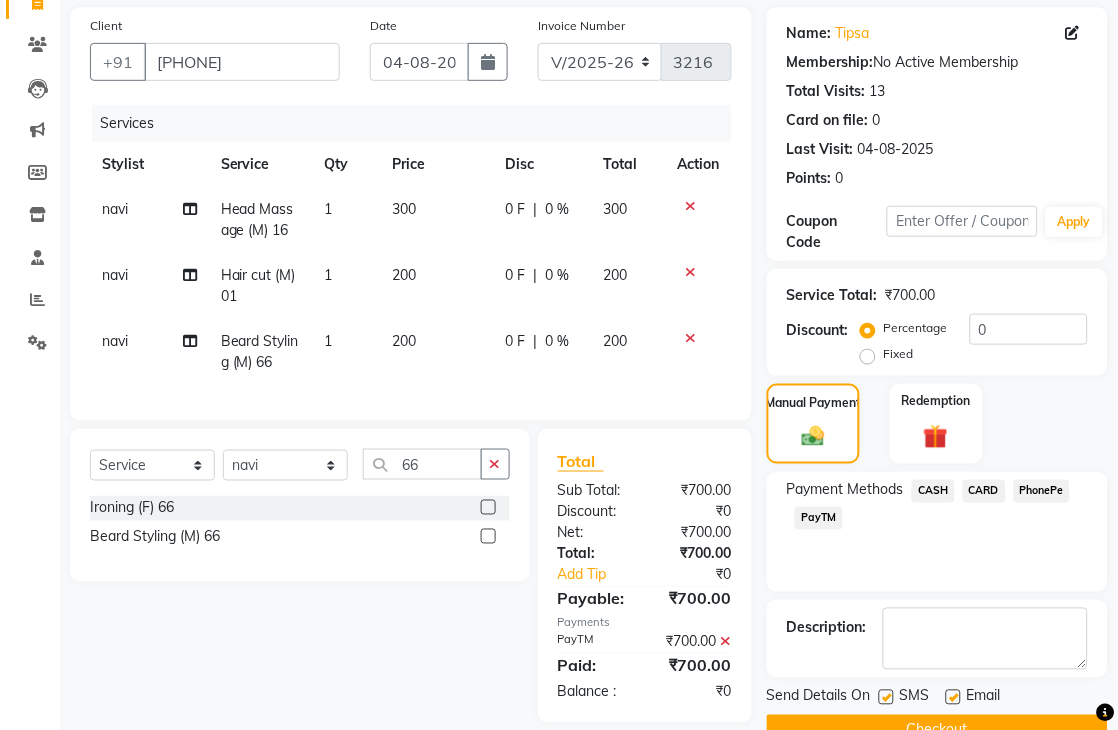 scroll, scrollTop: 205, scrollLeft: 0, axis: vertical 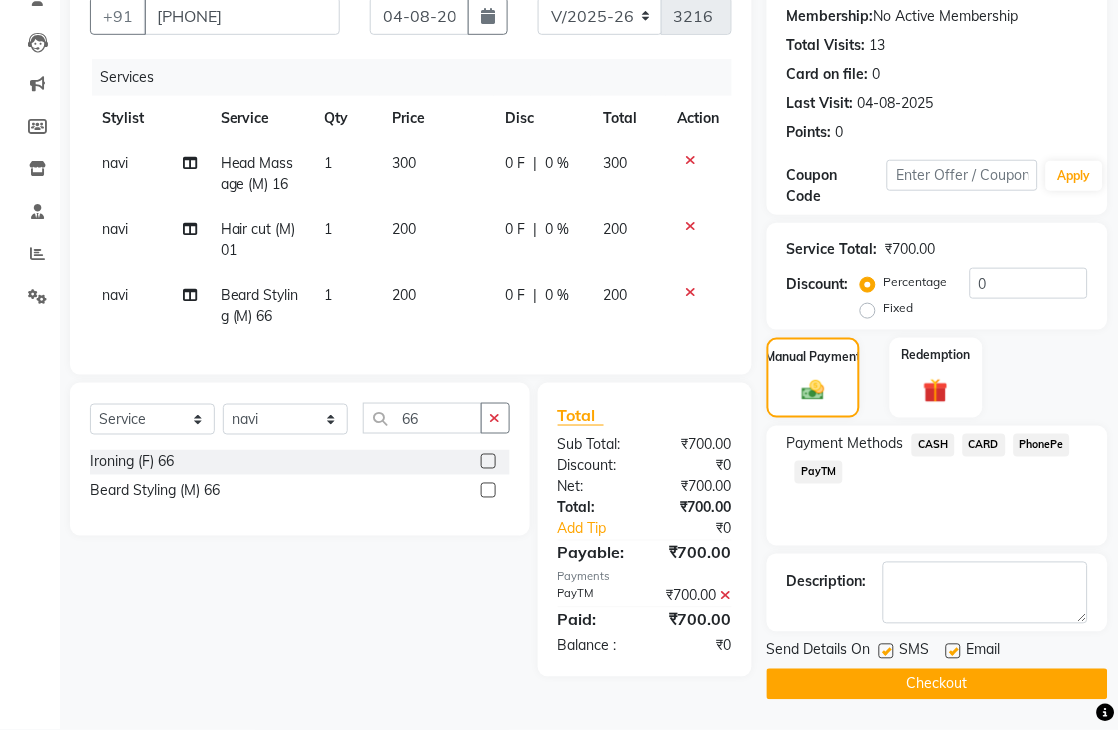 click 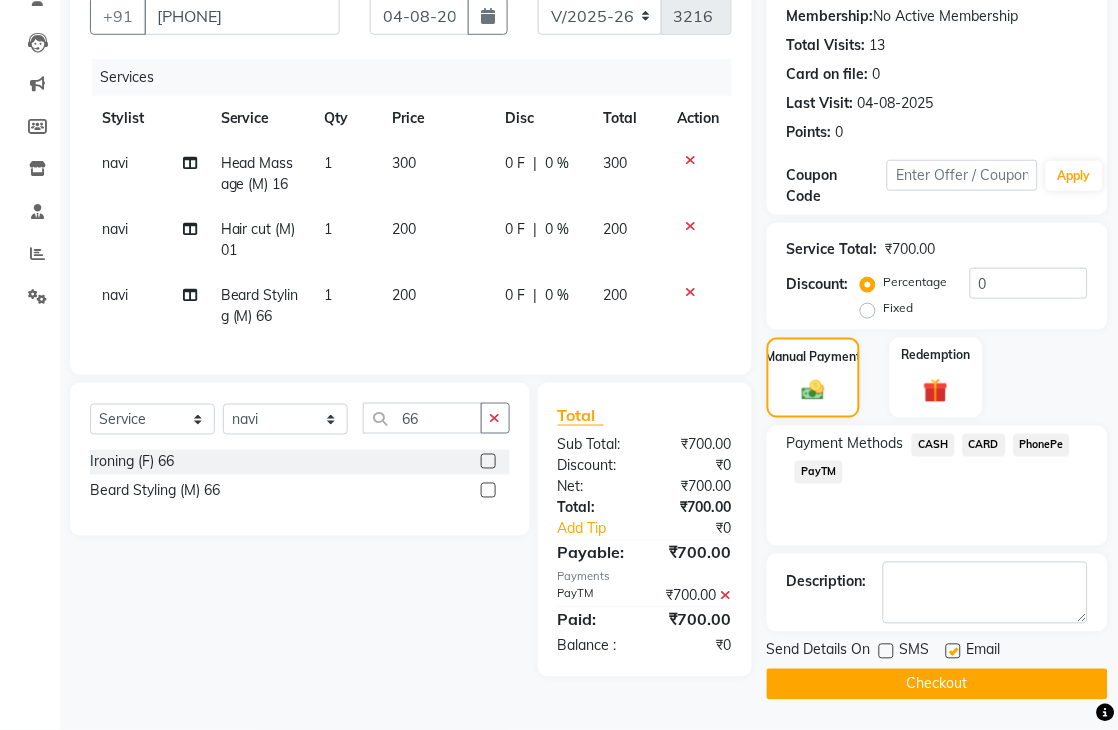 click on "Checkout" 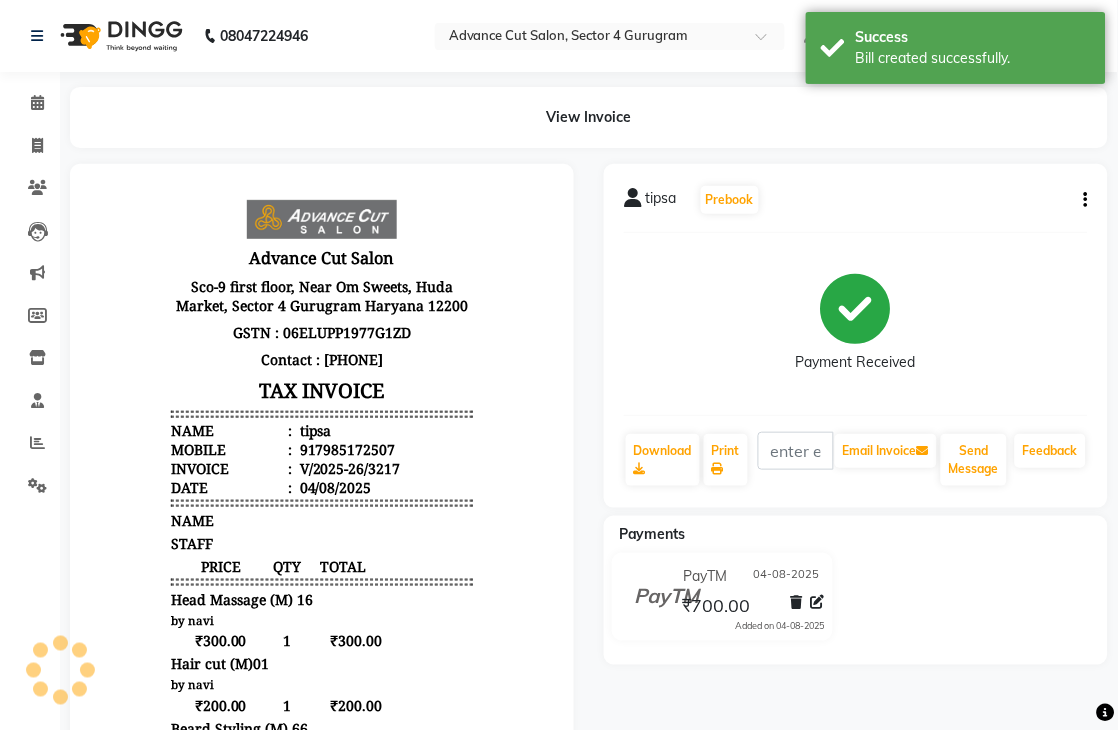 scroll, scrollTop: 0, scrollLeft: 0, axis: both 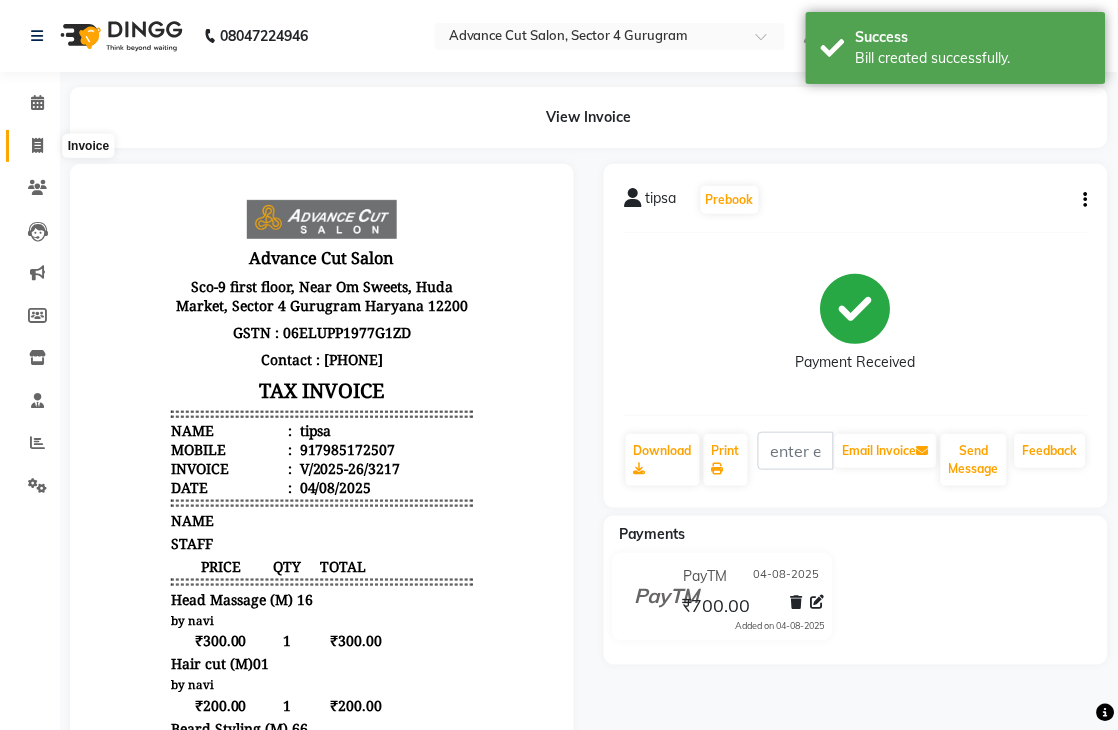 click 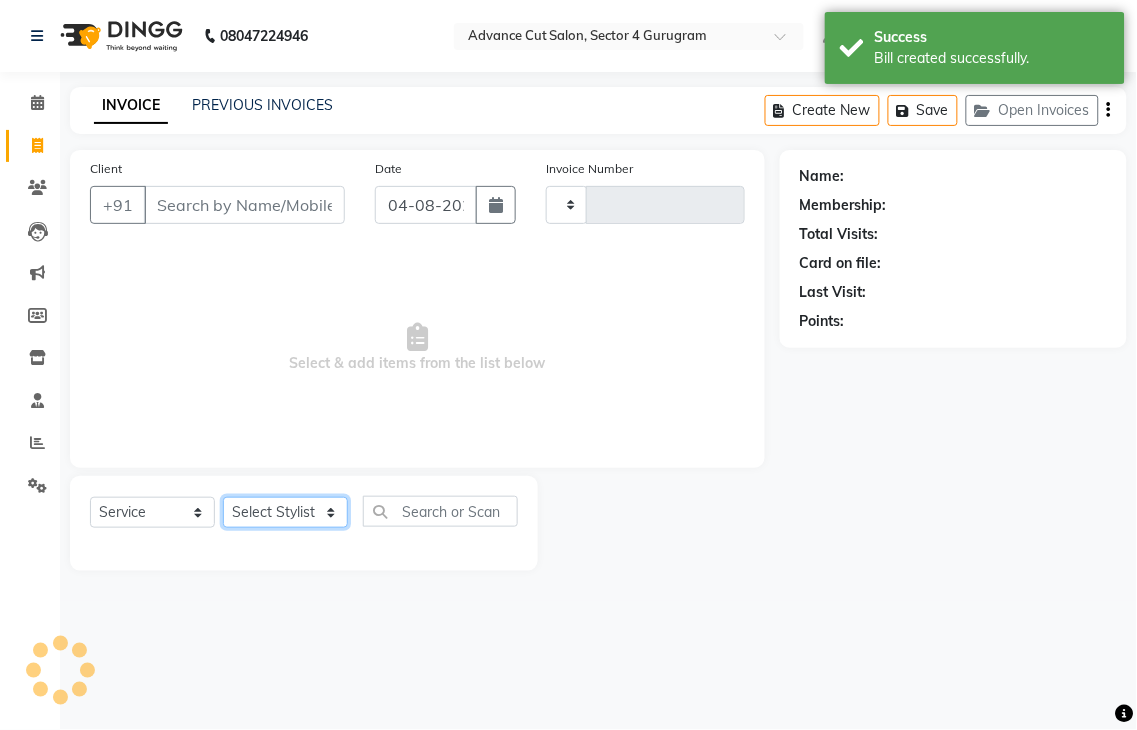 click on "Select Stylist" 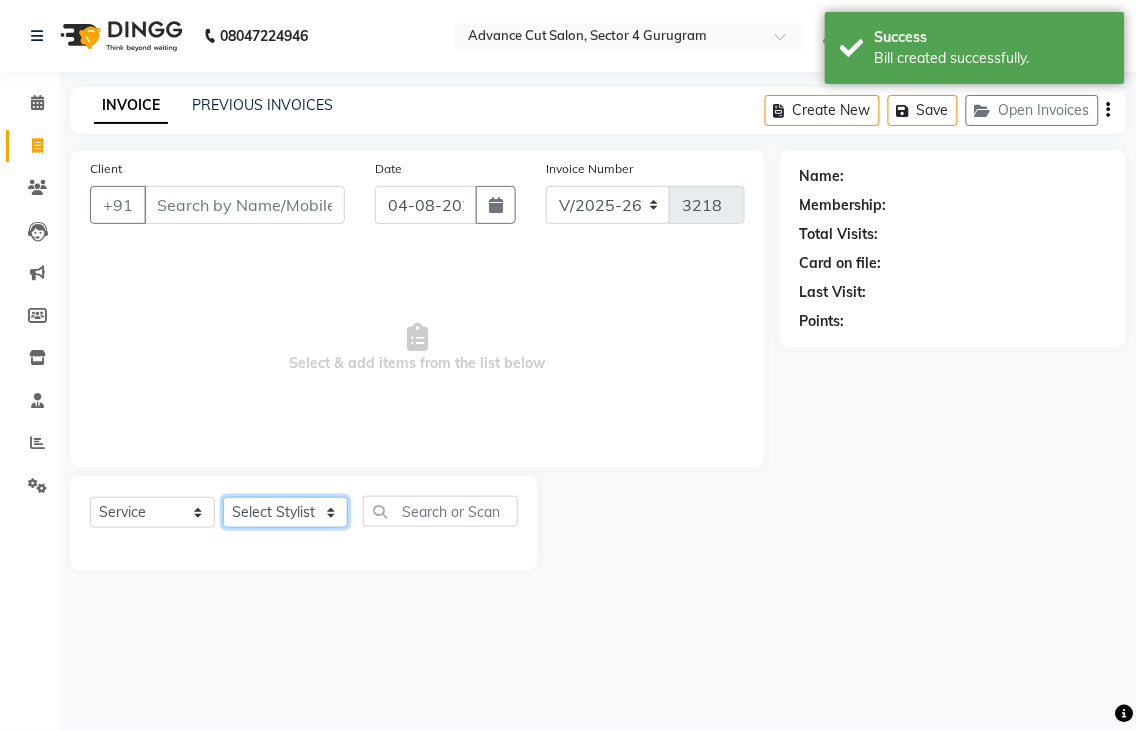 click on "Select Stylist" 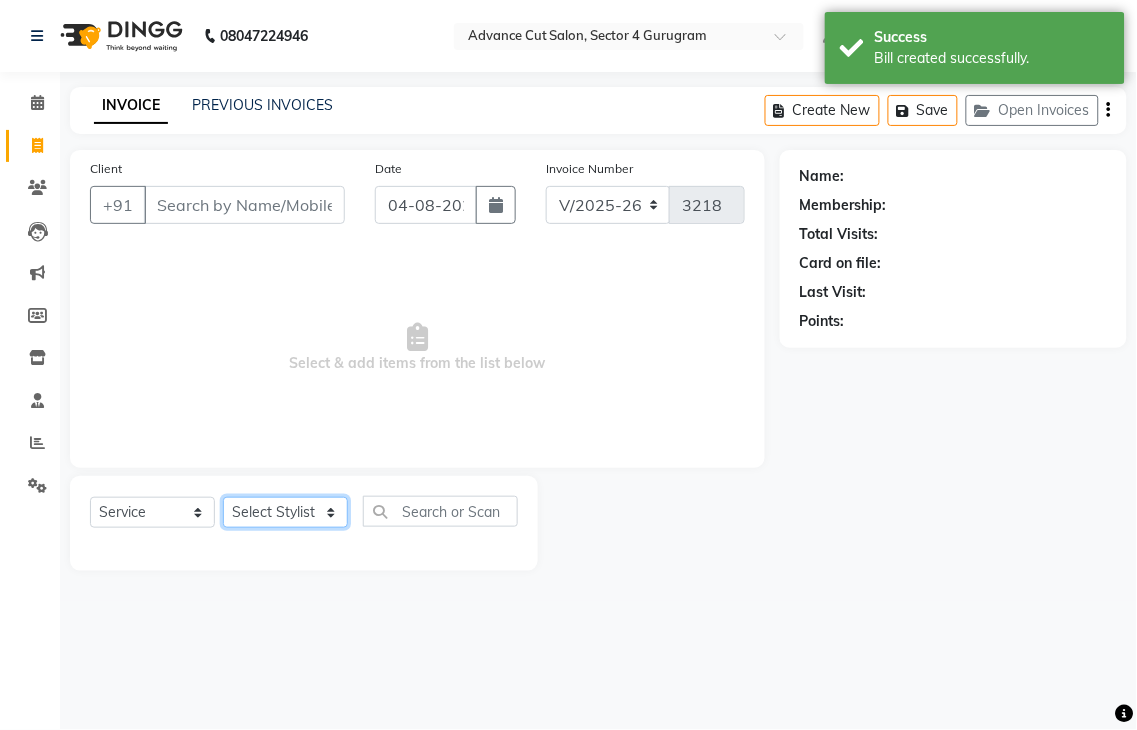 click on "Select Stylist Admin chahit COUNTOR hardeep mamta manisha MONISH navi NOSHAD ALI rahul shatnam shweta singh sunny tip" 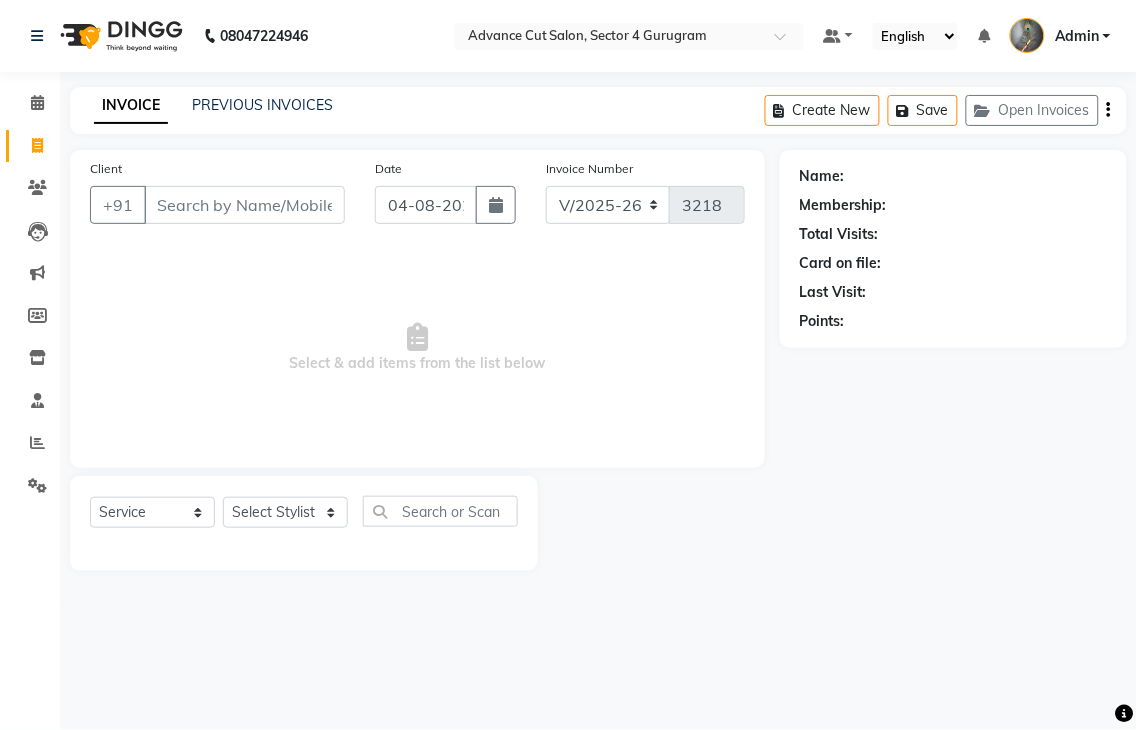 click on "Select & add items from the list below" at bounding box center [417, 348] 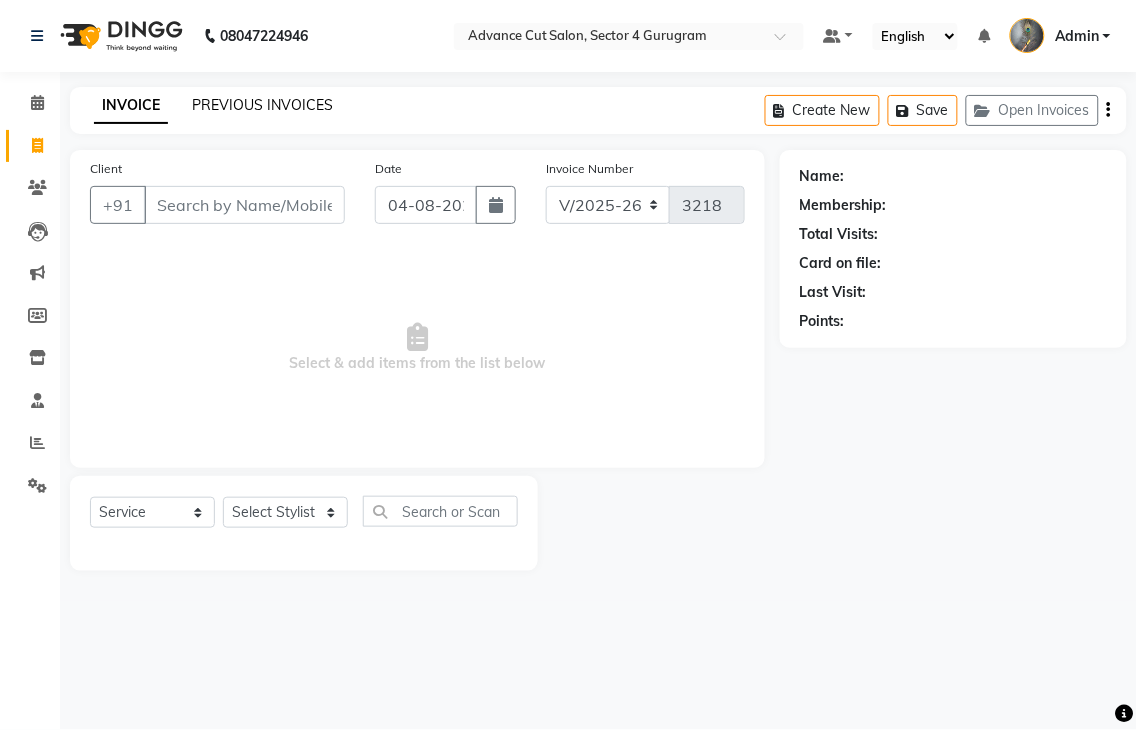 click on "PREVIOUS INVOICES" 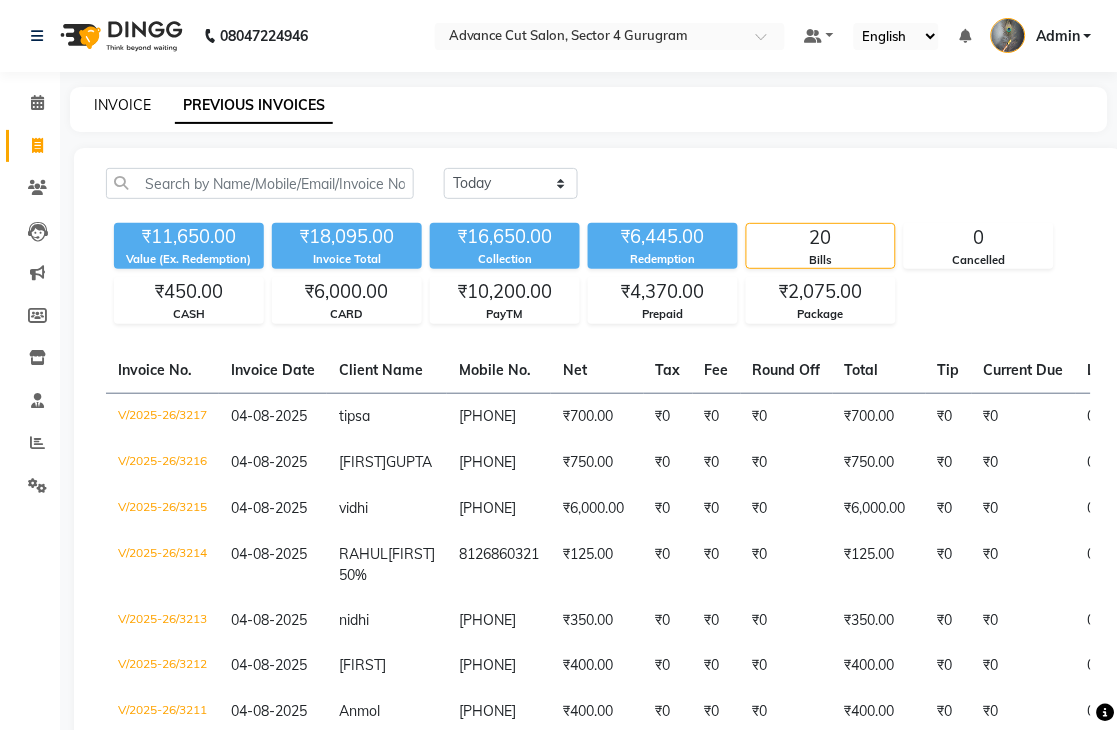 click on "INVOICE" 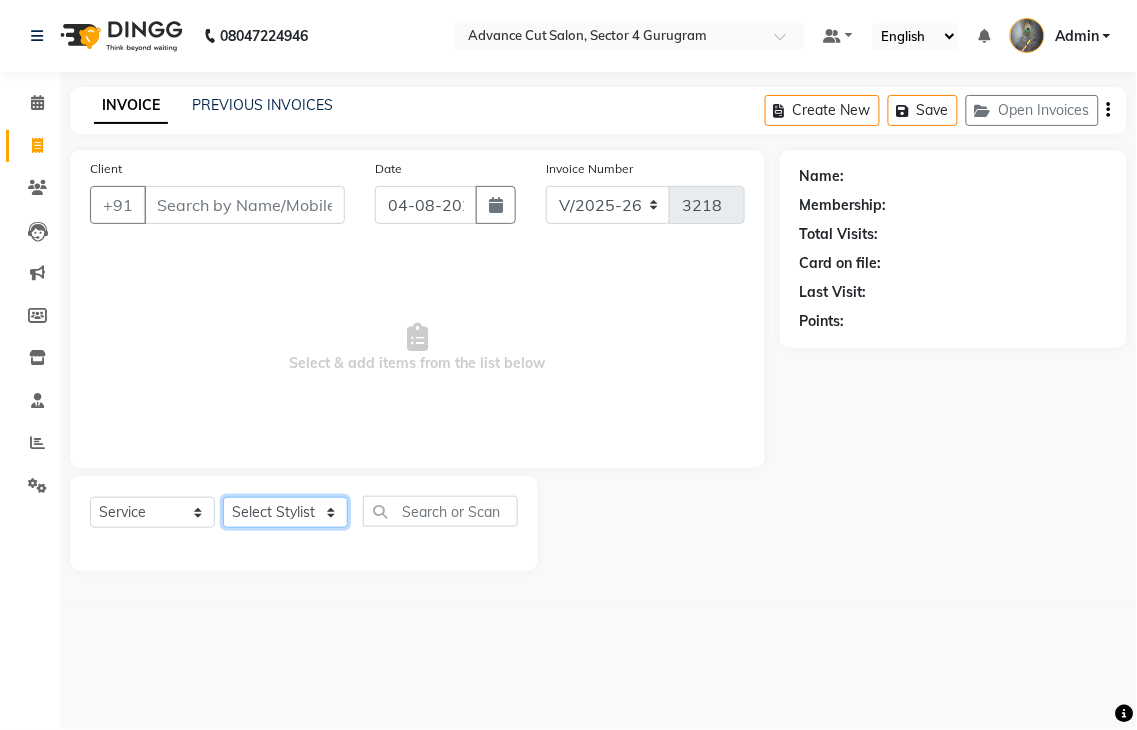 click on "Select Stylist Admin chahit COUNTOR hardeep mamta manisha MONISH navi NOSHAD ALI rahul shatnam shweta singh sunny tip" 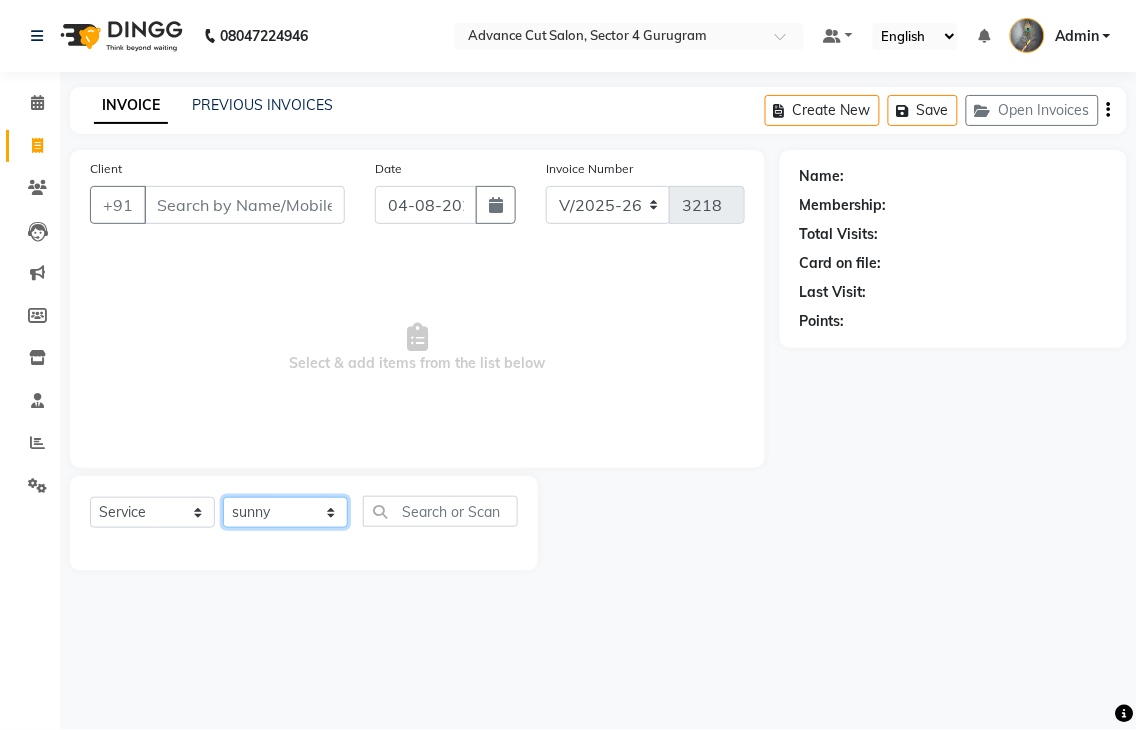 click on "Select Stylist Admin chahit COUNTOR hardeep mamta manisha MONISH navi NOSHAD ALI rahul shatnam shweta singh sunny tip" 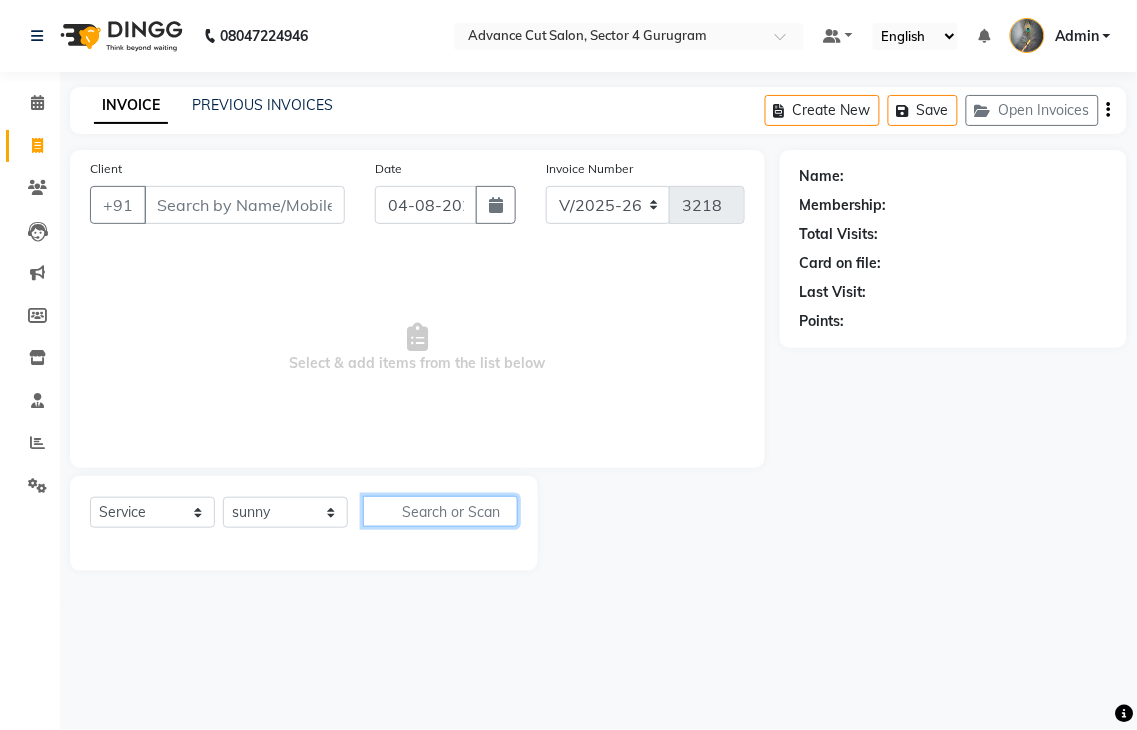 click 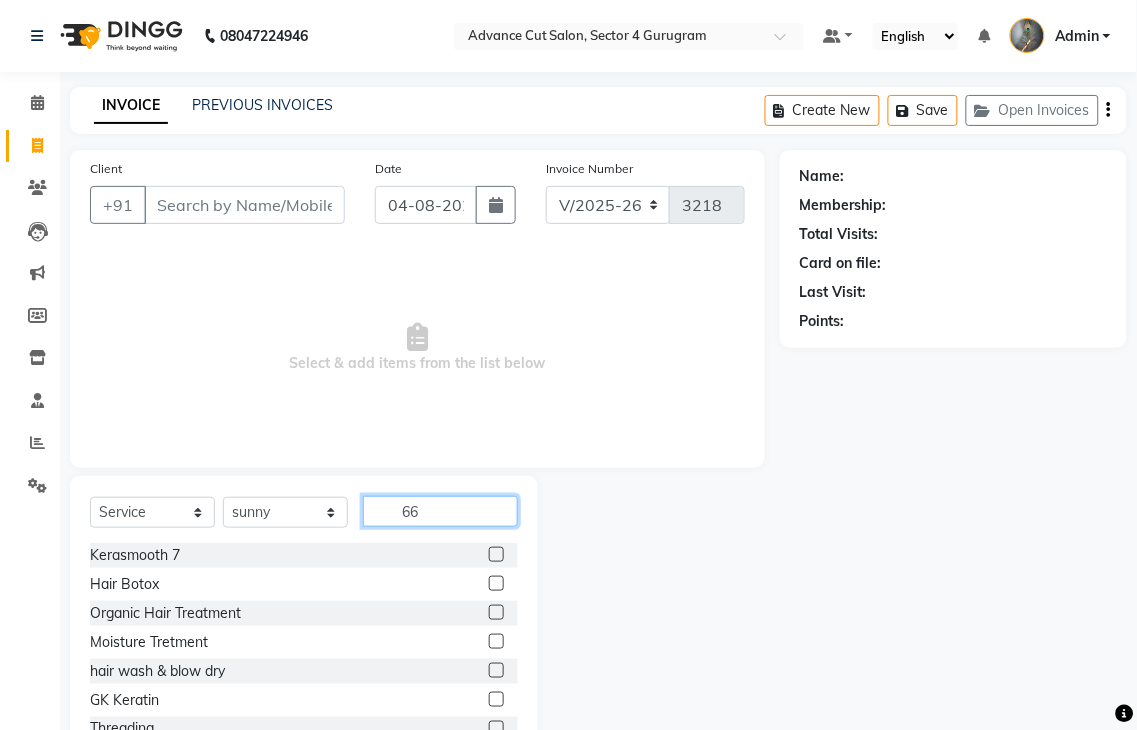 click on "66" 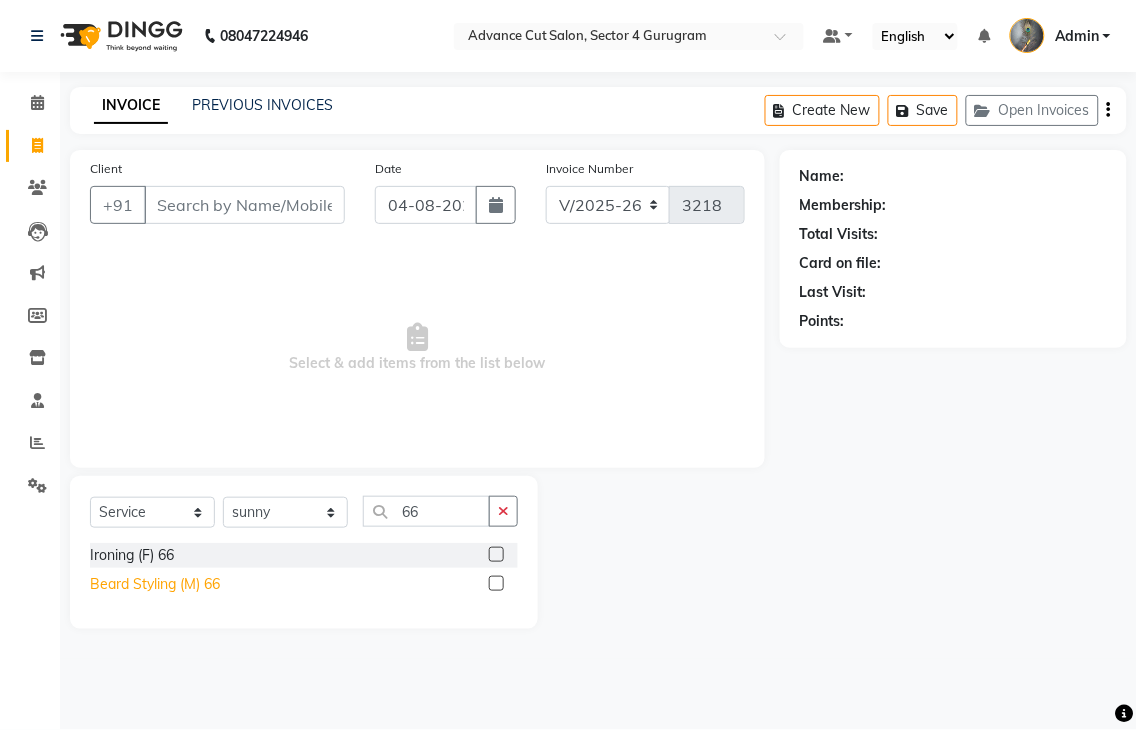 click on "Beard Styling (M) 66" 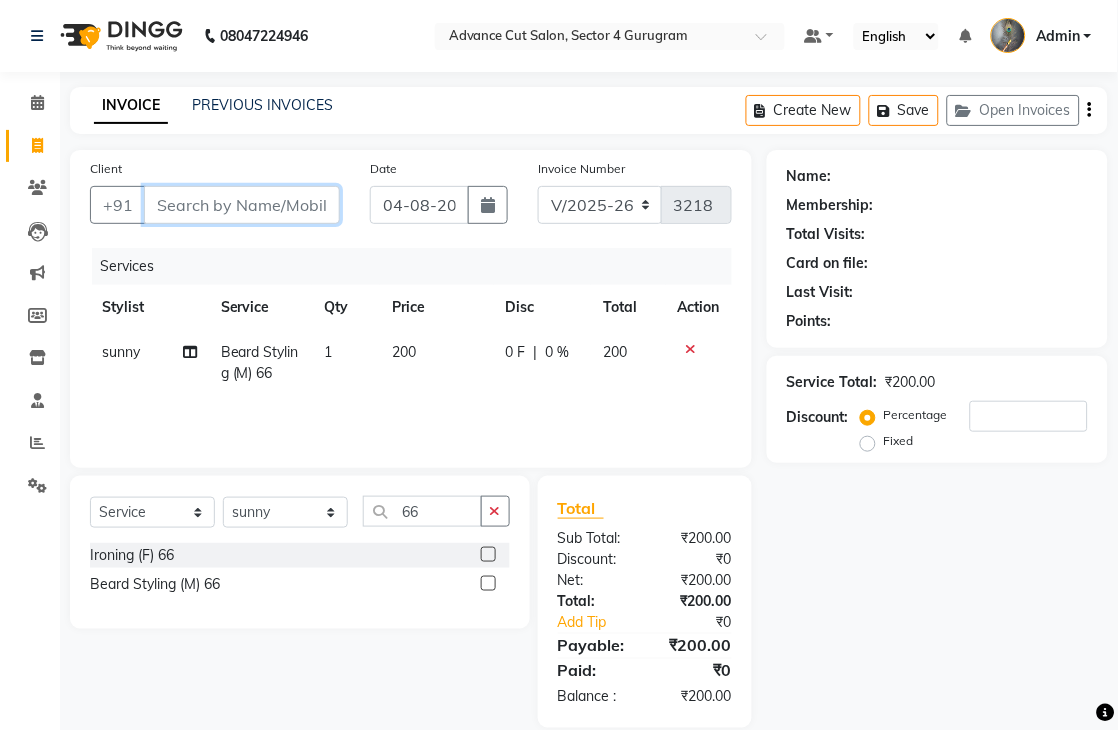 click on "Client" at bounding box center (242, 205) 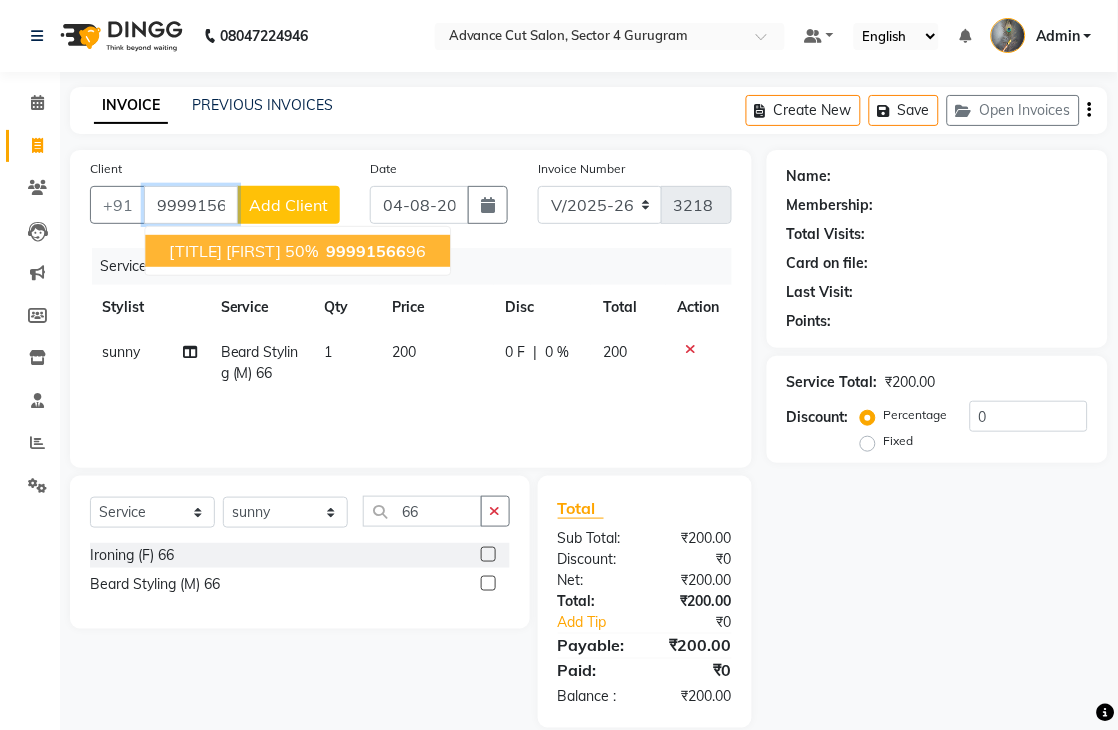 click on "99991566 96" at bounding box center [374, 251] 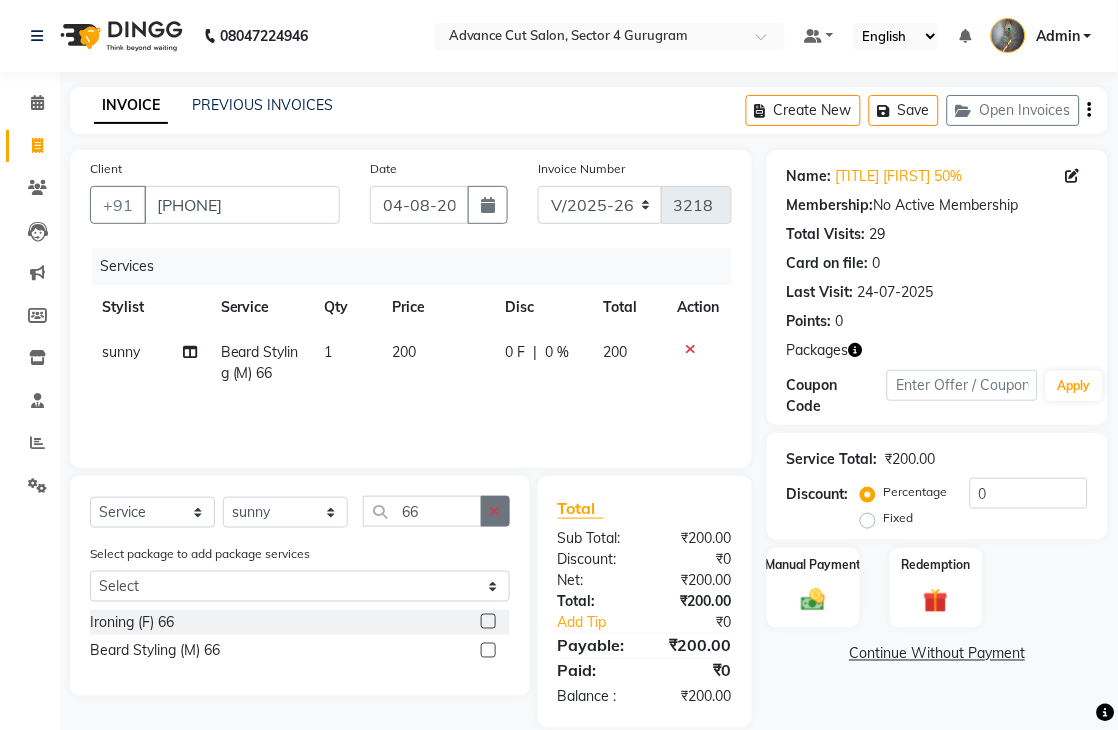click 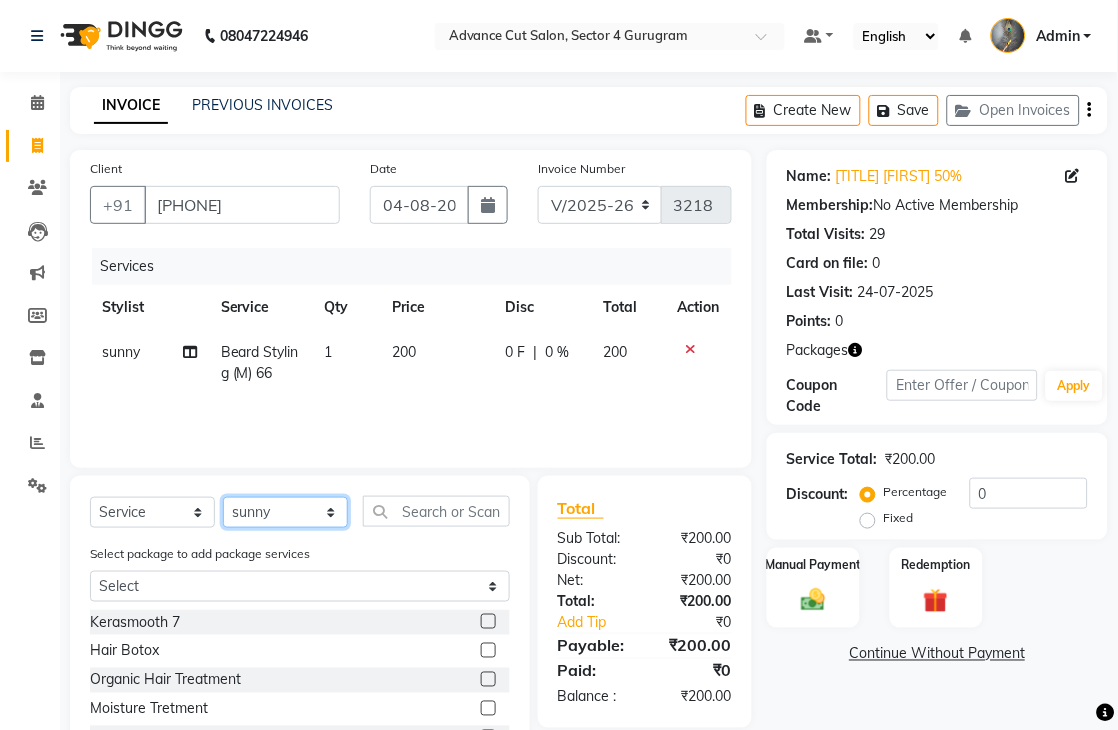 click on "Select Stylist Admin chahit COUNTOR hardeep mamta manisha MONISH navi NOSHAD ALI rahul shatnam shweta singh sunny tip" 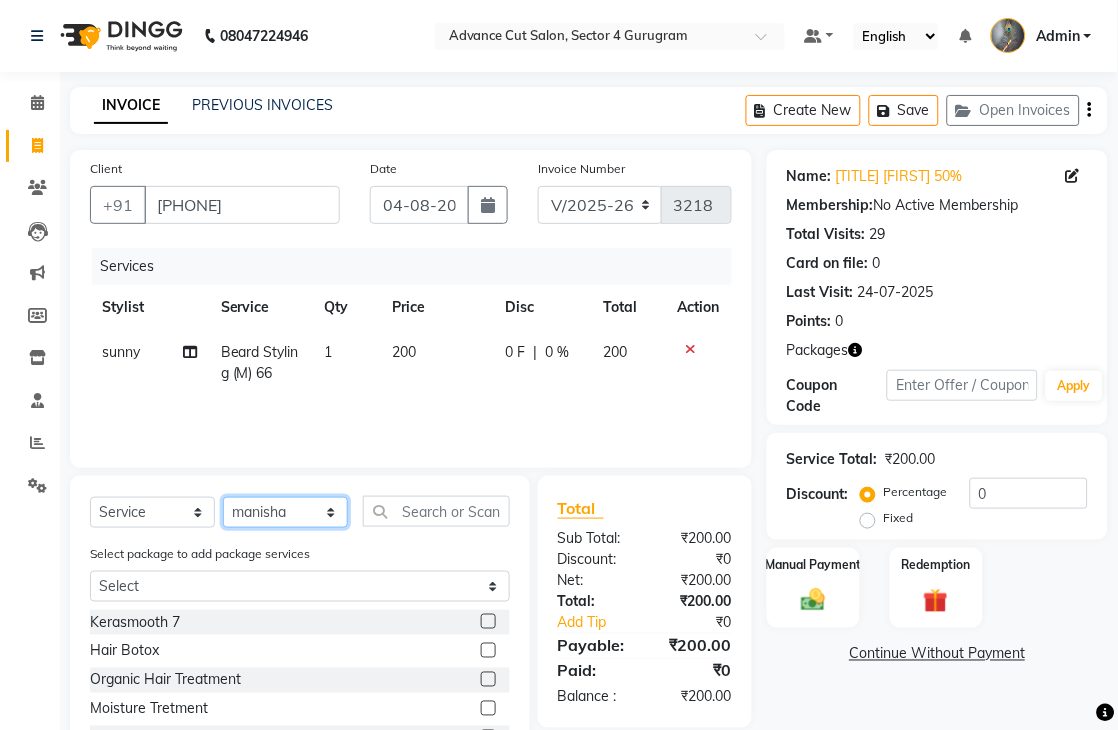 click on "Select Stylist Admin chahit COUNTOR hardeep mamta manisha MONISH navi NOSHAD ALI rahul shatnam shweta singh sunny tip" 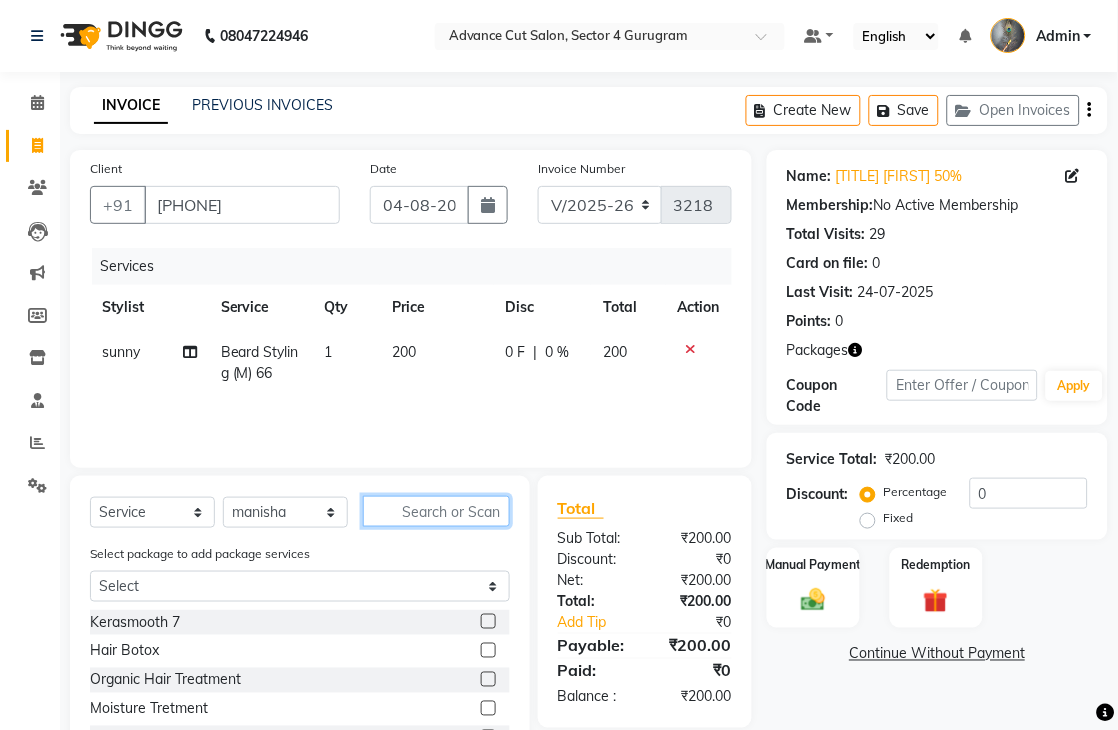 click 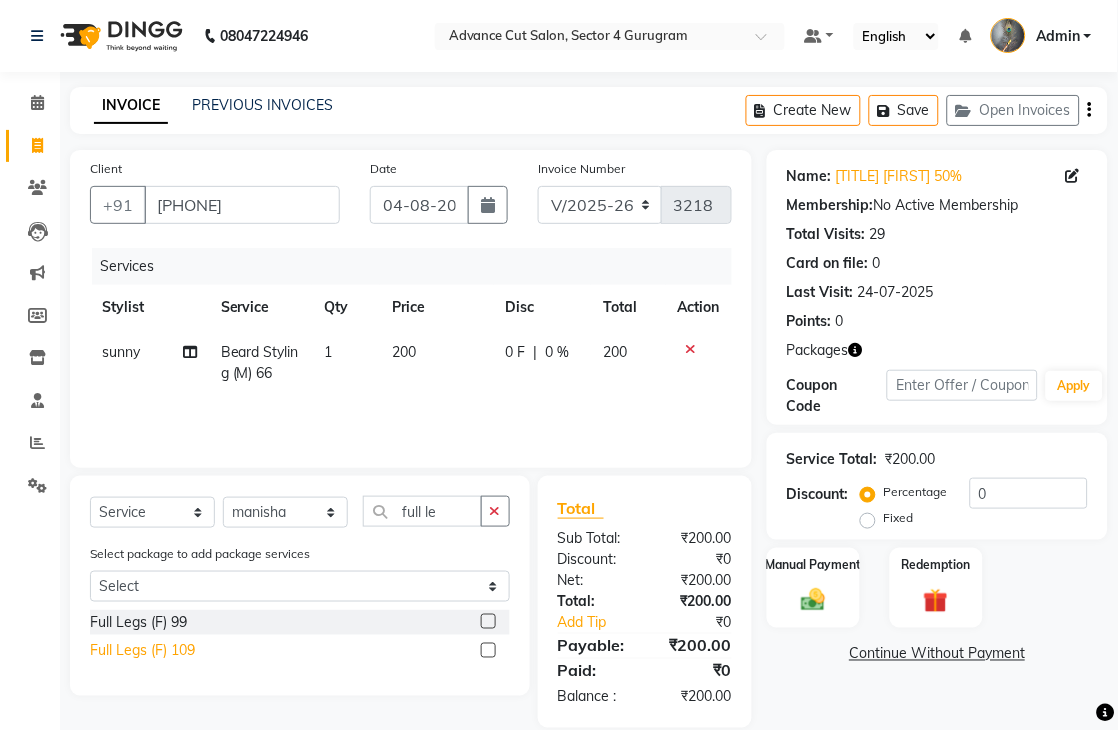 click on "Full Legs (F) 109" 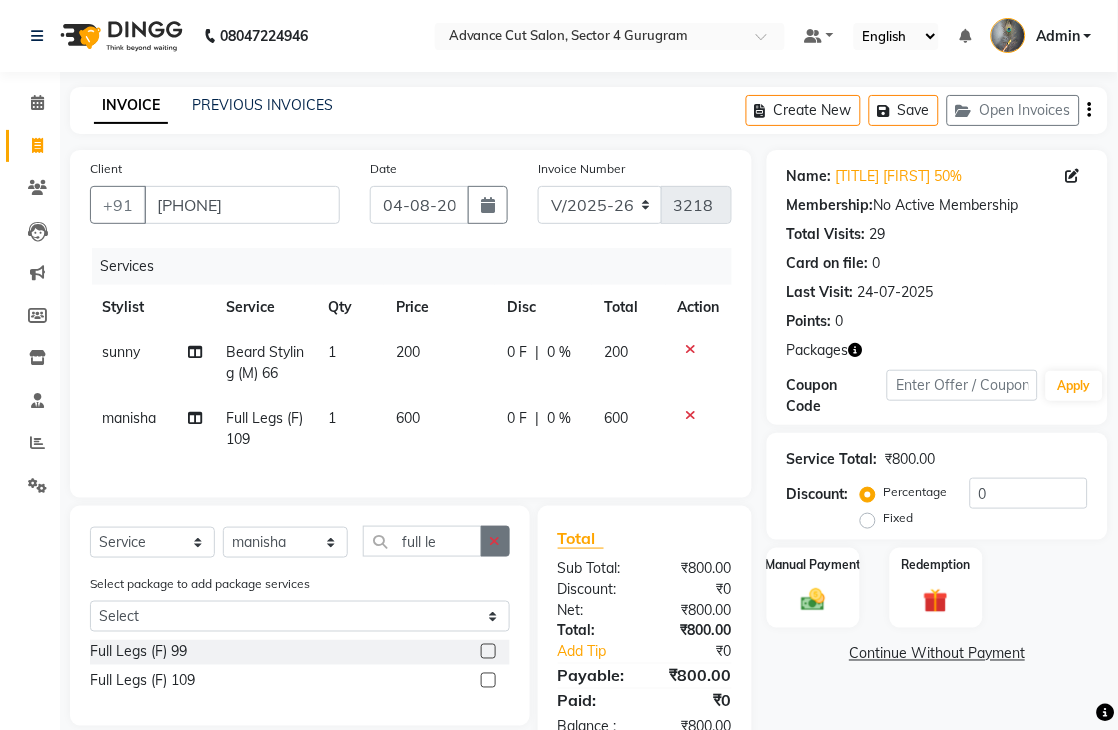 click 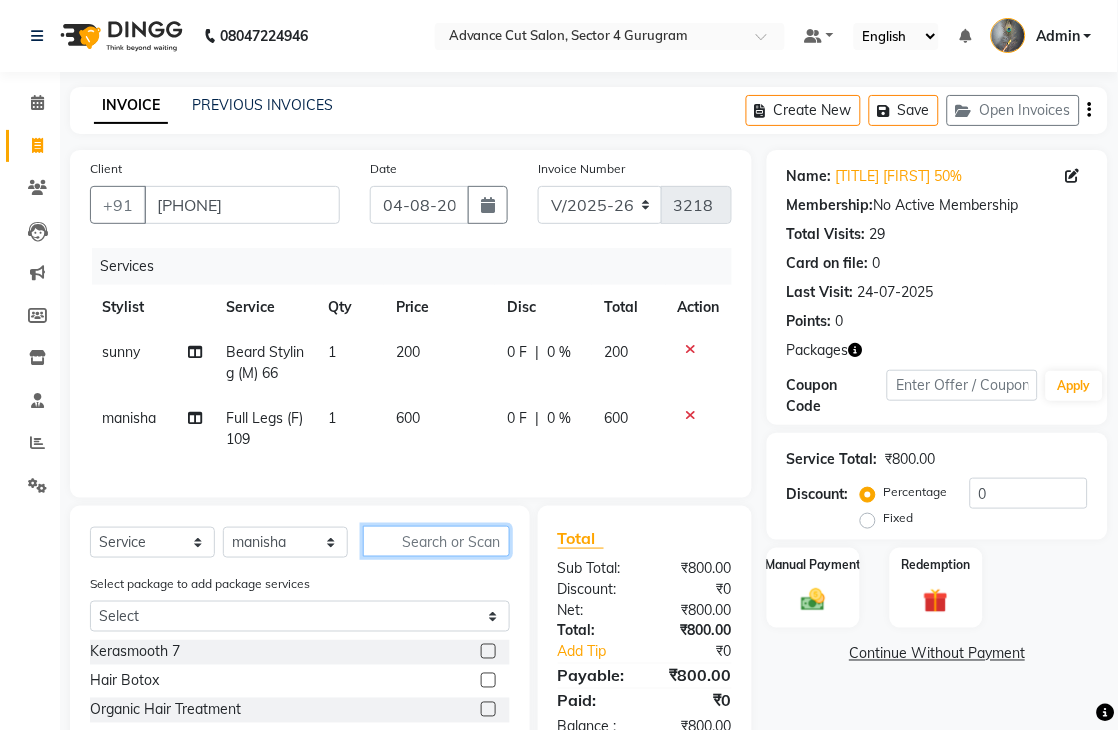 click 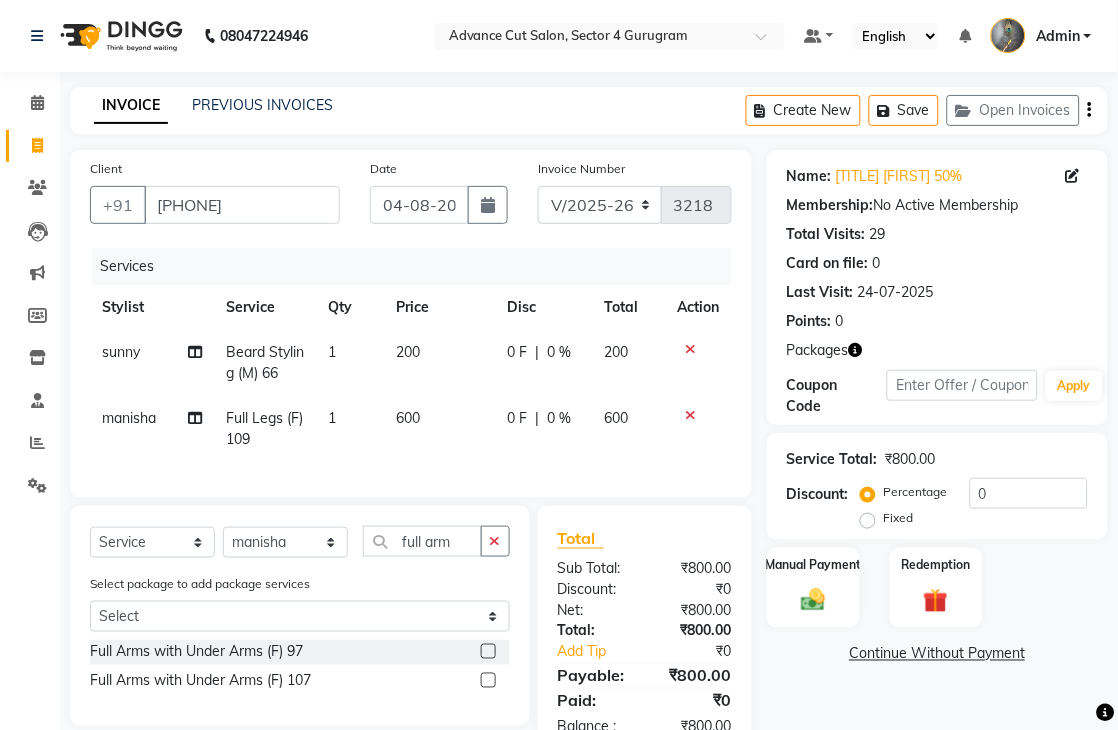 click on "Full Arms with Under Arms (F) 107" 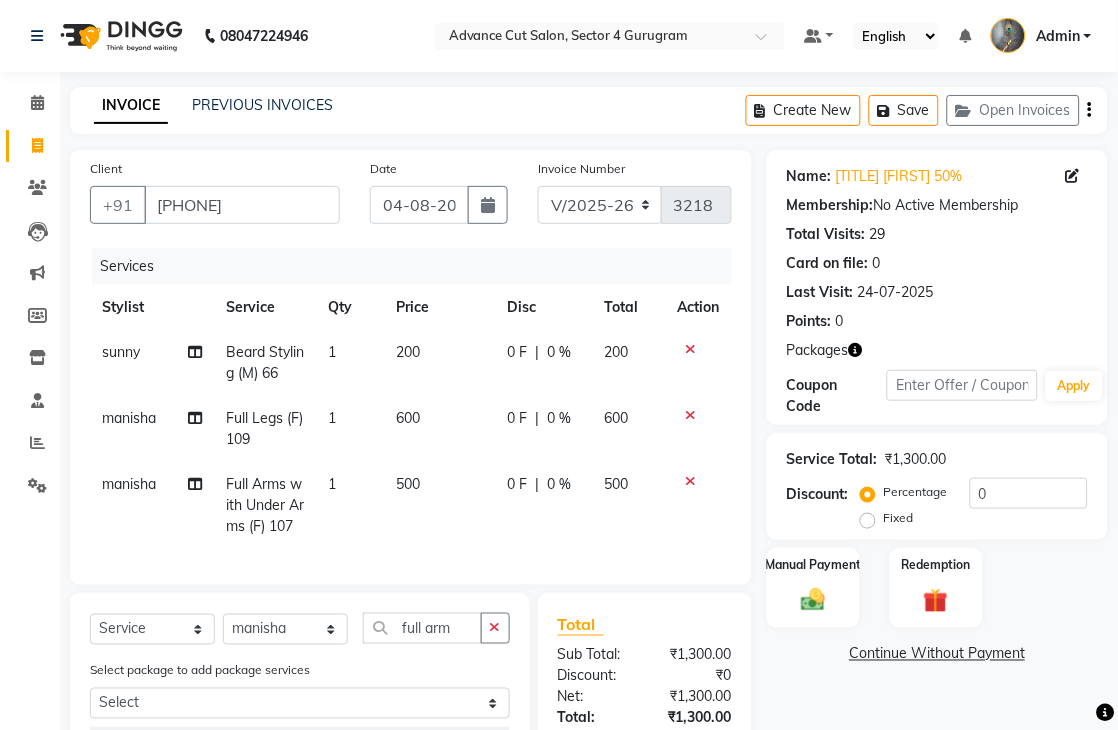 scroll, scrollTop: 187, scrollLeft: 0, axis: vertical 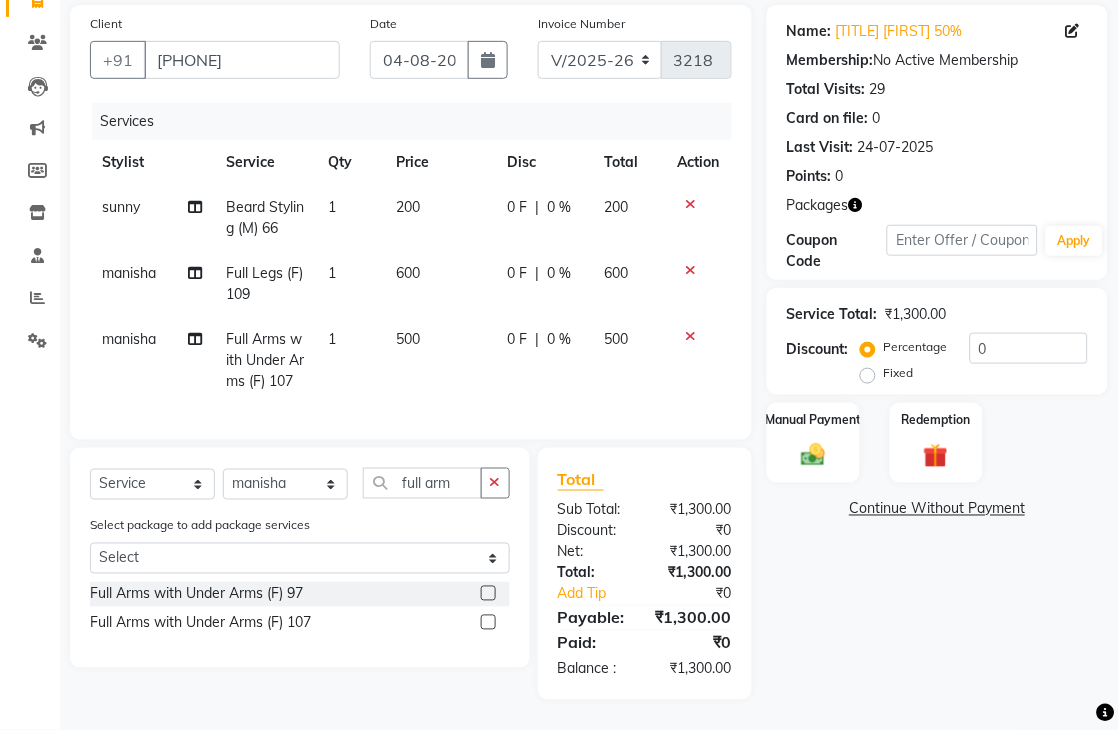 click on "manisha" 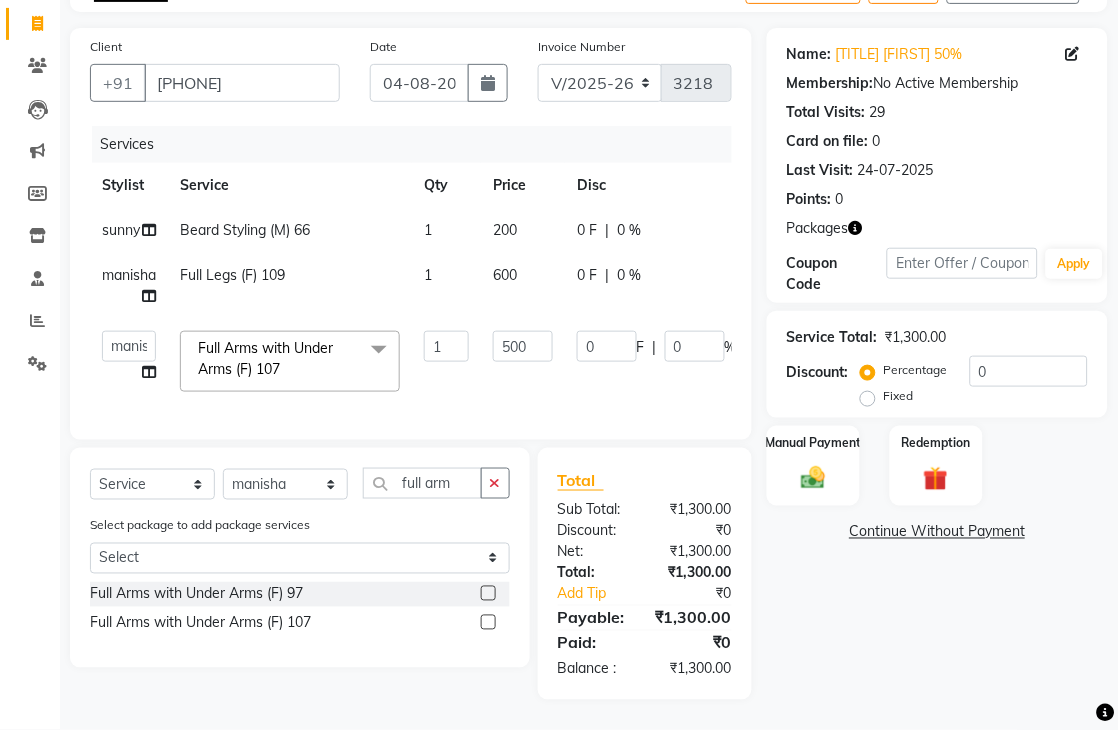 scroll, scrollTop: 165, scrollLeft: 0, axis: vertical 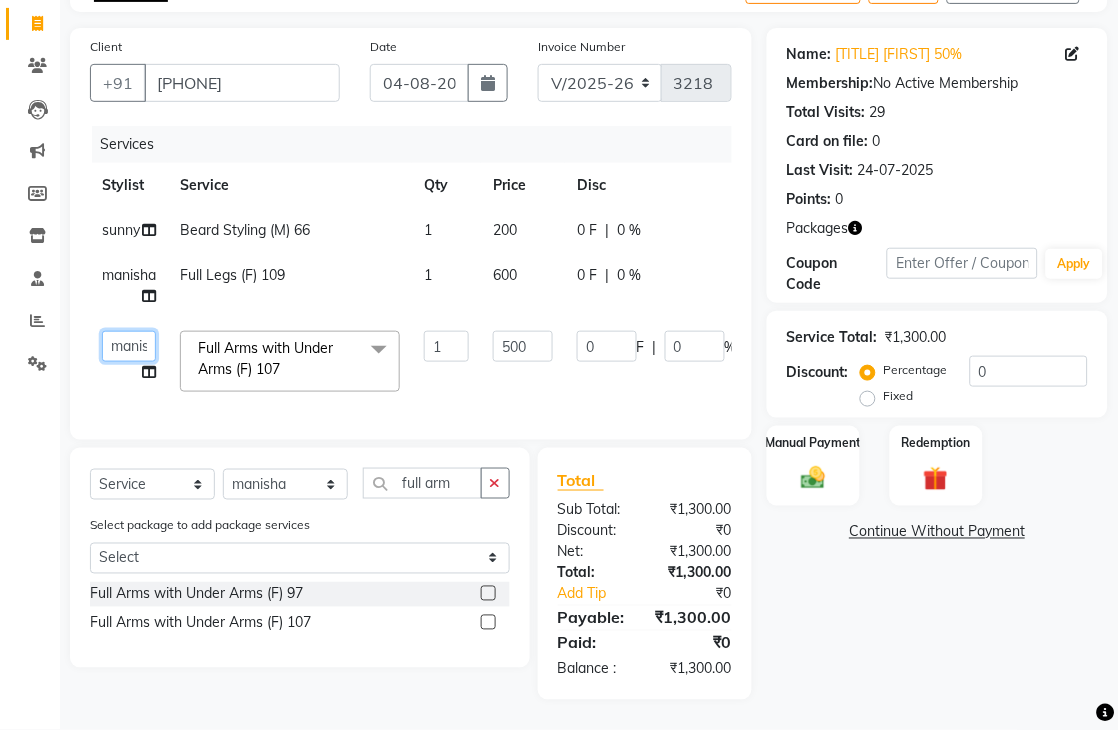 click on "Admin   chahit   COUNTOR   hardeep   mamta   manisha   MONISH   navi   NOSHAD ALI   rahul   shatnam   shweta singh   sunny   tip" 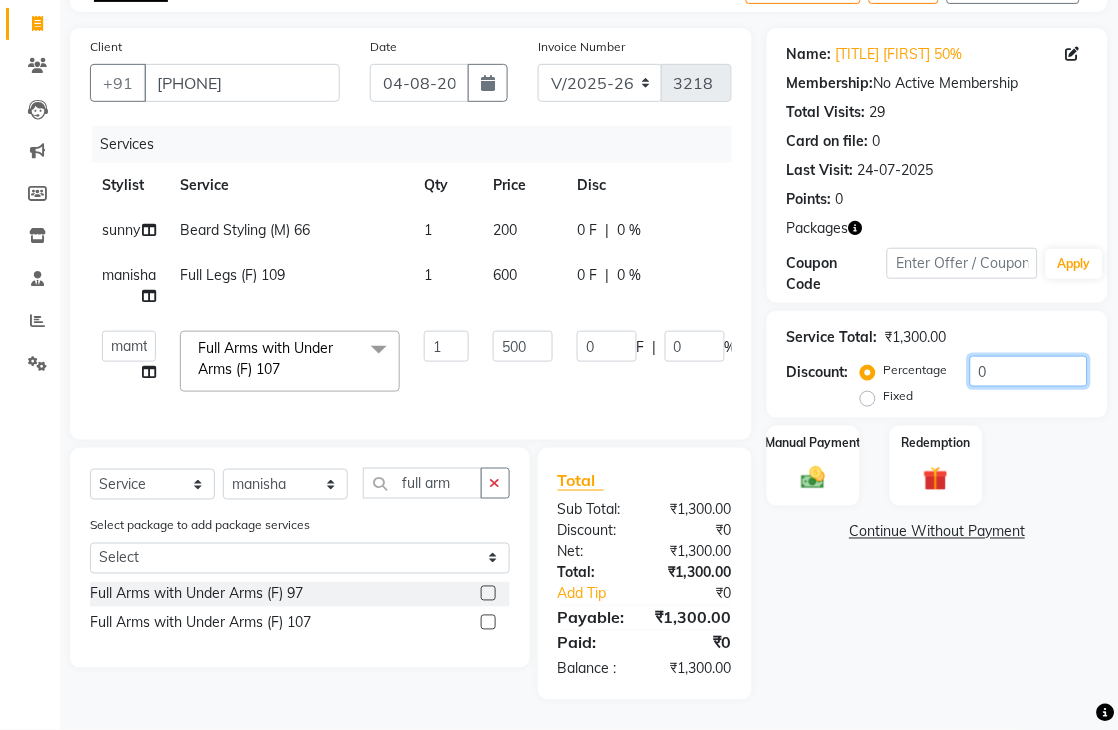 click on "0" 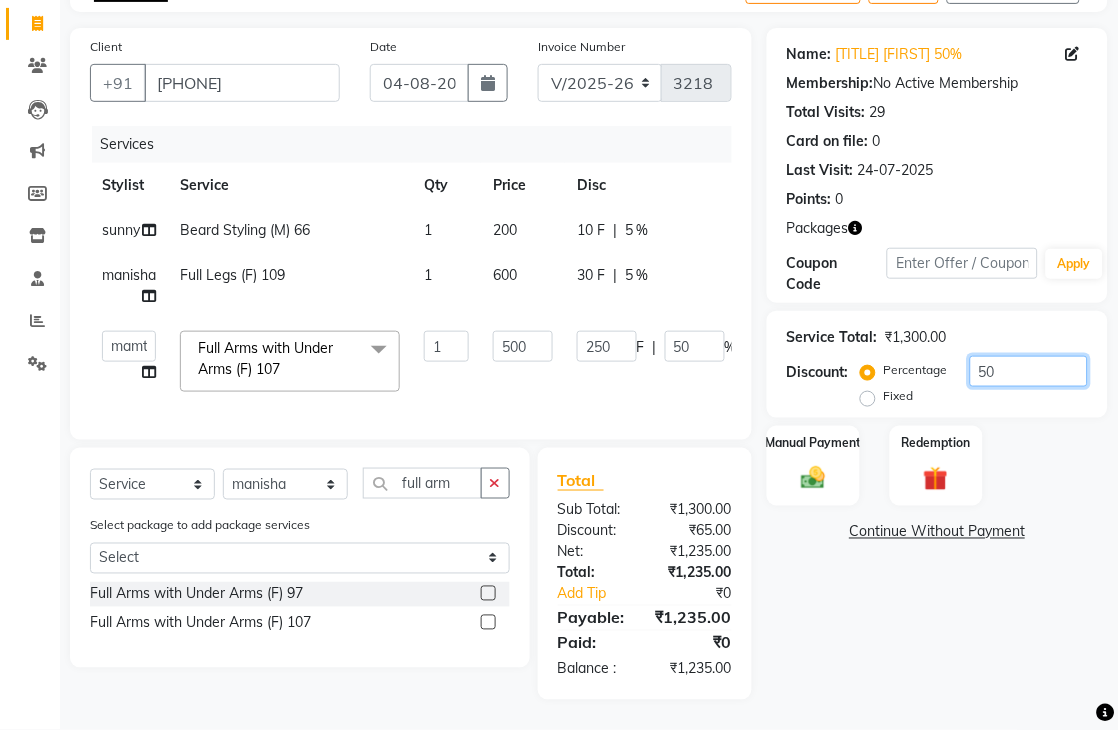 scroll, scrollTop: 141, scrollLeft: 0, axis: vertical 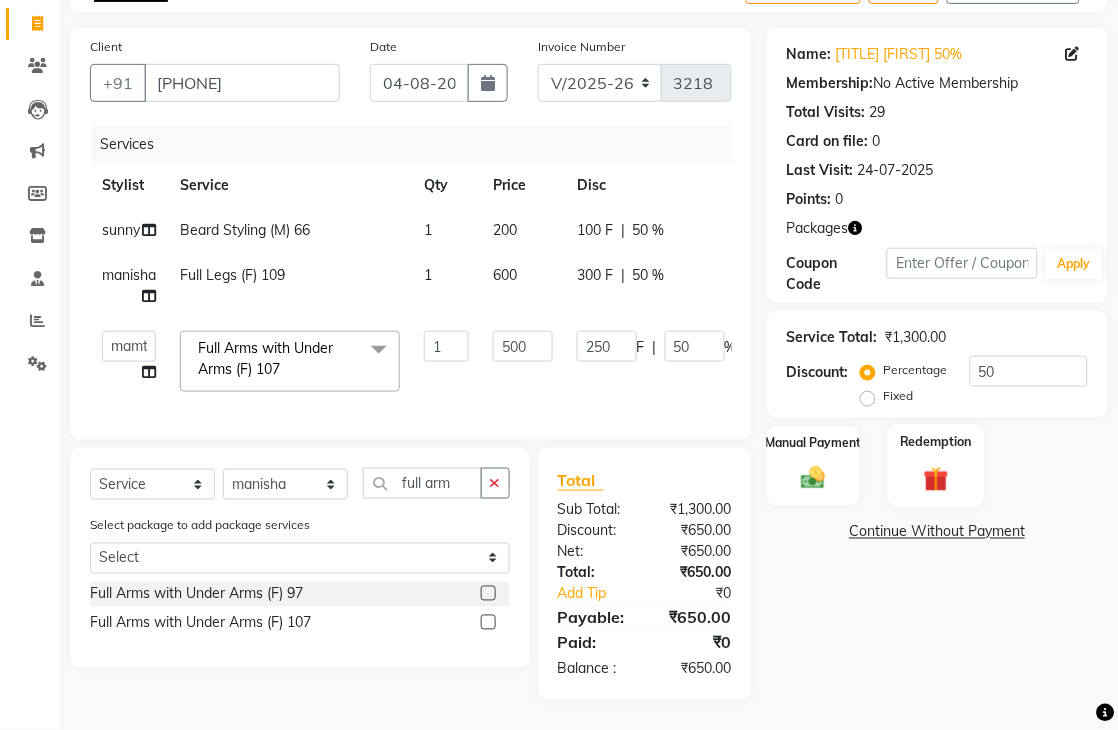 click 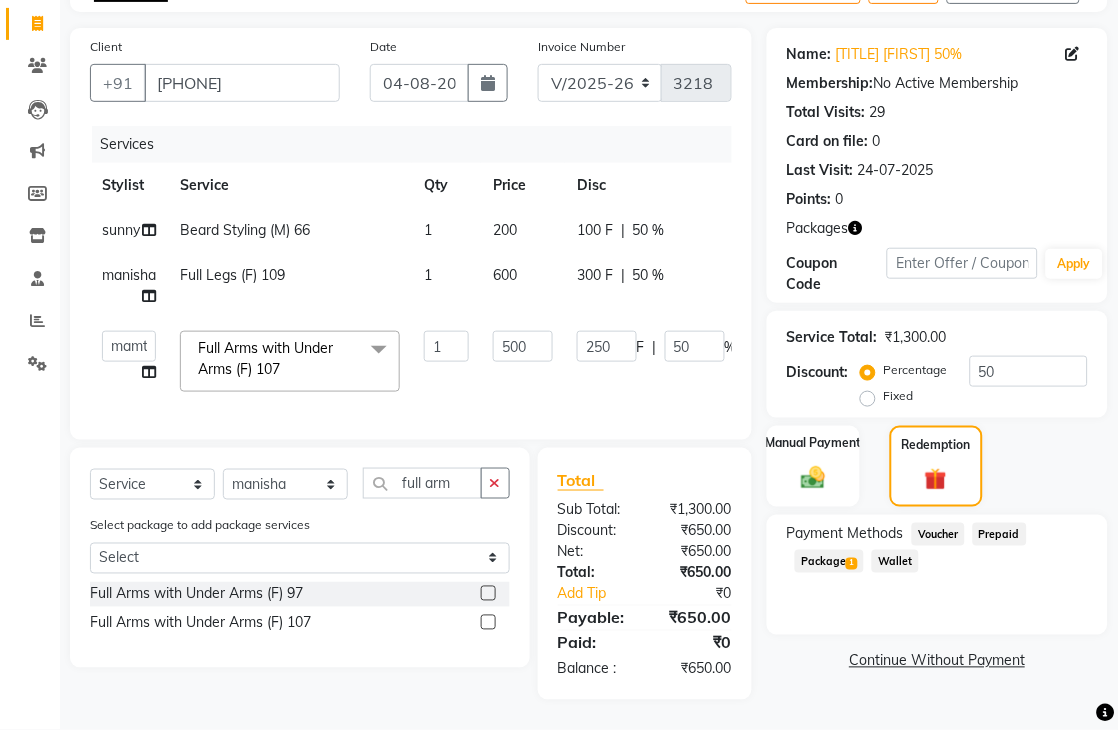 click on "Package  1" 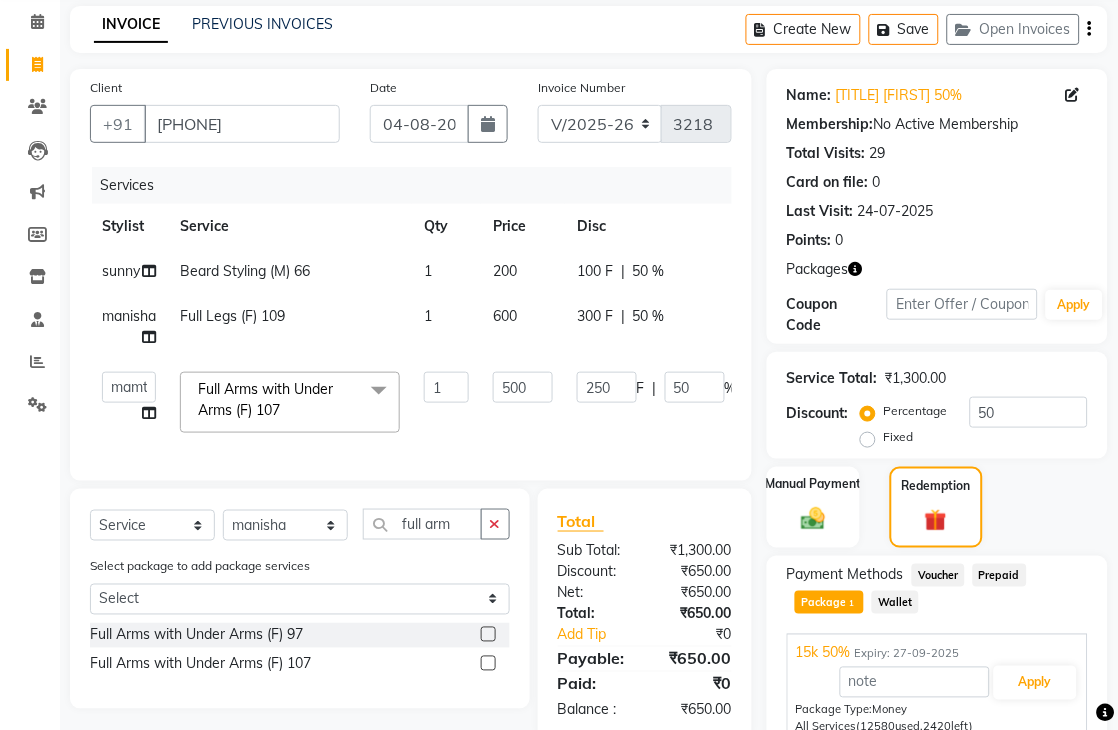 scroll, scrollTop: 192, scrollLeft: 0, axis: vertical 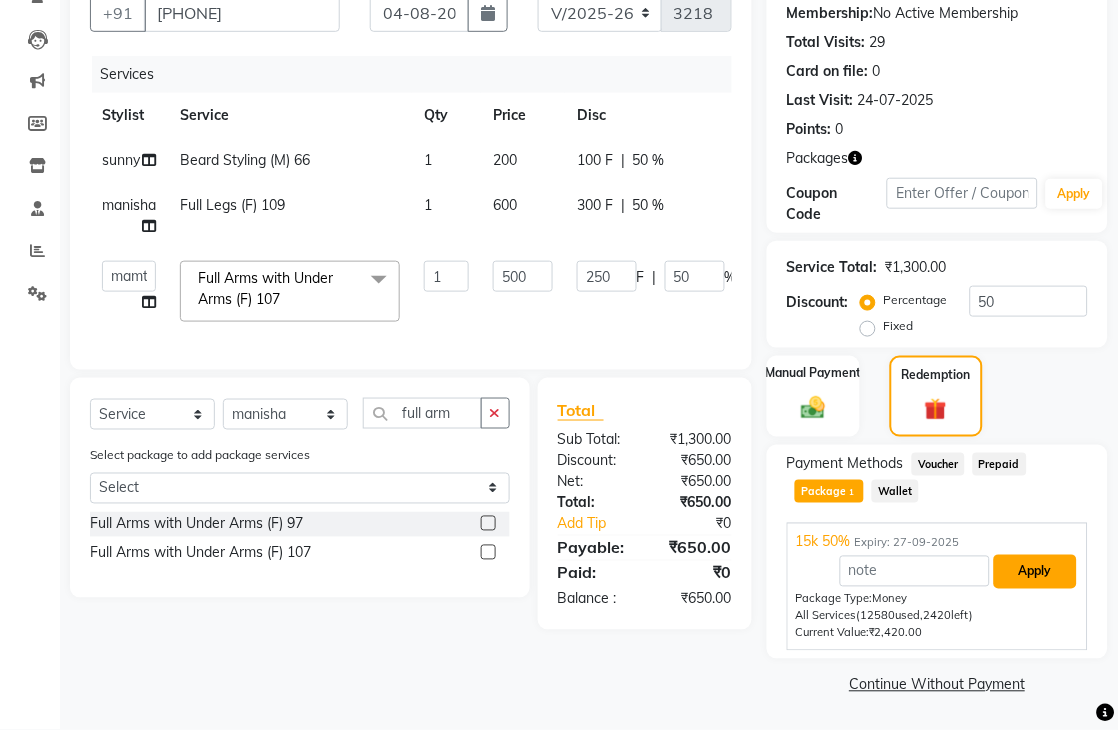 click on "Apply" at bounding box center [1035, 572] 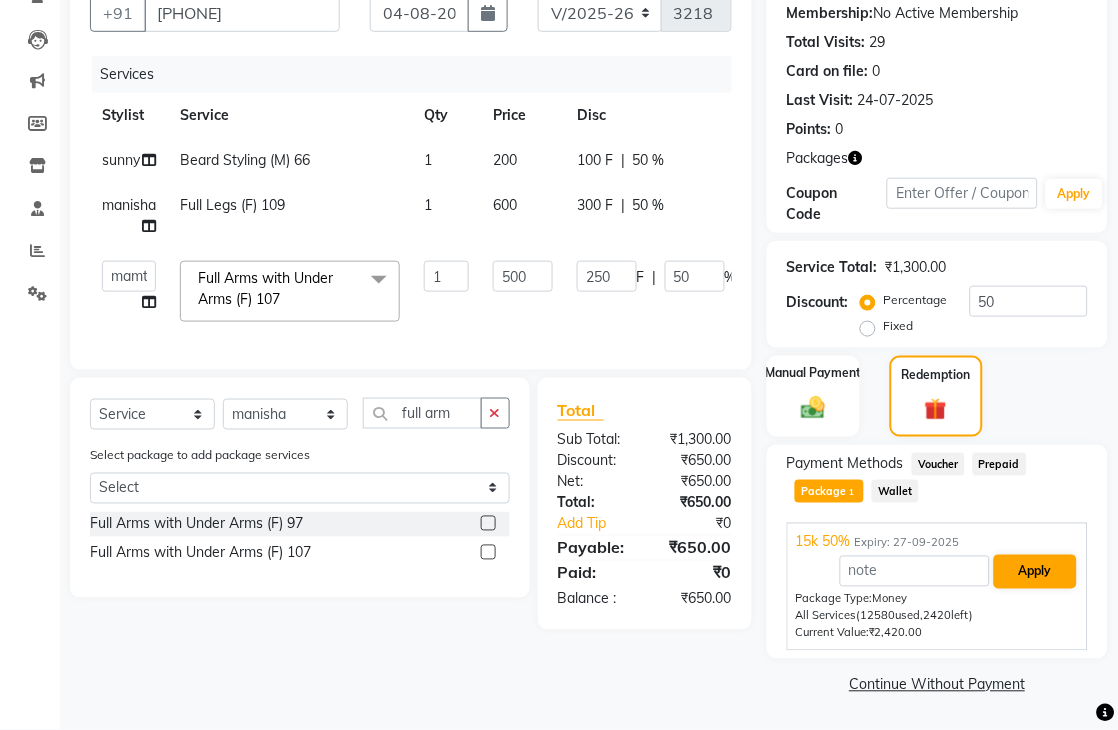 scroll, scrollTop: 141, scrollLeft: 0, axis: vertical 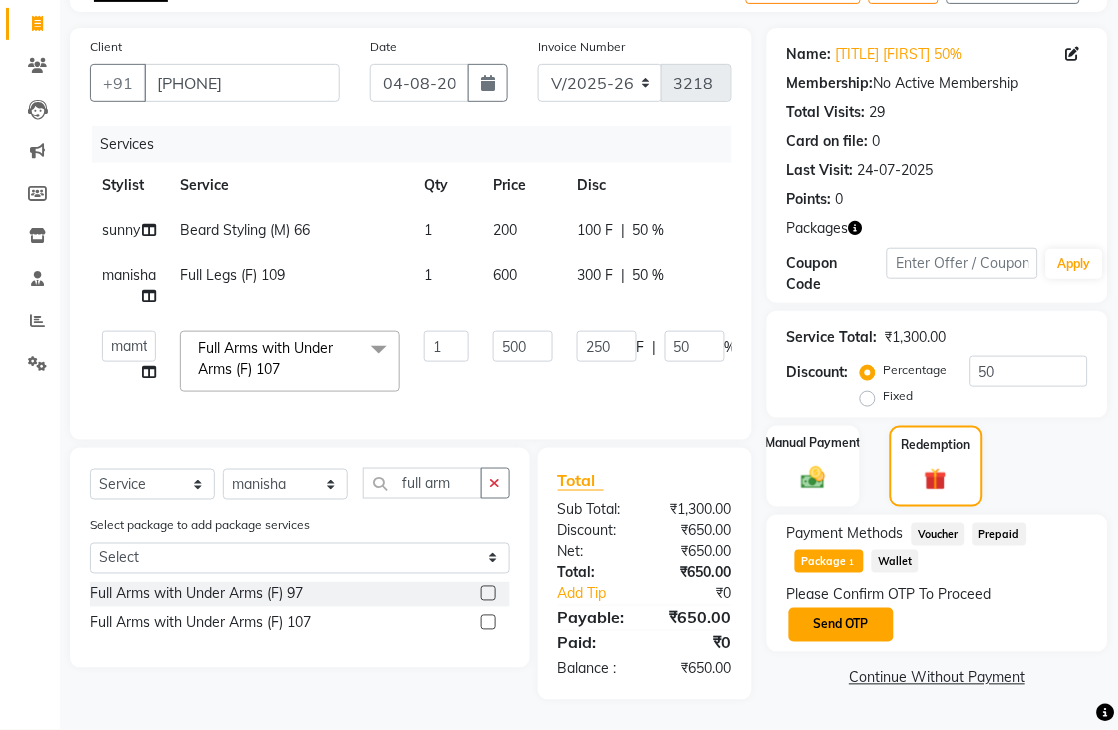 click on "Send OTP" 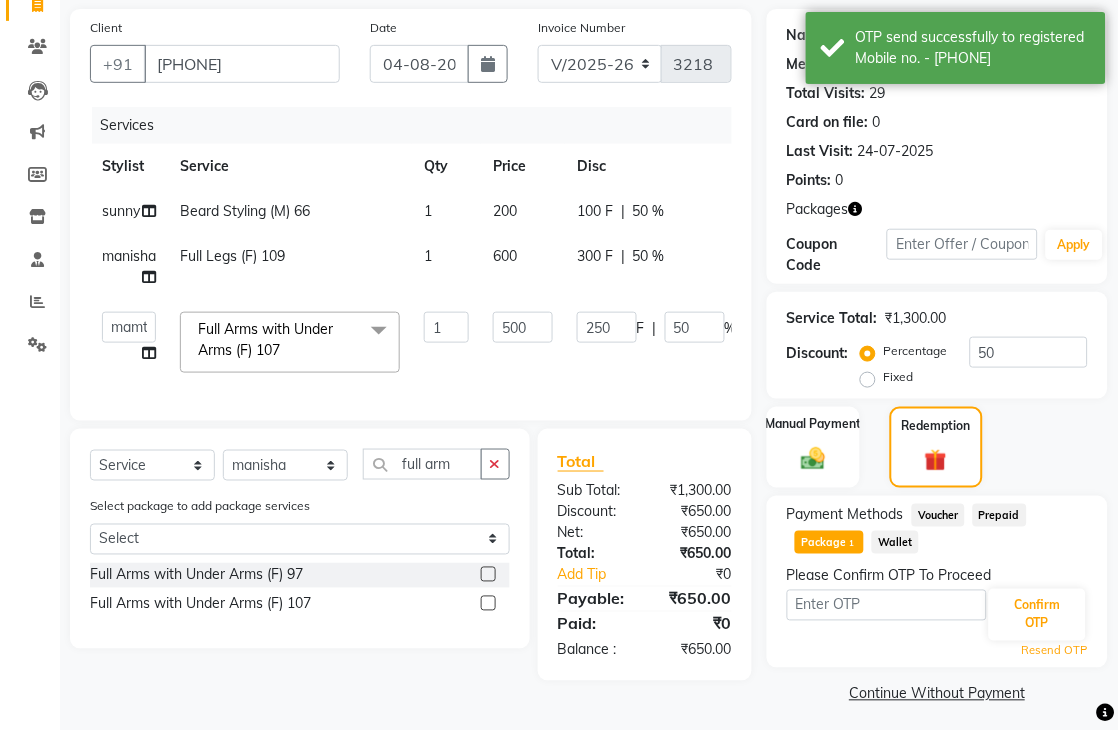 click at bounding box center (887, 605) 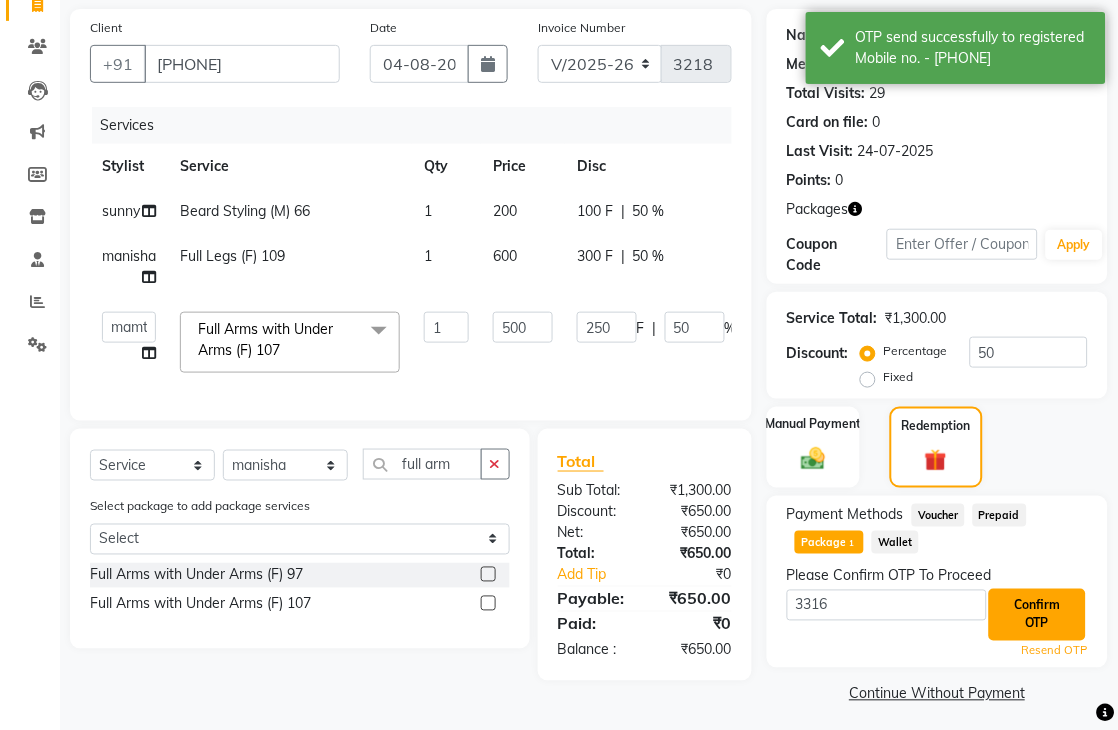 click on "Confirm OTP" 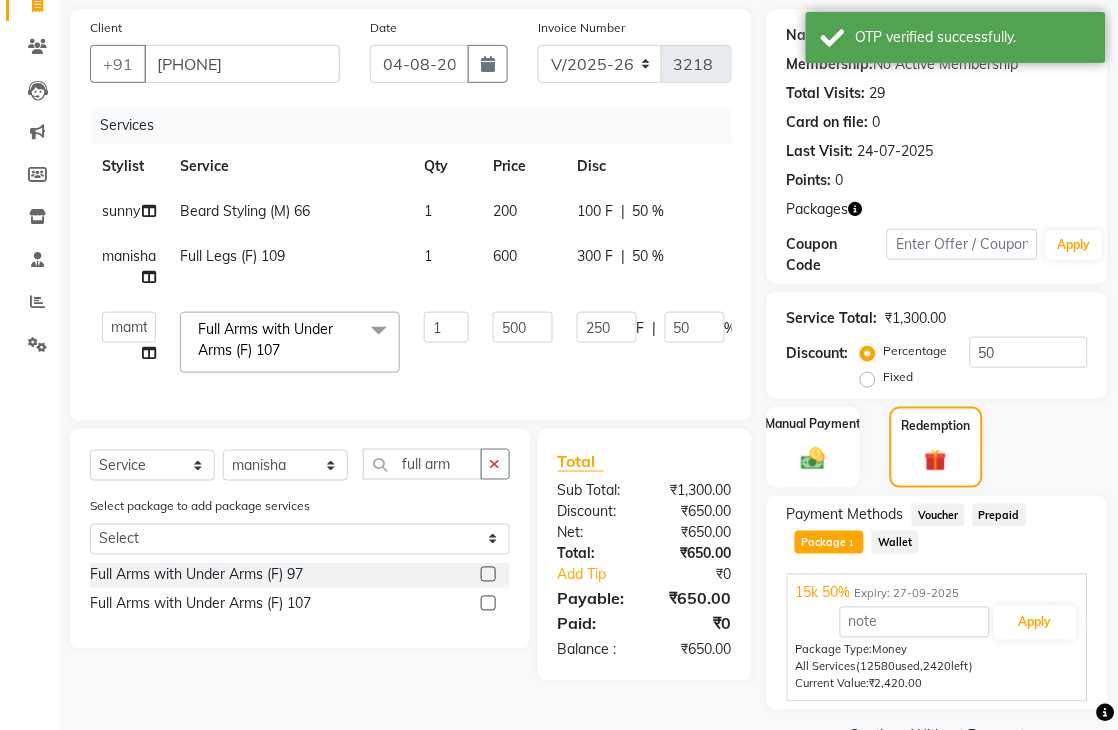 scroll, scrollTop: 150, scrollLeft: 0, axis: vertical 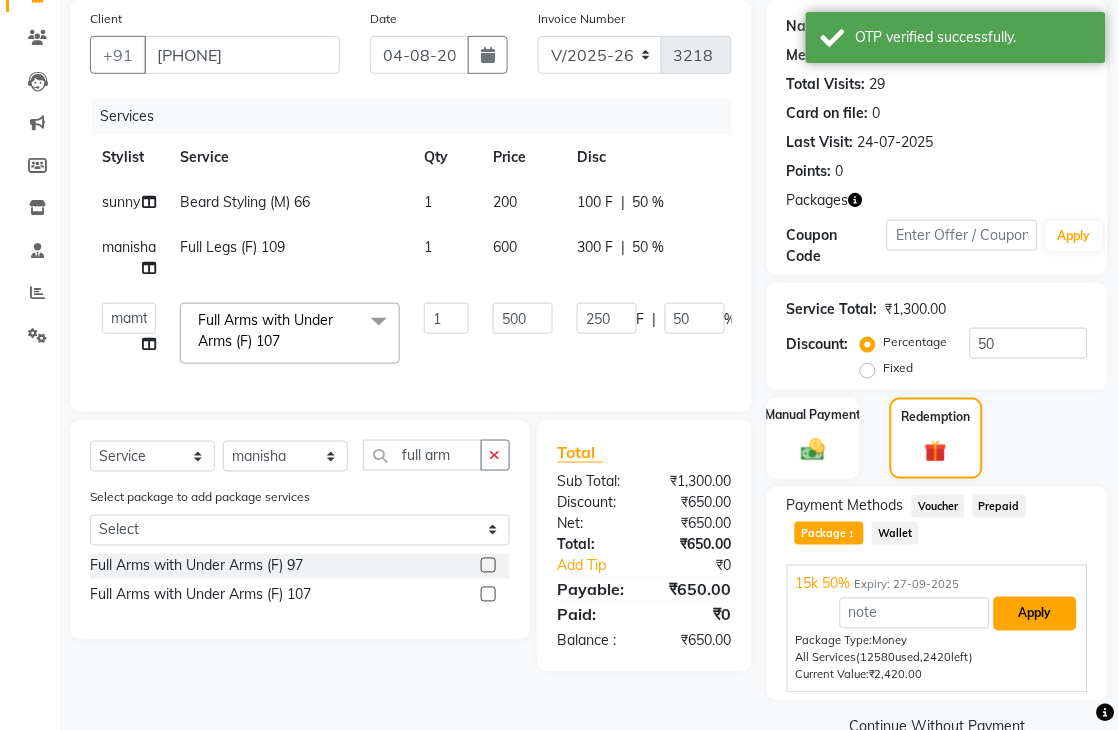 click on "Apply" at bounding box center (1035, 614) 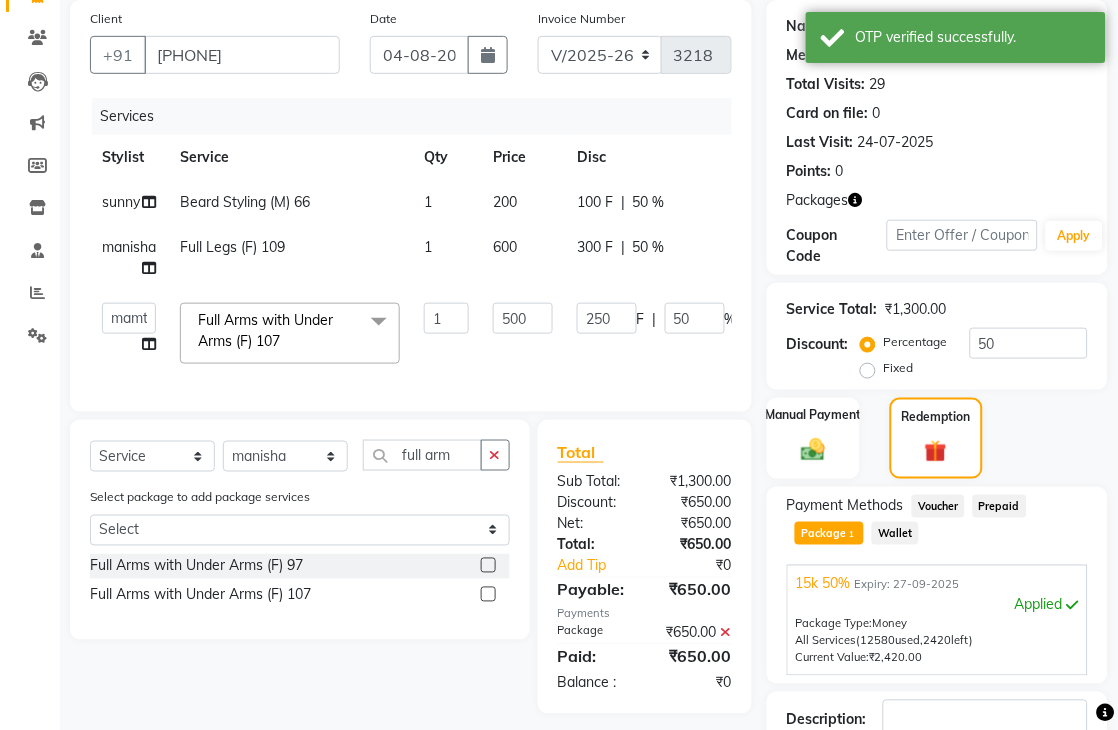 scroll, scrollTop: 287, scrollLeft: 0, axis: vertical 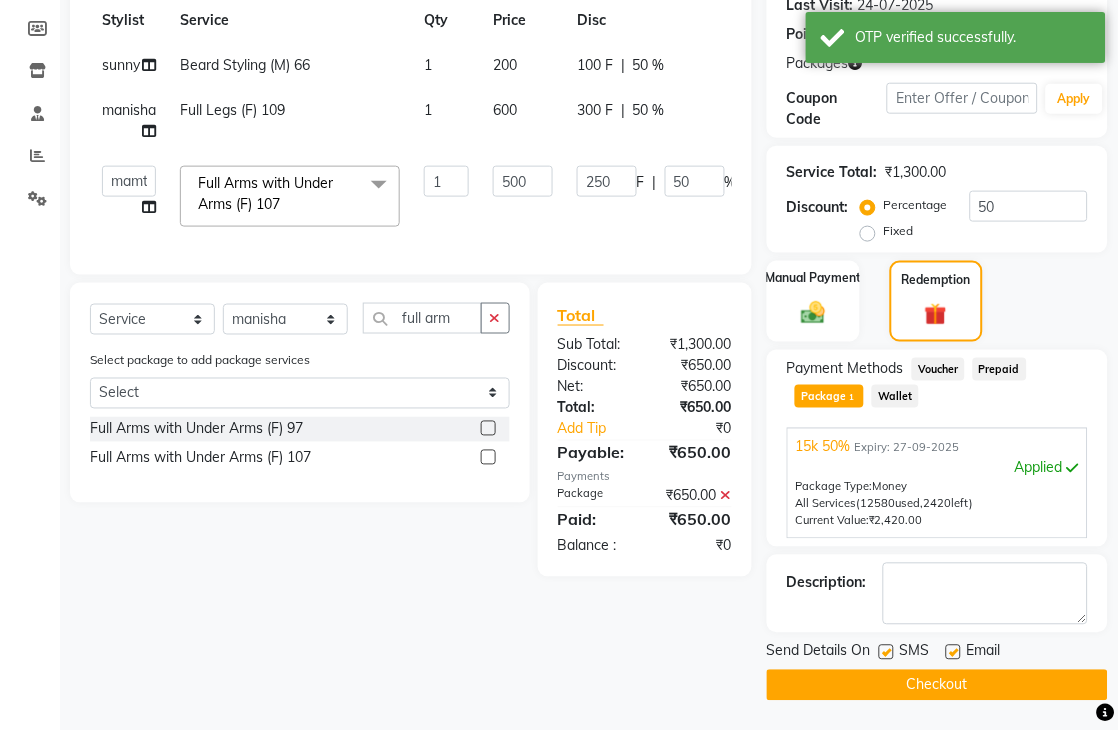 click on "Checkout" 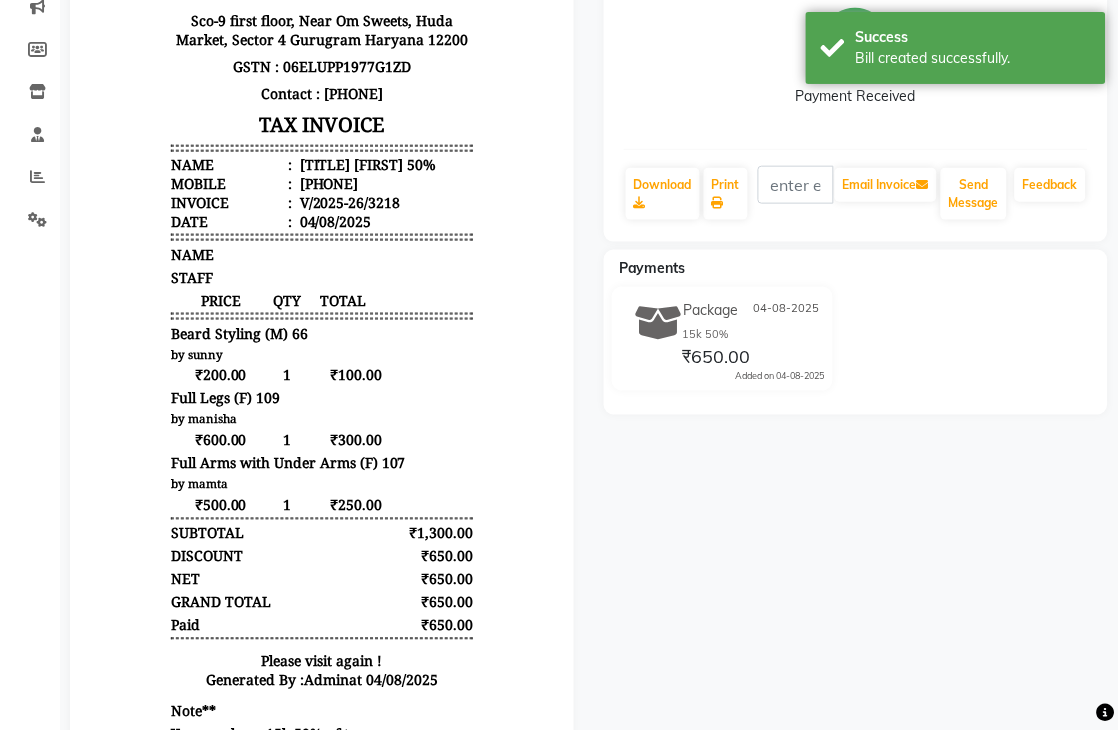 scroll, scrollTop: 0, scrollLeft: 0, axis: both 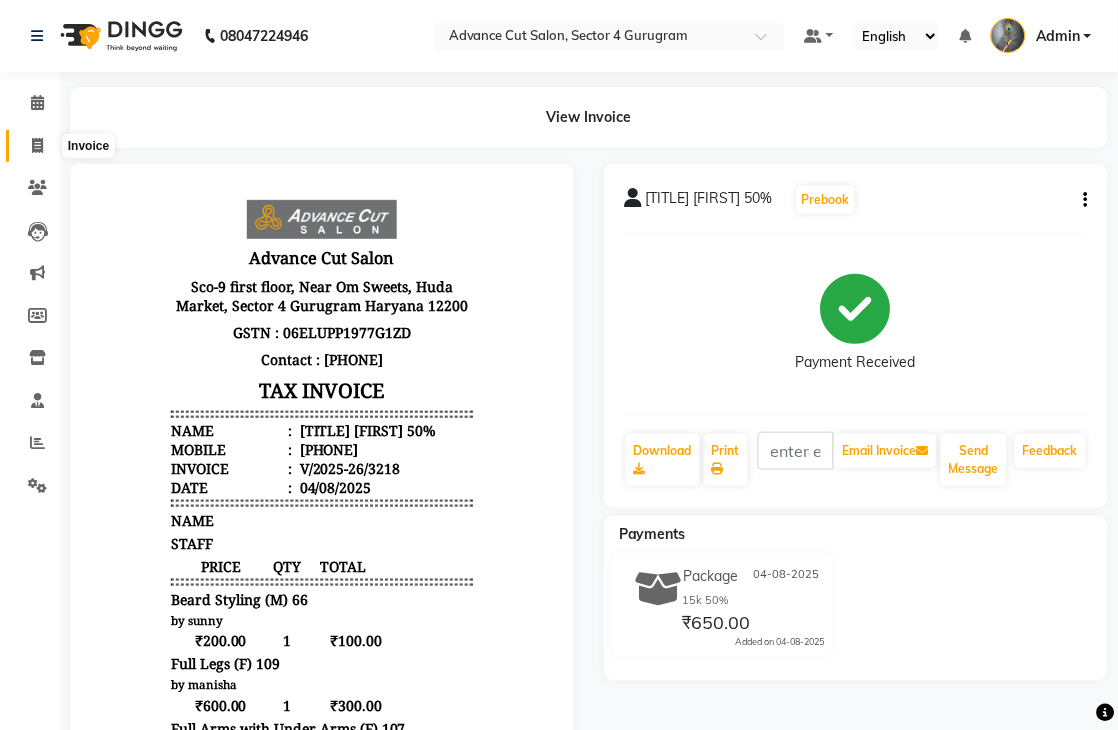 click 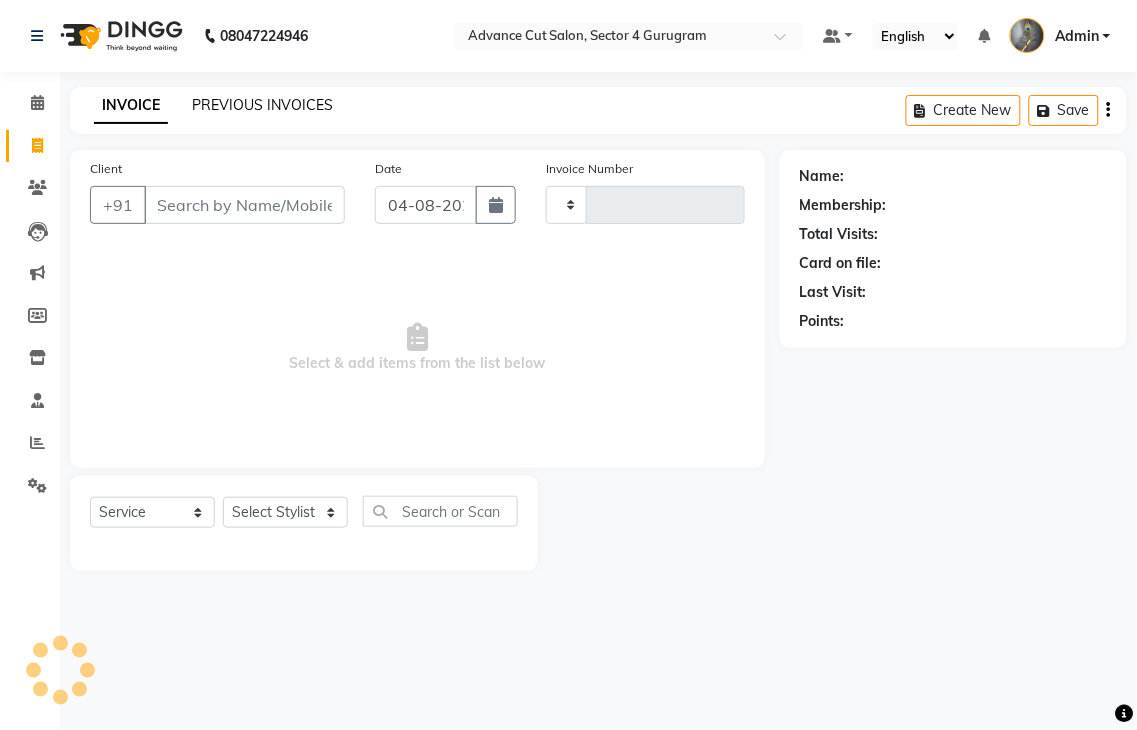 click on "PREVIOUS INVOICES" 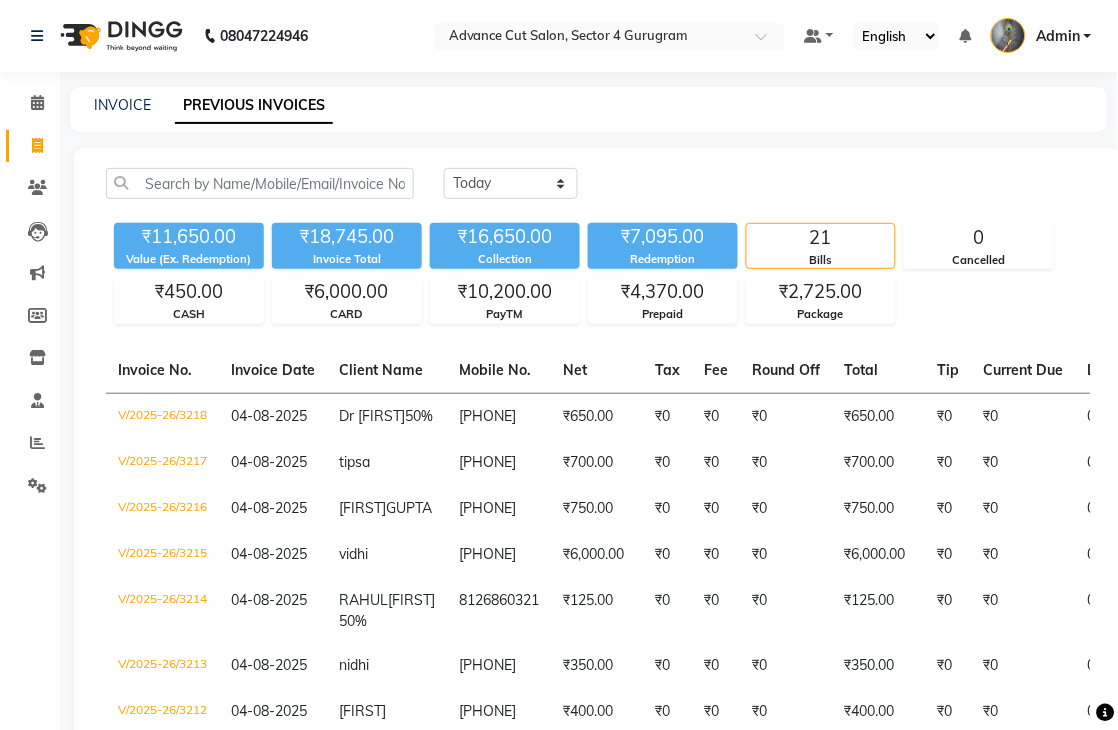 drag, startPoint x: 434, startPoint y: 415, endPoint x: 0, endPoint y: 124, distance: 522.5294 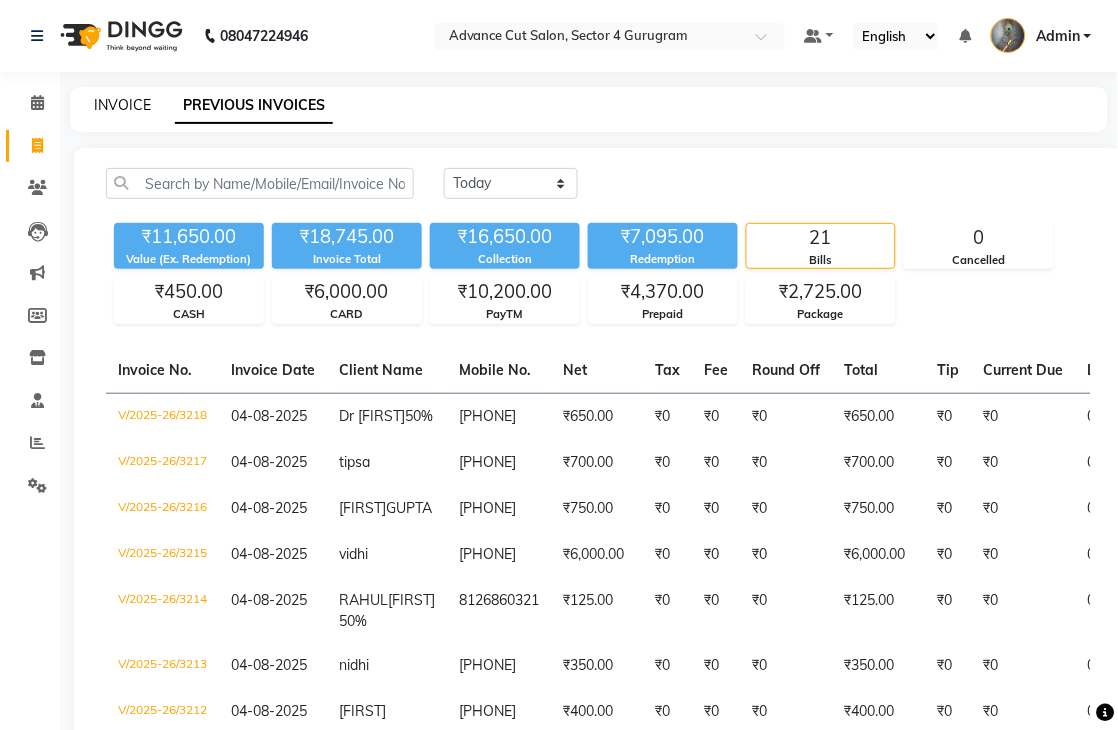 click on "INVOICE" 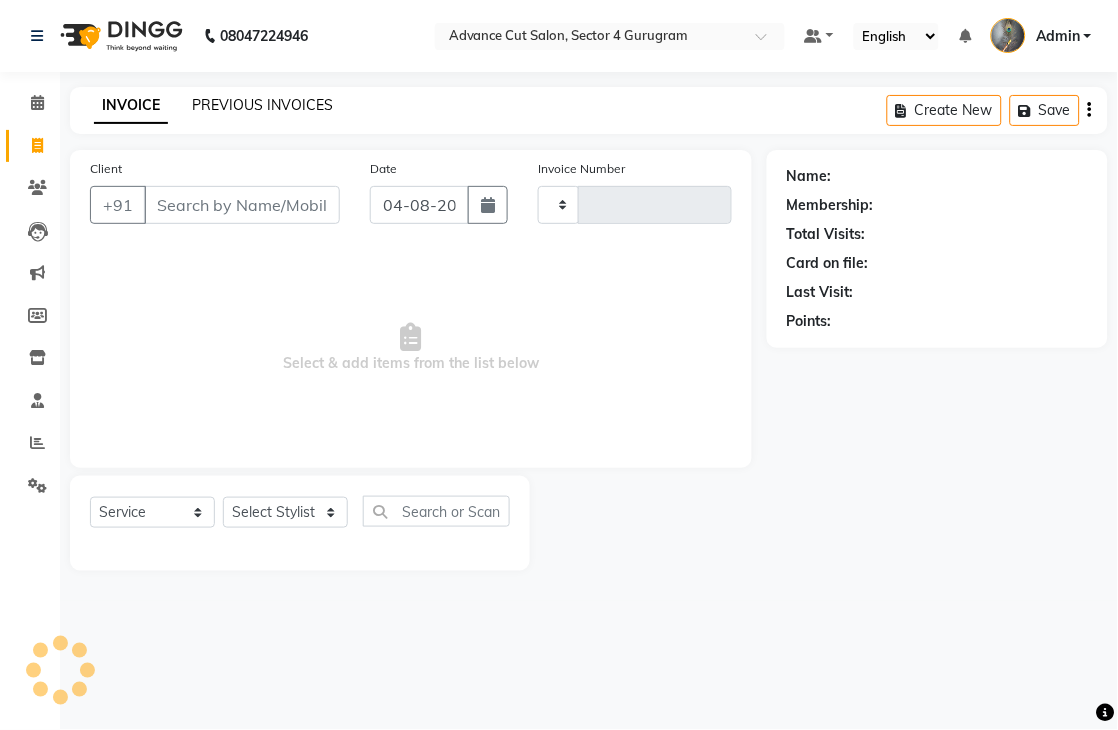 click on "PREVIOUS INVOICES" 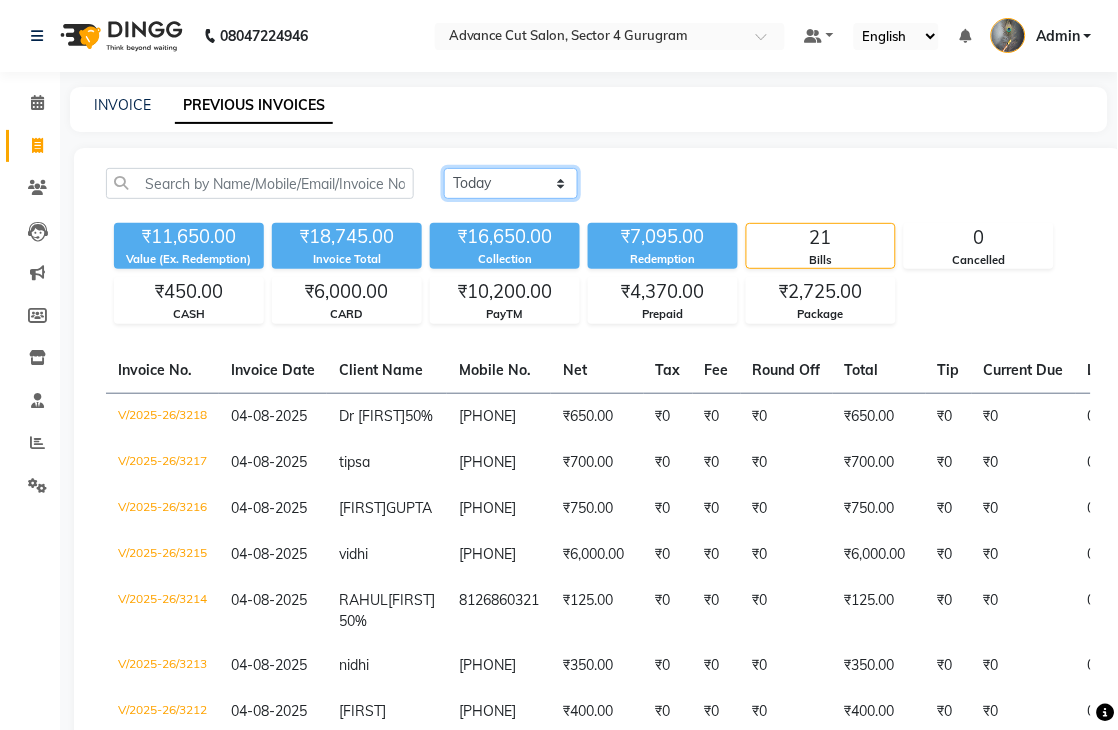 click on "Today Yesterday Custom Range" 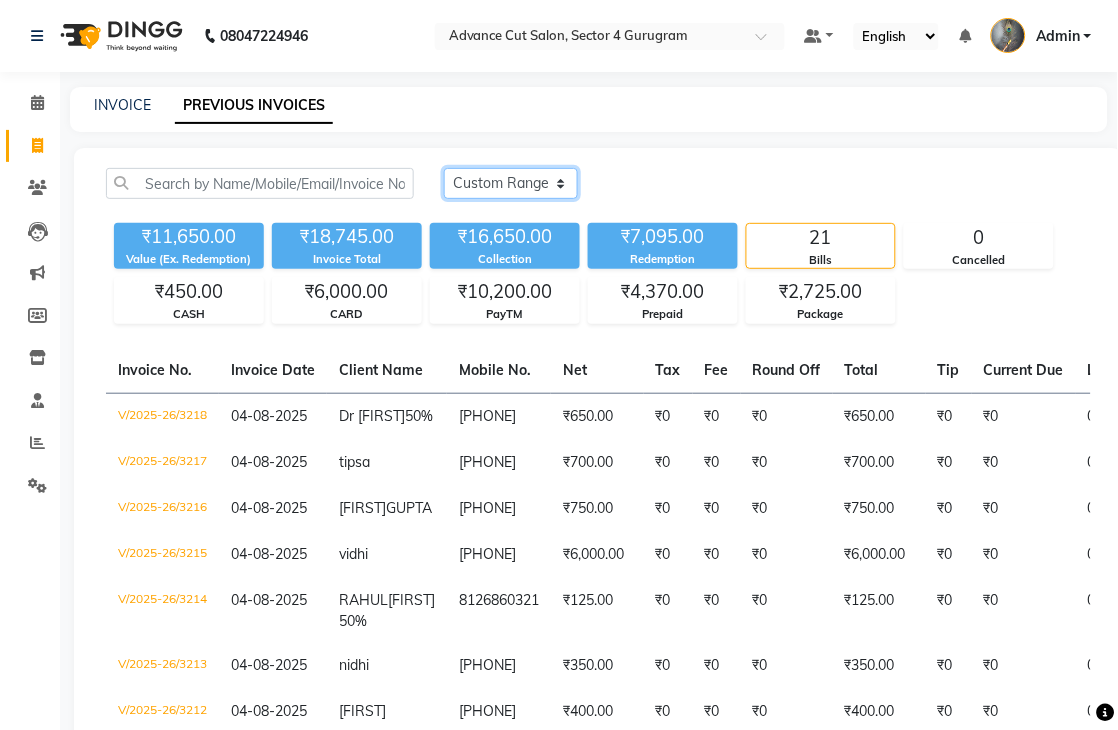 click on "Today Yesterday Custom Range" 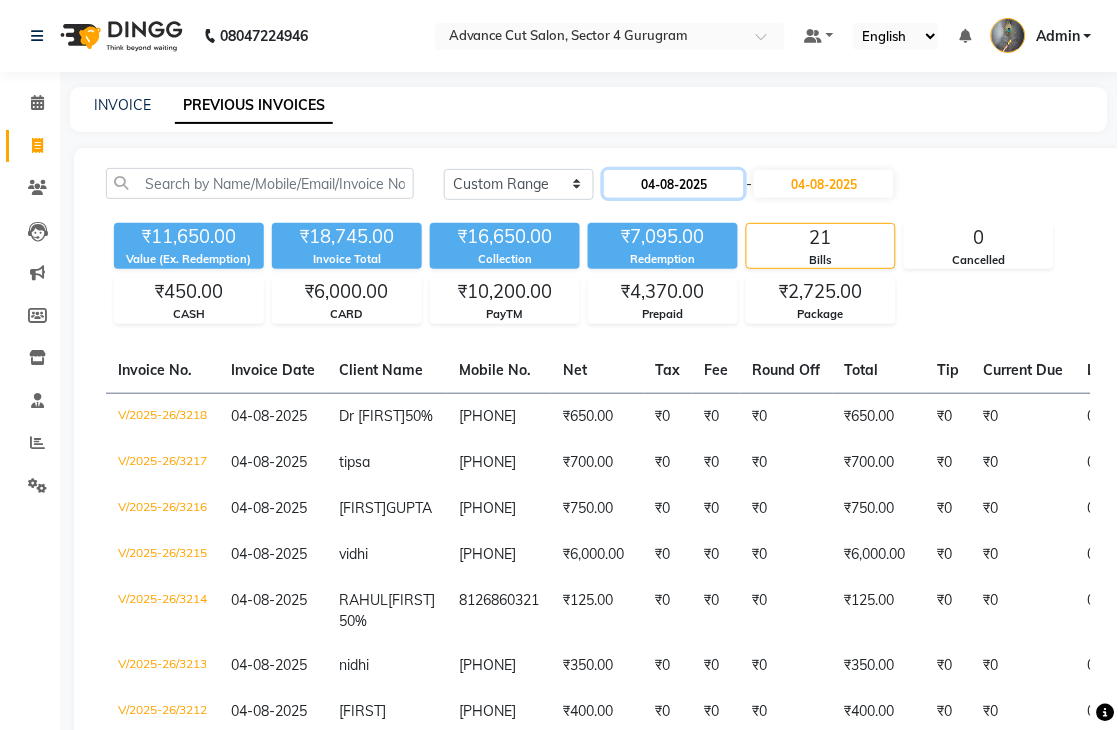 click on "04-08-2025" 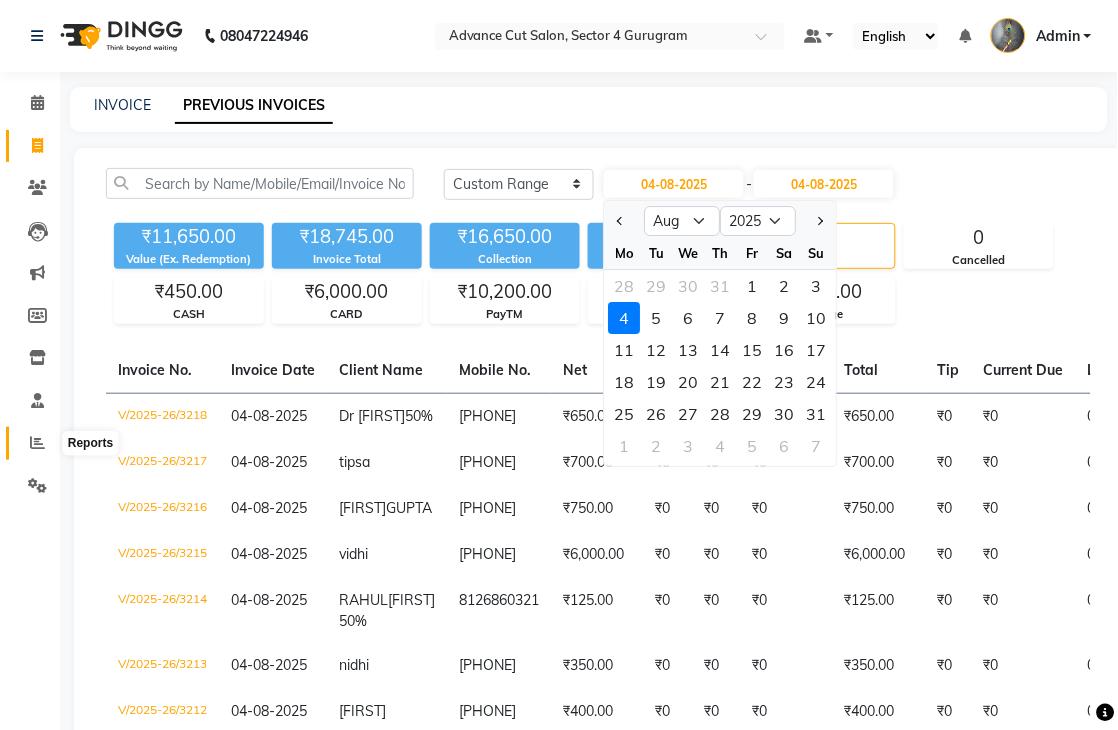 click 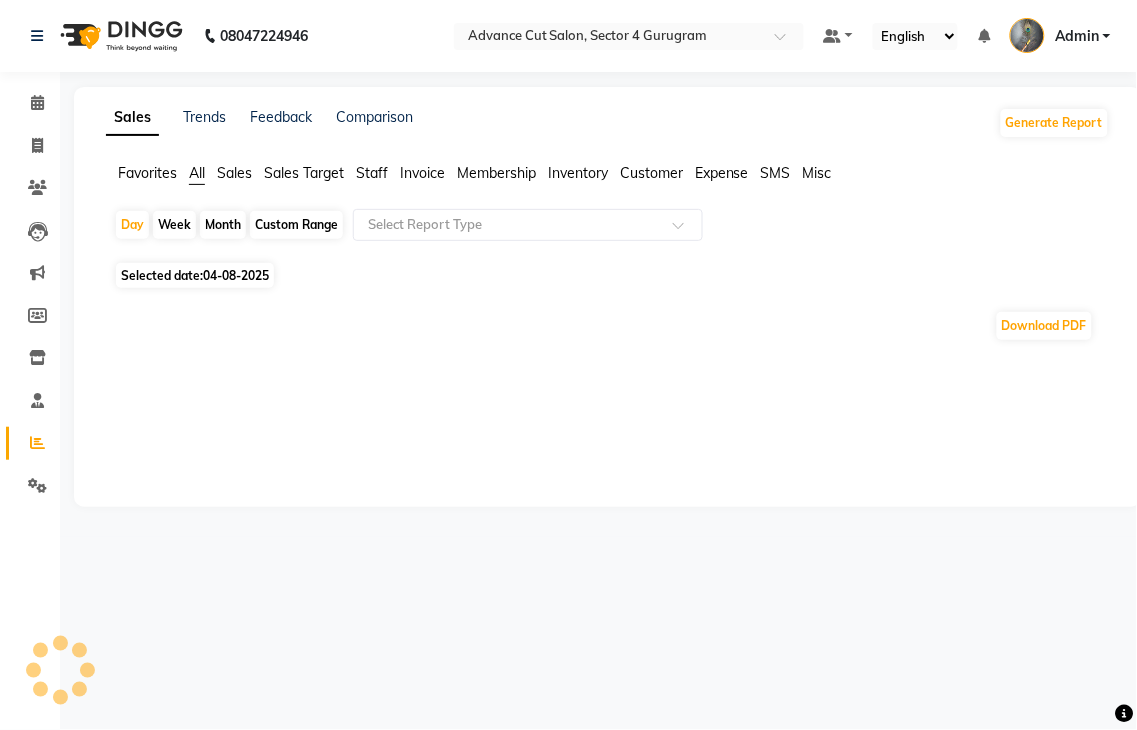 click on "Selected date:  04-08-2025" 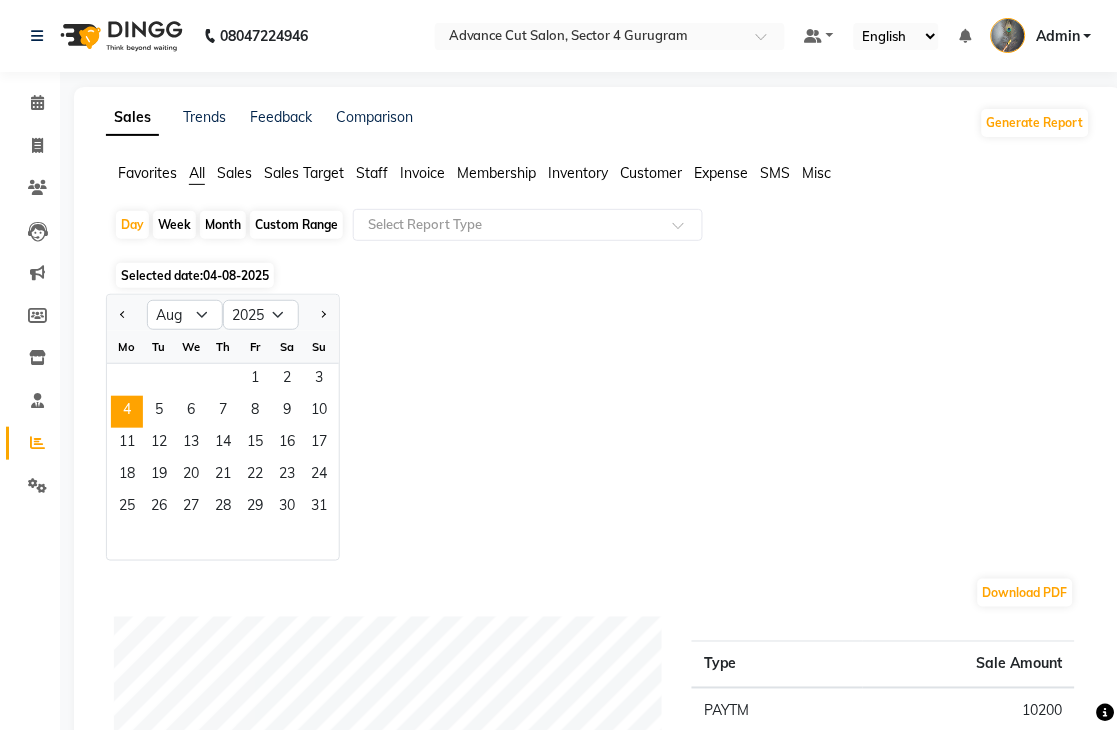 click on "1   2   3" 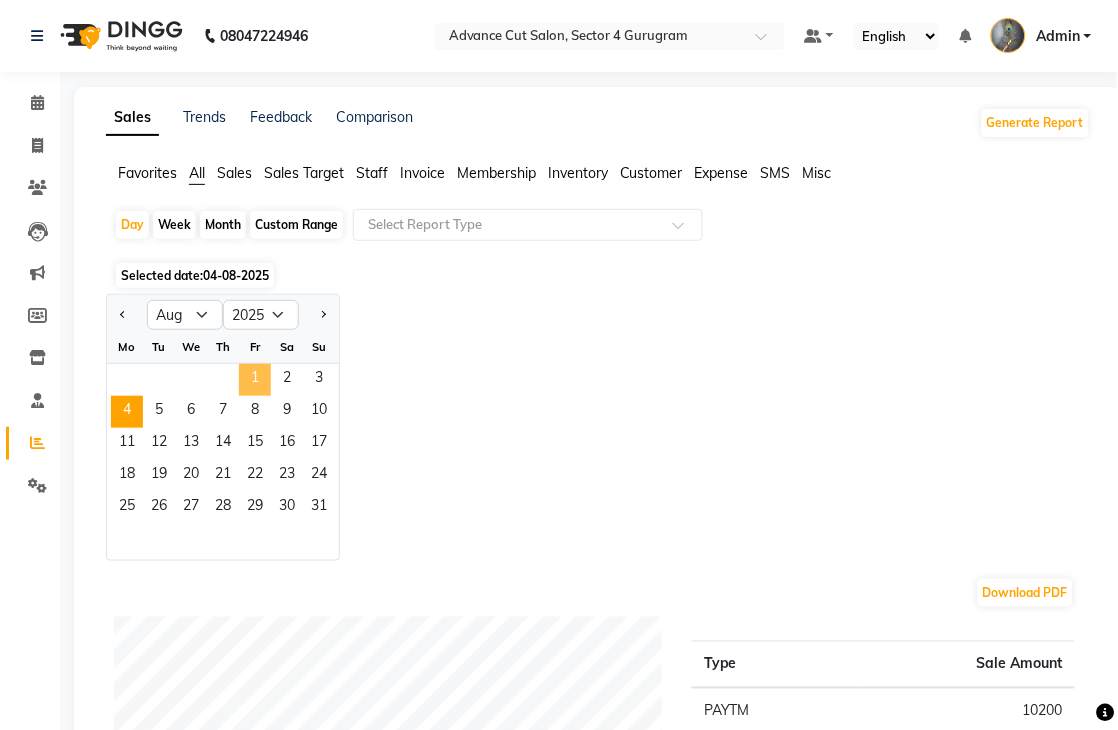 click on "1" 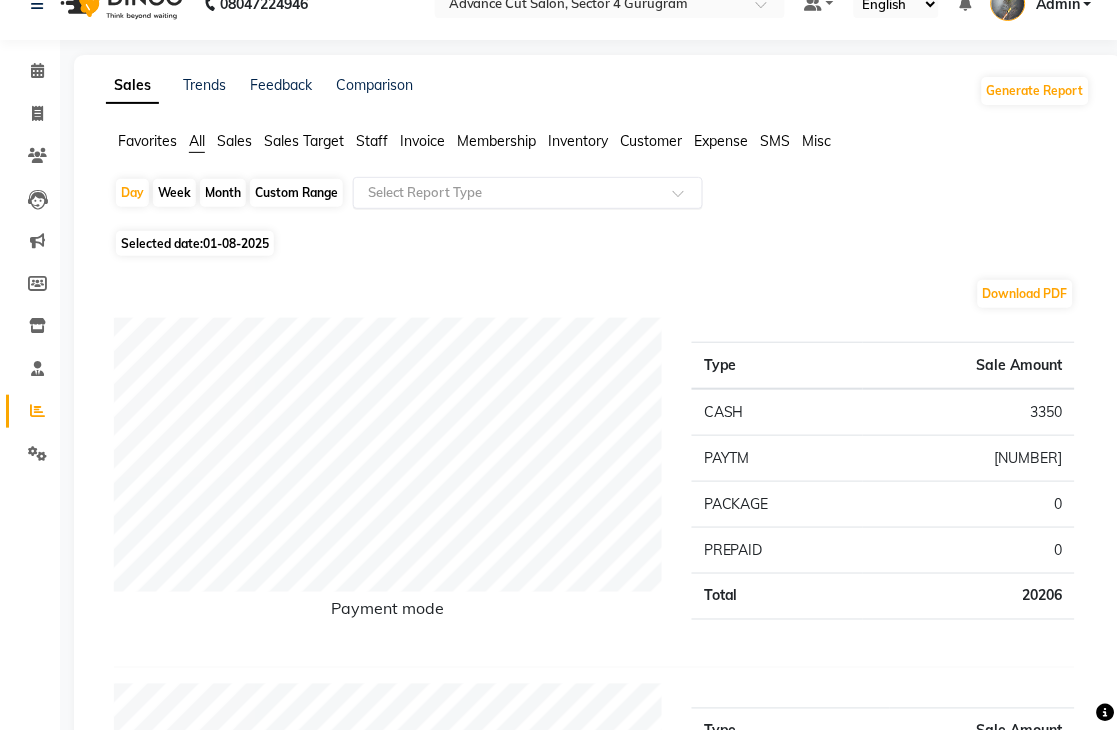 scroll, scrollTop: 0, scrollLeft: 0, axis: both 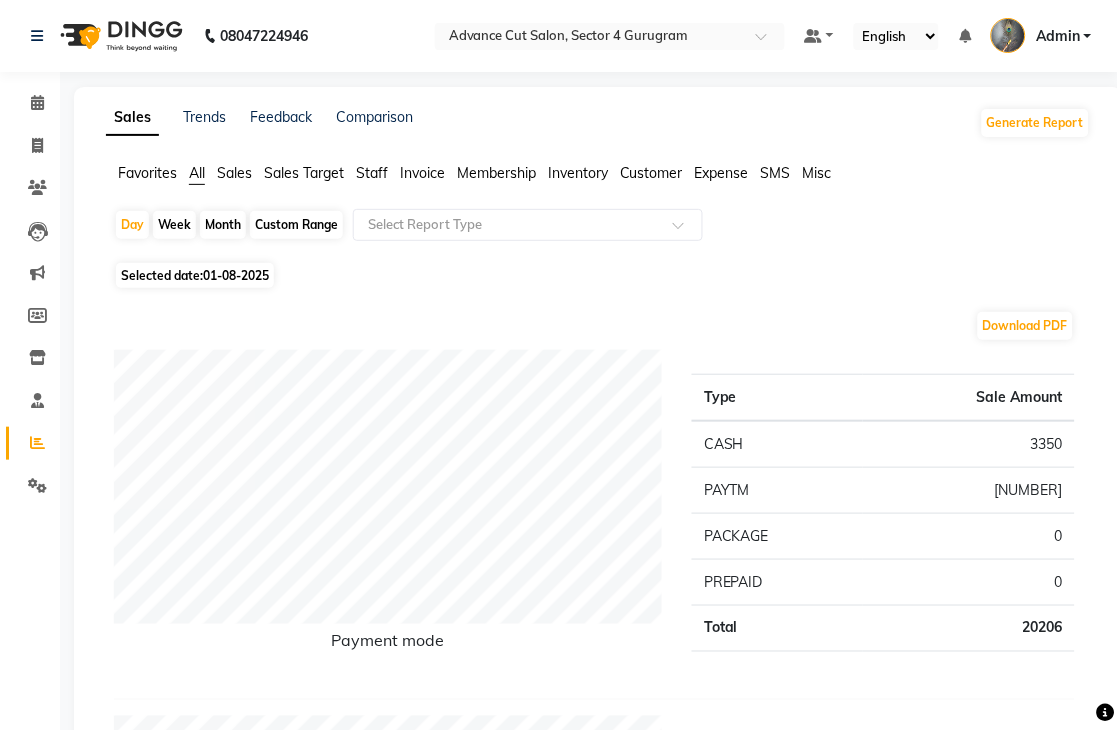 click on "Selected date:  01-08-2025" 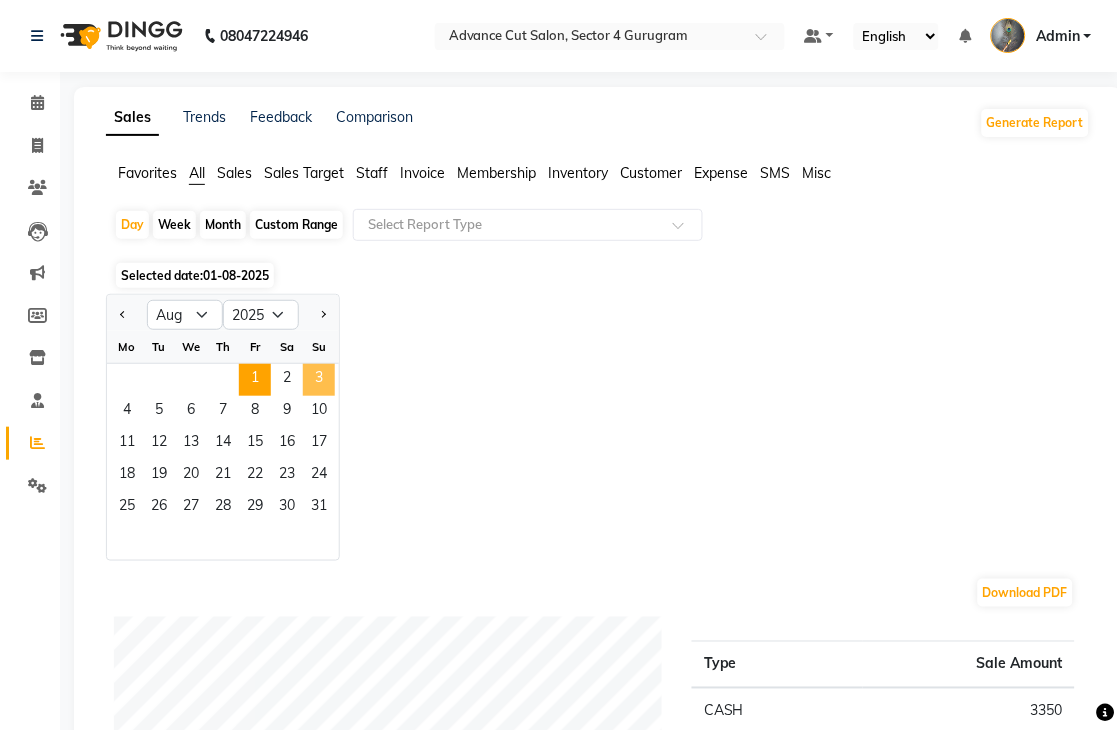 click on "3" 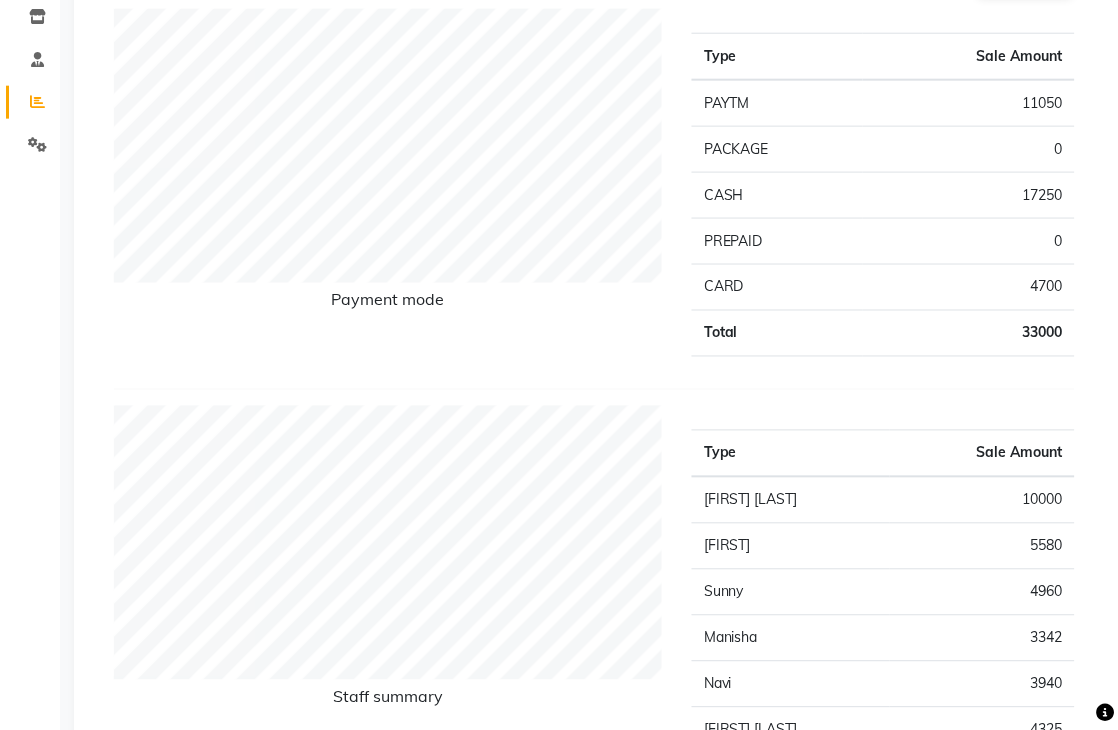 scroll, scrollTop: 0, scrollLeft: 0, axis: both 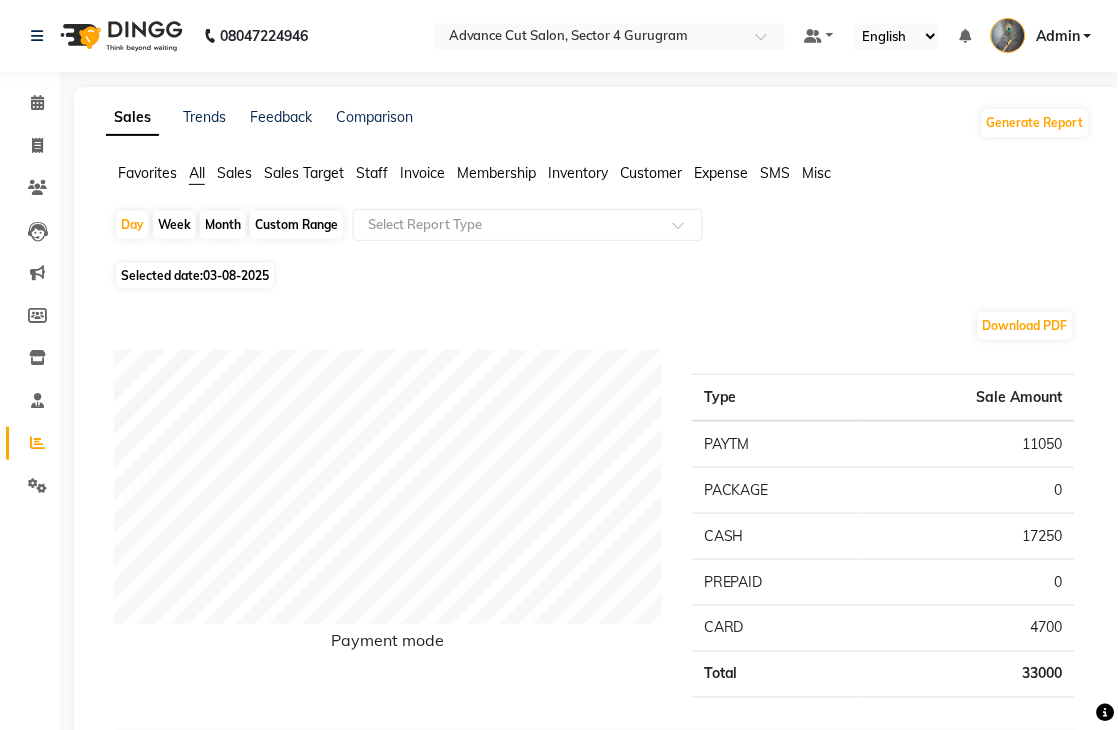 click on "Selected date:  03-08-2025" 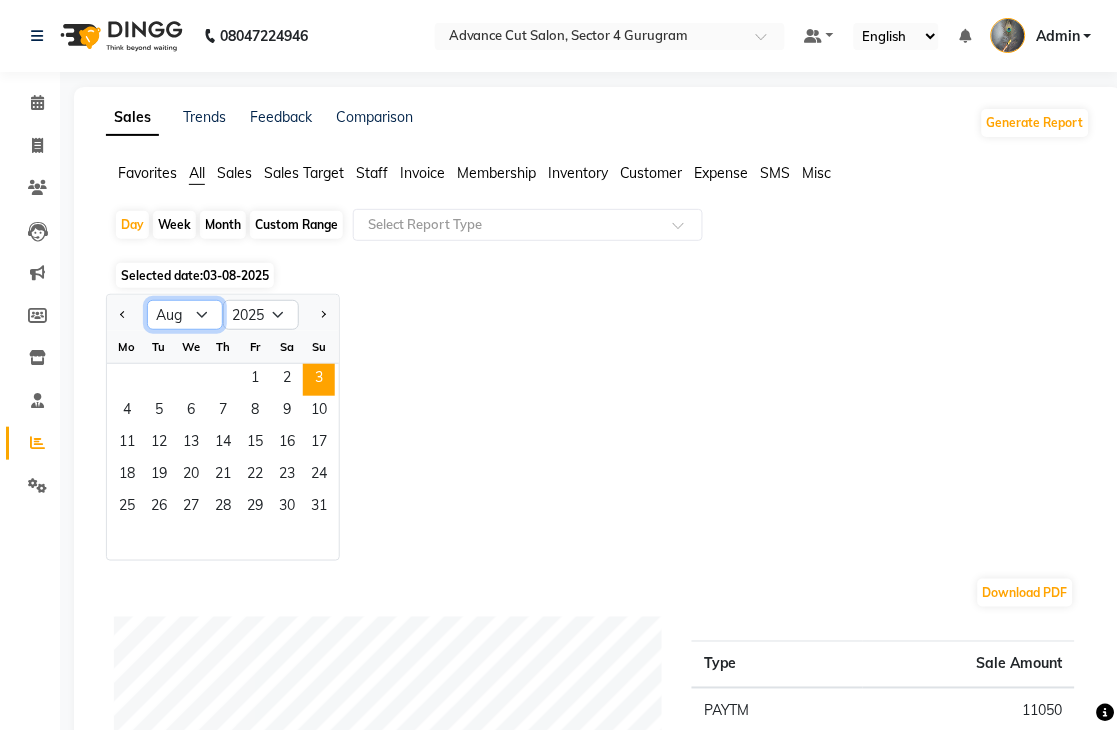 click on "Jan Feb Mar Apr May Jun Jul Aug Sep Oct Nov Dec" 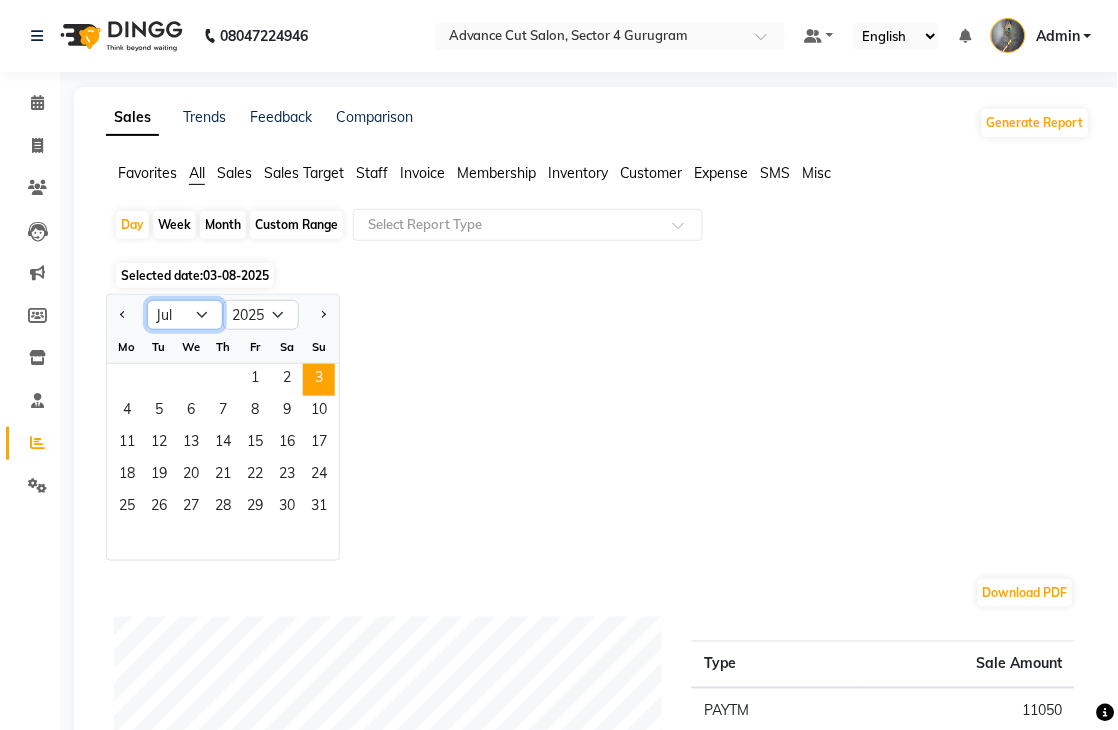 click on "Jan Feb Mar Apr May Jun Jul Aug Sep Oct Nov Dec" 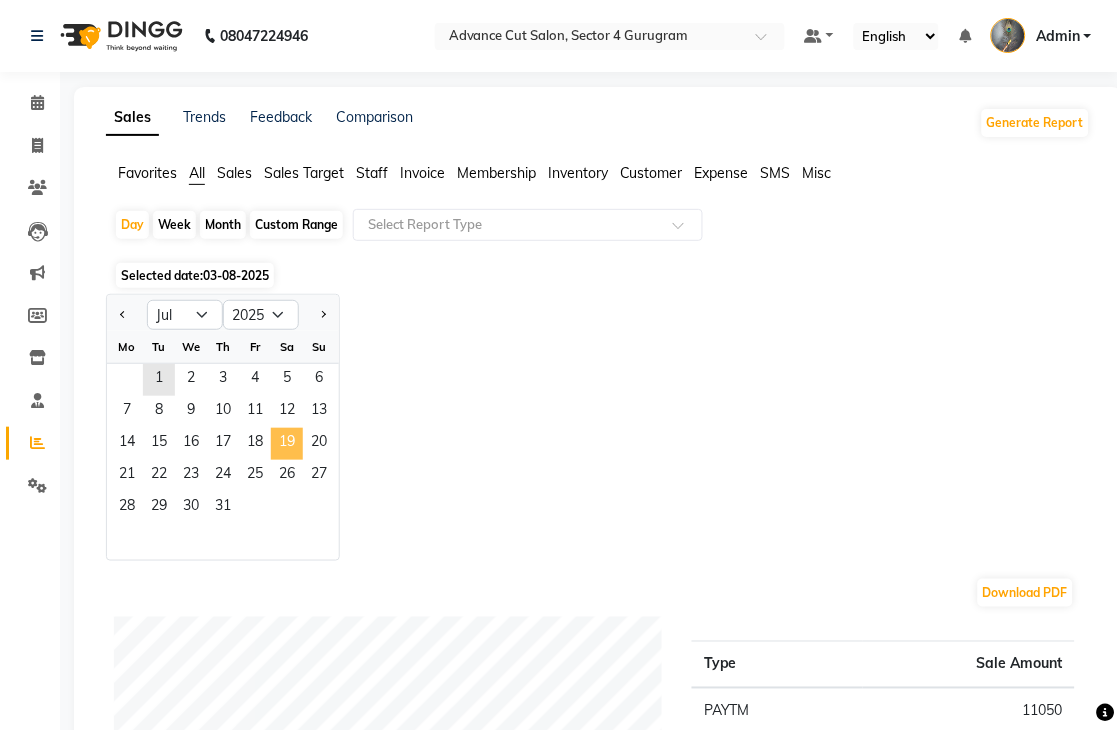 click on "19" 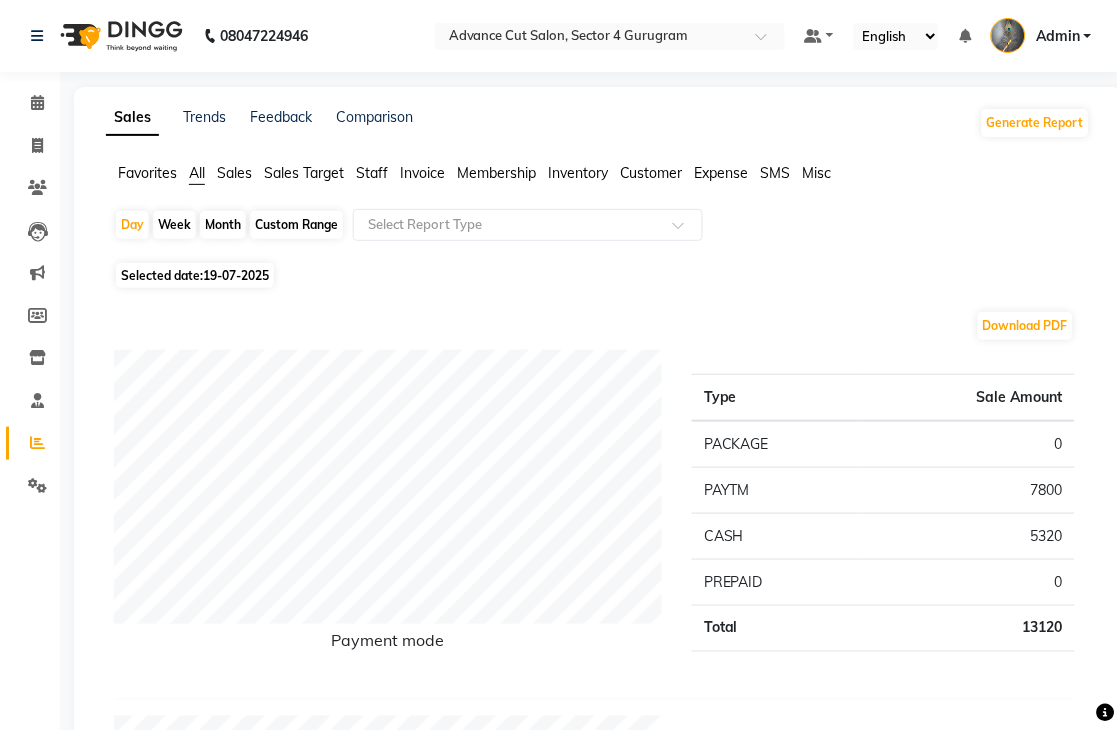 click on "19-07-2025" 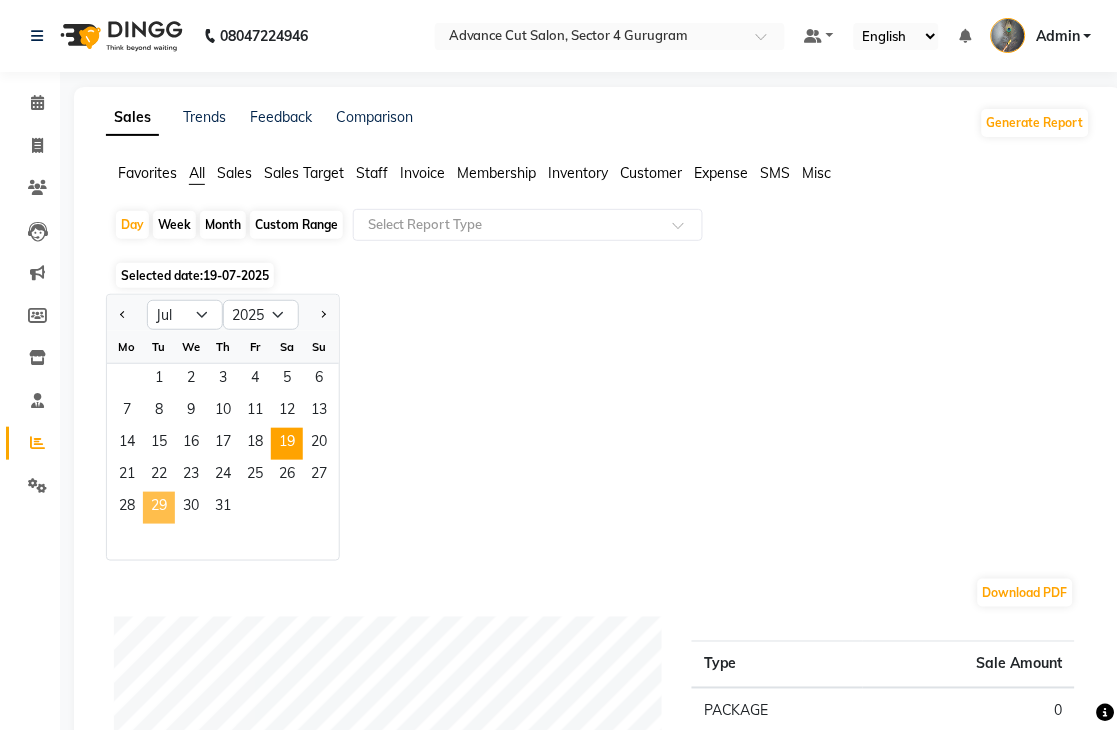 click on "29" 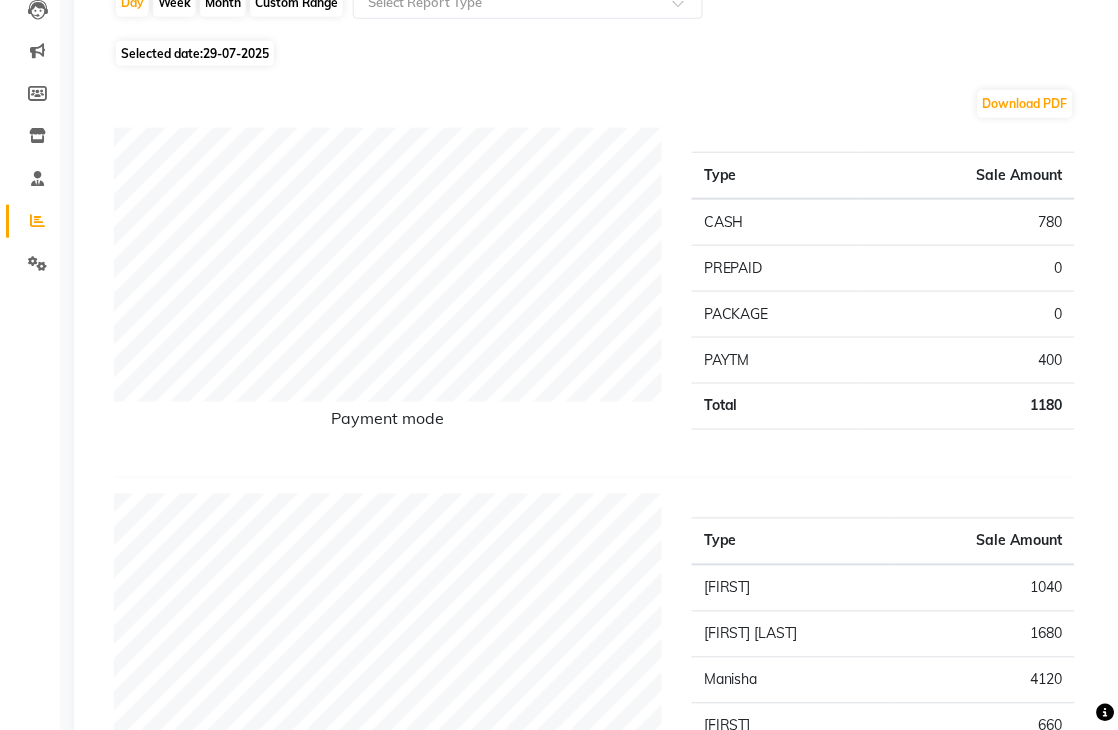 scroll, scrollTop: 0, scrollLeft: 0, axis: both 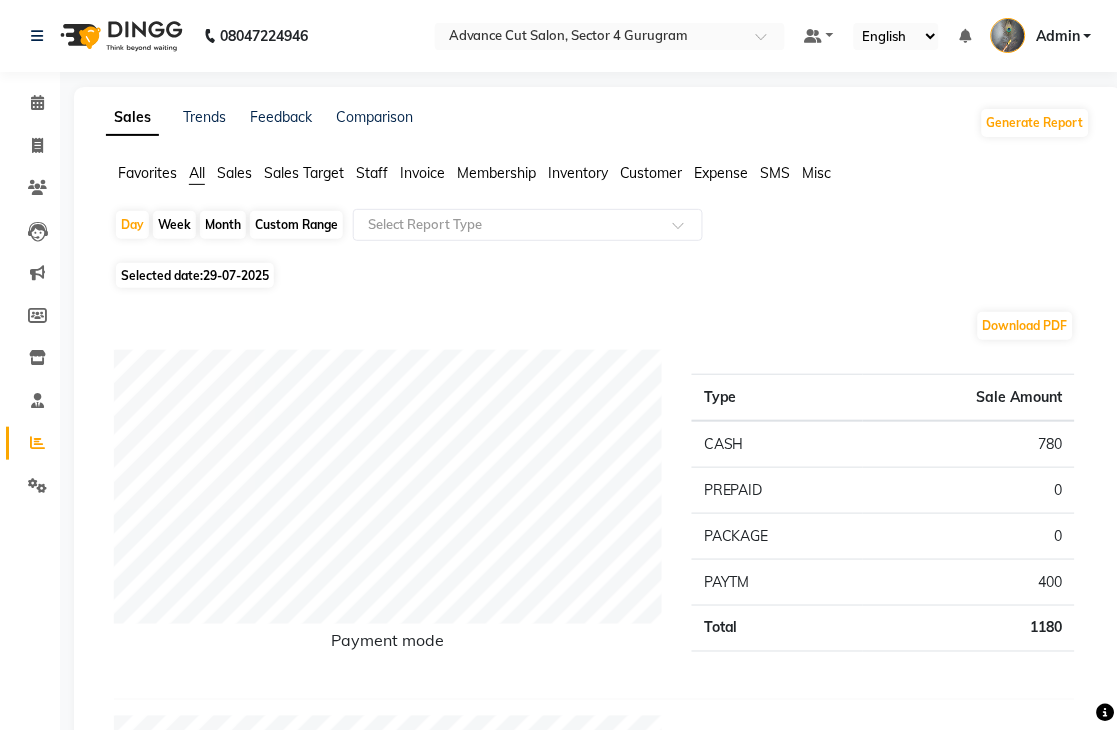 click on "Day   Week   Month   Custom Range  Select Report Type Selected date:  29-07-2025  Download PDF Payment mode Type Sale Amount CASH 780 PREPAID 0 PACKAGE 0 PAYTM 400 Total 1180 Staff summary Type Sale Amount Monish 1040 Noshad Ali 1680 Manisha 4120 Chahit 660 Shatnam 1410 Total 8910 Sales summary Type Sale Amount Memberships 0 Vouchers 0 Gift card 0 Products 0 Packages 0 Tips 0 Prepaid 0 Services 8910 Fee 0 Total 8910 Service sales Type Sale Amount kanpeki-papaya 3000 Fiber Clinix spa 2600 Beard Styling (M) 66 680 VEDIC ROSE & JASMINE PEDICURE 660 Head Massage (M) 16 510 Full Legs (F) 109 360 Hair cut (M)01 340 oxy 300 Full Arms with Under Arms (F) 97 300 Upper Lip (F) 115 70 Others 90 Total 8910 ★ Mark as Favorite  Choose how you'd like to save "" report to favorites  Save to Personal Favorites:   Only you can see this report in your favorites tab. Share with Organization:   Everyone in your organization can see this report in their favorites tab.  Save to Favorites" 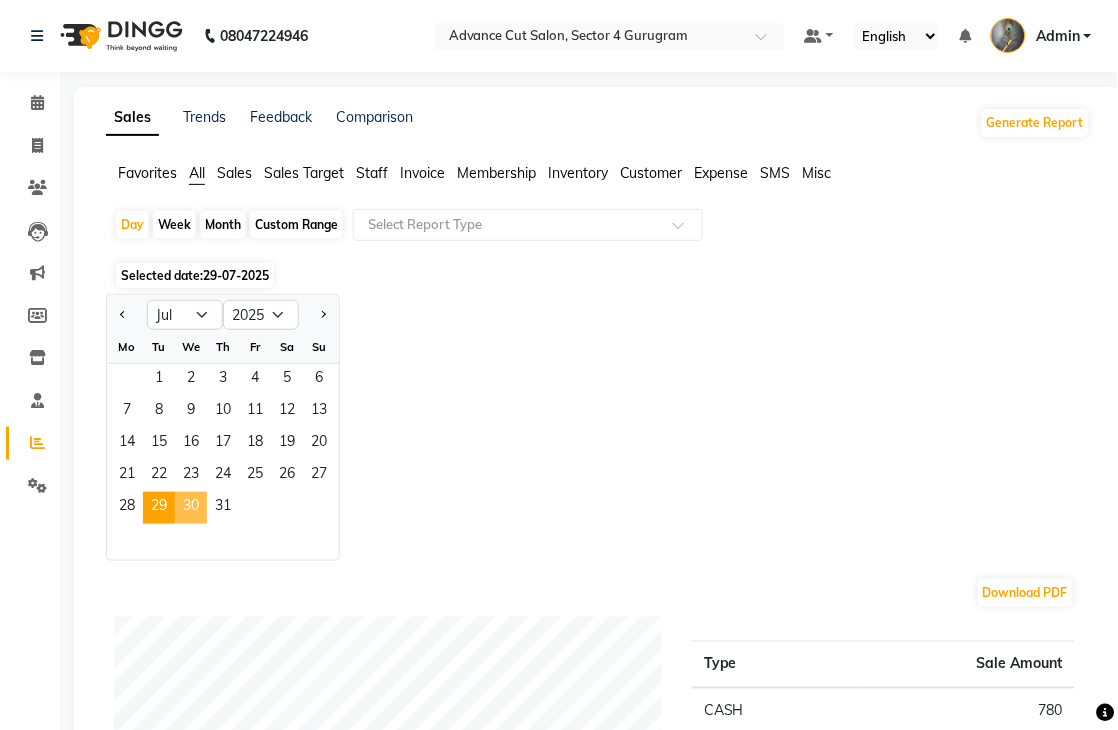 click on "30" 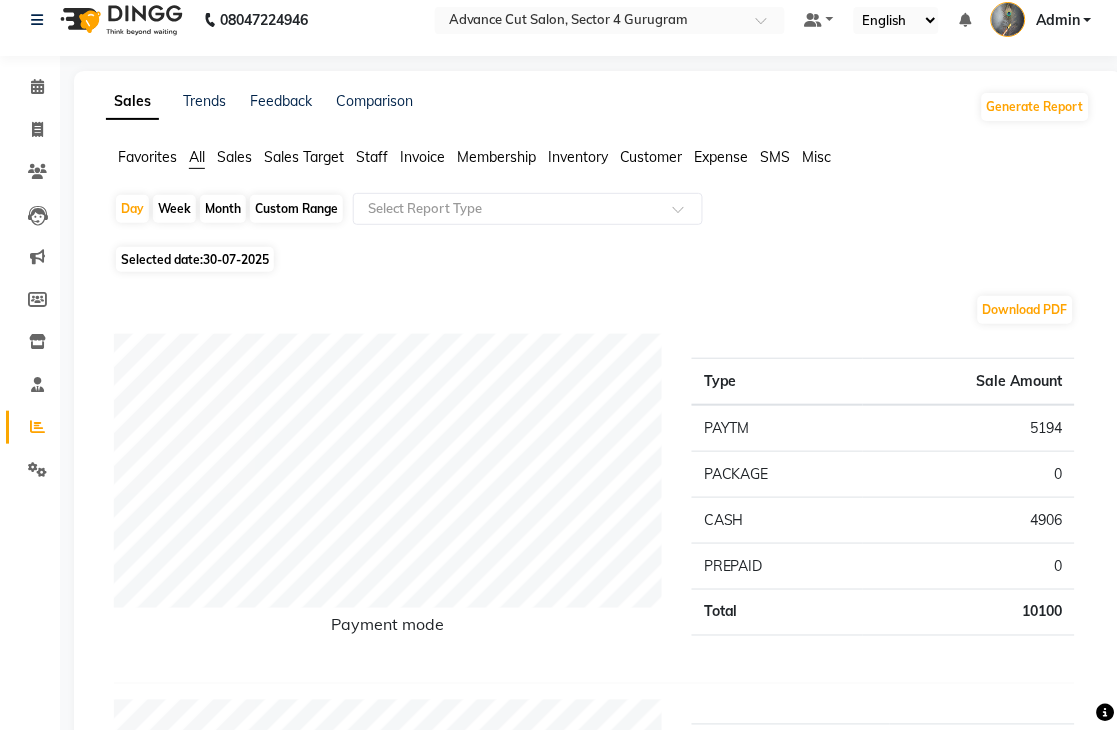 scroll, scrollTop: 0, scrollLeft: 0, axis: both 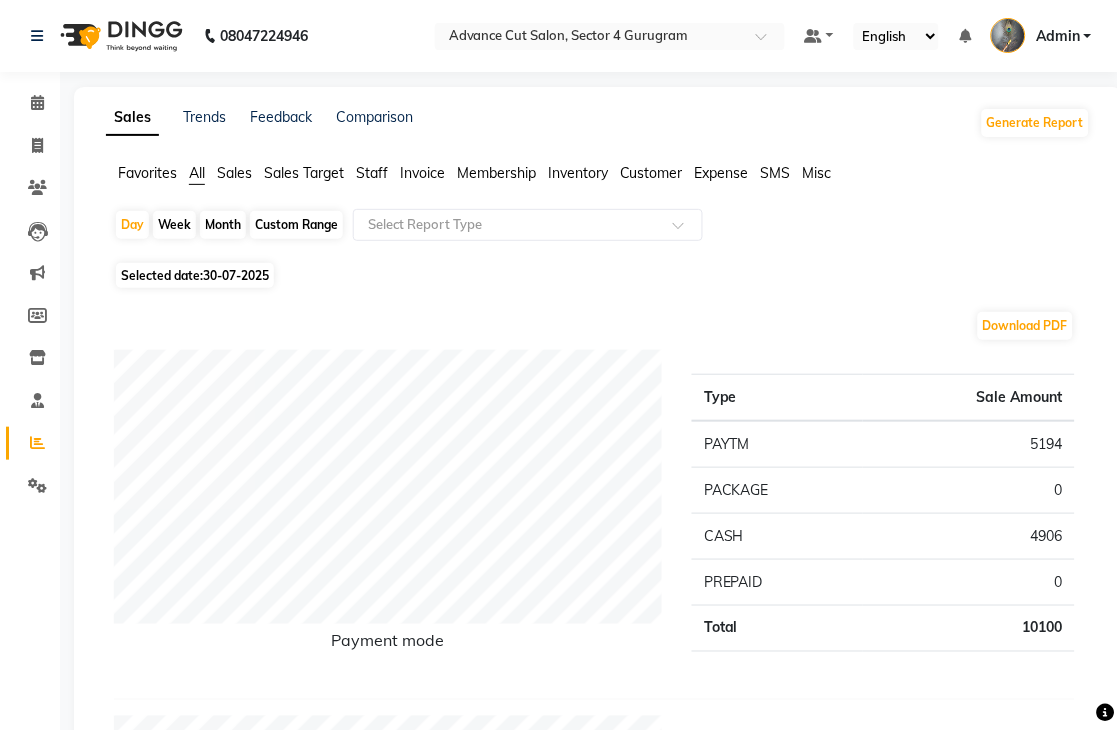click on "Selected date:  30-07-2025" 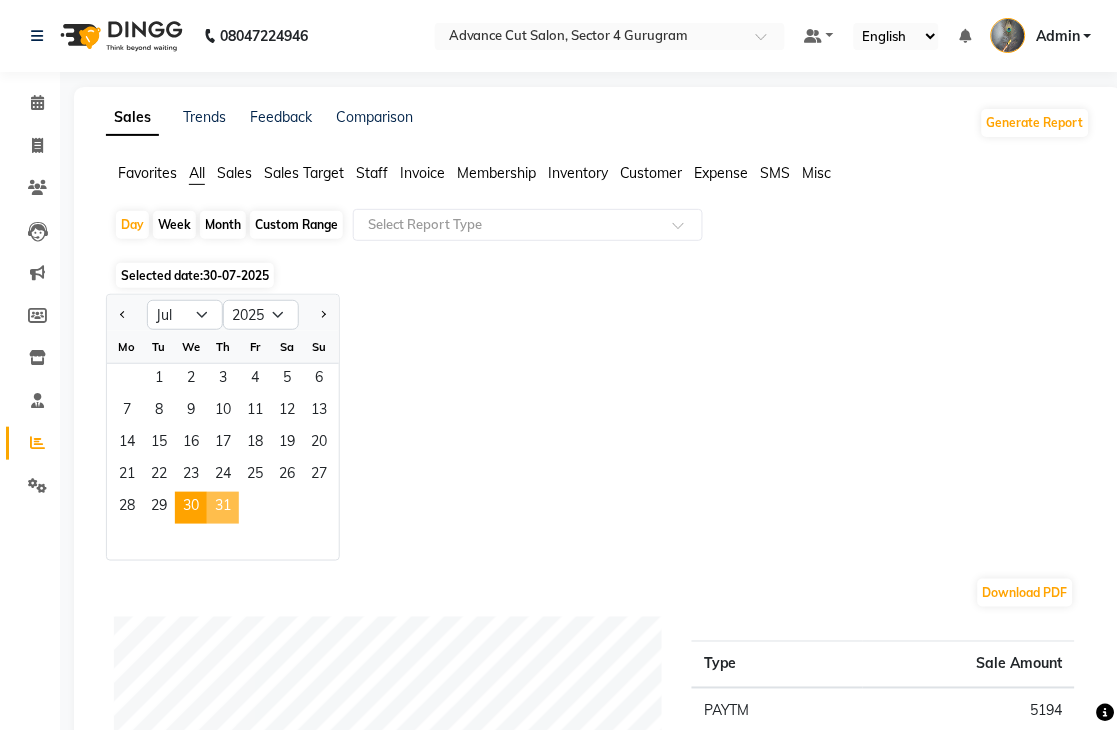 click on "31" 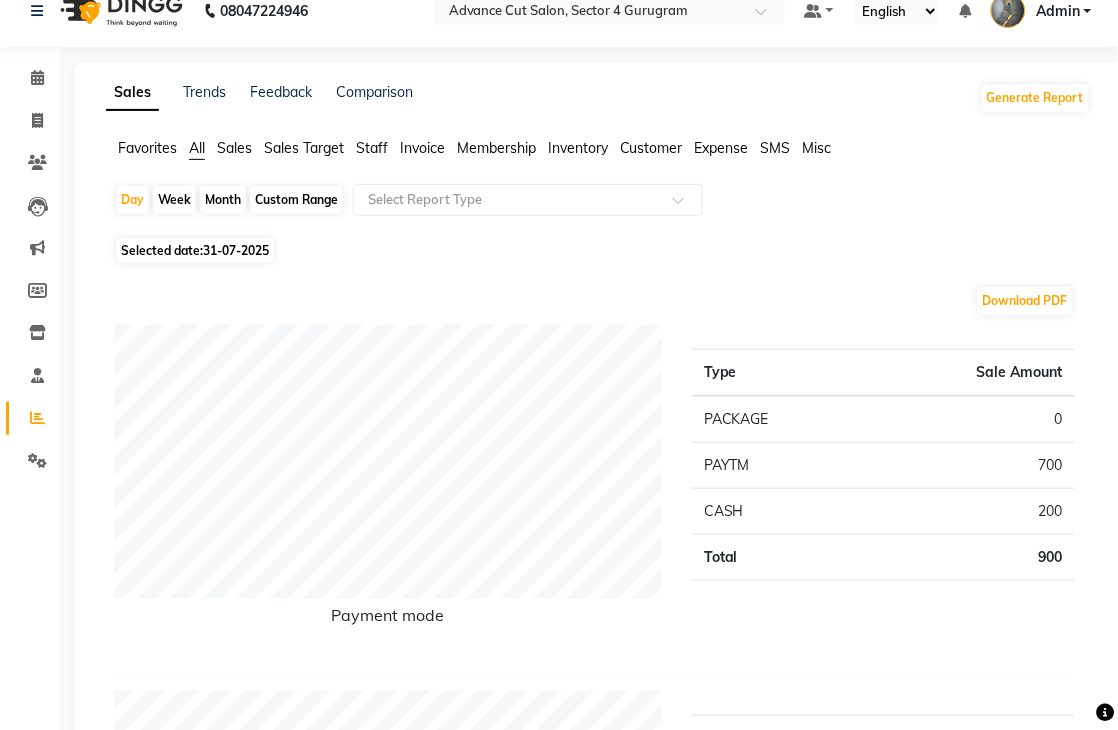 scroll, scrollTop: 0, scrollLeft: 0, axis: both 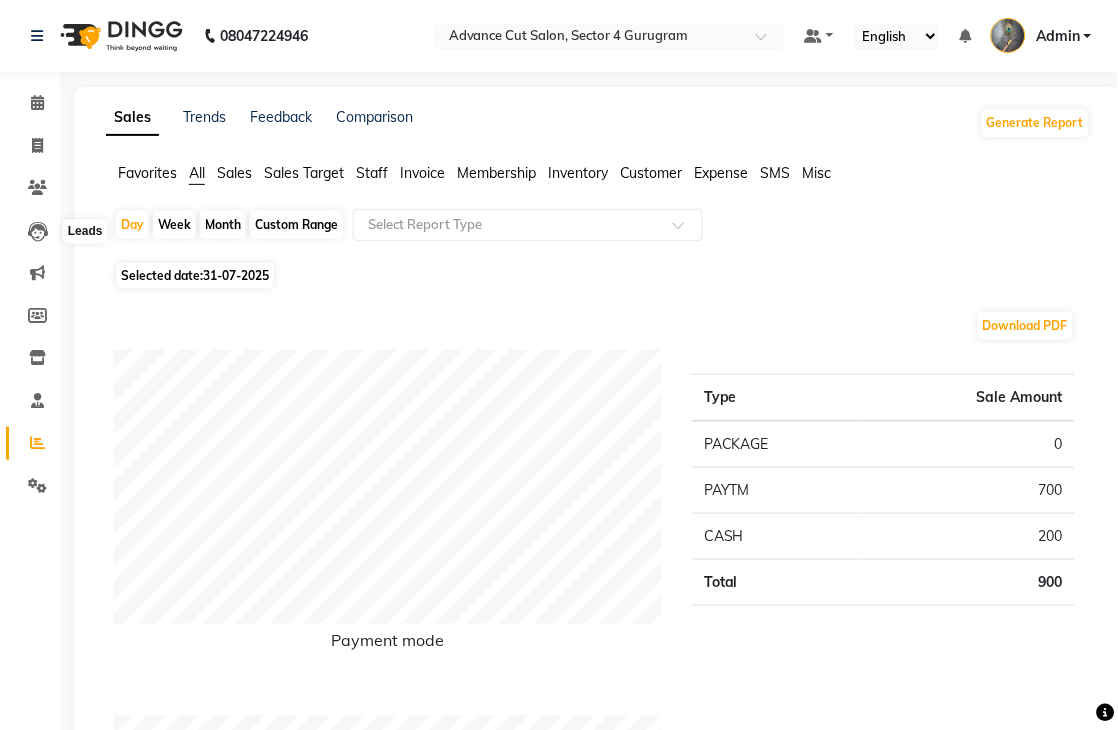click on "Selected date:  31-07-2025" 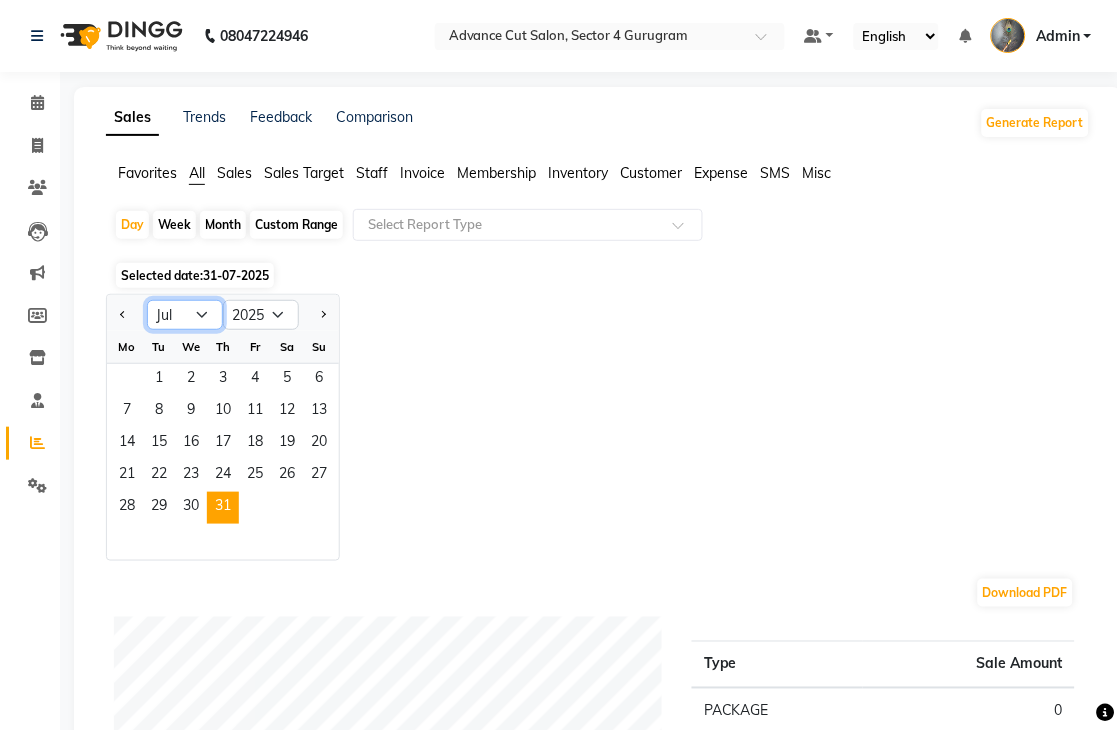 click on "Jan Feb Mar Apr May Jun Jul Aug Sep Oct Nov Dec" 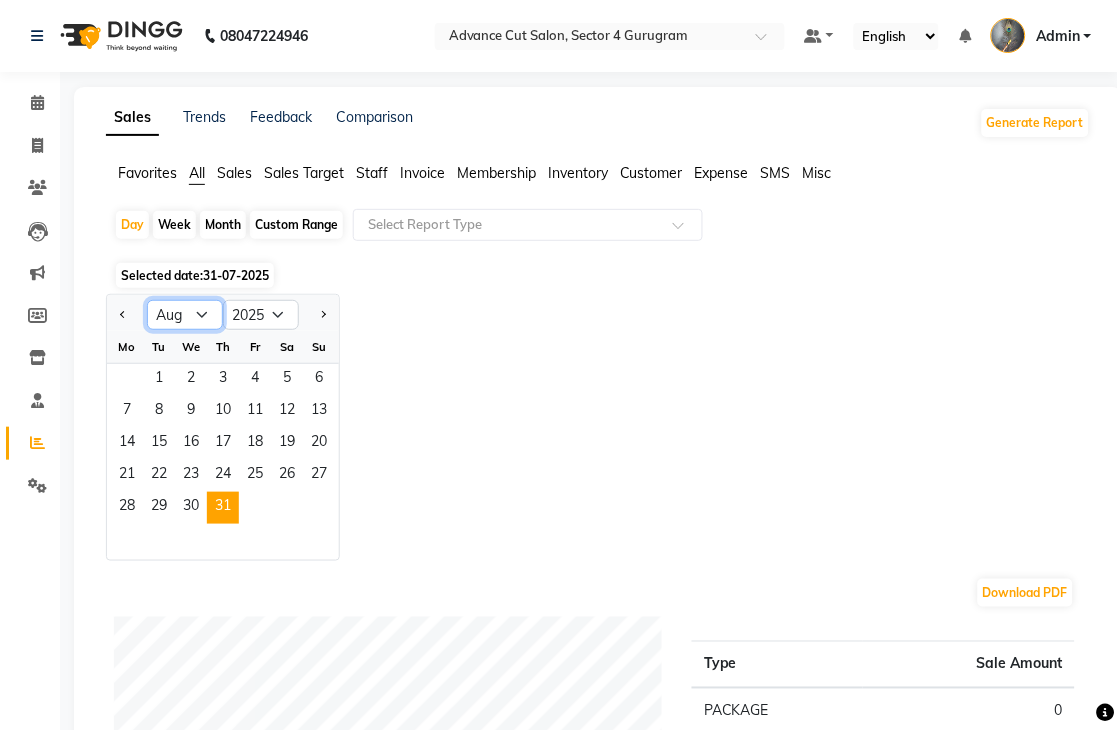 click on "Jan Feb Mar Apr May Jun Jul Aug Sep Oct Nov Dec" 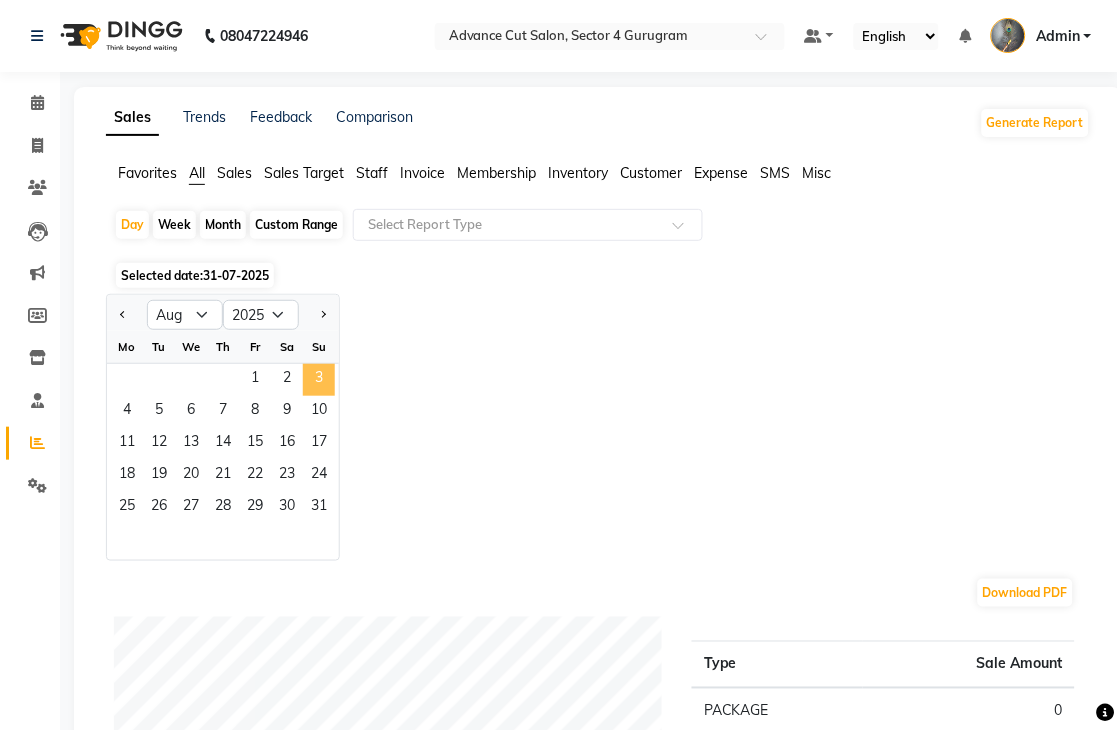 click on "3" 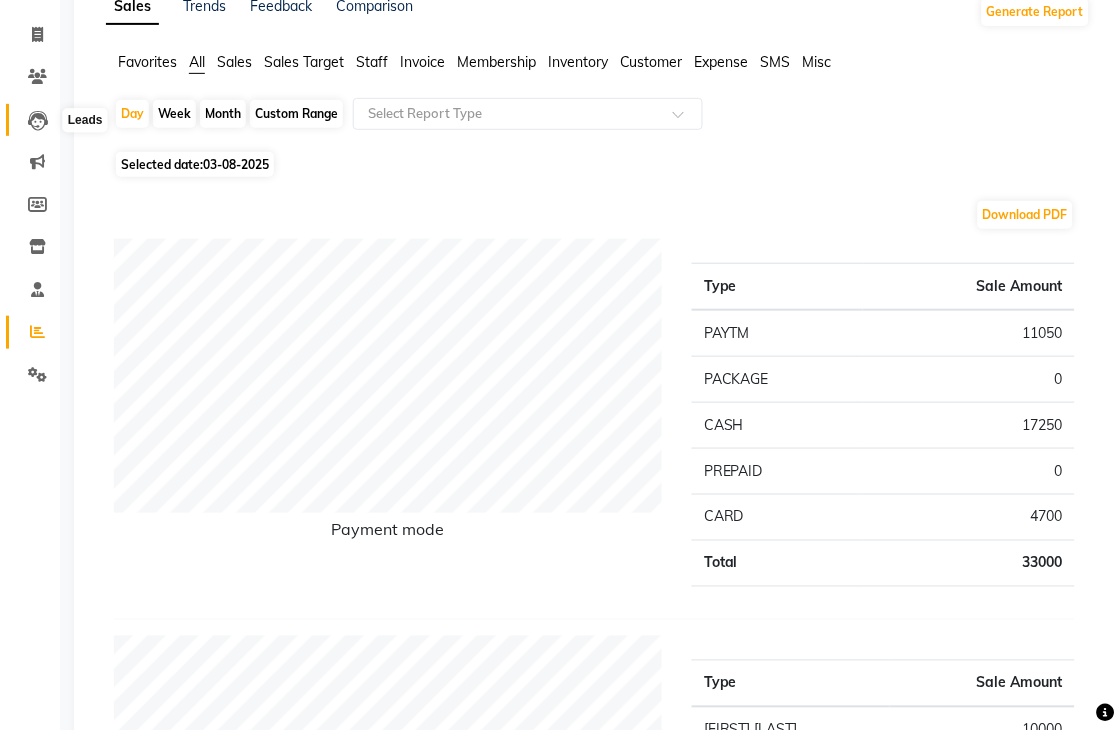 scroll, scrollTop: 0, scrollLeft: 0, axis: both 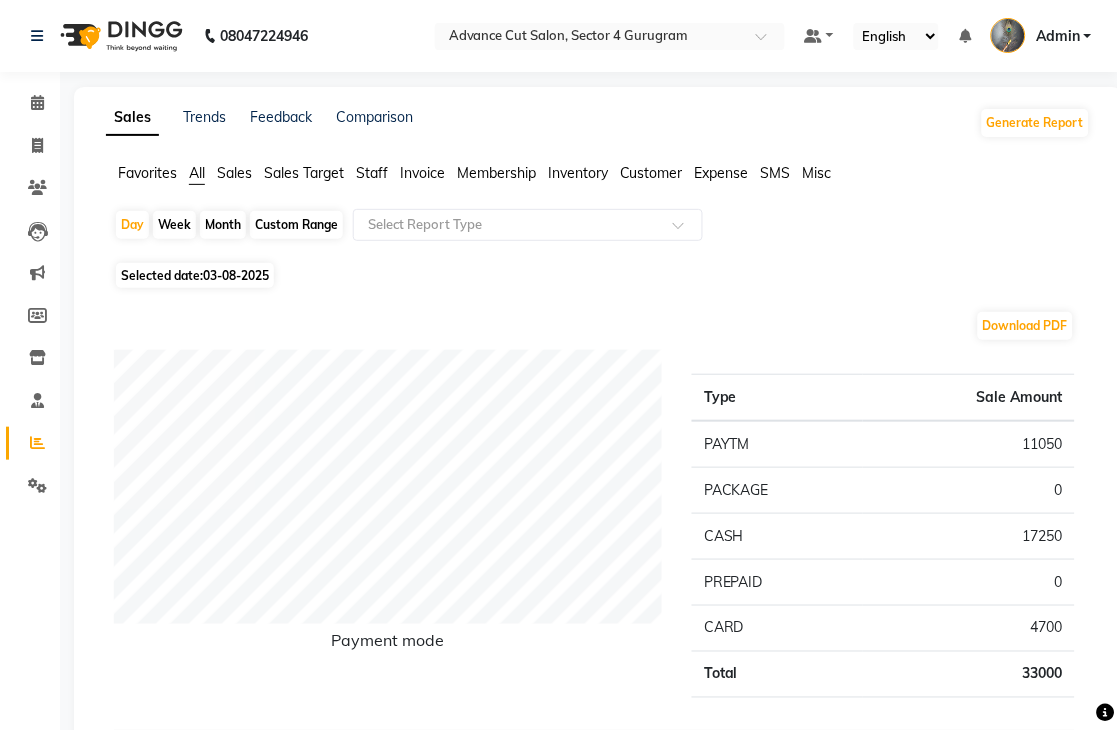 click on "Selected date:  03-08-2025" 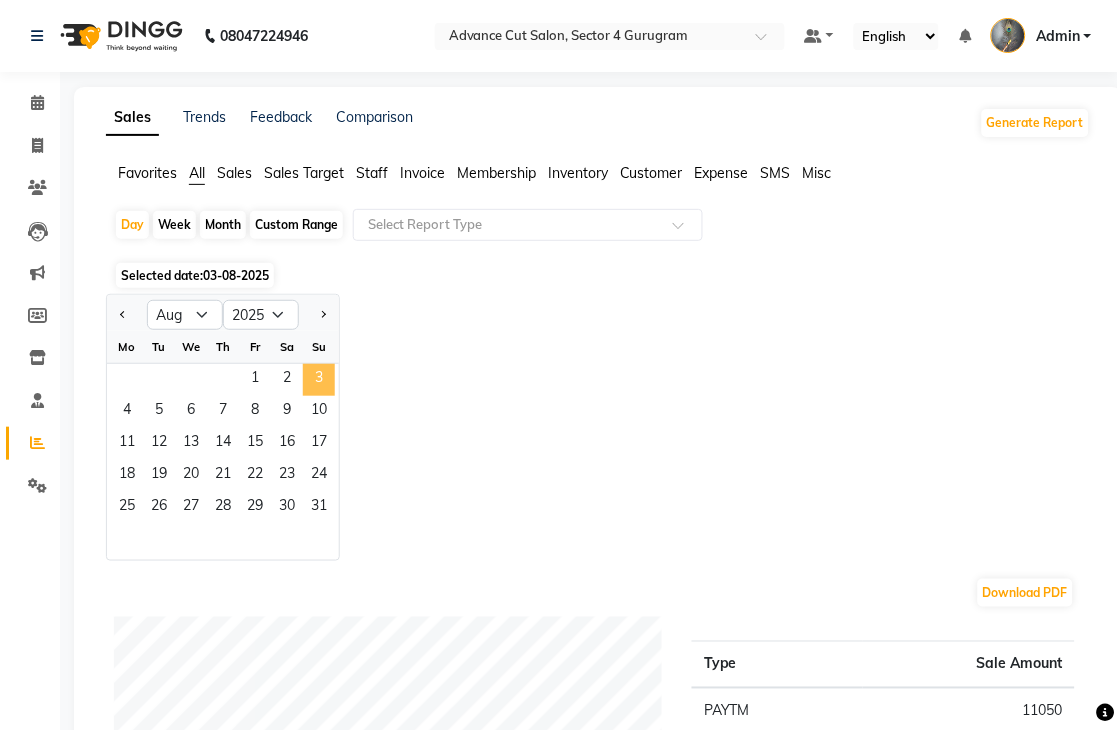 click on "3" 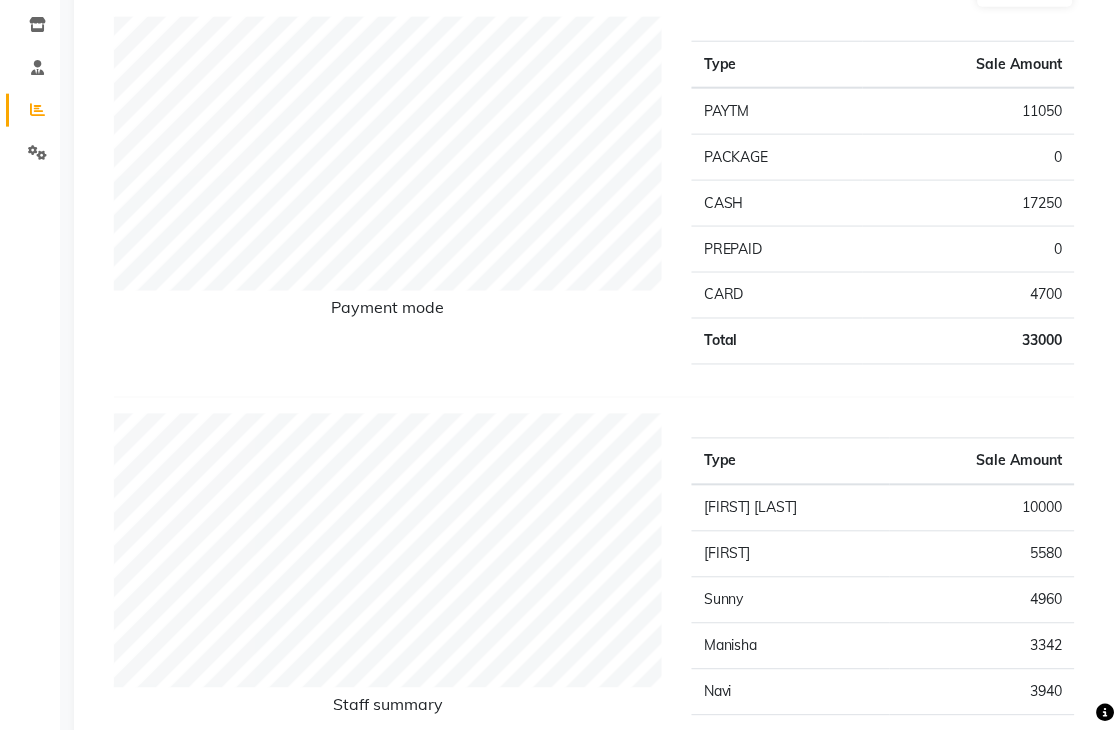 scroll, scrollTop: 326, scrollLeft: 0, axis: vertical 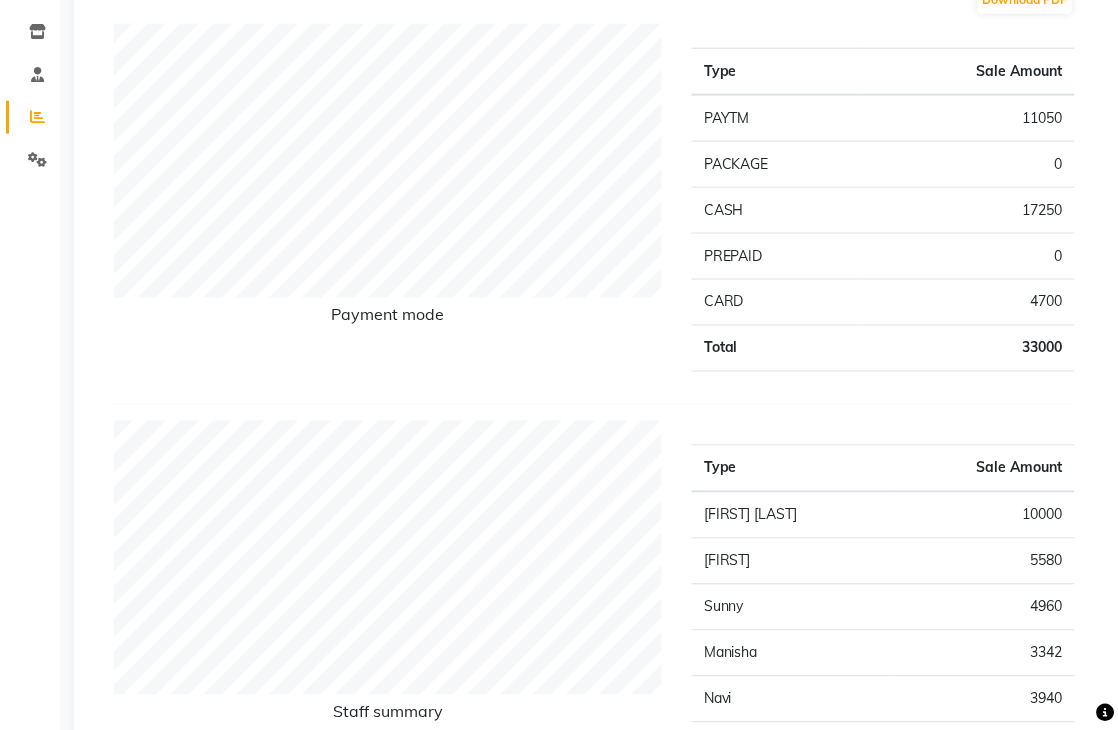 click on "Selected date:  03-08-2025" 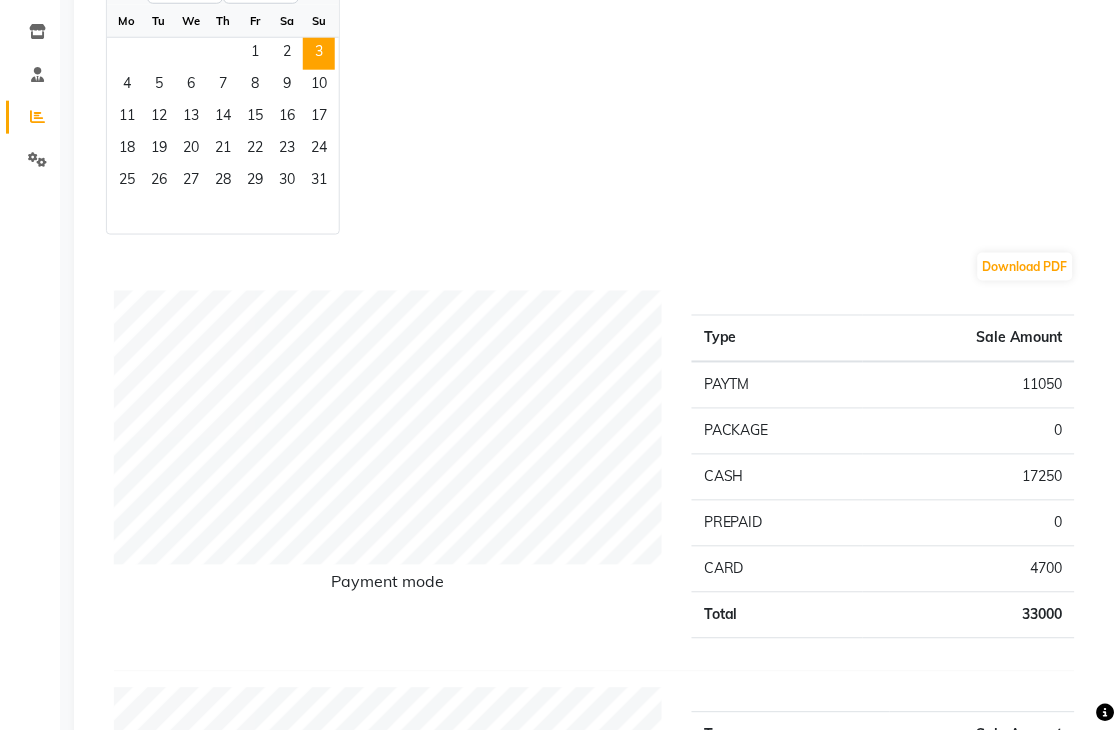 click on "03-08-2025" 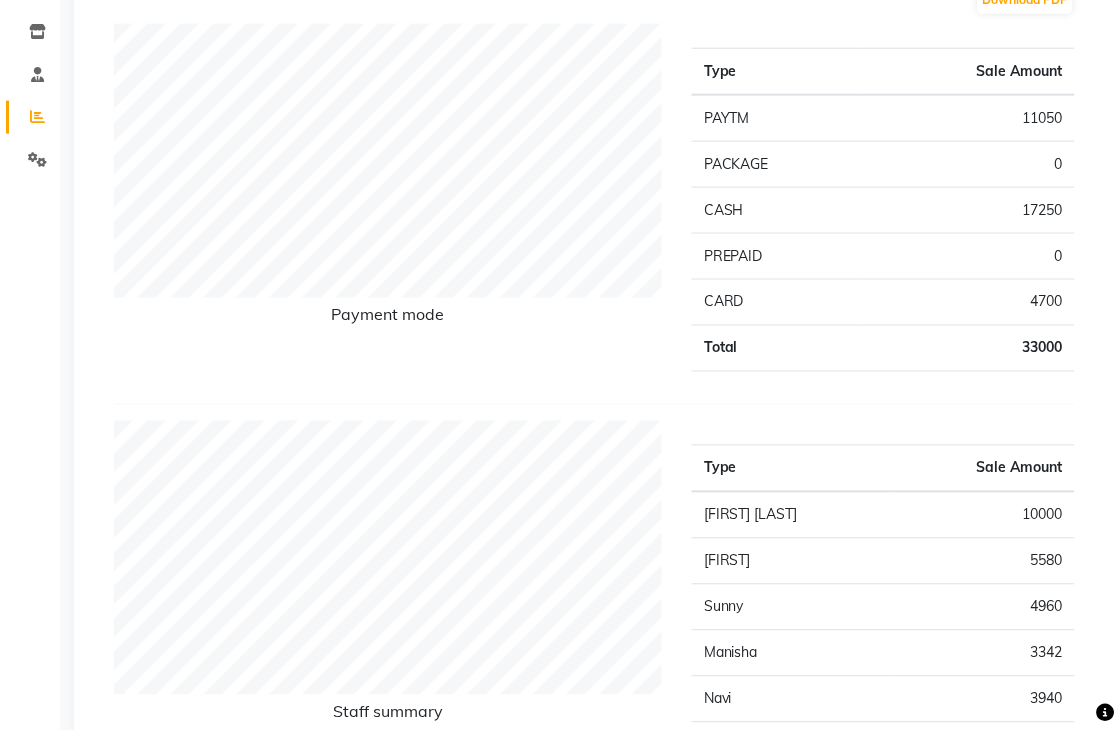 scroll, scrollTop: 0, scrollLeft: 0, axis: both 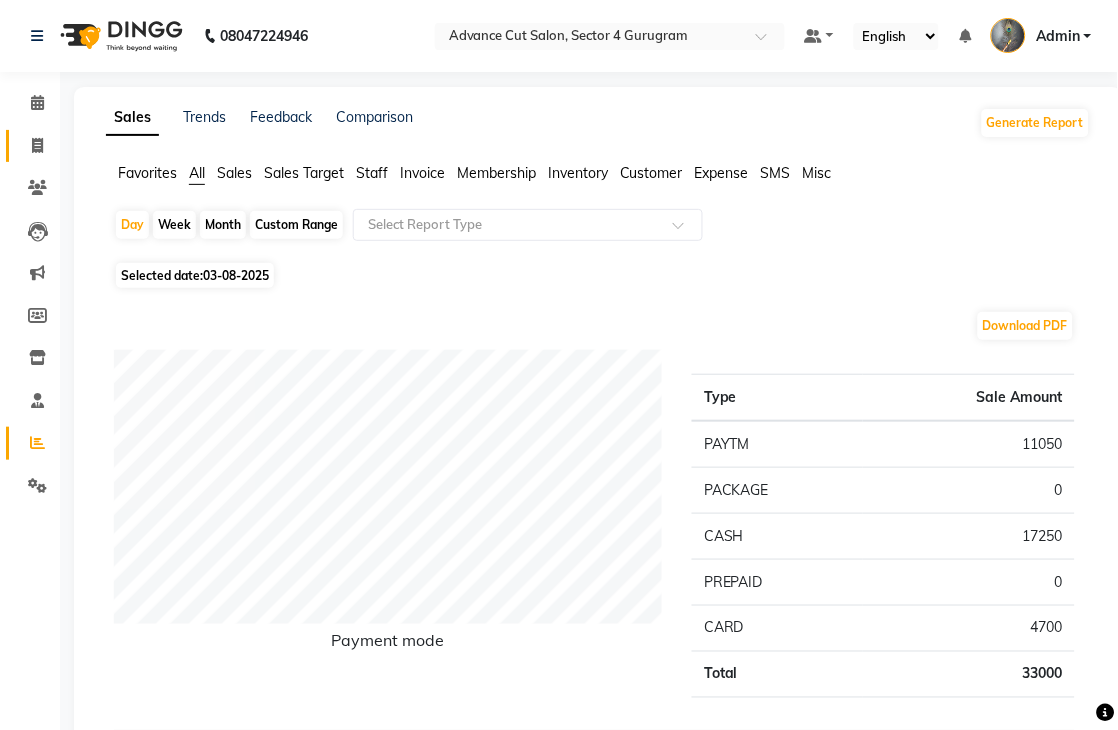 click 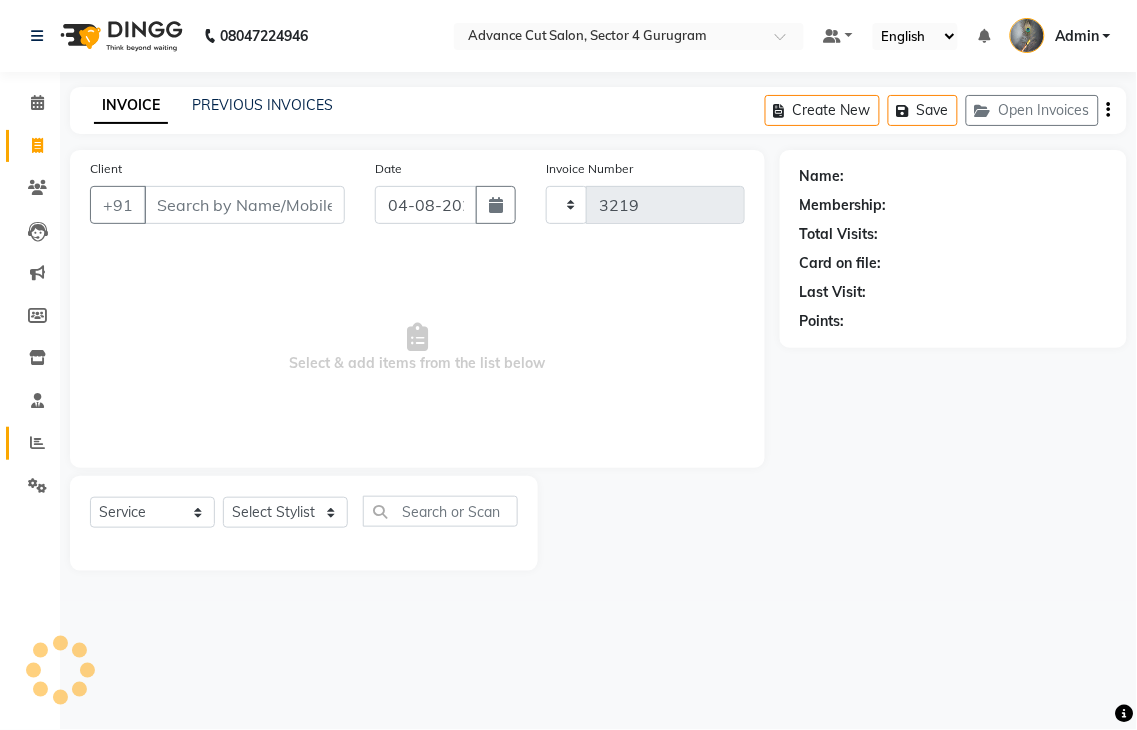 click on "Reports" 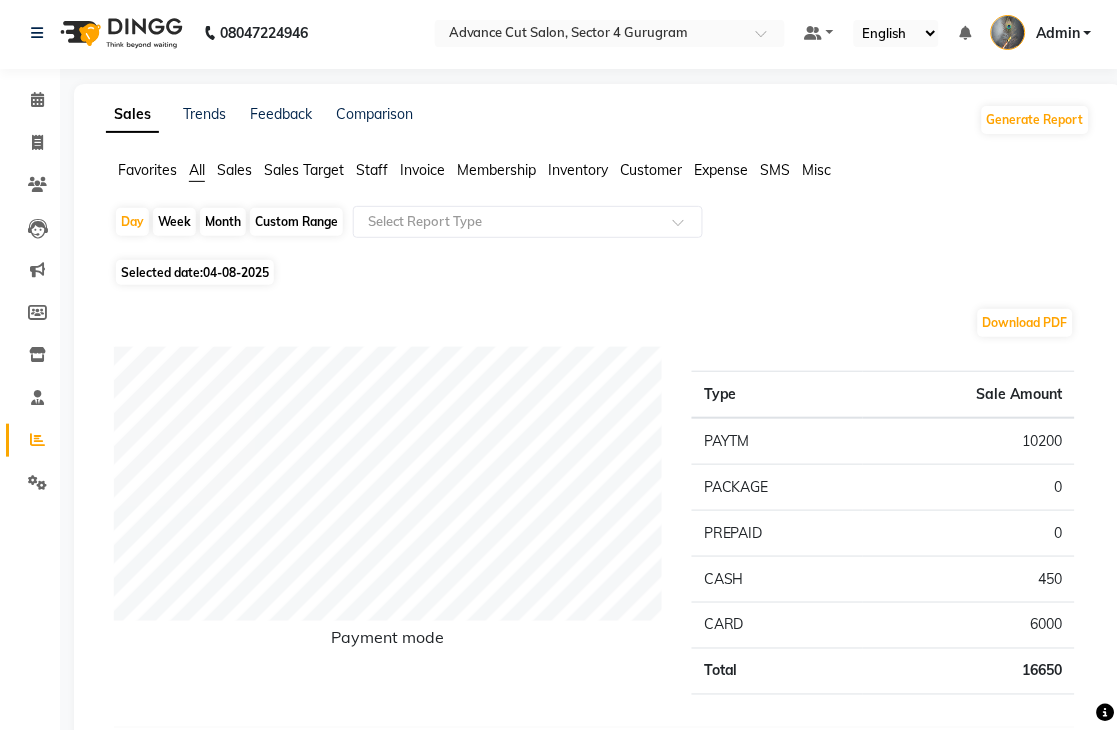 scroll, scrollTop: 0, scrollLeft: 0, axis: both 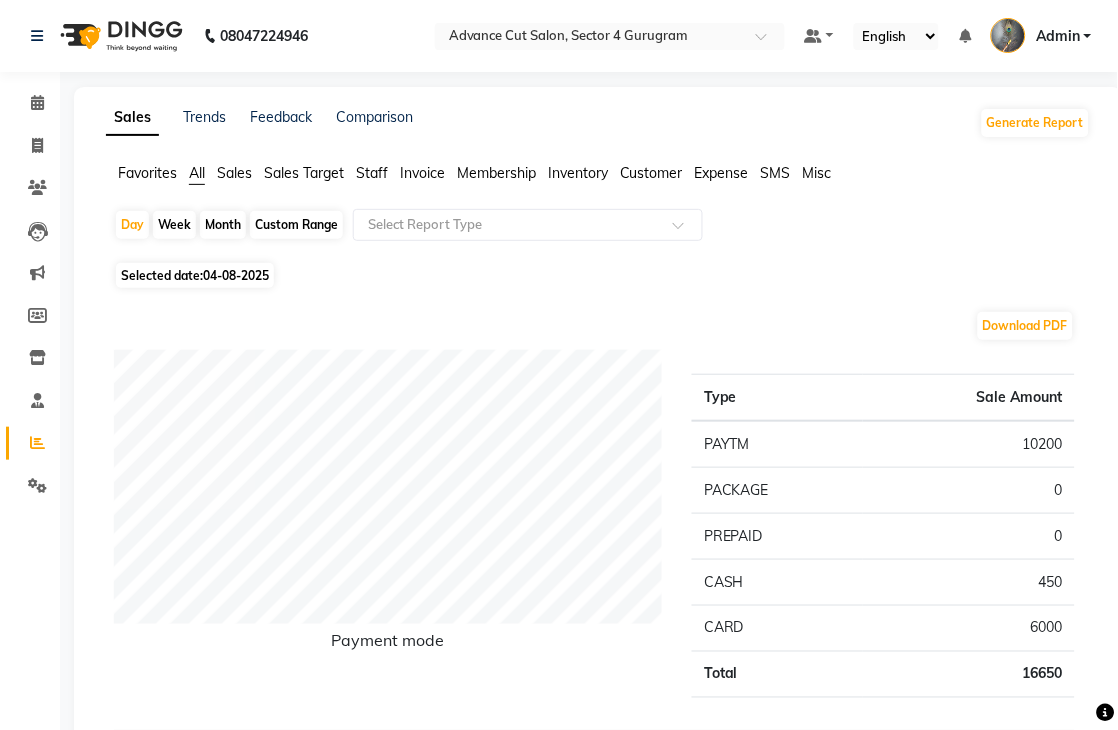 click on "04-08-2025" 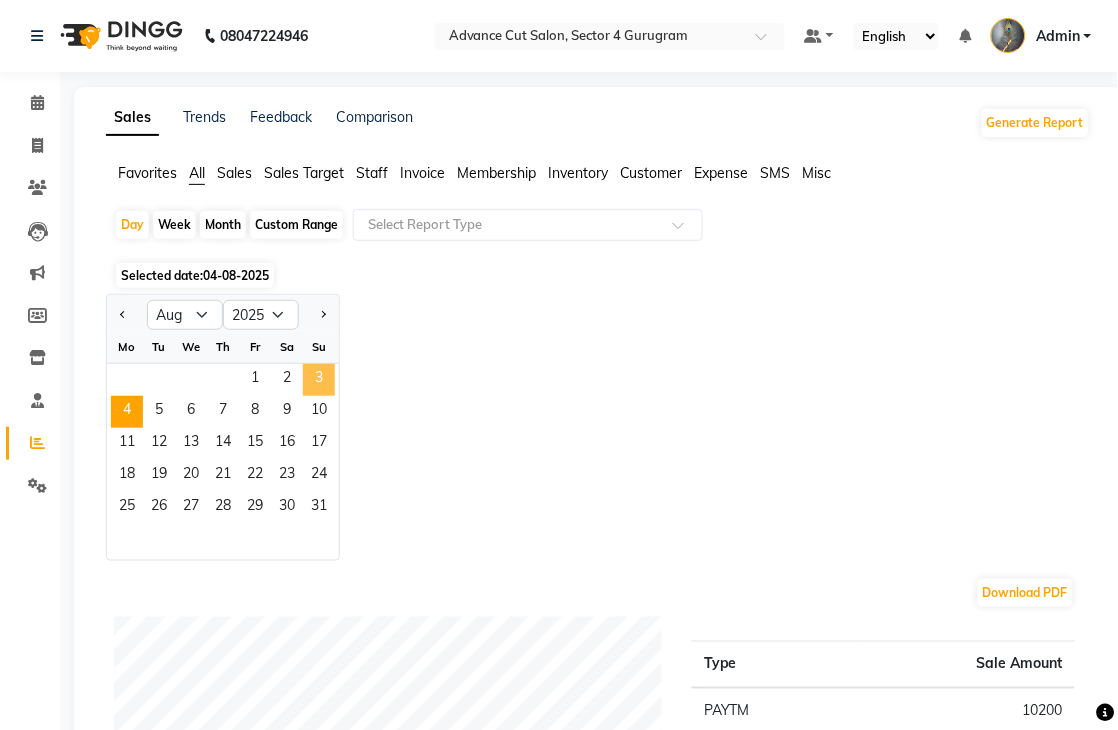 click on "3" 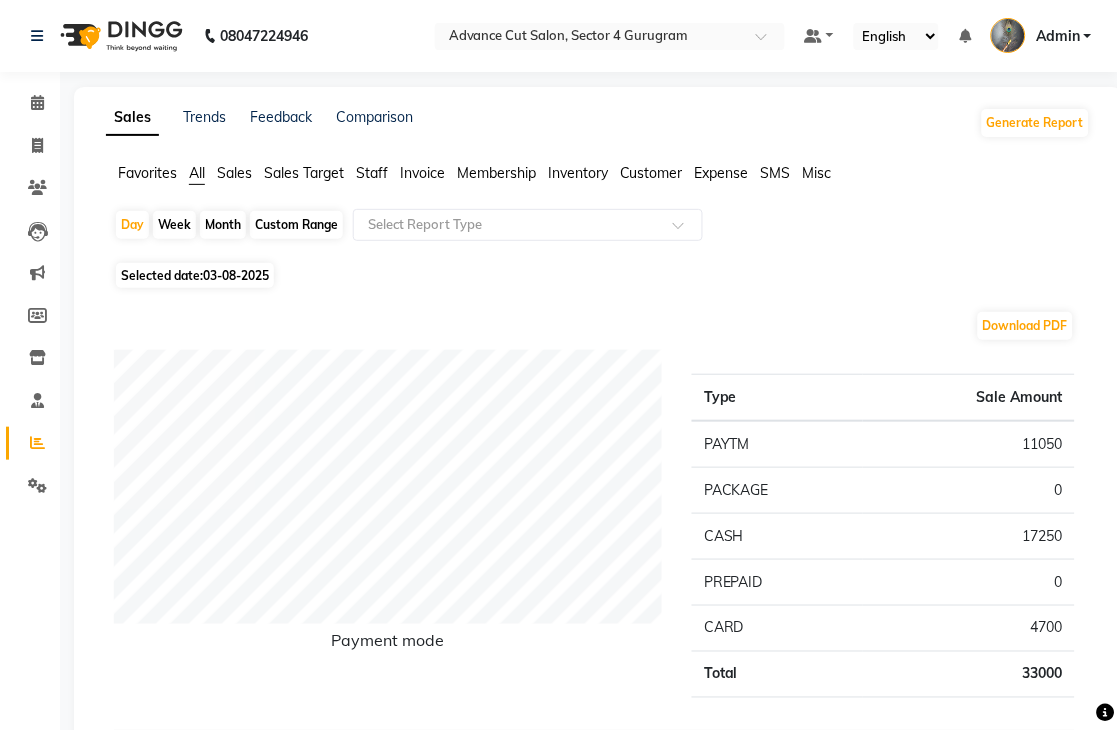 click on "Staff" 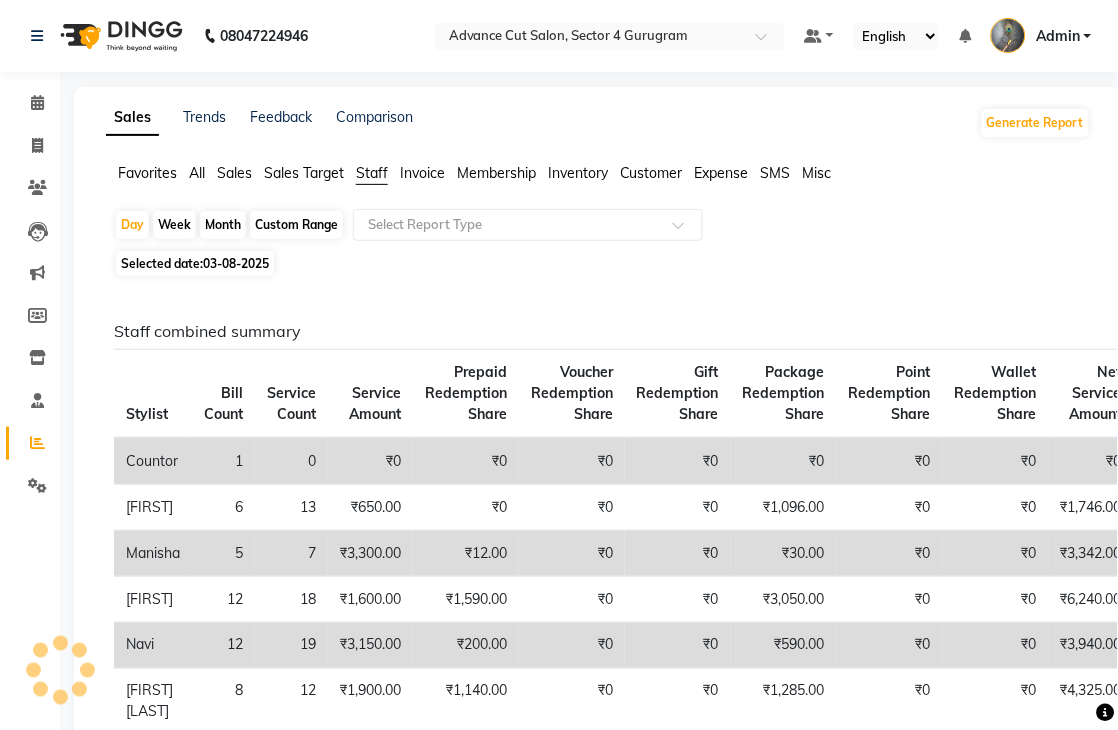 click on "03-08-2025" 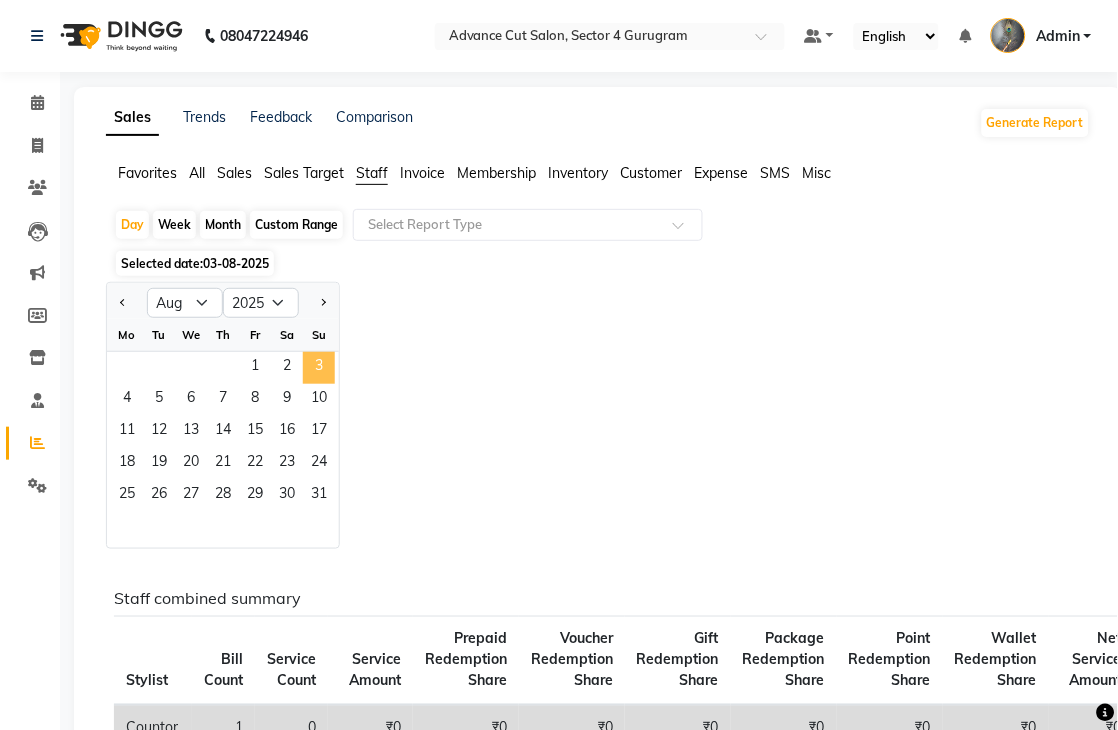 click on "3" 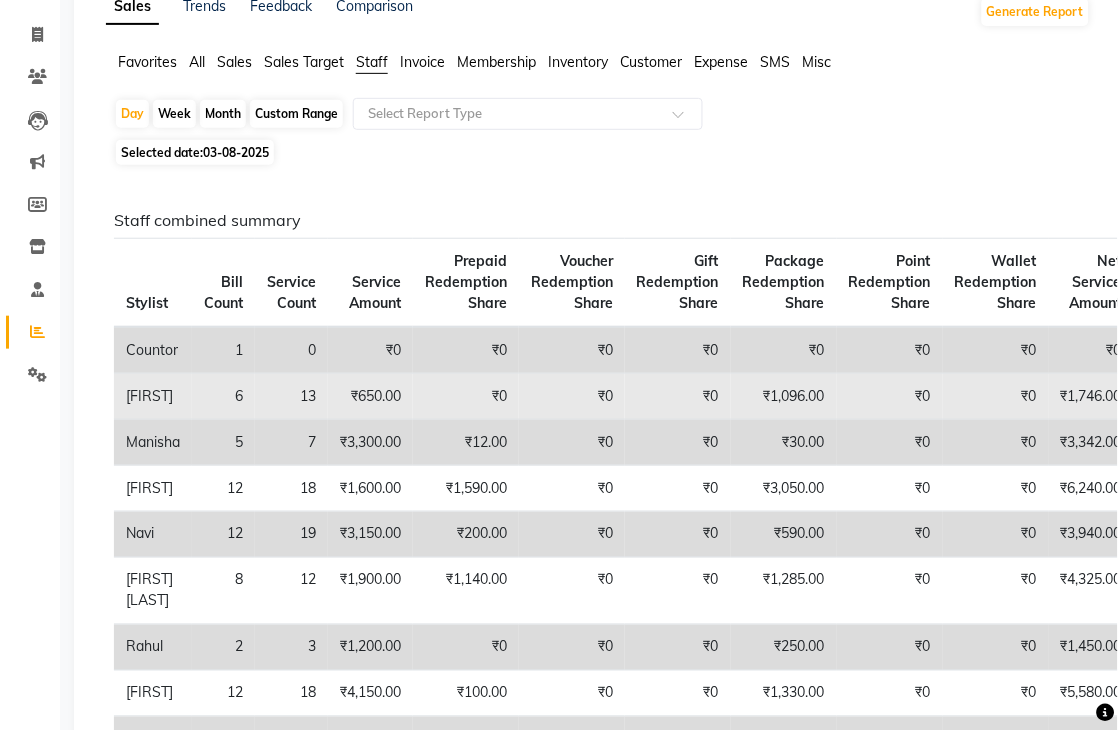 scroll, scrollTop: 0, scrollLeft: 0, axis: both 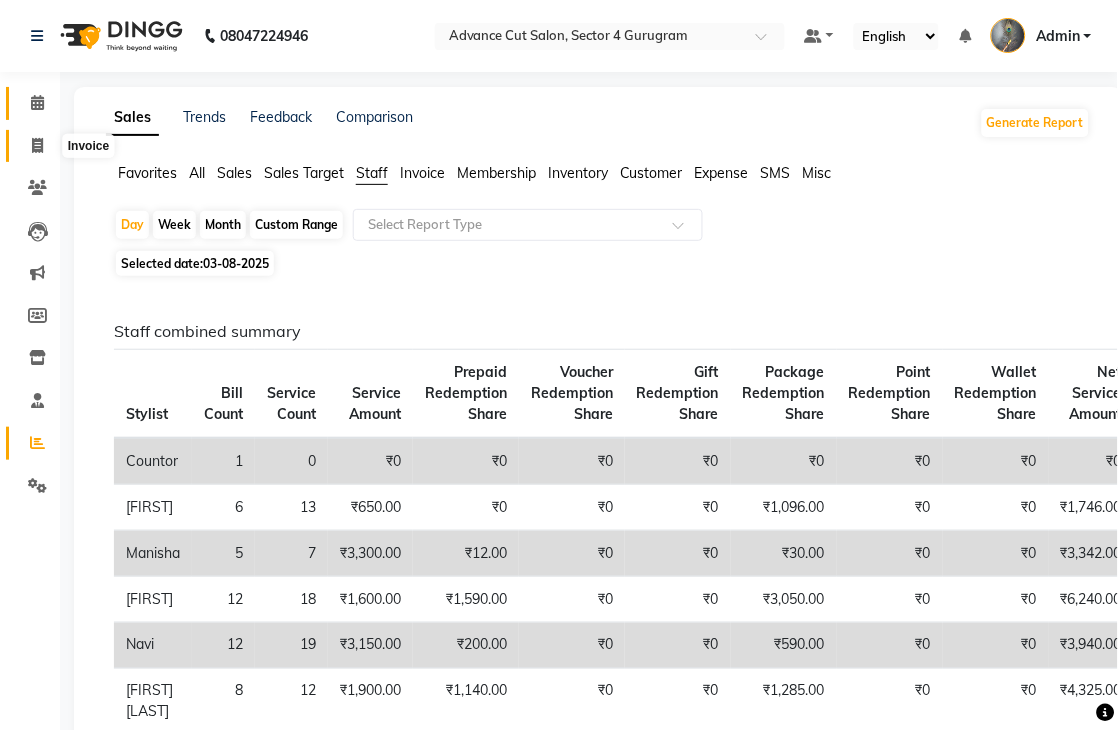 click 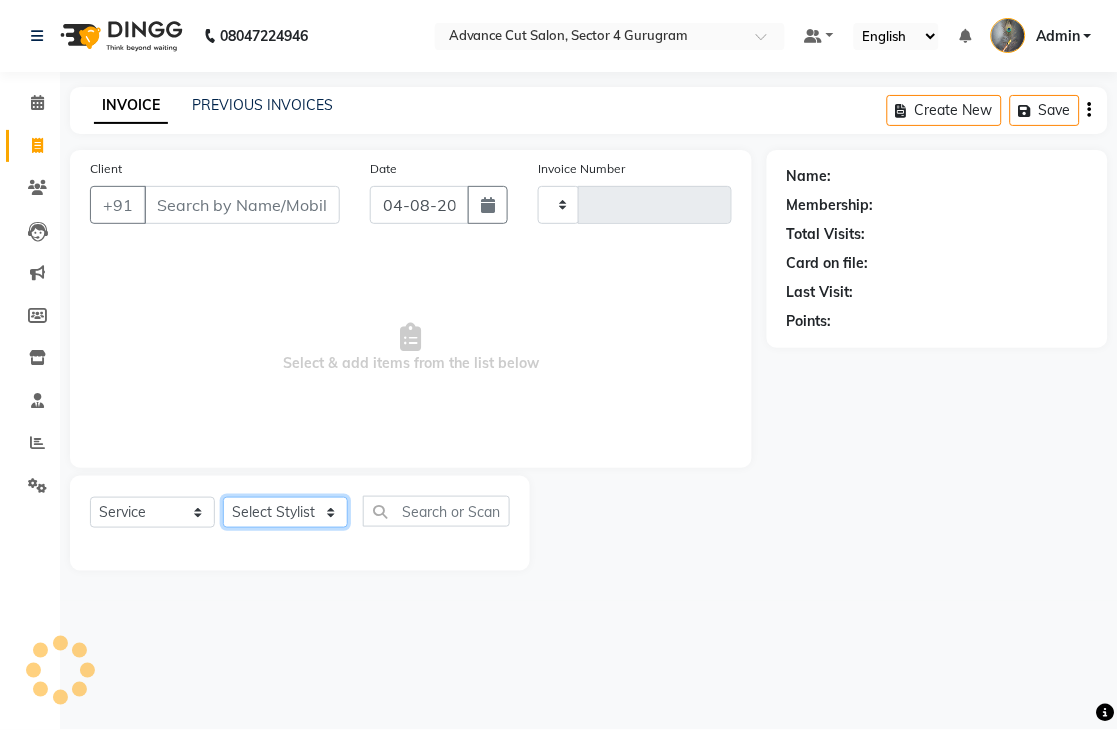 click on "Select Stylist" 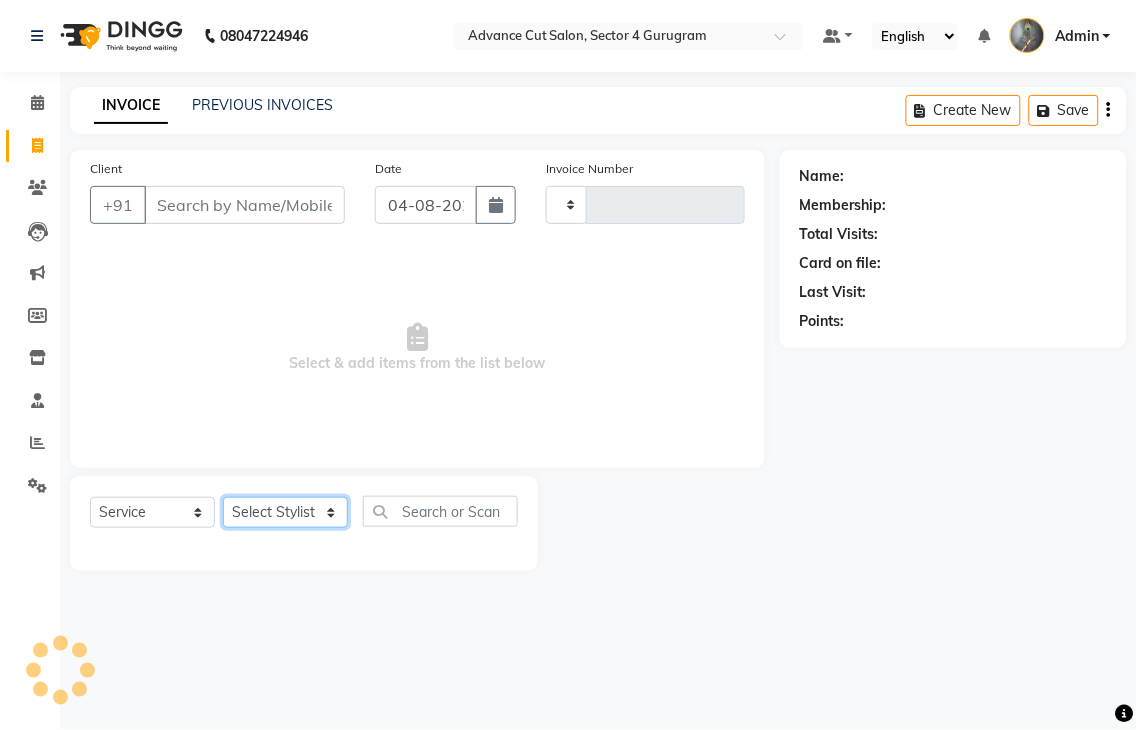 click on "Select Stylist" 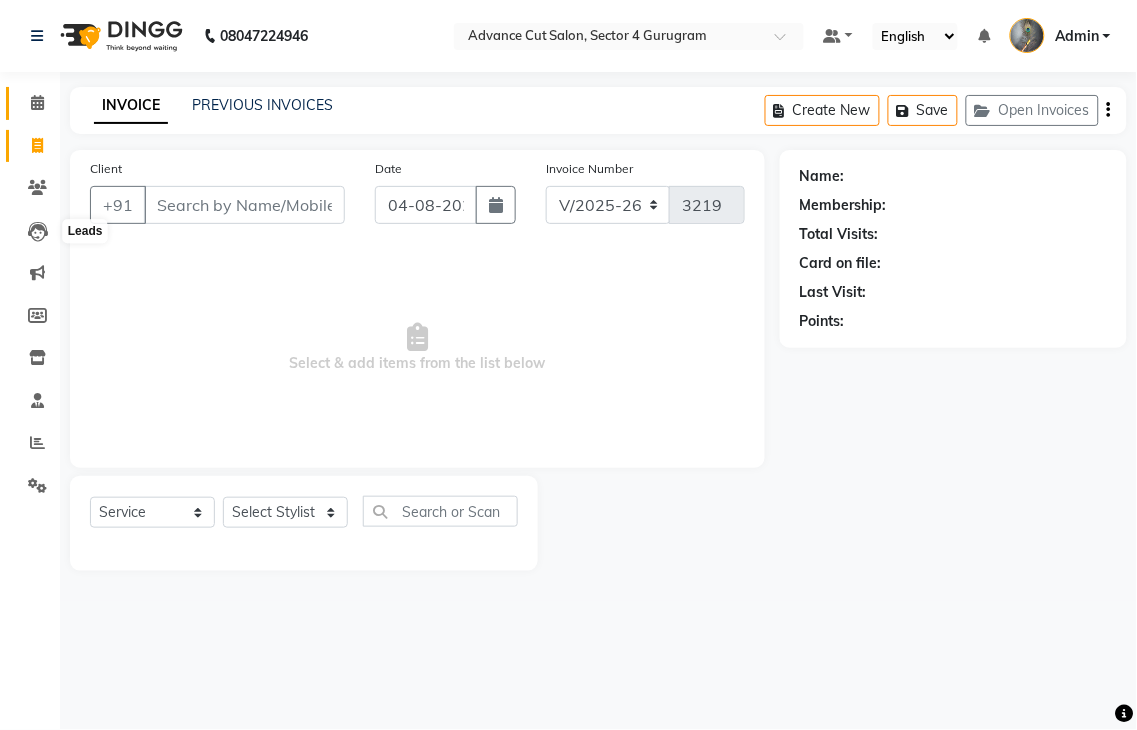 click 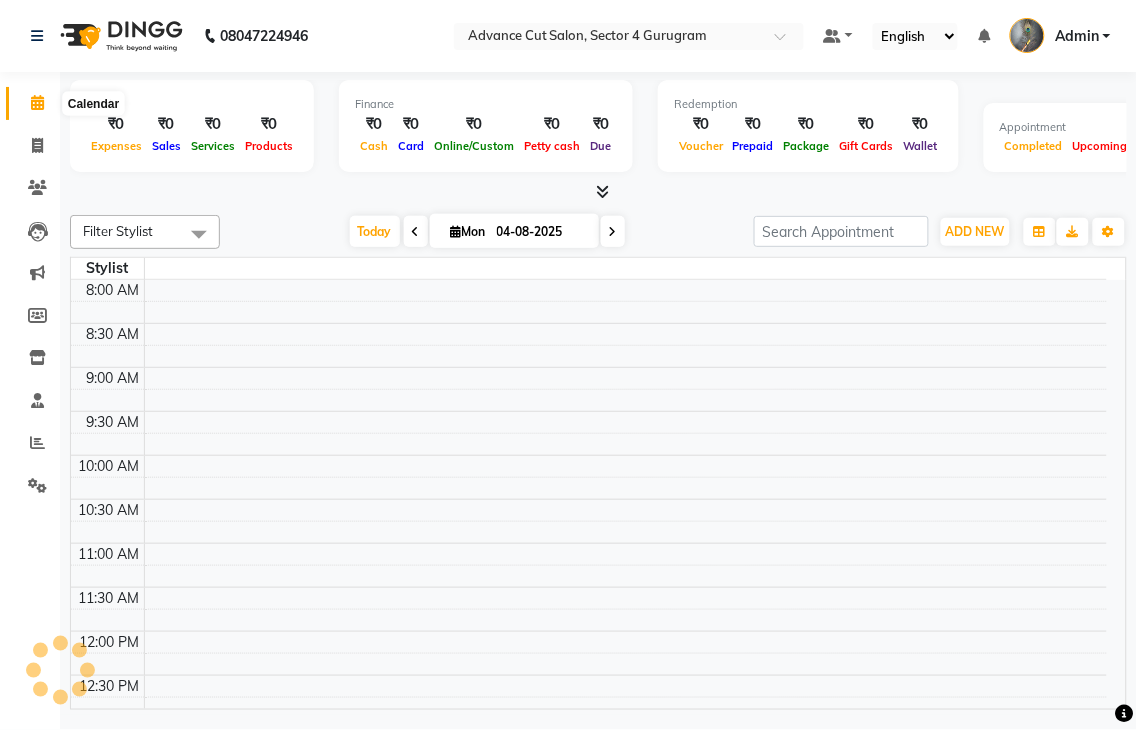 click at bounding box center (598, 192) 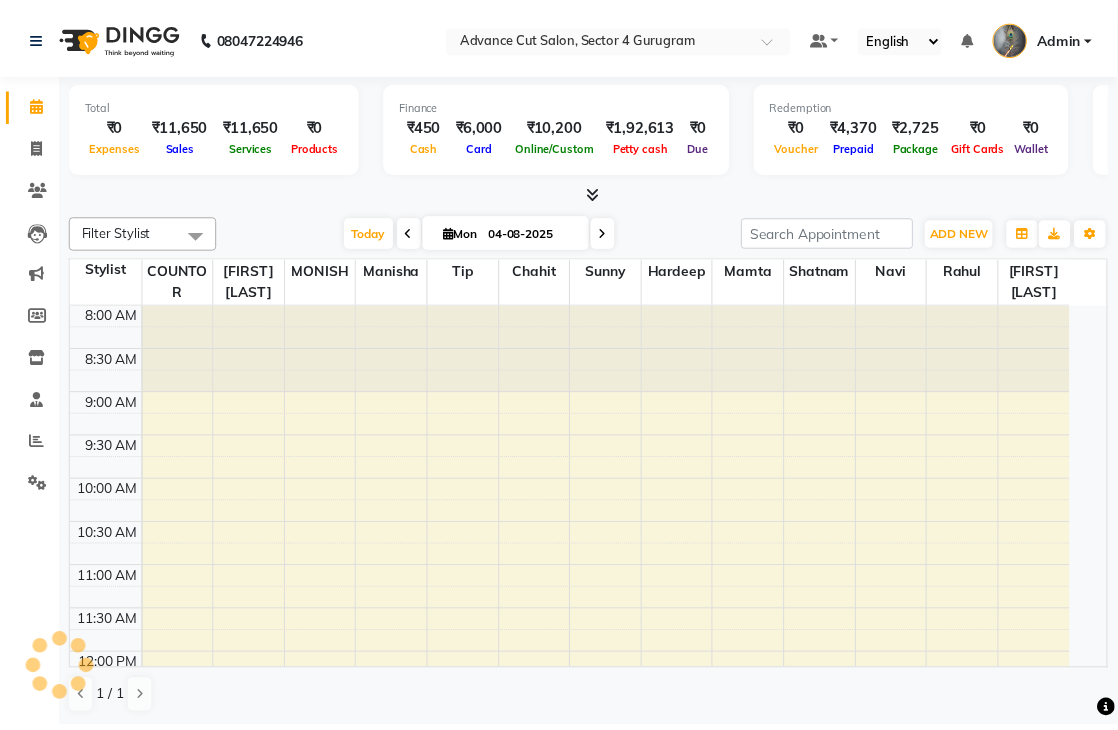 scroll, scrollTop: 0, scrollLeft: 0, axis: both 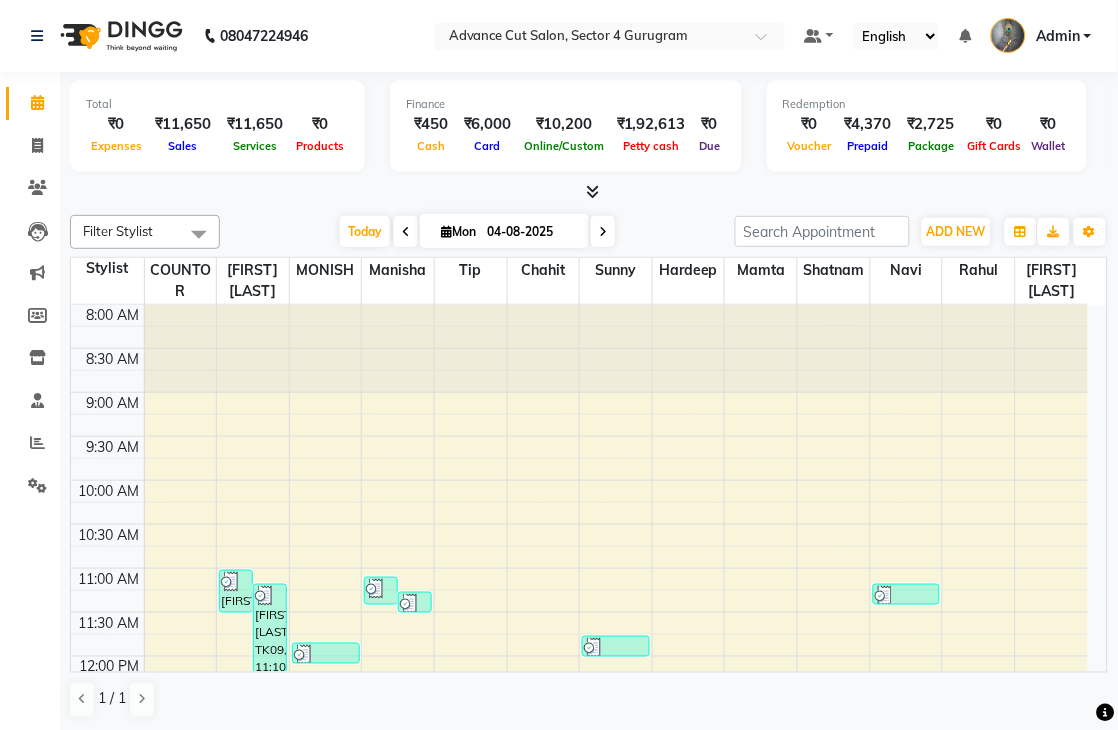 click at bounding box center (593, 191) 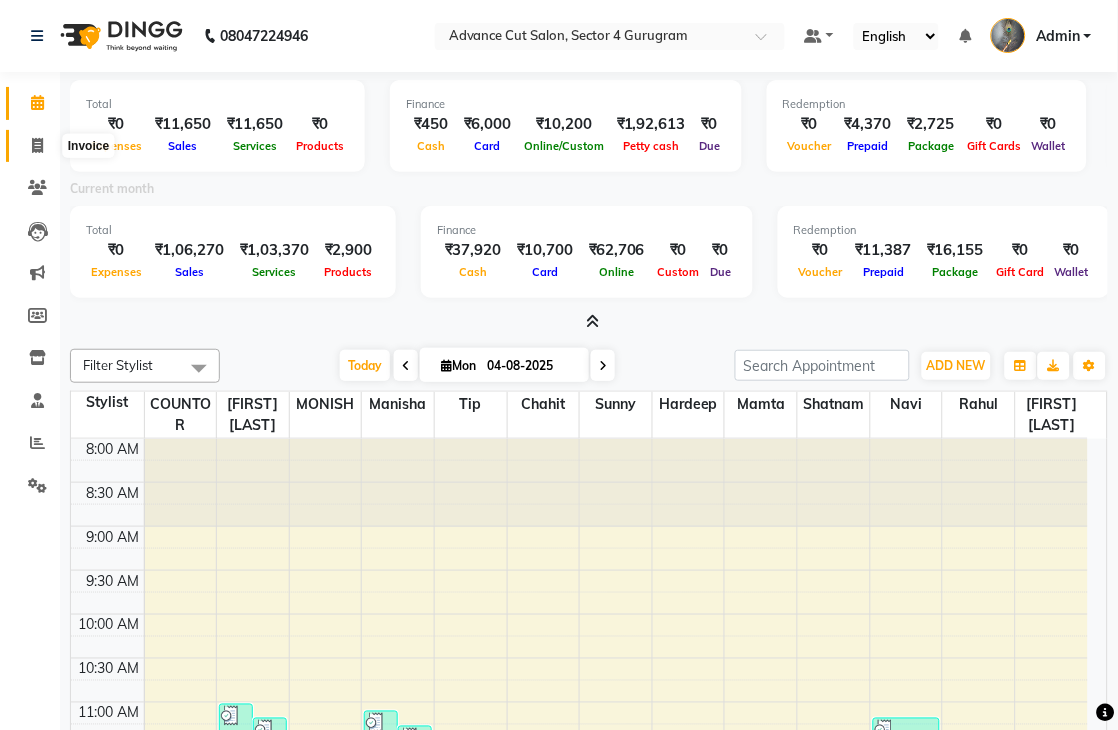 click 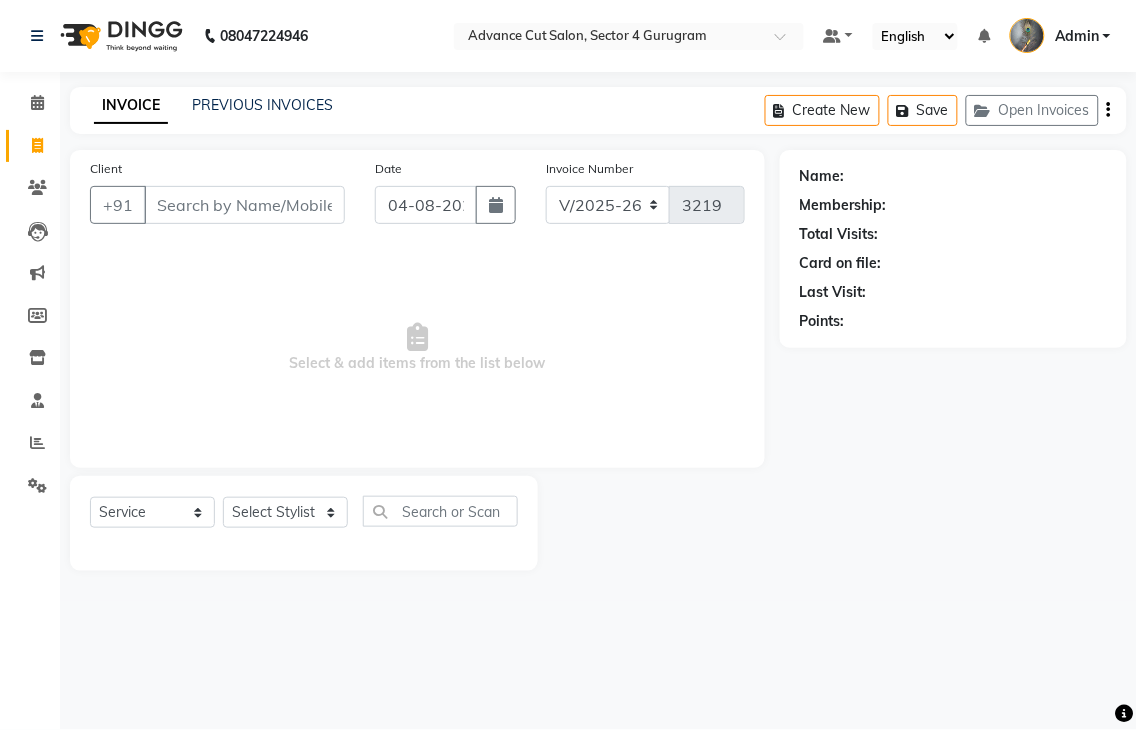 click on "Client" at bounding box center (244, 205) 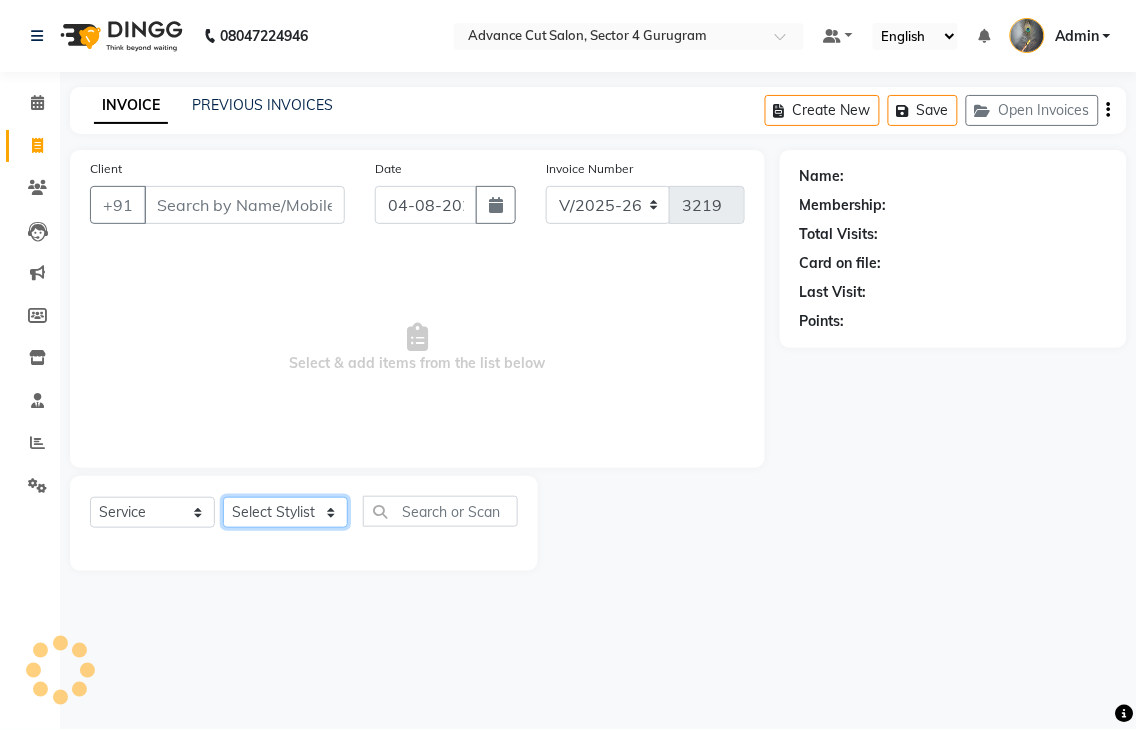 click on "Select Stylist Admin chahit COUNTOR hardeep mamta manisha MONISH navi NOSHAD ALI rahul shatnam shweta singh sunny tip" 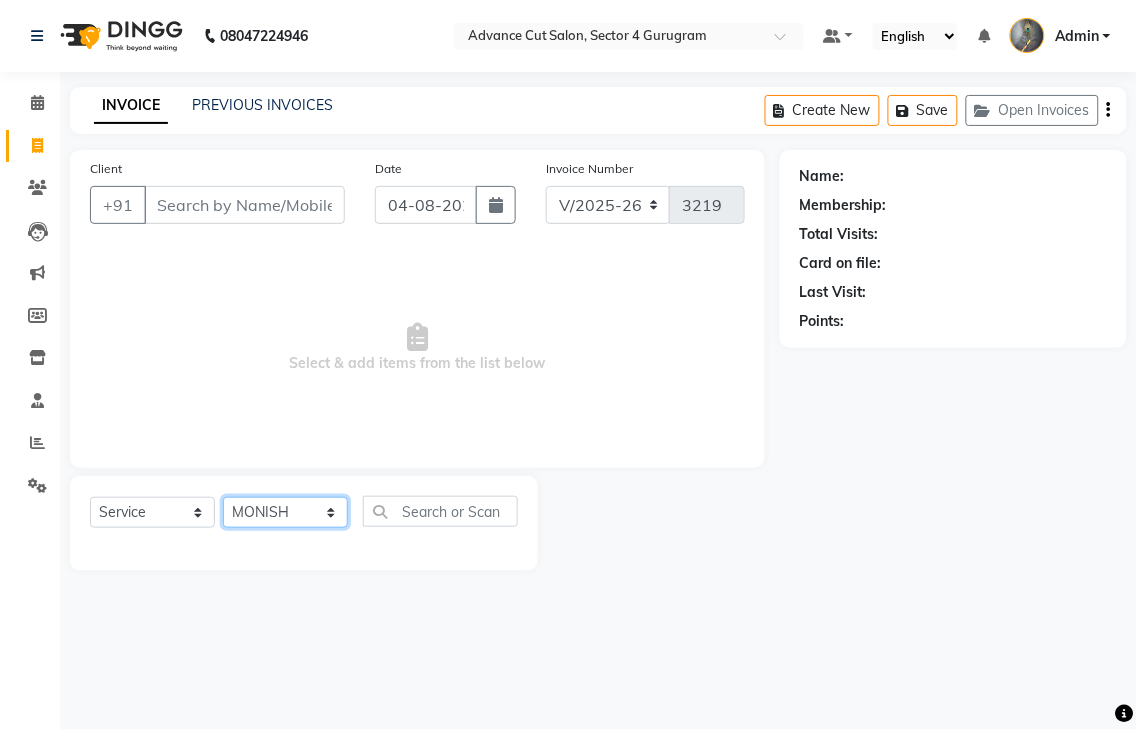 click on "Select Stylist Admin chahit COUNTOR hardeep mamta manisha MONISH navi NOSHAD ALI rahul shatnam shweta singh sunny tip" 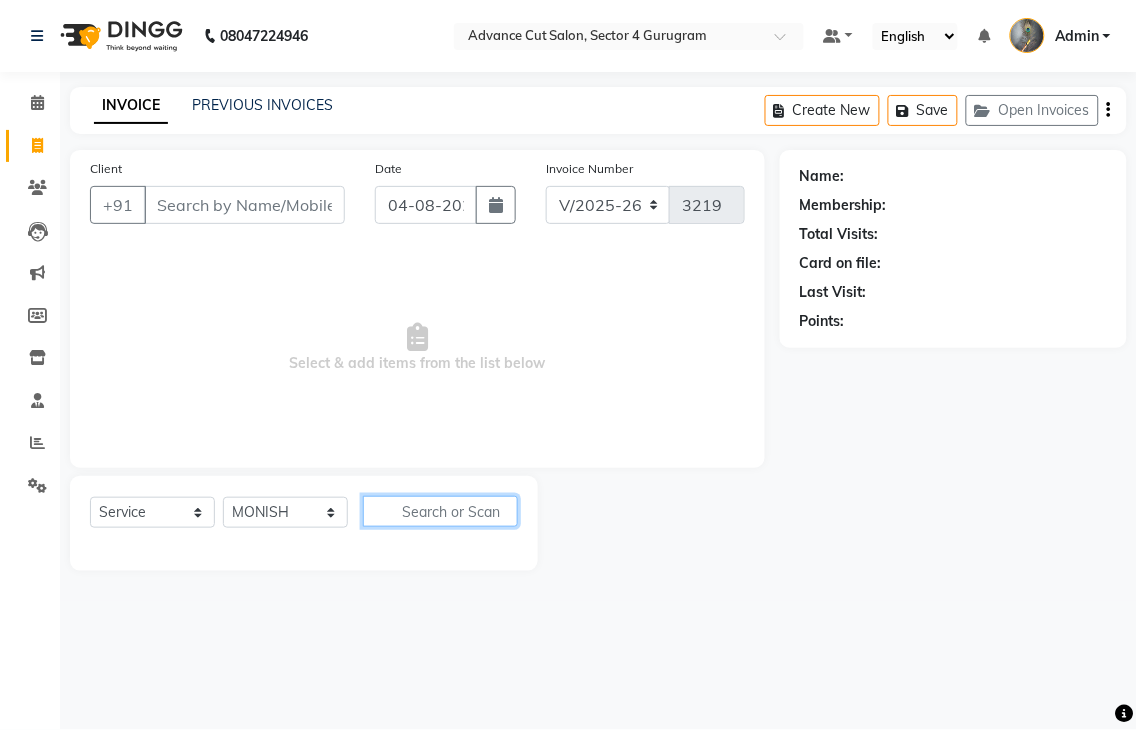 click 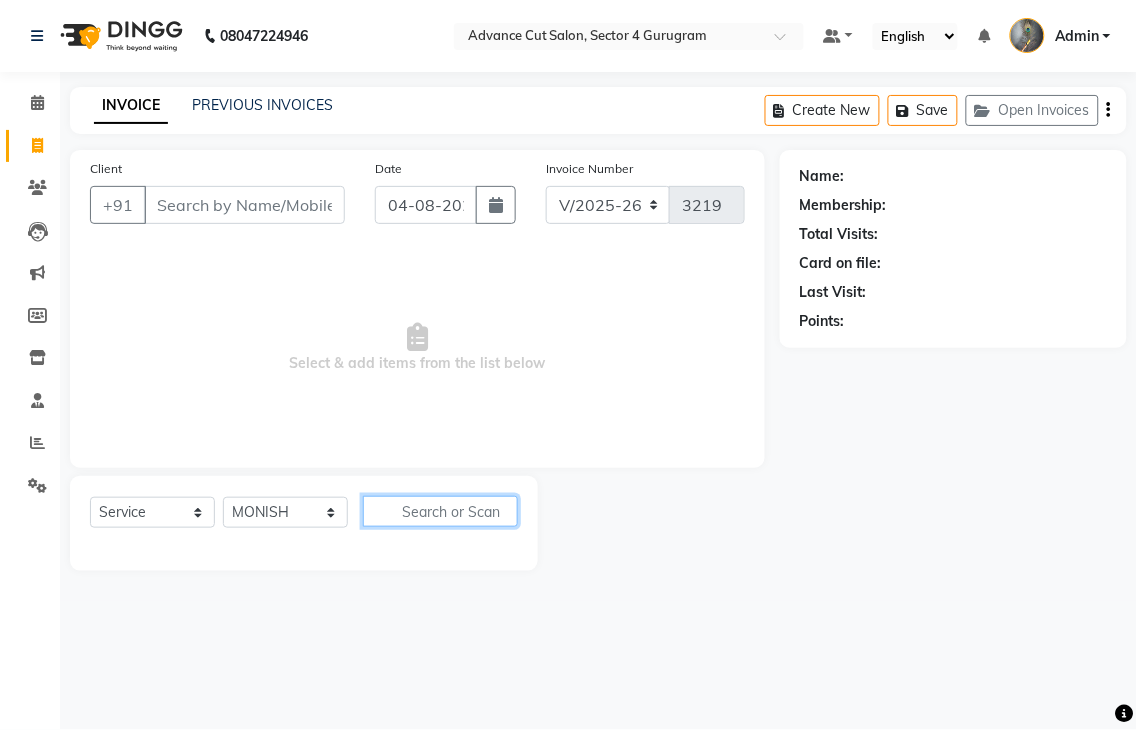 click 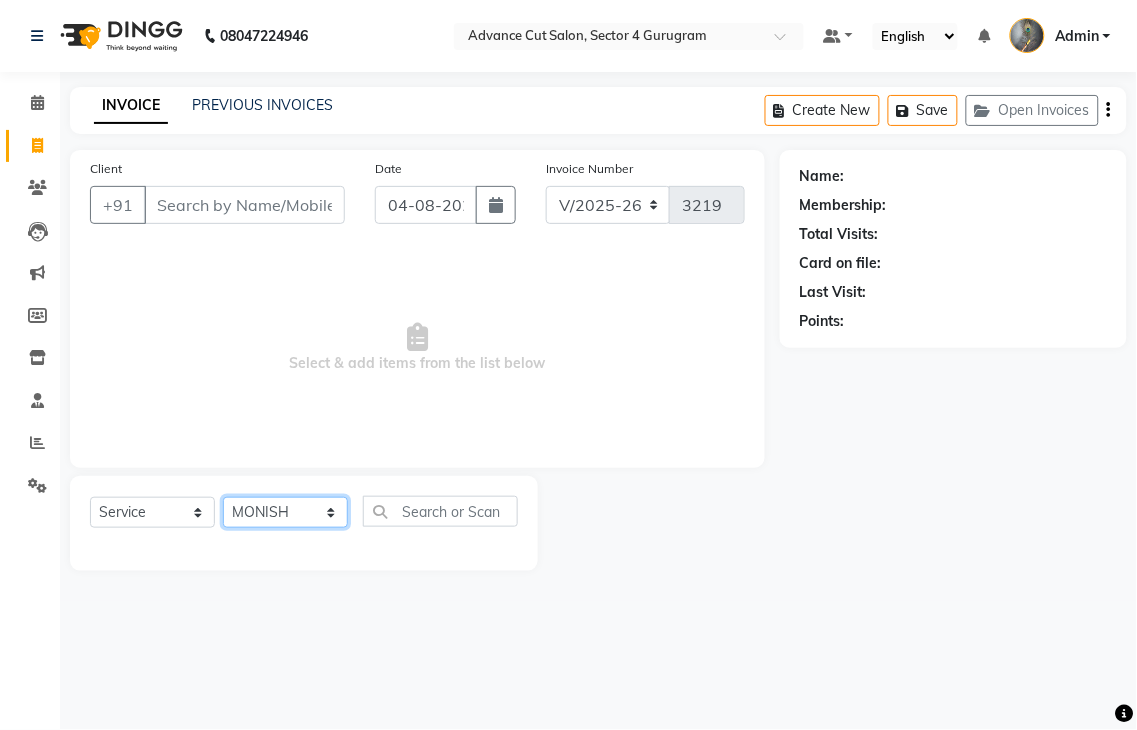 click on "Select Stylist Admin chahit COUNTOR hardeep mamta manisha MONISH navi NOSHAD ALI rahul shatnam shweta singh sunny tip" 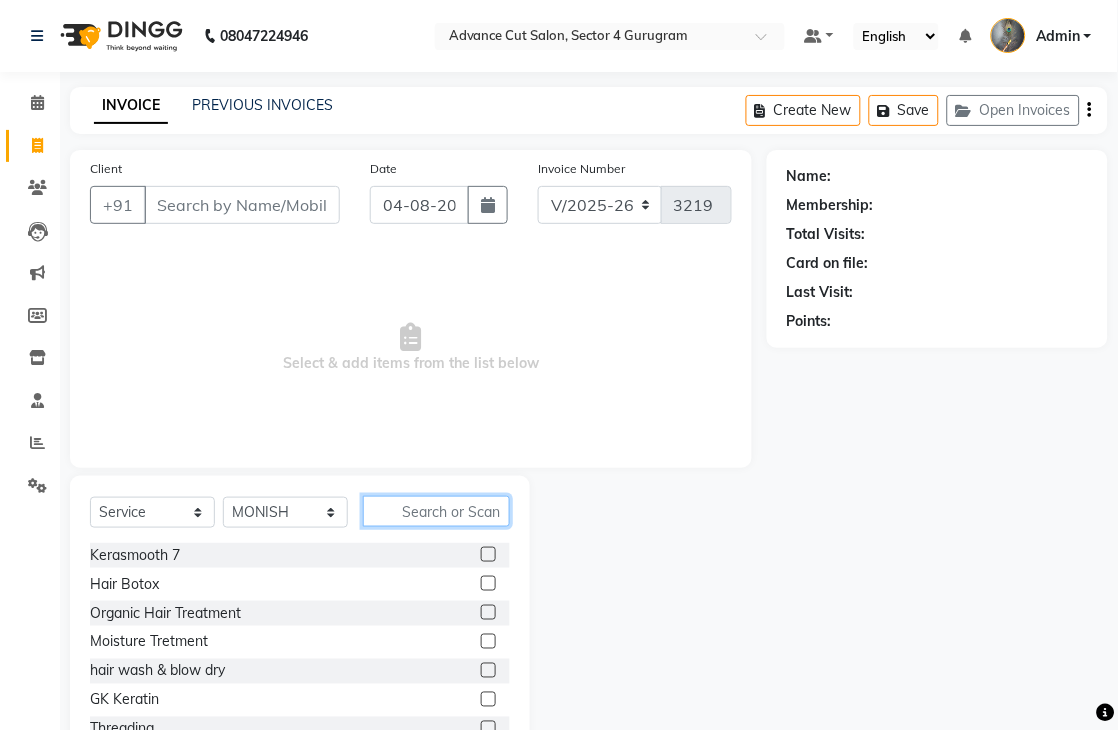 click 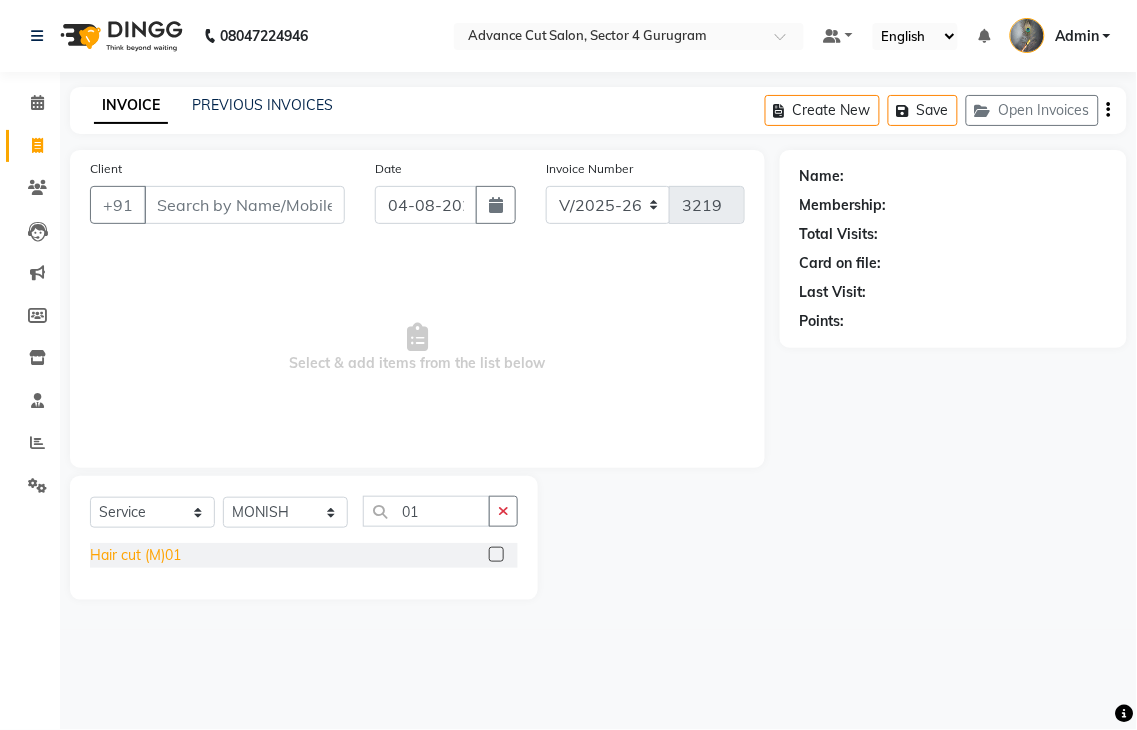 click on "Hair cut (M)01" 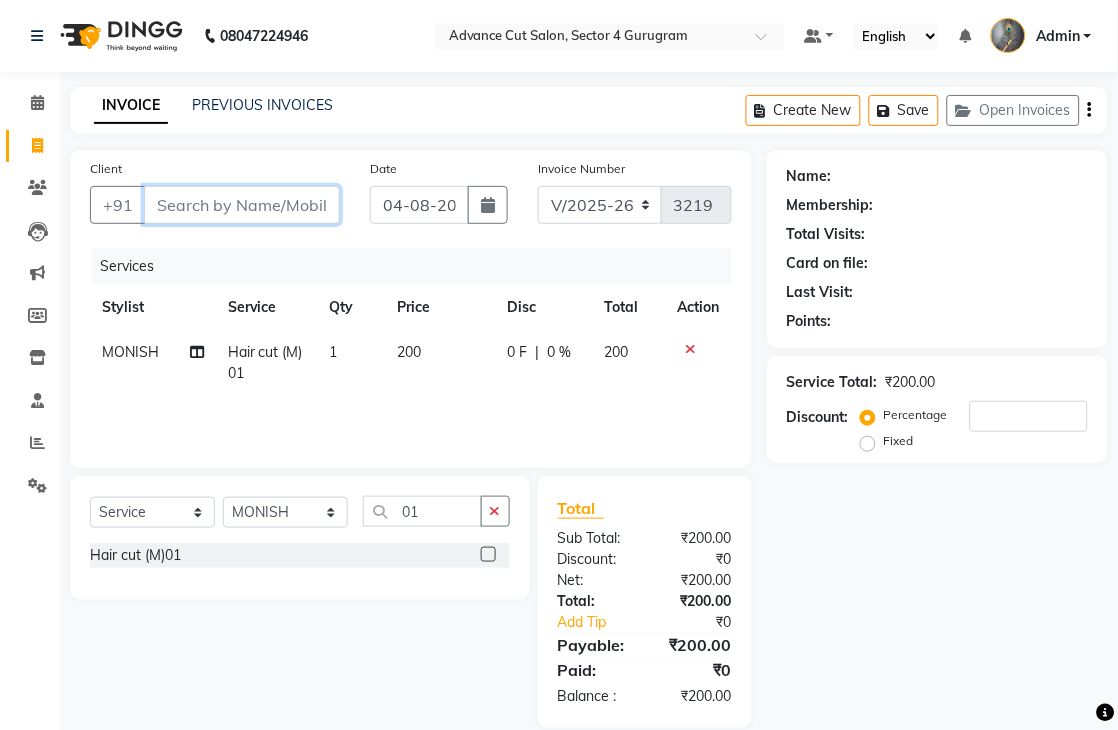 click on "Client" at bounding box center (242, 205) 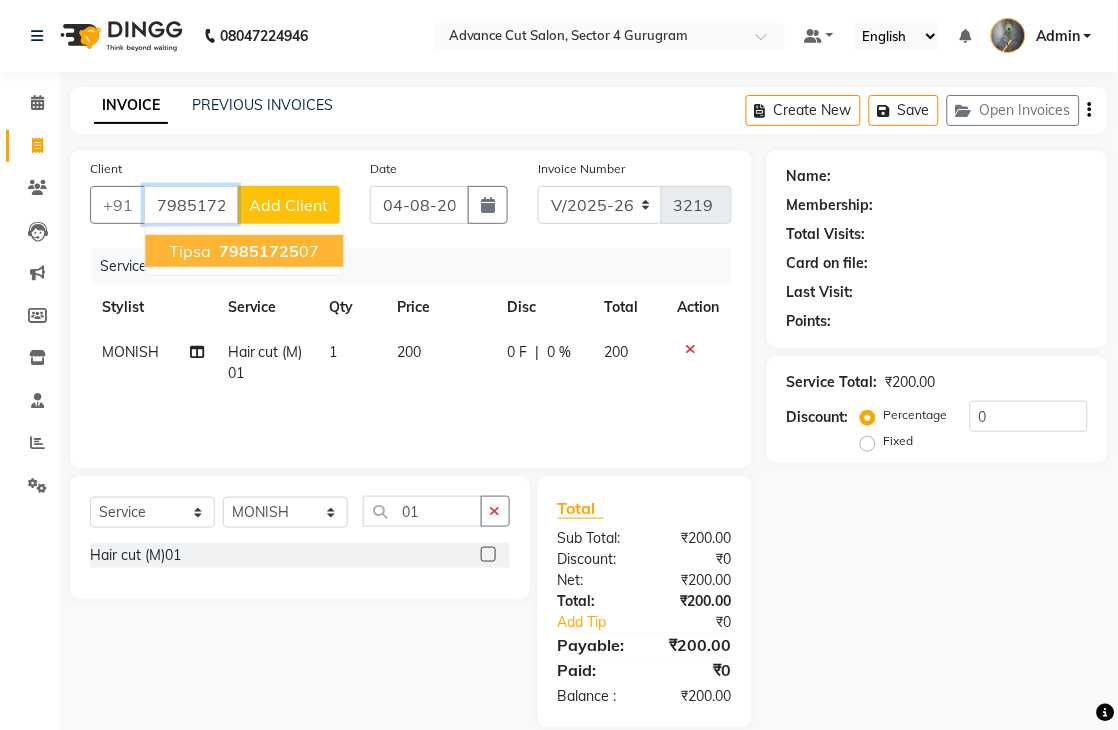 scroll, scrollTop: 0, scrollLeft: 11, axis: horizontal 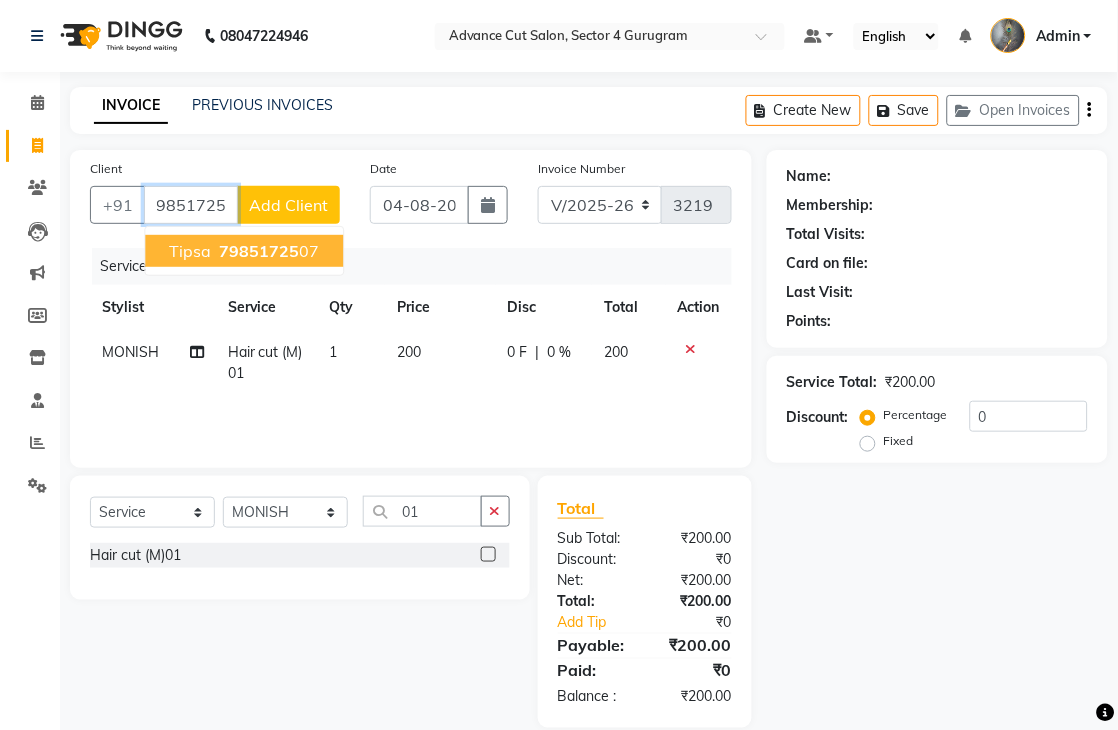 drag, startPoint x: 157, startPoint y: 205, endPoint x: 243, endPoint y: 202, distance: 86.05231 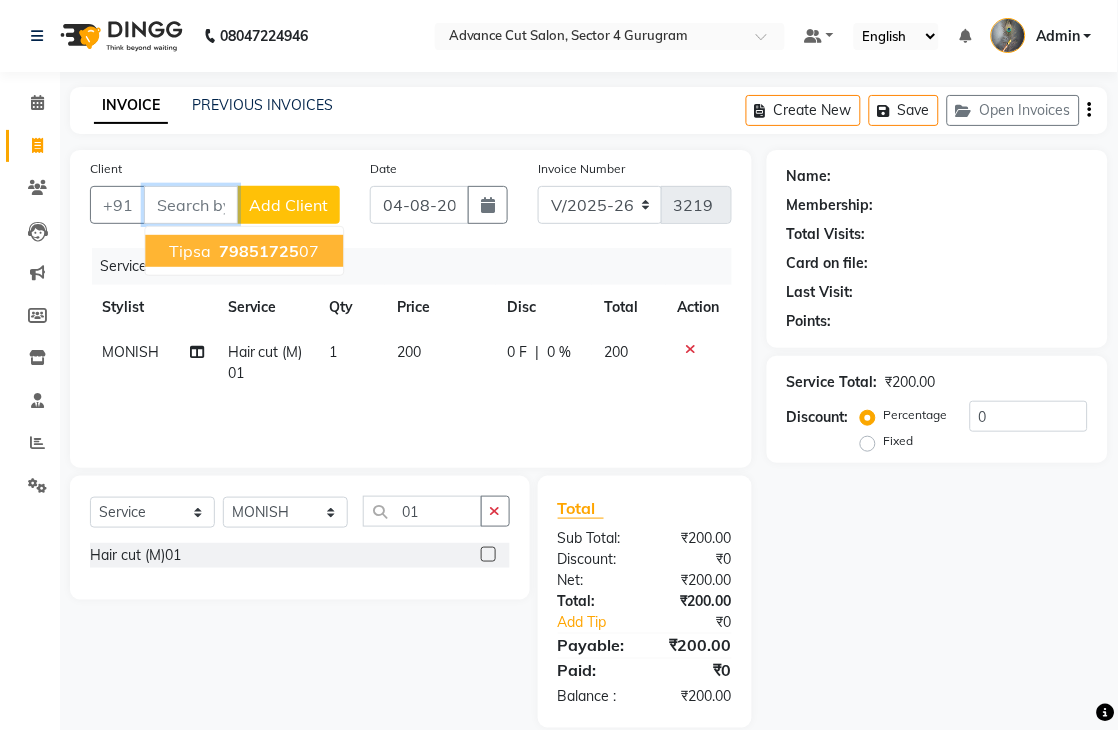scroll, scrollTop: 0, scrollLeft: 0, axis: both 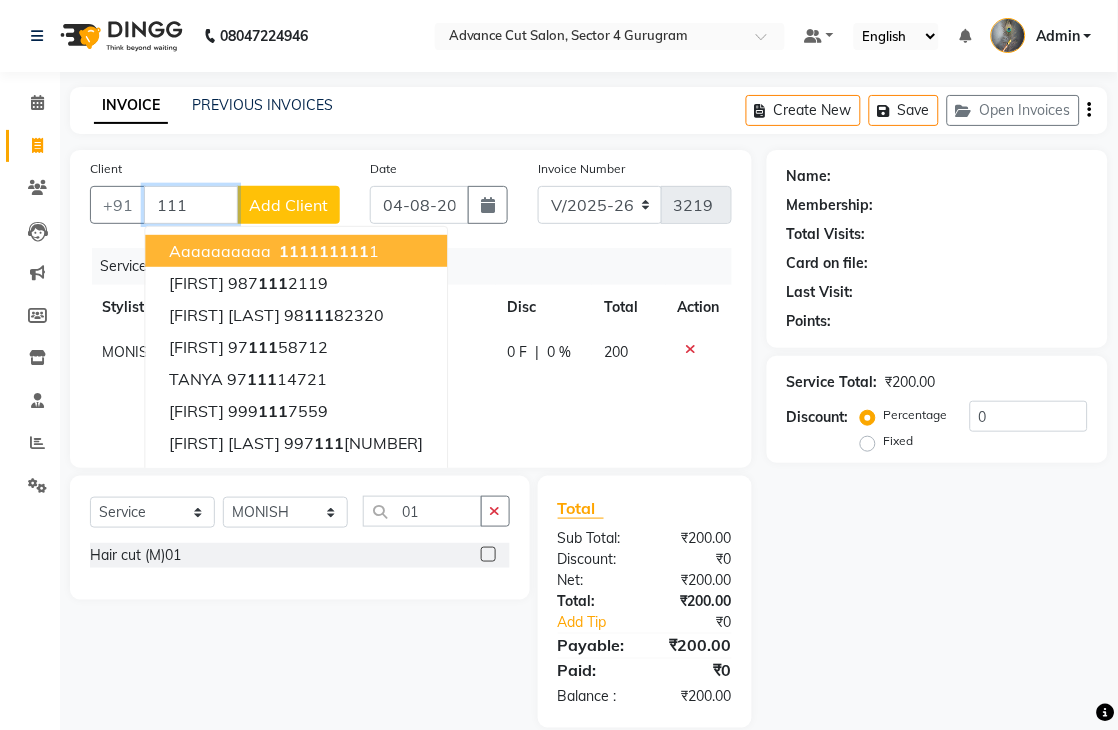 click on "aaaaaaaaaa" at bounding box center (220, 251) 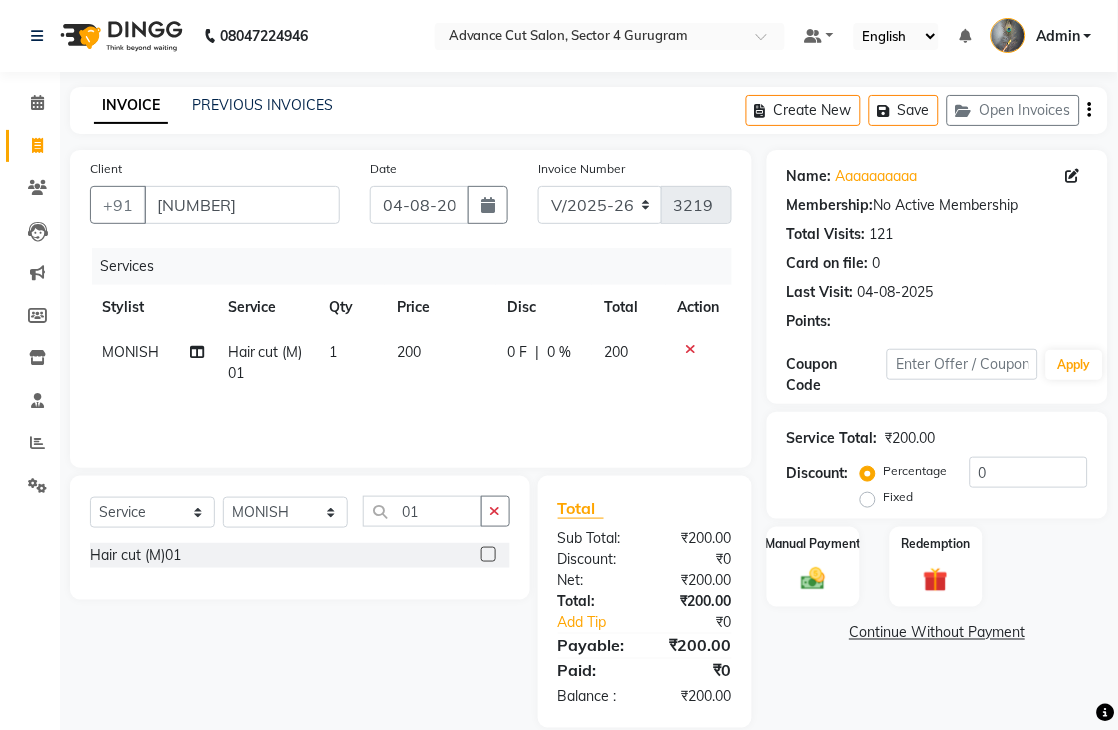 scroll, scrollTop: 28, scrollLeft: 0, axis: vertical 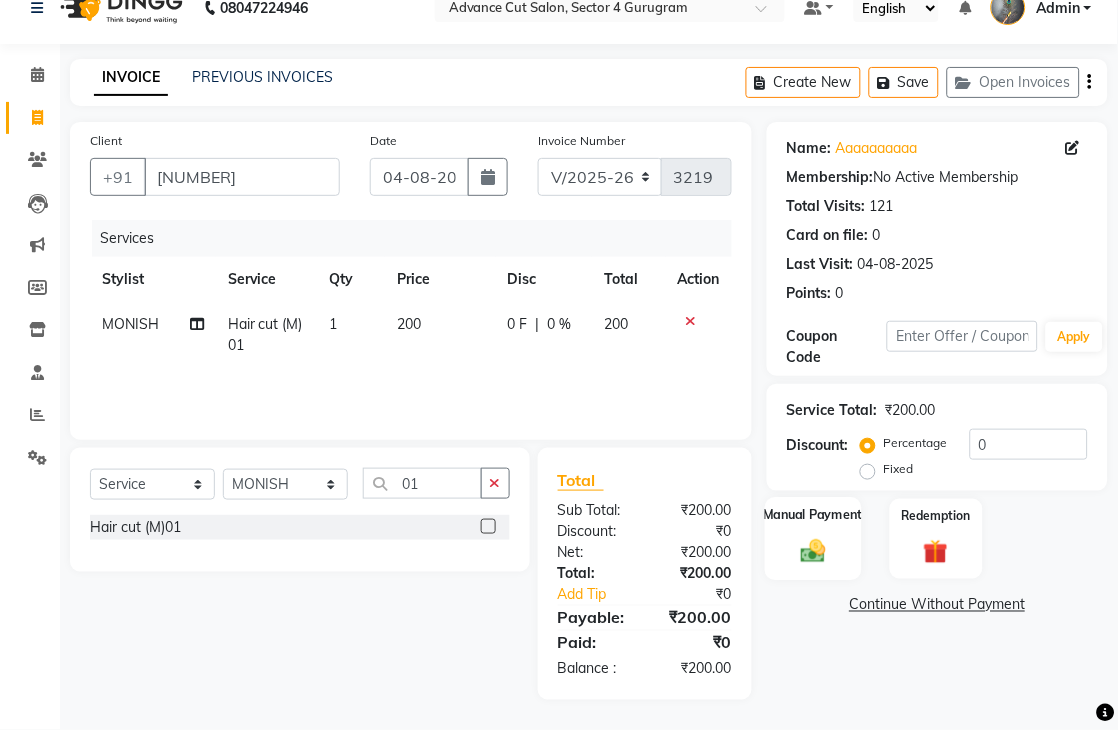 click on "Manual Payment" 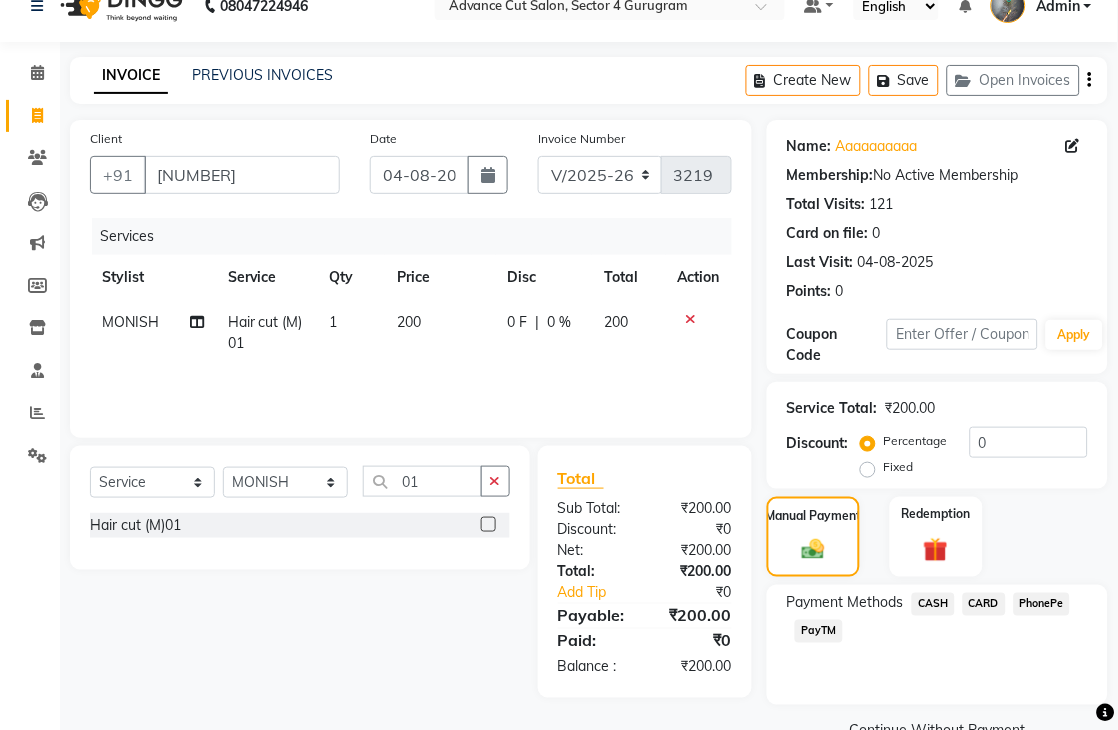scroll, scrollTop: 75, scrollLeft: 0, axis: vertical 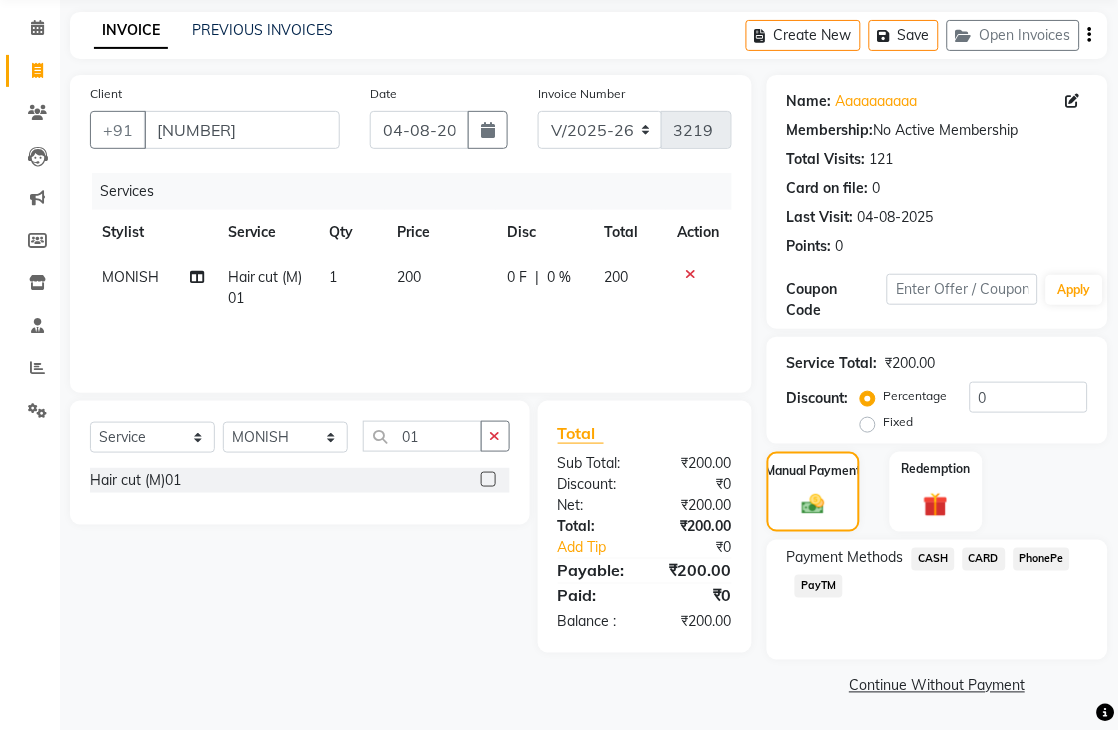 click on "PayTM" 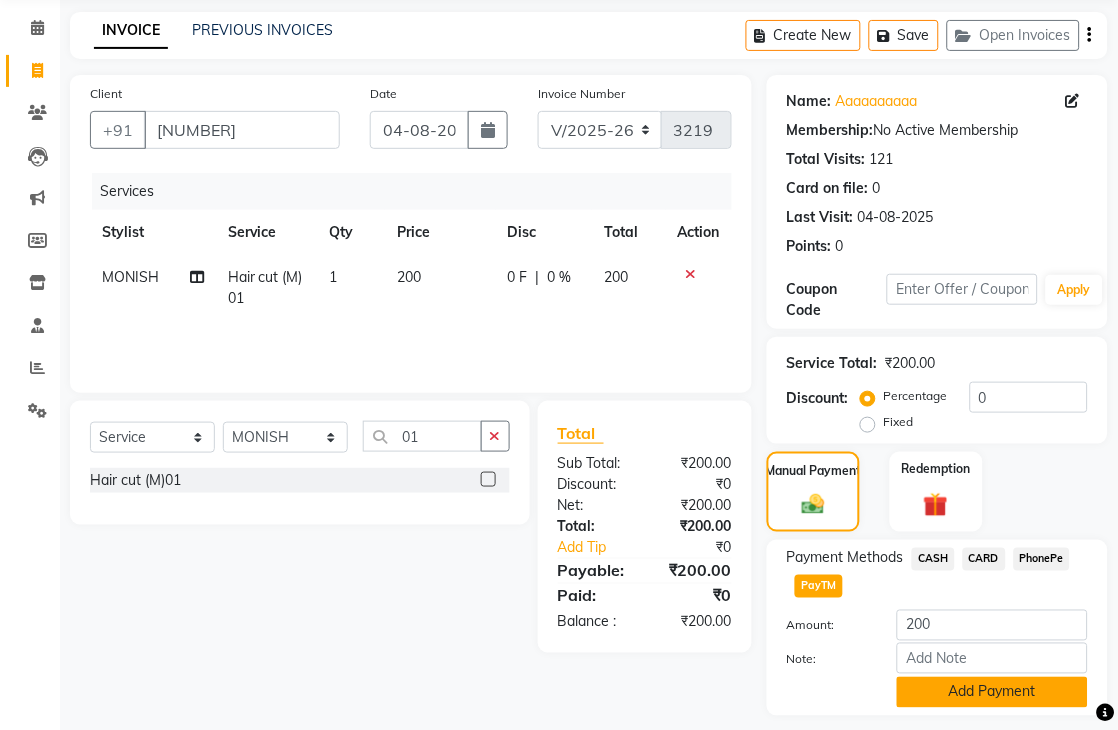 click on "Add Payment" 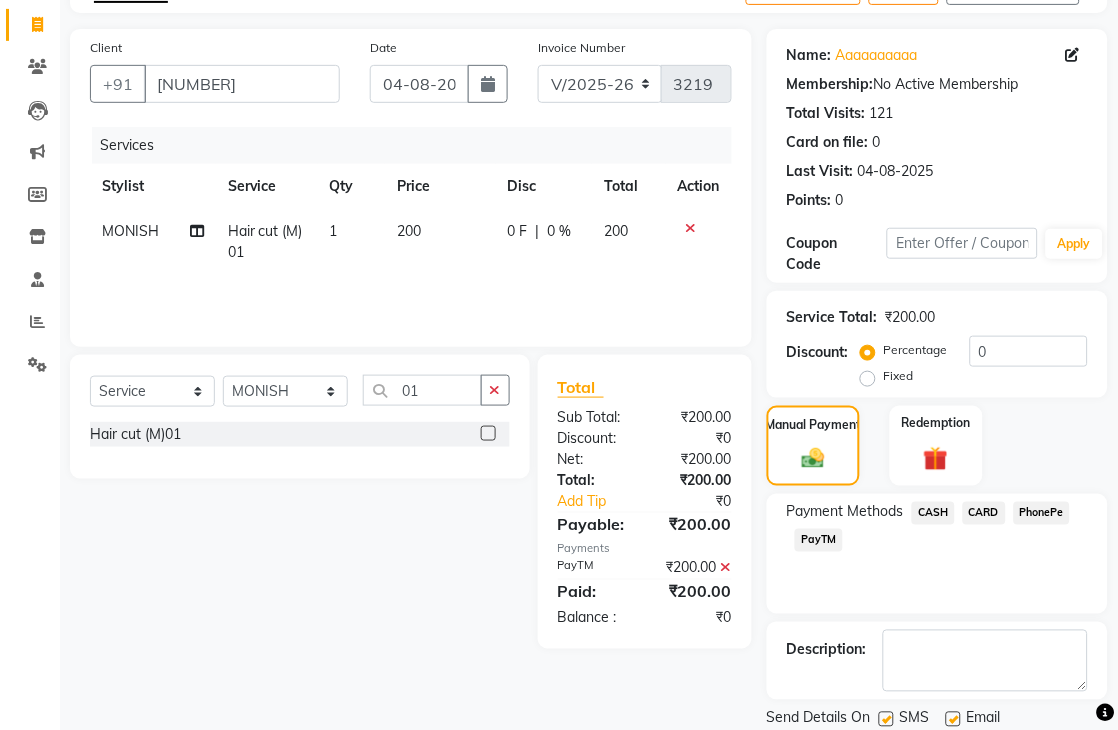 scroll, scrollTop: 188, scrollLeft: 0, axis: vertical 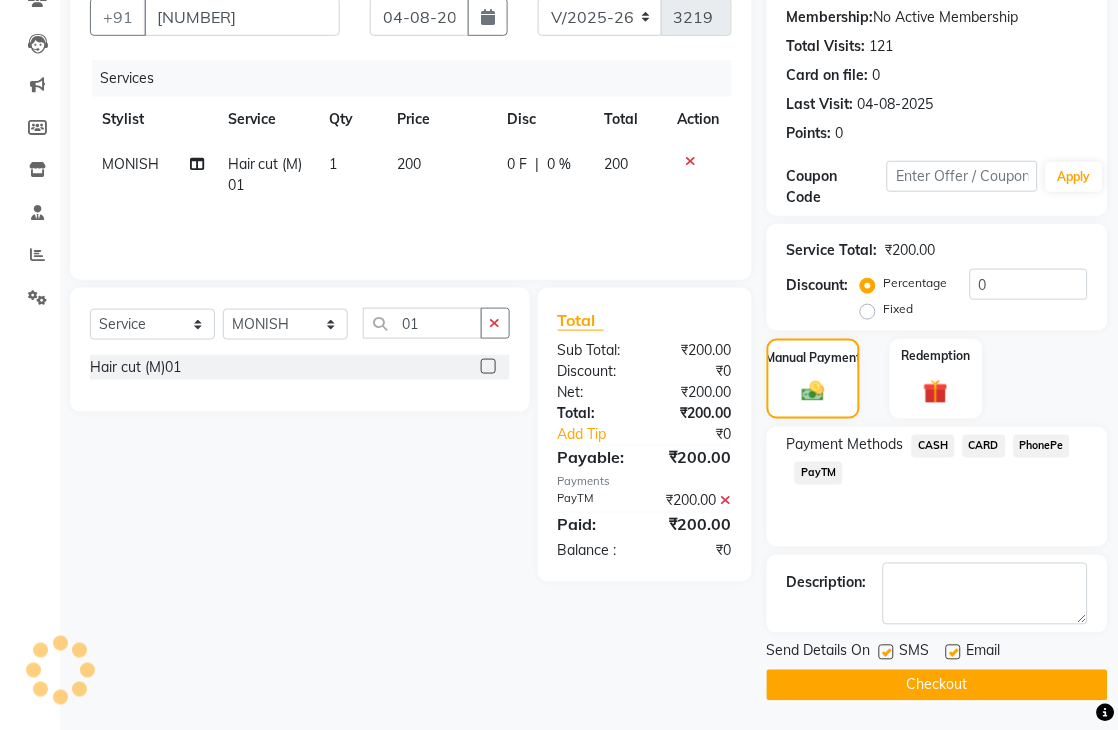 click on "Checkout" 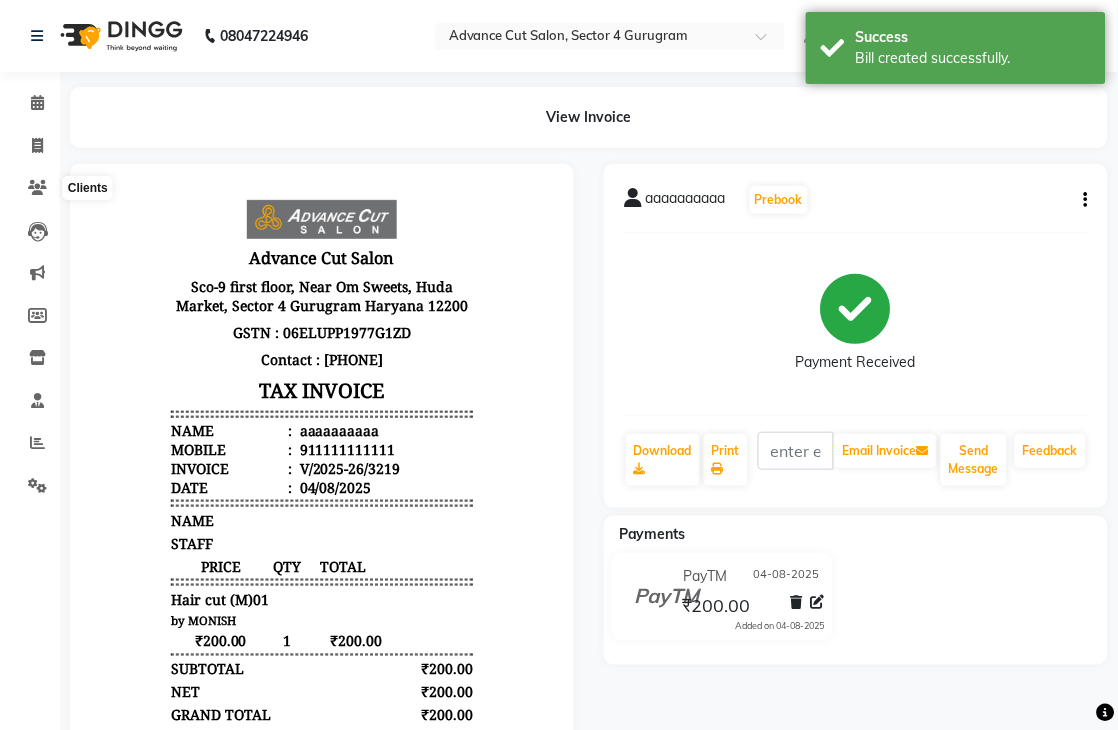 scroll, scrollTop: 0, scrollLeft: 0, axis: both 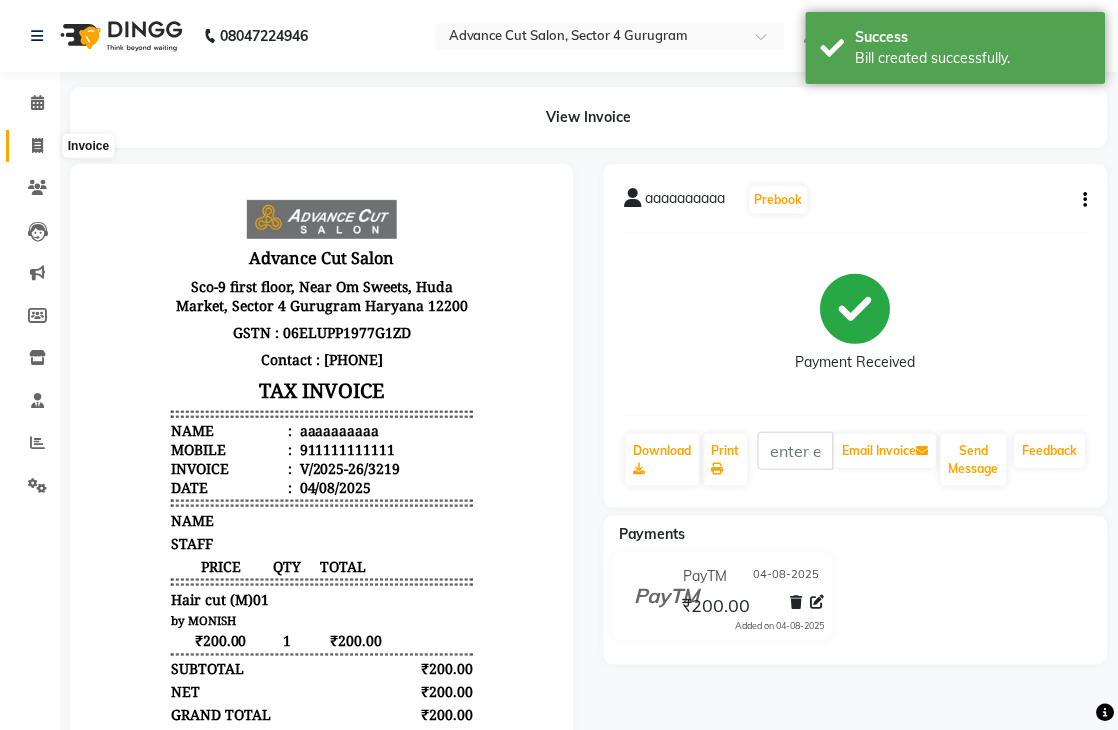 click 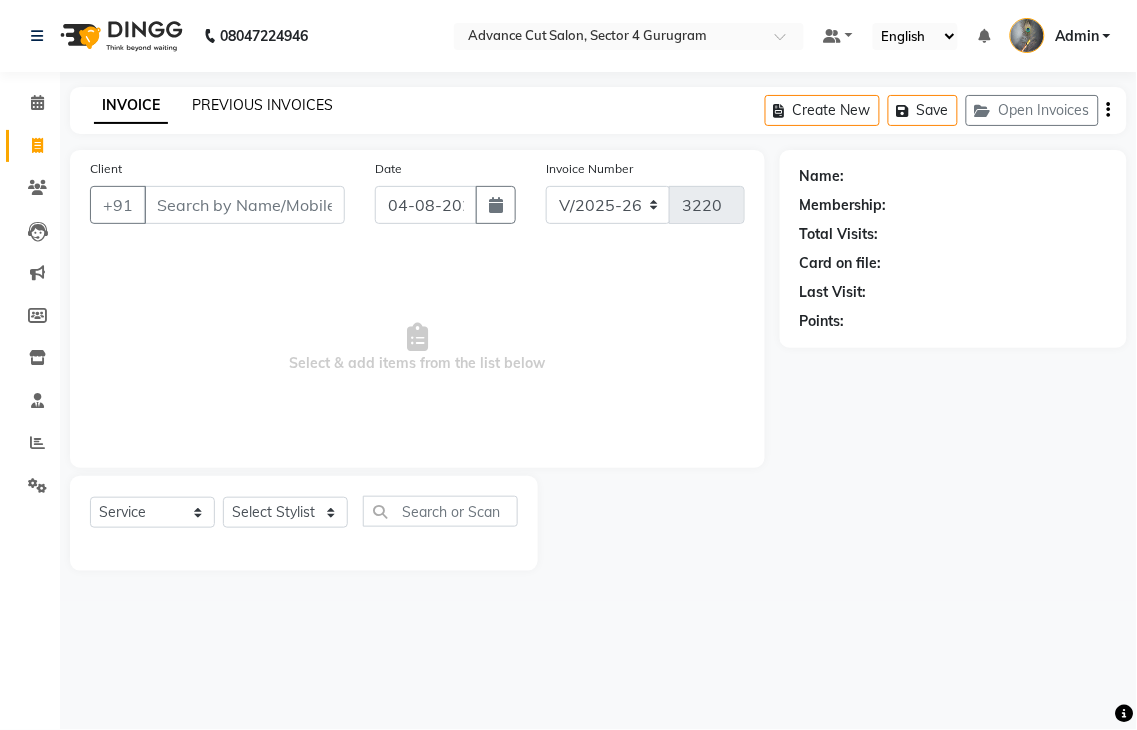 click on "PREVIOUS INVOICES" 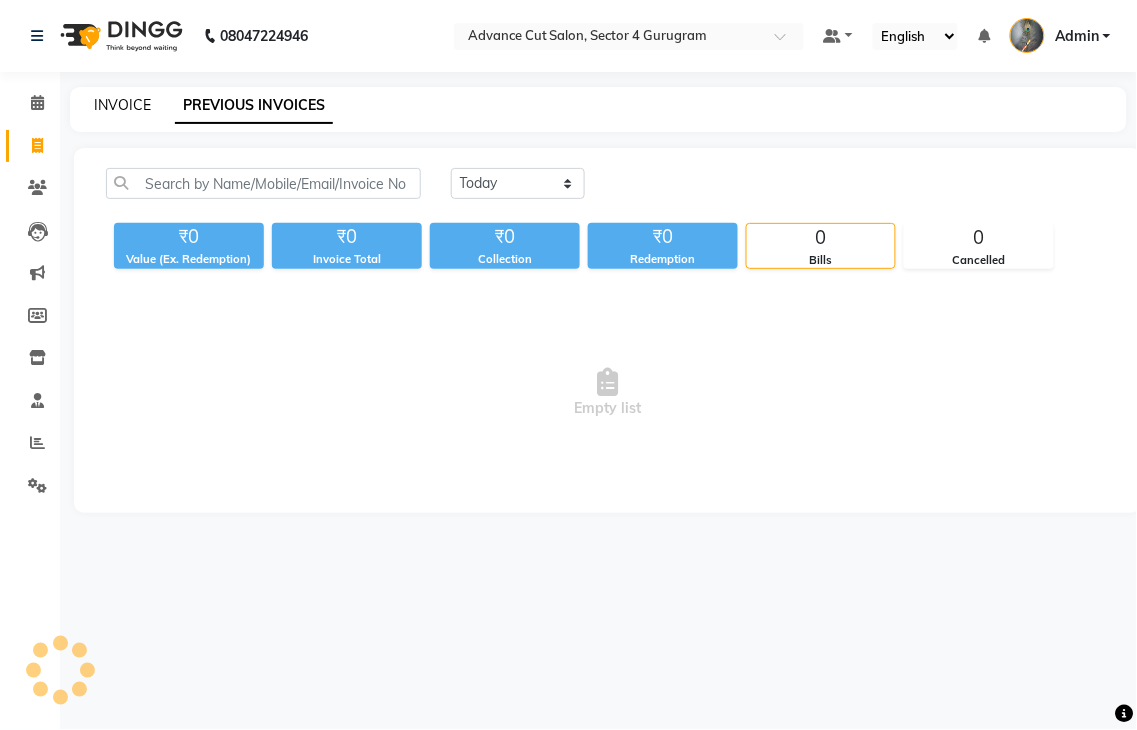 click on "INVOICE" 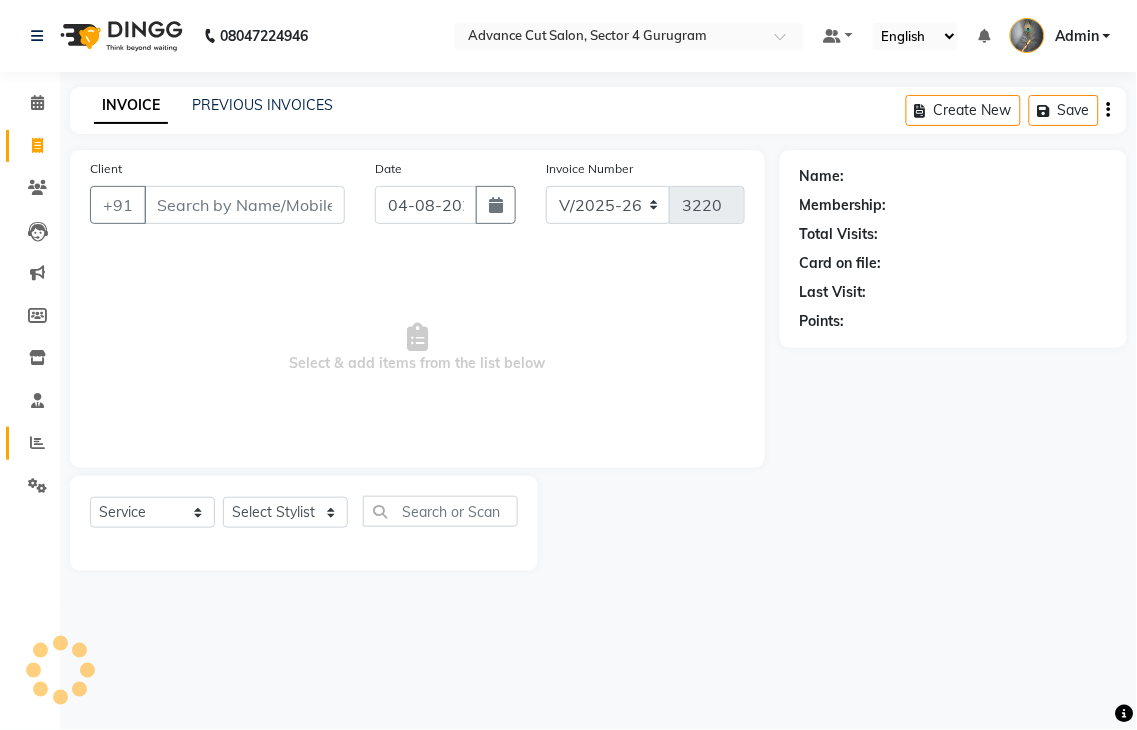 click 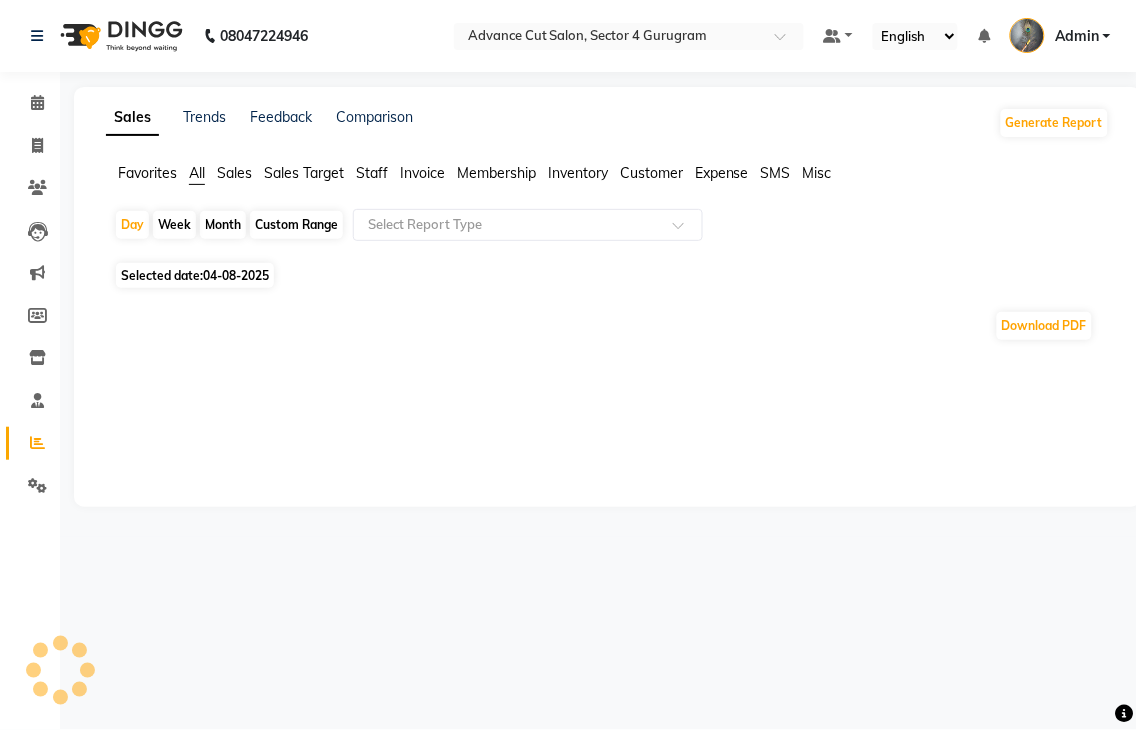 click on "Selected date:  04-08-2025" 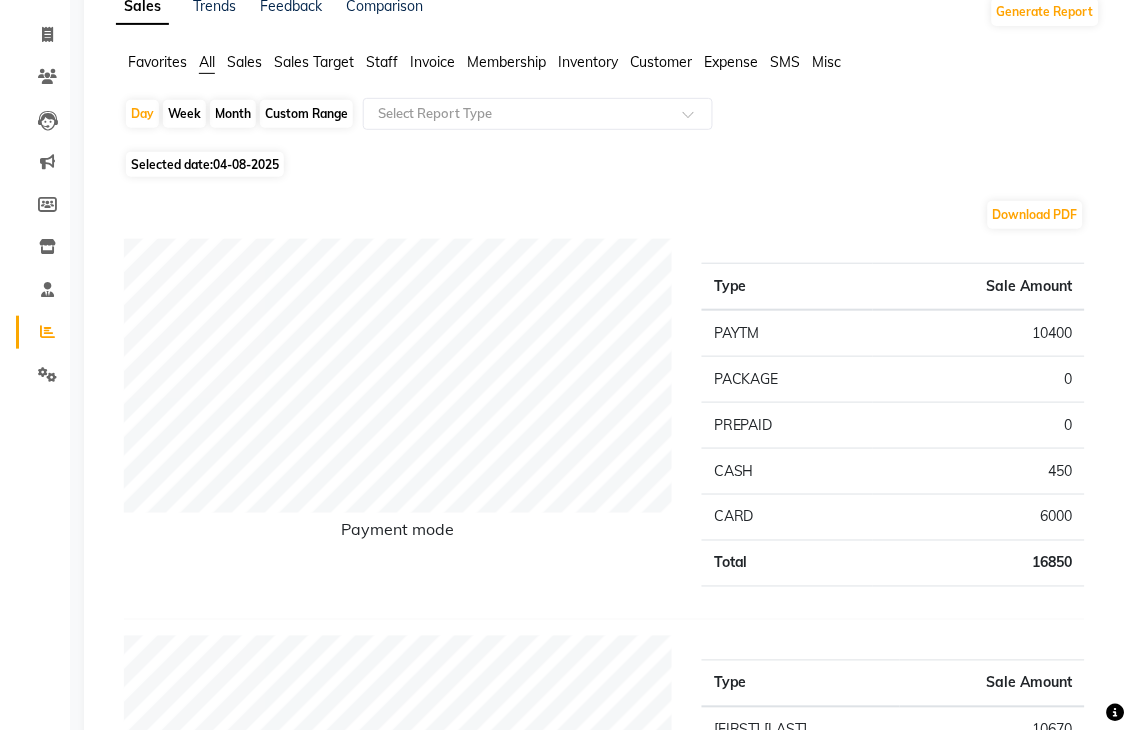 scroll, scrollTop: 0, scrollLeft: 0, axis: both 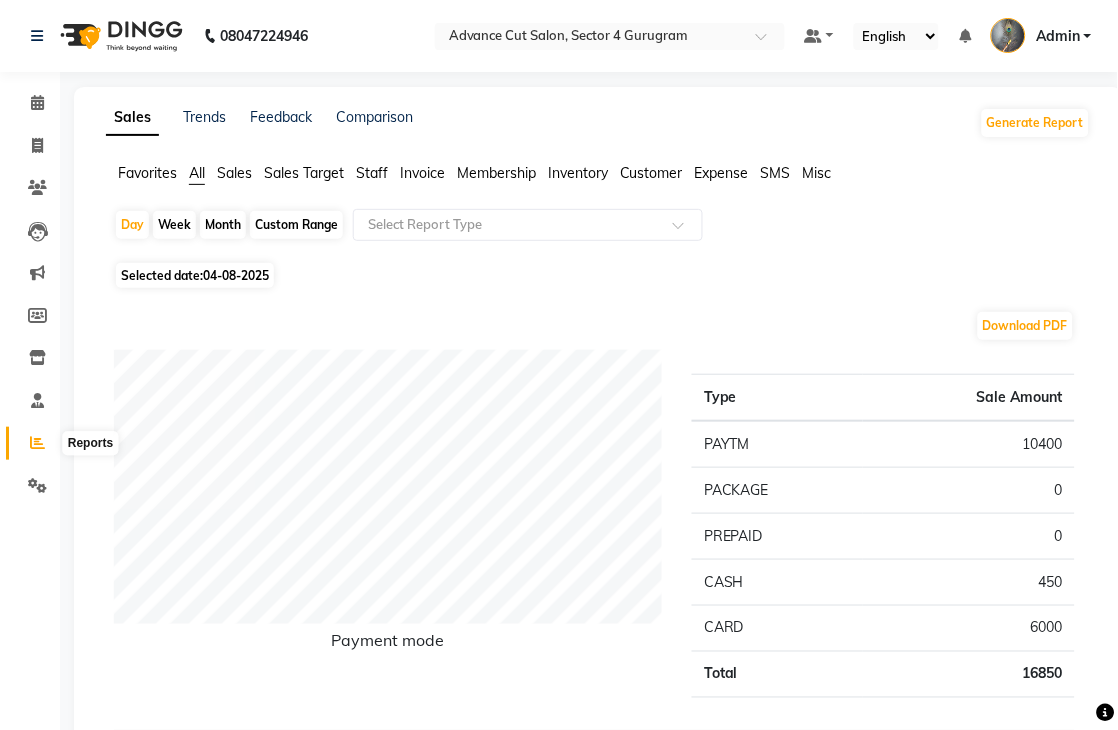 click 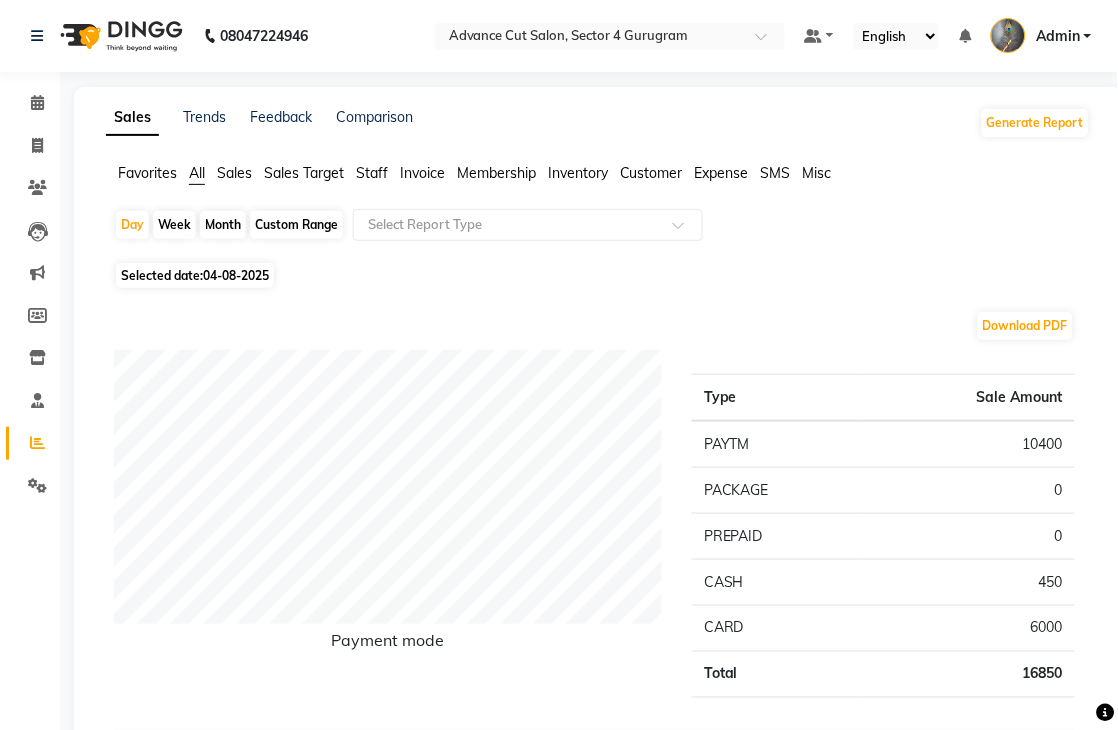 click on "04-08-2025" 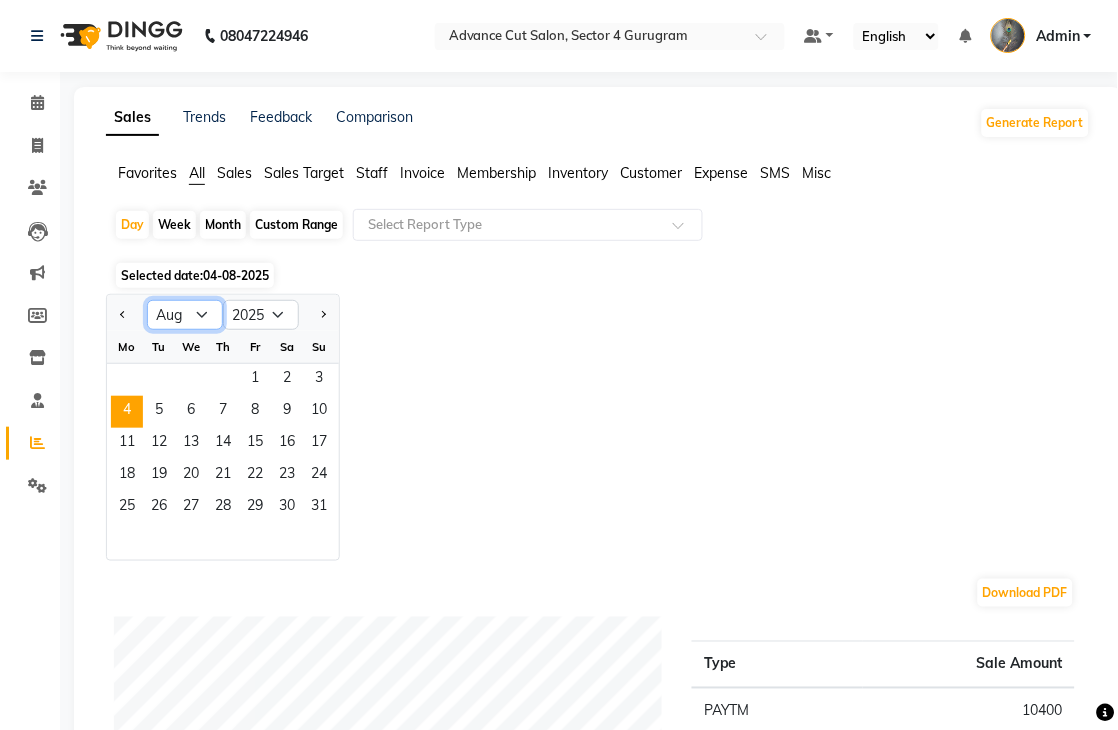 click on "Jan Feb Mar Apr May Jun Jul Aug Sep Oct Nov Dec" 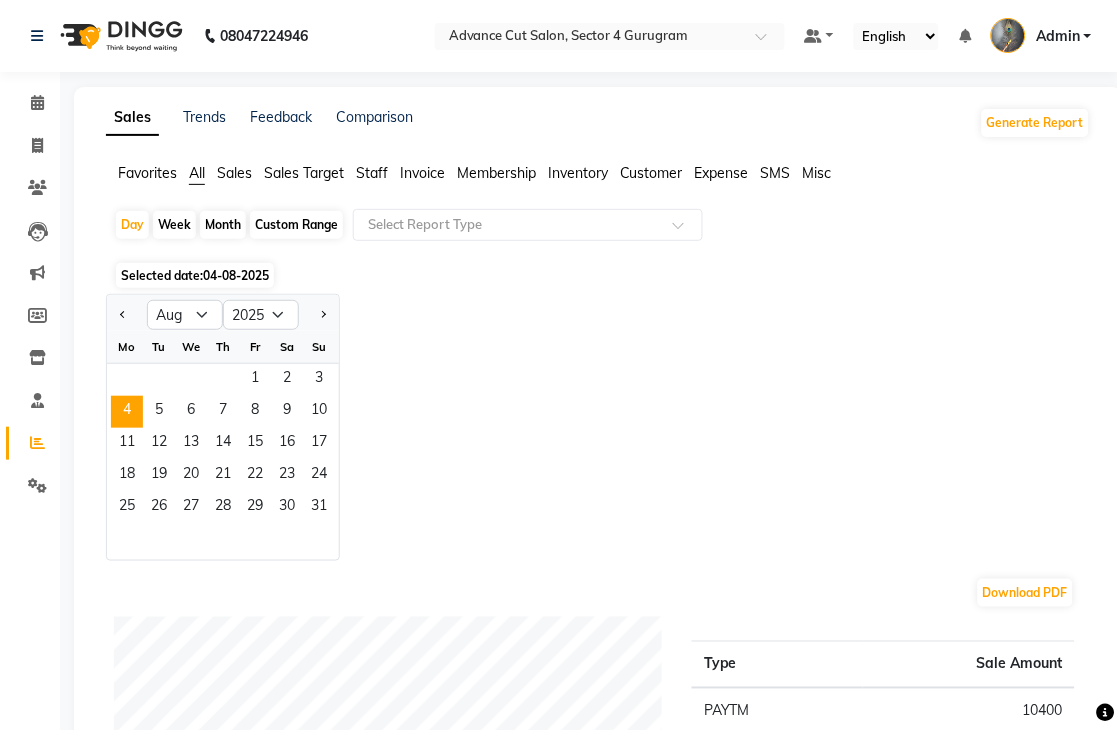click on "Jan Feb Mar Apr May Jun Jul Aug Sep Oct Nov Dec 2015 2016 2017 2018 2019 2020 2021 2022 2023 2024 2025 2026 2027 2028 2029 2030 2031 2032 2033 2034 2035 Mo Tu We Th Fr Sa Su  1   2   3   4   5   6   7   8   9   10   11   12   13   14   15   16   17   18   19   20   21   22   23   24   25   26   27   28   29   30   31" 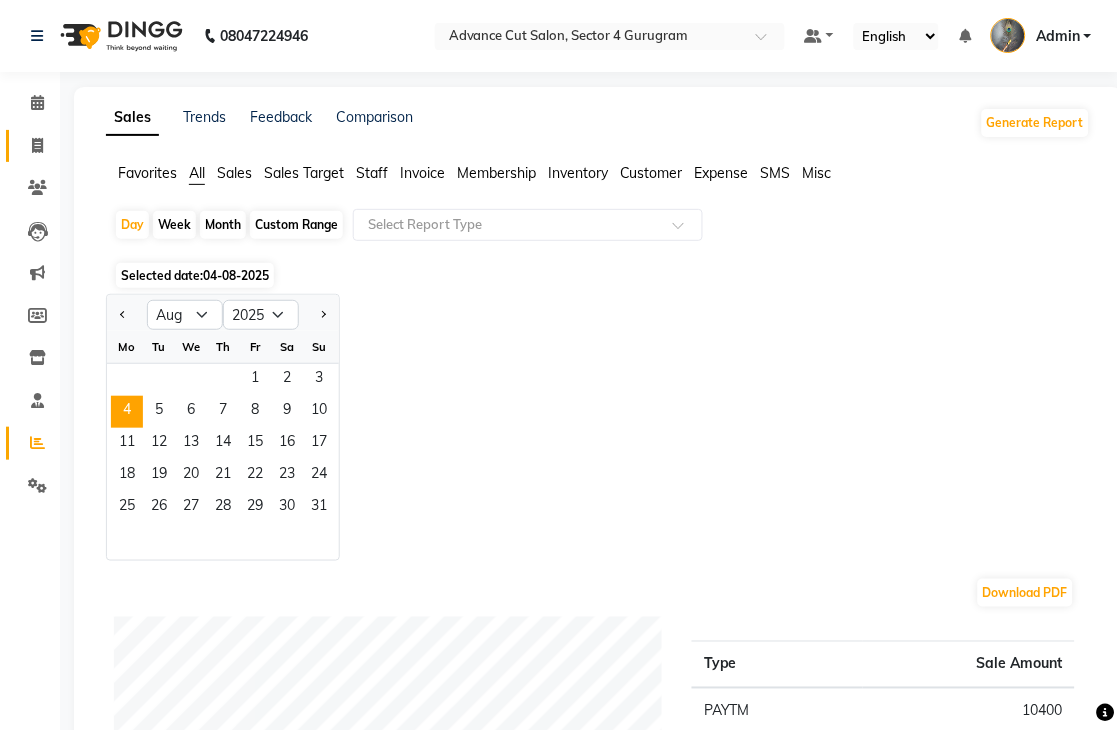 click on "Invoice" 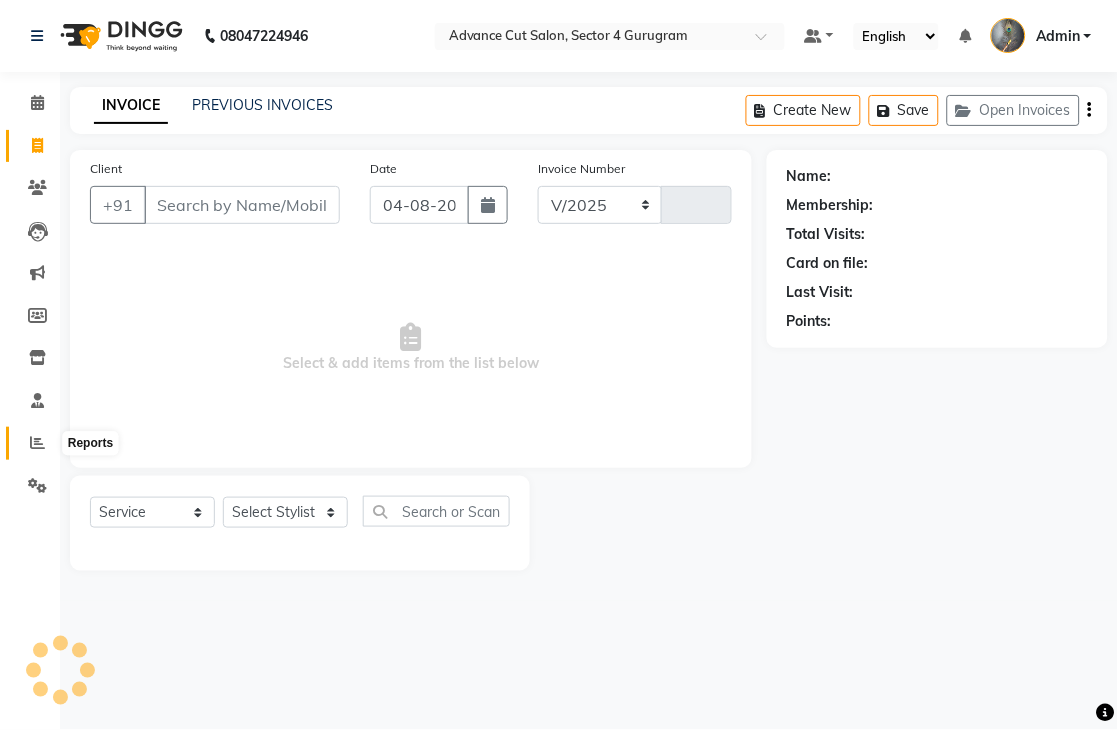 click 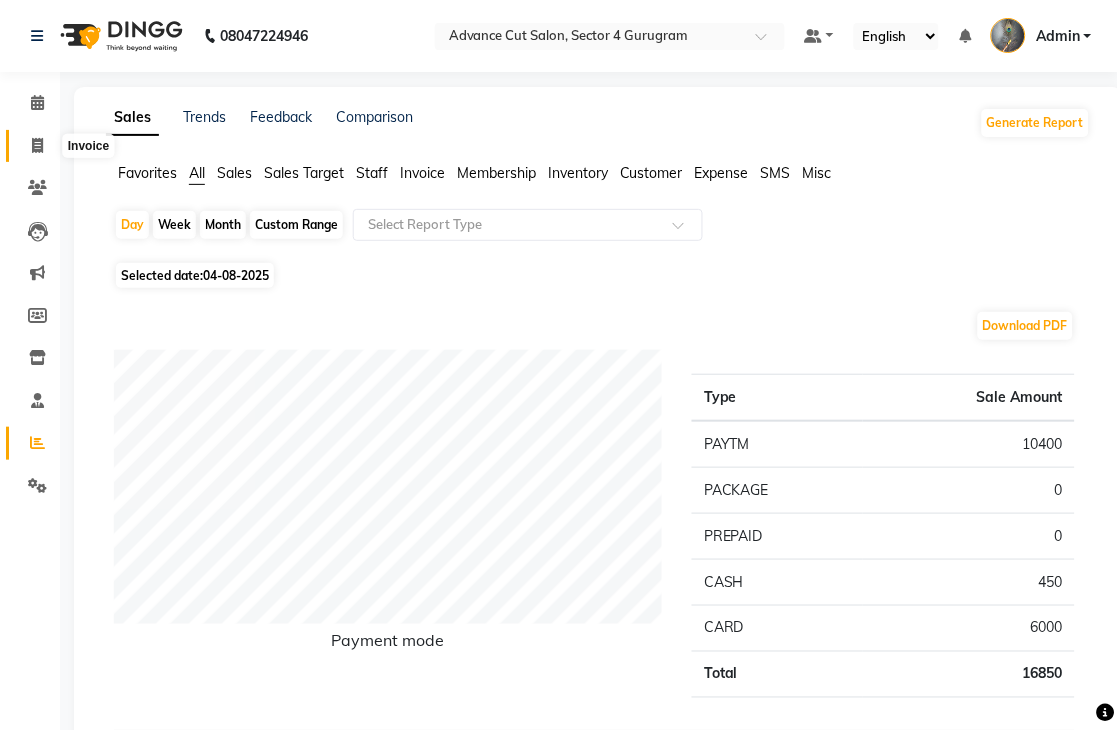 click 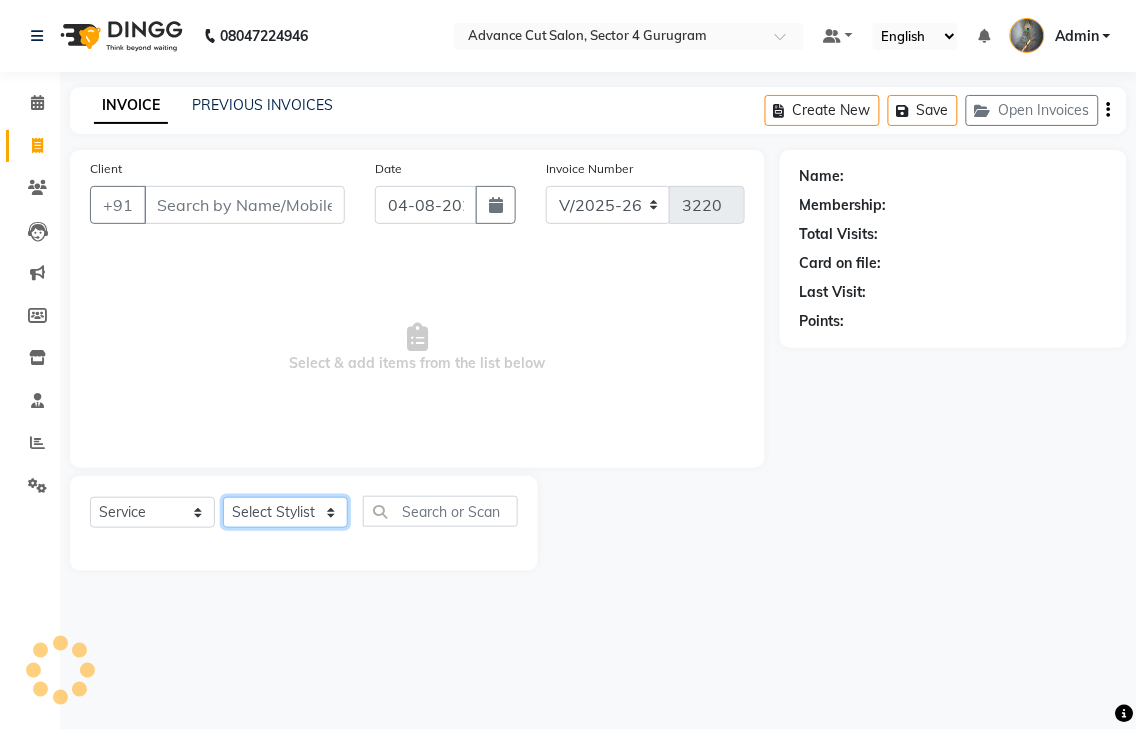 click on "Select Stylist" 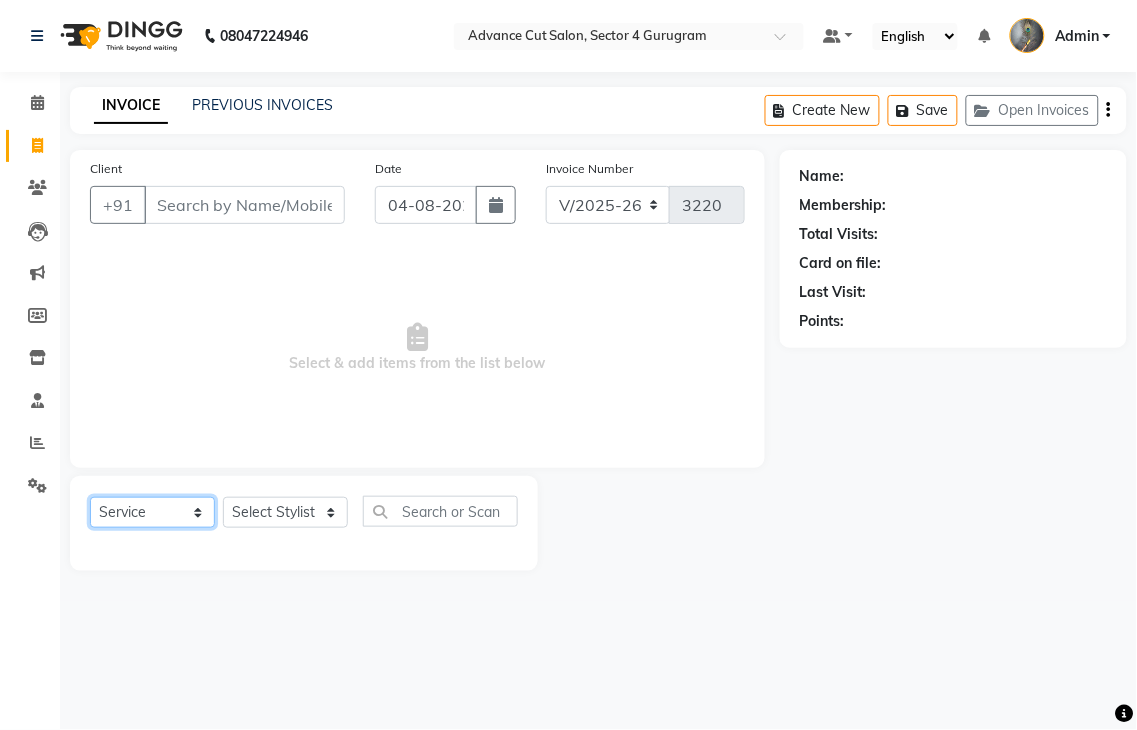 click on "Select  Service  Product  Membership  Package Voucher Prepaid Gift Card" 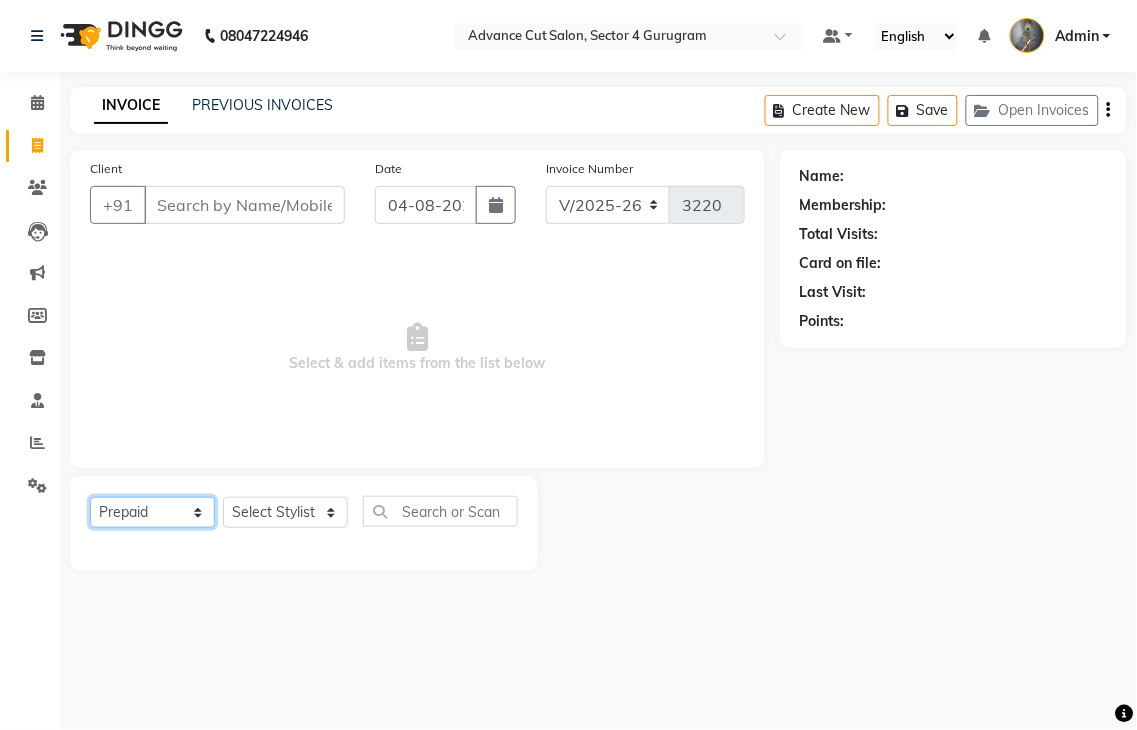 click on "Select  Service  Product  Membership  Package Voucher Prepaid Gift Card" 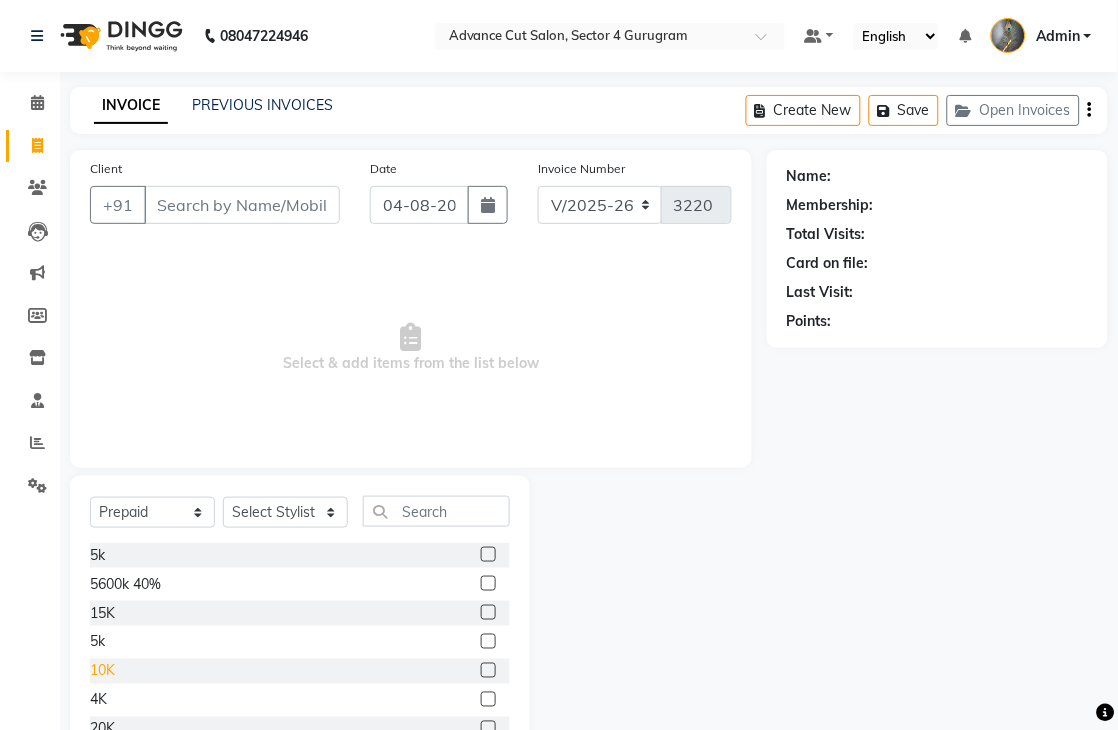 click on "10K" 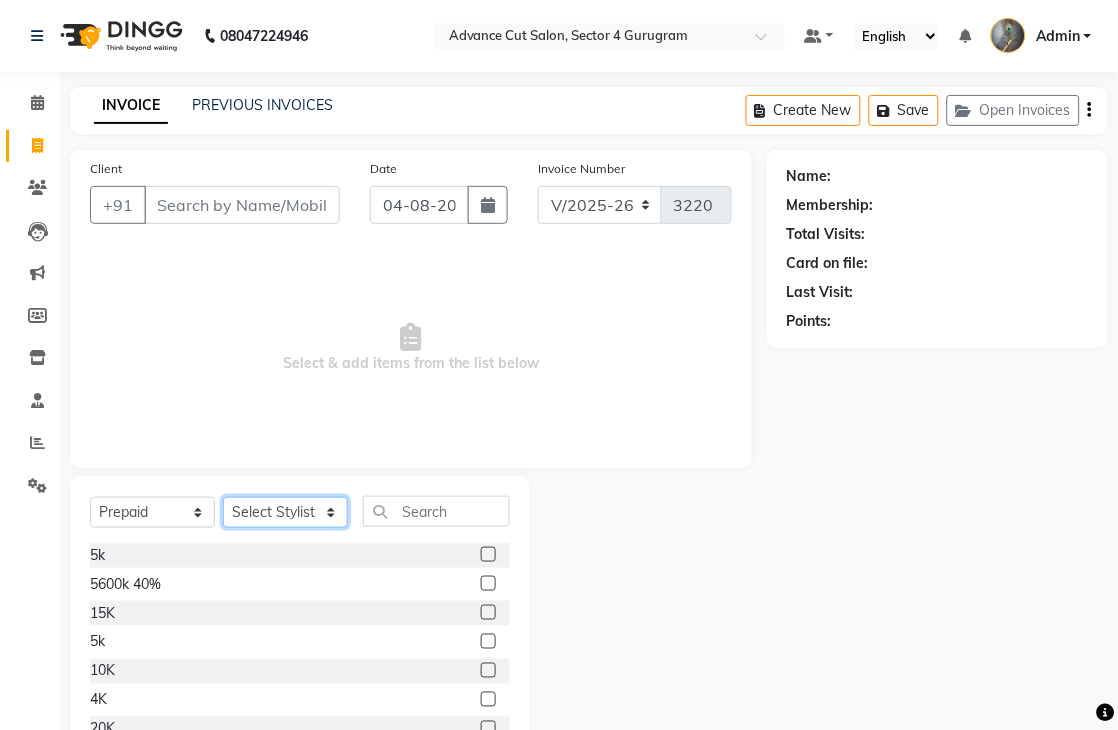 click on "Select Stylist Admin chahit COUNTOR hardeep mamta manisha MONISH navi NOSHAD ALI rahul shatnam shweta singh sunny tip" 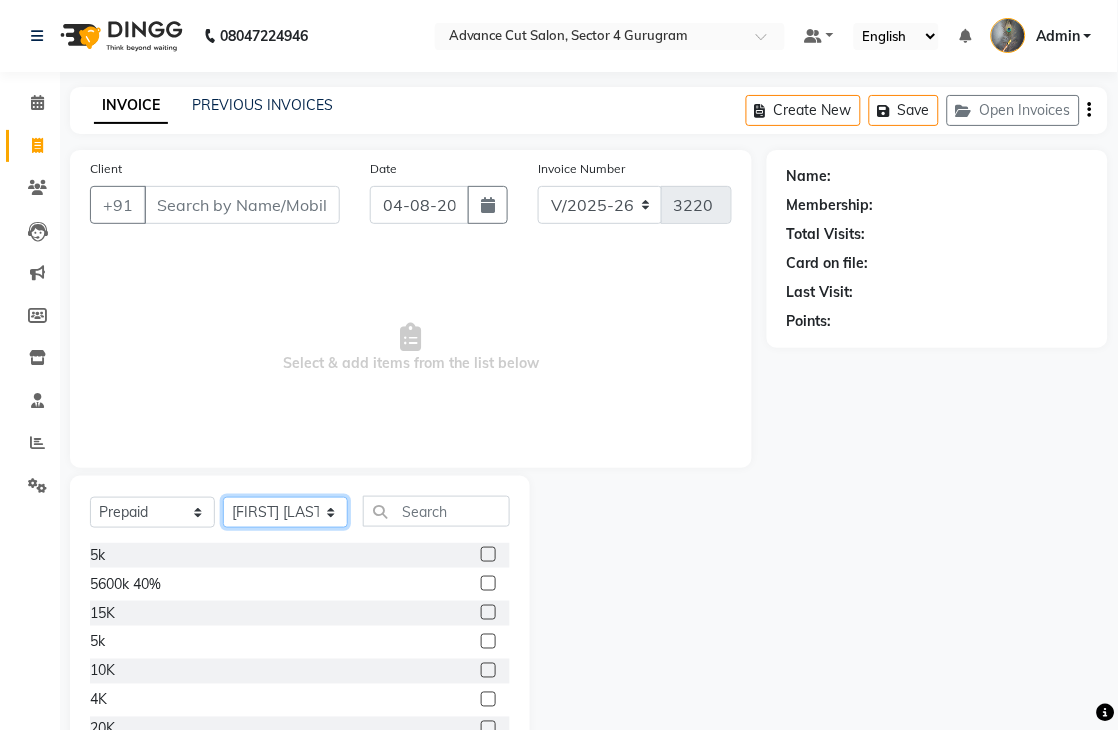 click on "Select Stylist Admin chahit COUNTOR hardeep mamta manisha MONISH navi NOSHAD ALI rahul shatnam shweta singh sunny tip" 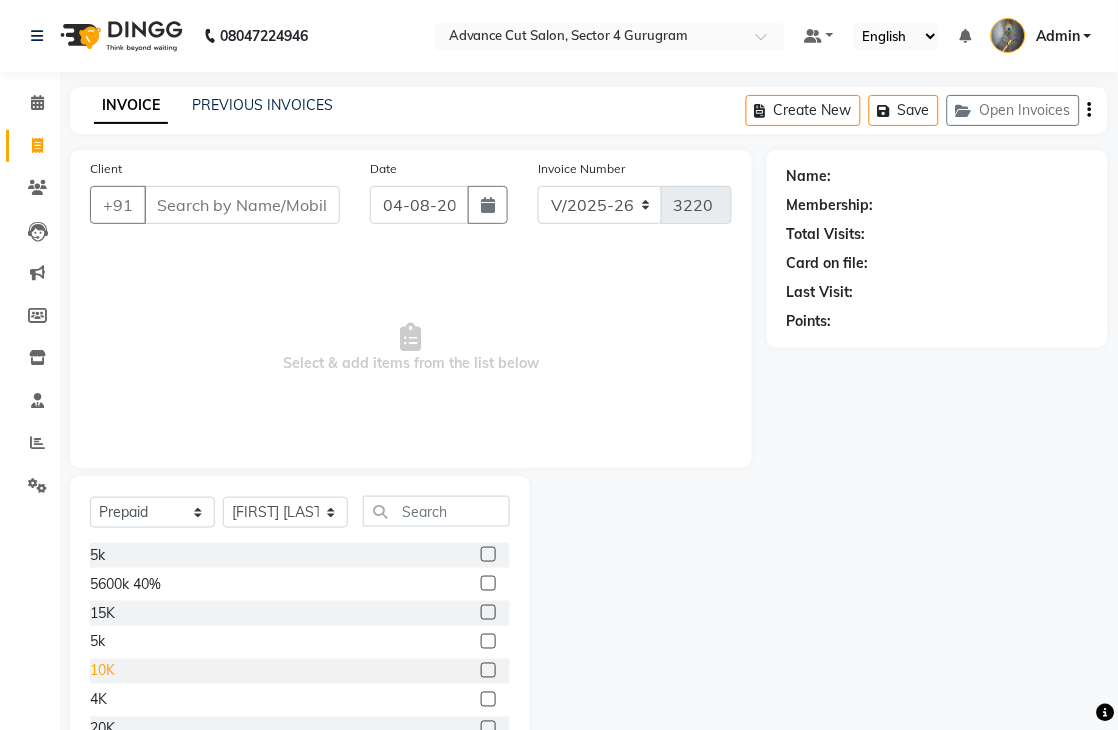 click on "10K" 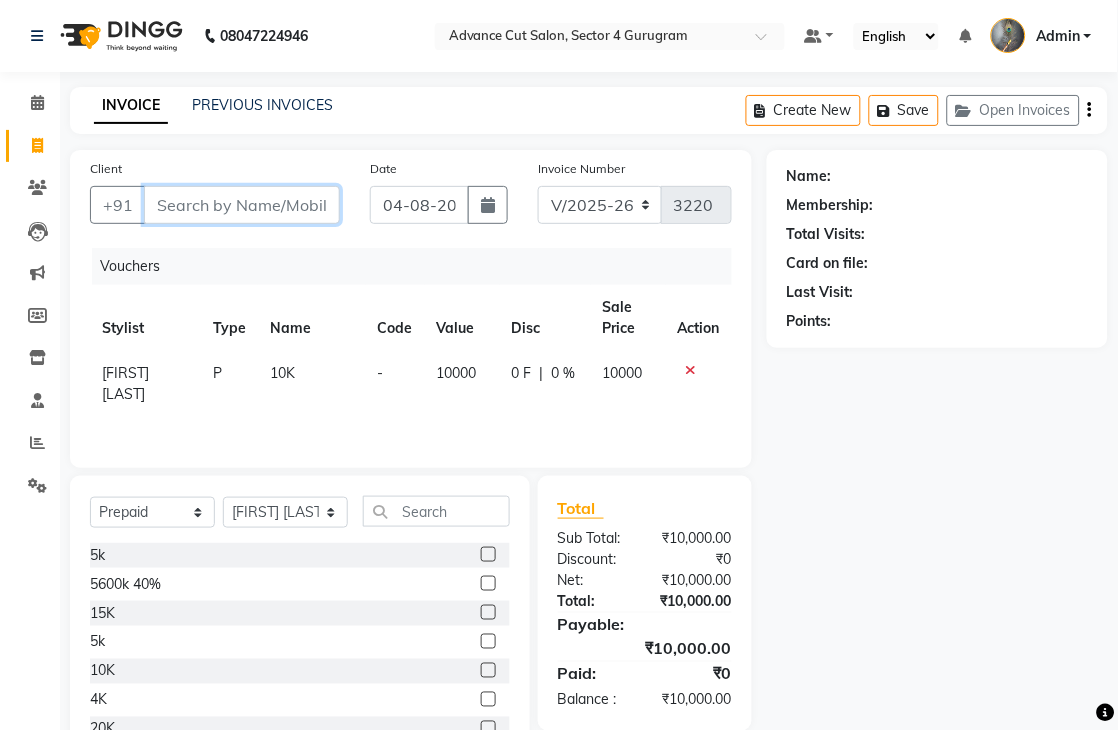 click on "Client" at bounding box center (242, 205) 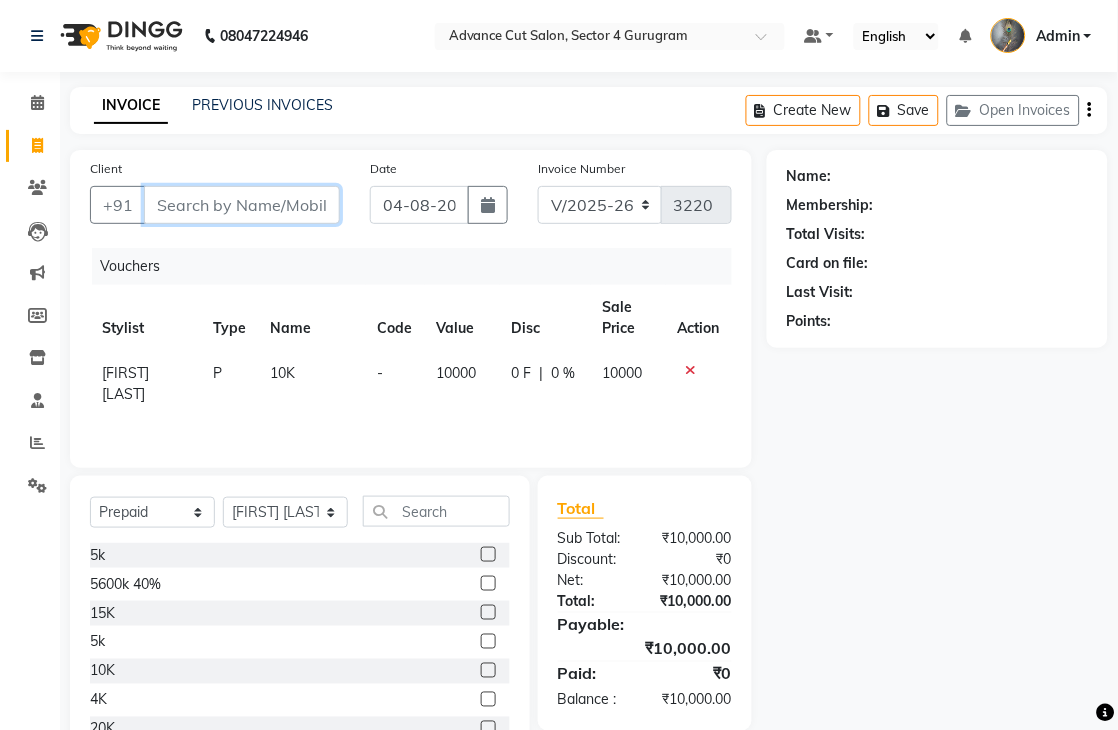 click on "Client" at bounding box center [242, 205] 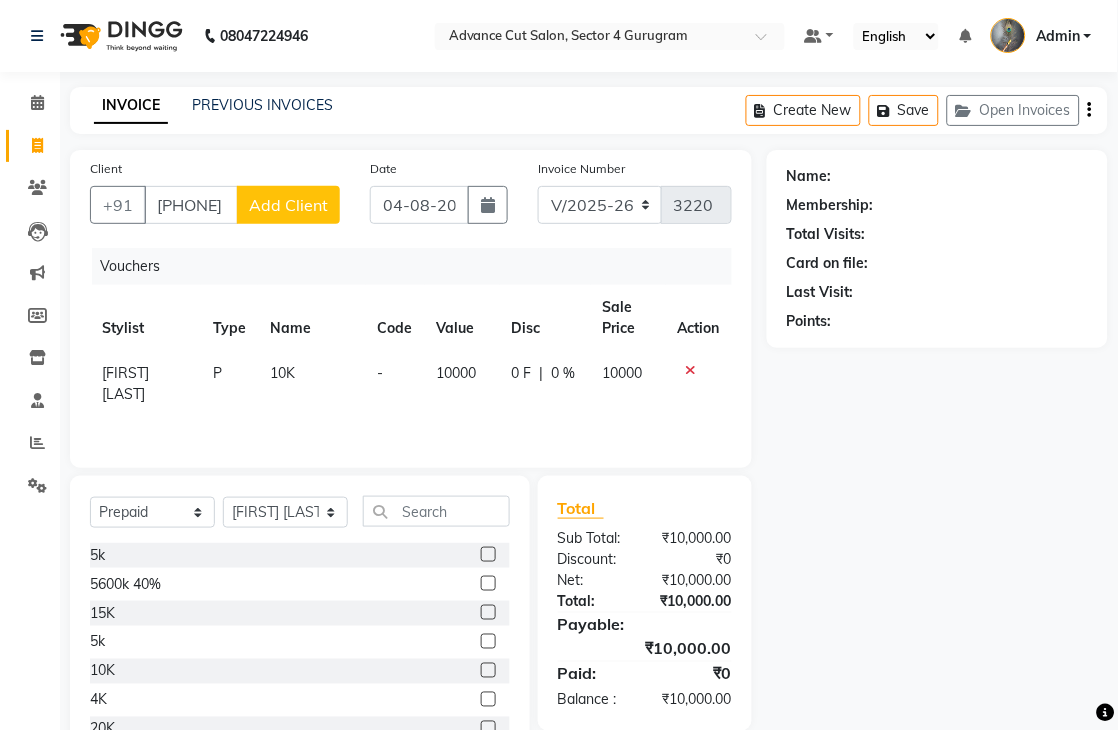 click on "Add Client" 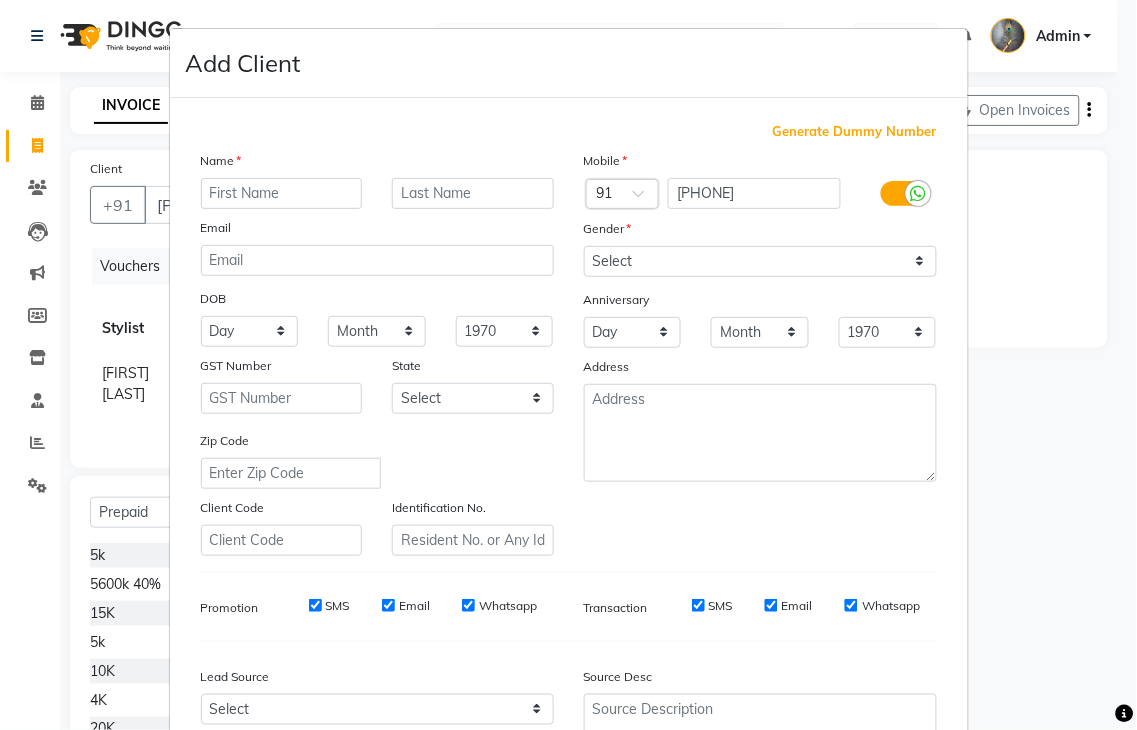 click at bounding box center [282, 193] 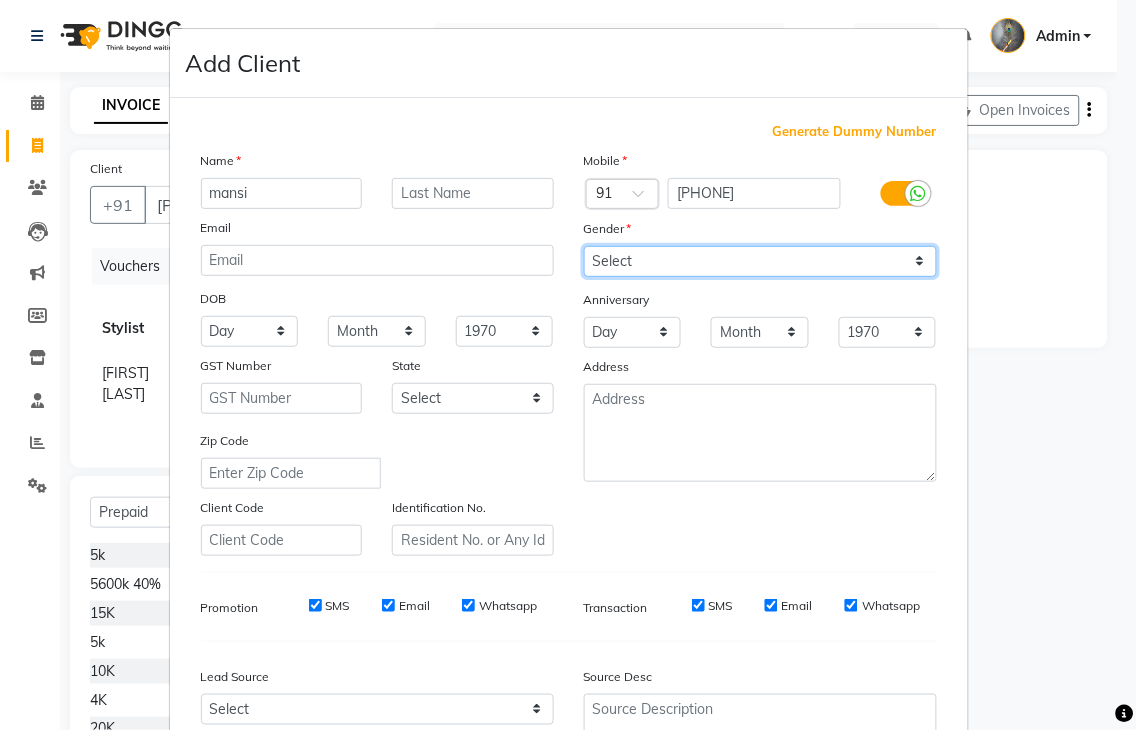 click on "Select Male Female Other Prefer Not To Say" at bounding box center (760, 261) 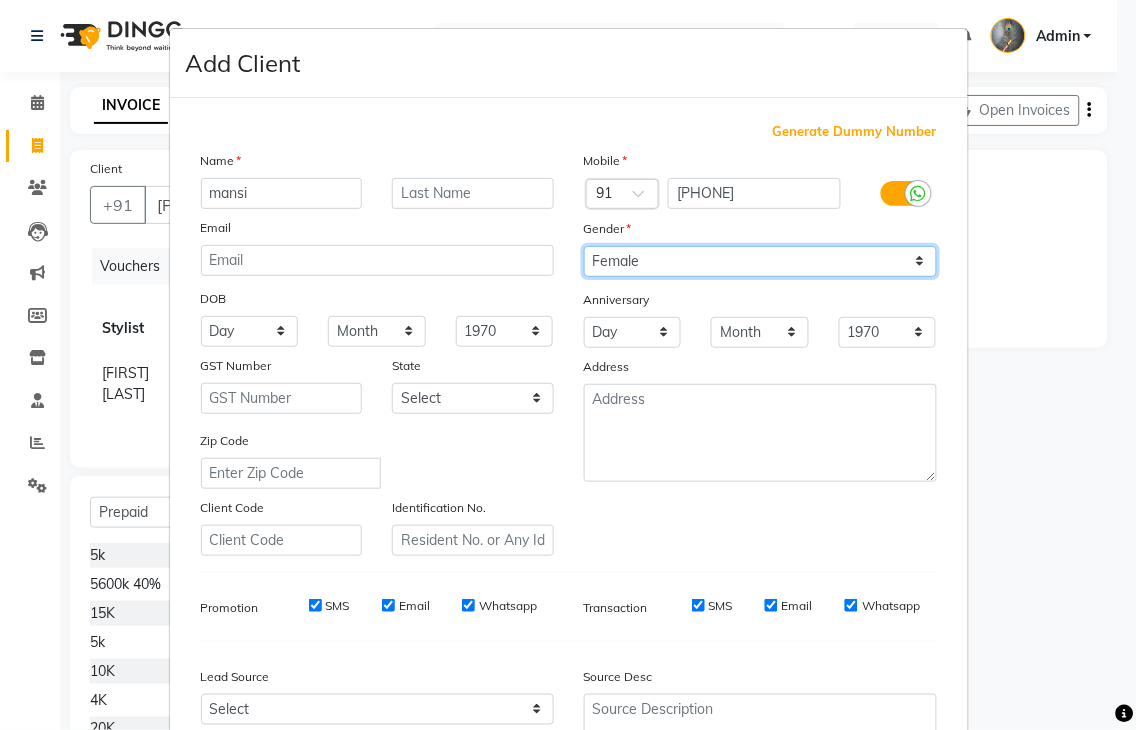 click on "Select Male Female Other Prefer Not To Say" at bounding box center (760, 261) 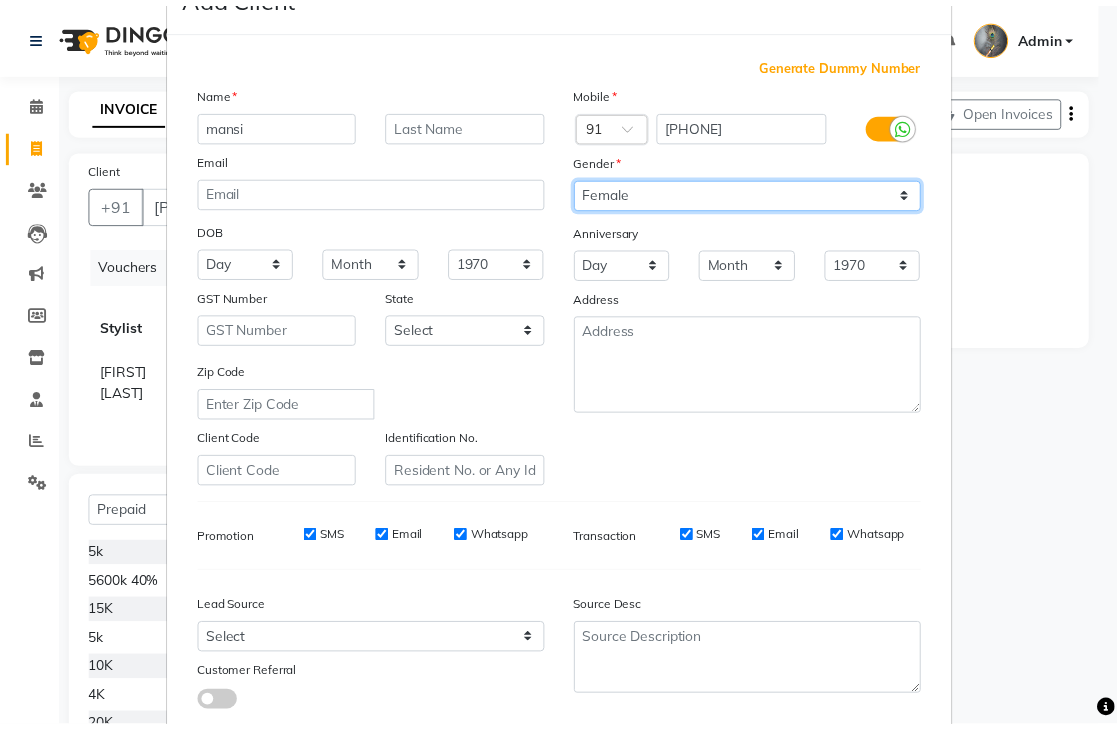 scroll, scrollTop: 194, scrollLeft: 0, axis: vertical 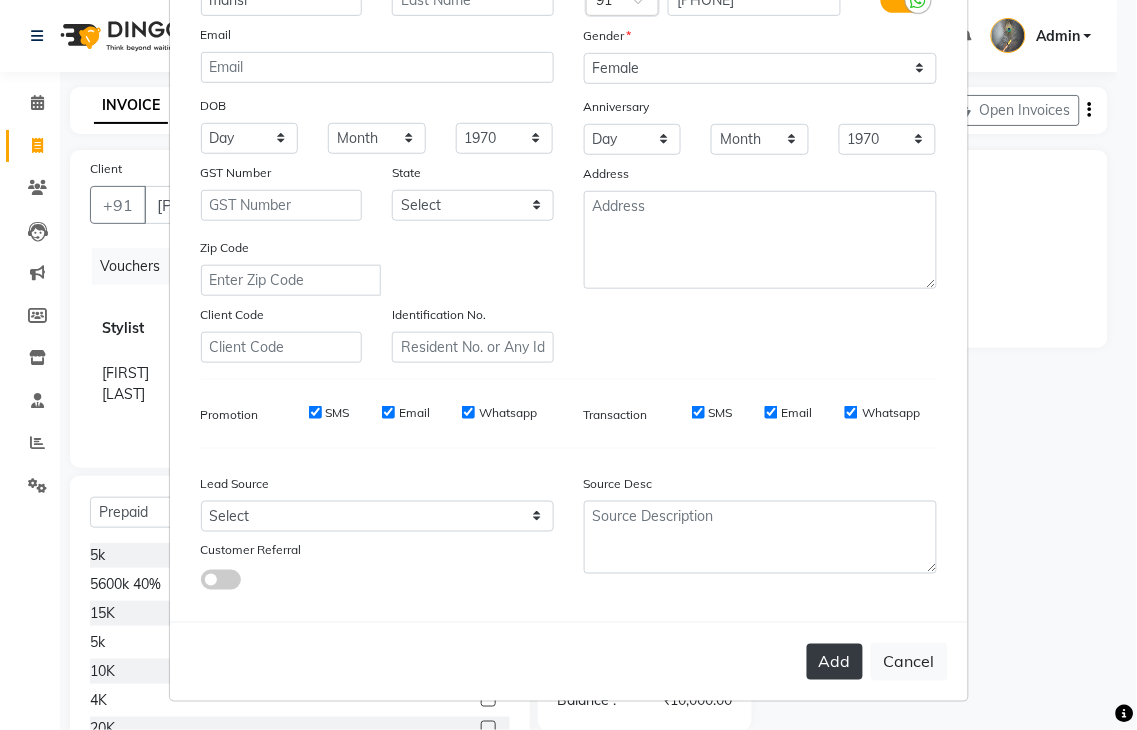 click on "Add" at bounding box center [835, 662] 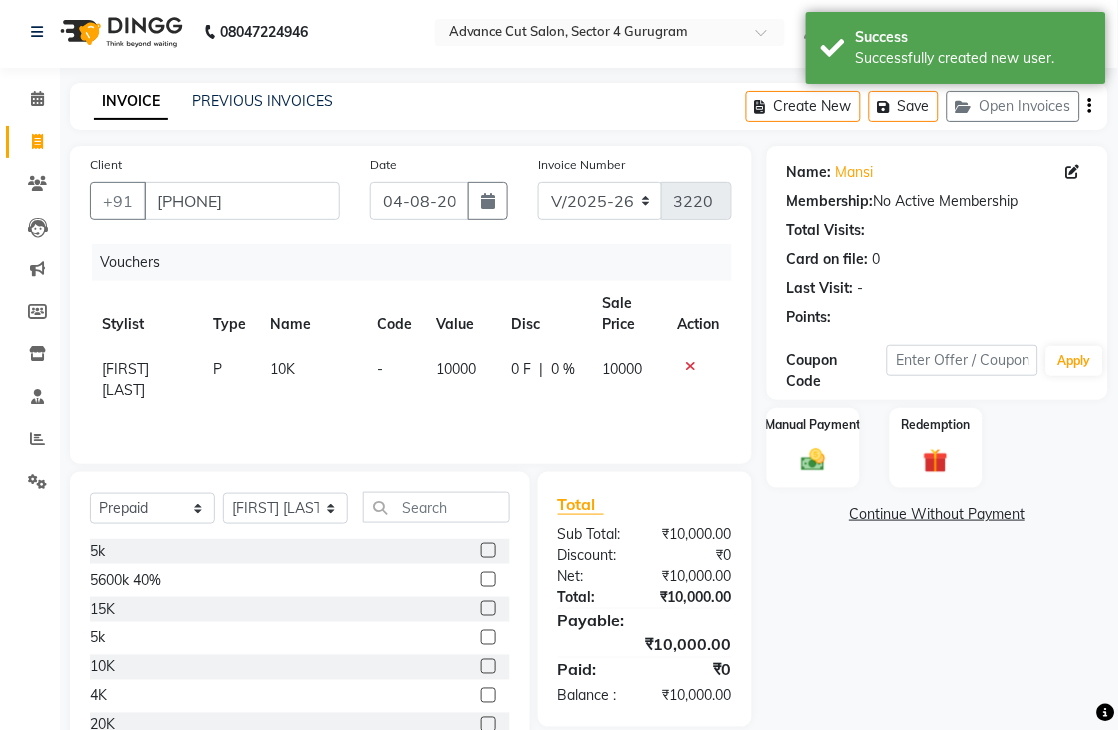 scroll, scrollTop: 71, scrollLeft: 0, axis: vertical 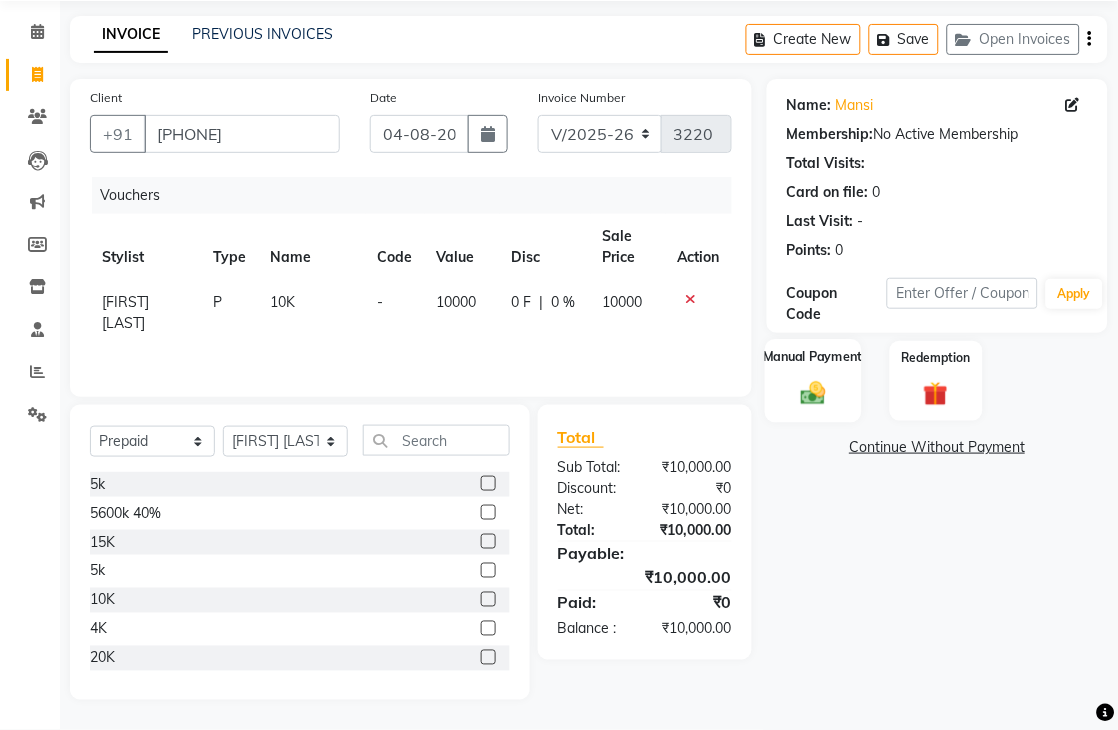 click on "Manual Payment" 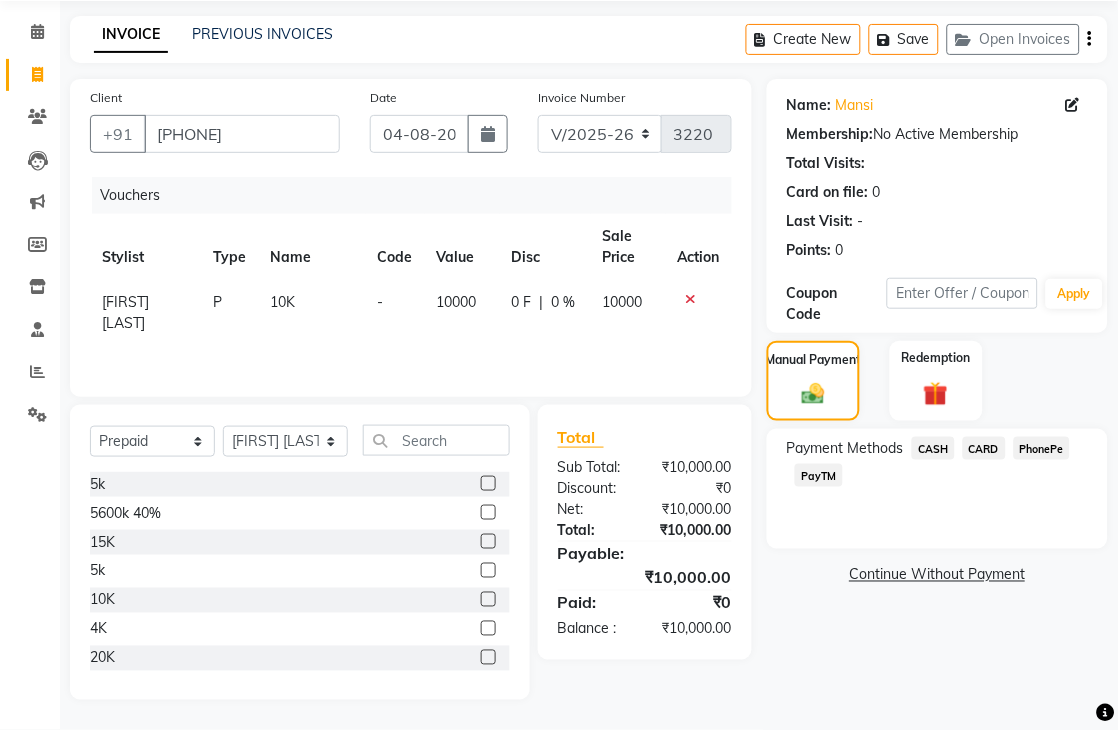 click on "PayTM" 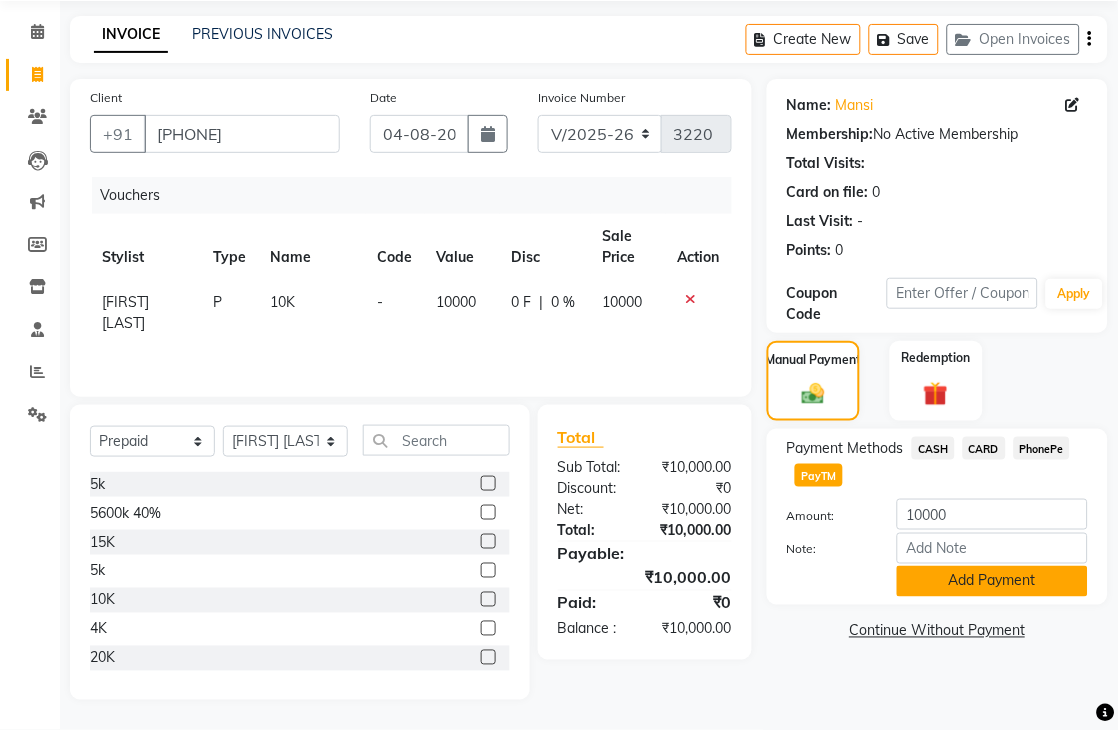 click on "Add Payment" 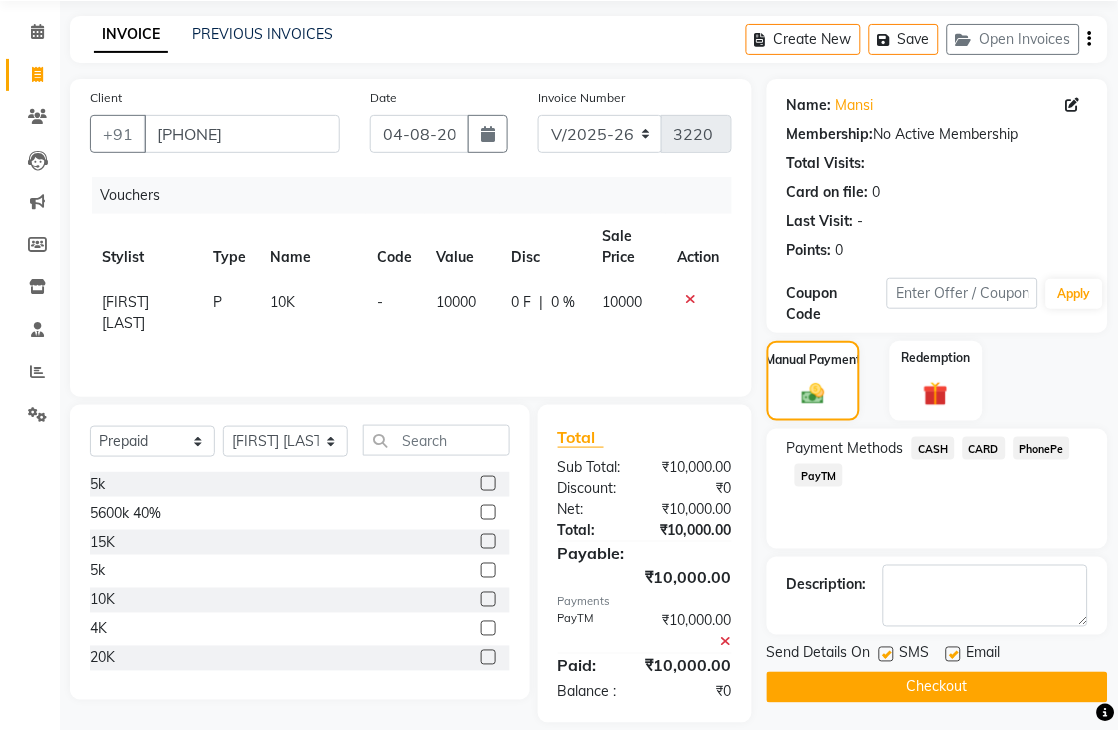 scroll, scrollTop: 94, scrollLeft: 0, axis: vertical 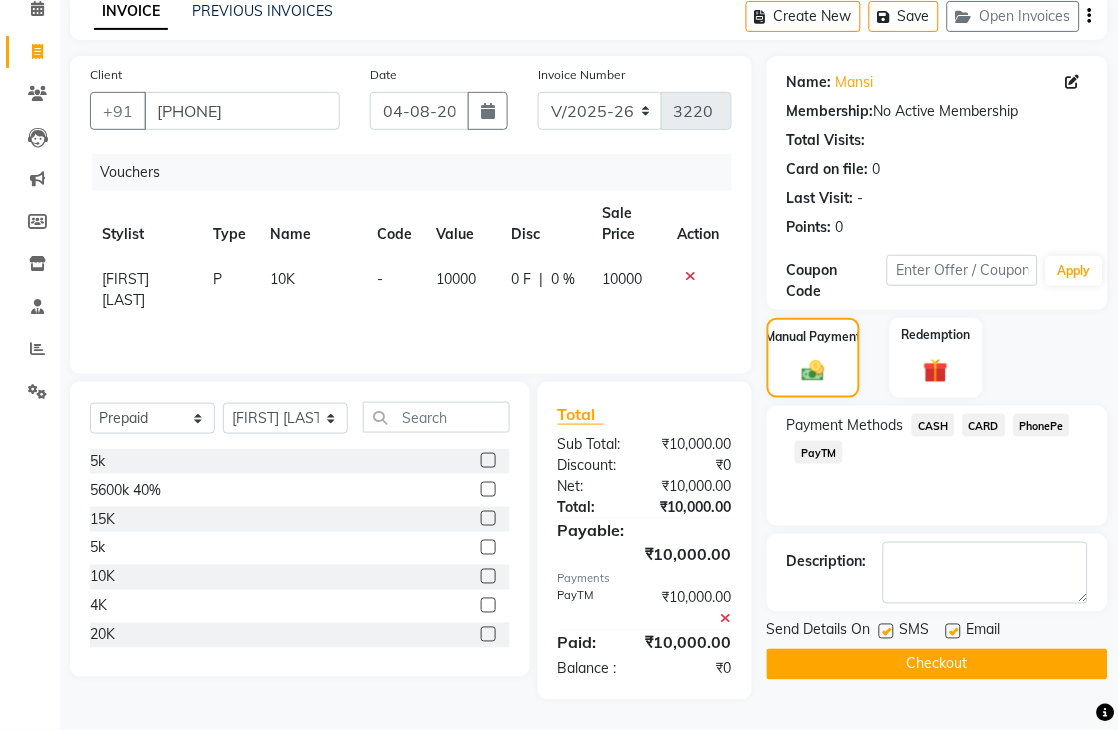 click on "Checkout" 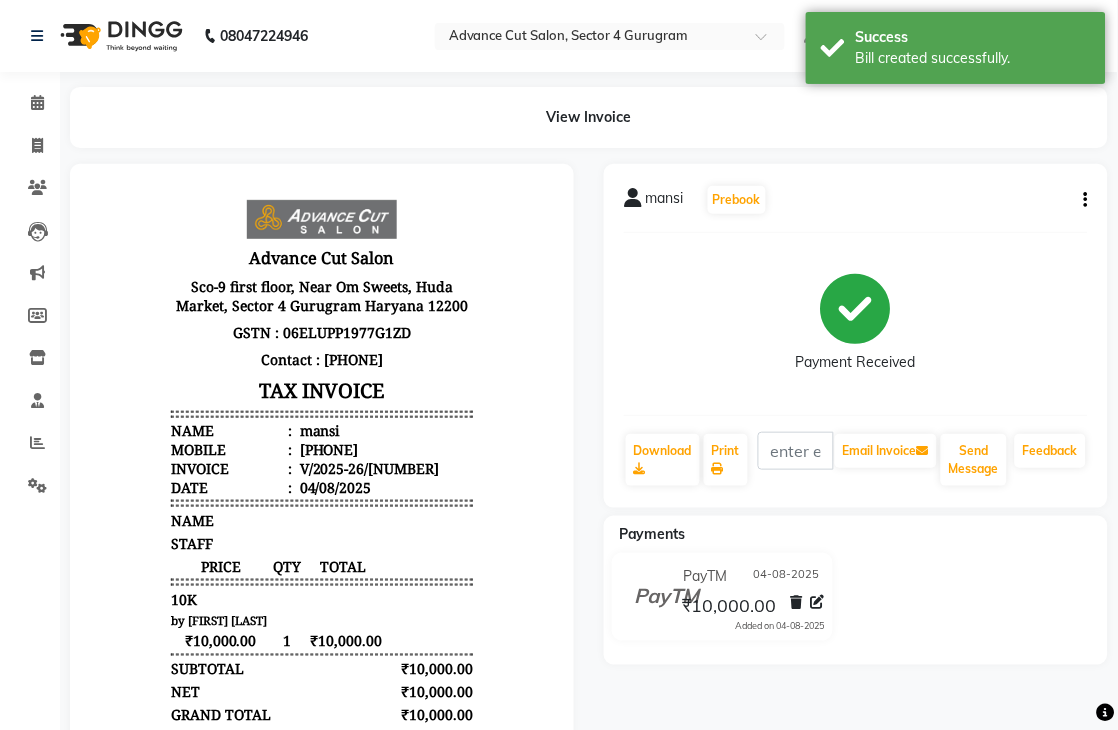 scroll, scrollTop: 0, scrollLeft: 0, axis: both 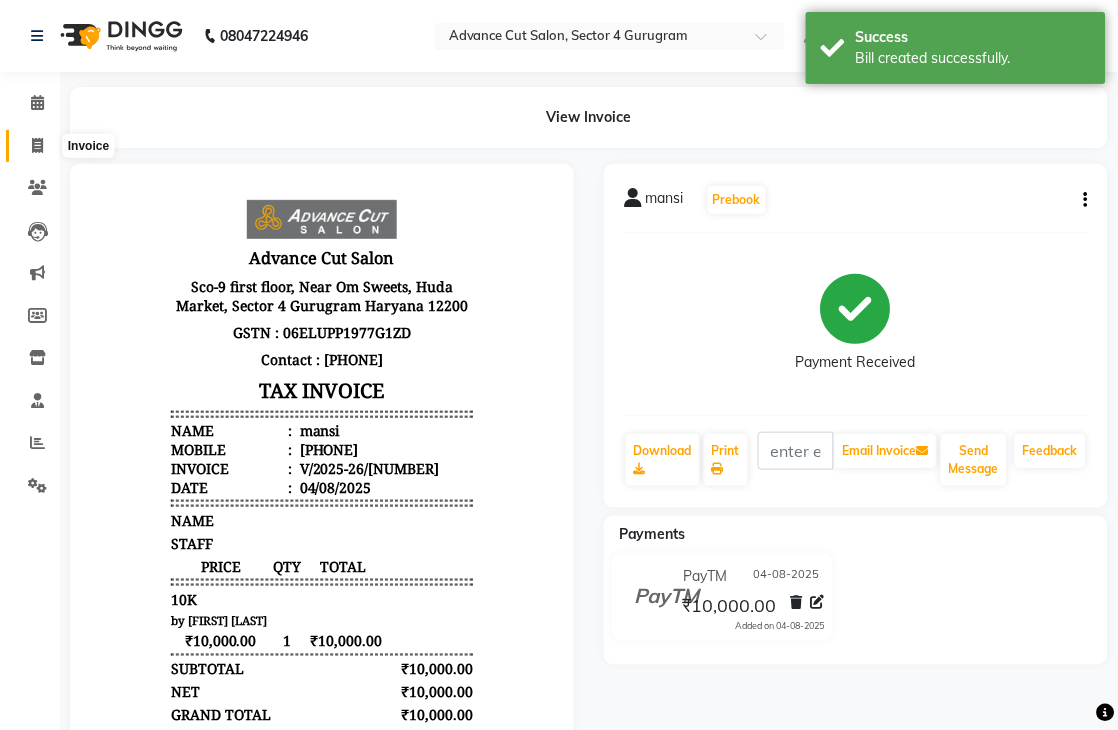 click 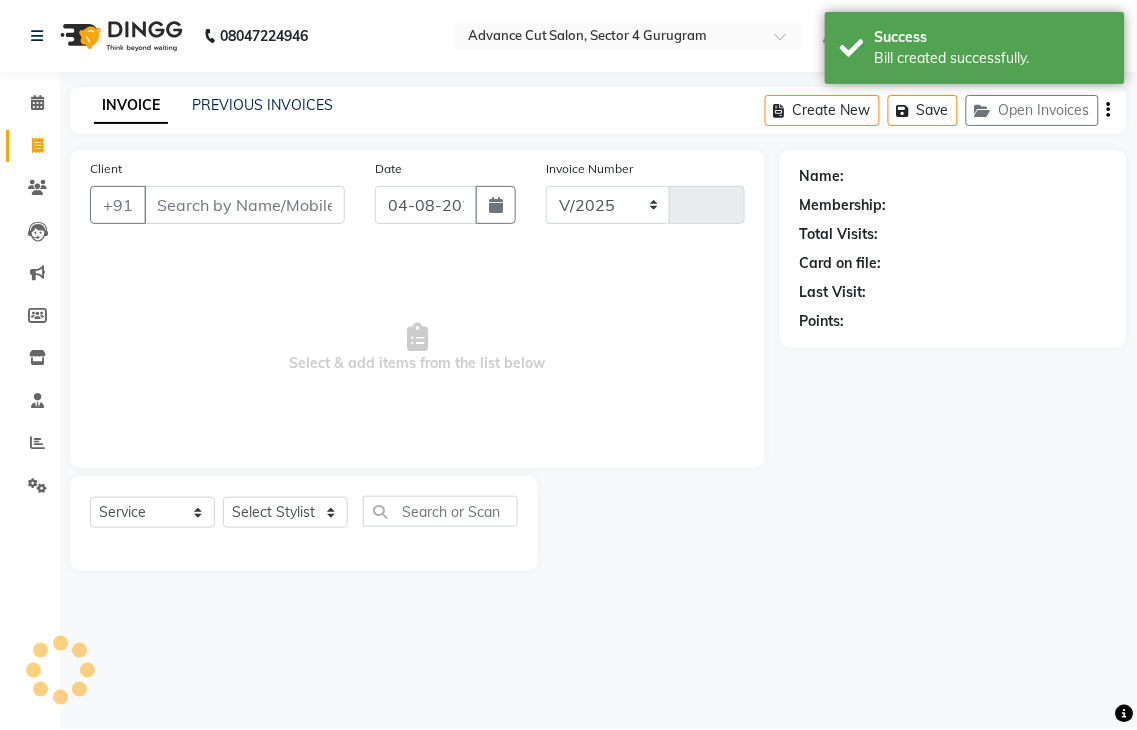 click on "Client" at bounding box center [244, 205] 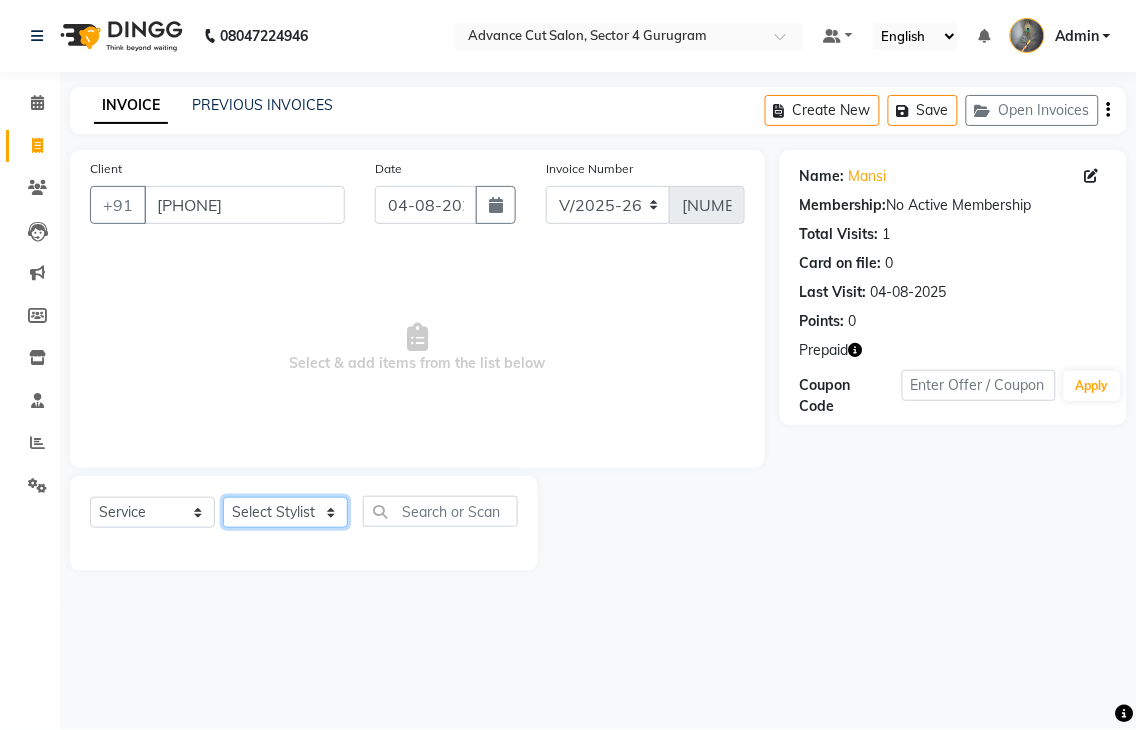 click on "Select Stylist Admin chahit COUNTOR hardeep mamta manisha MONISH navi NOSHAD ALI rahul shatnam shweta singh sunny tip" 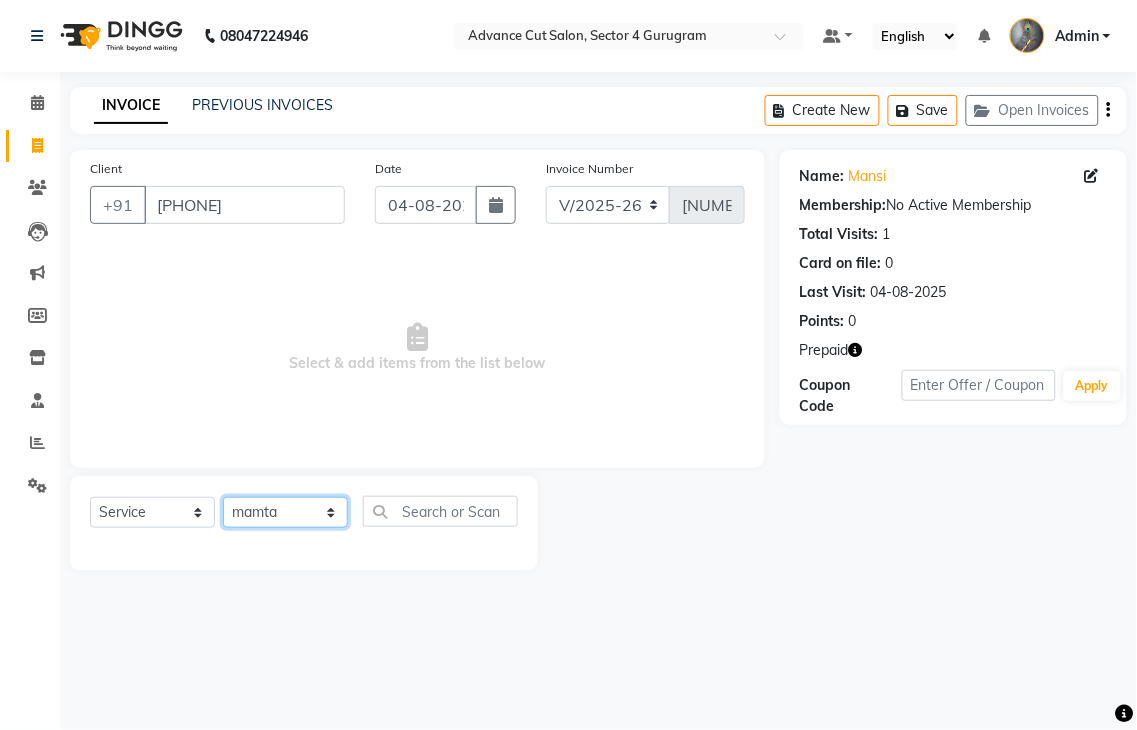 click on "Select Stylist Admin chahit COUNTOR hardeep mamta manisha MONISH navi NOSHAD ALI rahul shatnam shweta singh sunny tip" 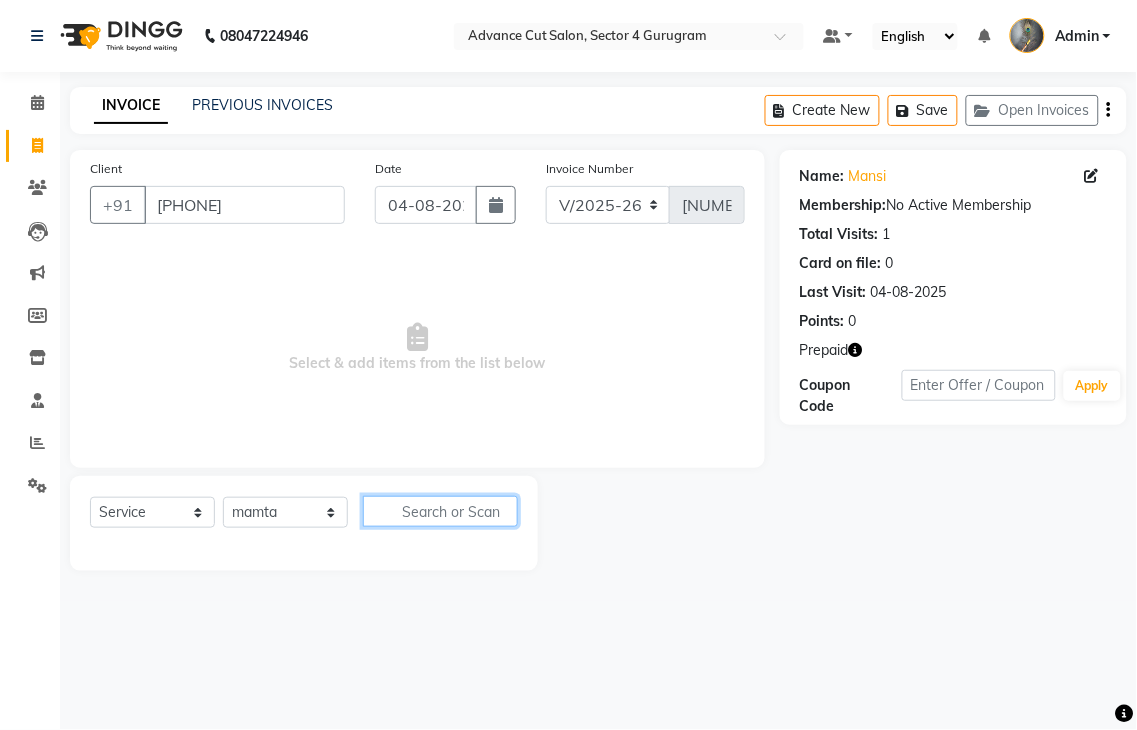 click 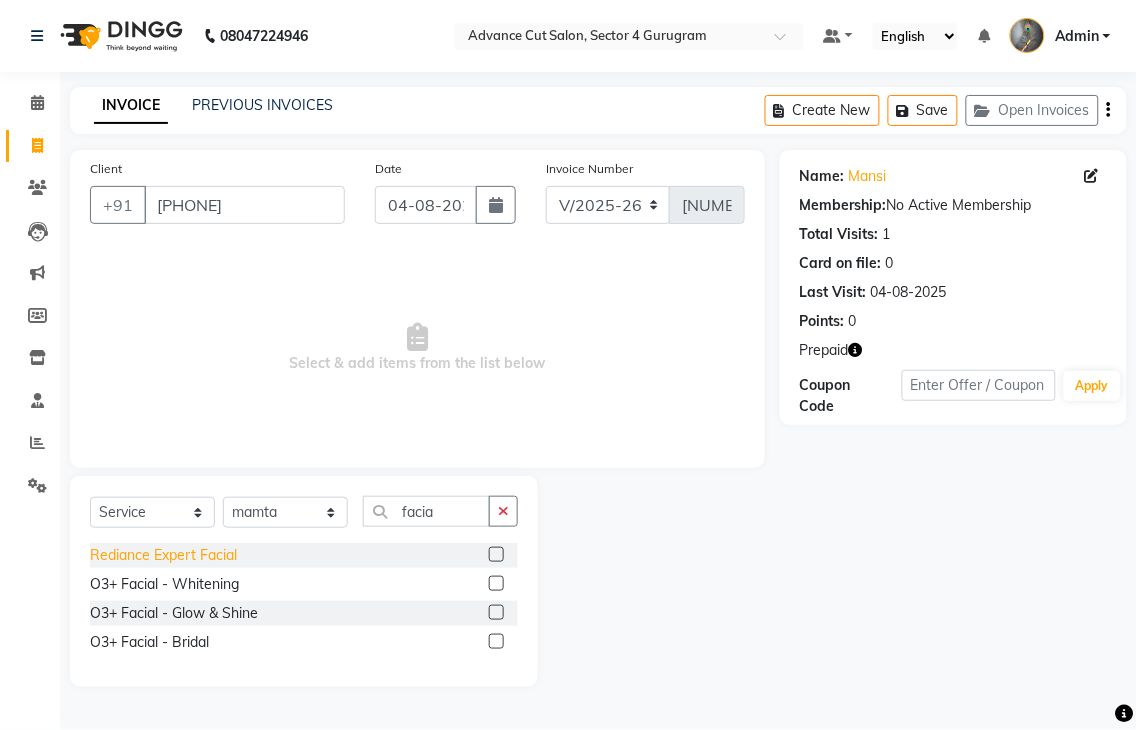 click on "Rediance Expert Facial" 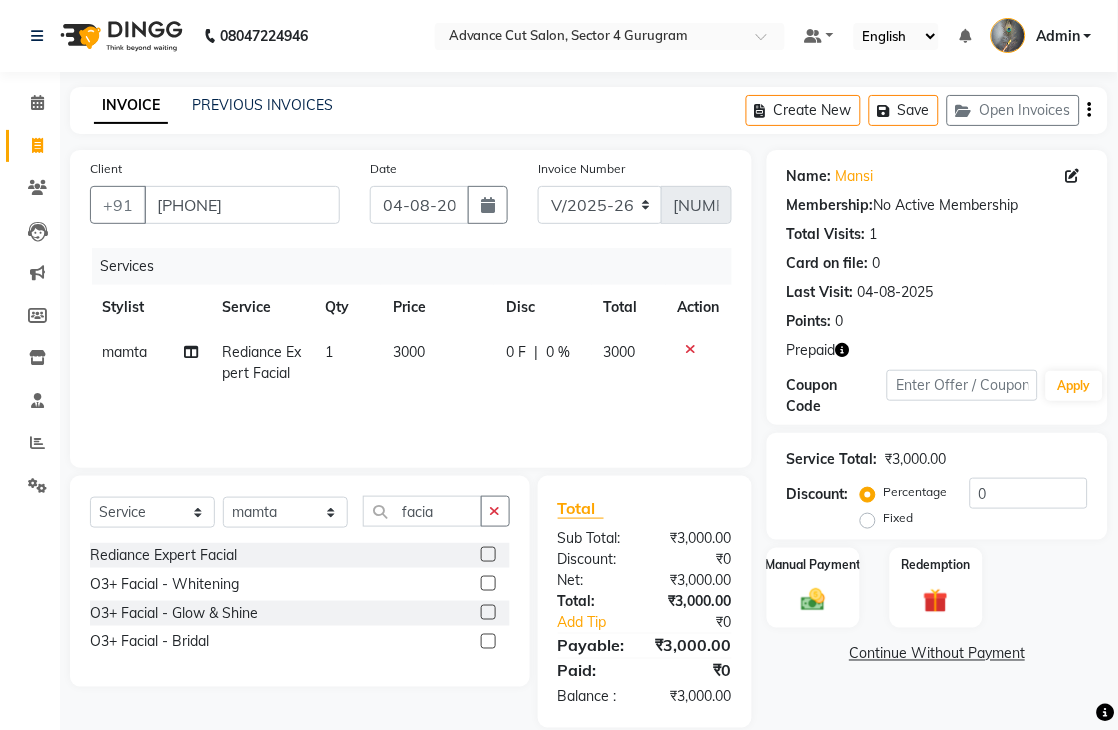 click on "3000" 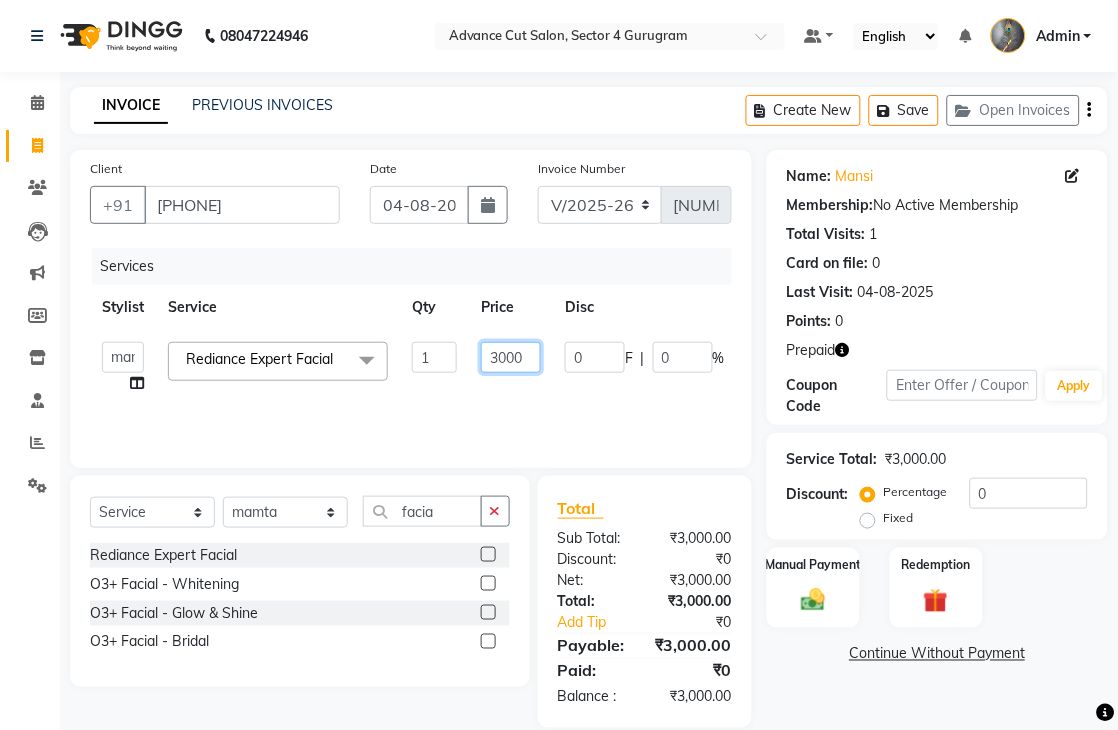 click on "3000" 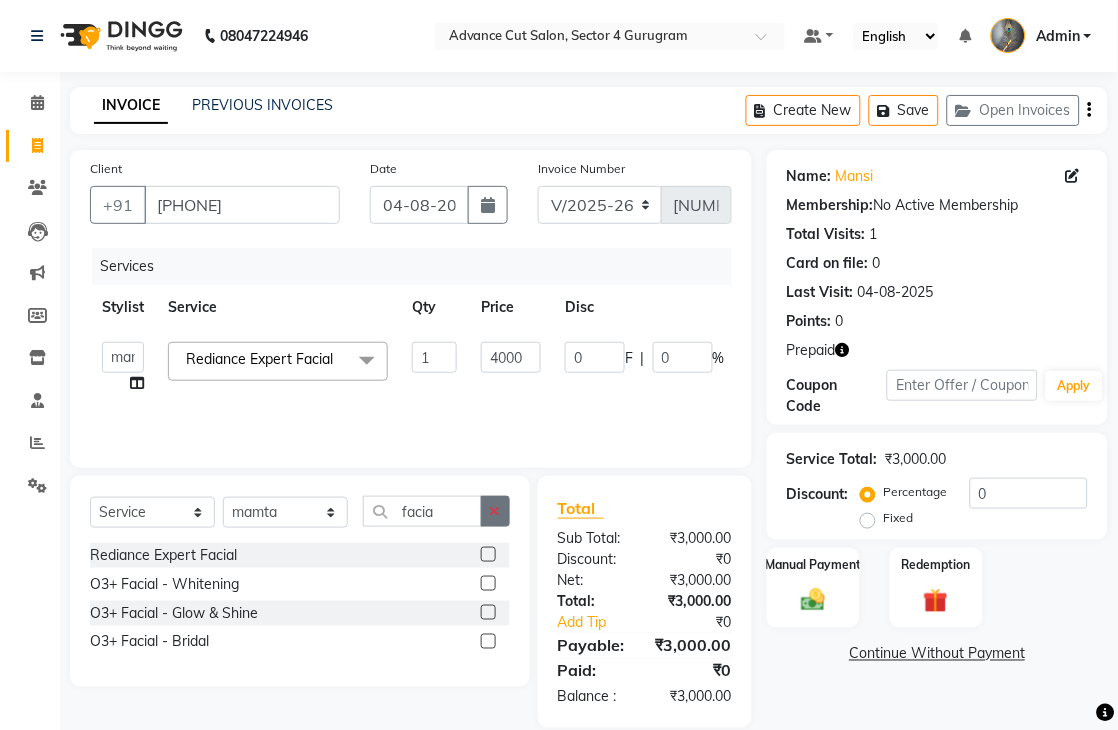 click 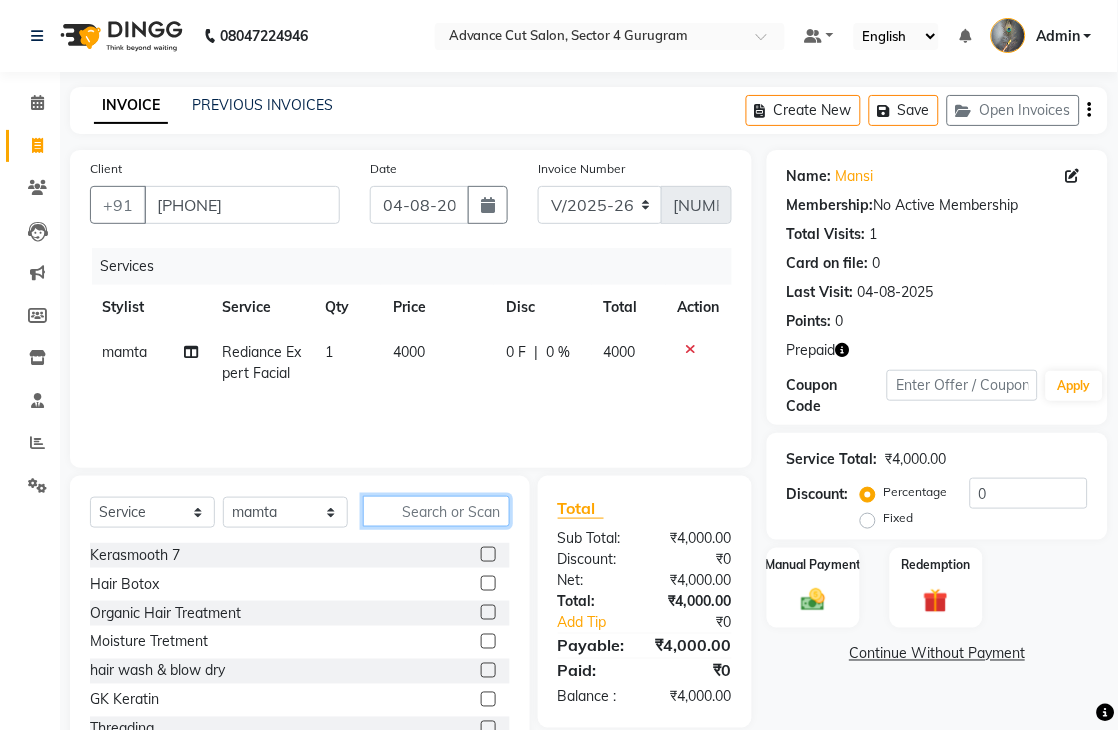 click 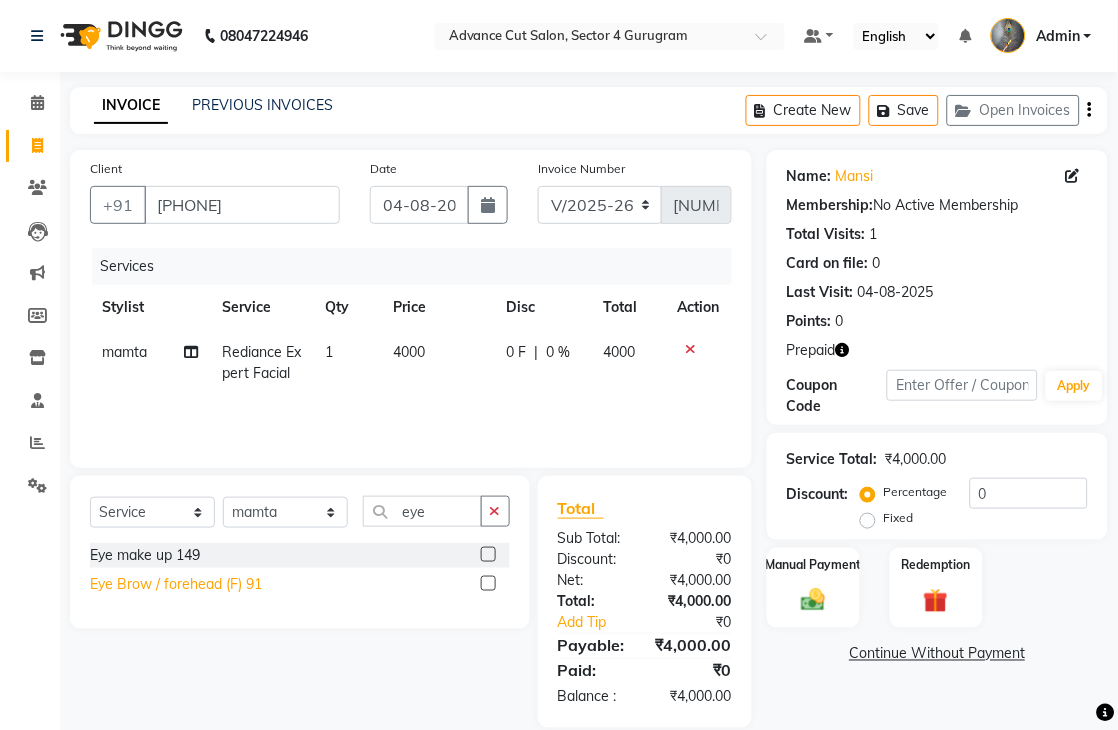 click on "Eye Brow / forehead (F) 91" 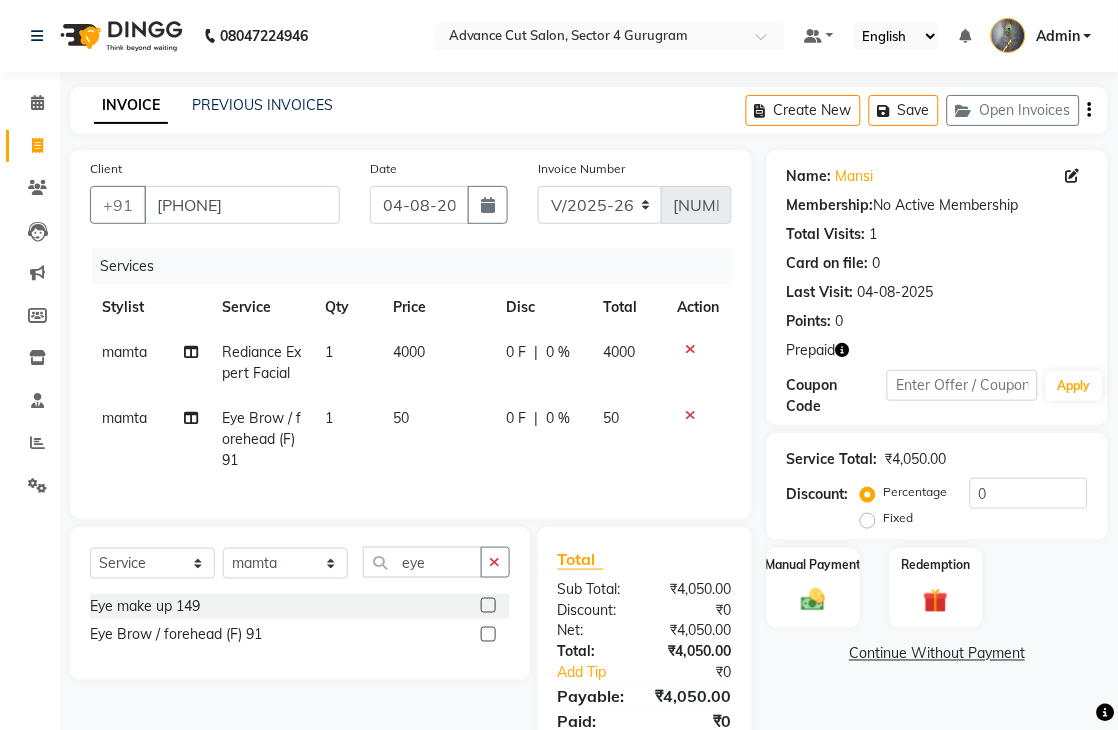 scroll, scrollTop: 122, scrollLeft: 0, axis: vertical 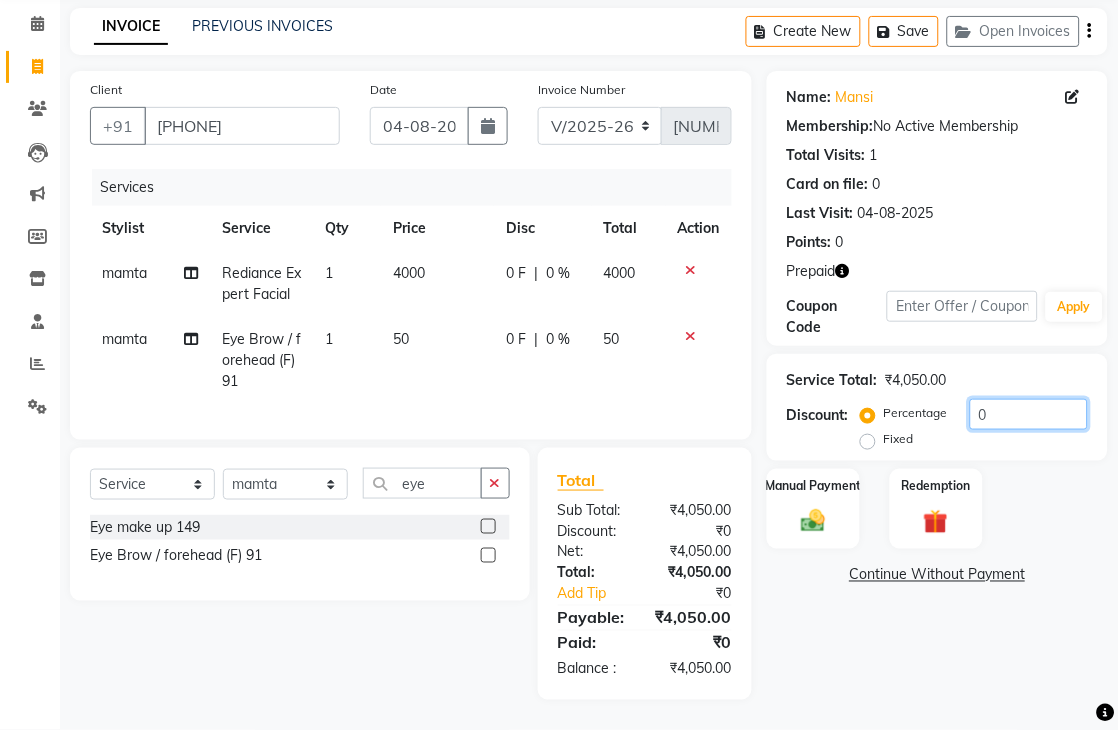click on "0" 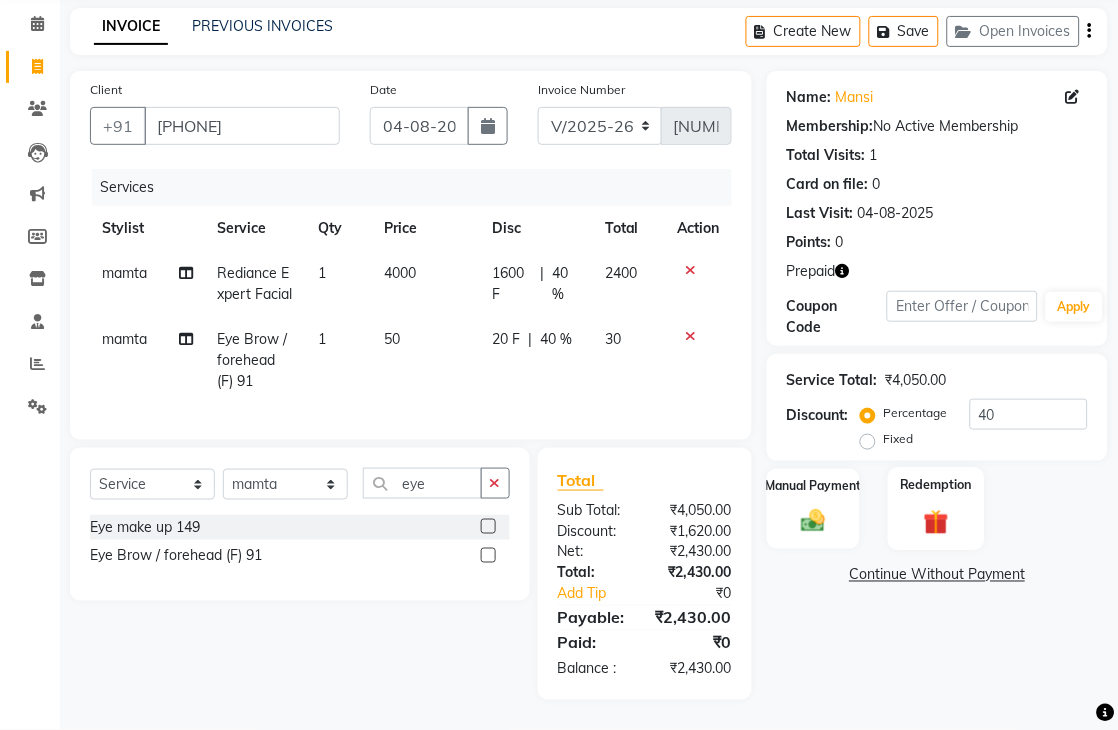 click 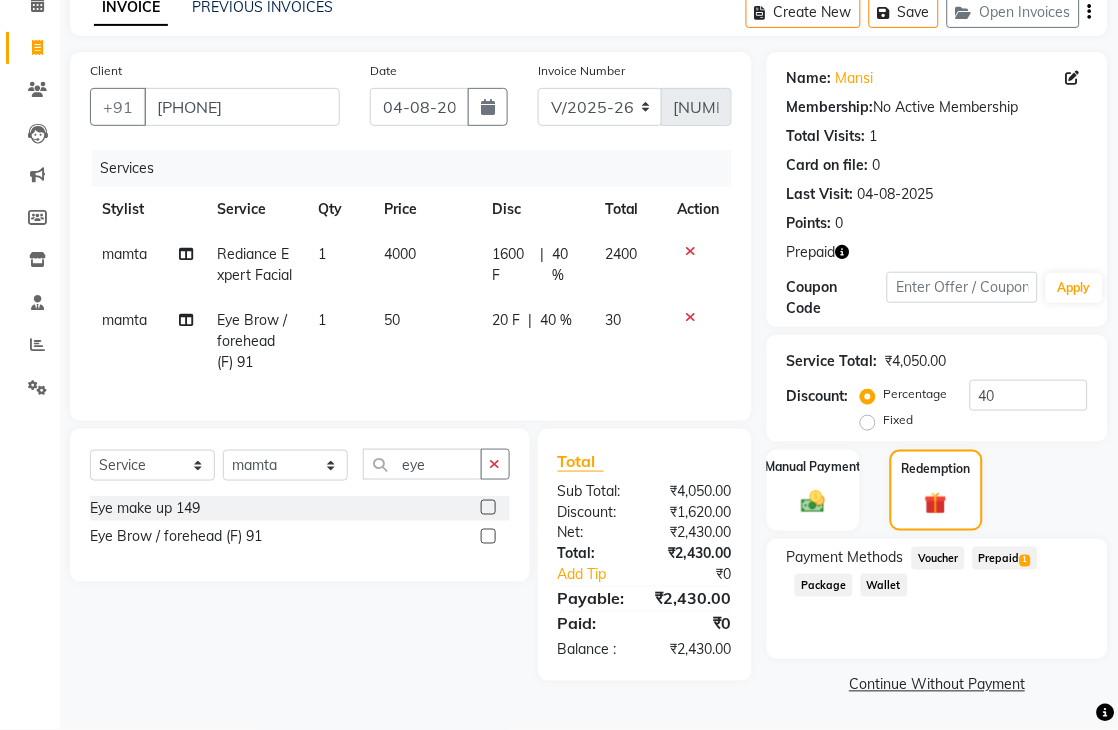click on "Prepaid  1" 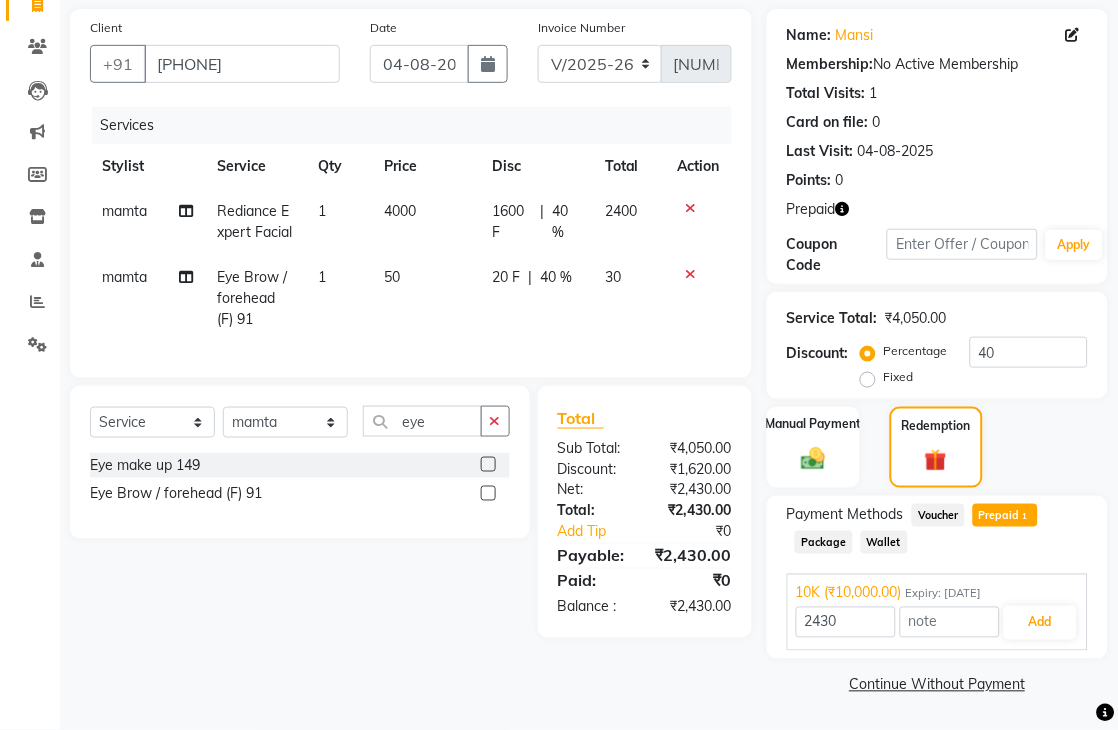scroll, scrollTop: 143, scrollLeft: 0, axis: vertical 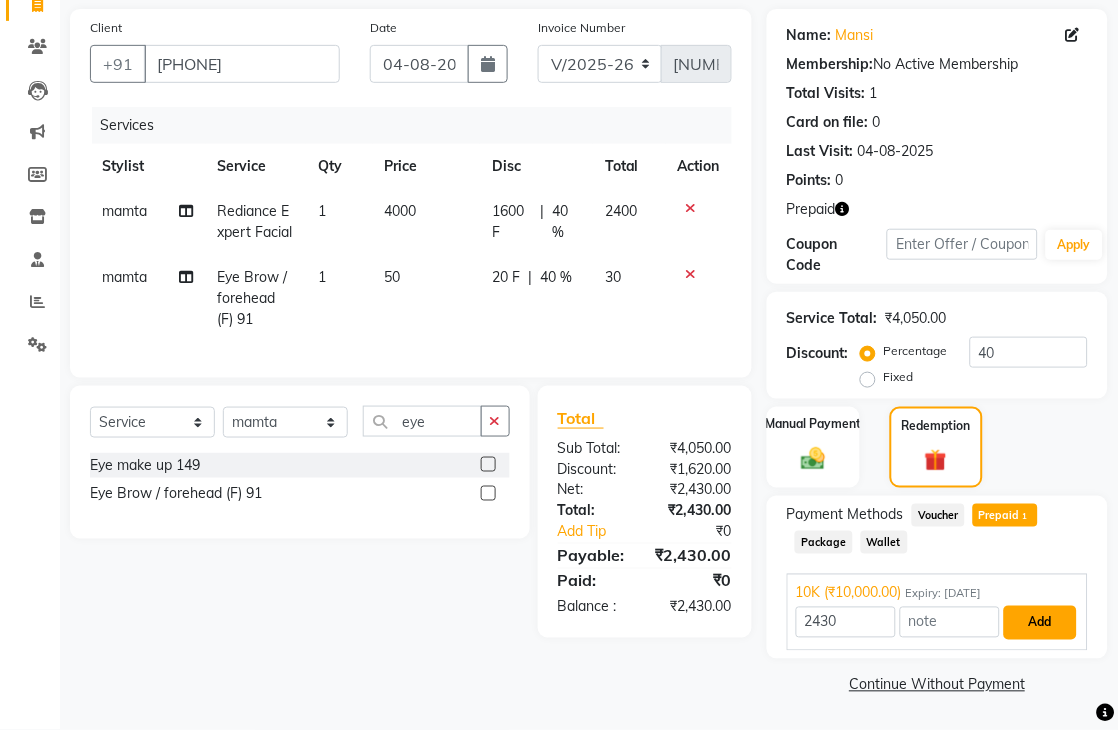 click on "Add" at bounding box center [1040, 623] 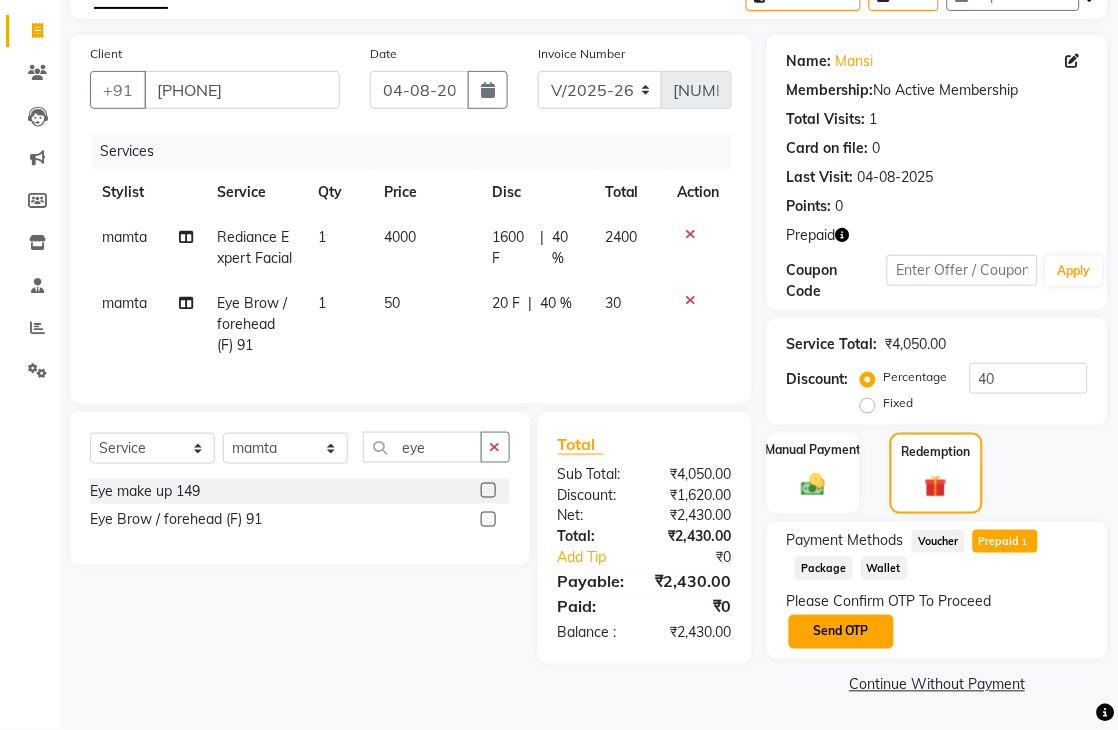 click on "Send OTP" 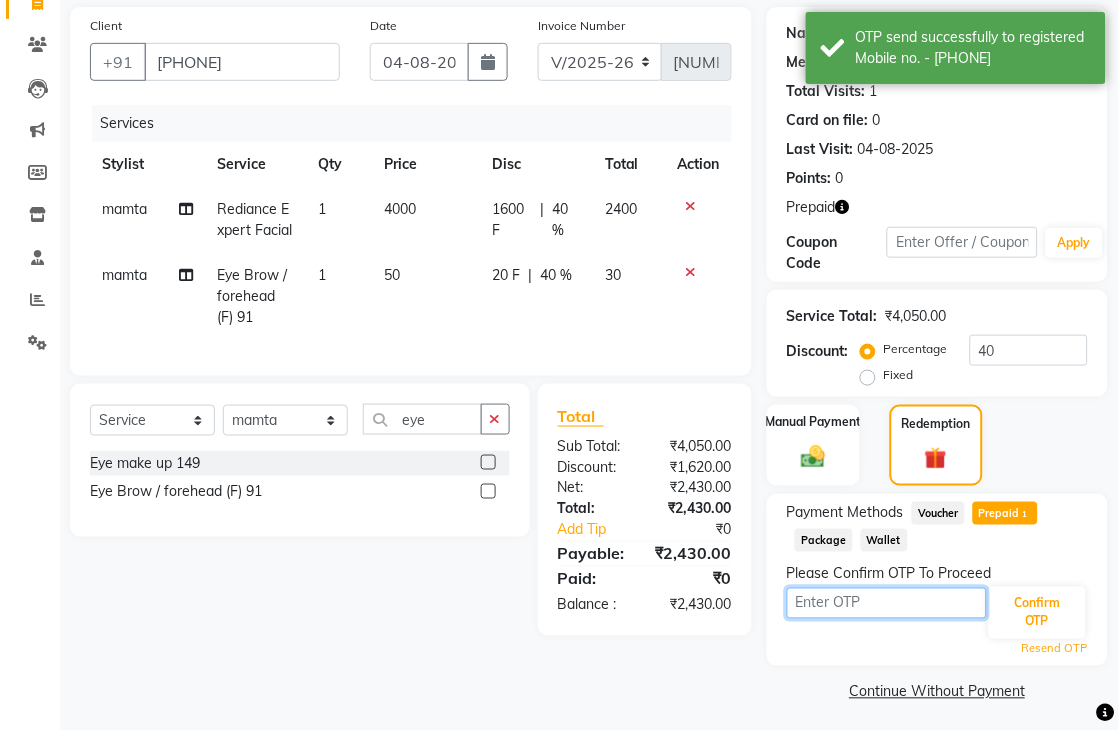 click at bounding box center [887, 603] 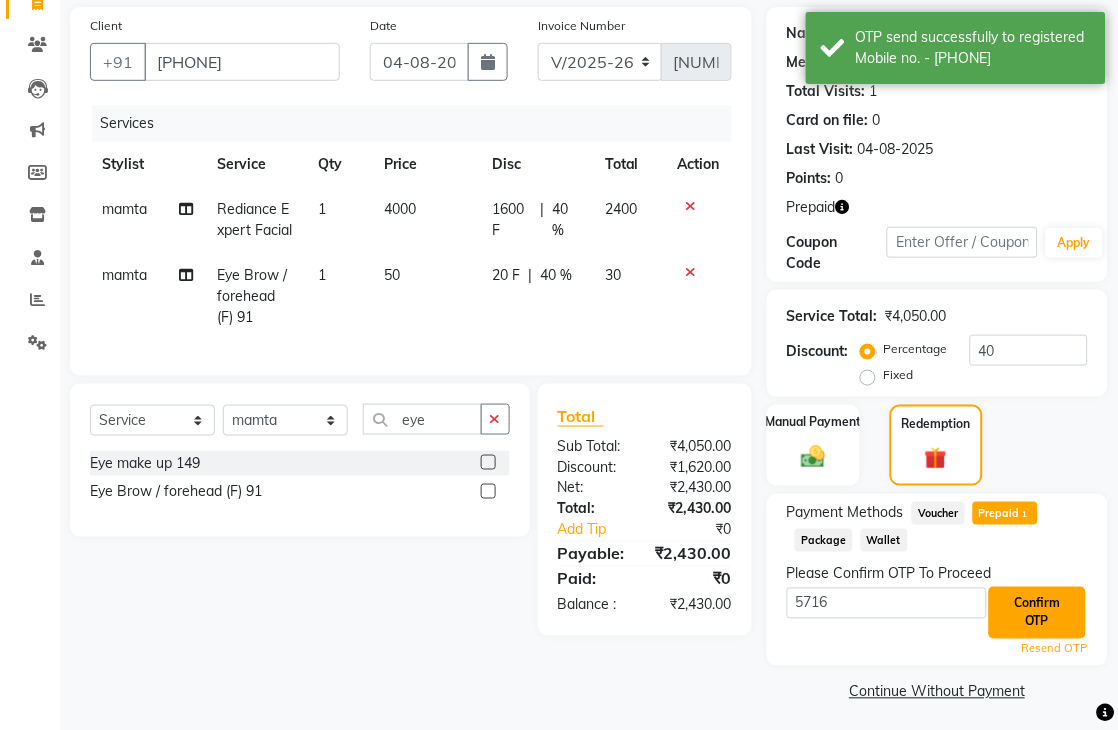 click on "Confirm OTP" 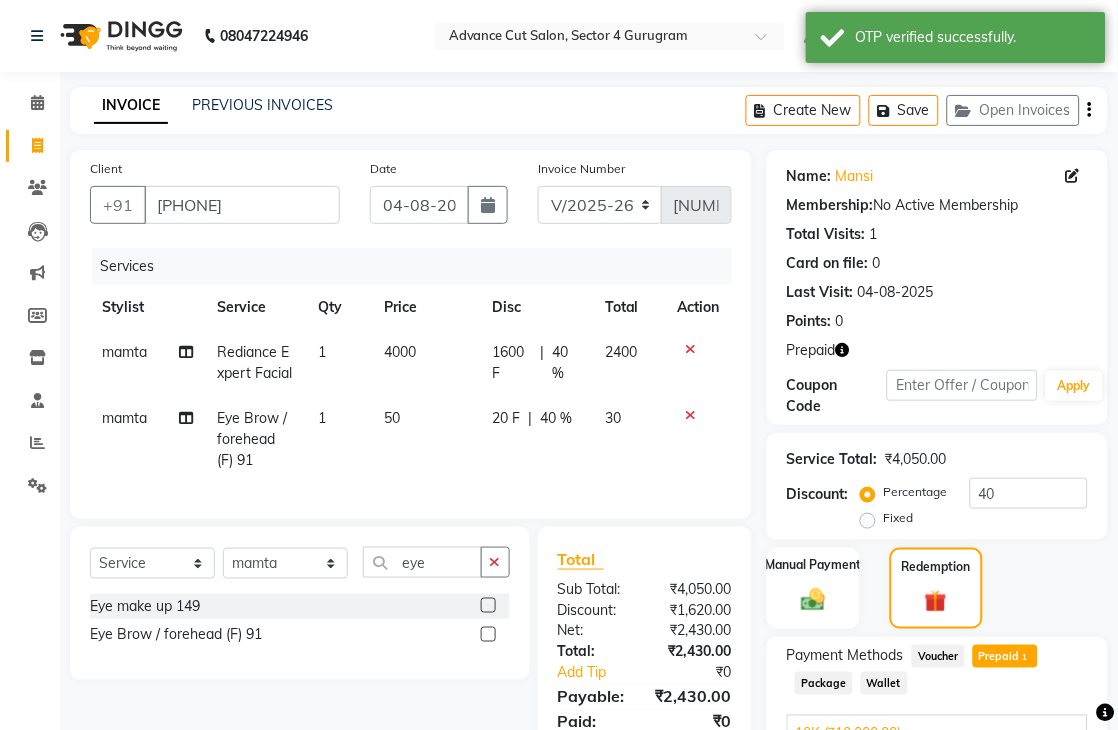 scroll, scrollTop: 143, scrollLeft: 0, axis: vertical 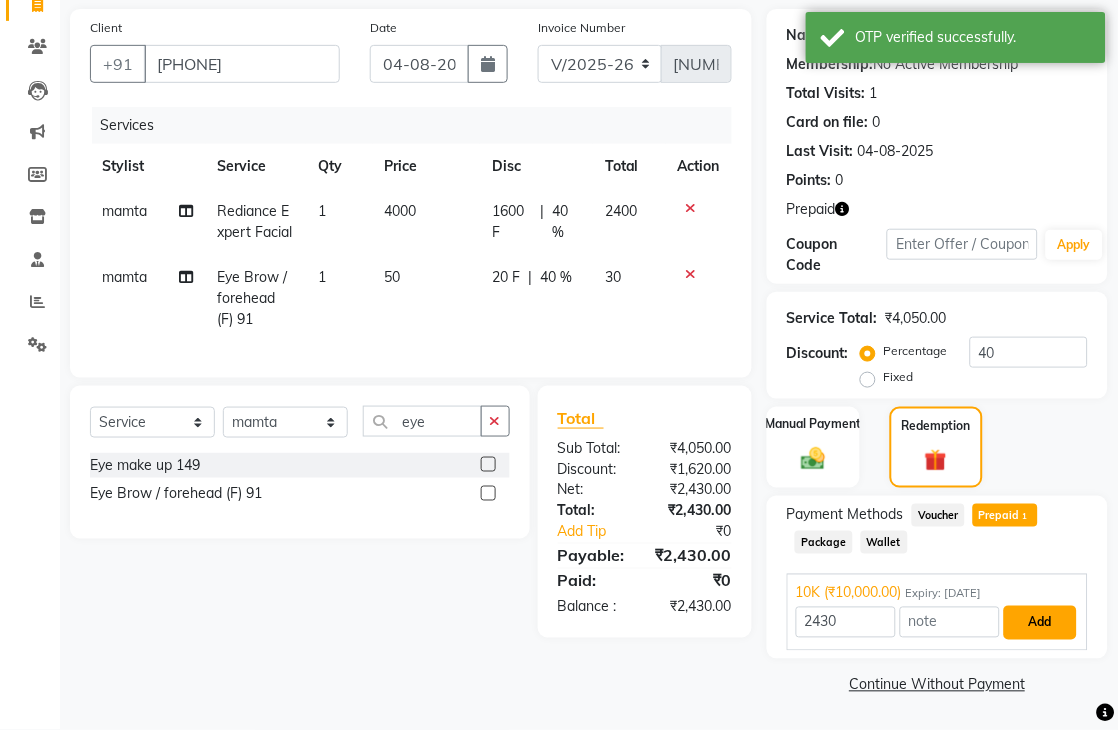 click on "Add" at bounding box center (1040, 623) 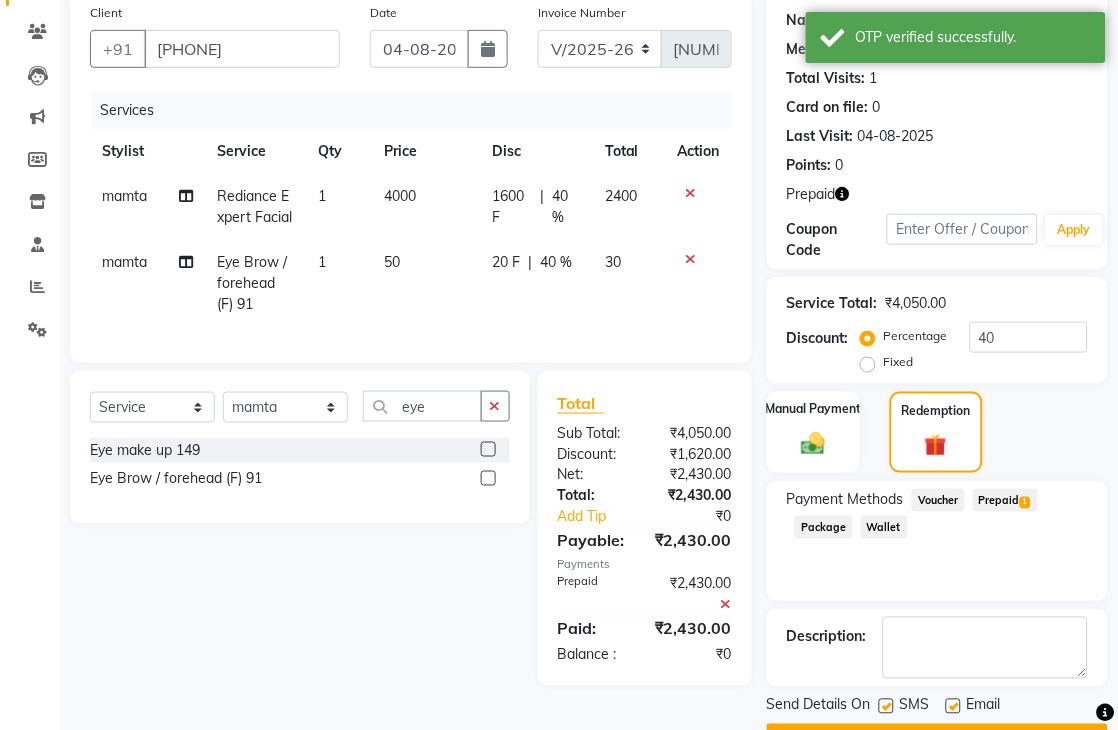 scroll, scrollTop: 211, scrollLeft: 0, axis: vertical 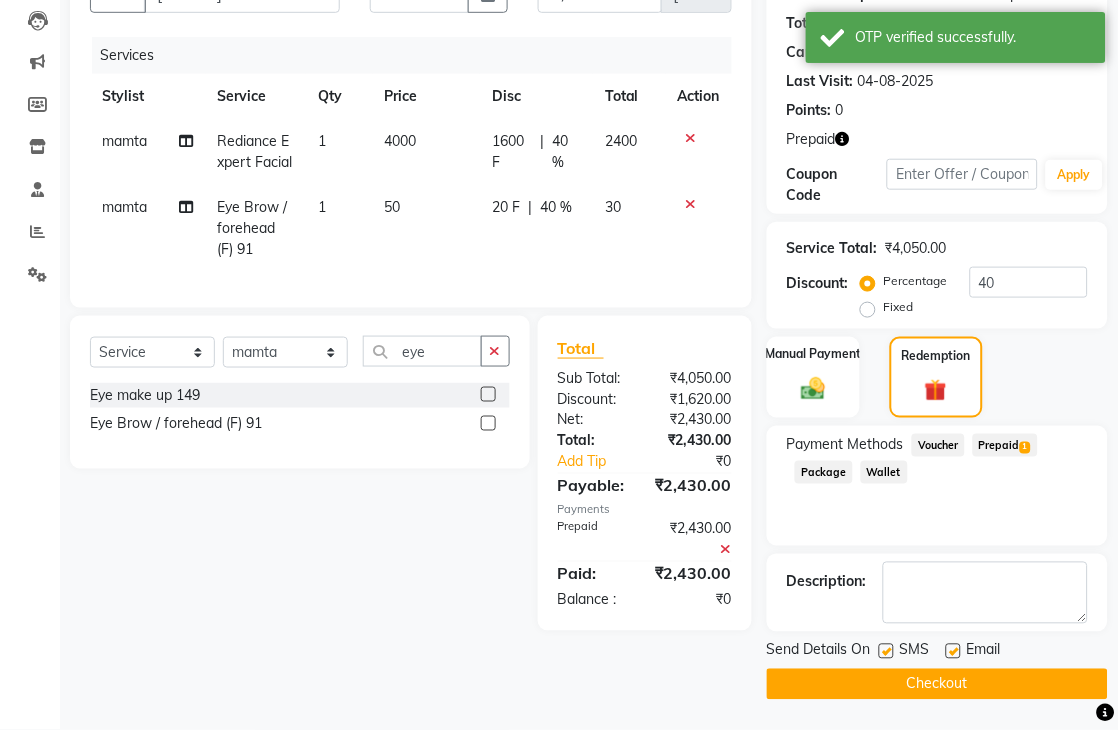 click on "Checkout" 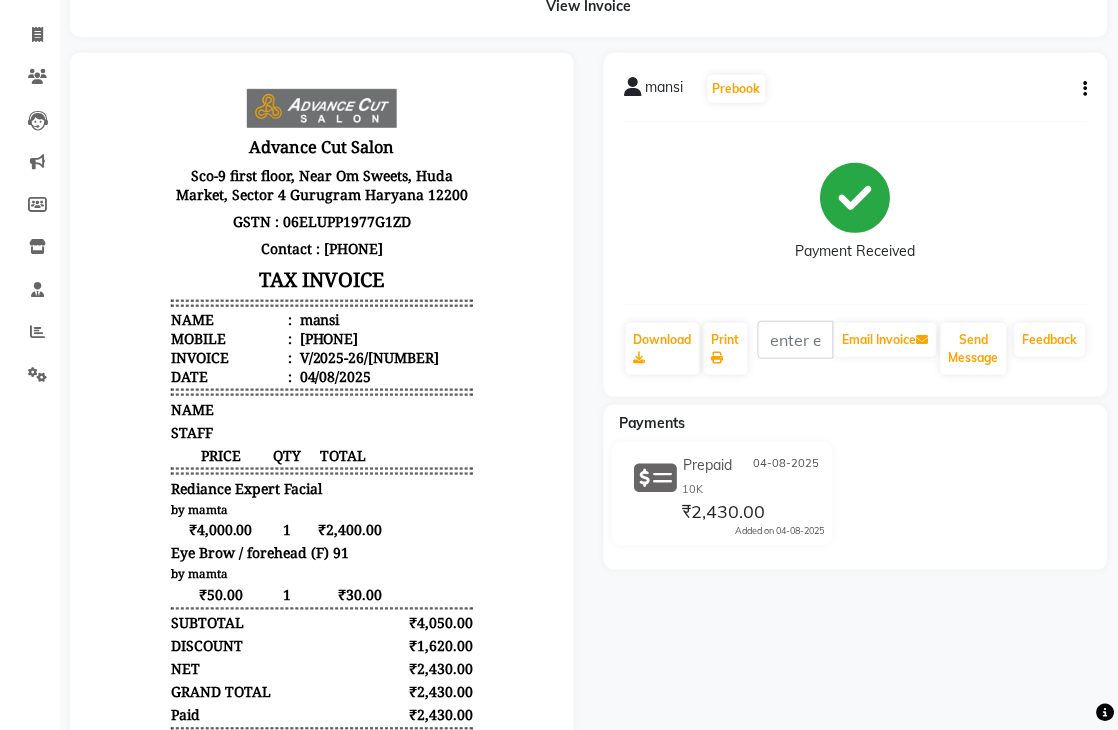 scroll, scrollTop: 0, scrollLeft: 0, axis: both 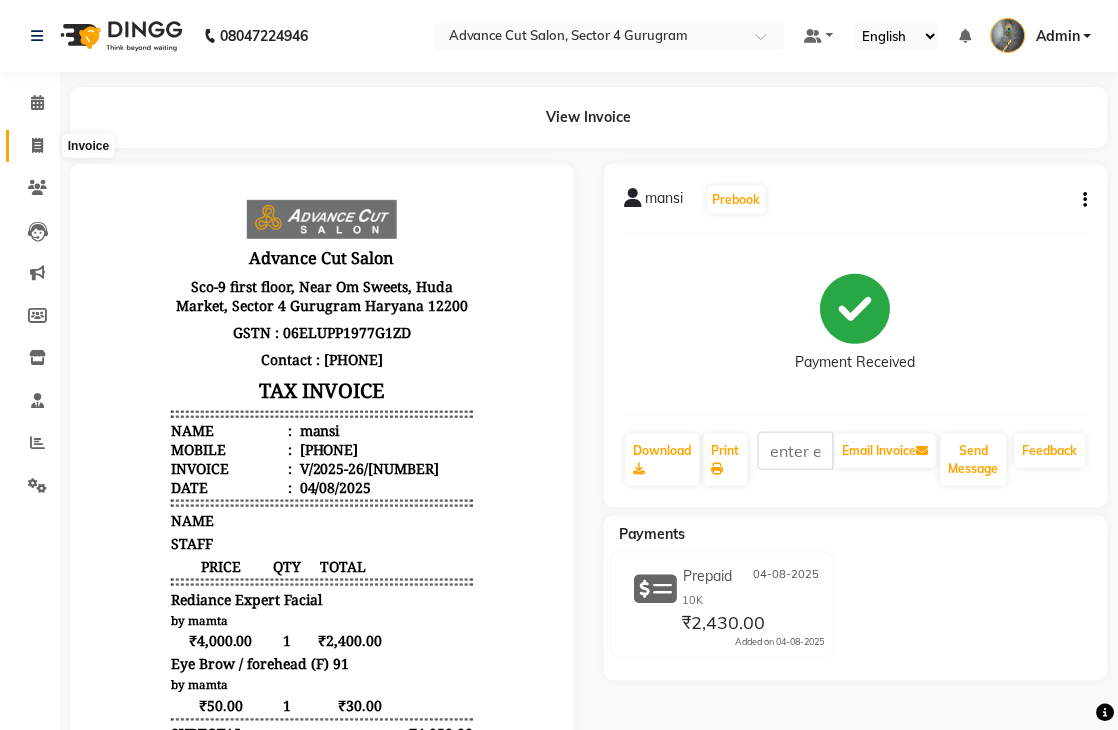 click 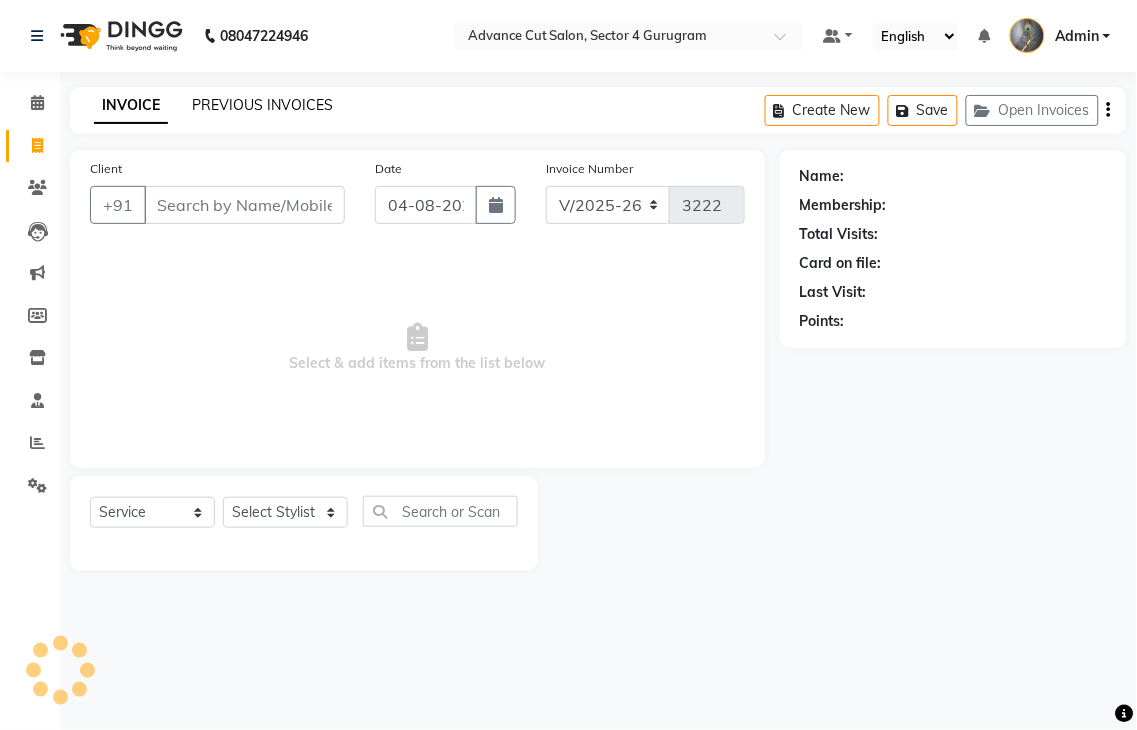 click on "PREVIOUS INVOICES" 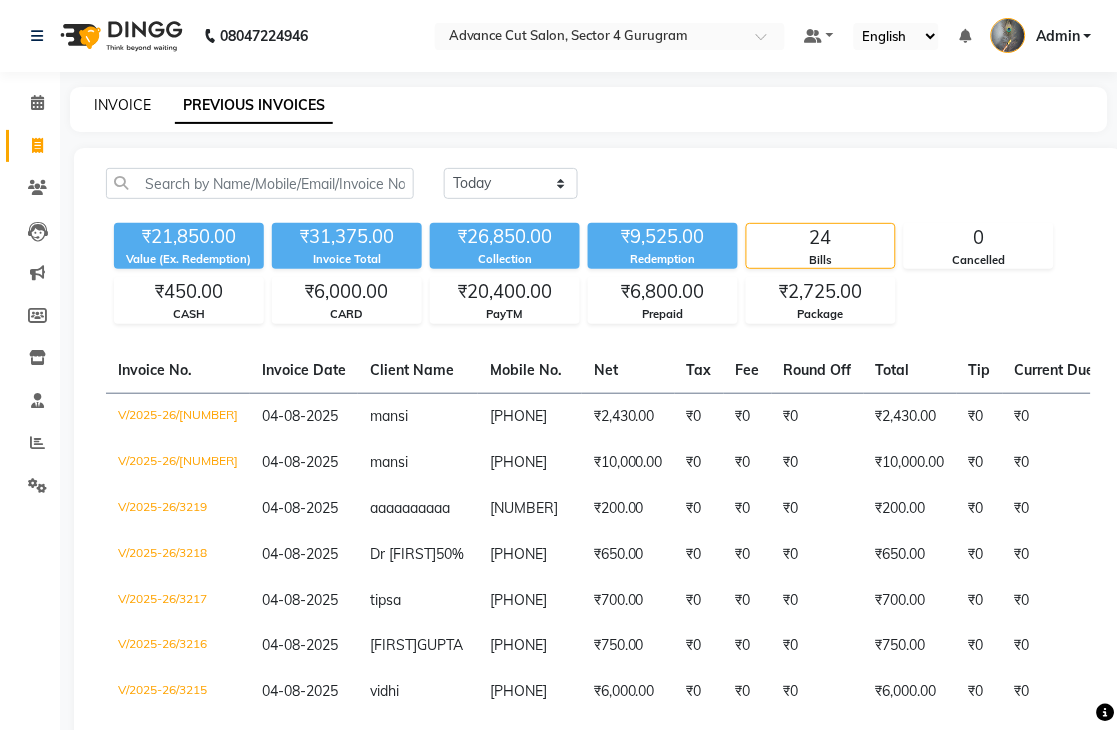 click on "INVOICE" 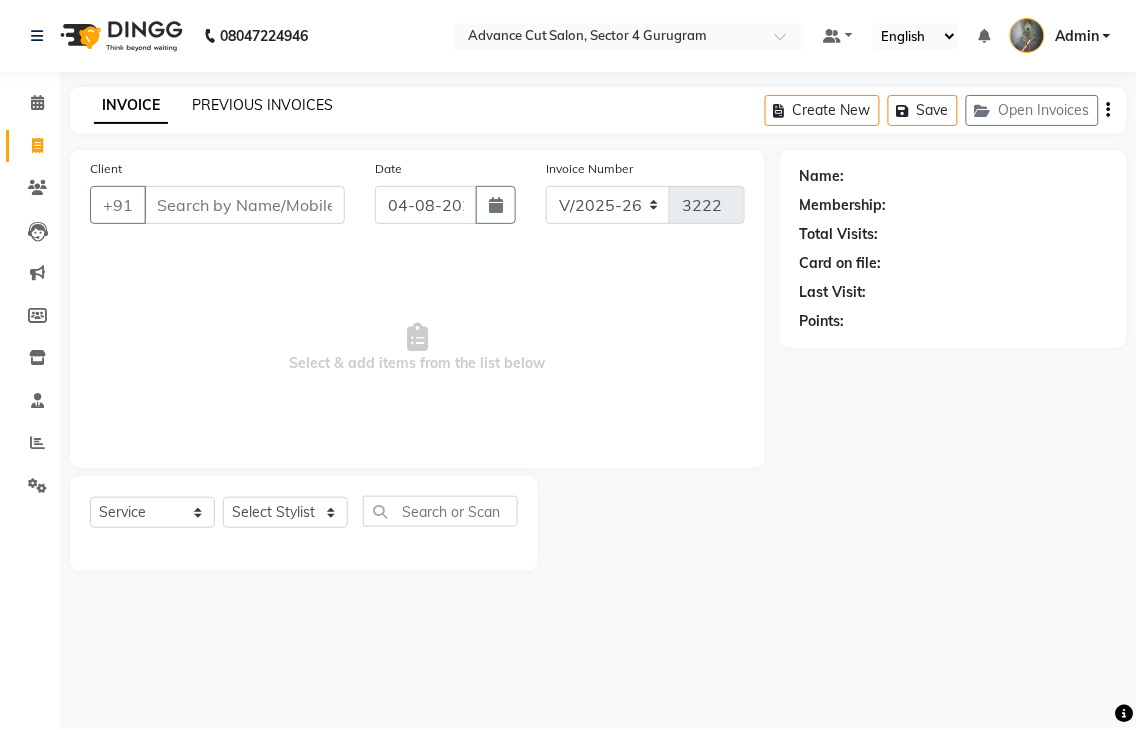 click on "PREVIOUS INVOICES" 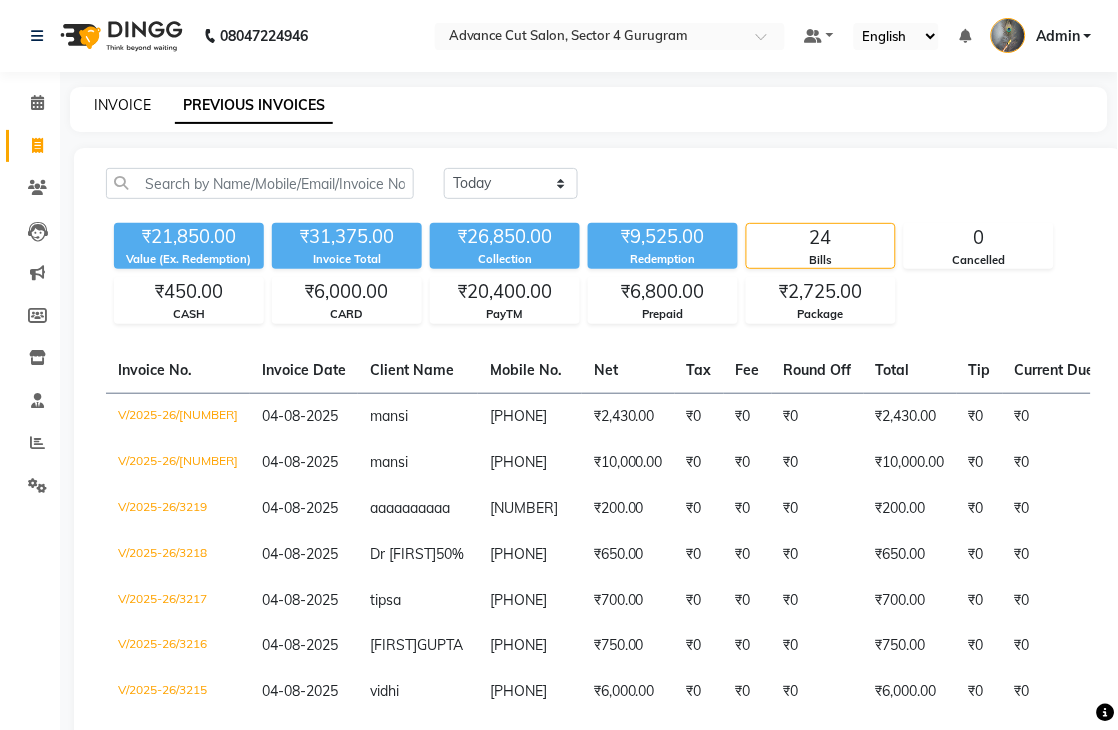click on "INVOICE" 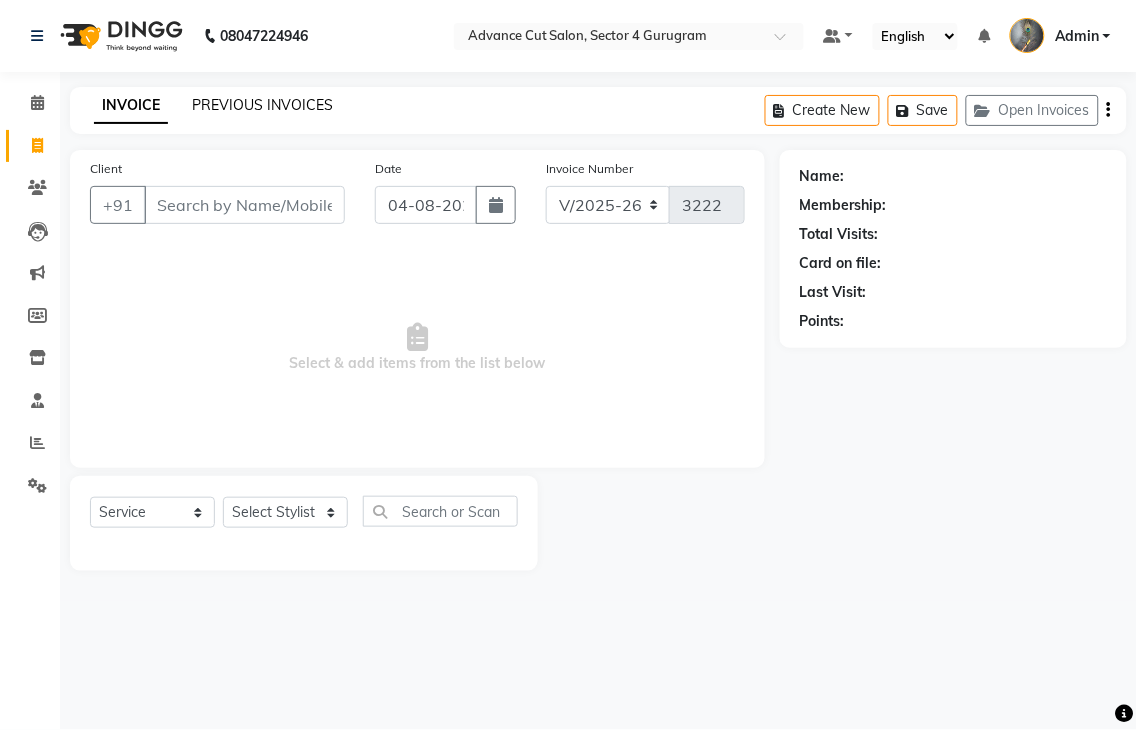 click on "PREVIOUS INVOICES" 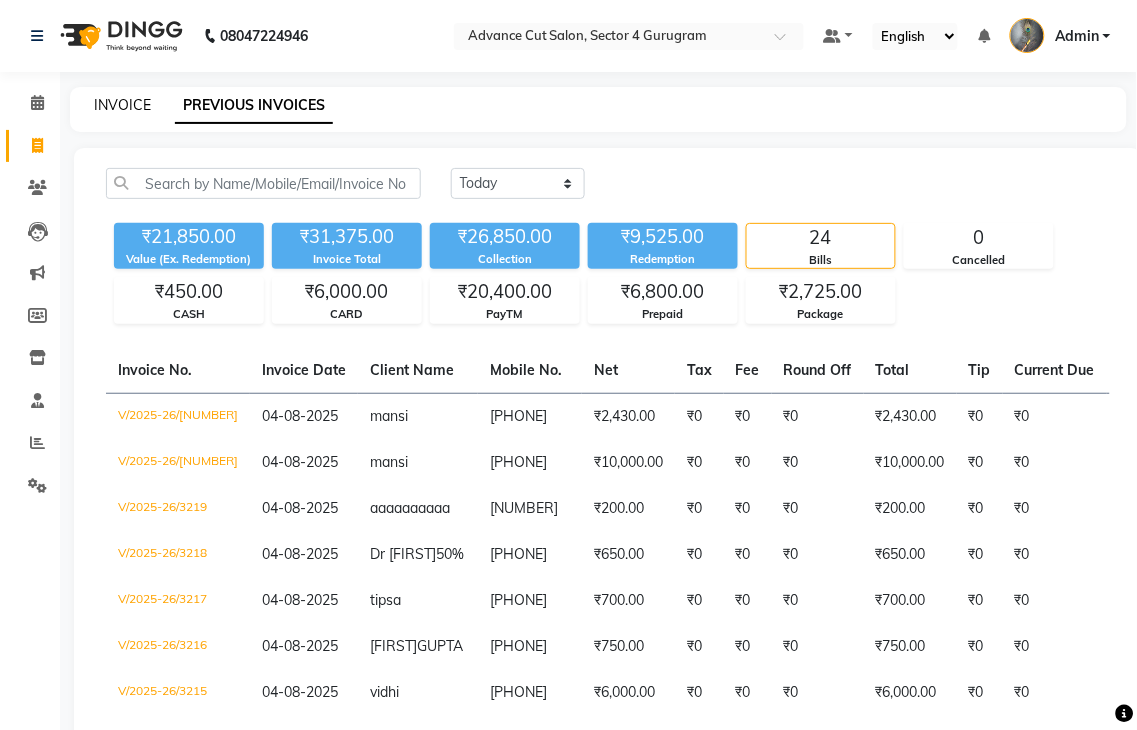 click on "INVOICE" 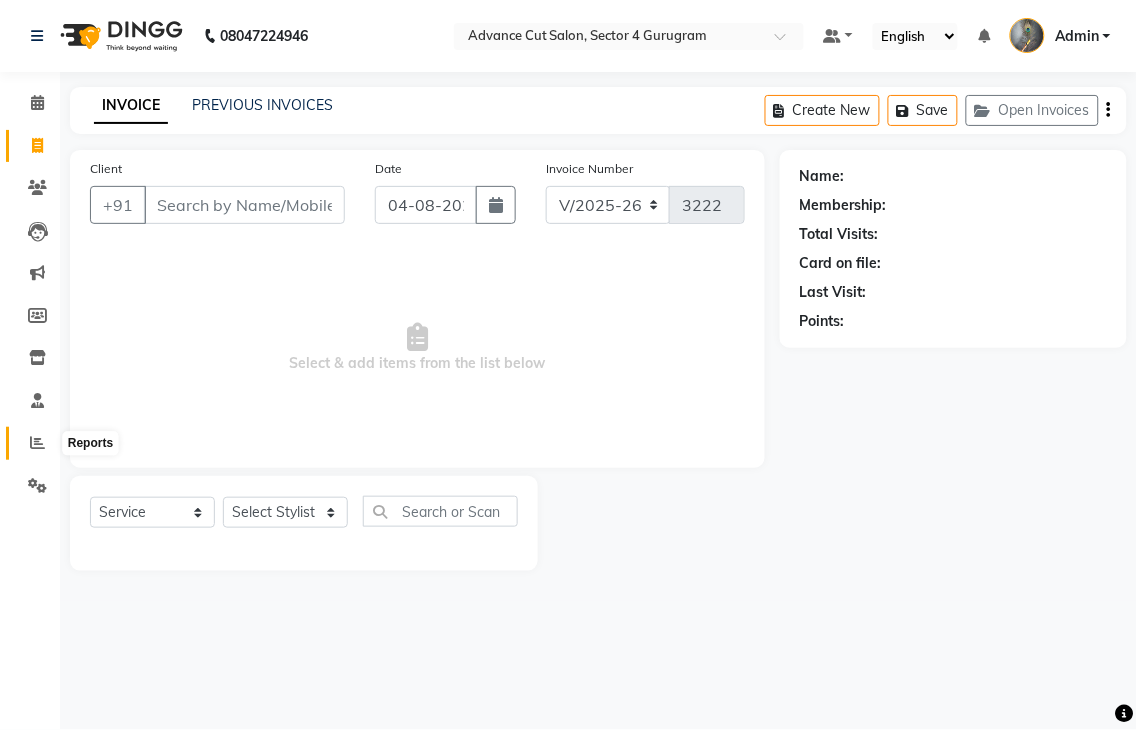 click 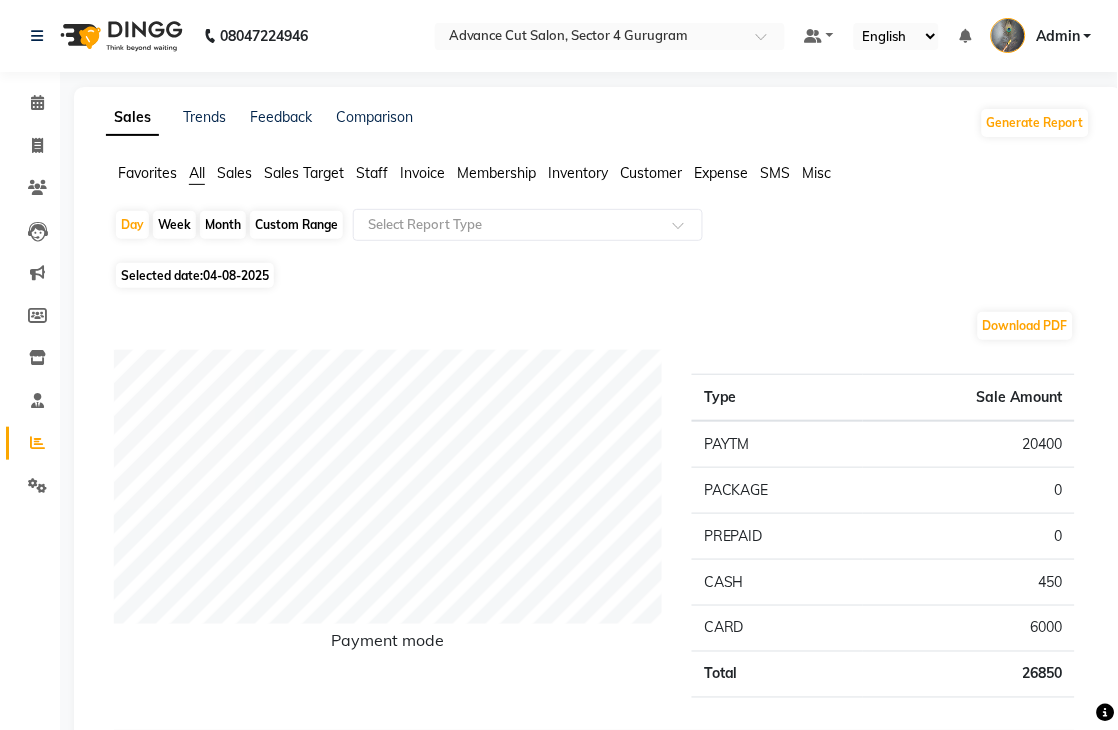 click on "04-08-2025" 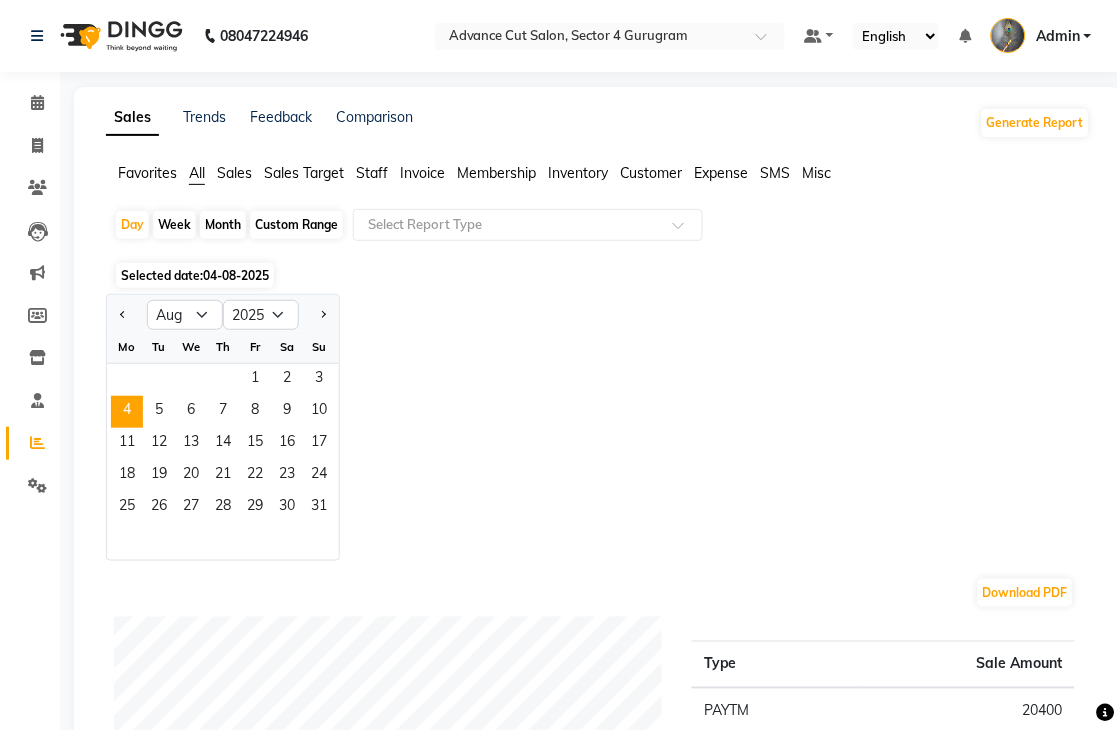 click on "Staff" 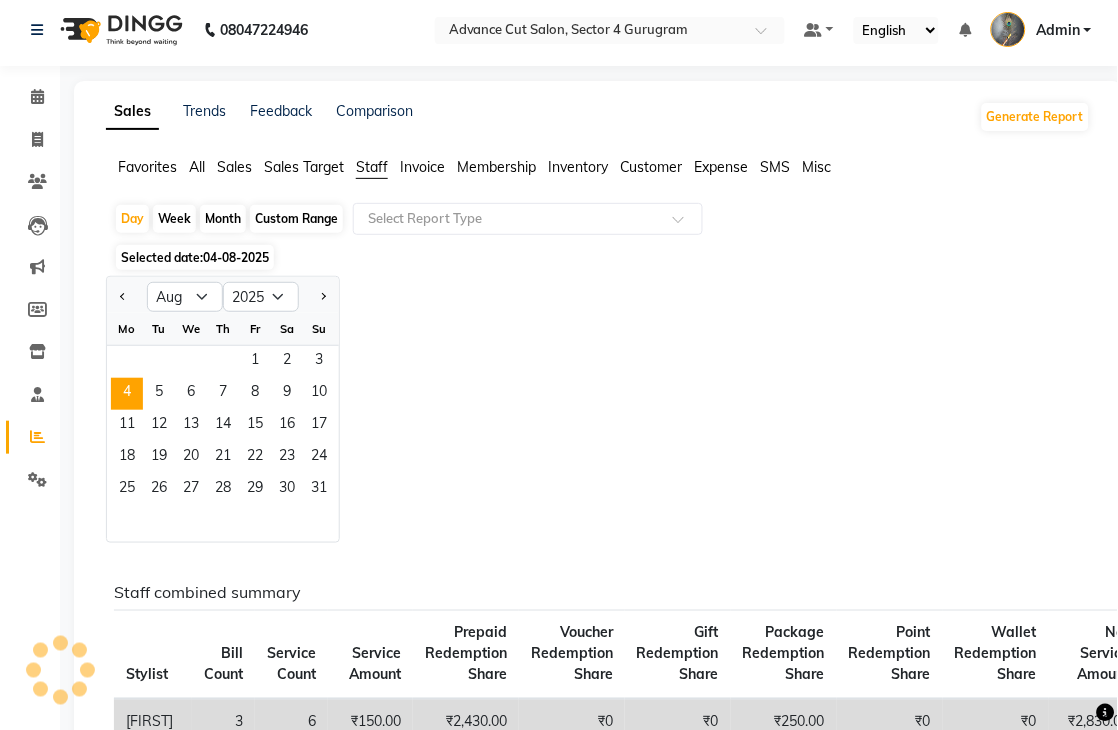 scroll, scrollTop: 111, scrollLeft: 0, axis: vertical 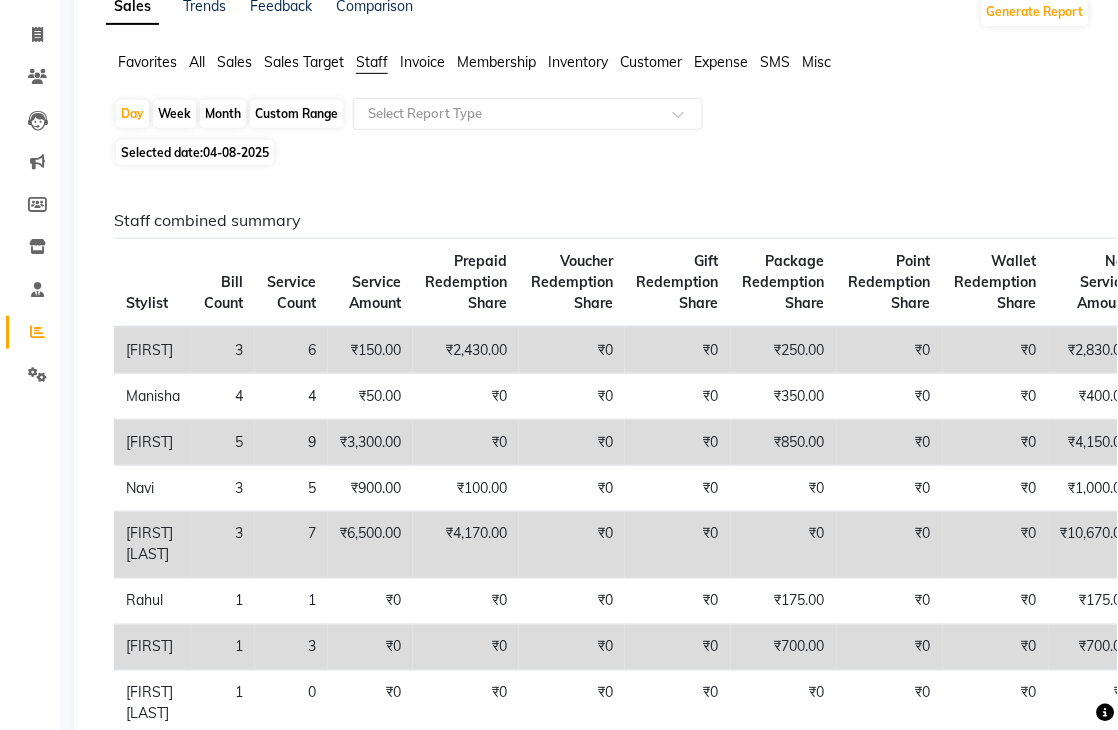click on "Selected date:  04-08-2025" 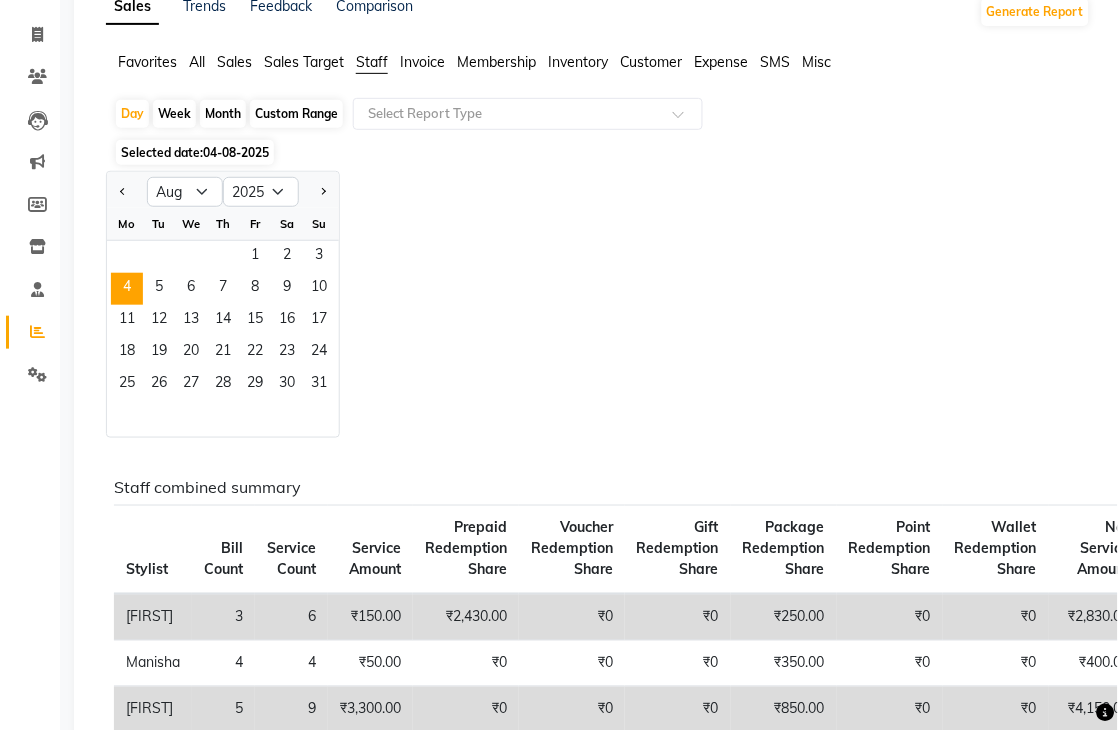 click on "Jan Feb Mar Apr May Jun Jul Aug Sep Oct Nov Dec 2015 2016 2017 2018 2019 2020 2021 2022 2023 2024 2025 2026 2027 2028 2029 2030 2031 2032 2033 2034 2035 Mo Tu We Th Fr Sa Su  1   2   3   4   5   6   7   8   9   10   11   12   13   14   15   16   17   18   19   20   21   22   23   24   25   26   27   28   29   30   31" 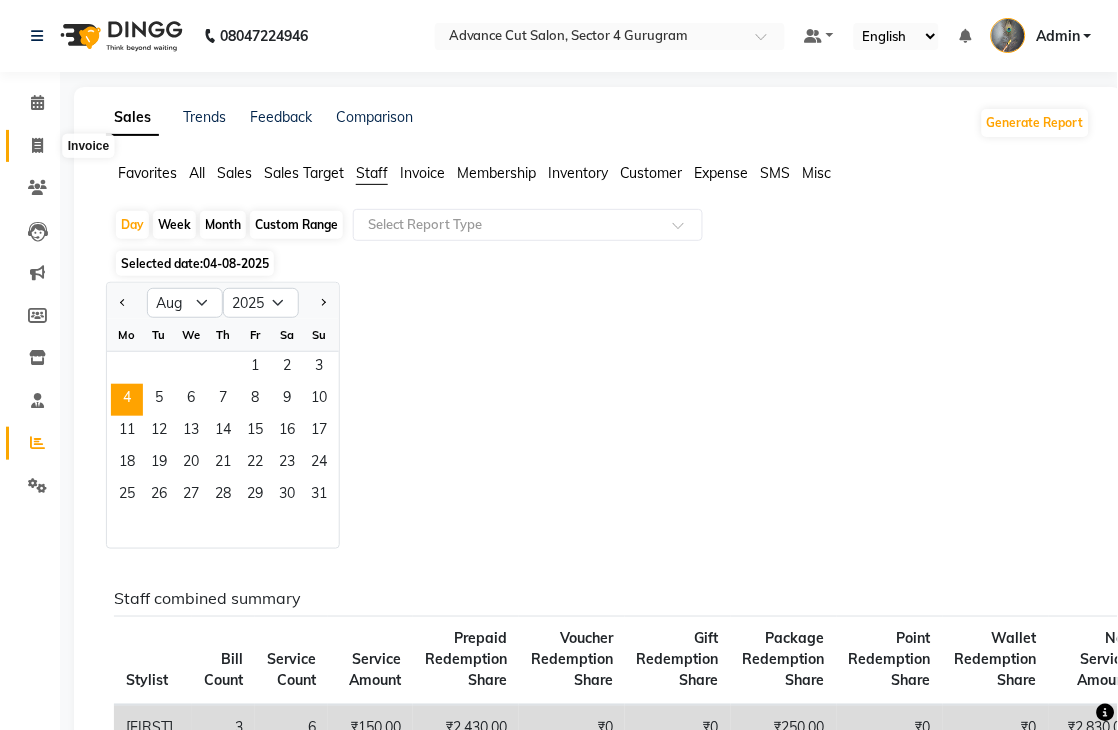 click 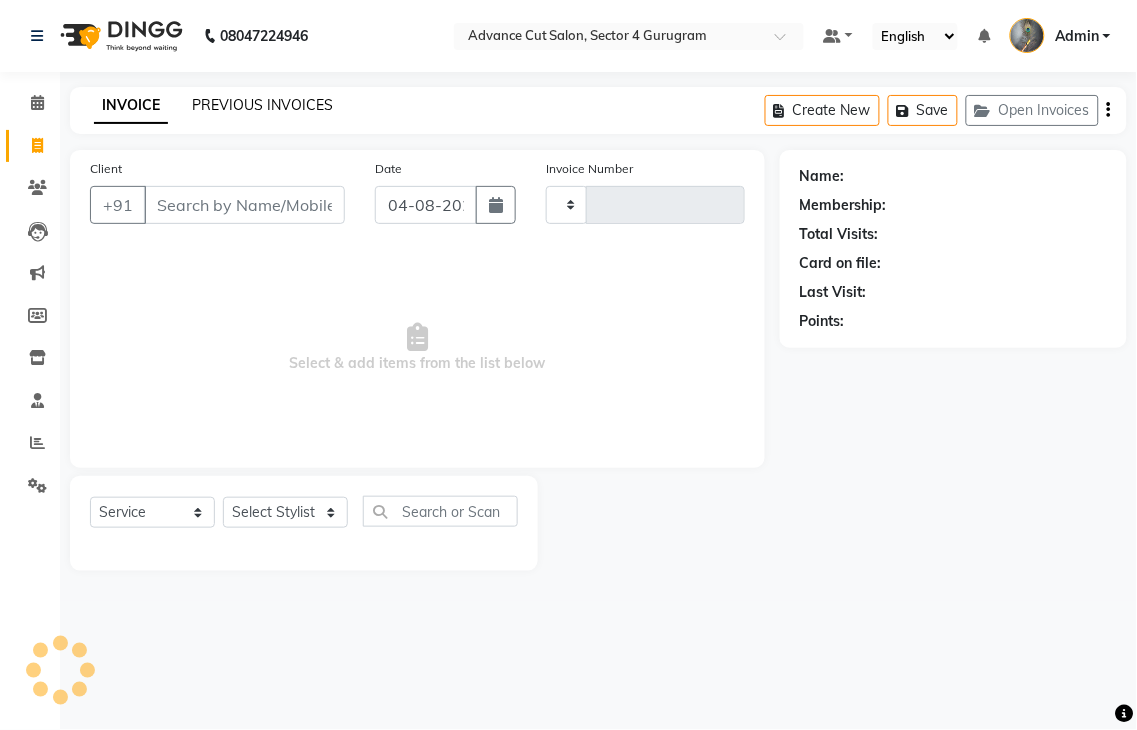 click on "PREVIOUS INVOICES" 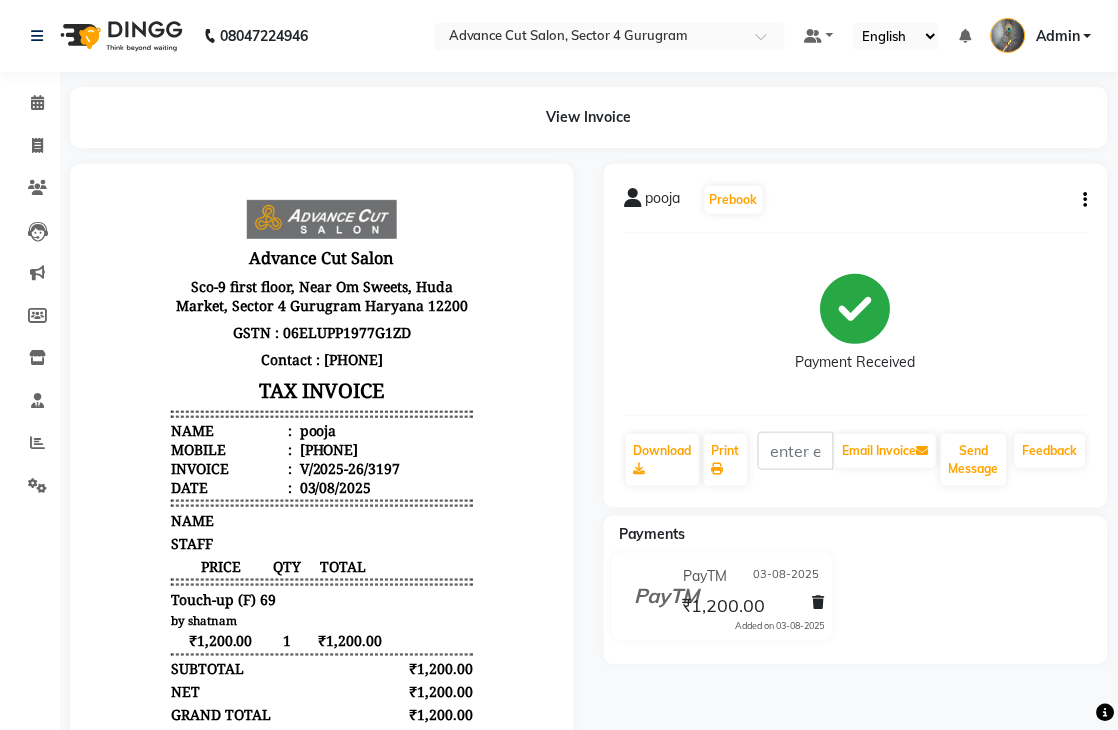 scroll, scrollTop: 0, scrollLeft: 0, axis: both 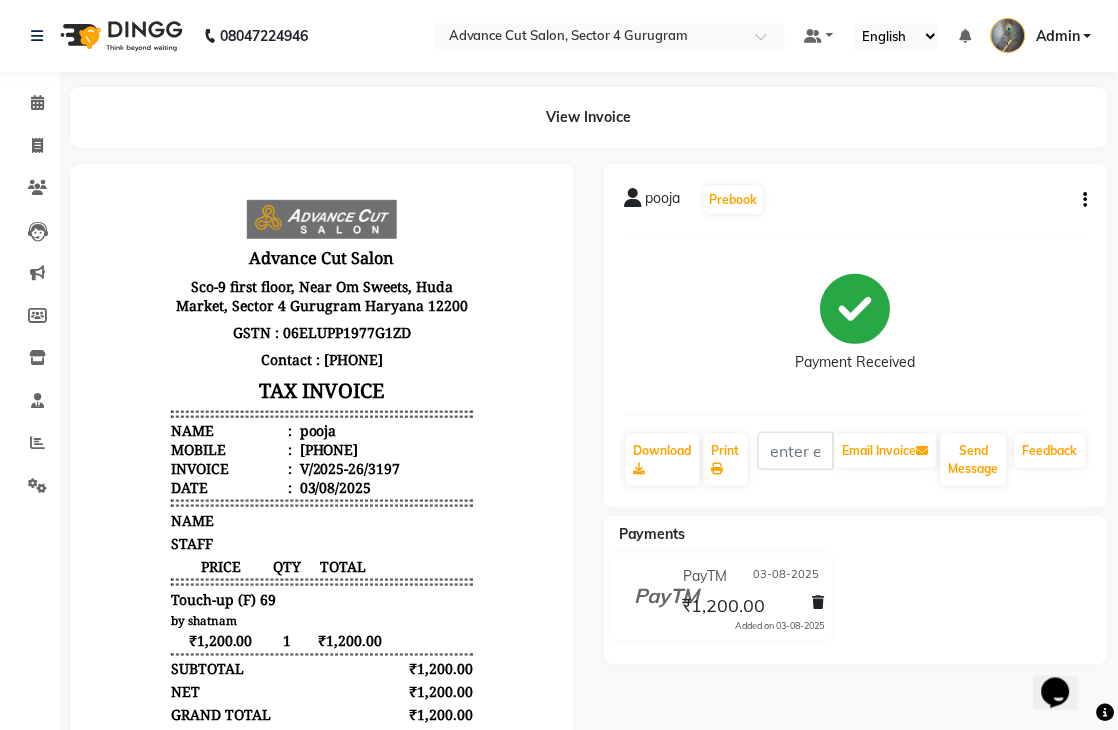 click 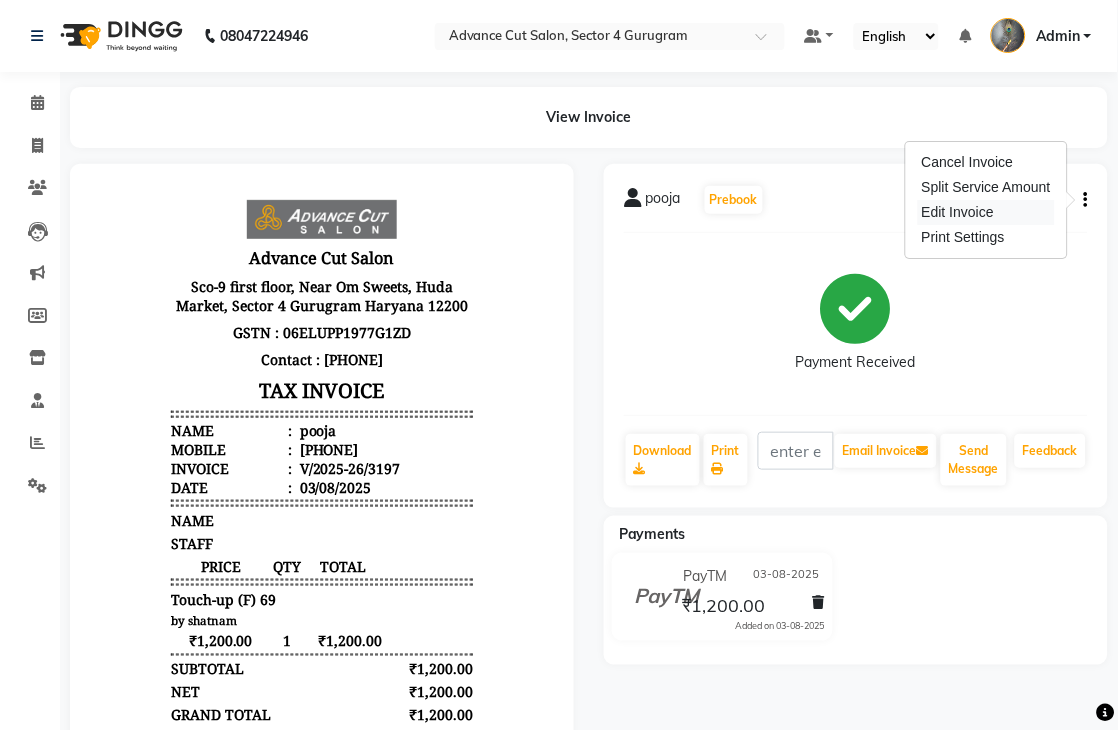 click on "Edit Invoice" at bounding box center (986, 212) 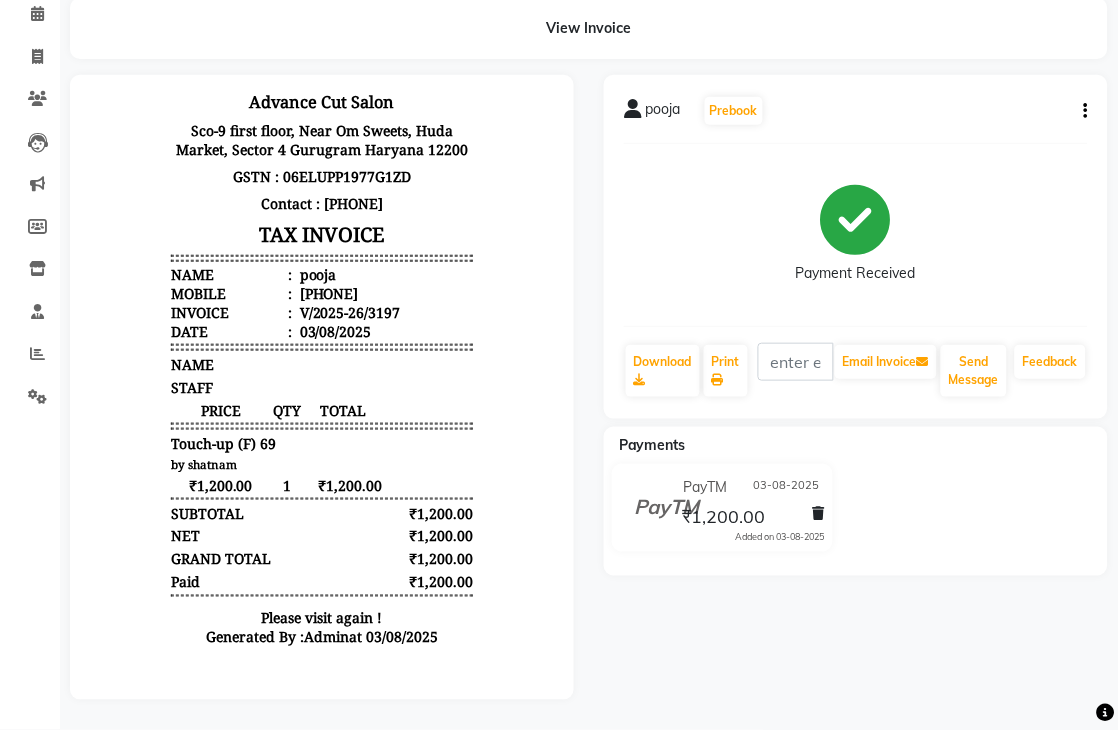 scroll, scrollTop: 67, scrollLeft: 0, axis: vertical 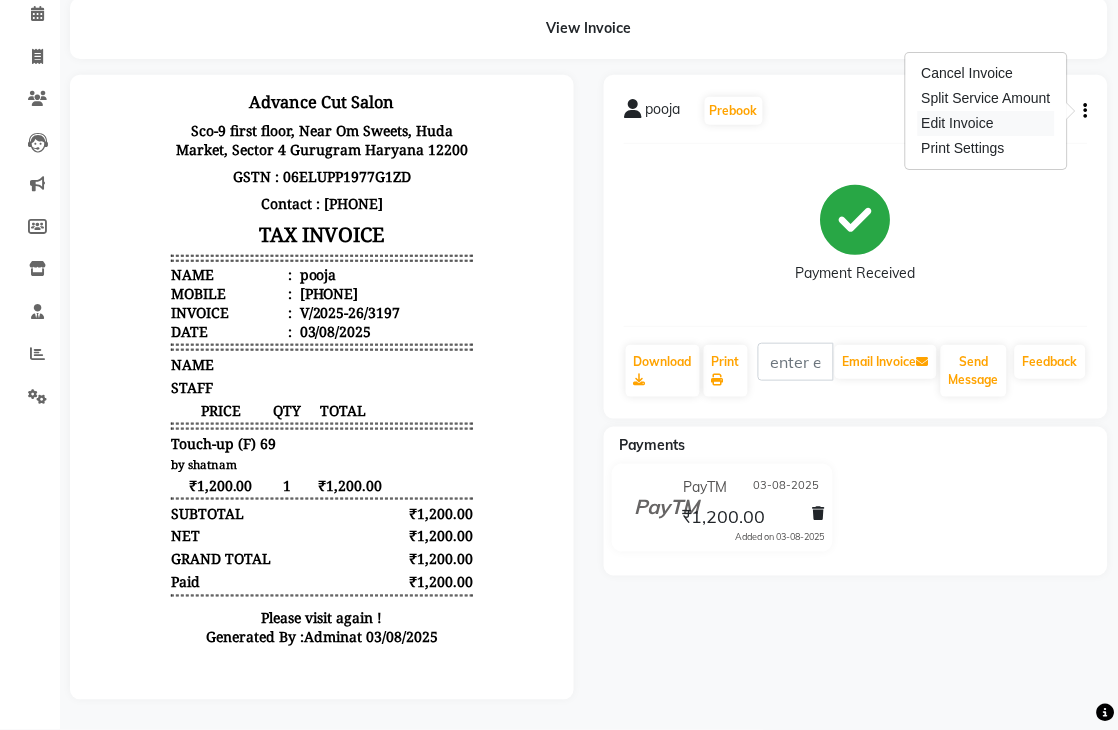 click on "Edit Invoice" at bounding box center [986, 123] 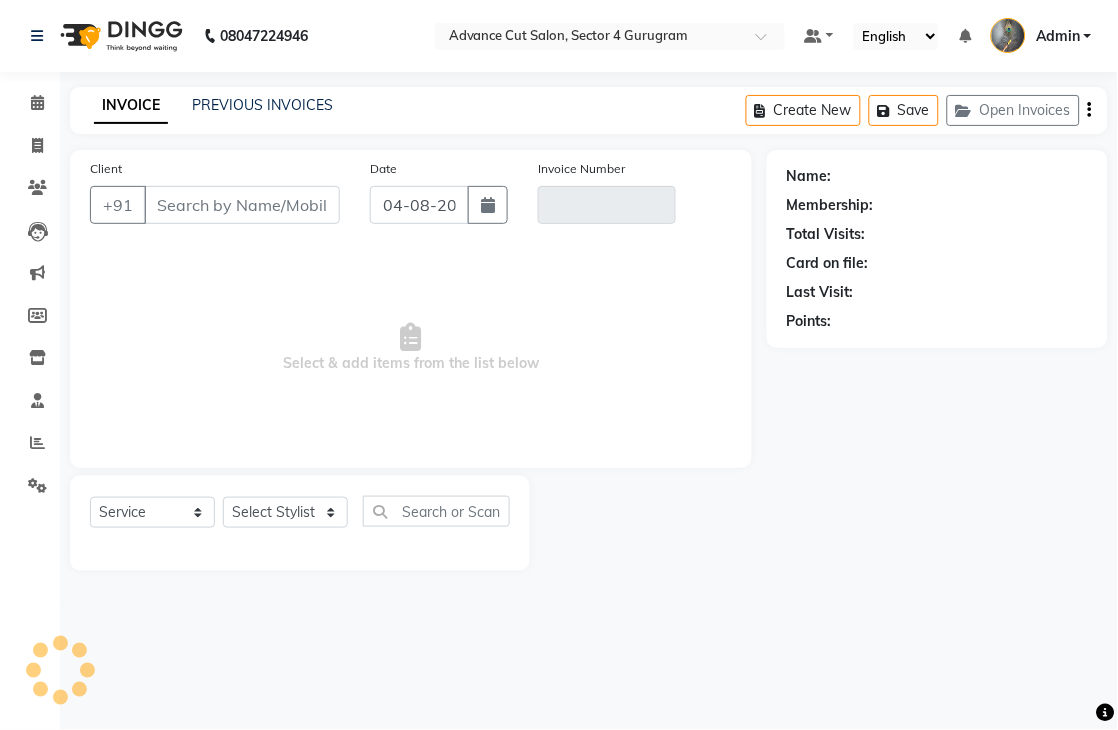 scroll, scrollTop: 0, scrollLeft: 0, axis: both 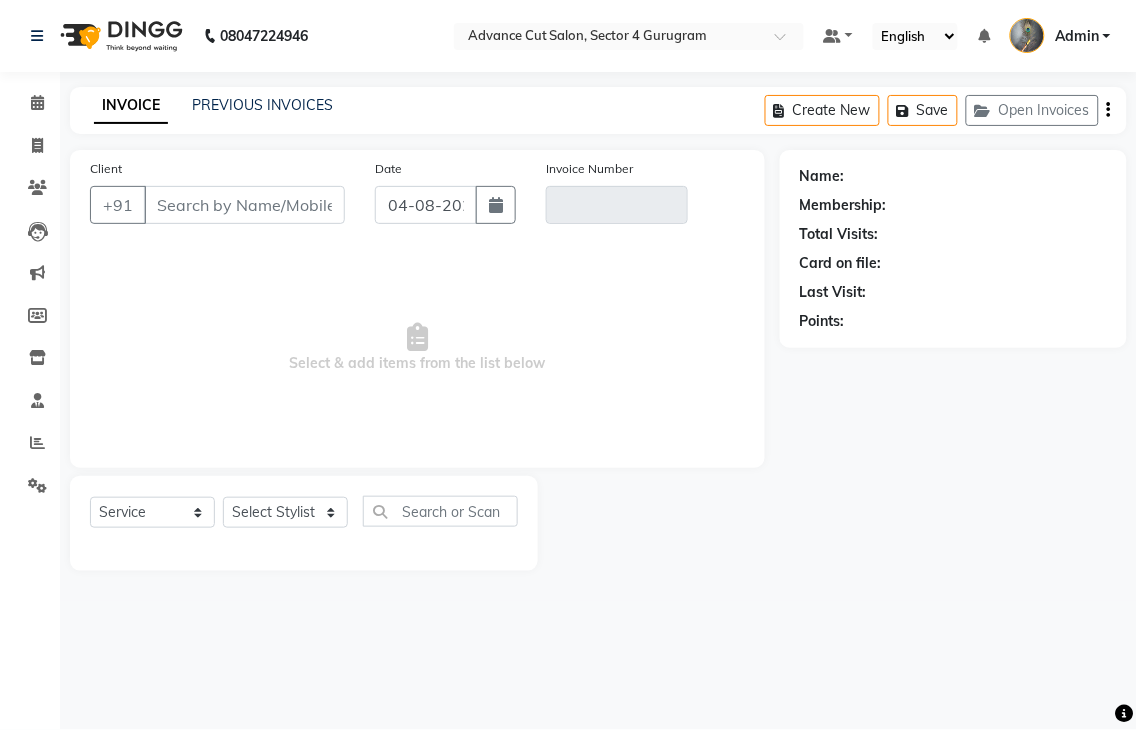 type on "[PHONE]" 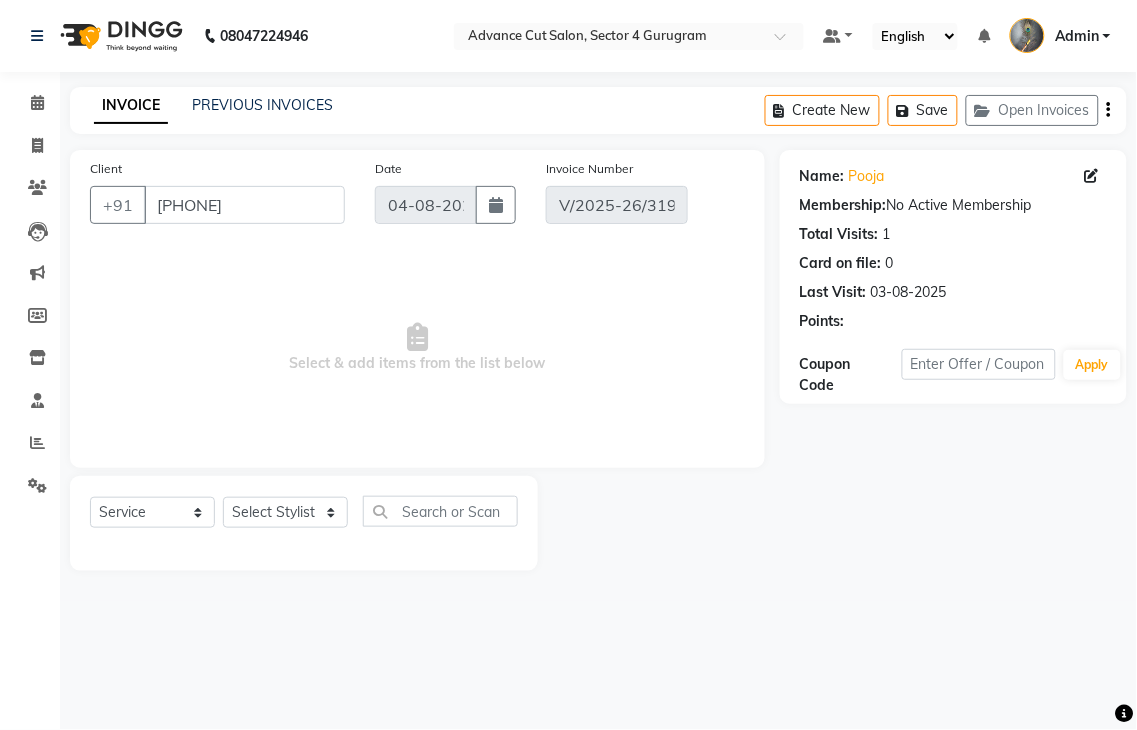 type on "03-08-2025" 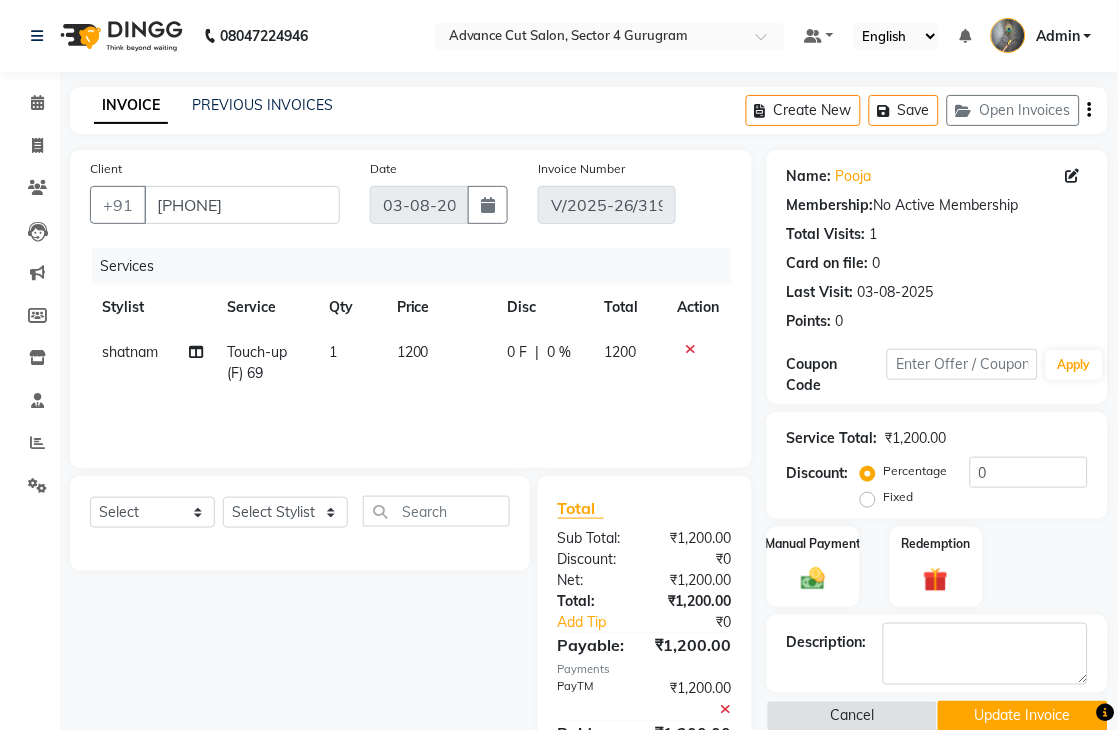click on "shatnam" 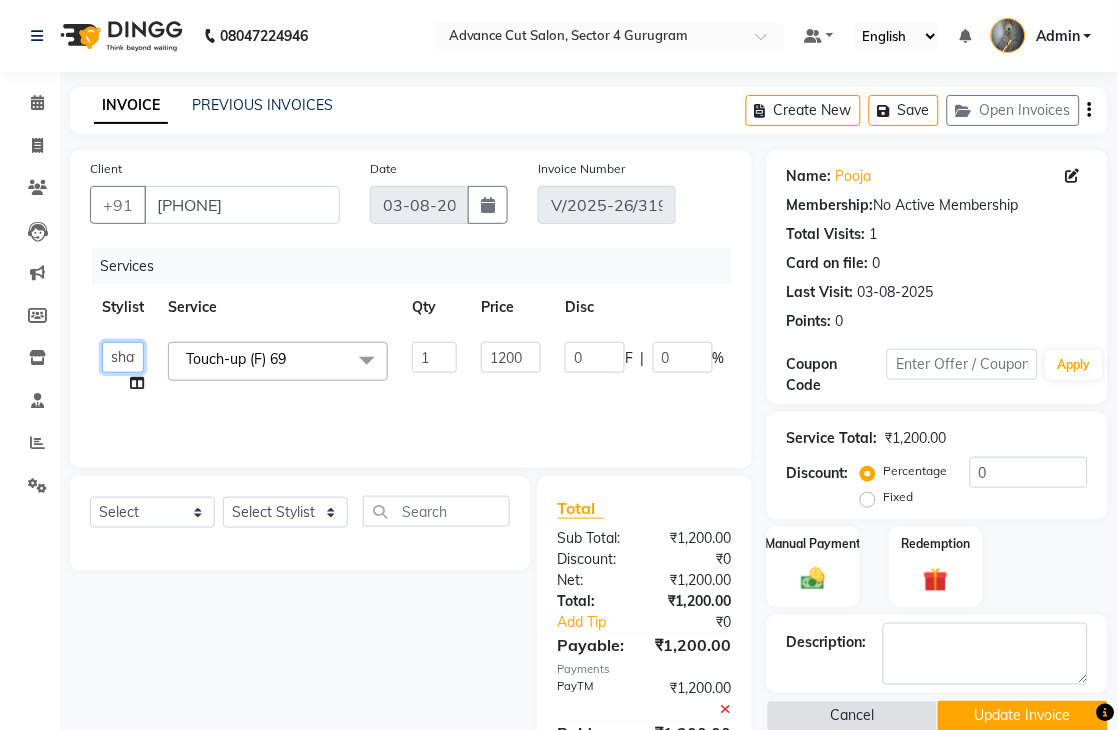 click on "Admin   chahit   COUNTOR   hardeep   mamta   manisha   MONISH   navi   NOSHAD ALI   rahul   shatnam   shweta singh   sunny   tip" 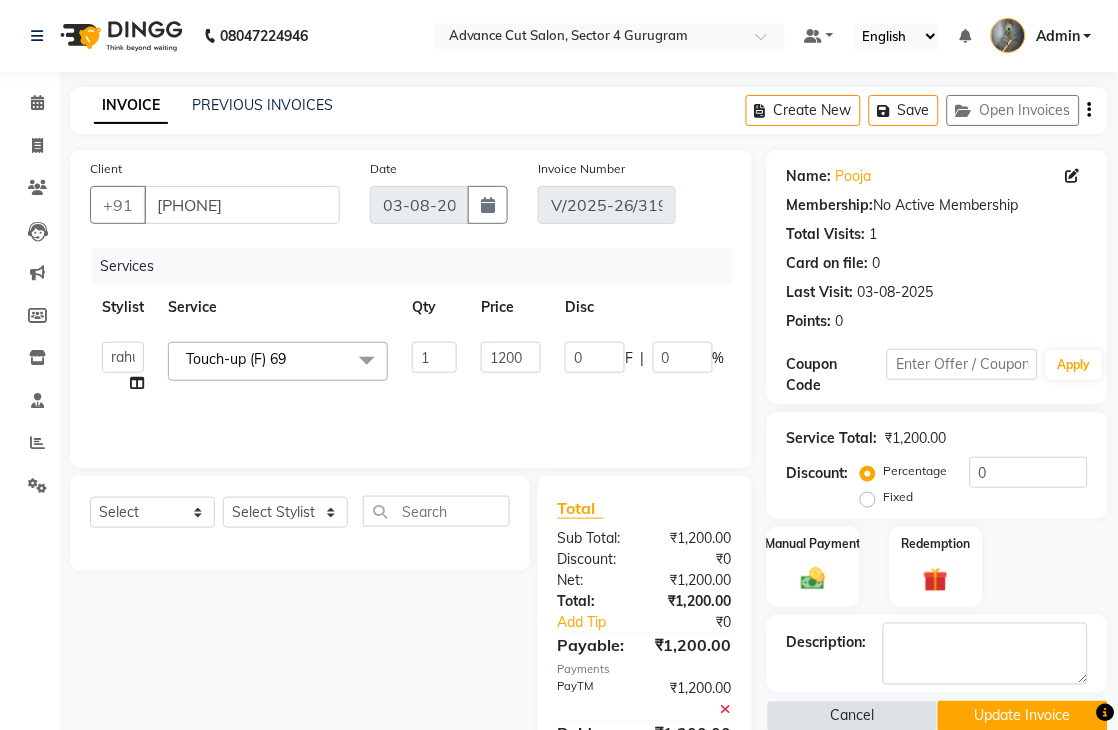 select on "86614" 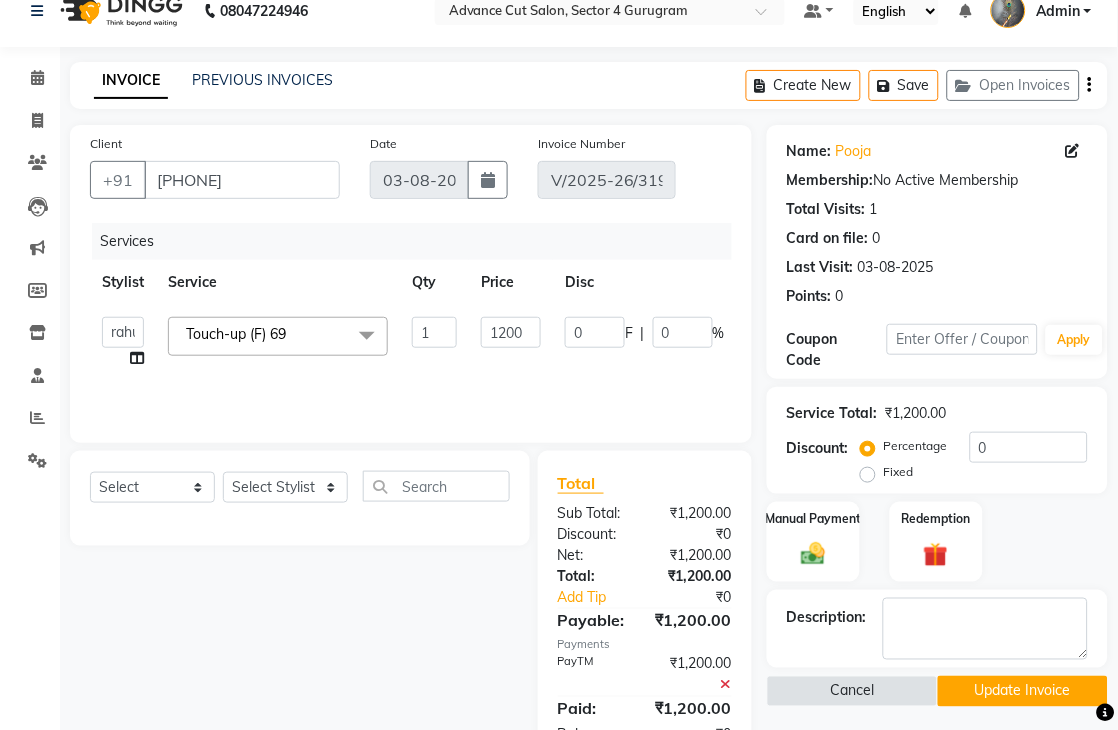 scroll, scrollTop: 115, scrollLeft: 0, axis: vertical 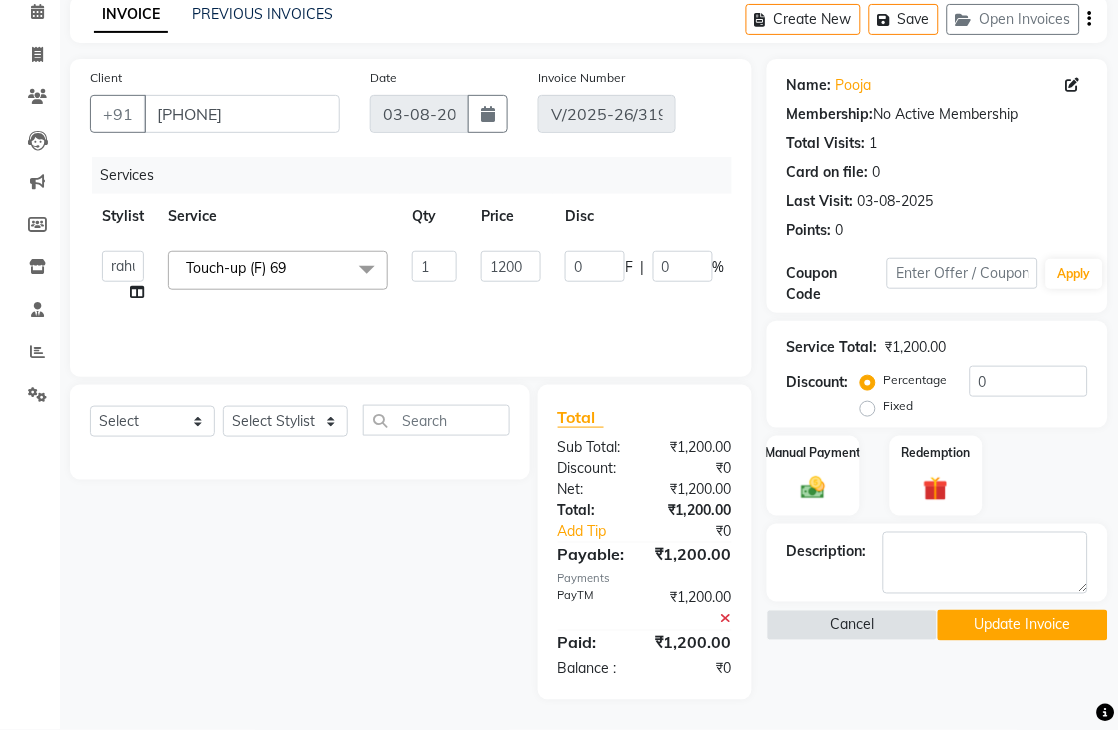 click on "Update Invoice" 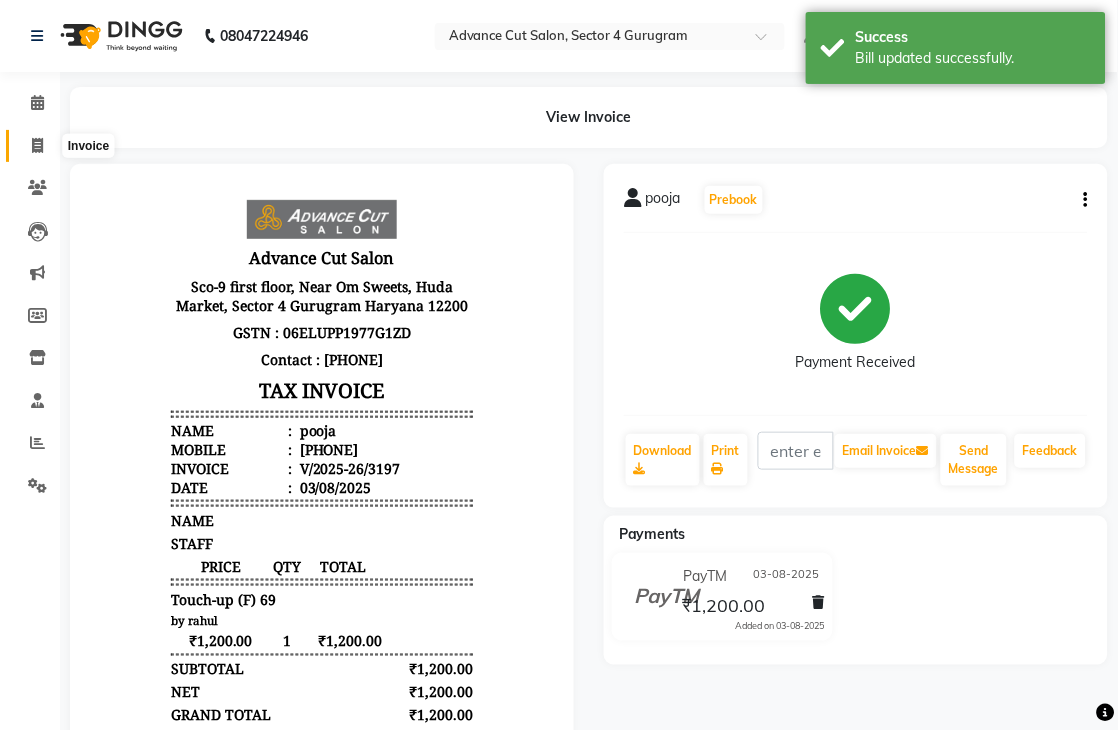scroll, scrollTop: 0, scrollLeft: 0, axis: both 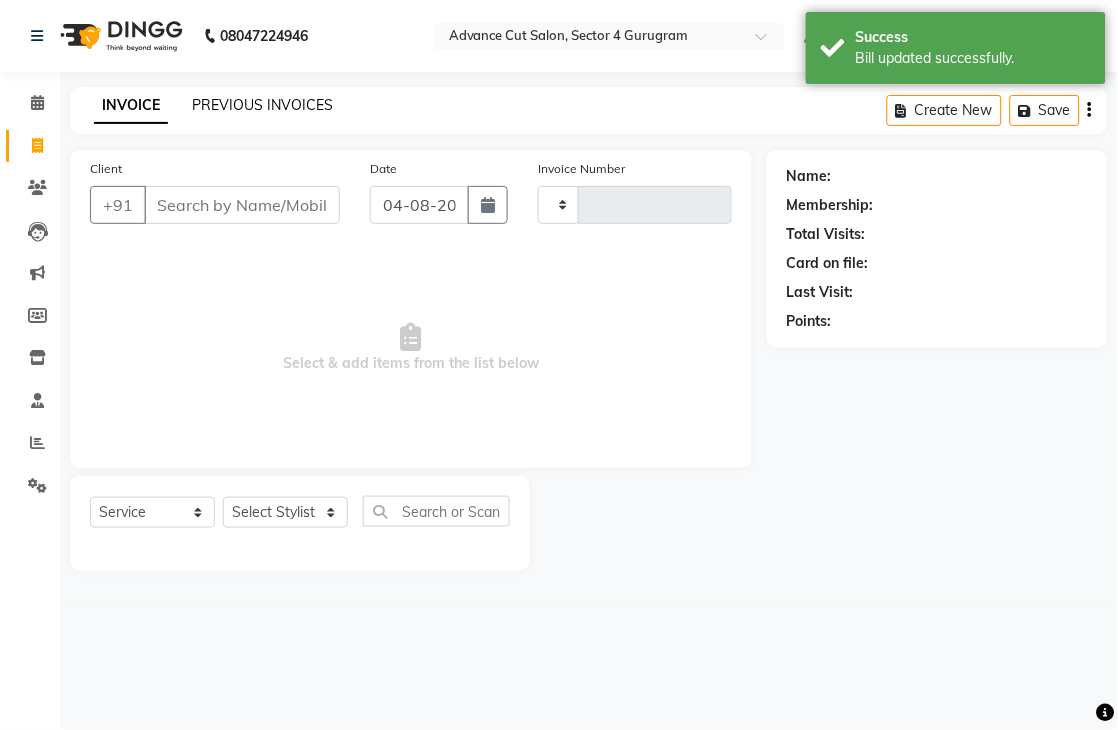 click on "PREVIOUS INVOICES" 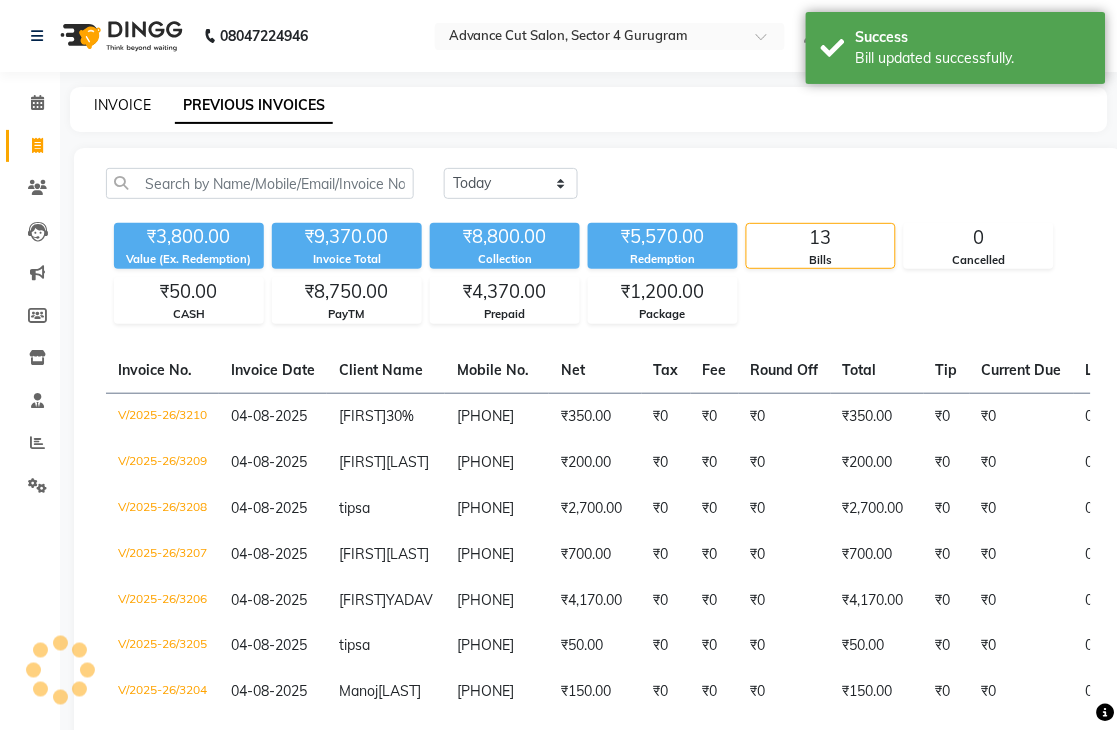 click on "INVOICE" 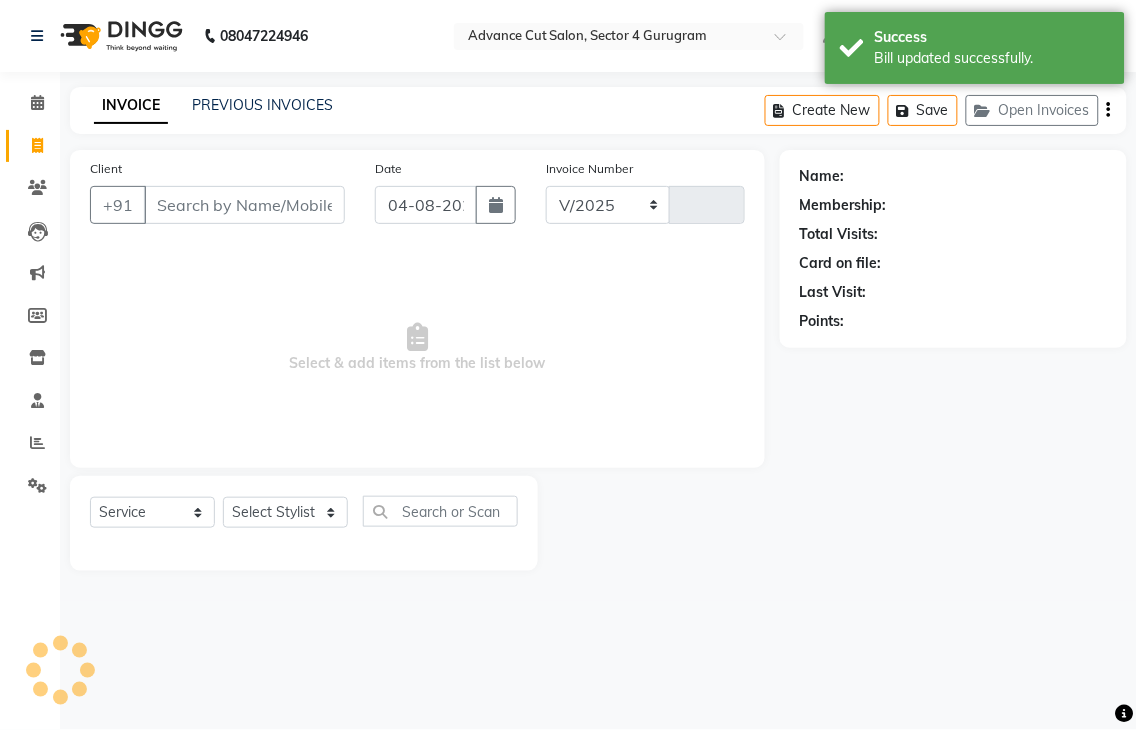 select on "4939" 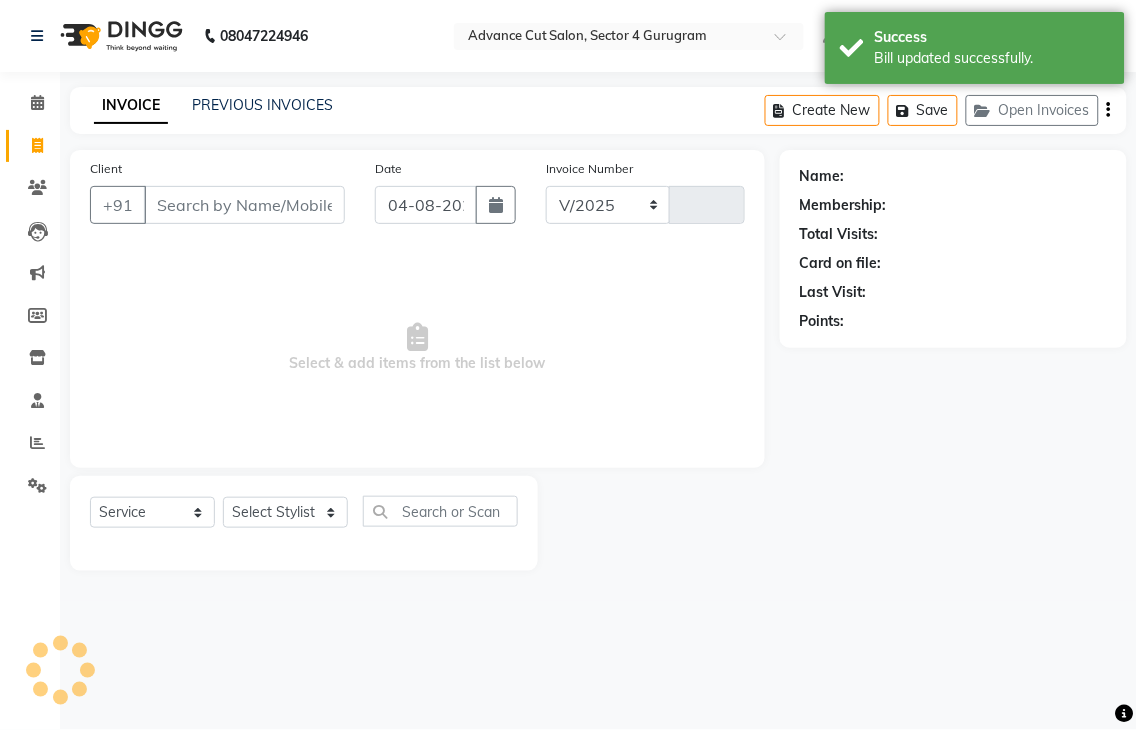 type on "3211" 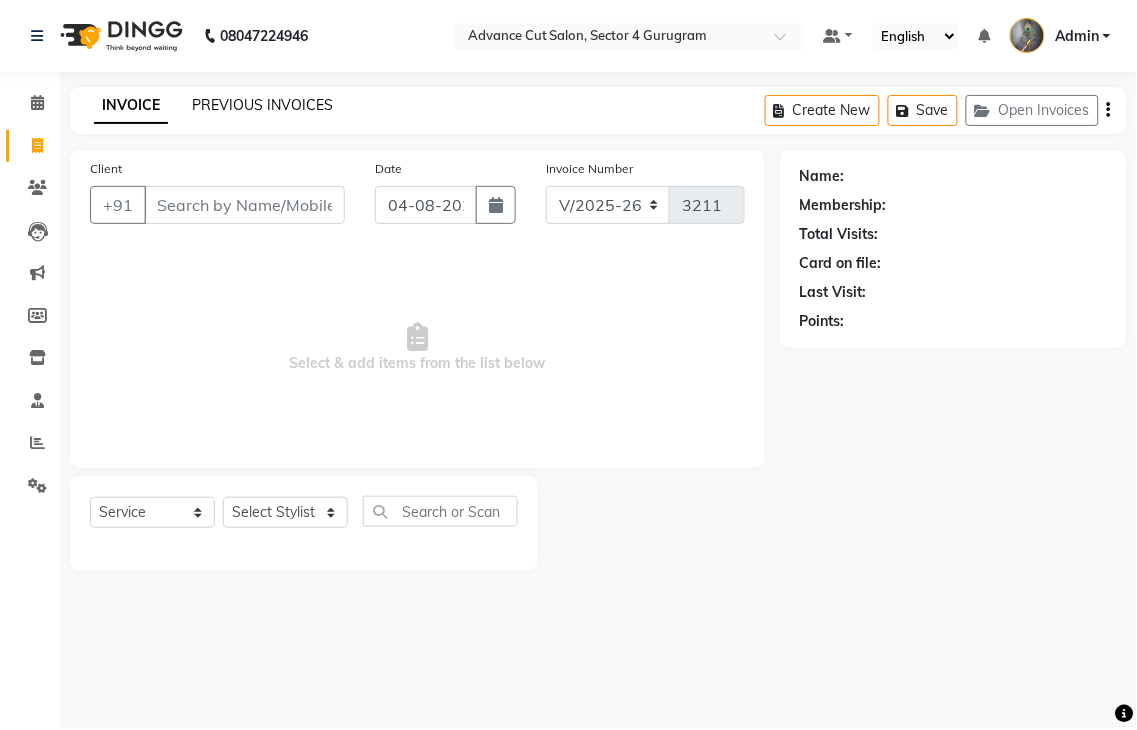 click on "PREVIOUS INVOICES" 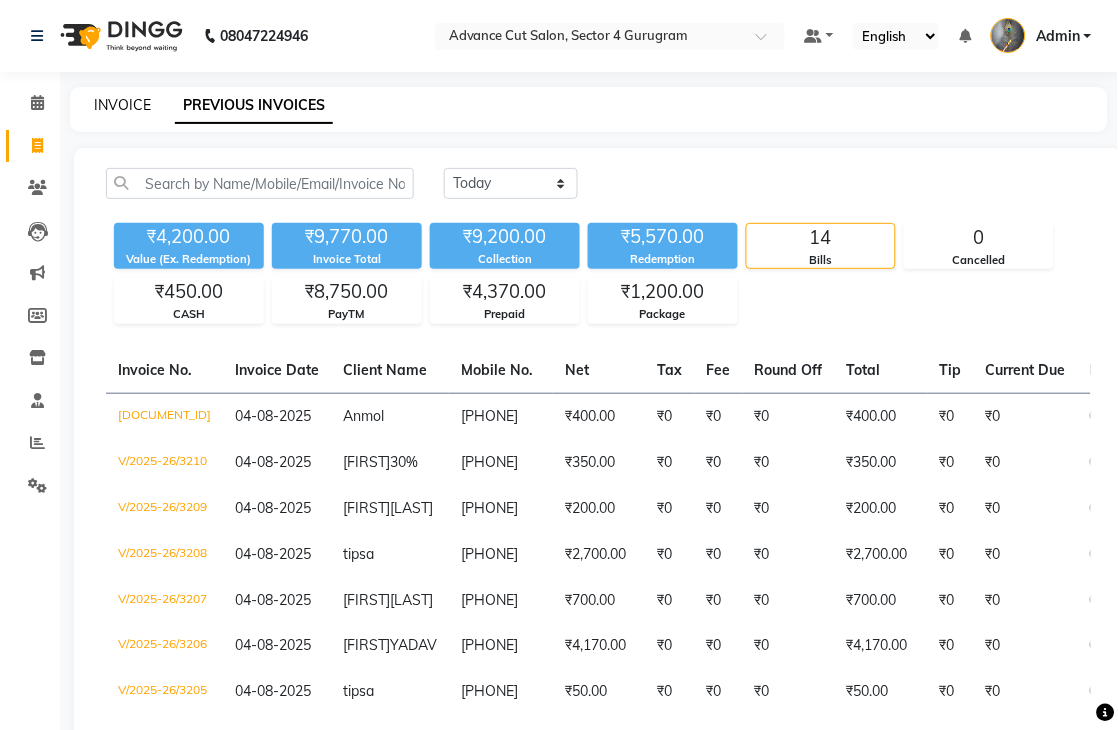 click on "INVOICE" 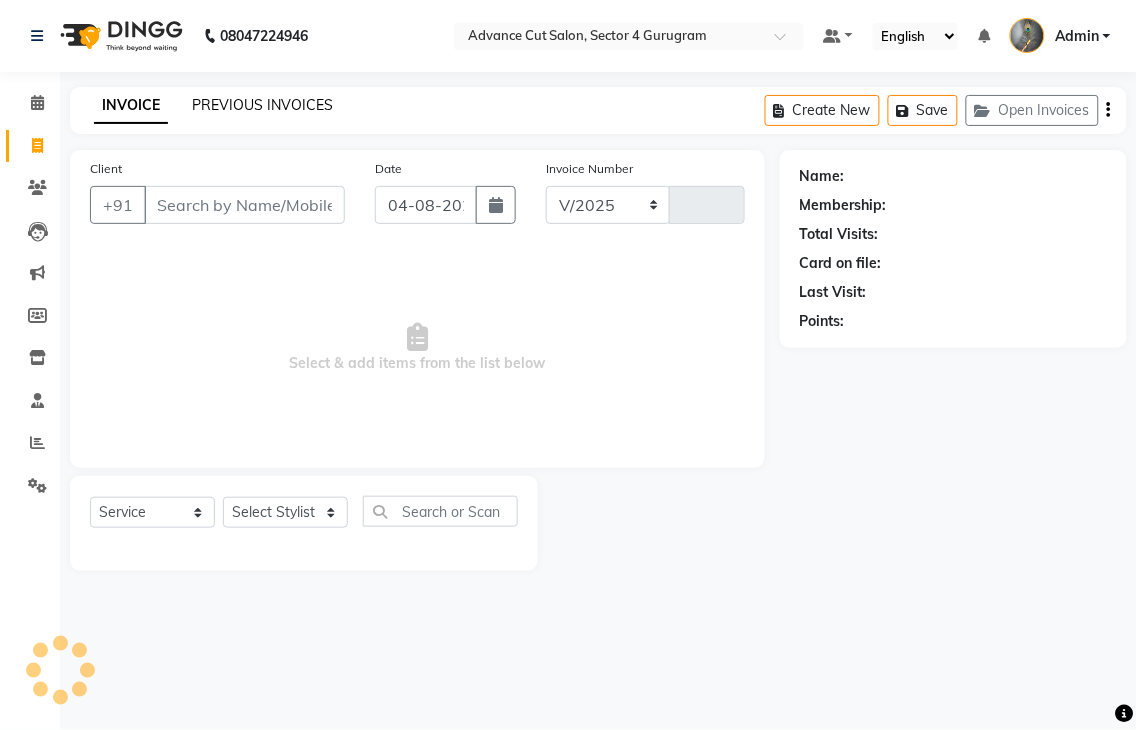 select on "4939" 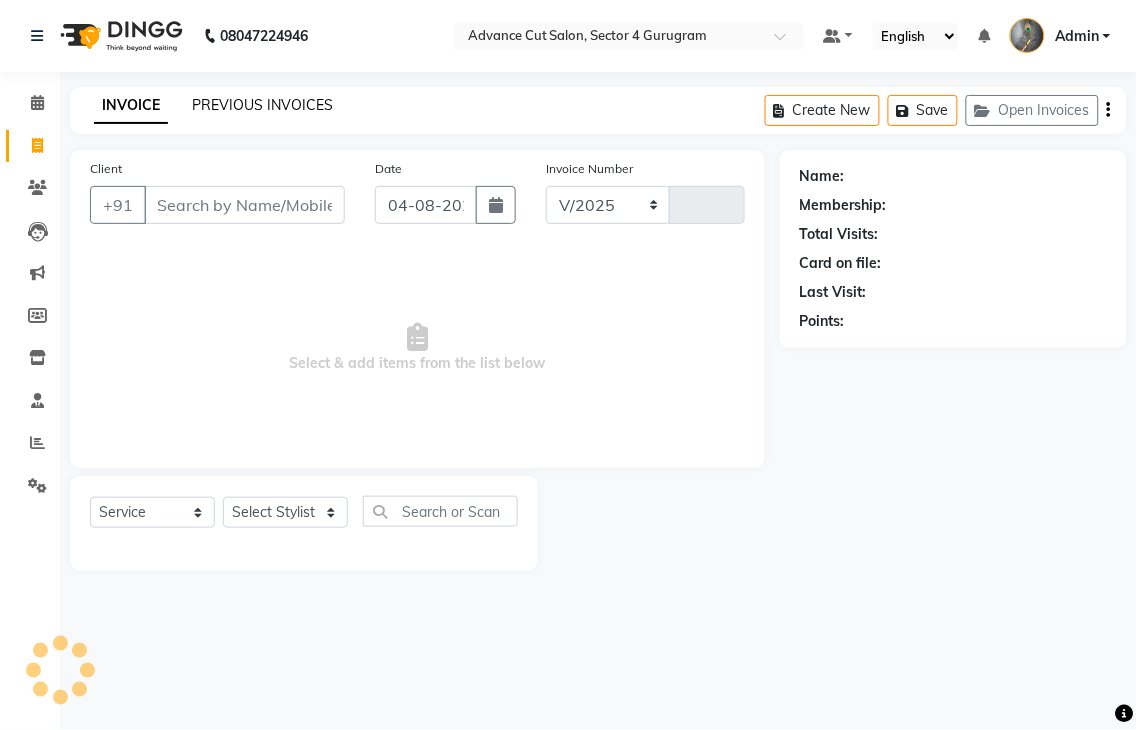 type on "3212" 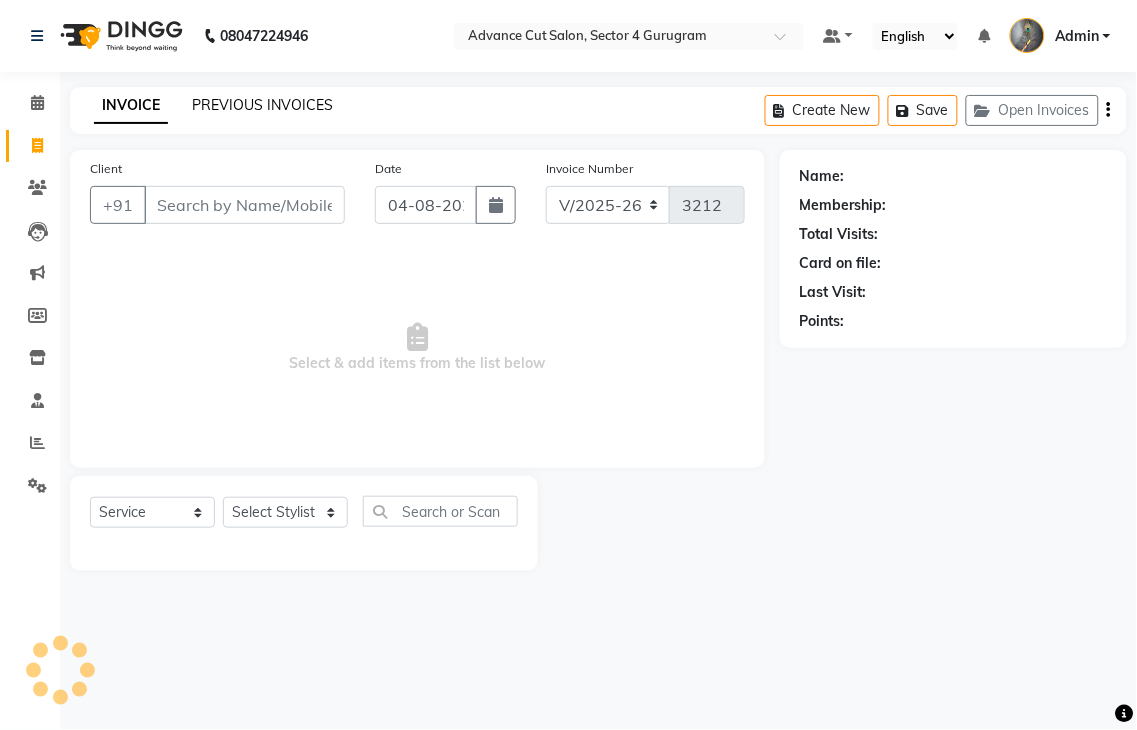 click on "PREVIOUS INVOICES" 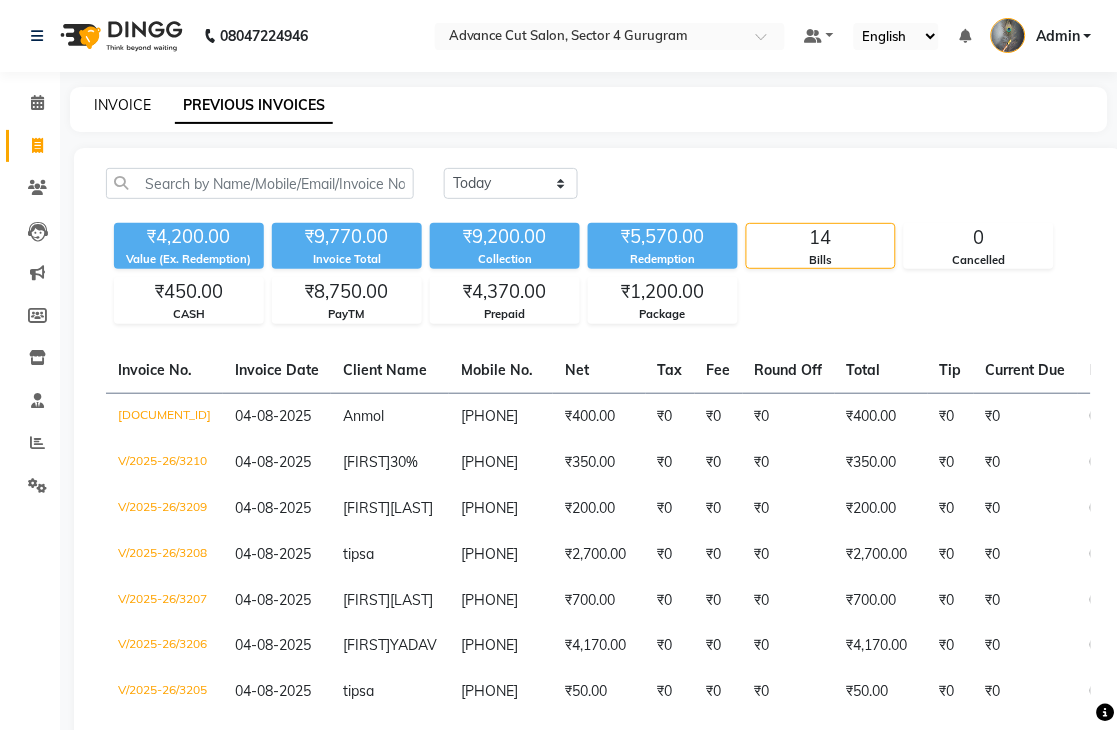 click on "INVOICE" 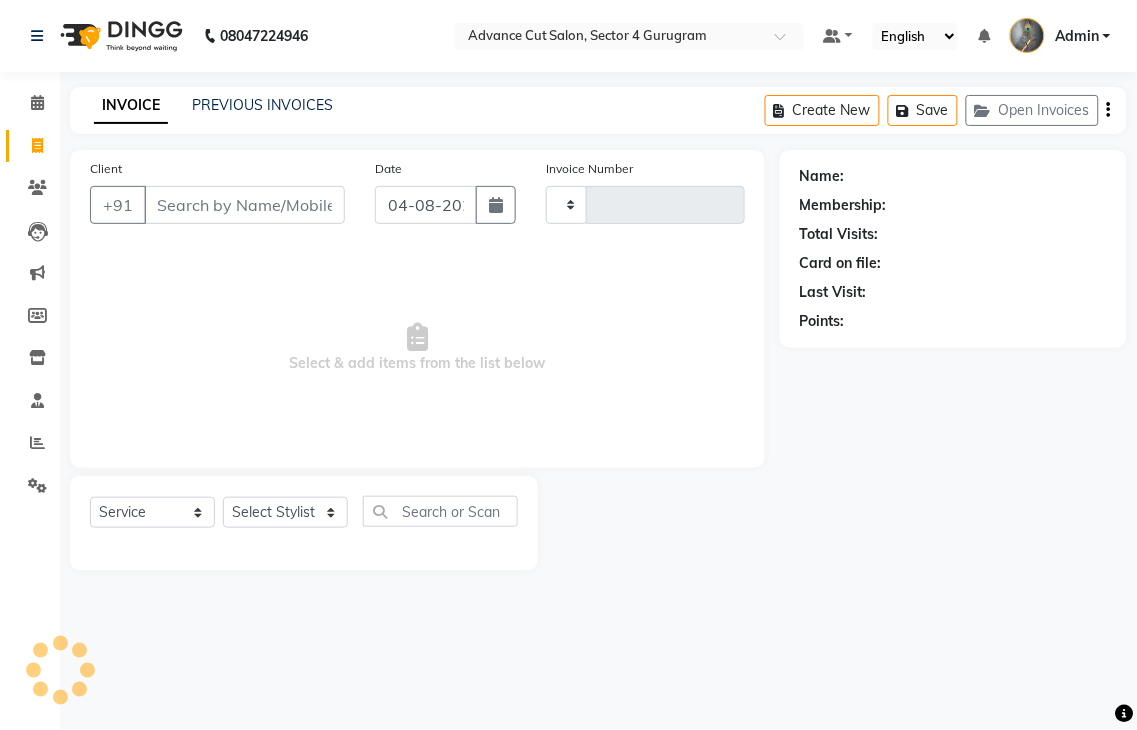 type on "3212" 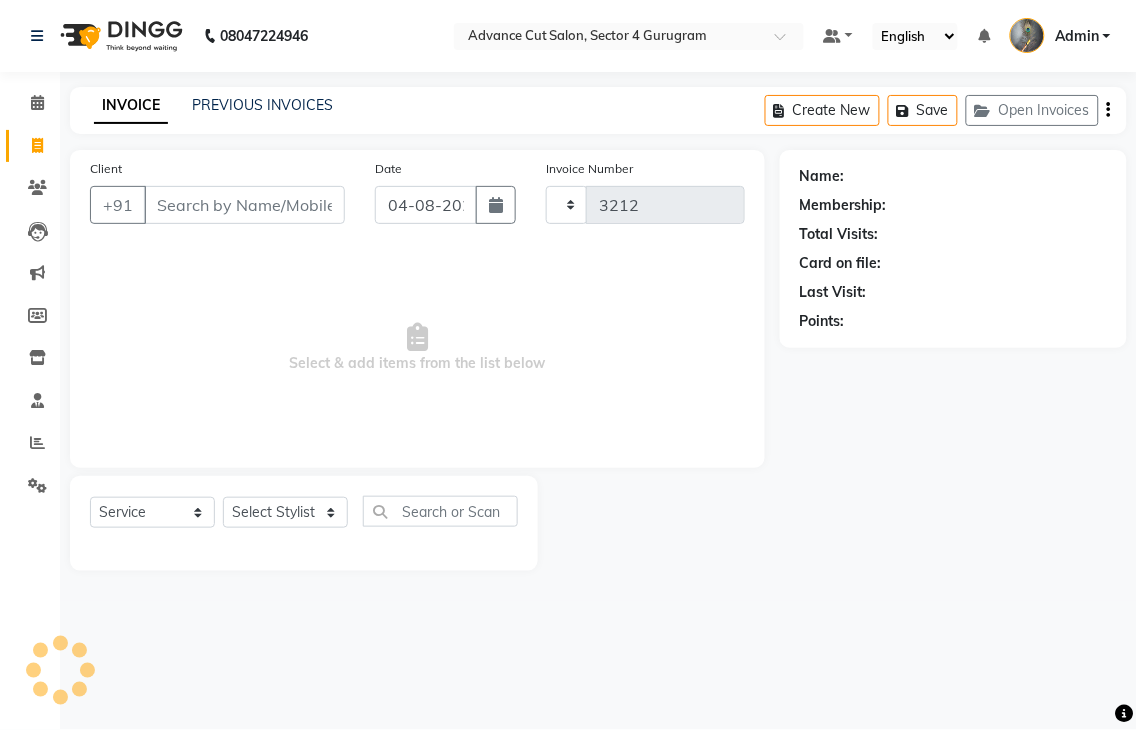 select on "4939" 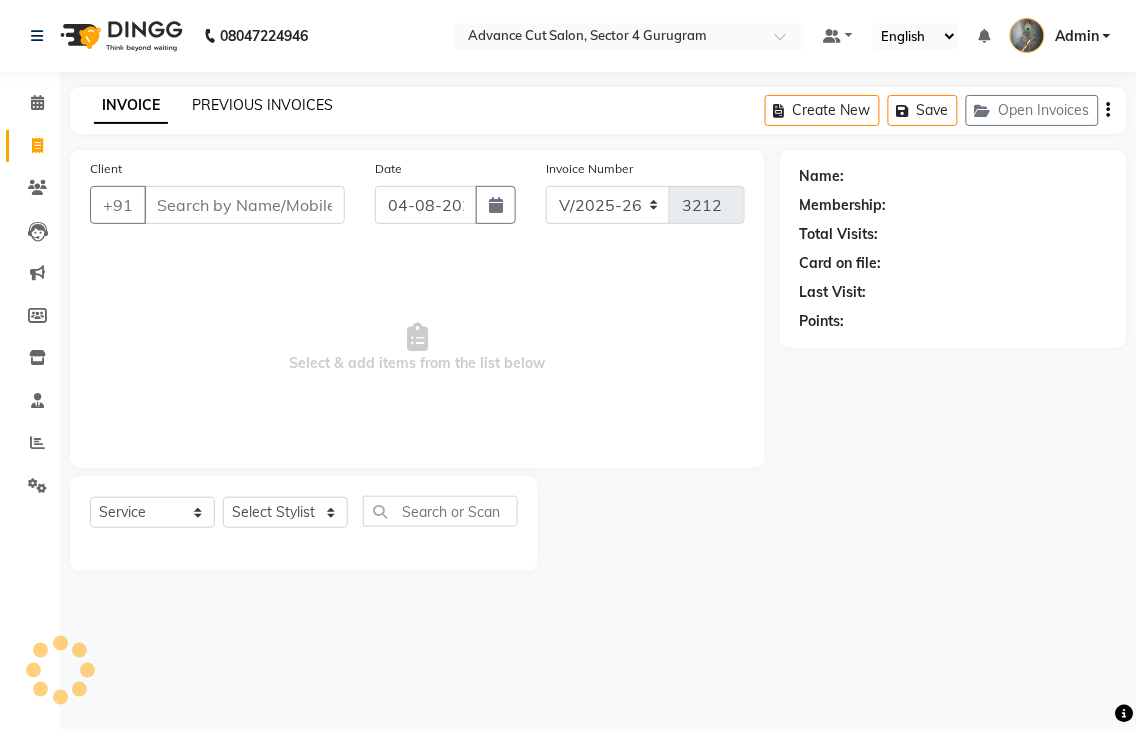 click on "PREVIOUS INVOICES" 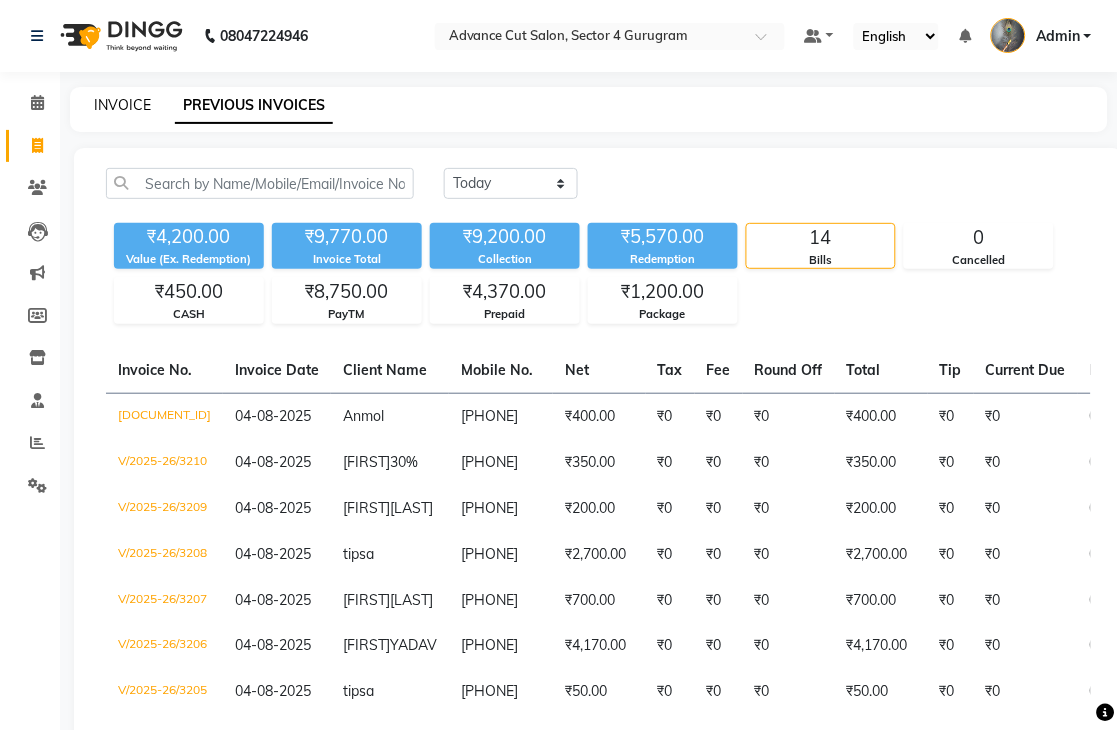 click on "INVOICE" 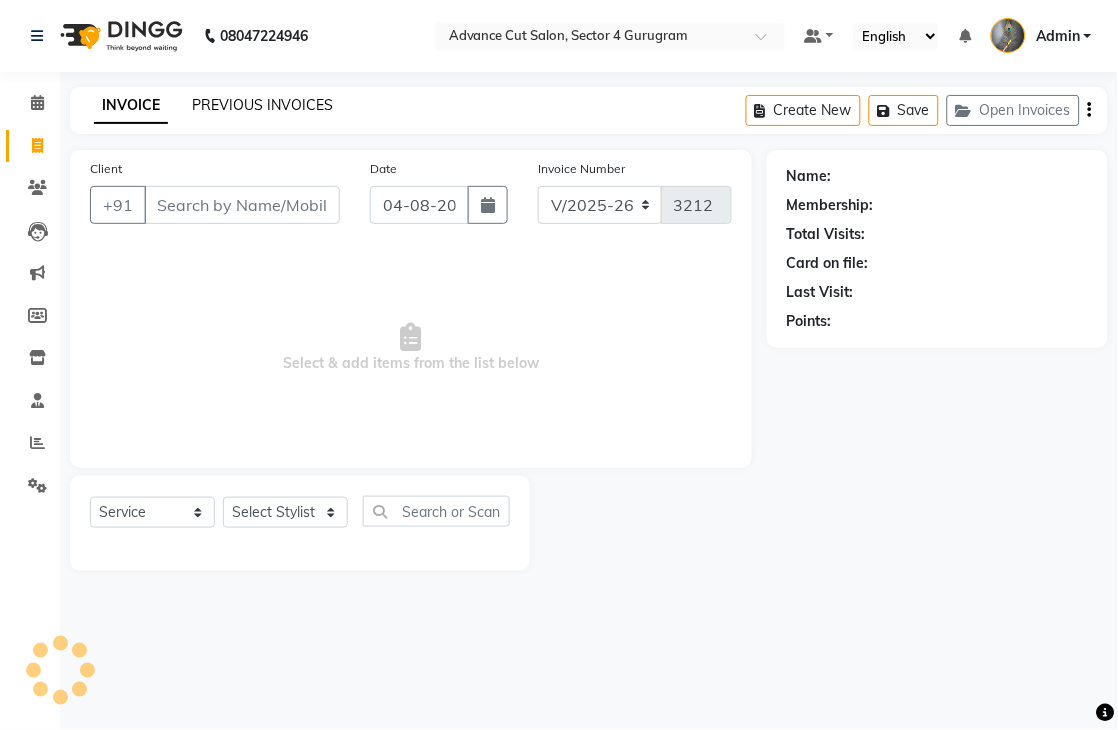 click on "PREVIOUS INVOICES" 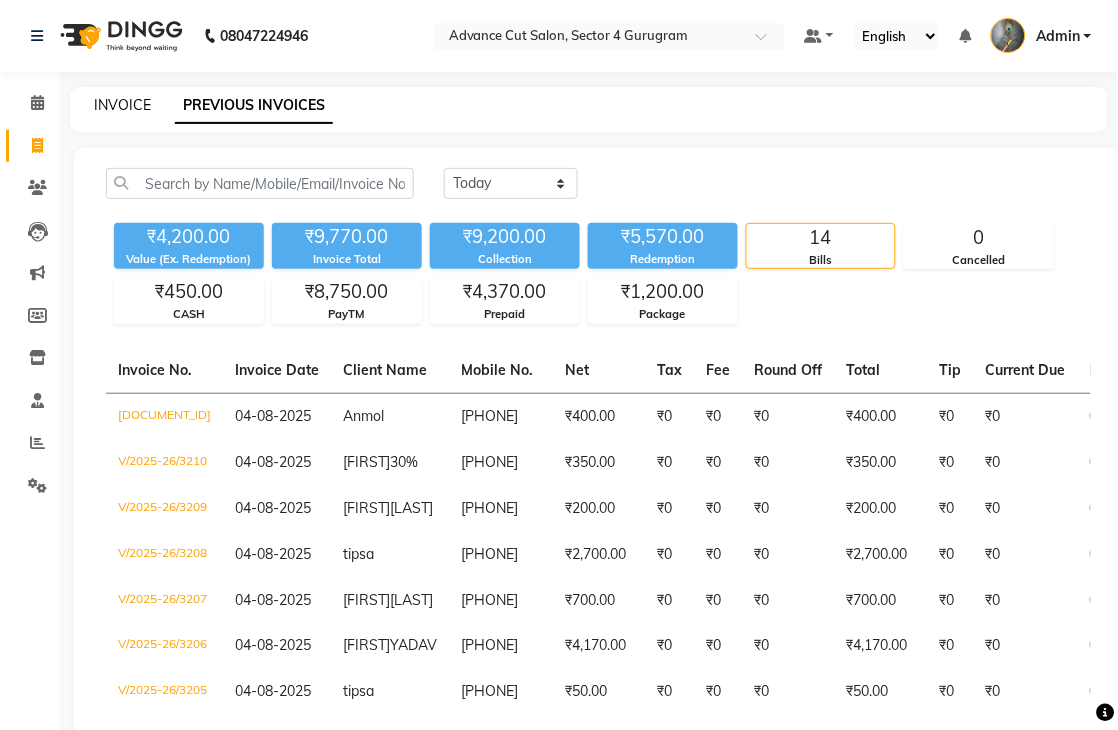 click on "INVOICE" 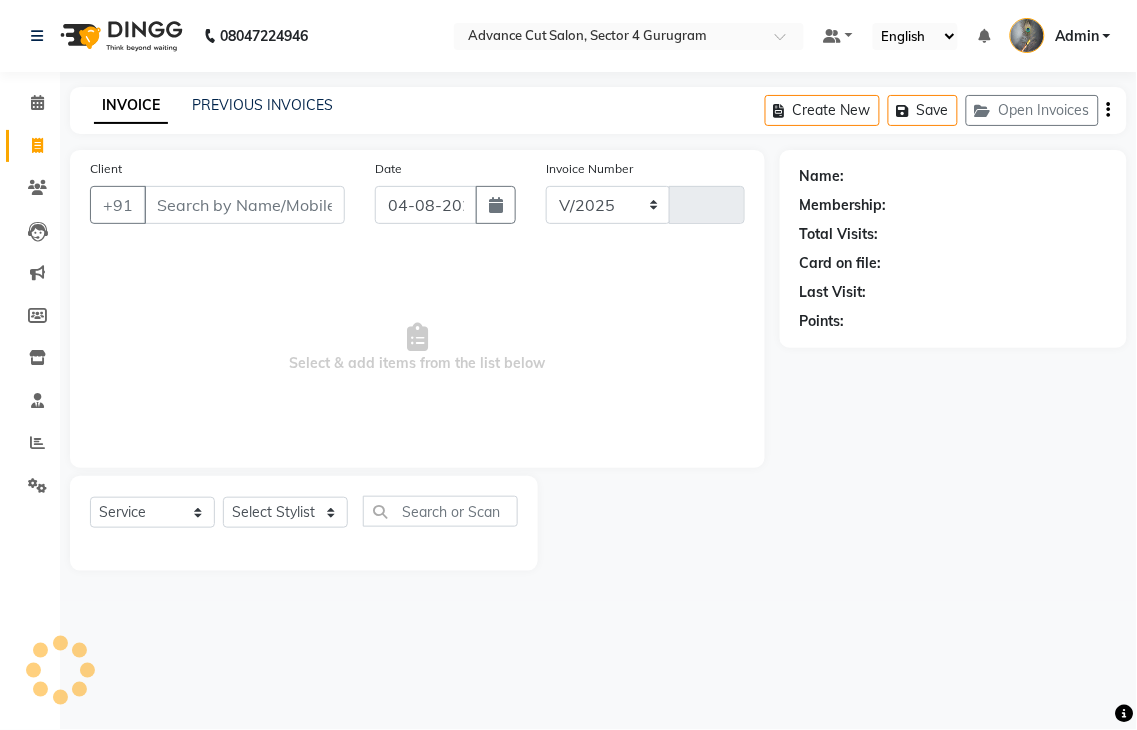 select on "4939" 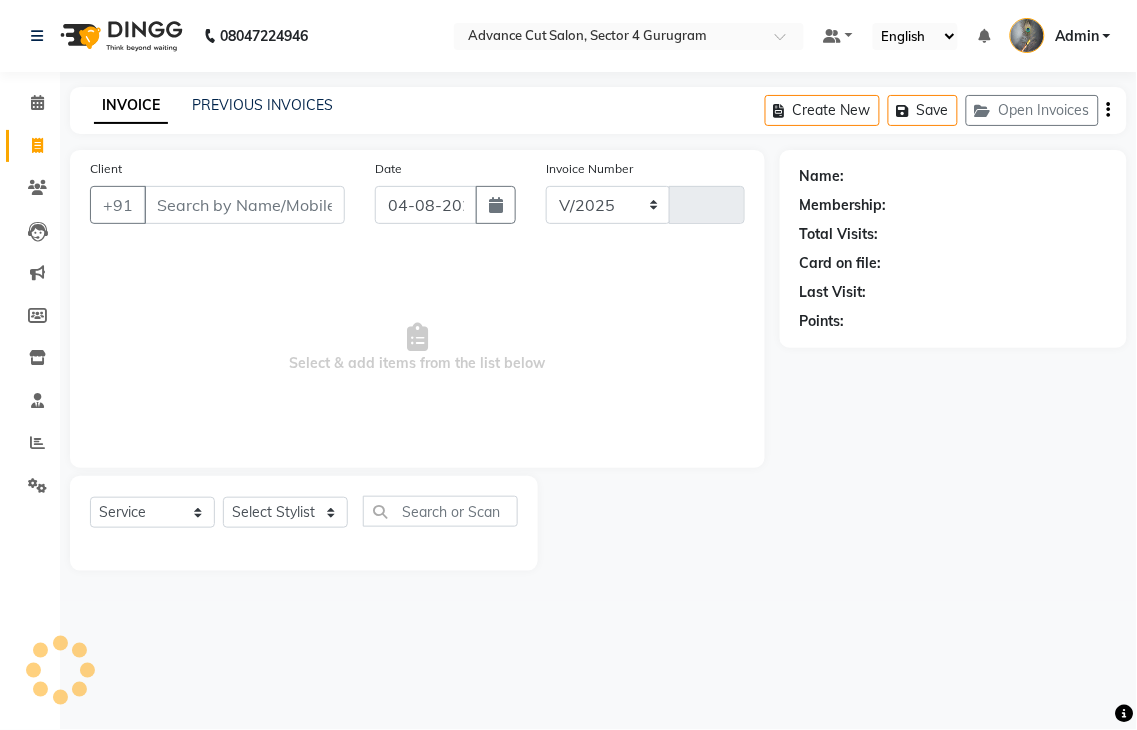type on "3212" 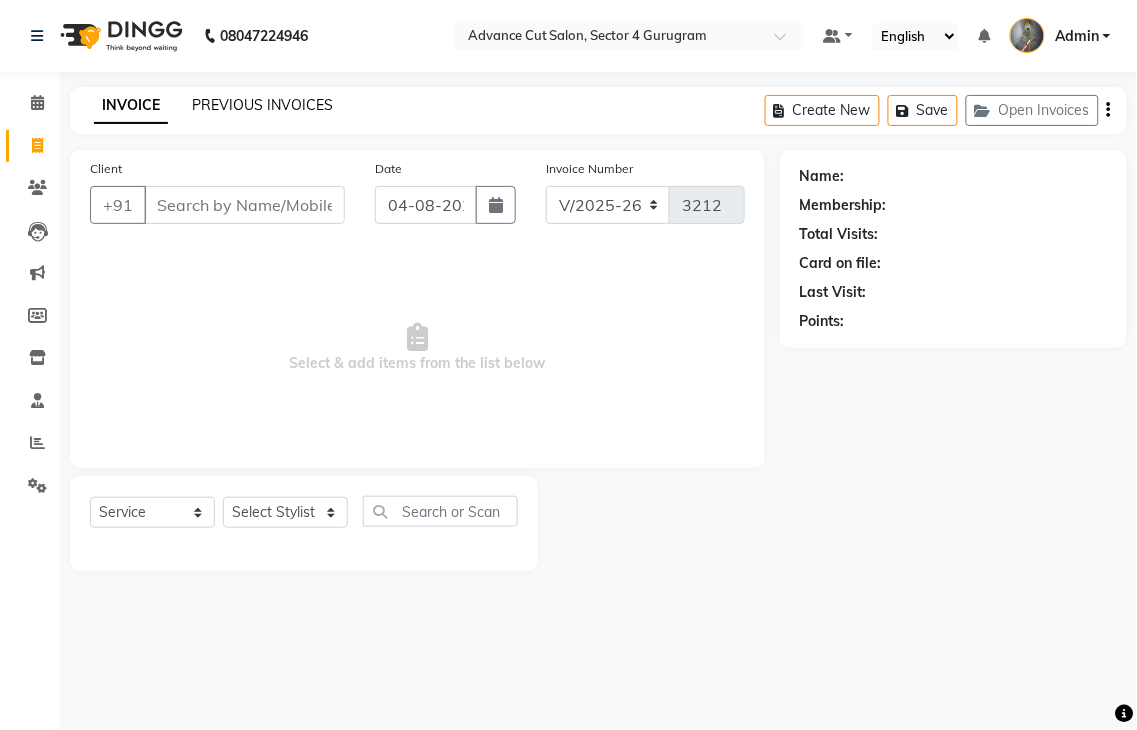 click on "PREVIOUS INVOICES" 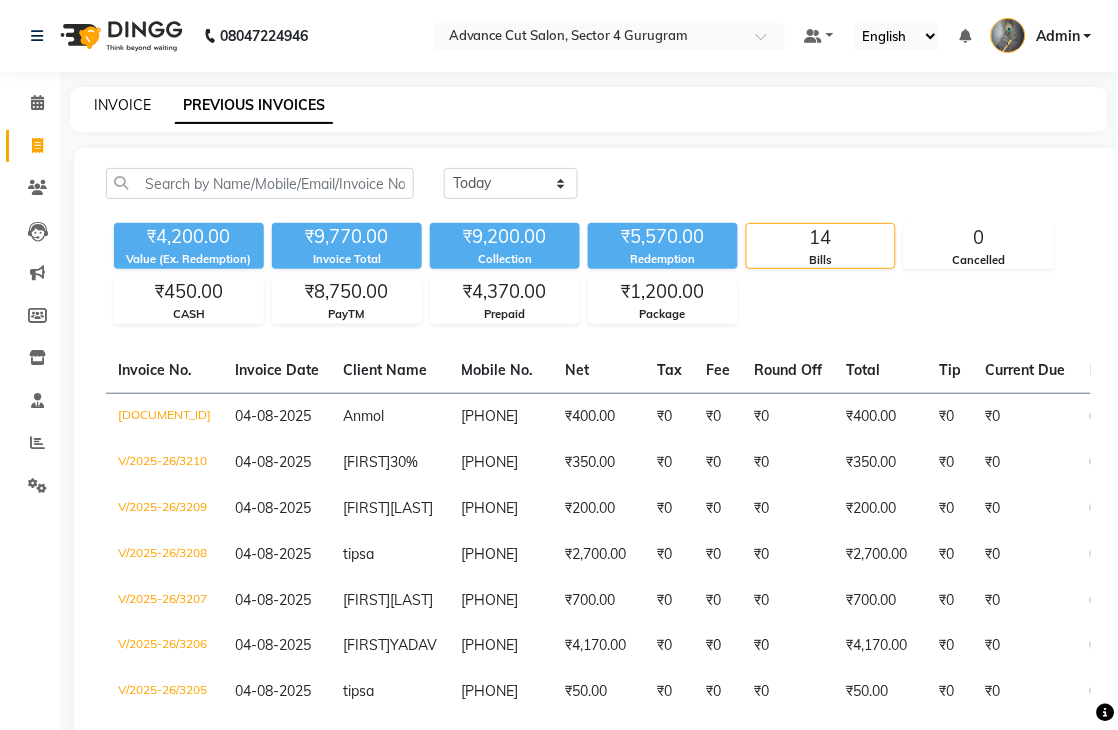 click on "INVOICE" 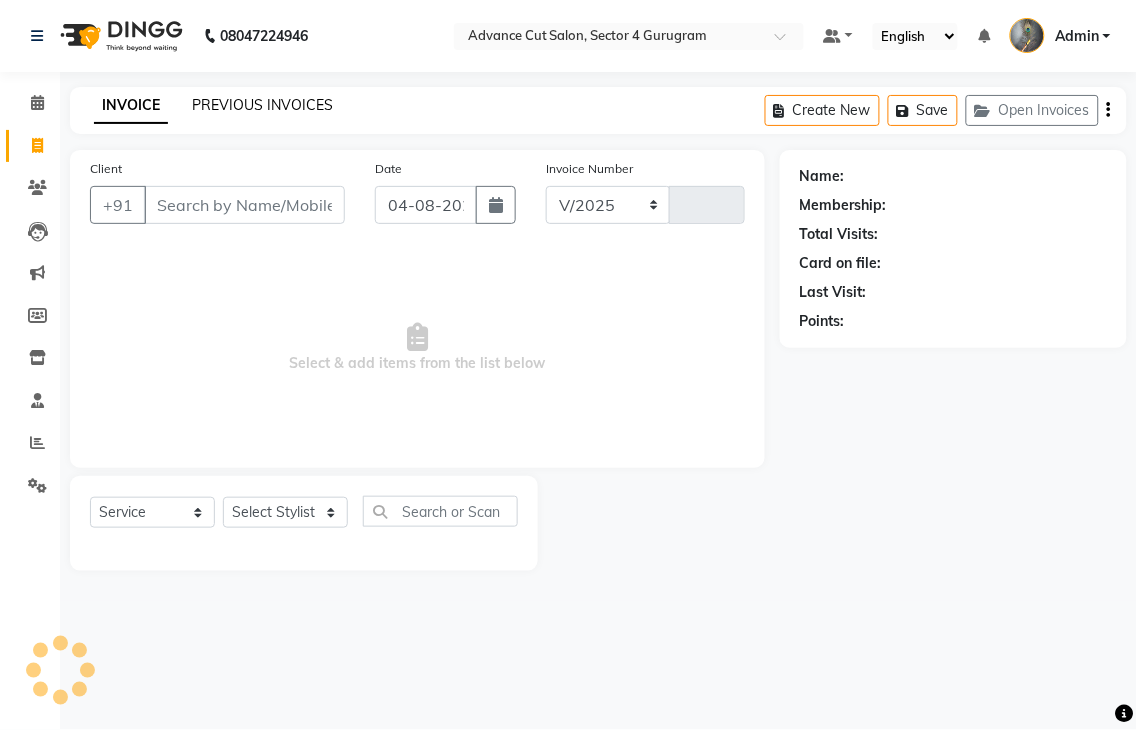 select on "4939" 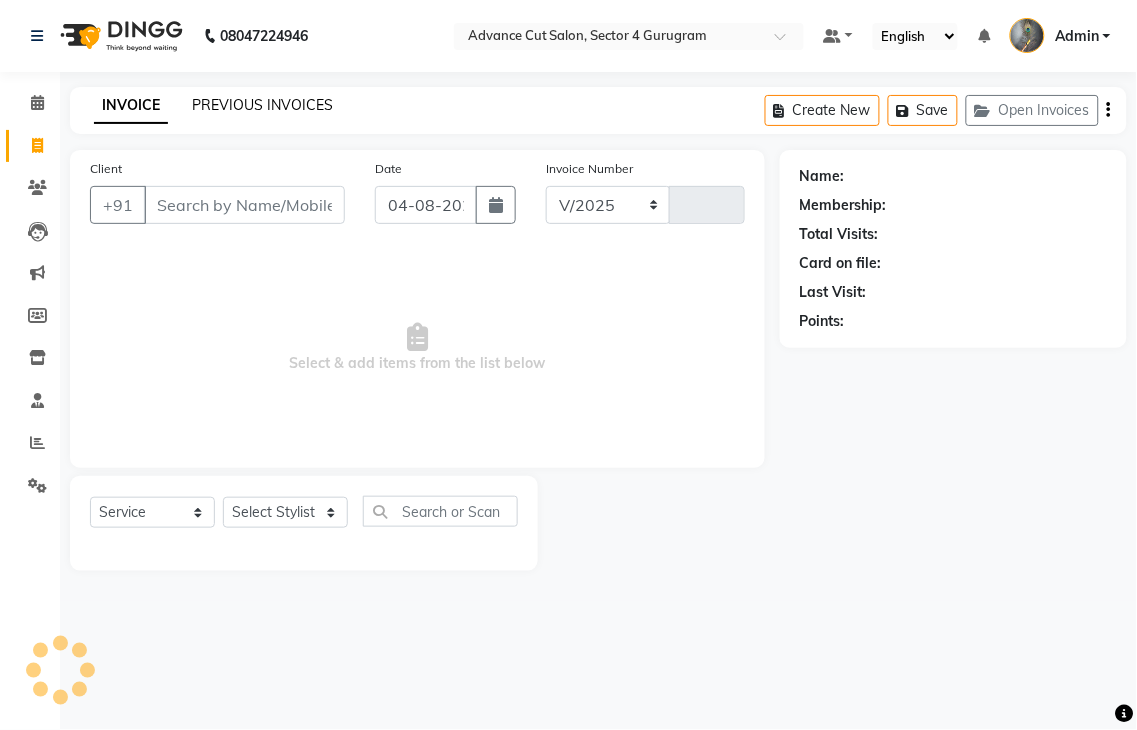 type on "3212" 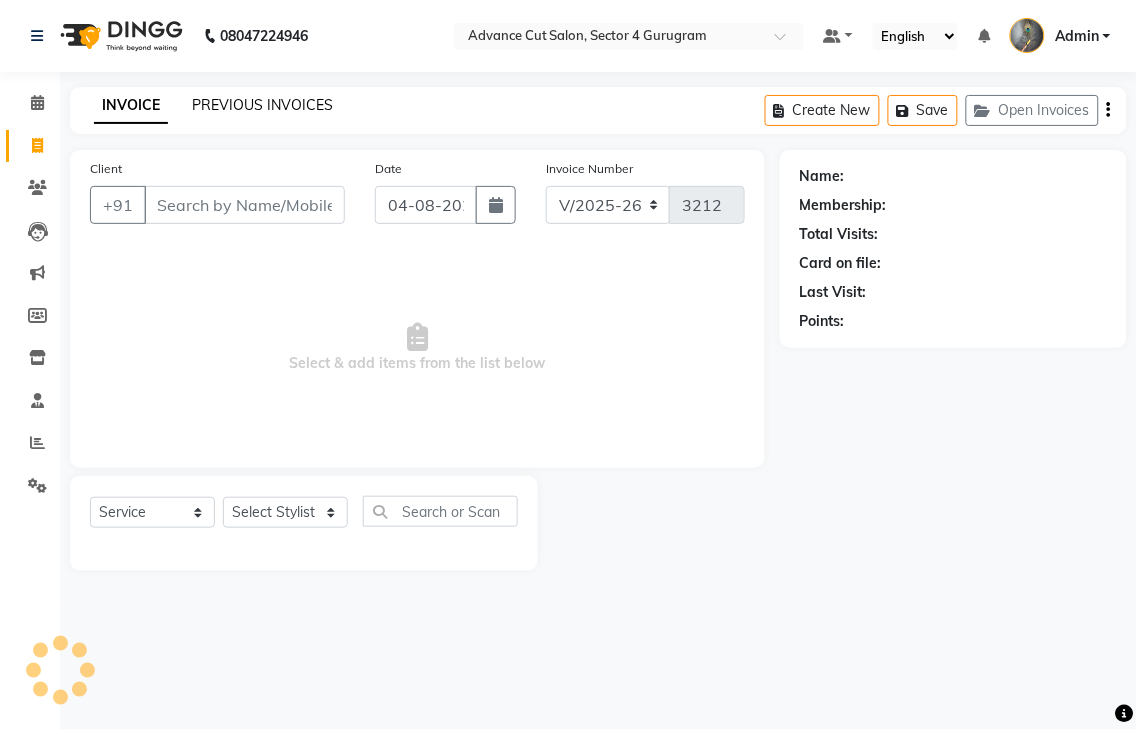 click on "PREVIOUS INVOICES" 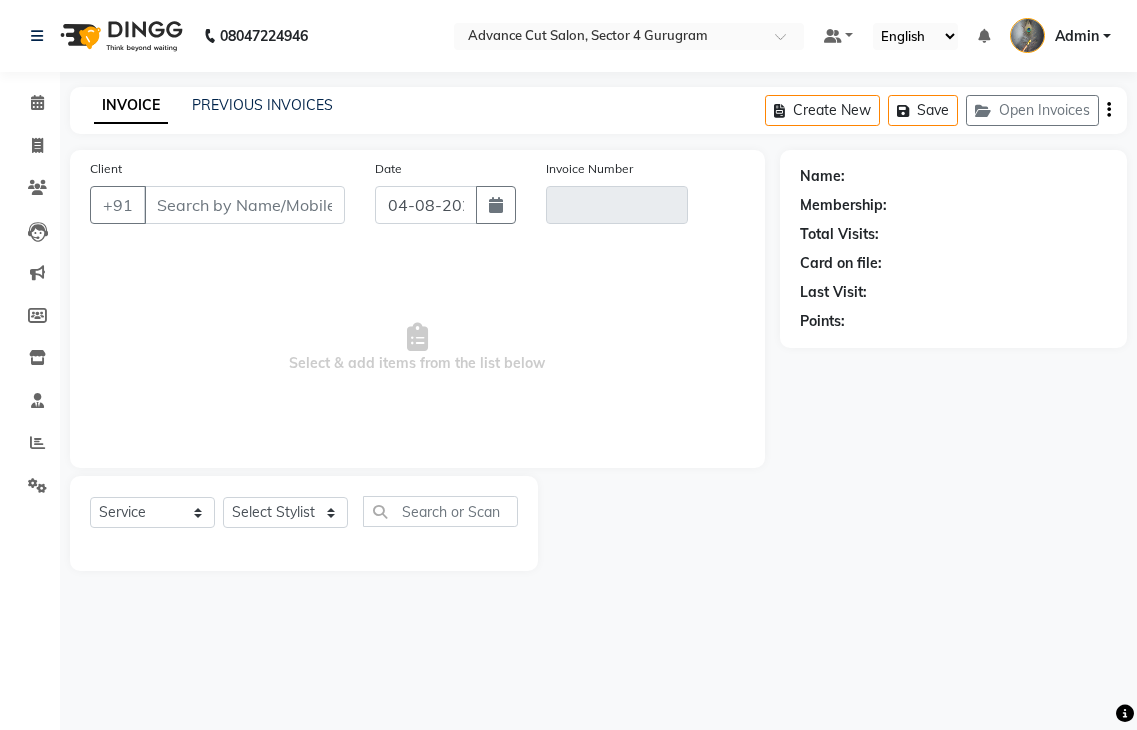 select on "service" 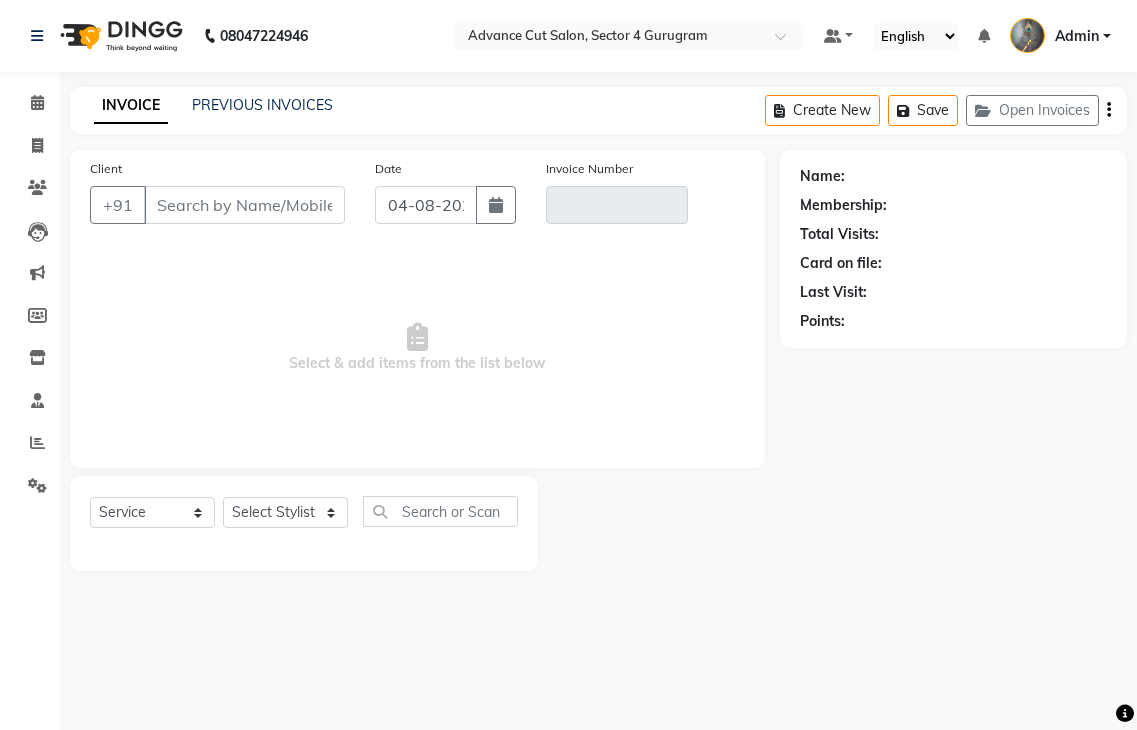 type on "[PHONE]" 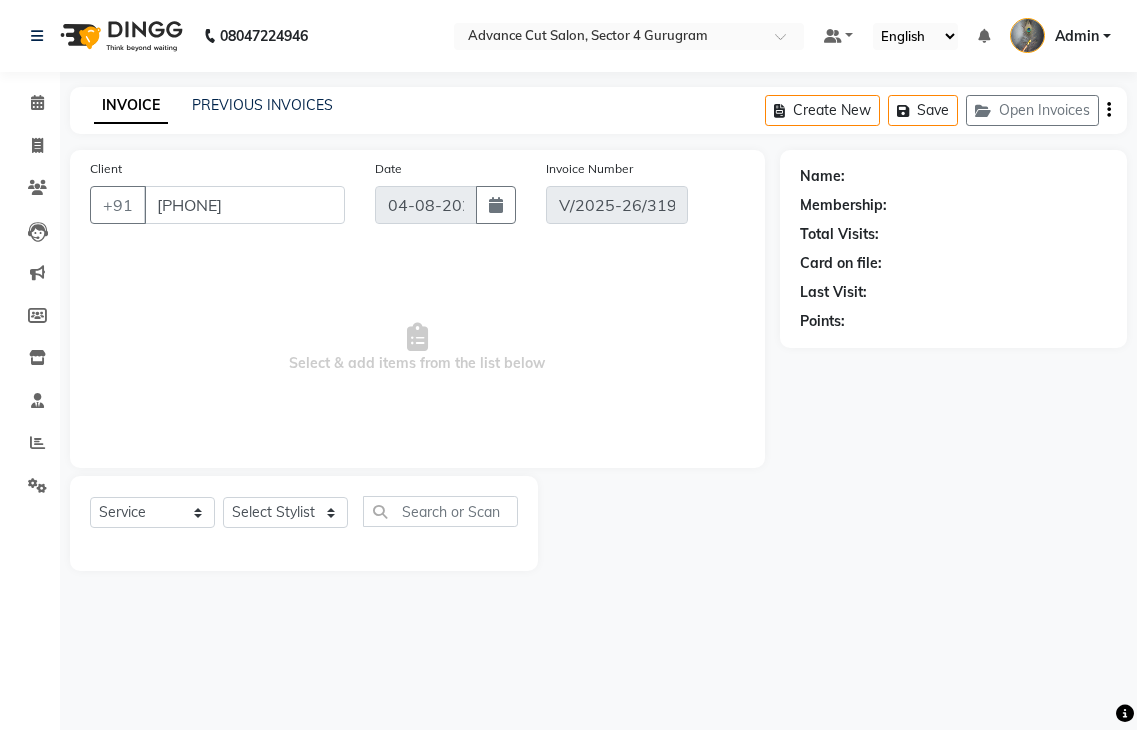 type on "03-08-2025" 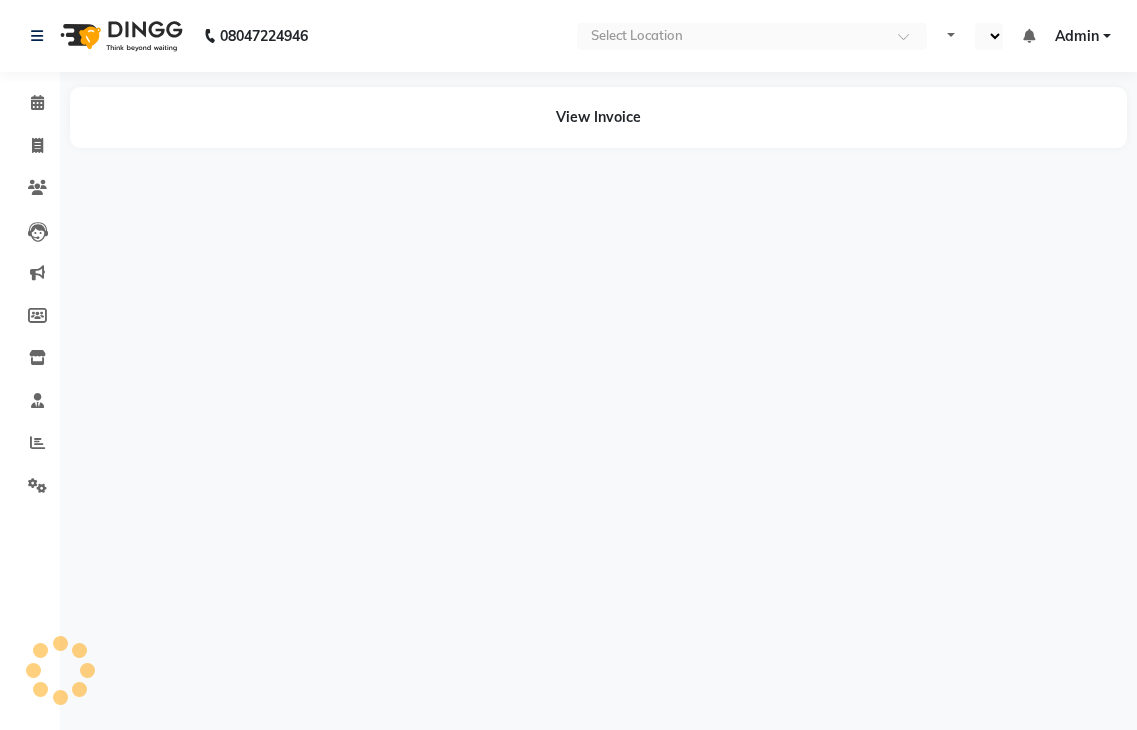 scroll, scrollTop: 0, scrollLeft: 0, axis: both 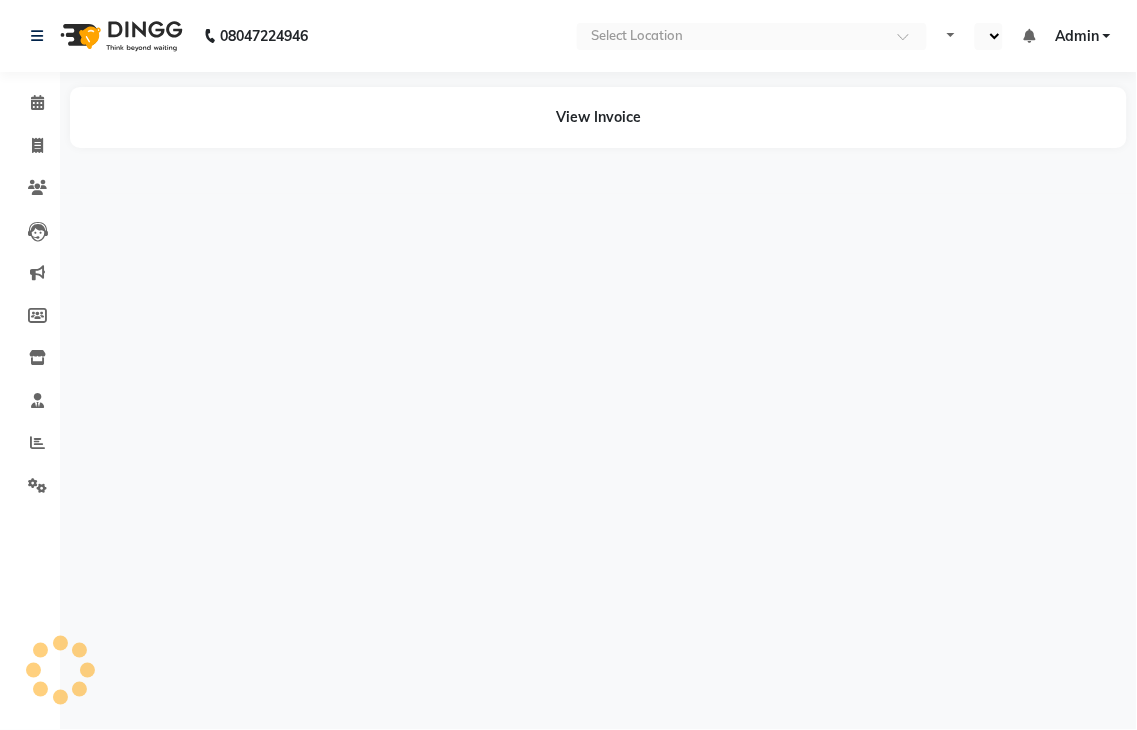select on "en" 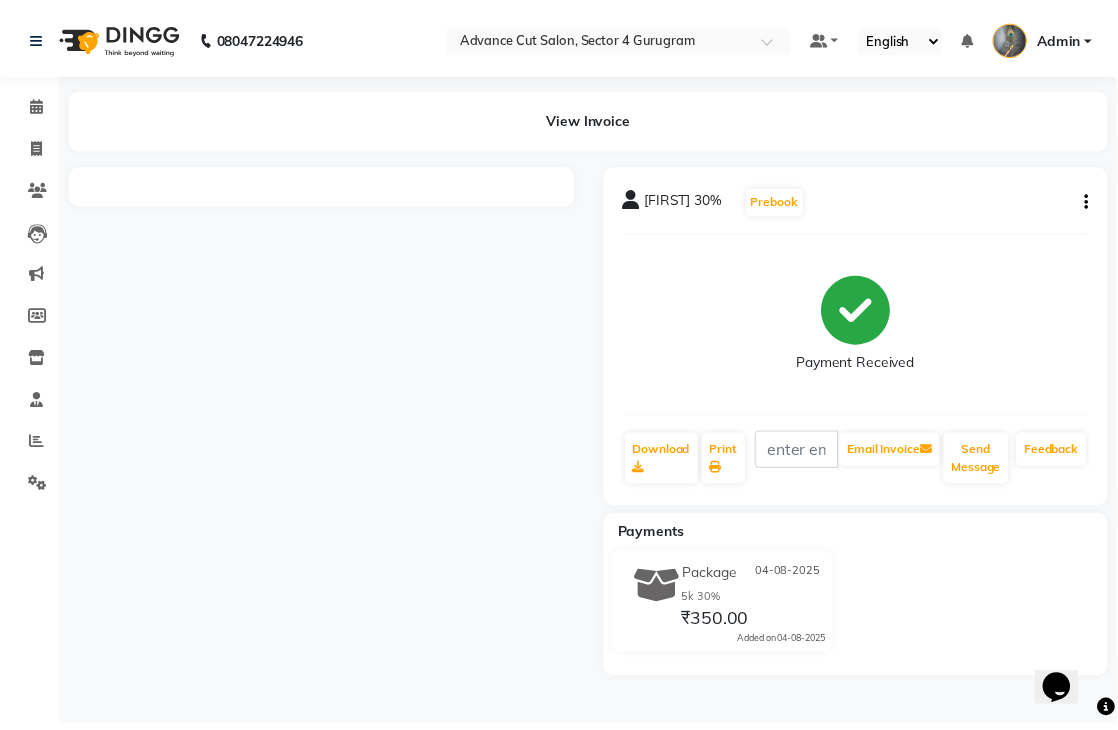scroll, scrollTop: 0, scrollLeft: 0, axis: both 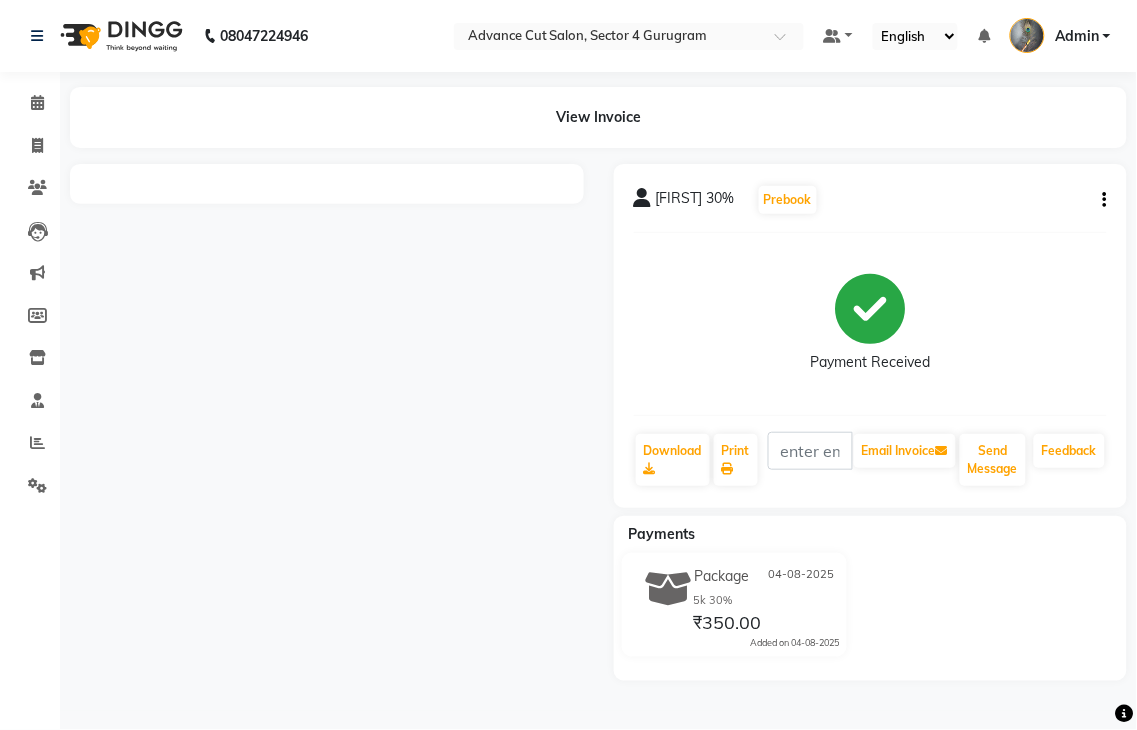 click 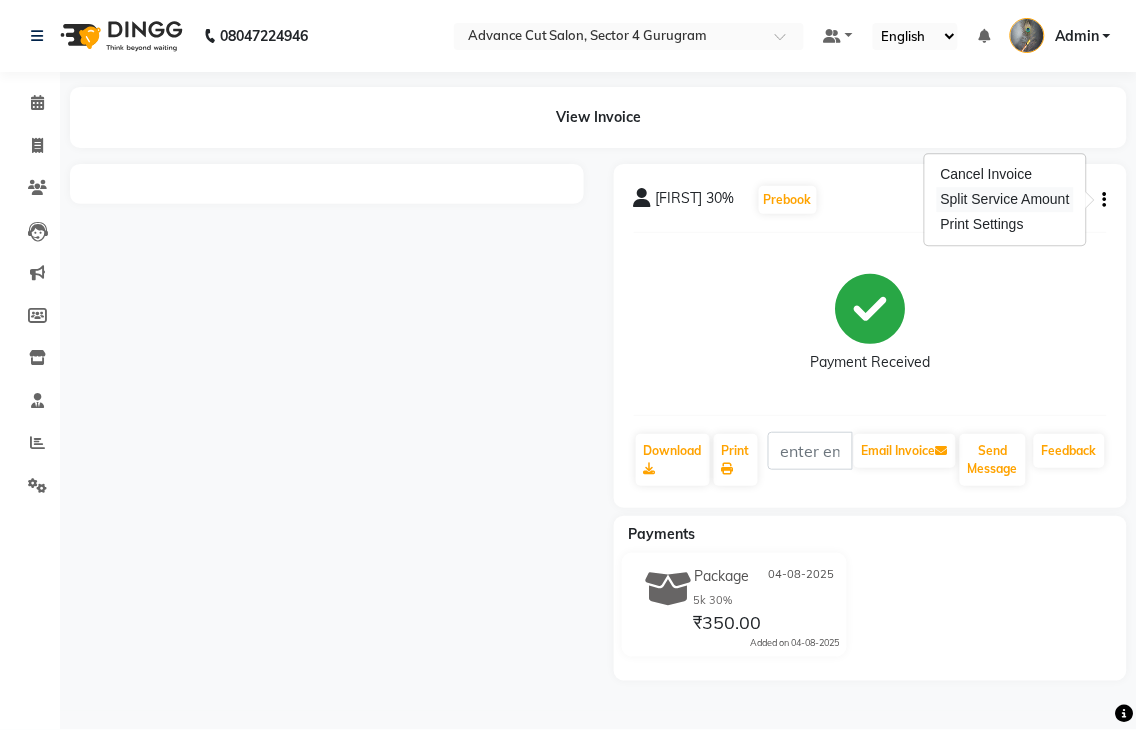 click on "Split Service Amount" at bounding box center (1005, 199) 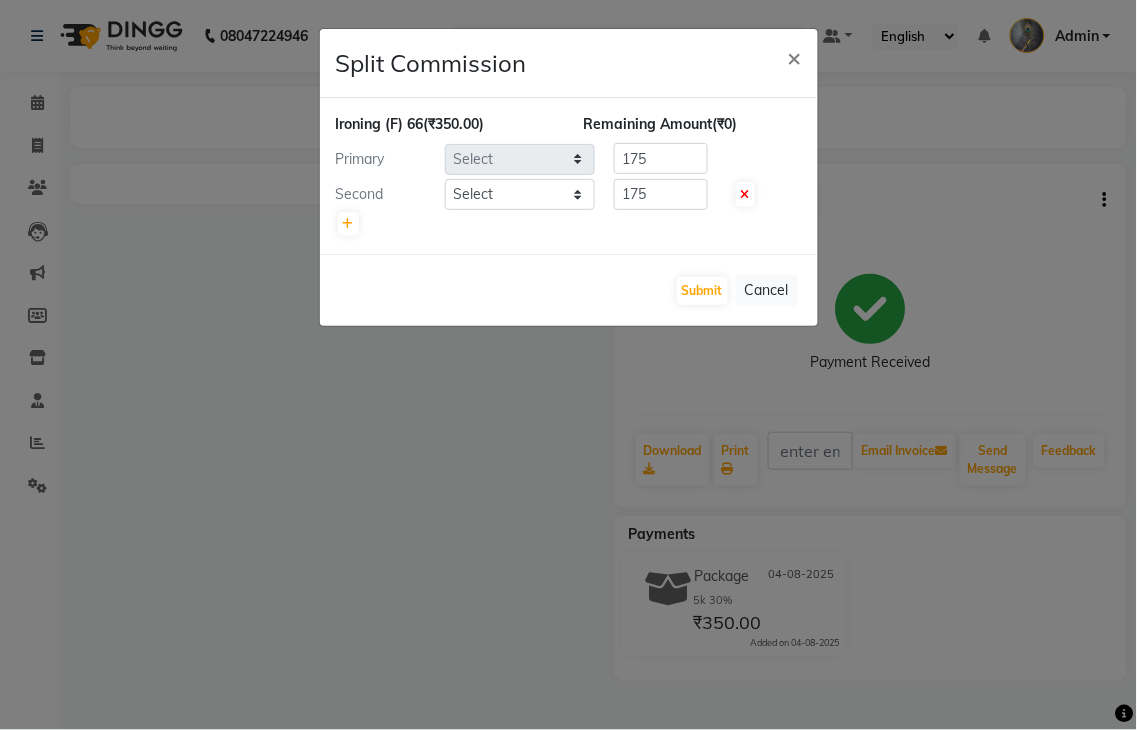 select on "86614" 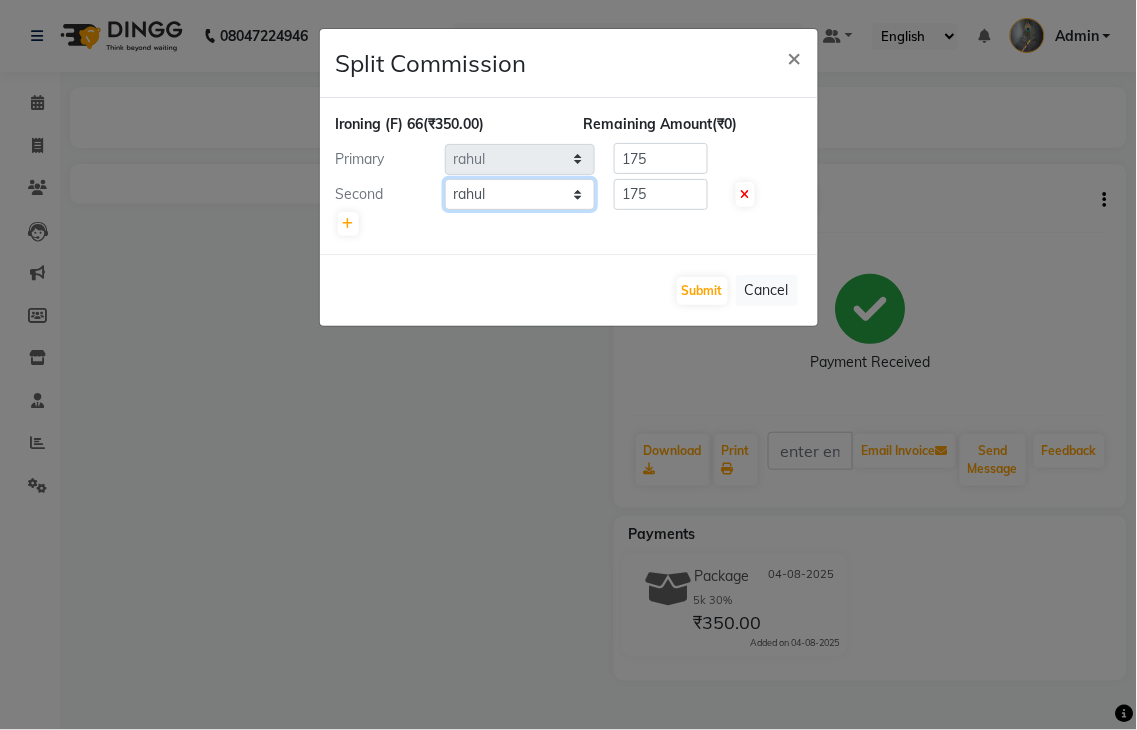 click on "Select Admin chahit COUNTOR hardeep mamta manisha MONISH navi NOSHAD ALI rahul shatnam shweta singh sunny tip" 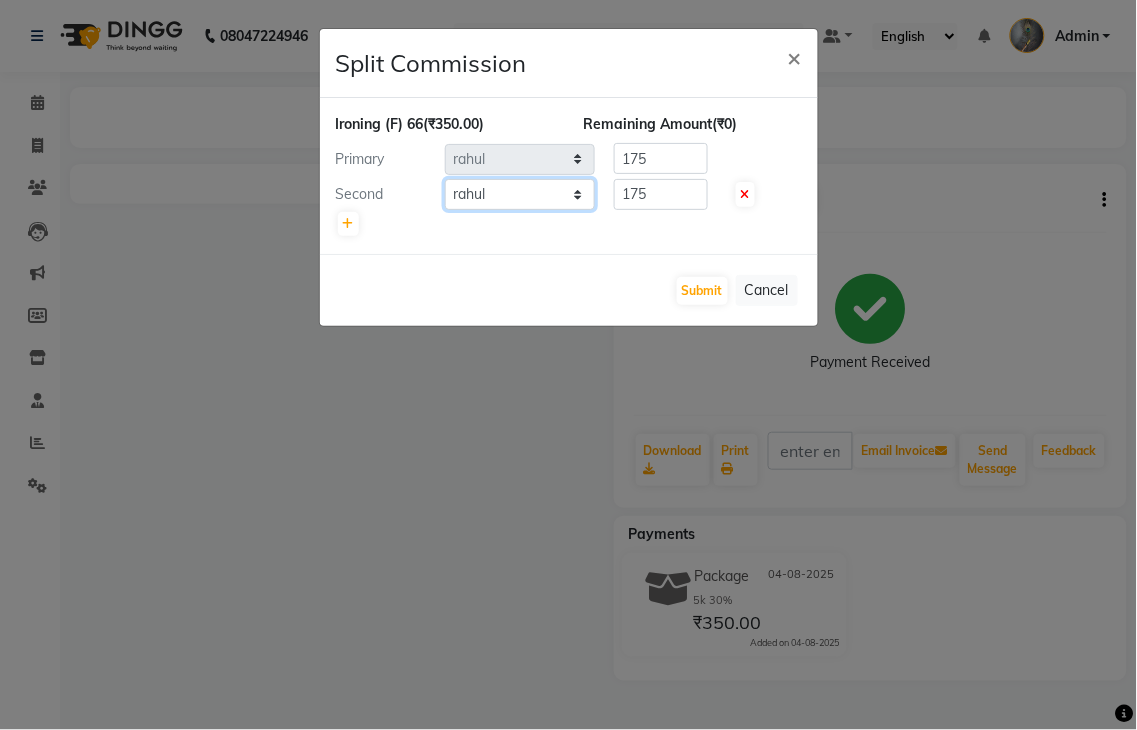 select on "58461" 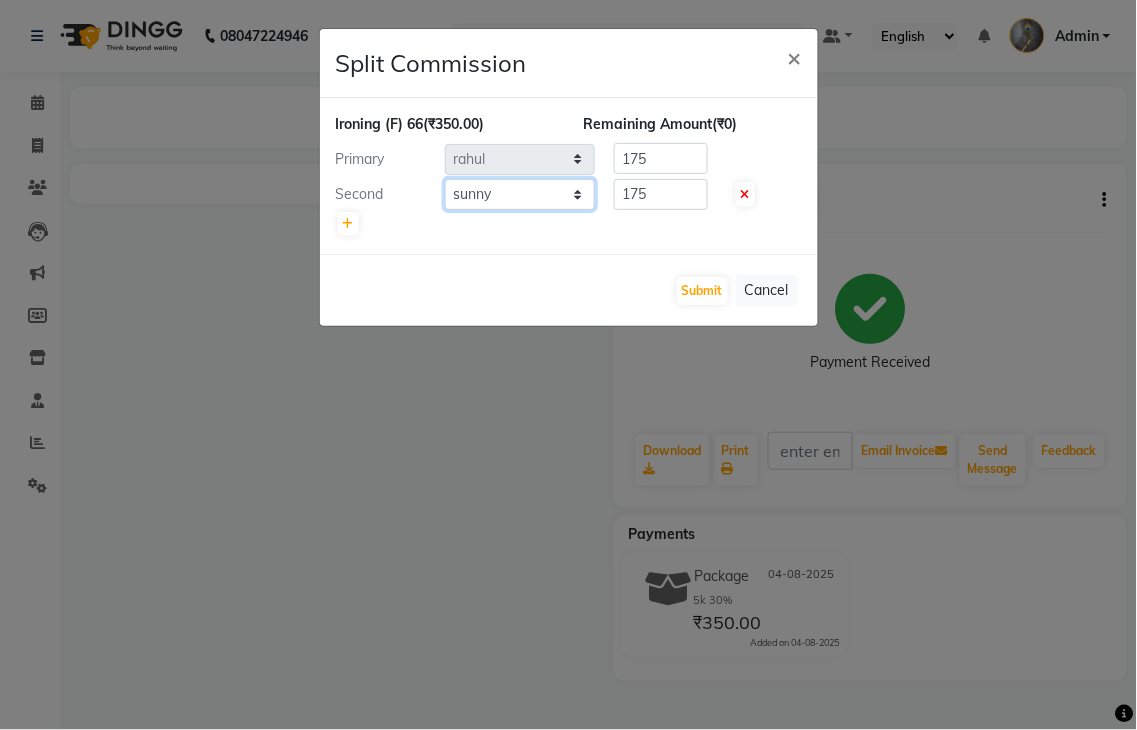 click on "Select Admin chahit COUNTOR hardeep mamta manisha MONISH navi NOSHAD ALI rahul shatnam shweta singh sunny tip" 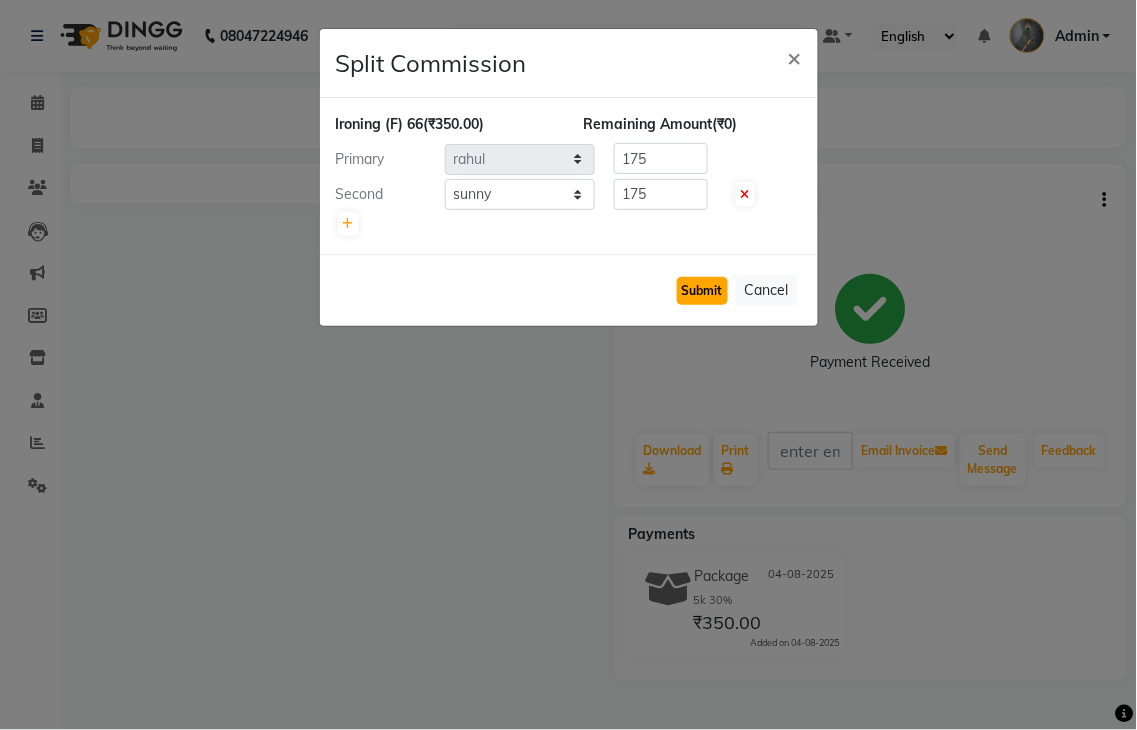 click on "Submit" 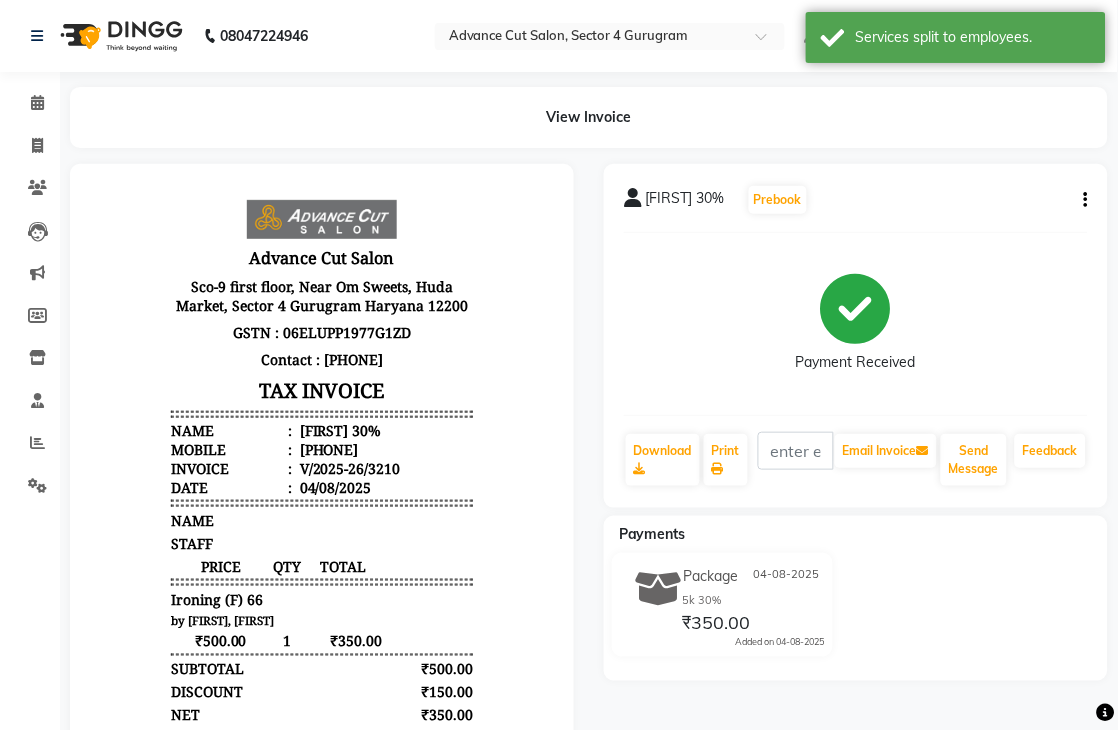 scroll, scrollTop: 0, scrollLeft: 0, axis: both 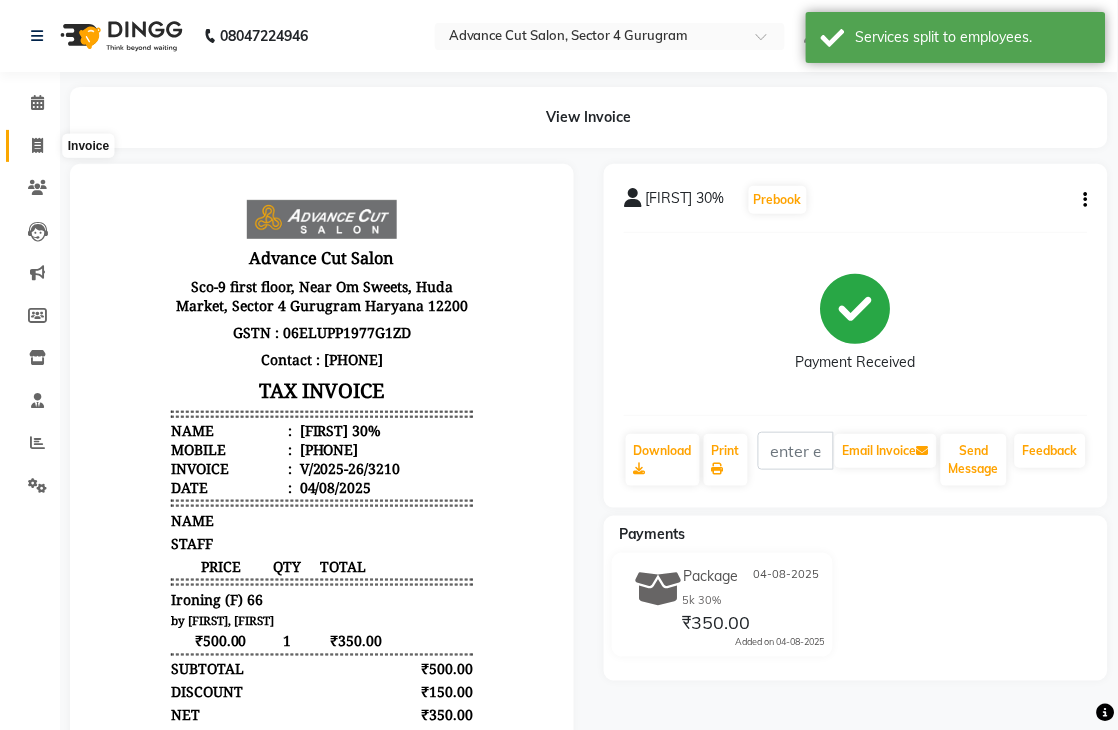 click 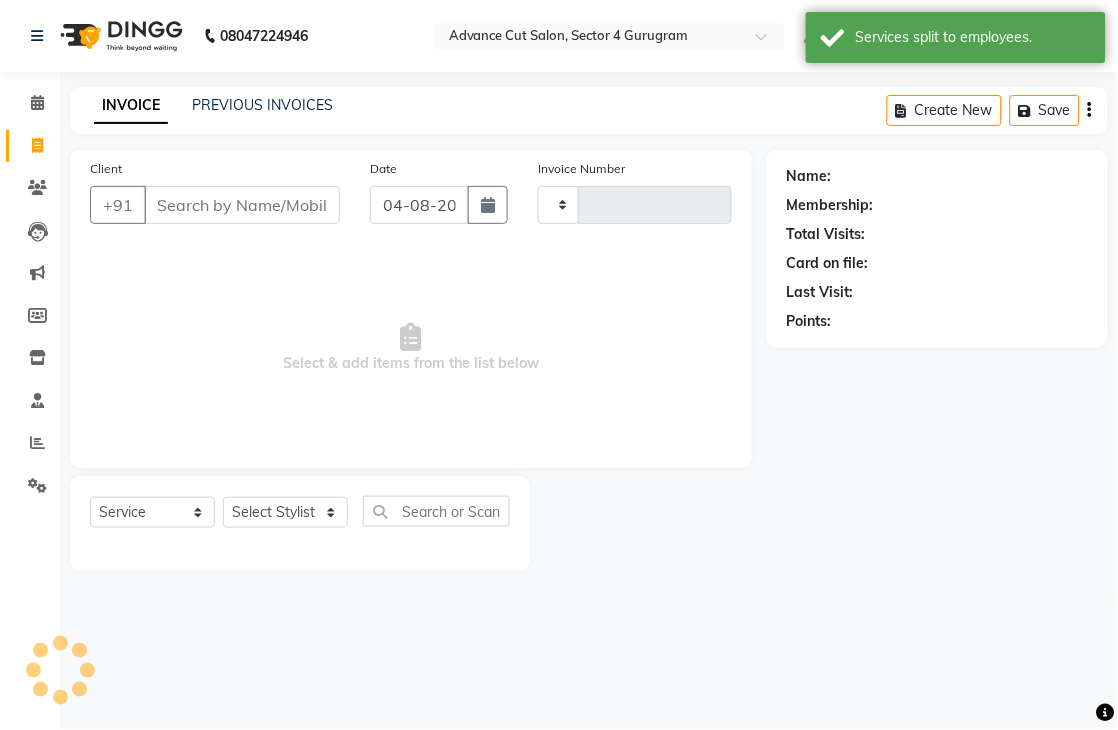 click on "PREVIOUS INVOICES" 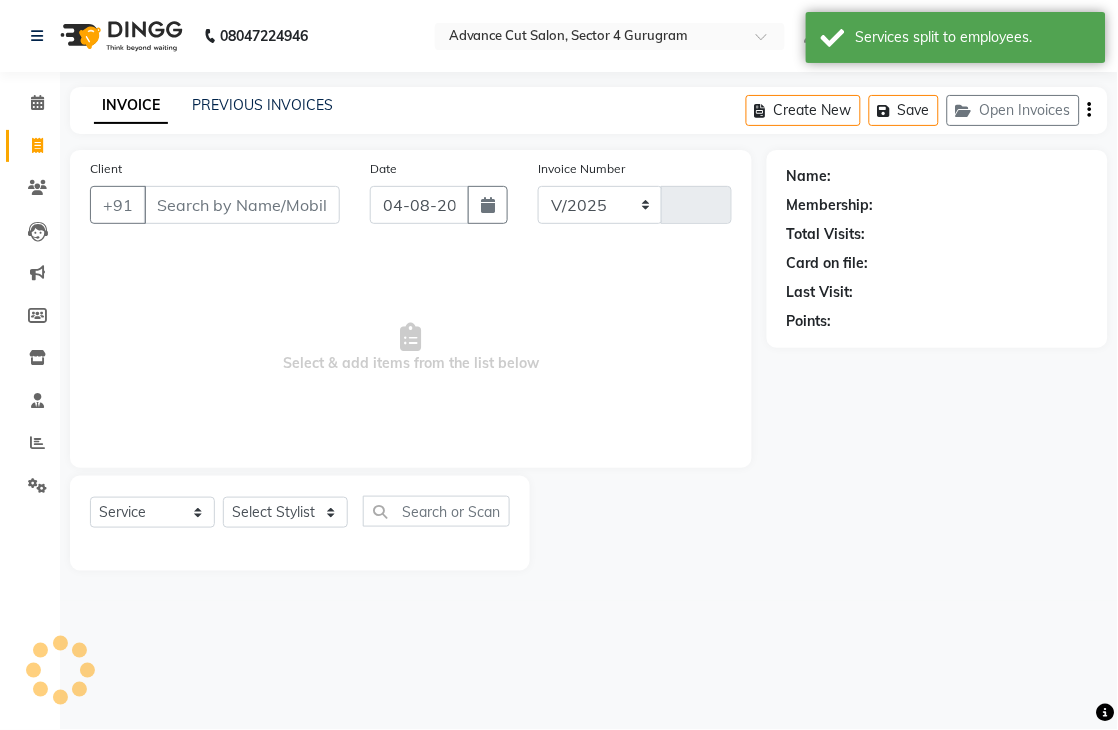 select on "4939" 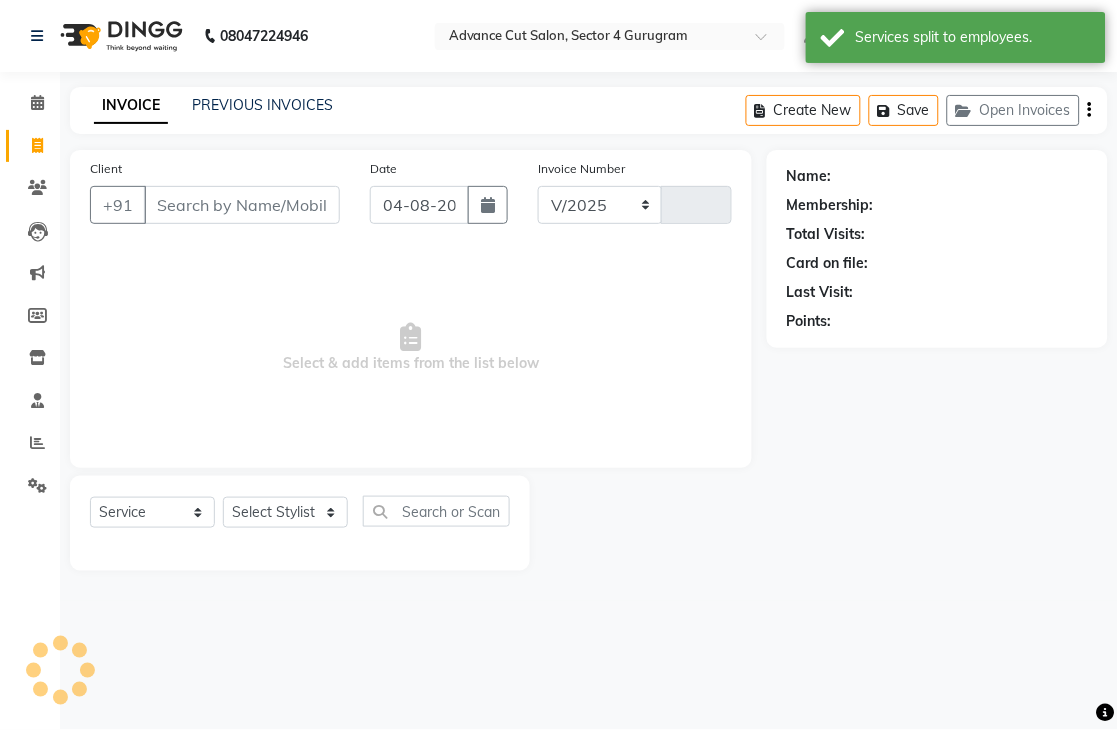 type on "3214" 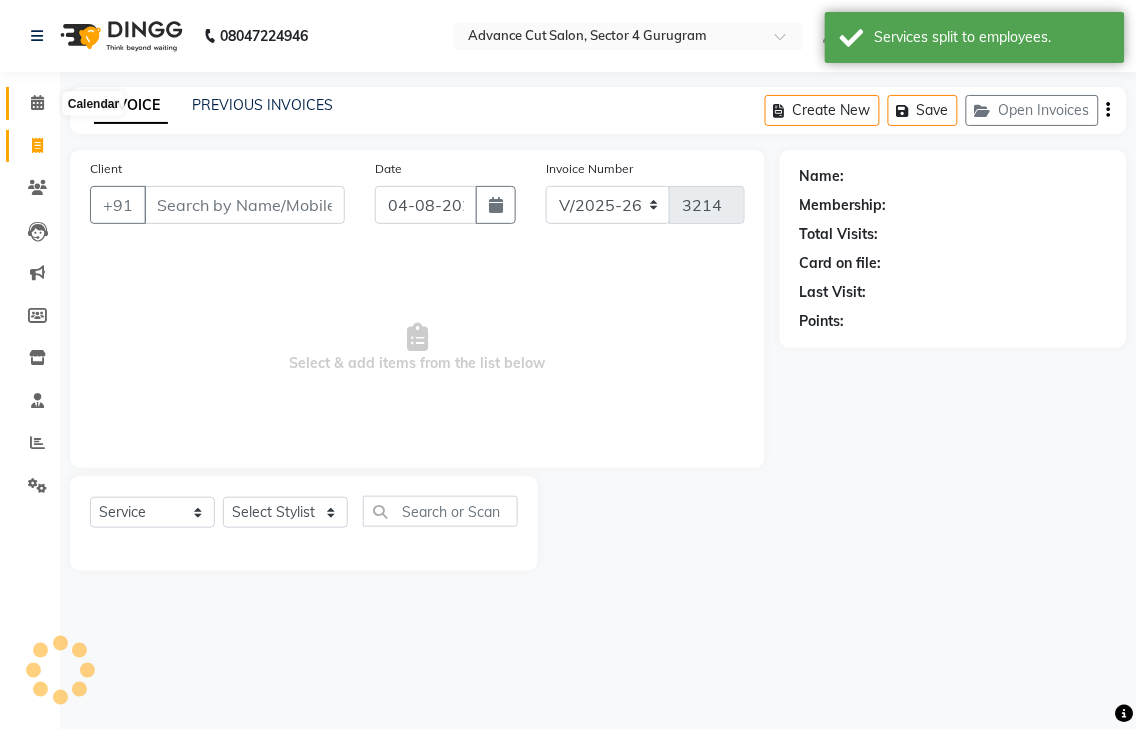 click 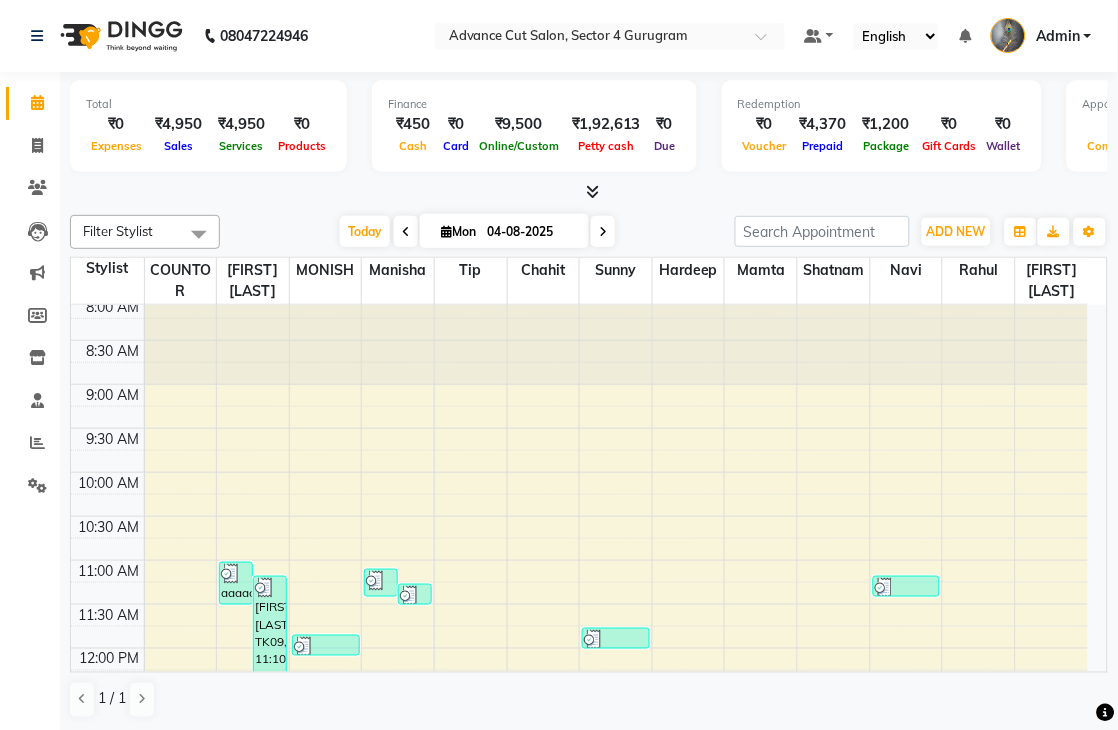 scroll, scrollTop: 0, scrollLeft: 0, axis: both 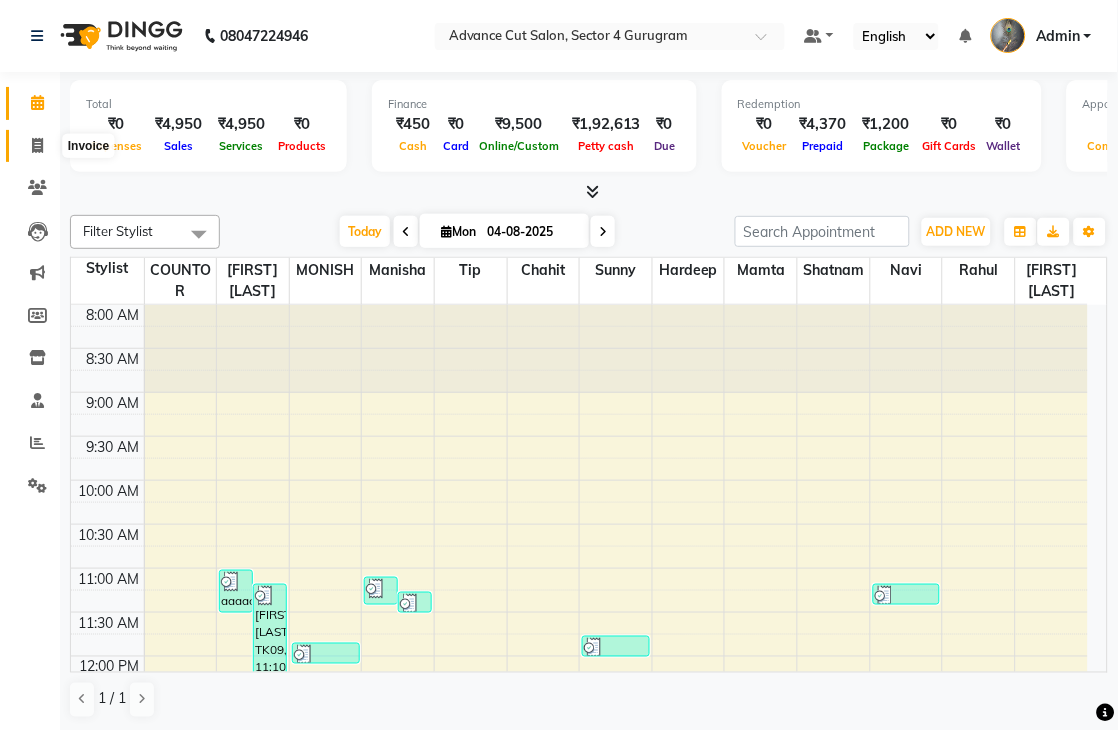 click 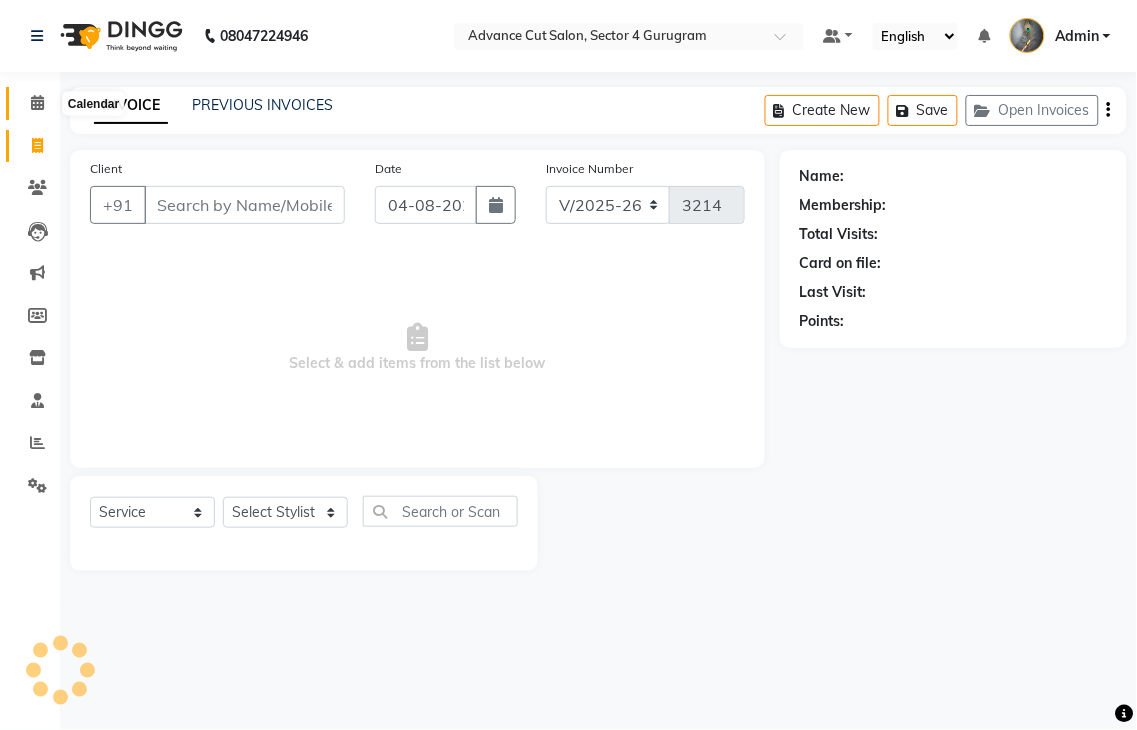 click 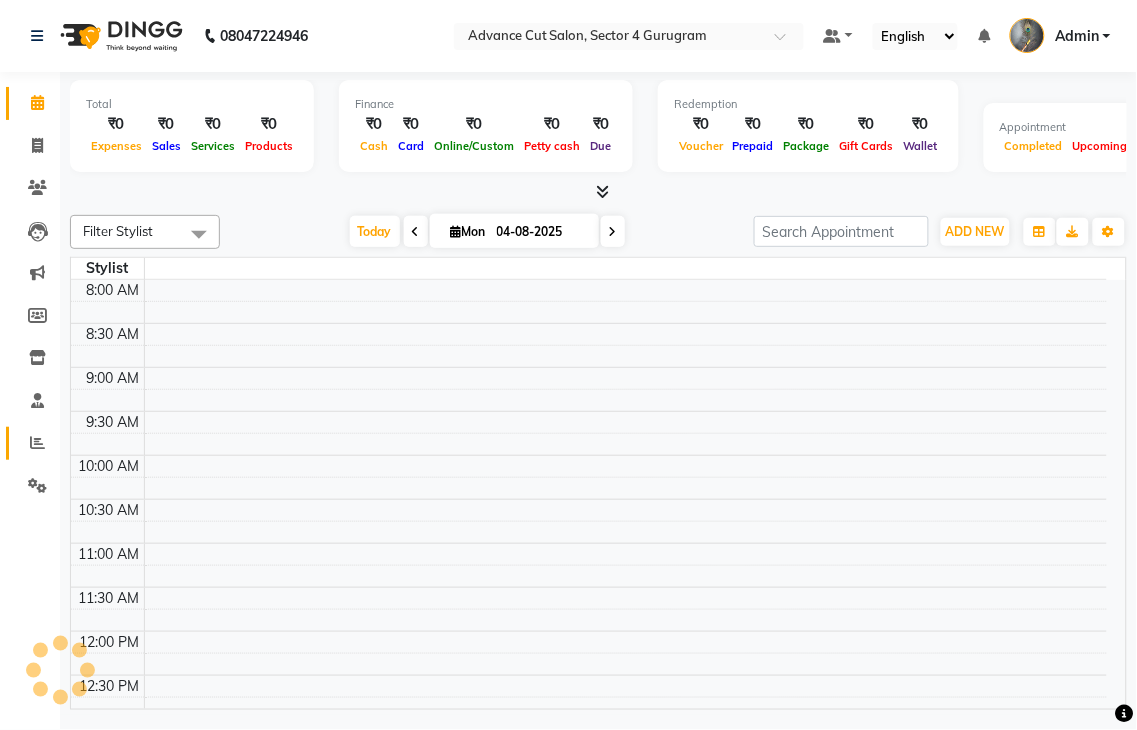 click on "Reports" 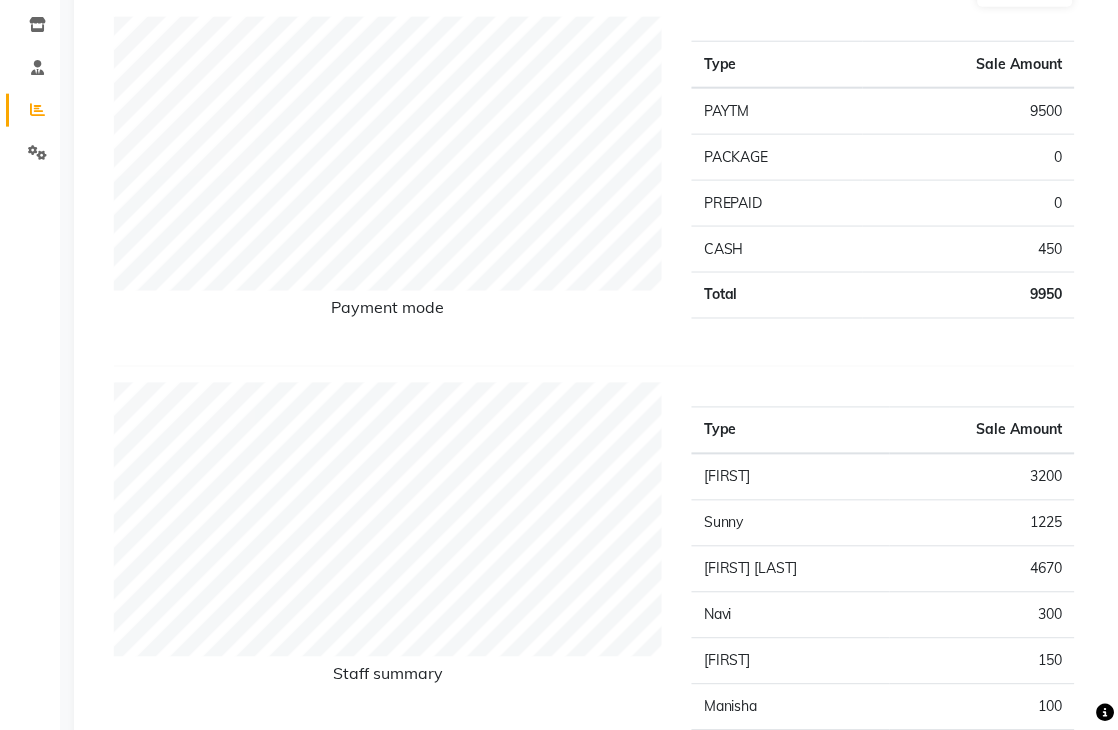 scroll, scrollTop: 444, scrollLeft: 0, axis: vertical 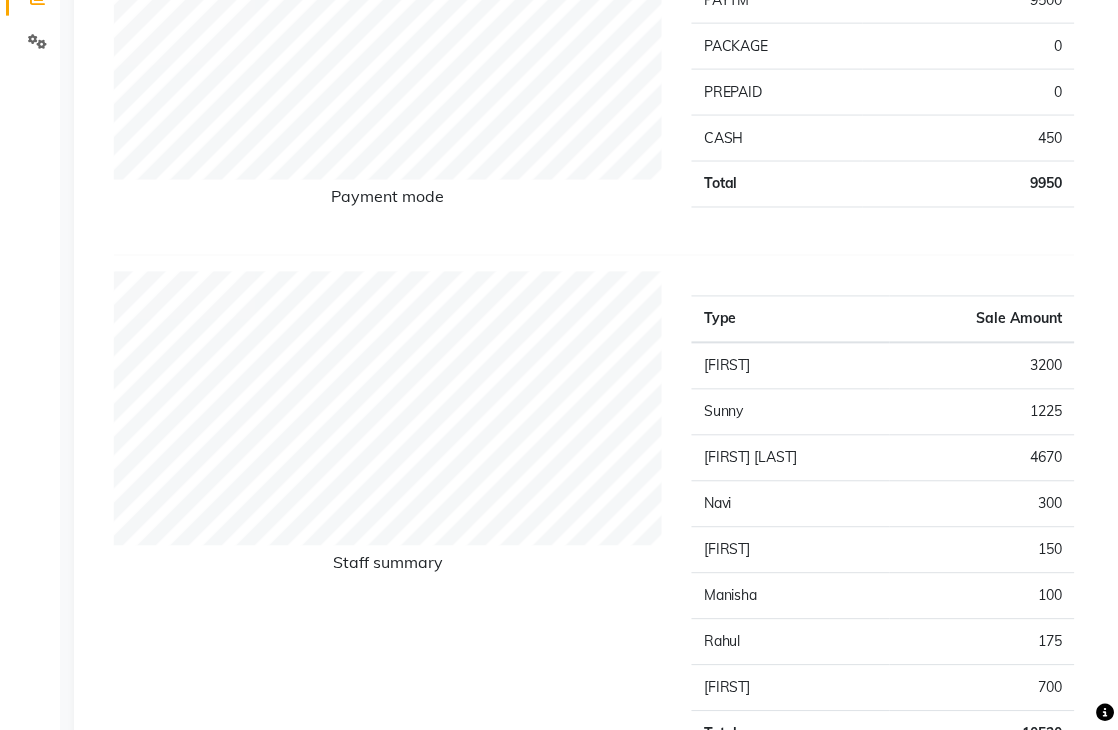 click on "1225" 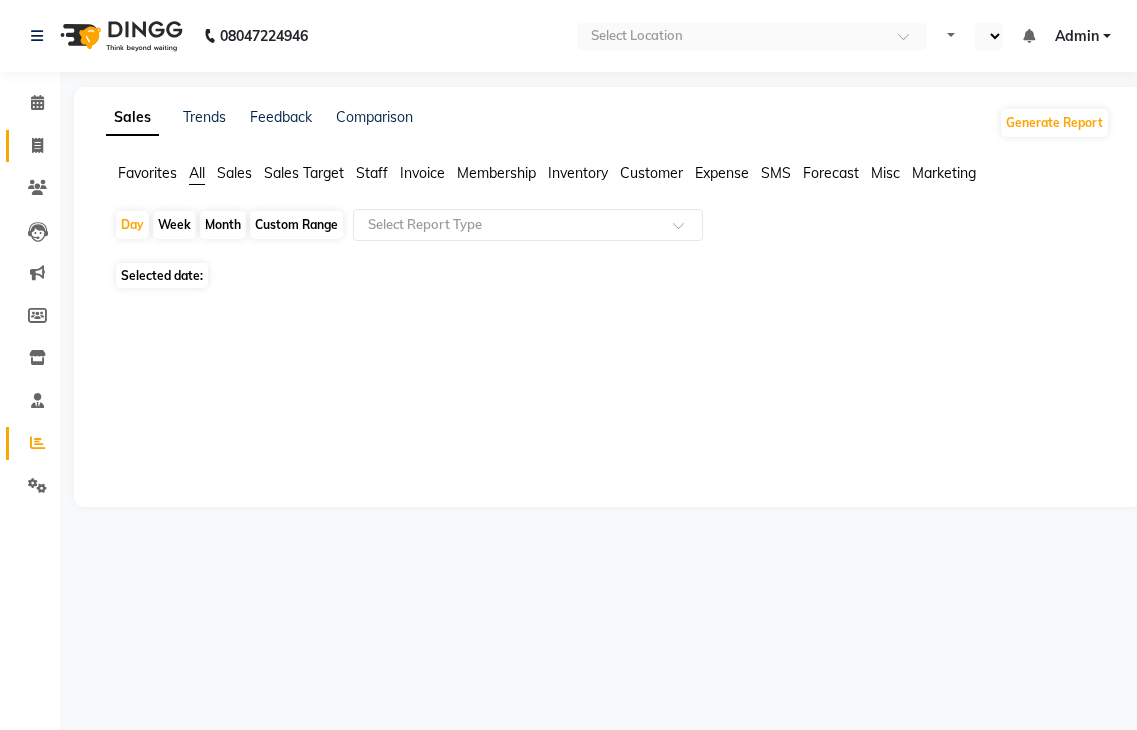 select on "en" 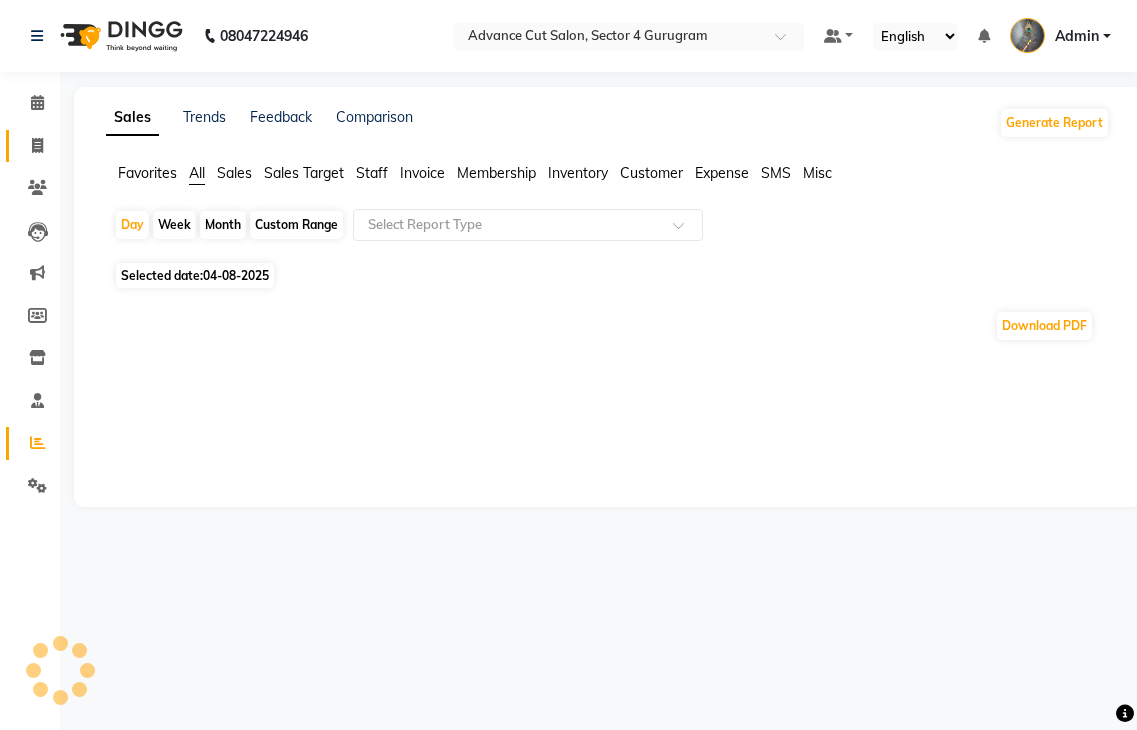 scroll, scrollTop: 0, scrollLeft: 0, axis: both 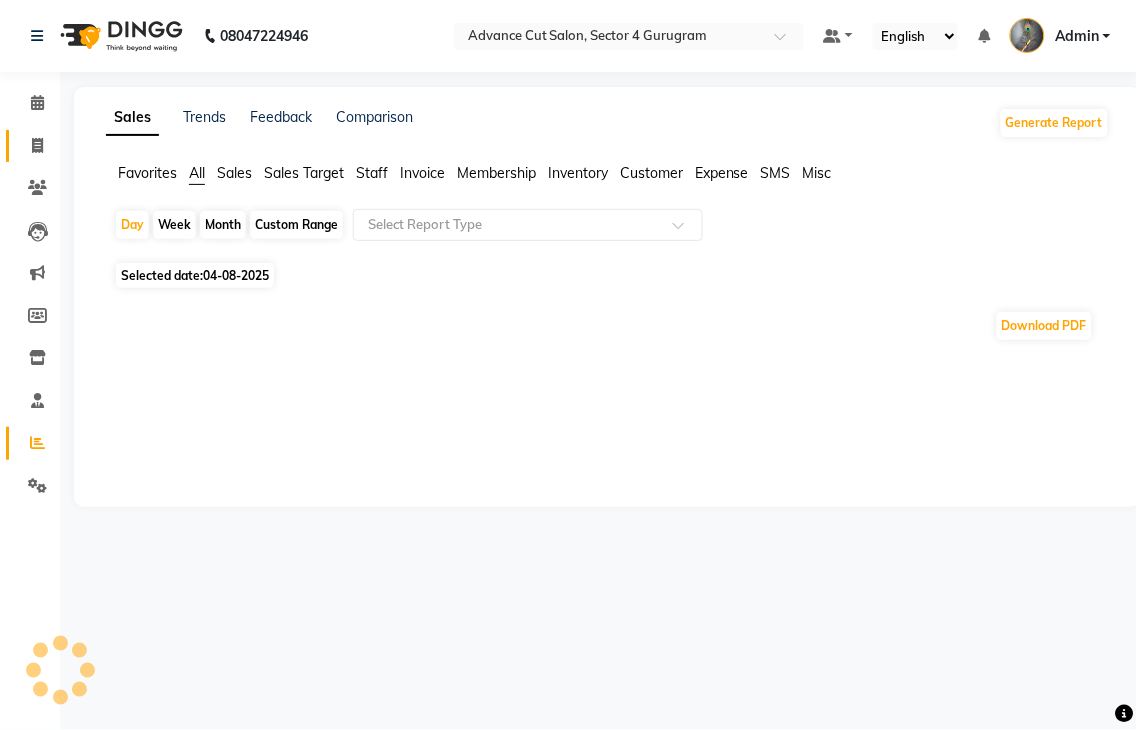click 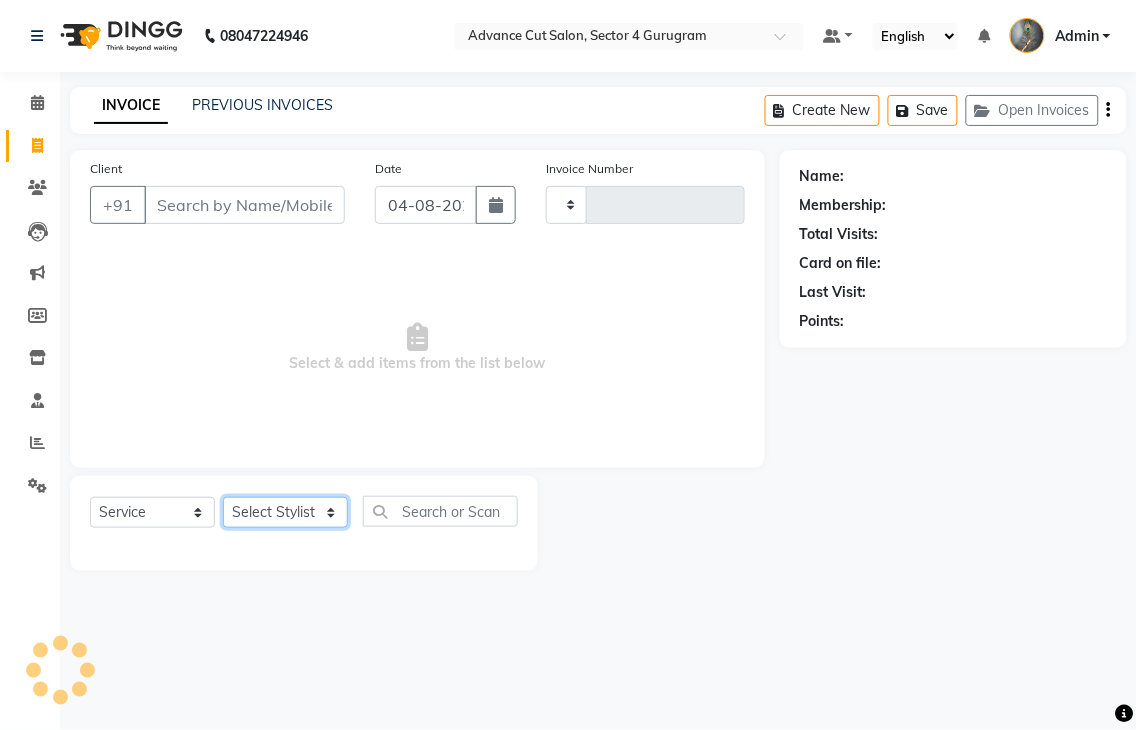 click on "Select Stylist" 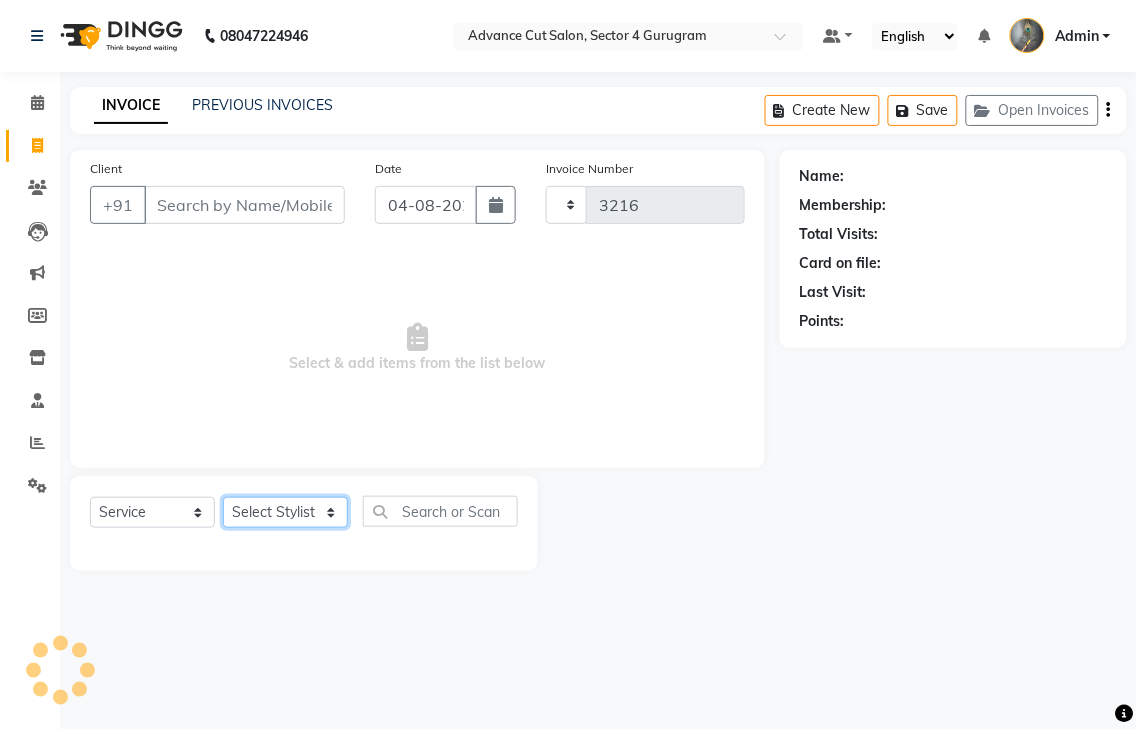 select on "4939" 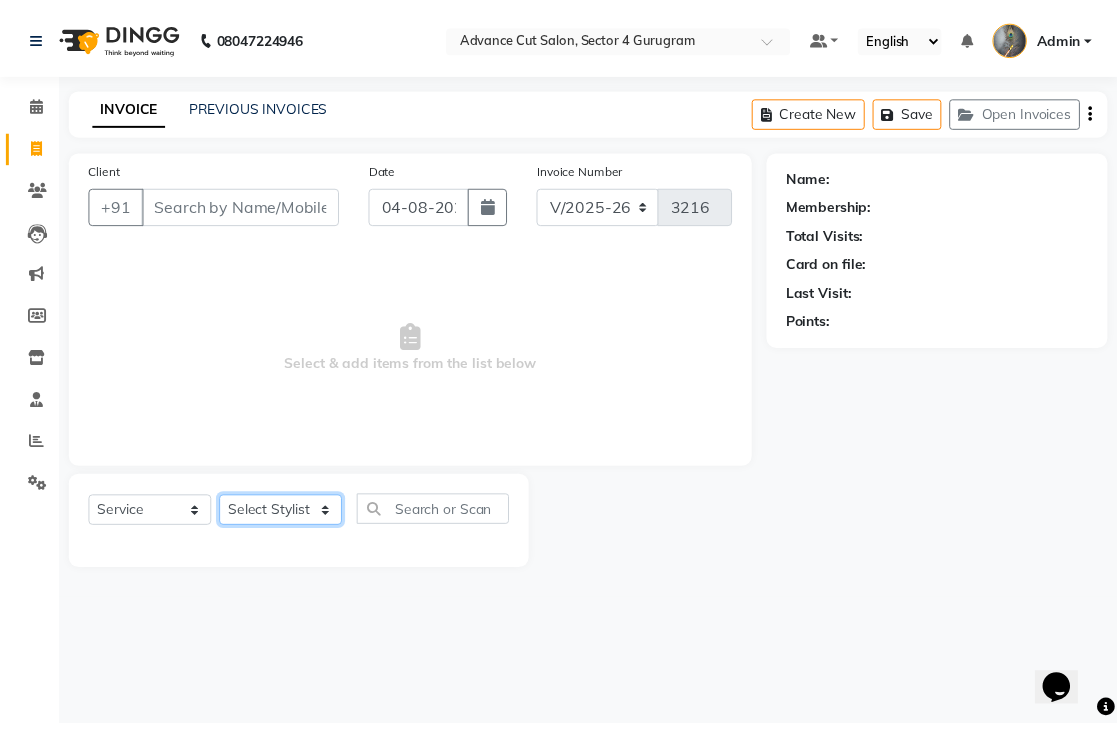 scroll, scrollTop: 0, scrollLeft: 0, axis: both 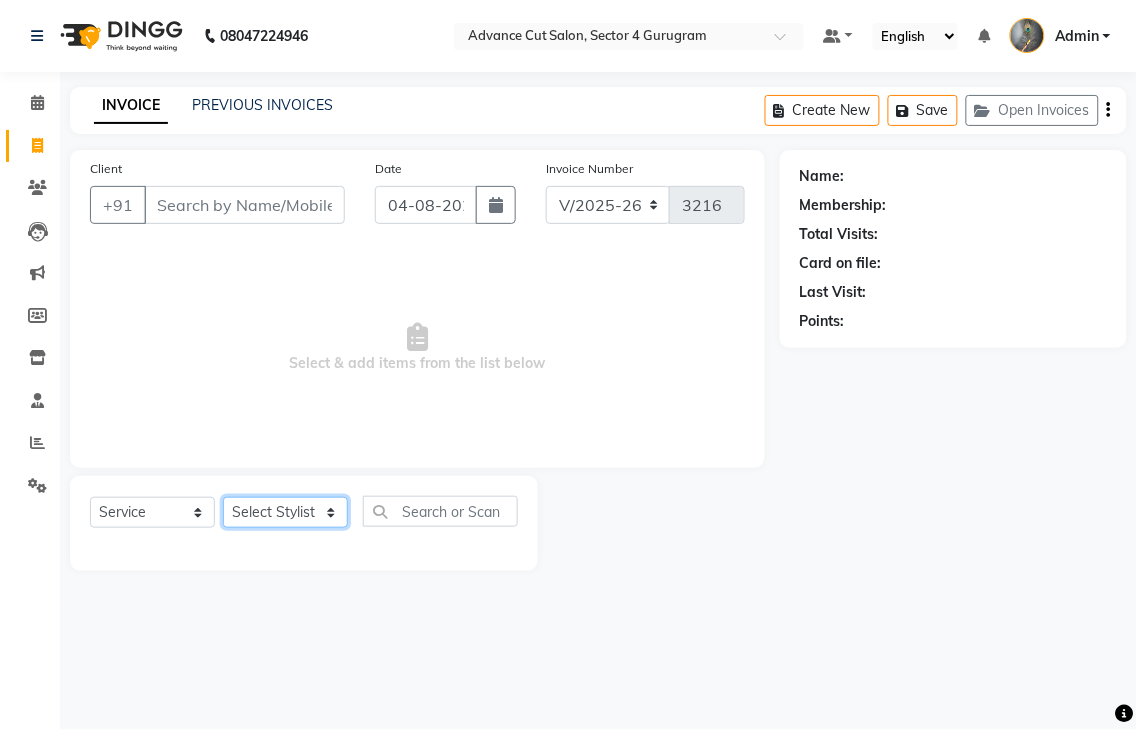 select on "30651" 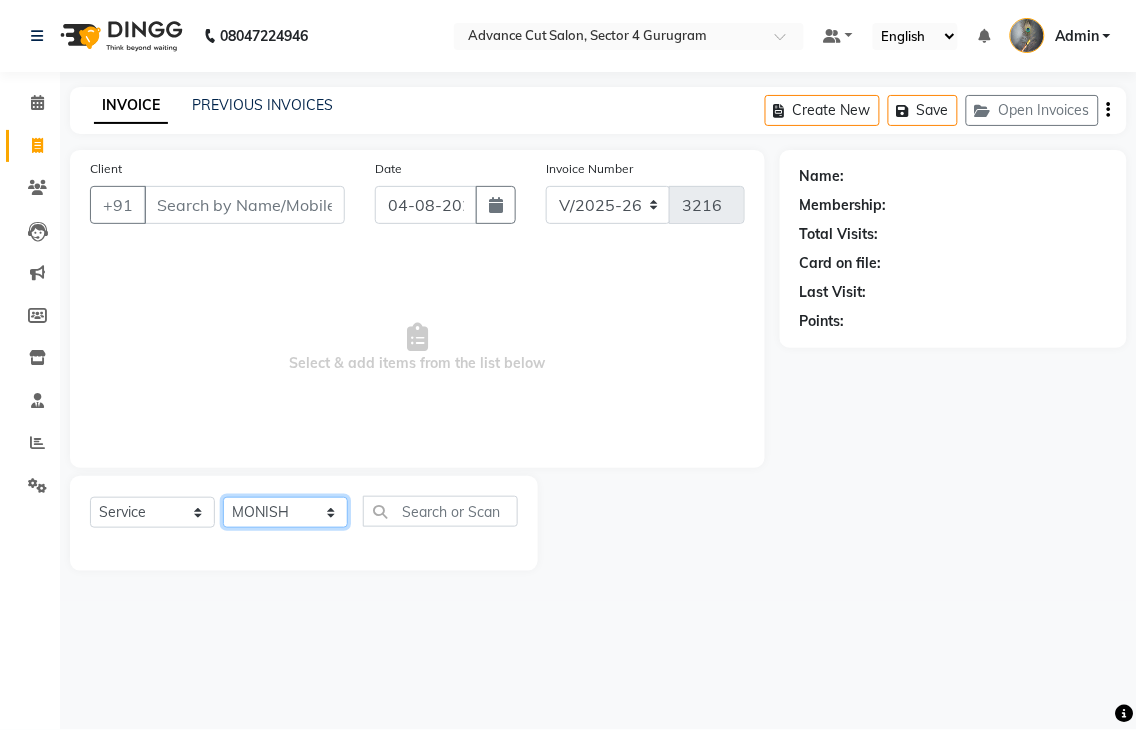 click on "Select Stylist Admin chahit COUNTOR hardeep mamta manisha MONISH navi NOSHAD ALI rahul shatnam shweta singh sunny tip" 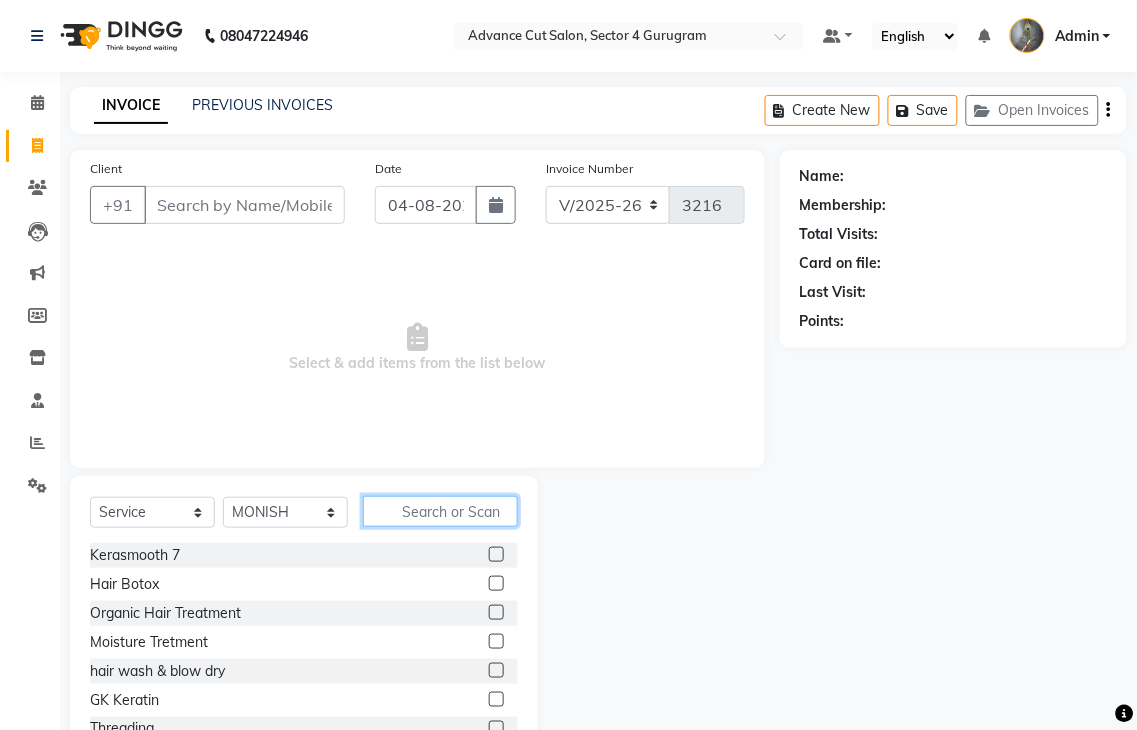 click 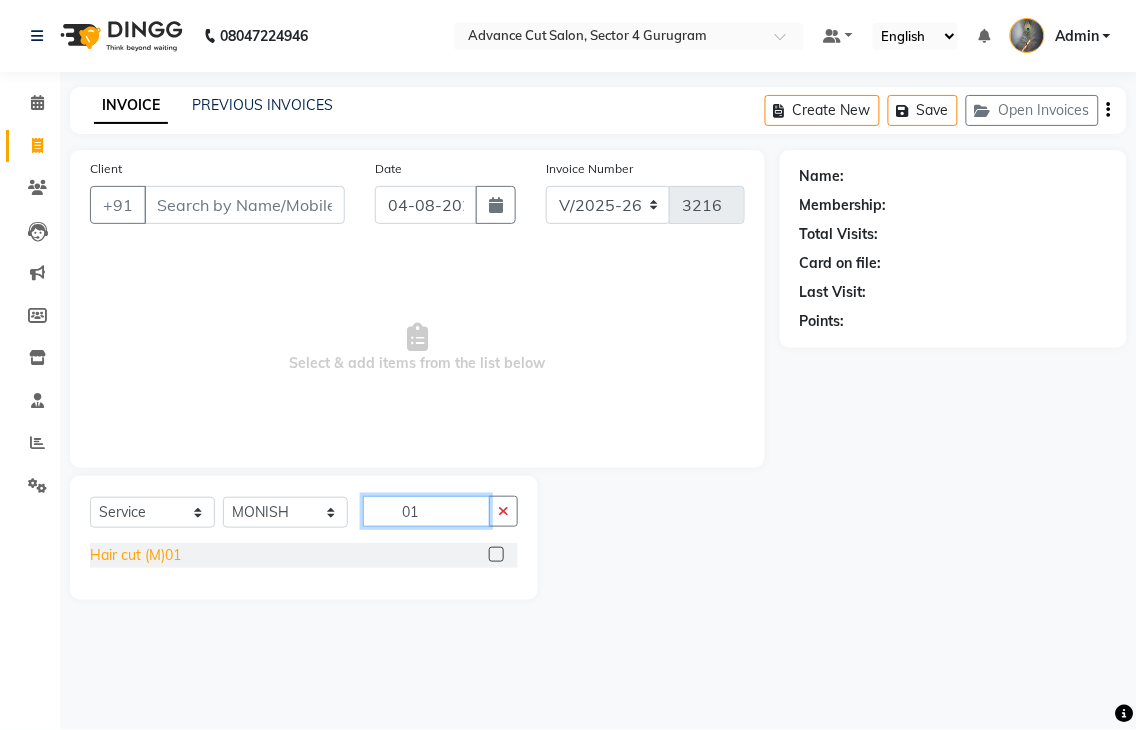 type on "01" 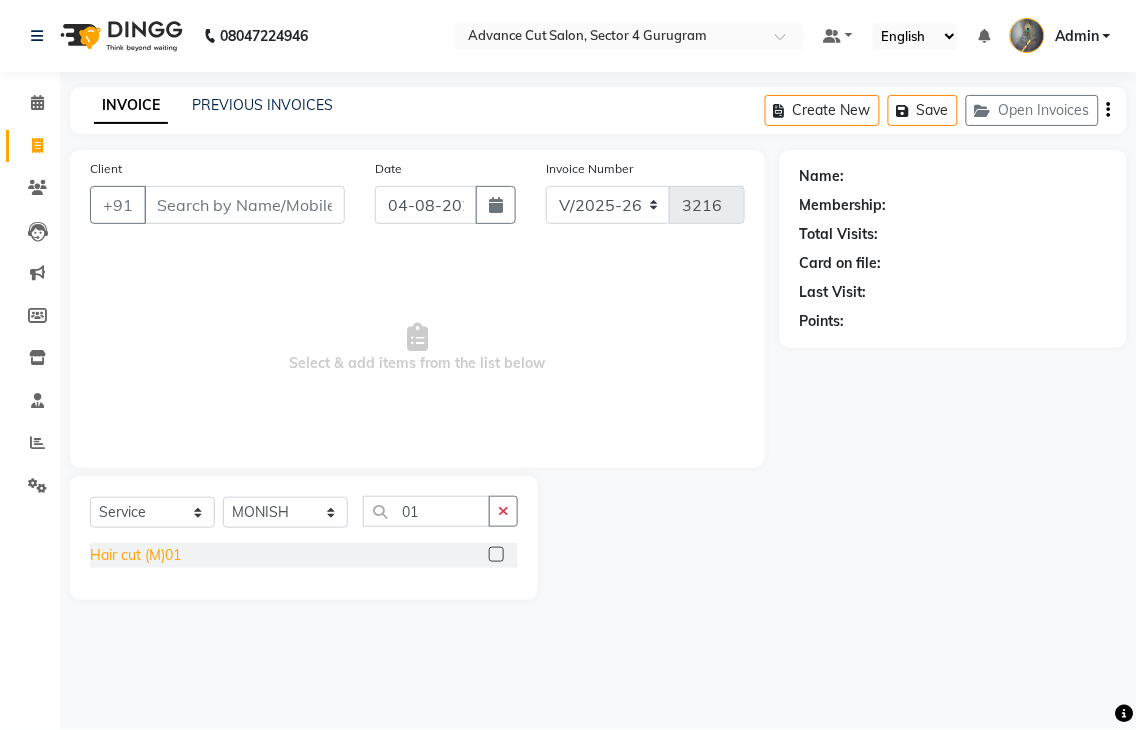 click on "Hair cut (M)01" 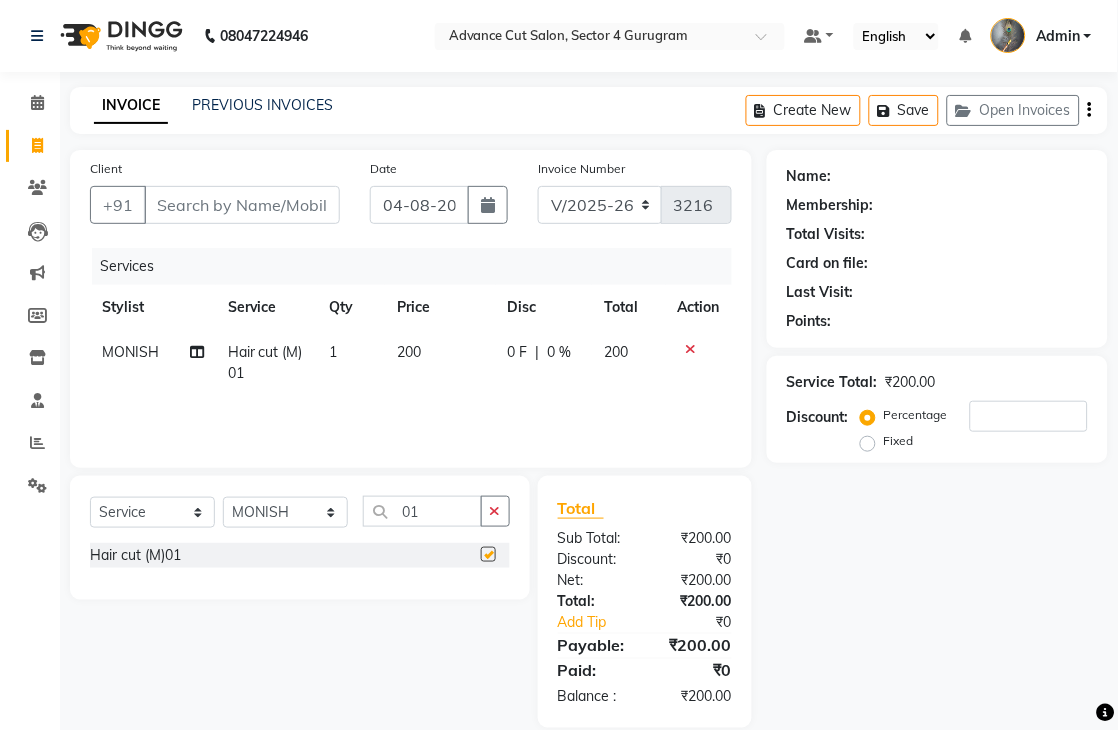 checkbox on "false" 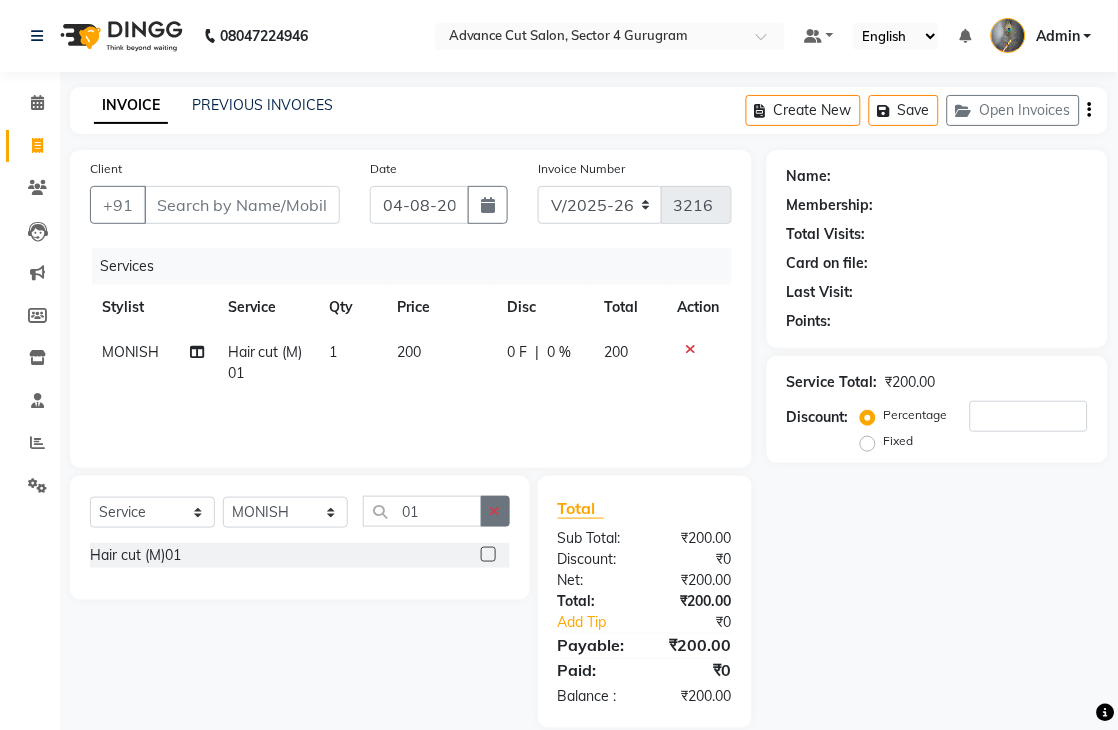 click 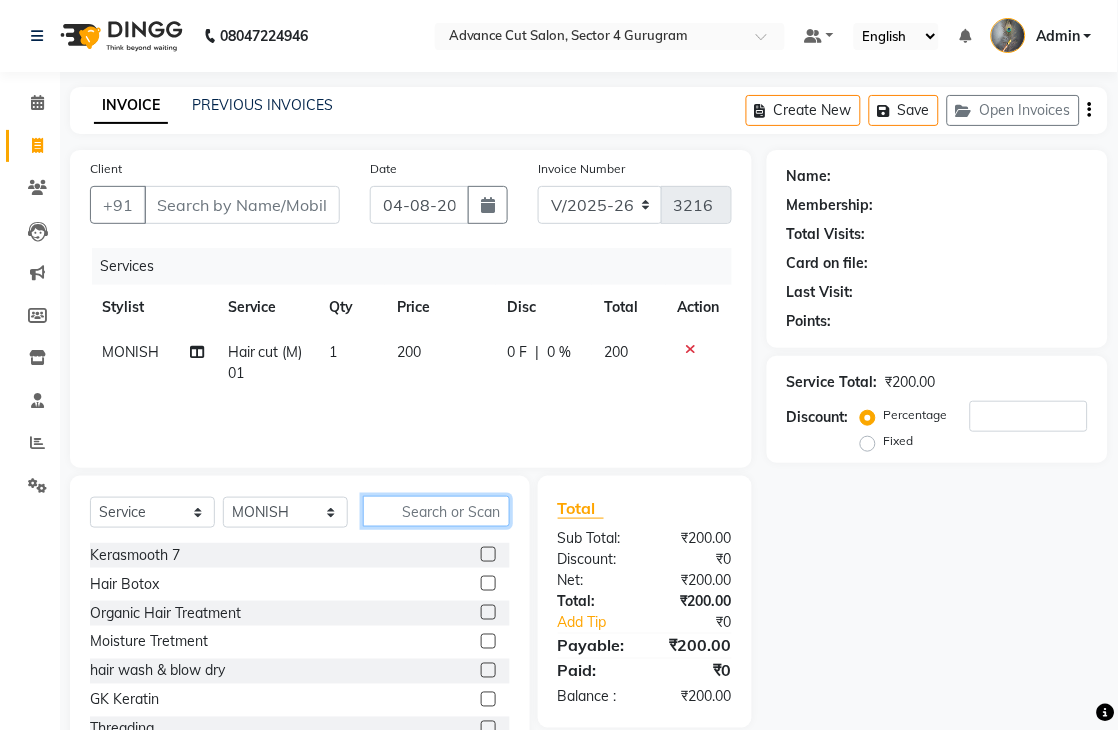 click 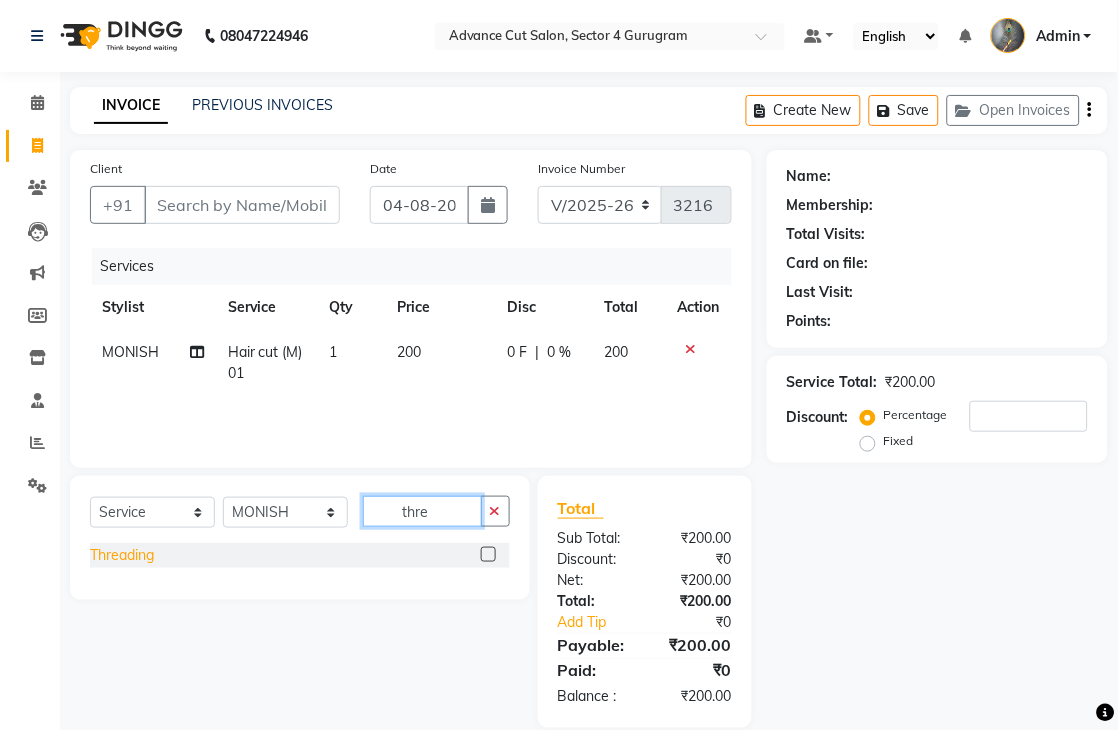 type on "thre" 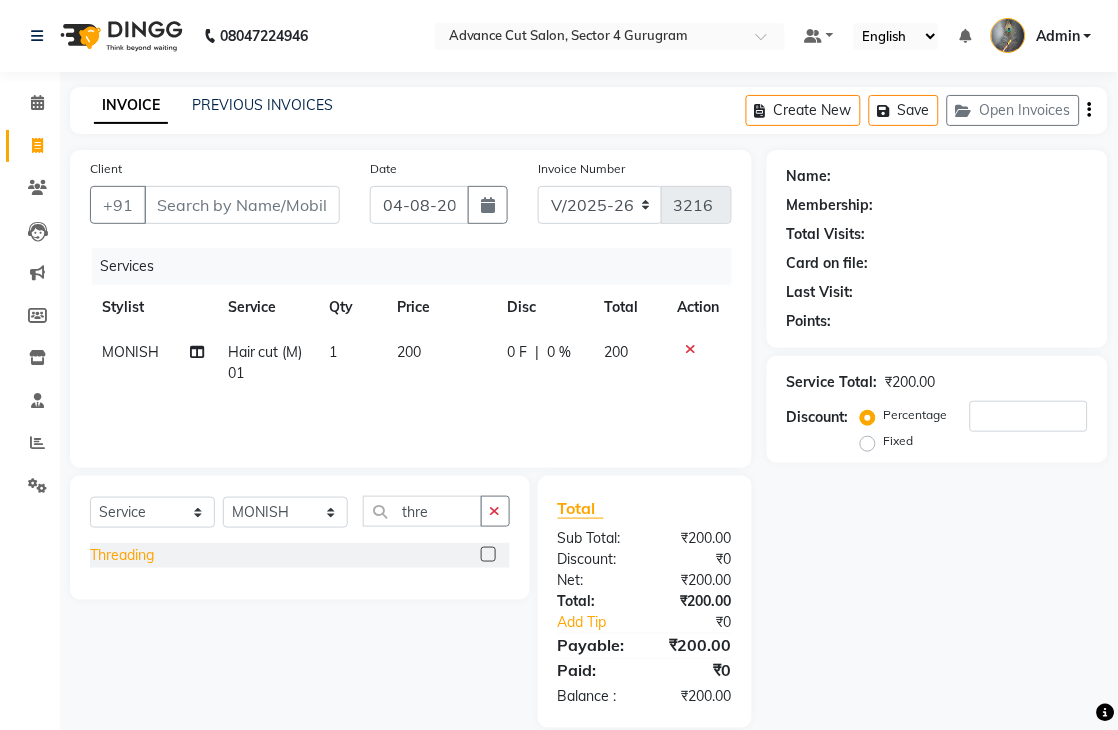 click on "Threading" 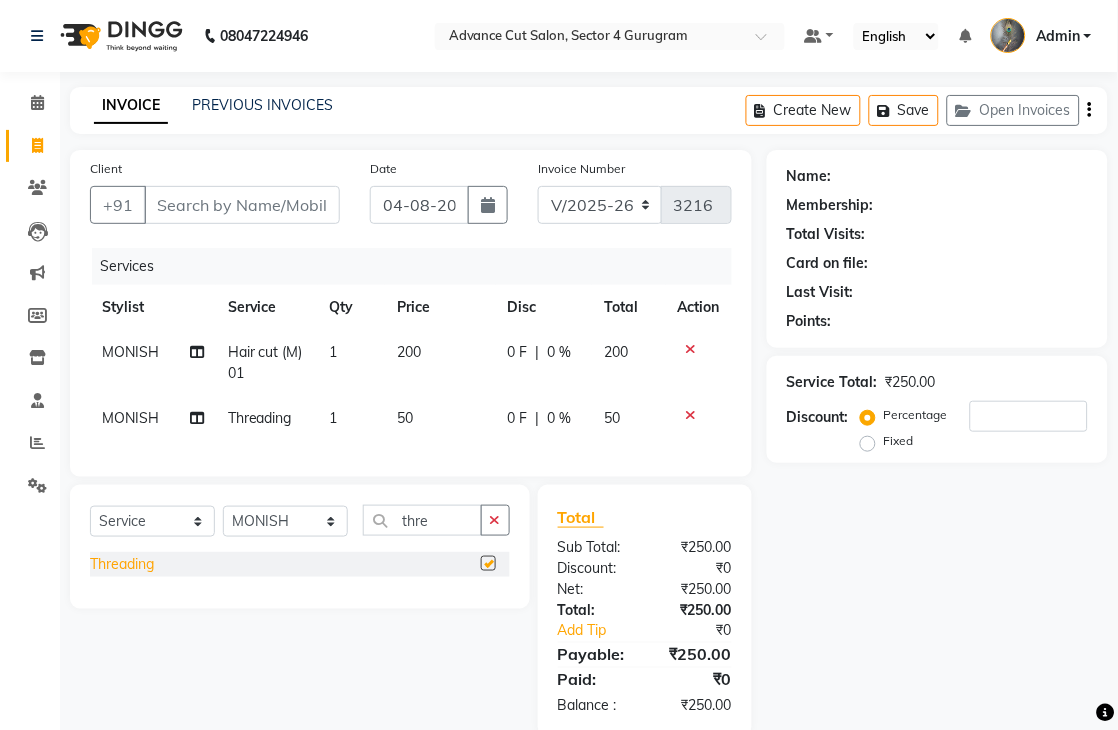checkbox on "false" 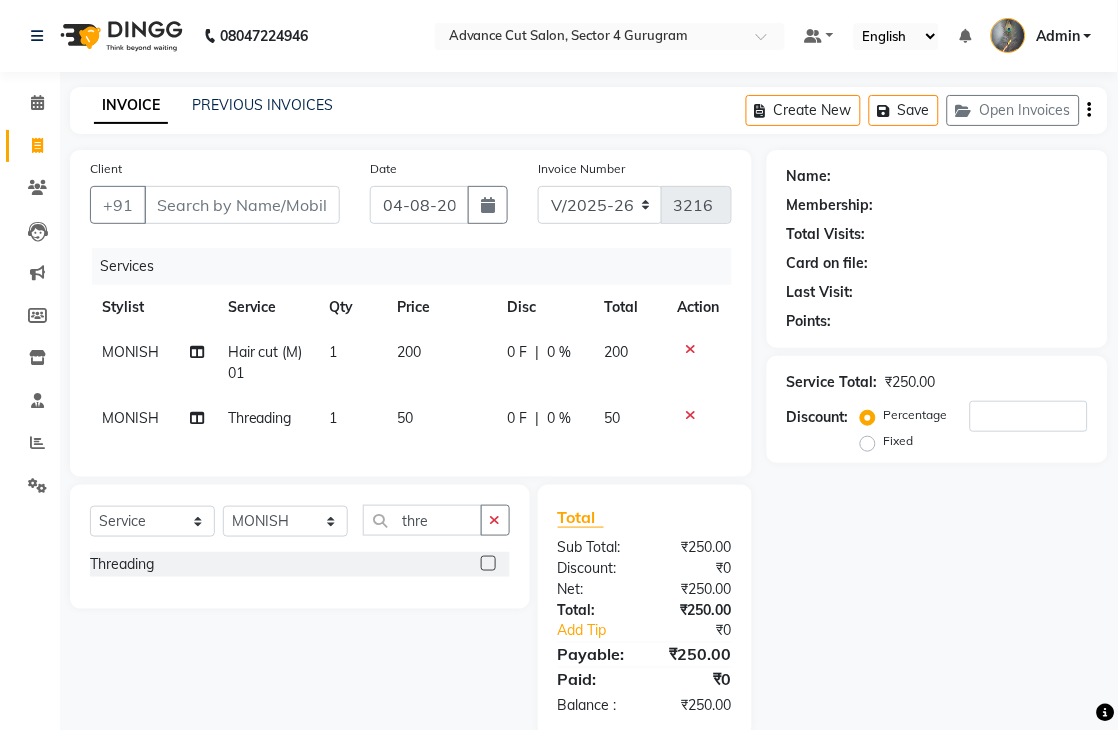 drag, startPoint x: 503, startPoint y: 548, endPoint x: 436, endPoint y: 518, distance: 73.409805 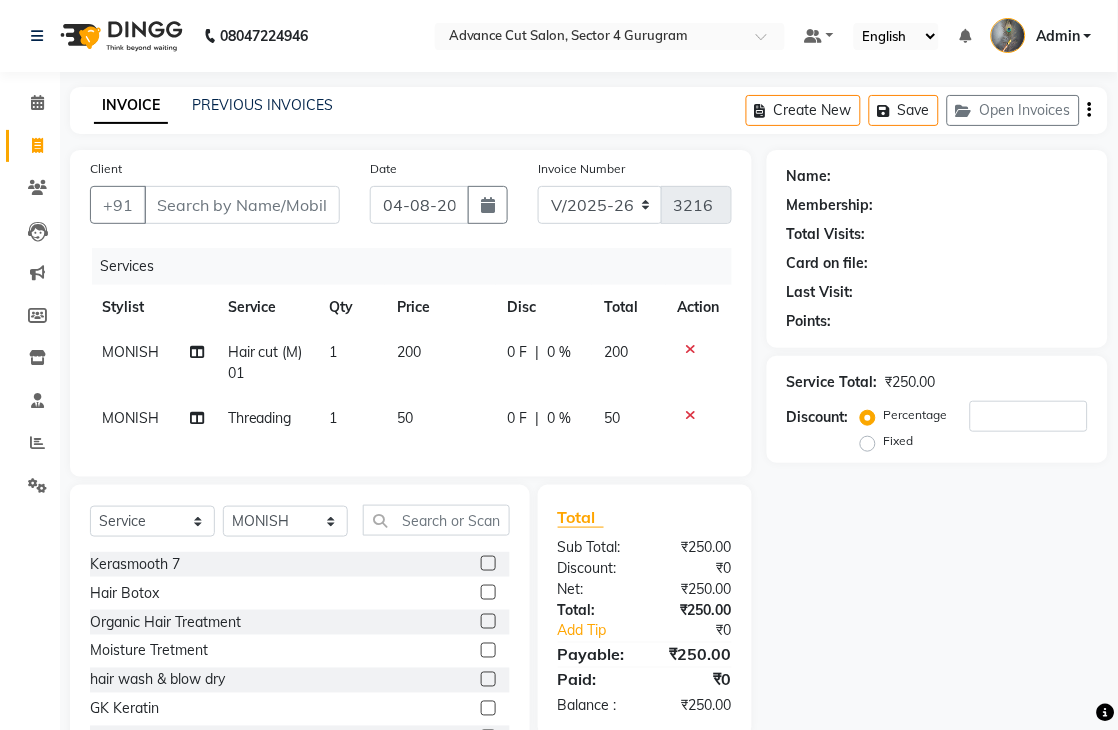 click on "Select  Service  Product  Membership  Package Voucher Prepaid Gift Card  Select Stylist Admin chahit COUNTOR hardeep mamta manisha MONISH navi NOSHAD ALI rahul shatnam shweta singh sunny tip Kerasmooth 7  Hair Botox  Organic Hair Treatment  Moisture Tretment  hair wash & blow dry  GK Keratin  Threading  Taxes  raga Dtan face  fruit Bleach  Mavi treatment  Poof treatment  Nanoplastia  Prebooking  Mens makeup  Wax hand & leg  Nail cutting  Perming  O3 dtan  kerateen  sara dtan  cheryls oxyferm  oxy  sara  color application  Casmara Prestige (F) 127  Clean-up (F) 122  Clean-up with Mask (F) 123  Whitening (F) 124  Totaly Floeless  Rediance Expert Facial  Age Perfectnist  Casmara Vitamin Veg.  Skinora  Papaya Marshmellow (F) 128  Blanch (F) 129  Upendice (F) 130  Sothys Goji (F) 131  Casmara Gold  Face (oxy/D-Tan) (F) 133  Face (Cheryls Oxyderm) (F) 134  Arms (F) 136  Legs (F) 137  Front/ Back (F) 138  Full Body (F) 139  face (Organic D-ten) 02  Classic Manicure (F) 140  PediPie Manicure (F) 141" 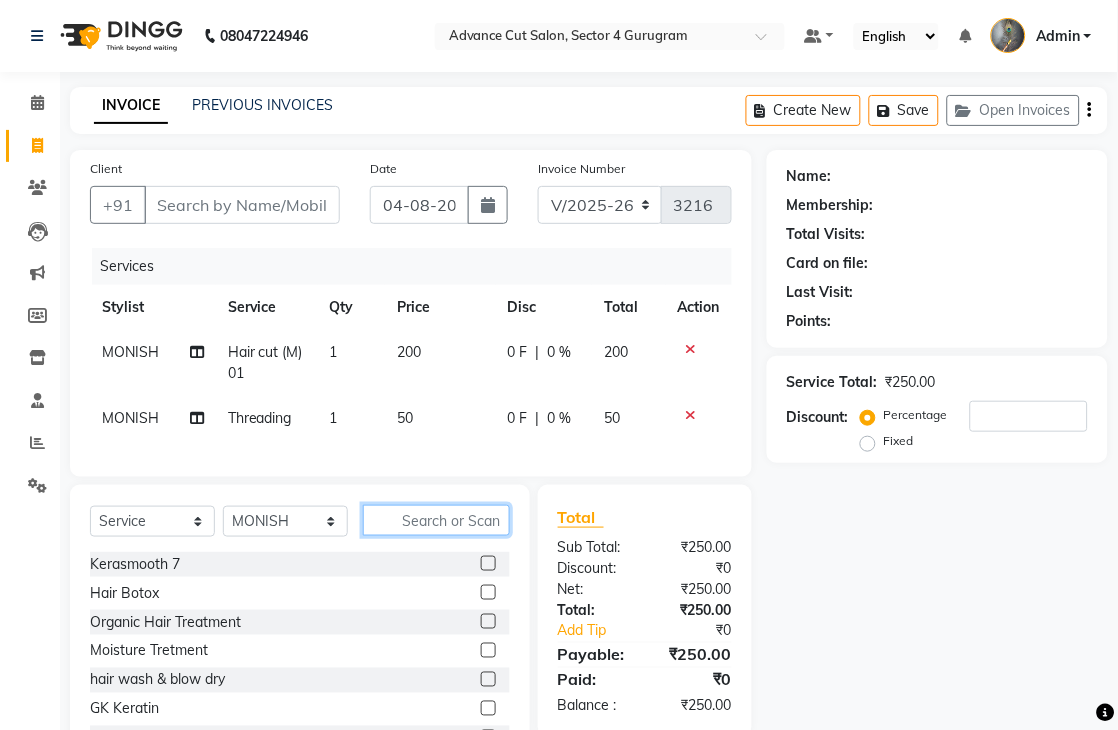 click 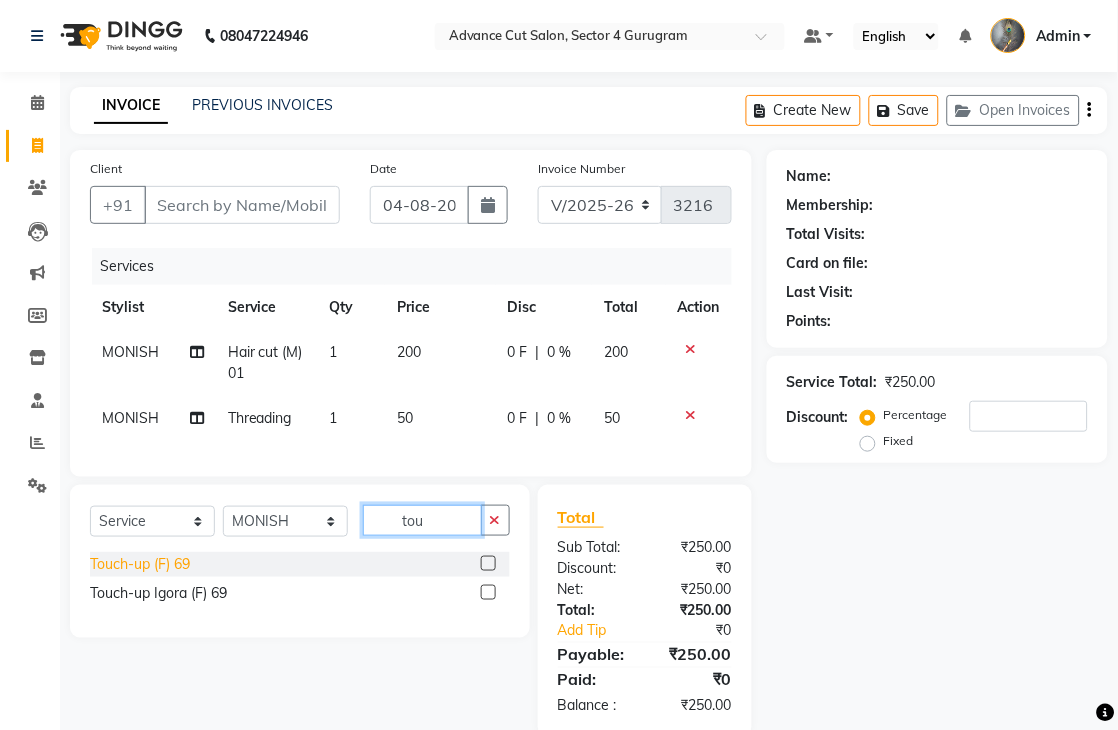 type on "tou" 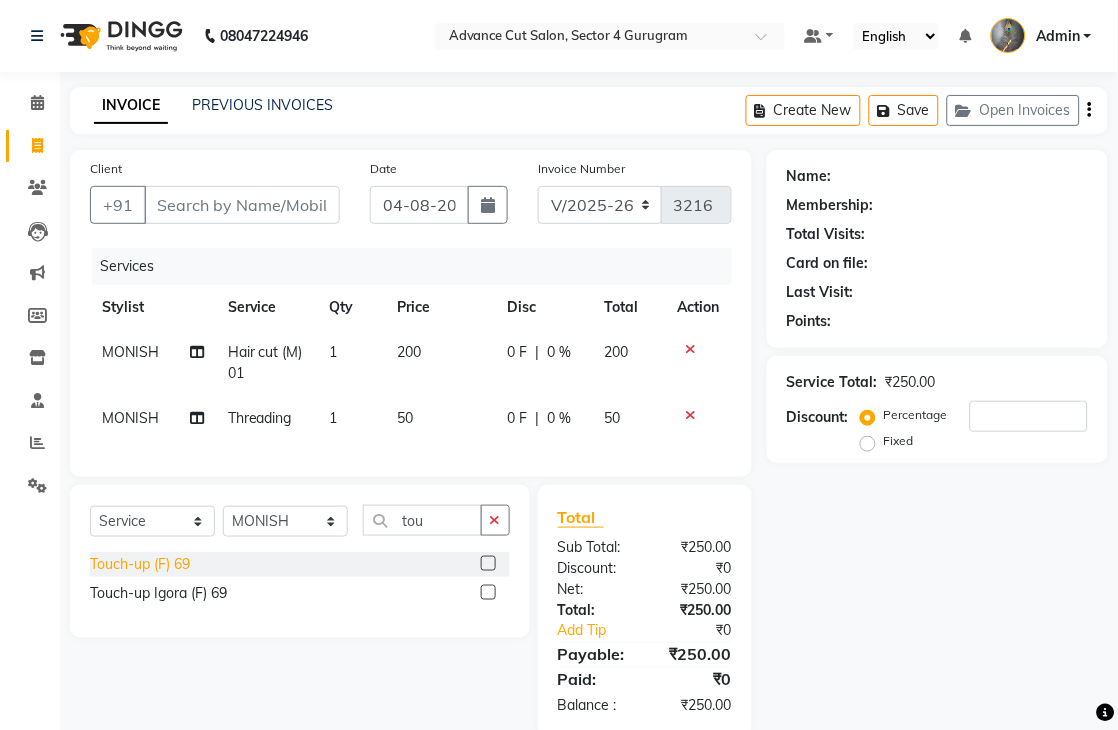 click on "Touch-up (F) 69" 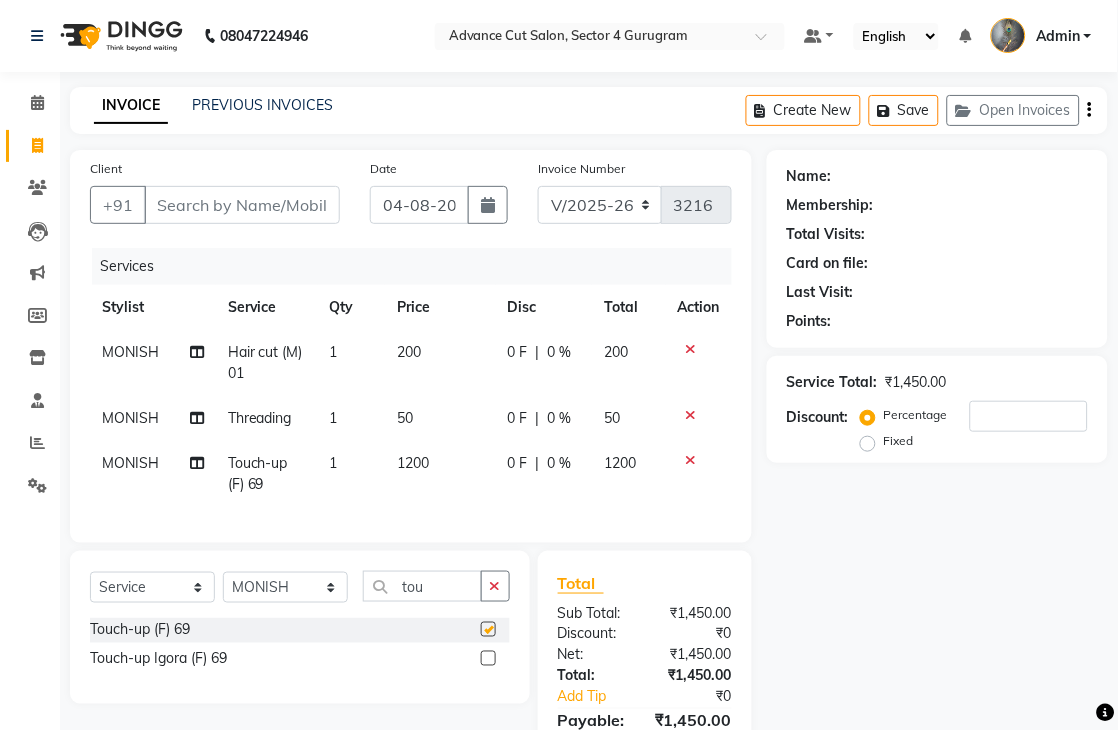 checkbox on "false" 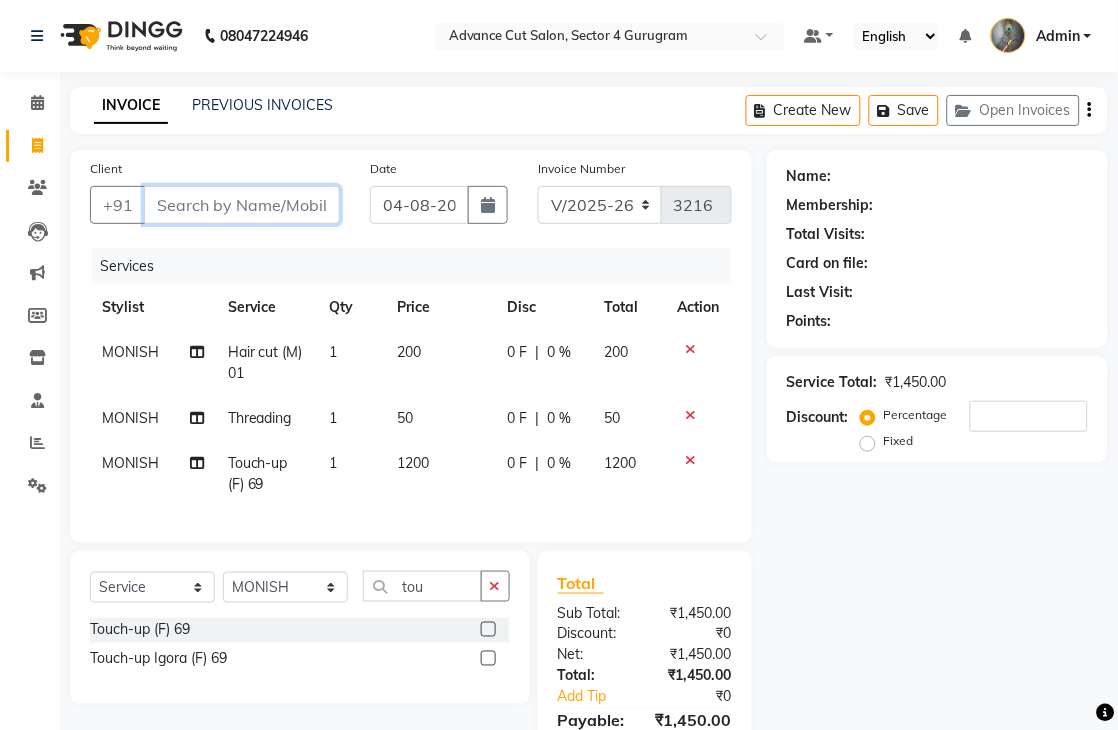 click on "Client" at bounding box center (242, 205) 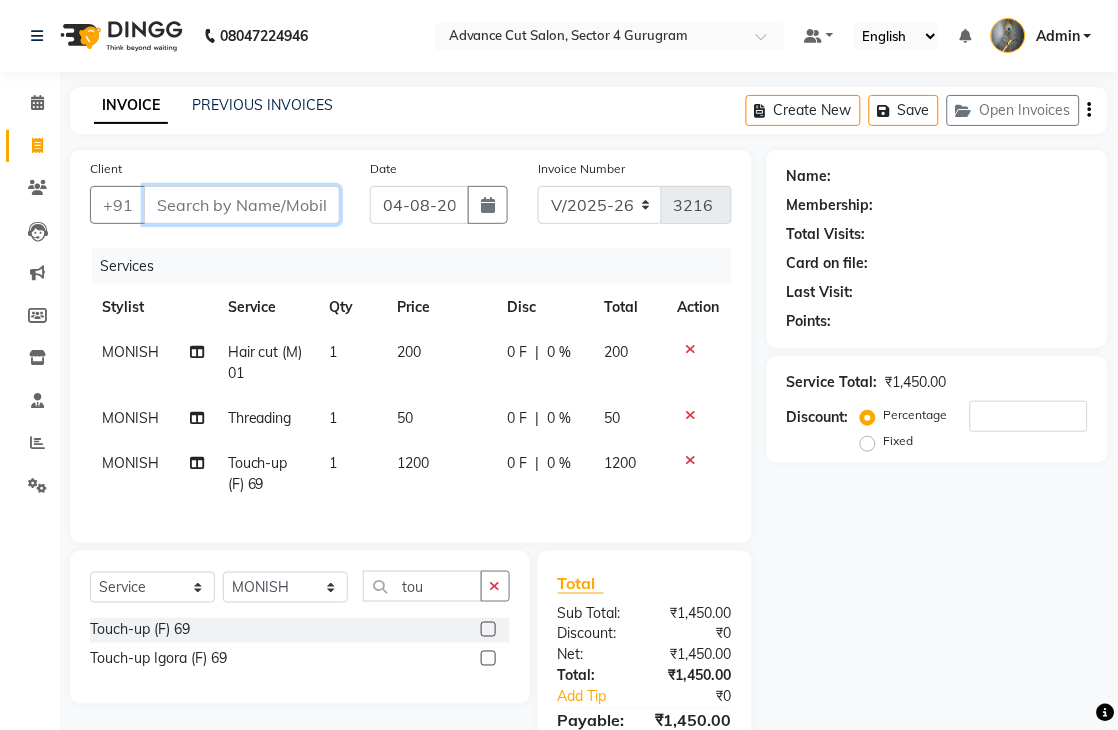 type on "9" 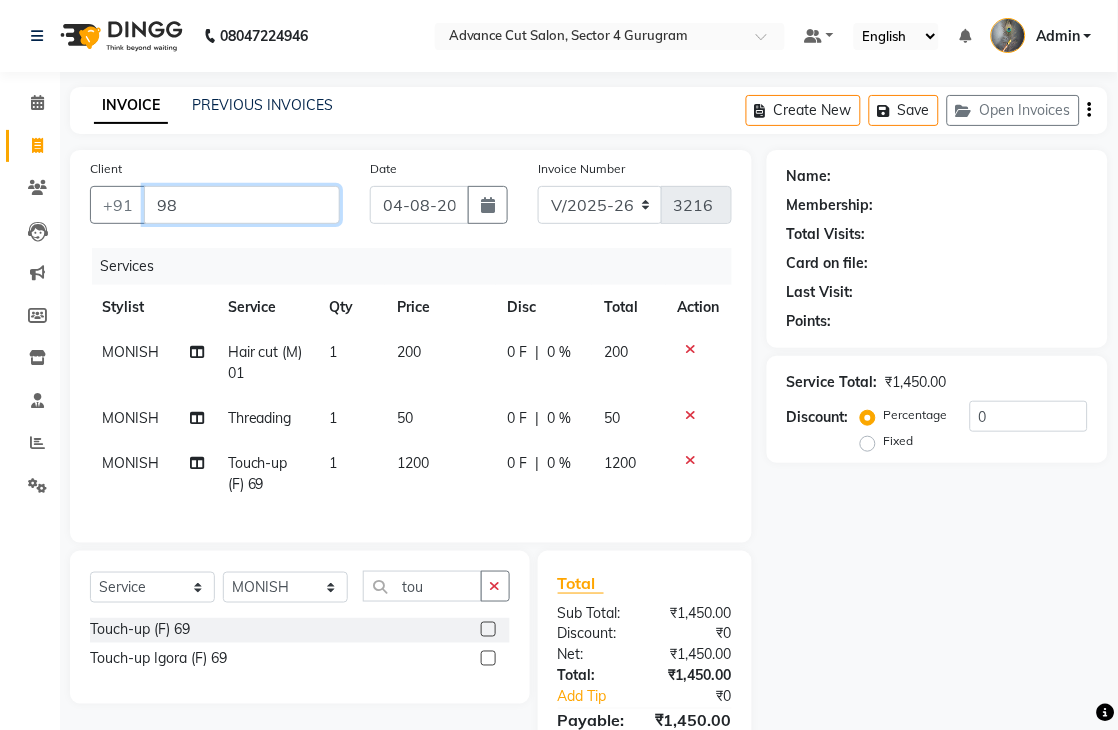 type on "98" 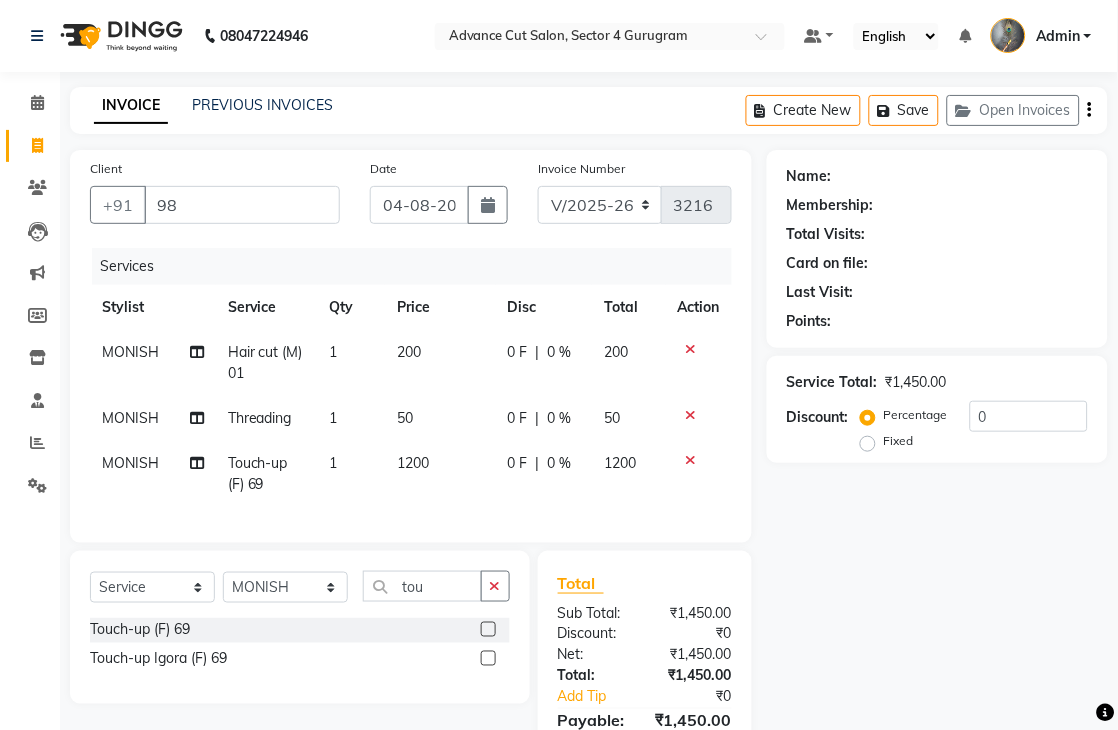click on "50" 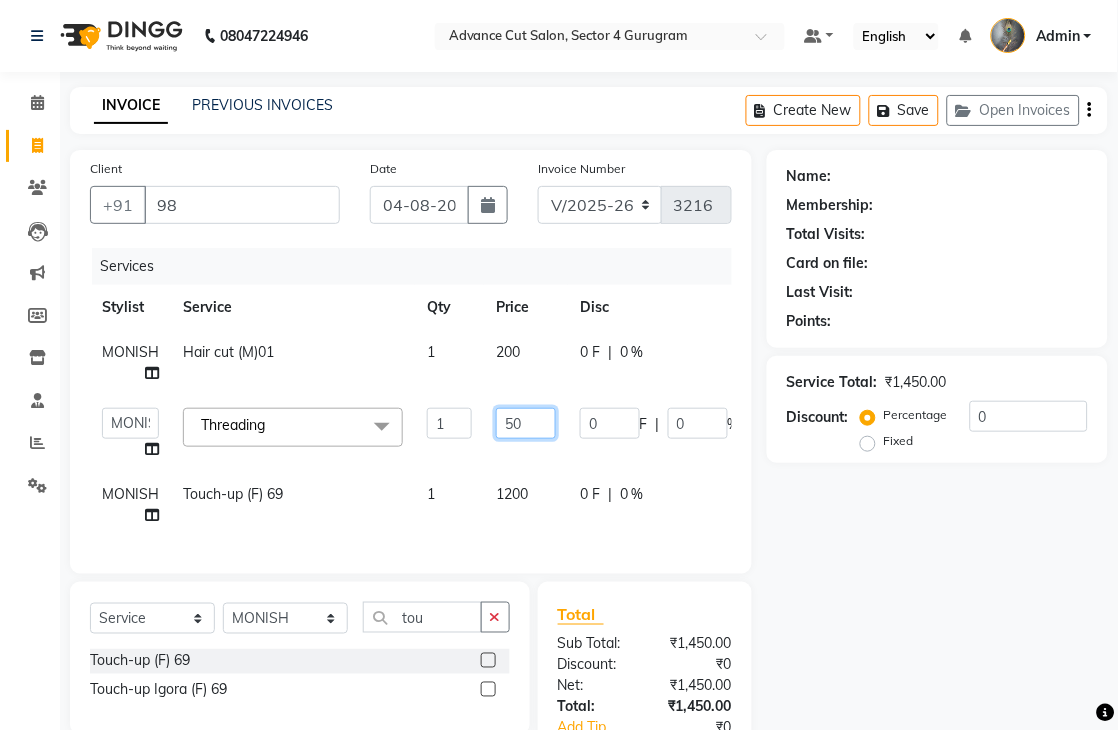 click on "50" 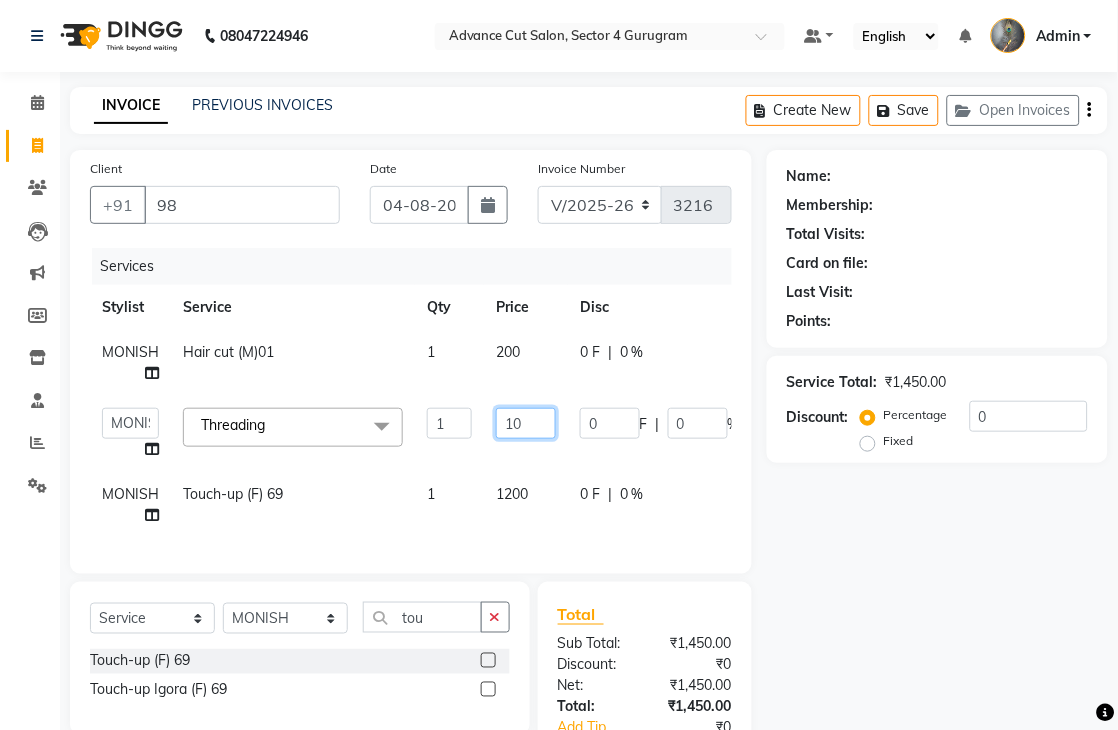 type on "100" 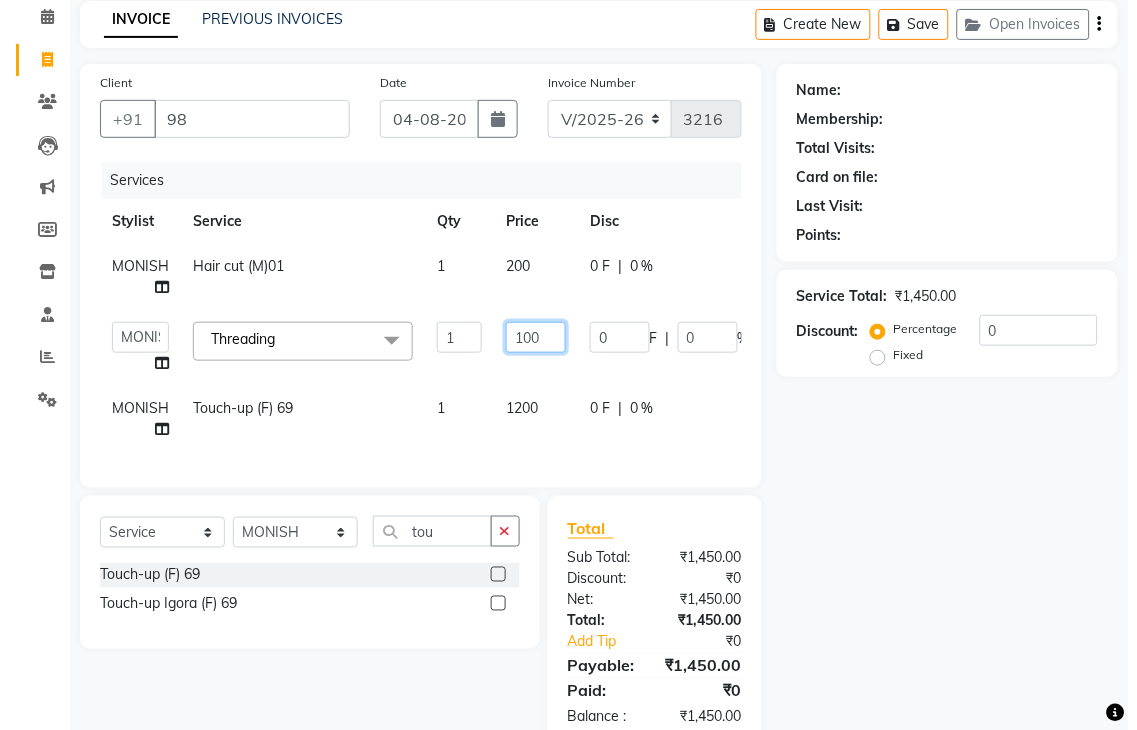 scroll, scrollTop: 111, scrollLeft: 0, axis: vertical 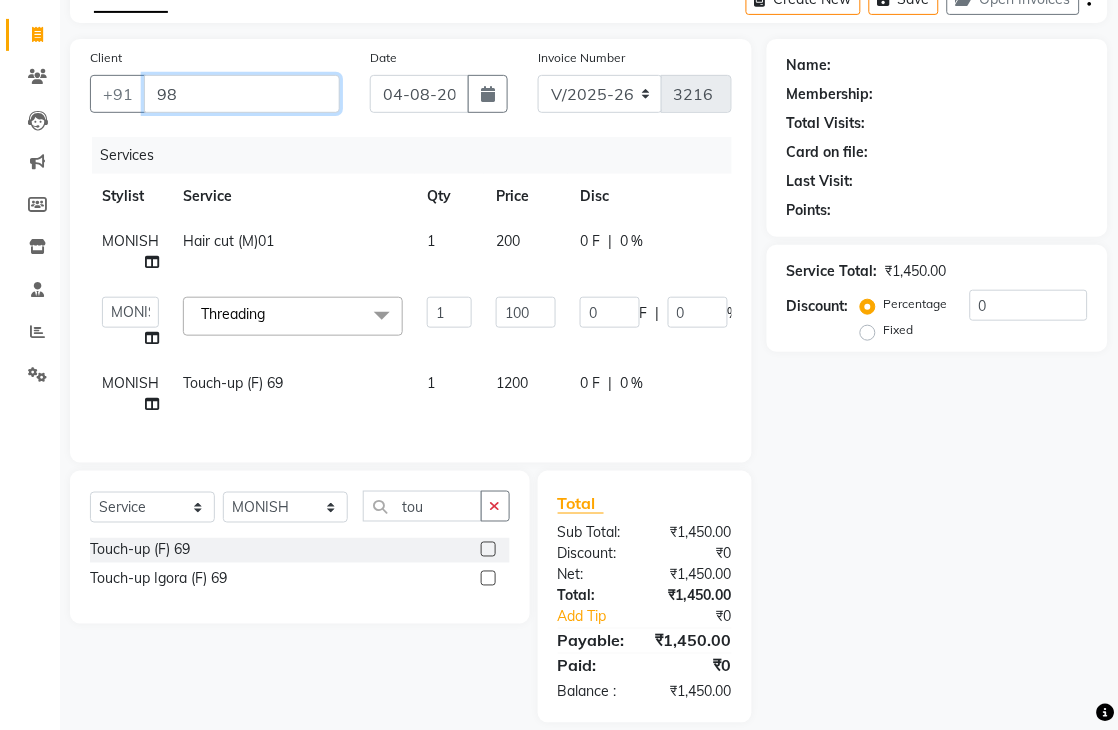 click on "98" at bounding box center [242, 94] 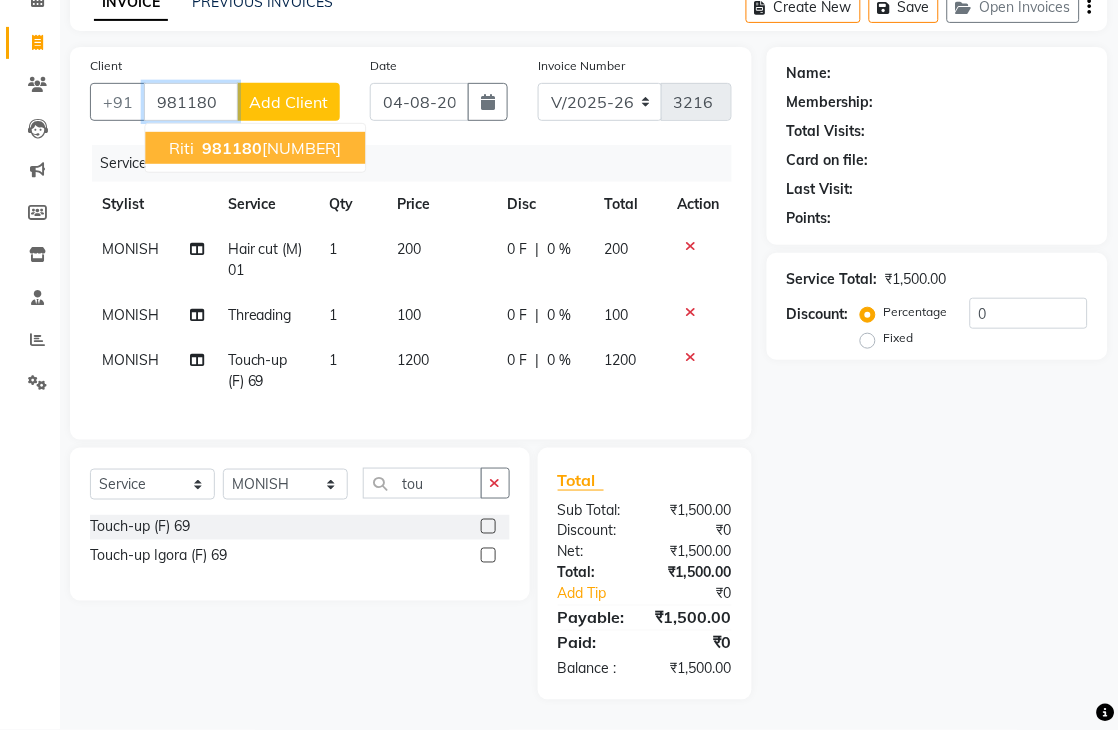 click on "981180 9548" at bounding box center (269, 148) 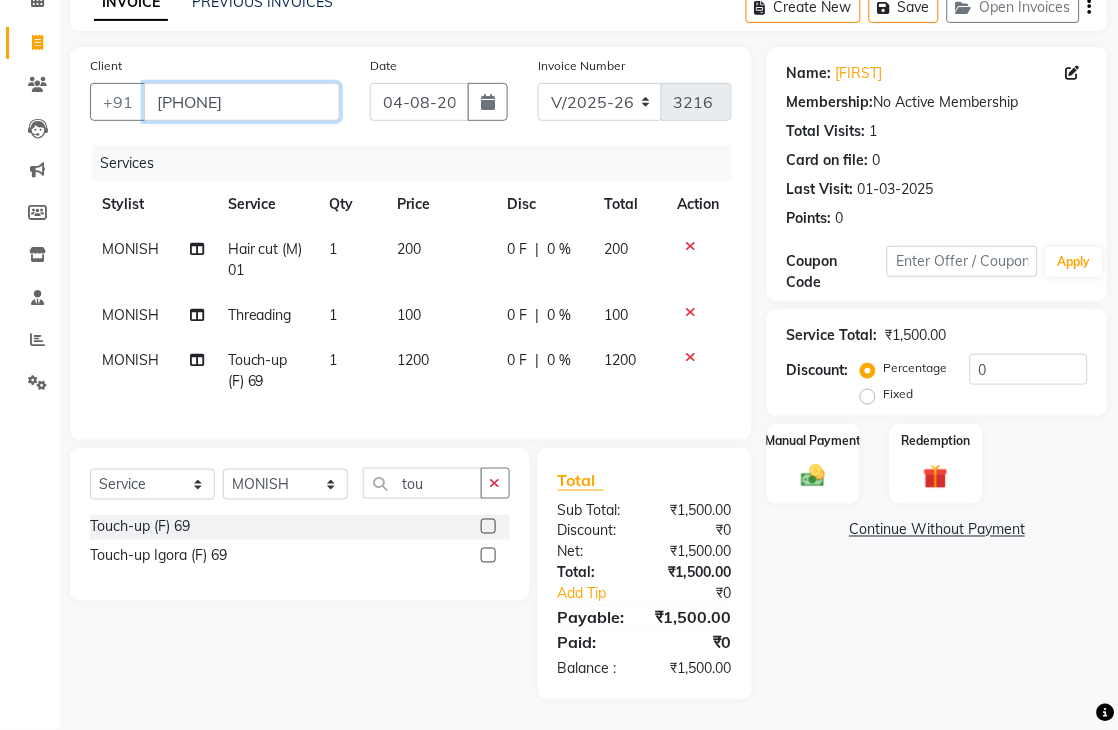 click on "9811809548" at bounding box center [242, 102] 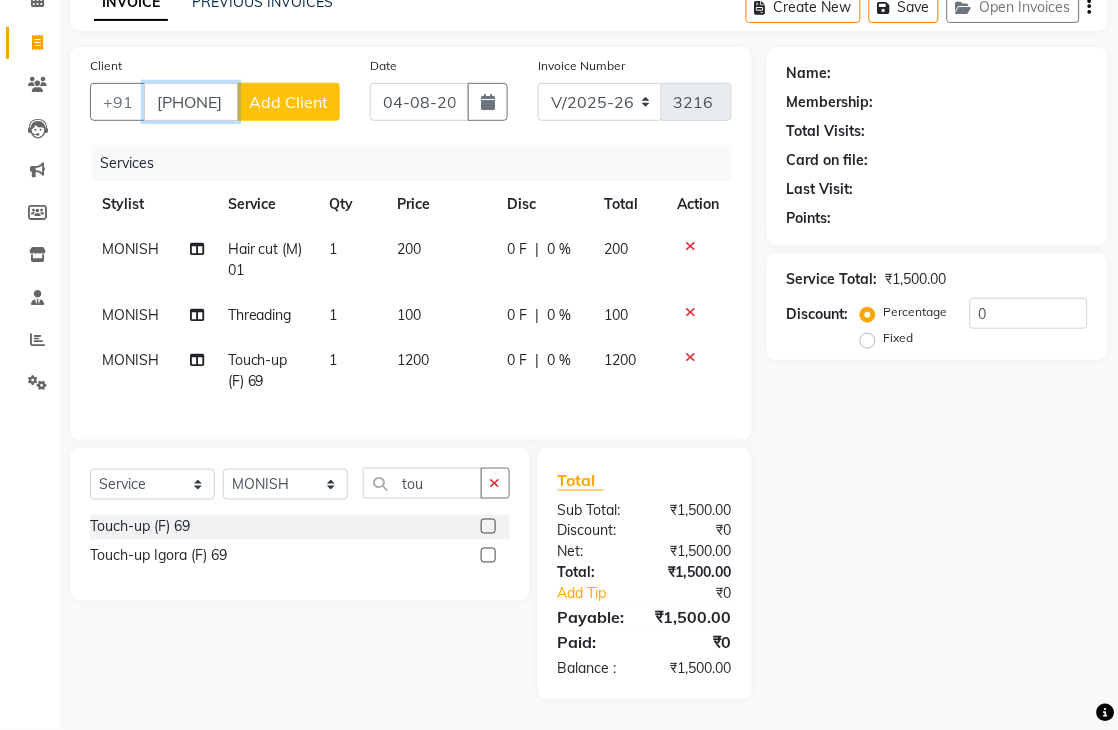 type on "9811809546" 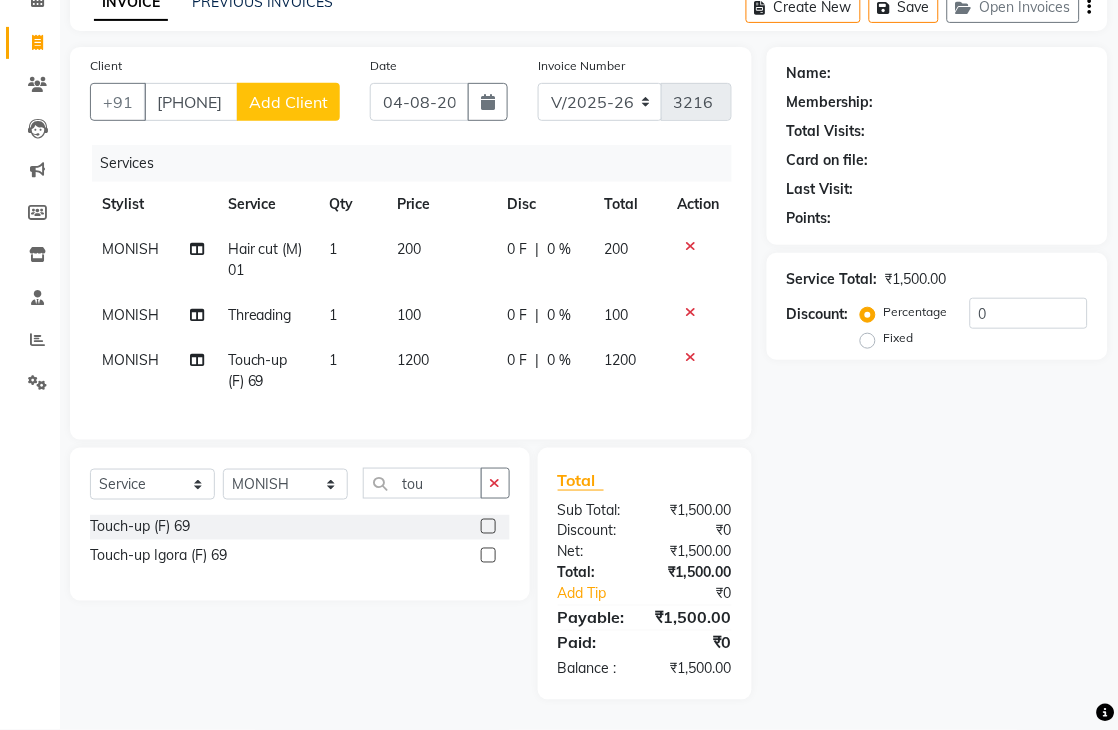 click on "Add Client" 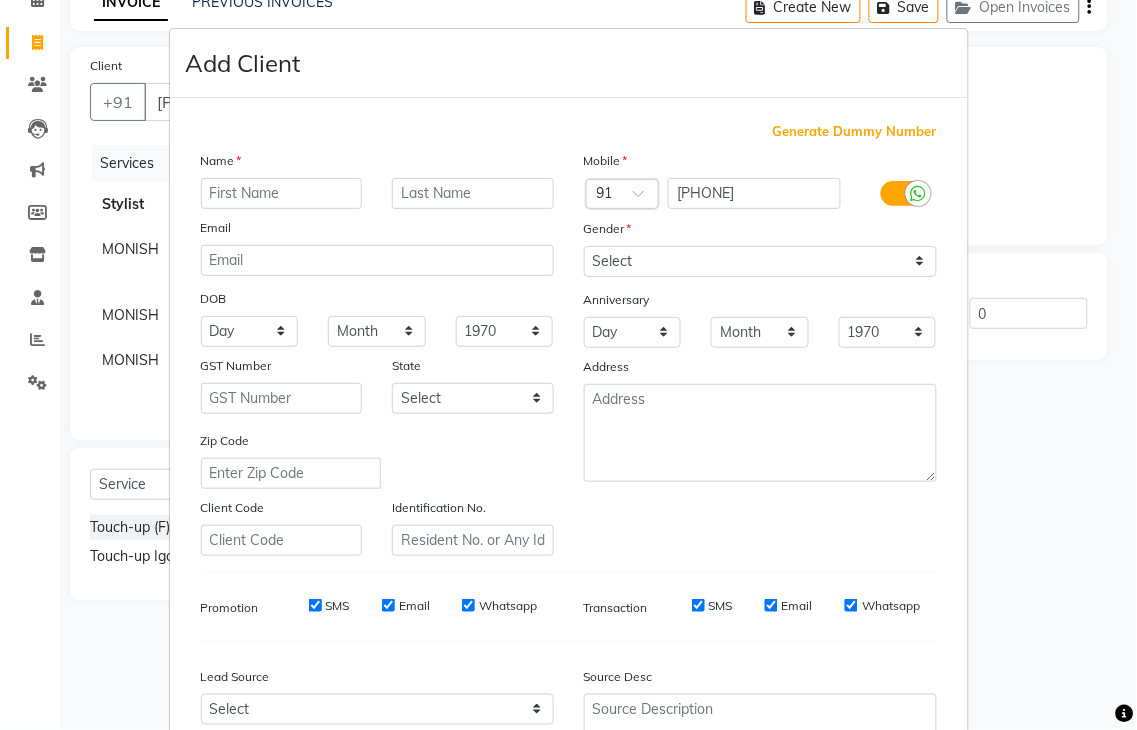 click at bounding box center (282, 193) 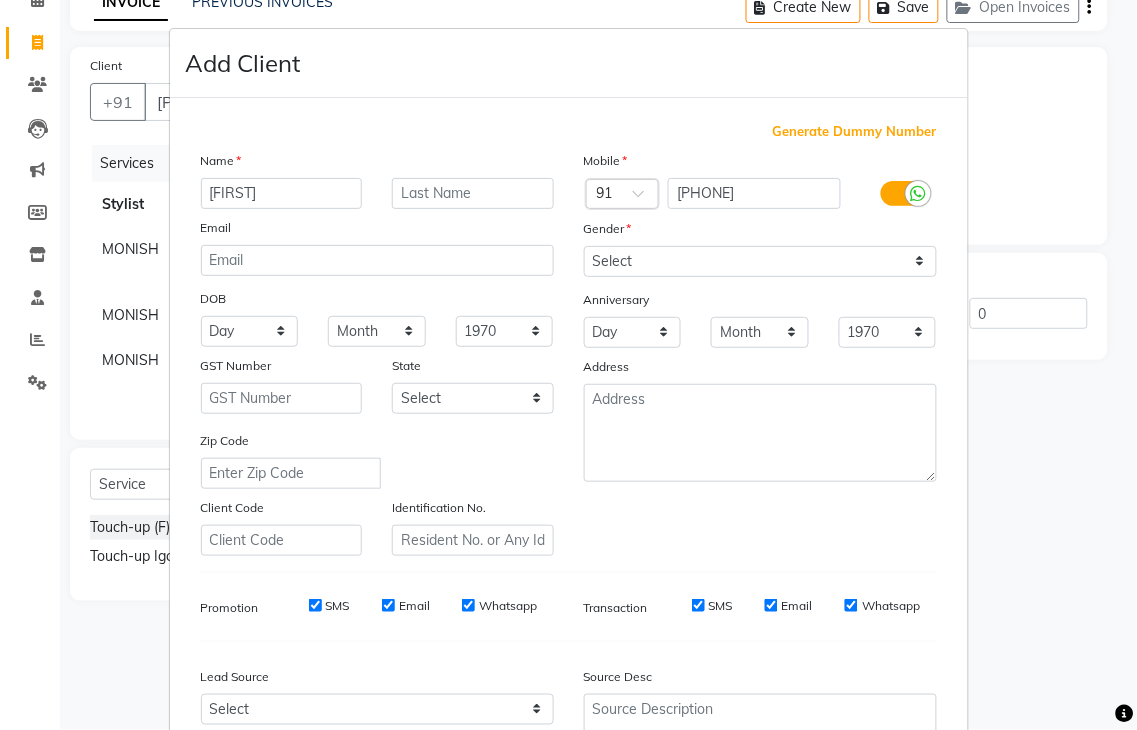 type on "subodh" 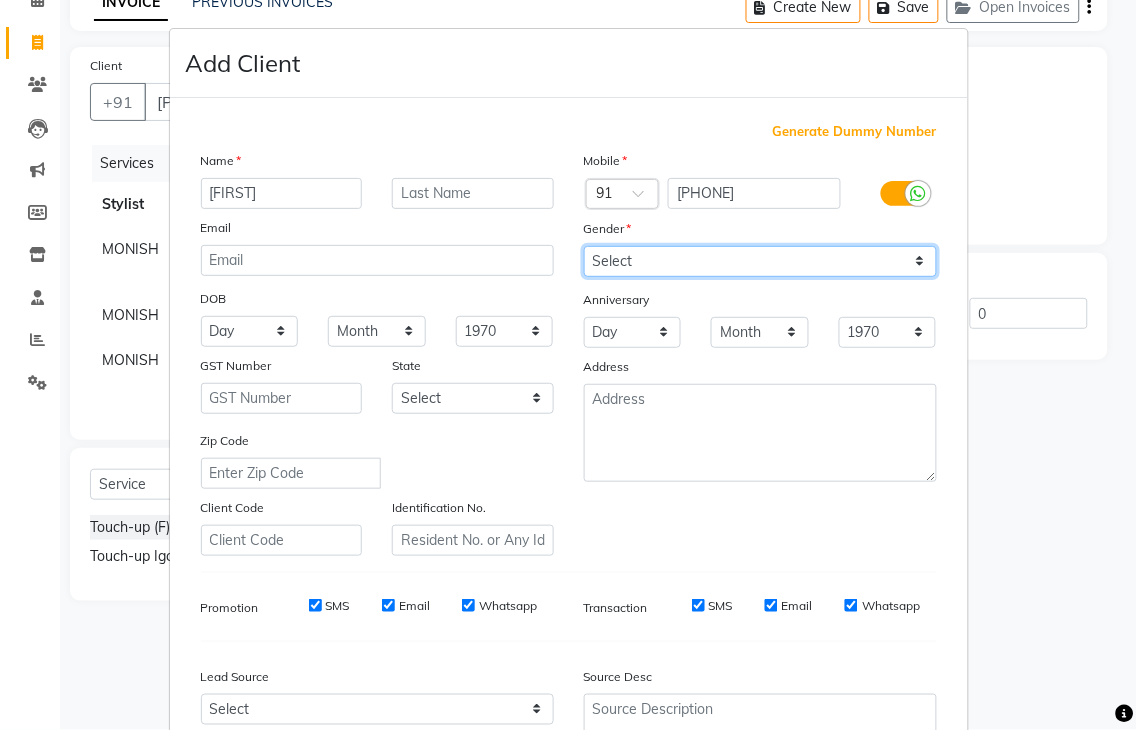 click on "Select Male Female Other Prefer Not To Say" at bounding box center (760, 261) 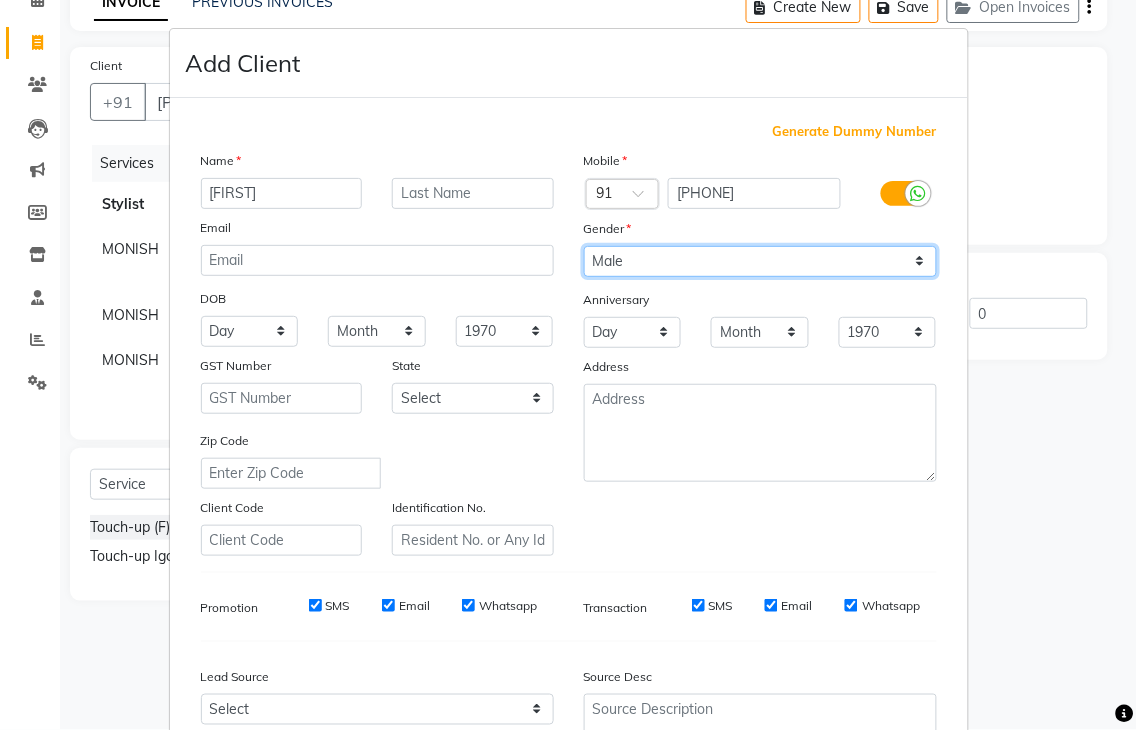 click on "Select Male Female Other Prefer Not To Say" at bounding box center [760, 261] 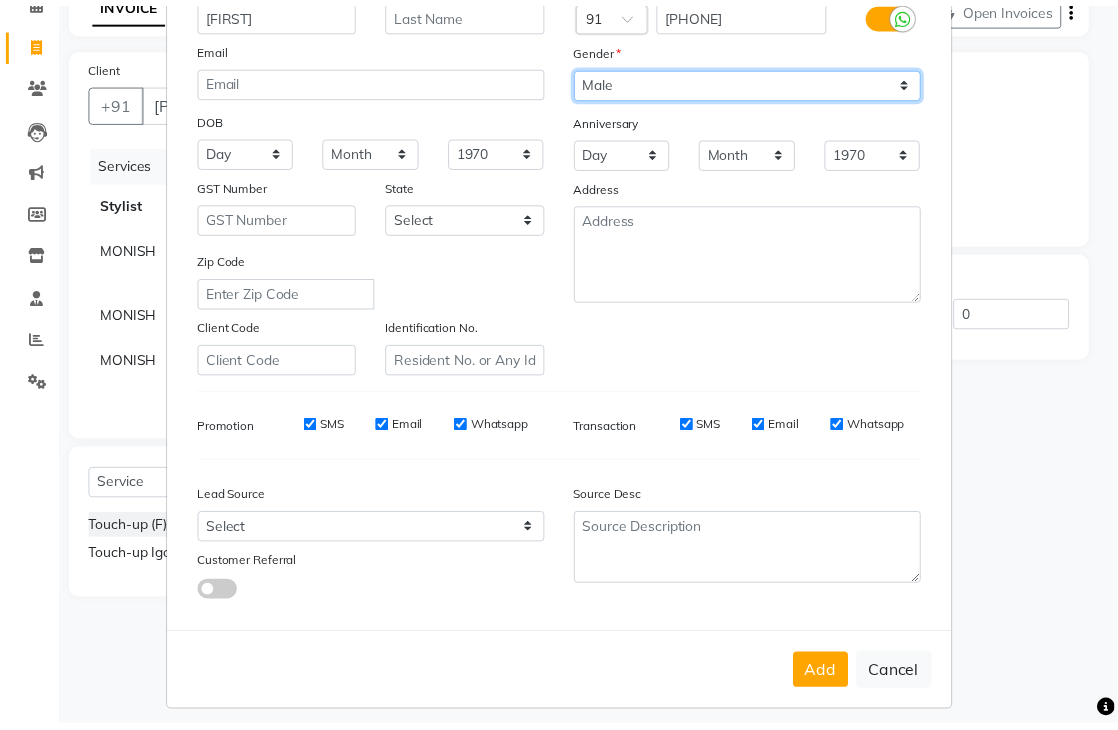 scroll, scrollTop: 194, scrollLeft: 0, axis: vertical 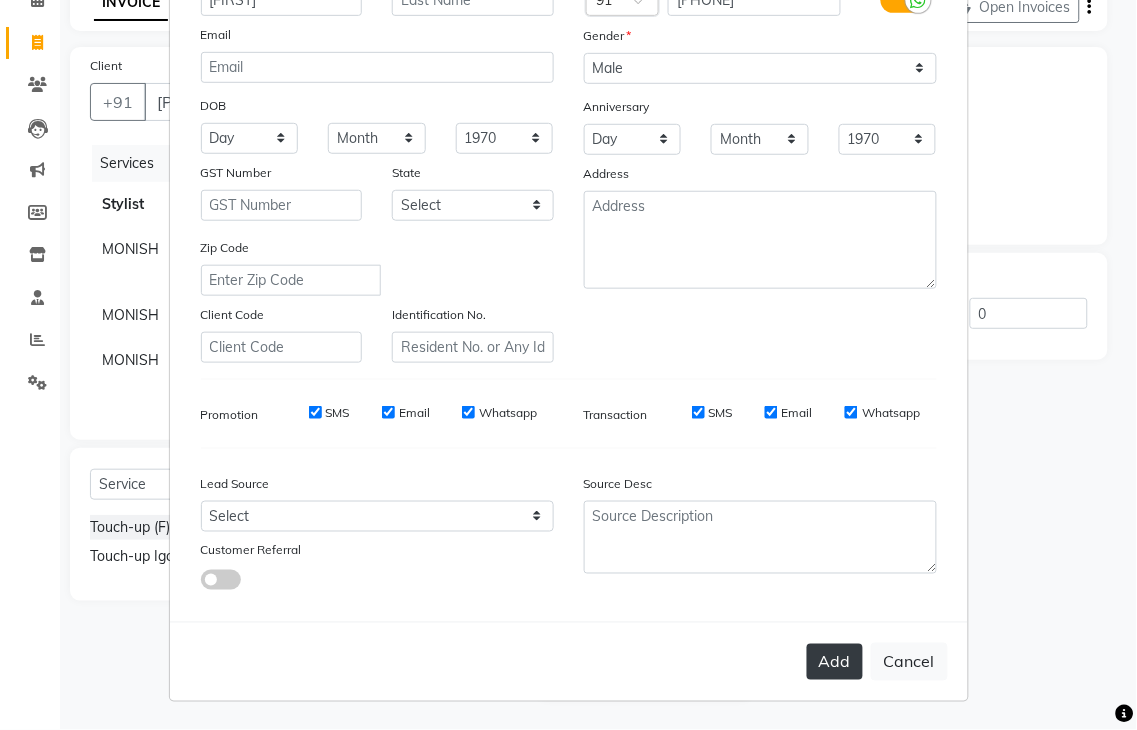 click on "Add" at bounding box center [835, 662] 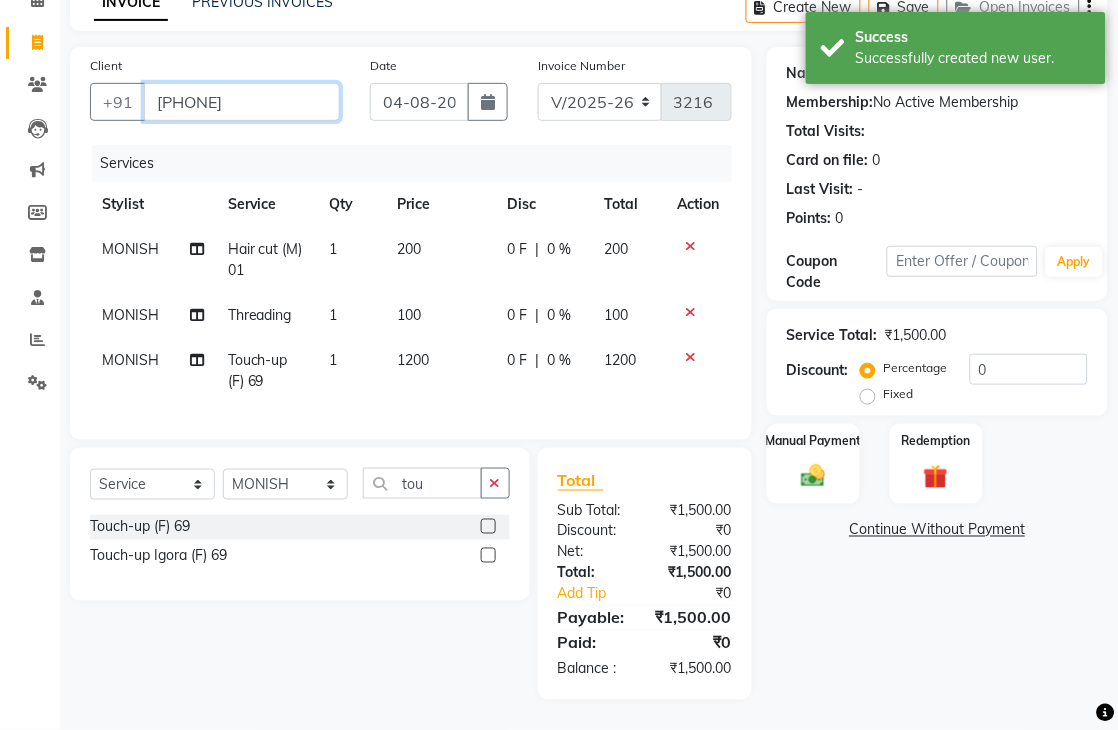 drag, startPoint x: 263, startPoint y: 94, endPoint x: 56, endPoint y: 113, distance: 207.87015 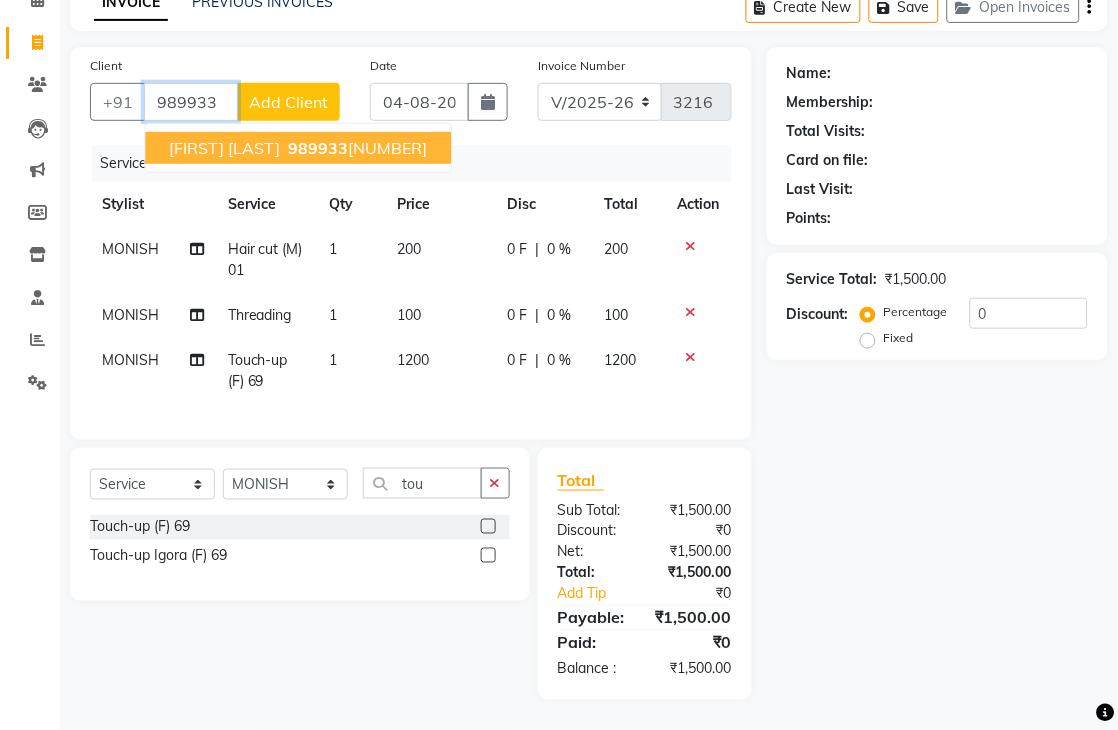 click on "SUBODH GUPTA   989933 6667" at bounding box center (298, 148) 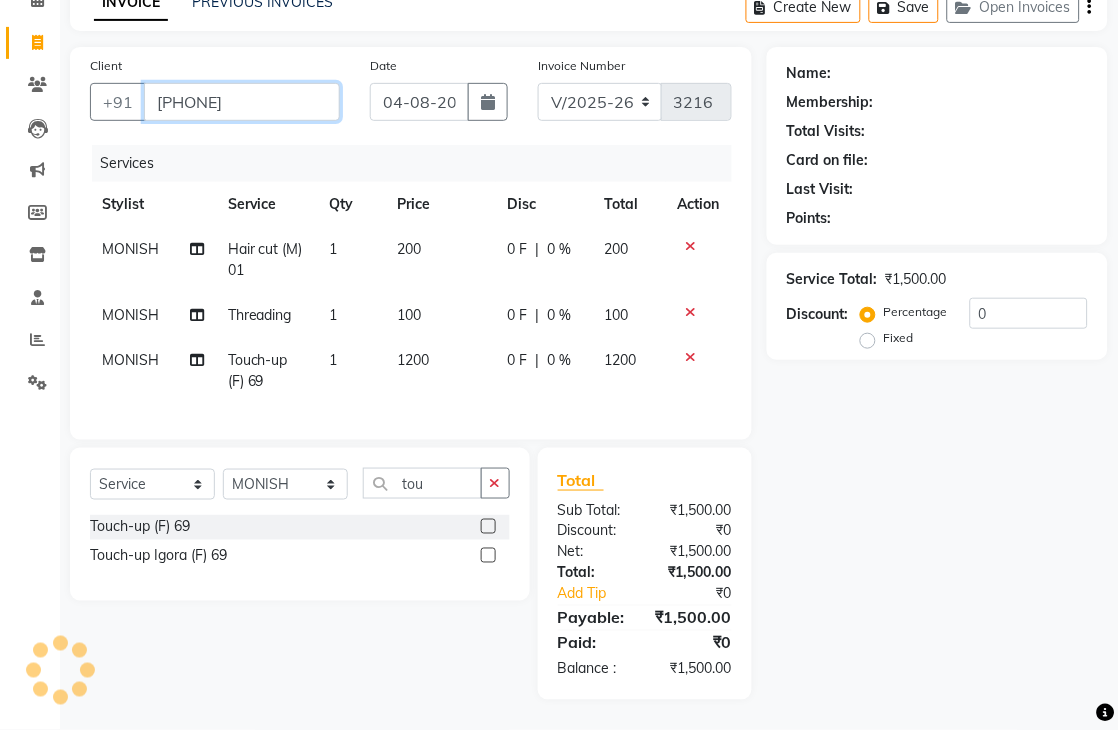 type on "9899336667" 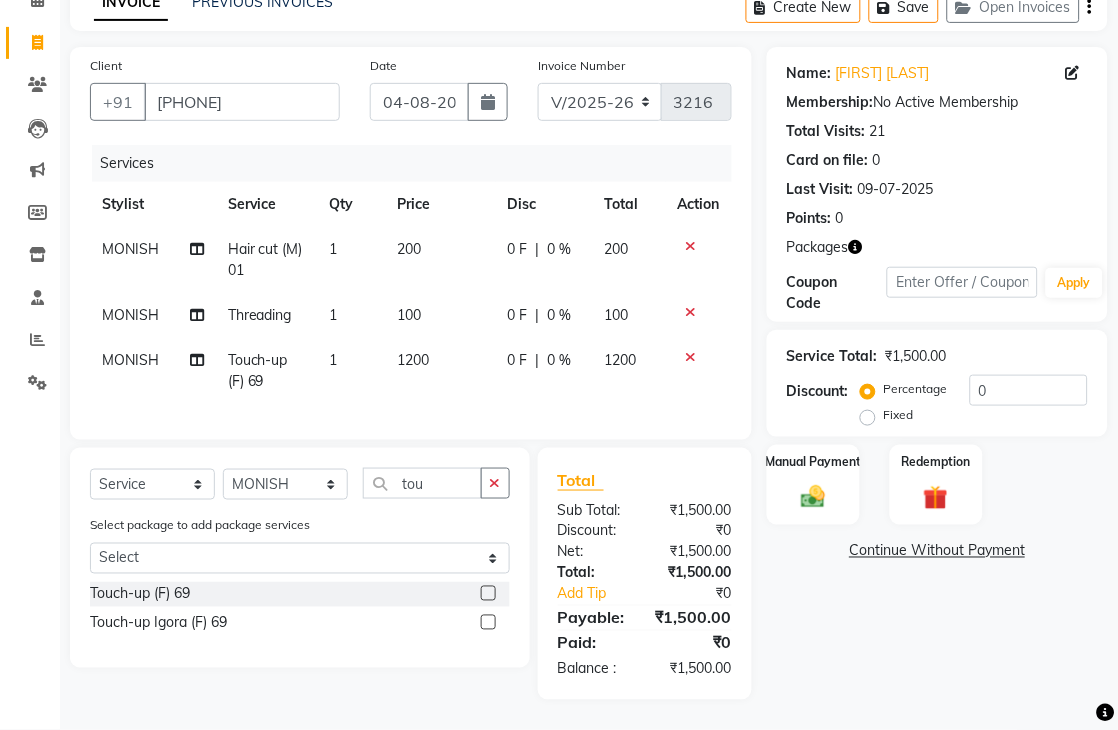 click 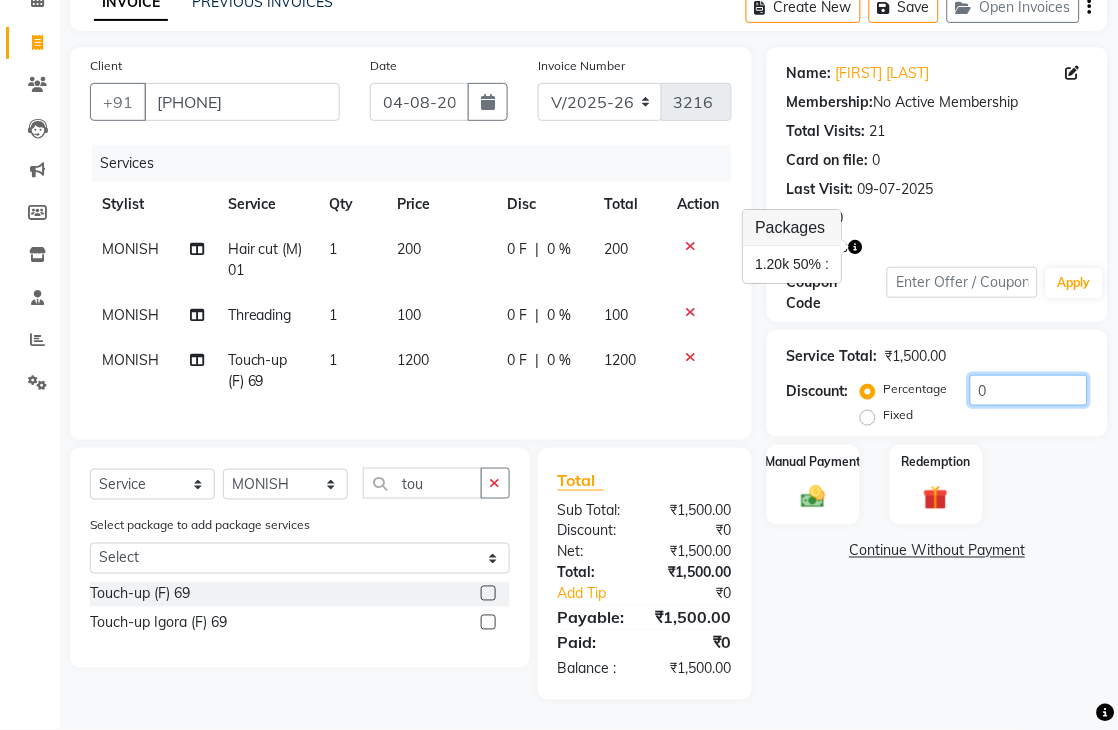 click on "0" 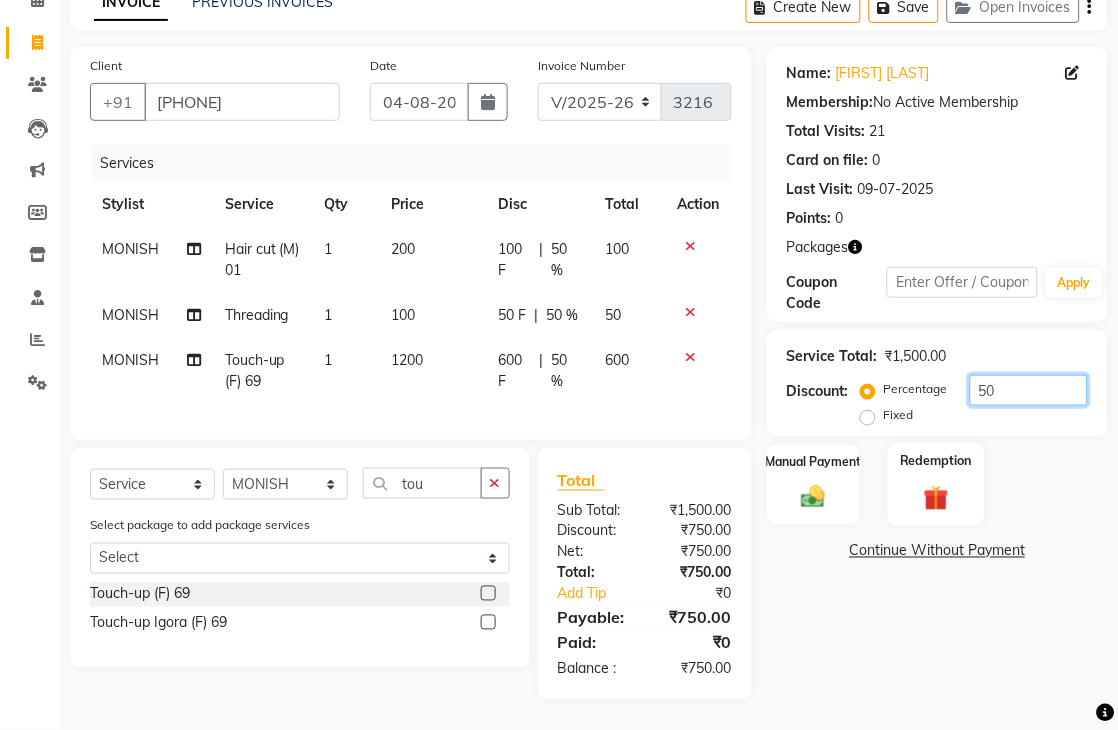 type on "50" 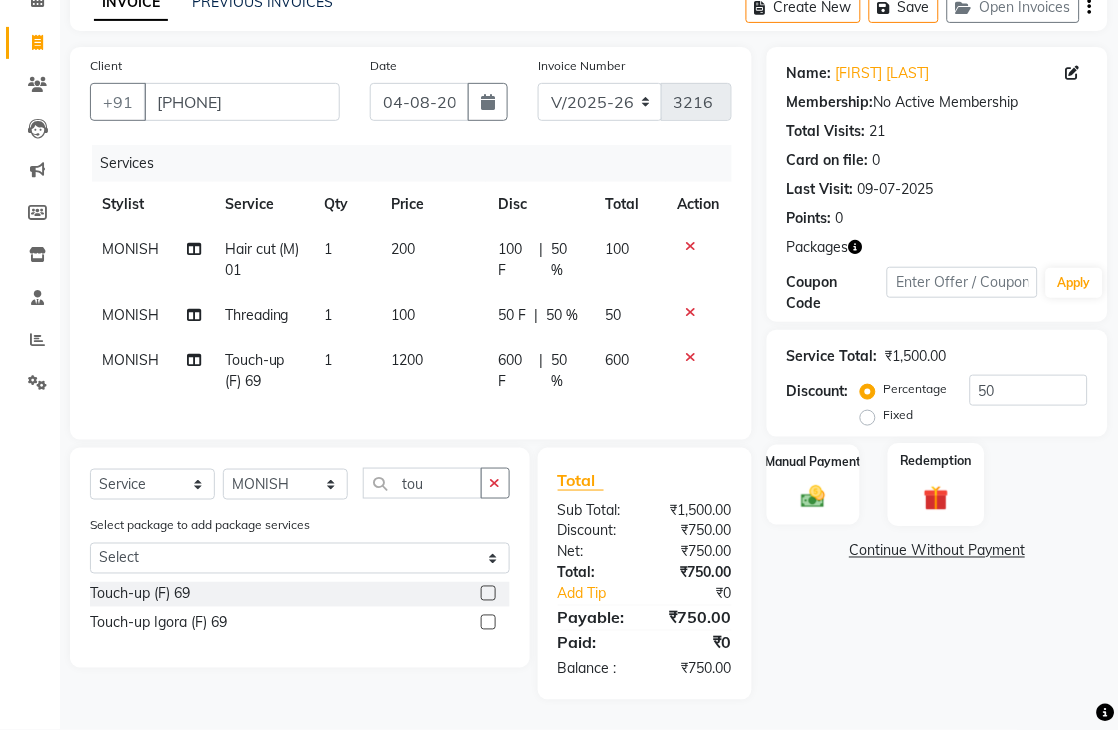 click on "Redemption" 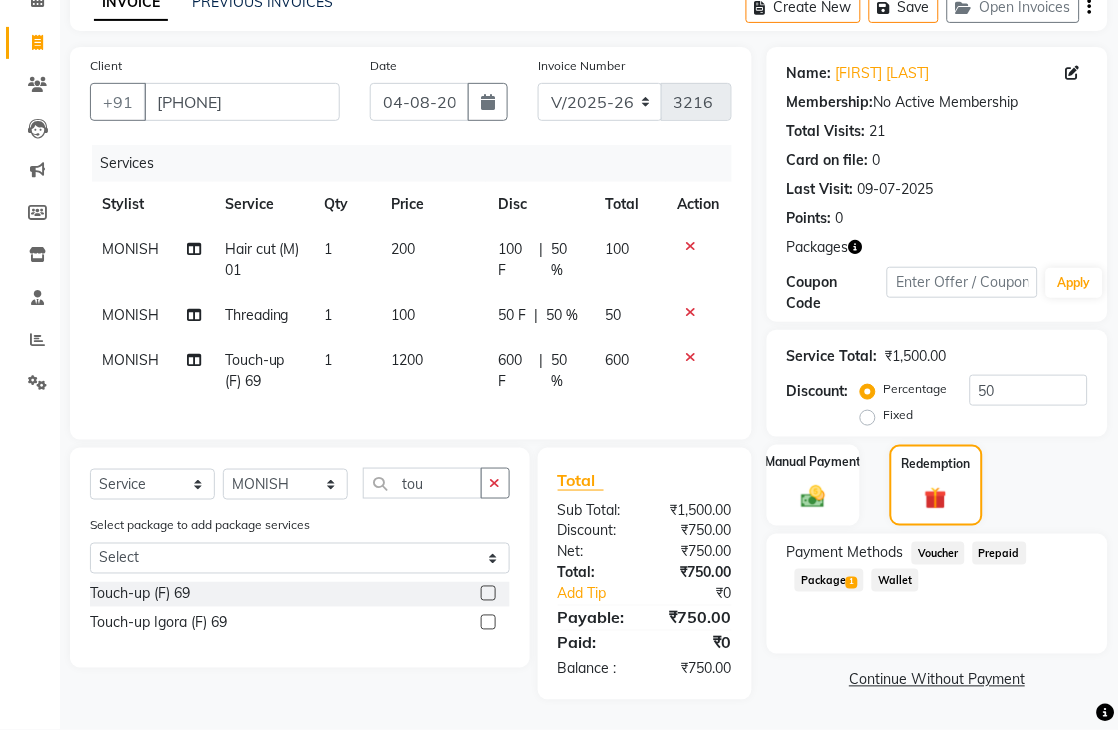 scroll, scrollTop: 122, scrollLeft: 0, axis: vertical 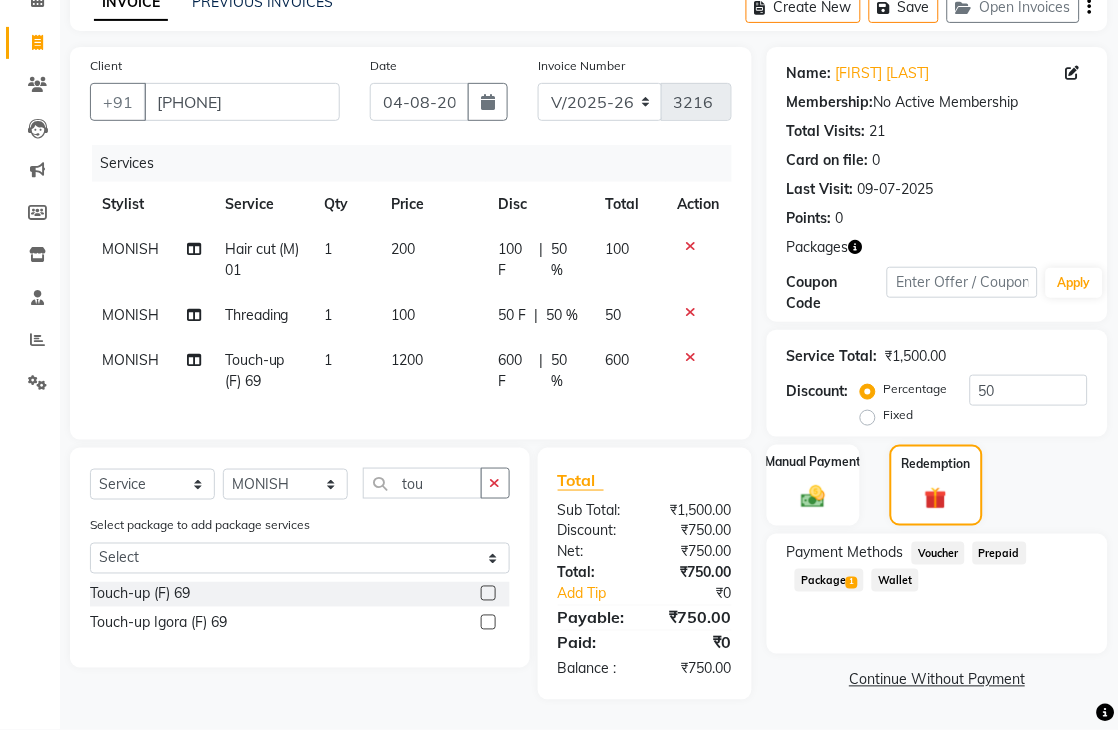 click on "Package  1" 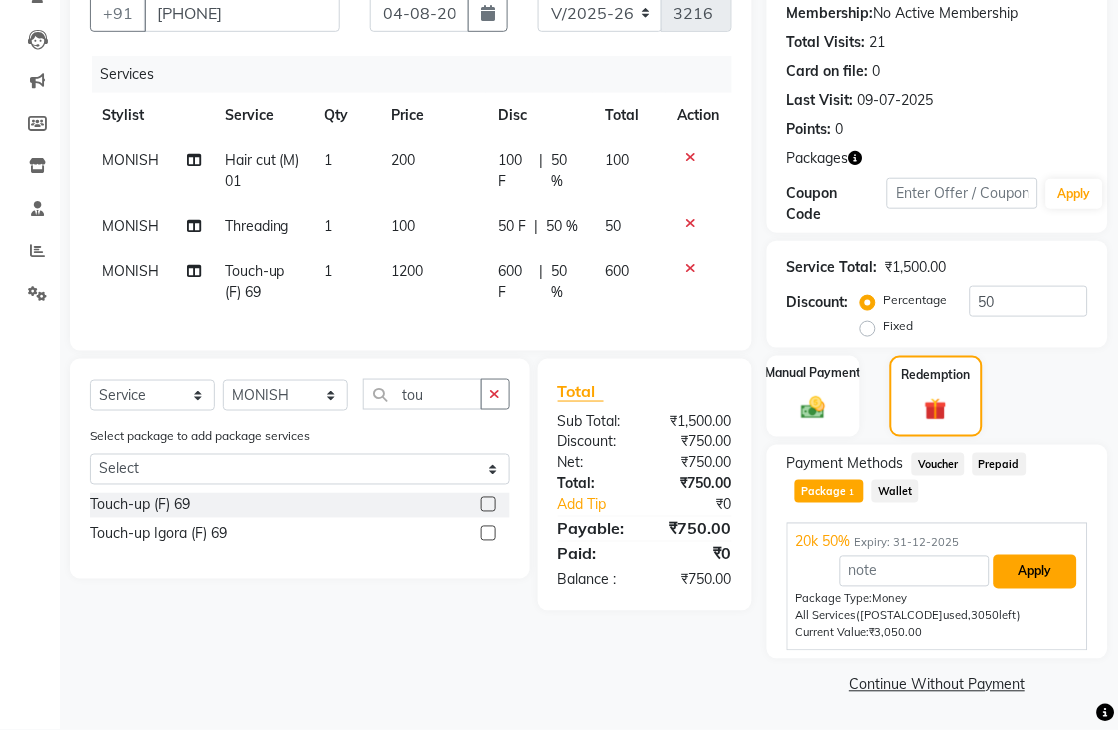 click on "Apply" at bounding box center (1035, 572) 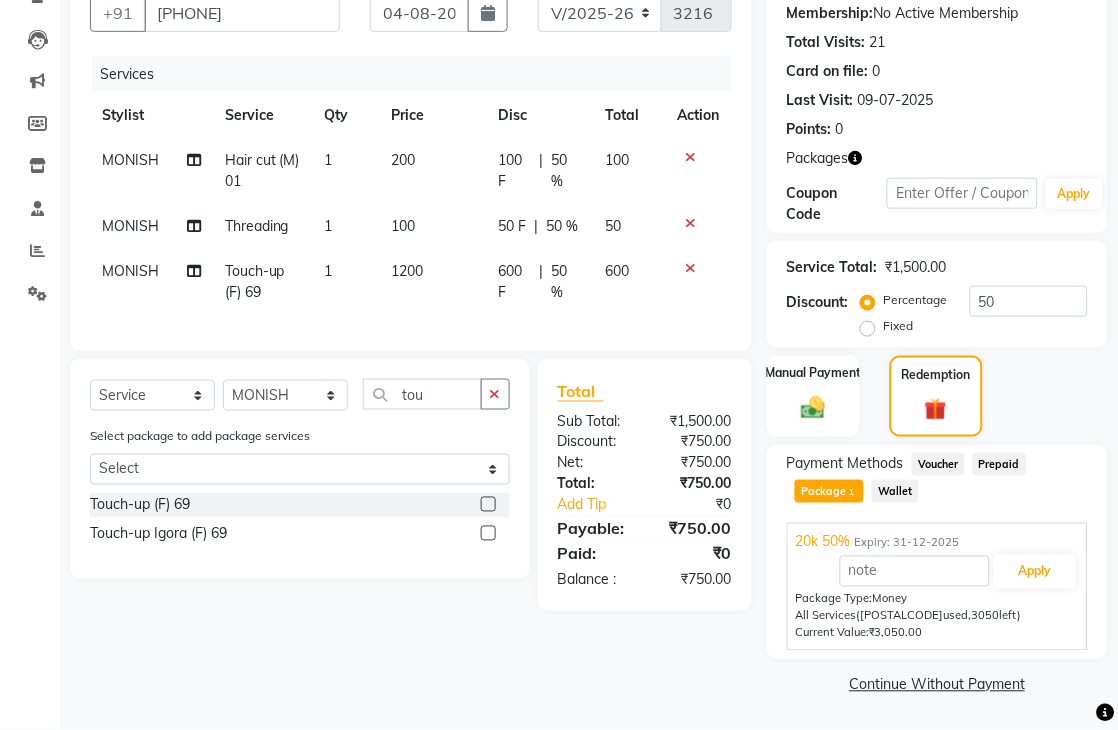 scroll, scrollTop: 122, scrollLeft: 0, axis: vertical 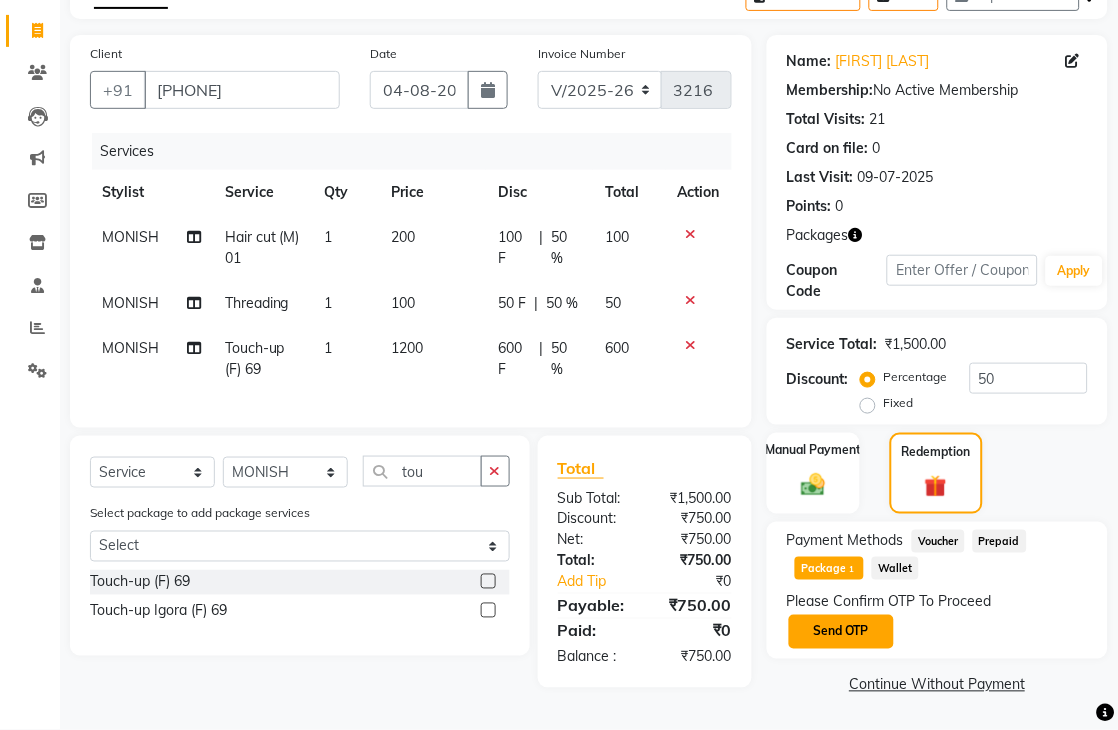 click on "Send OTP" 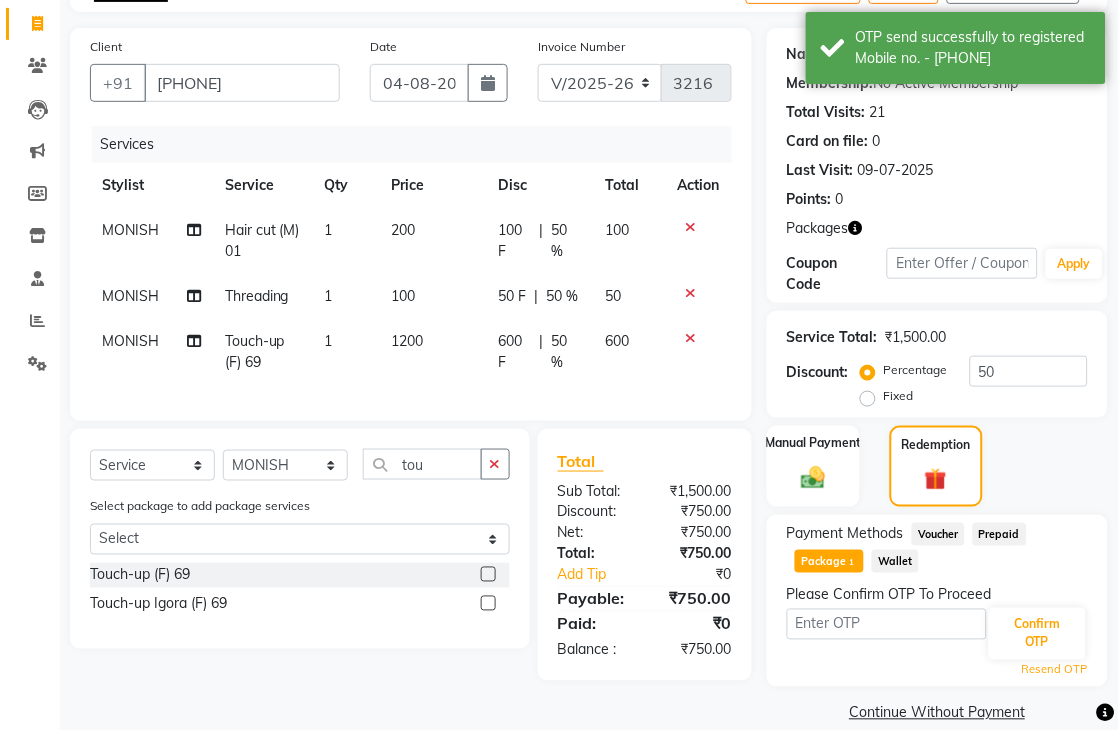 click on "Please Confirm OTP To Proceed Confirm OTP Resend OTP" 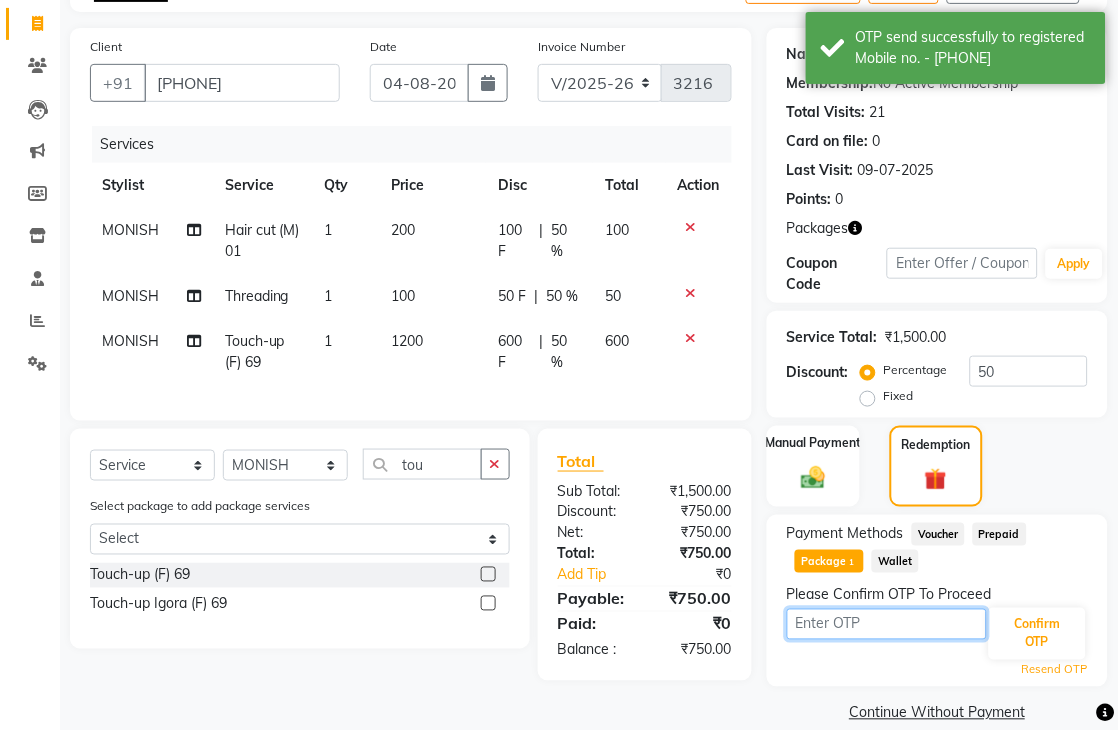 click at bounding box center [887, 624] 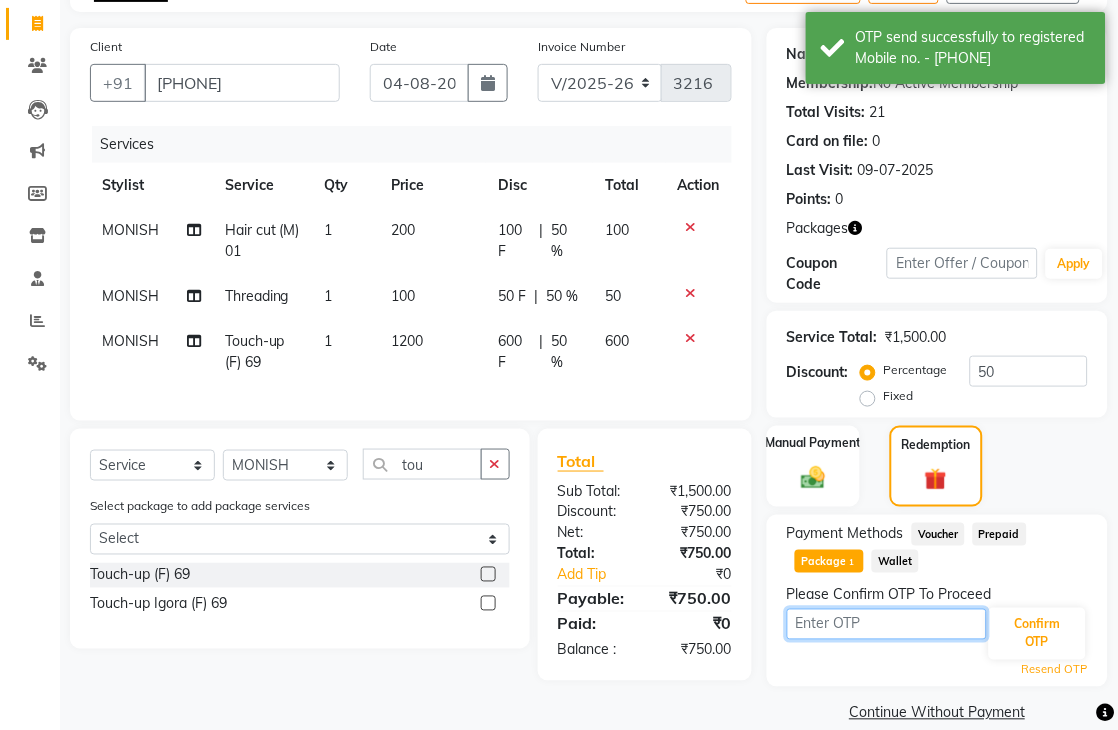 scroll, scrollTop: 0, scrollLeft: 0, axis: both 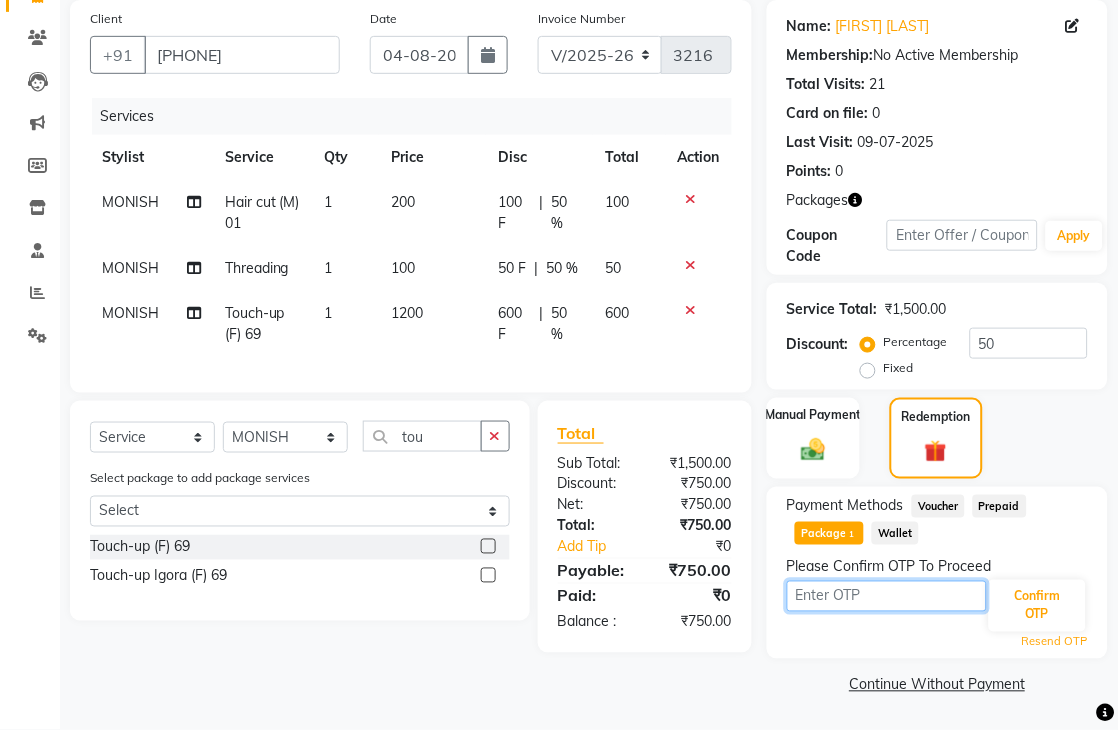 click at bounding box center [887, 596] 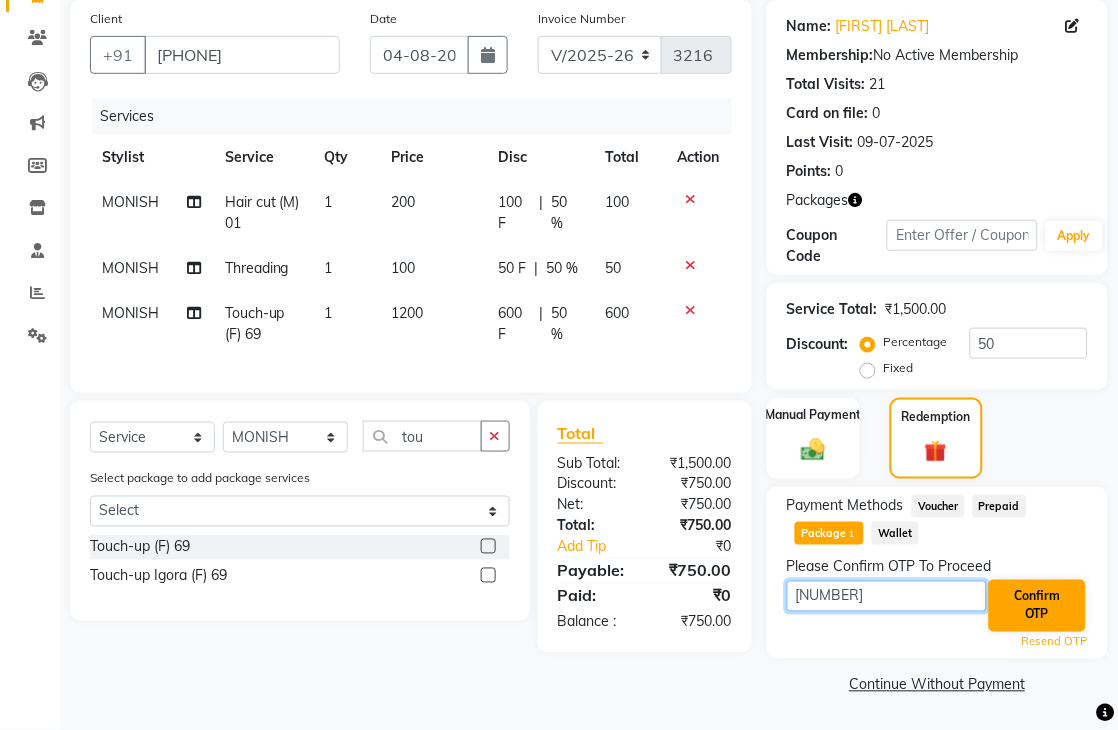 type on "4982" 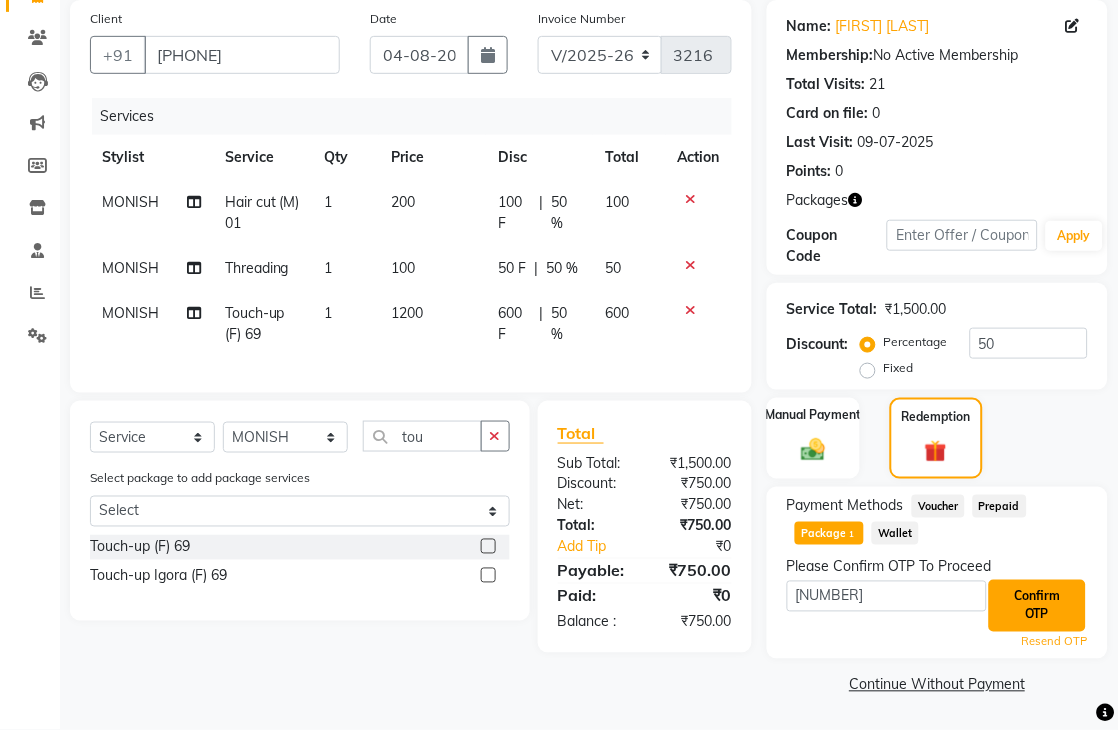 click on "Confirm OTP" 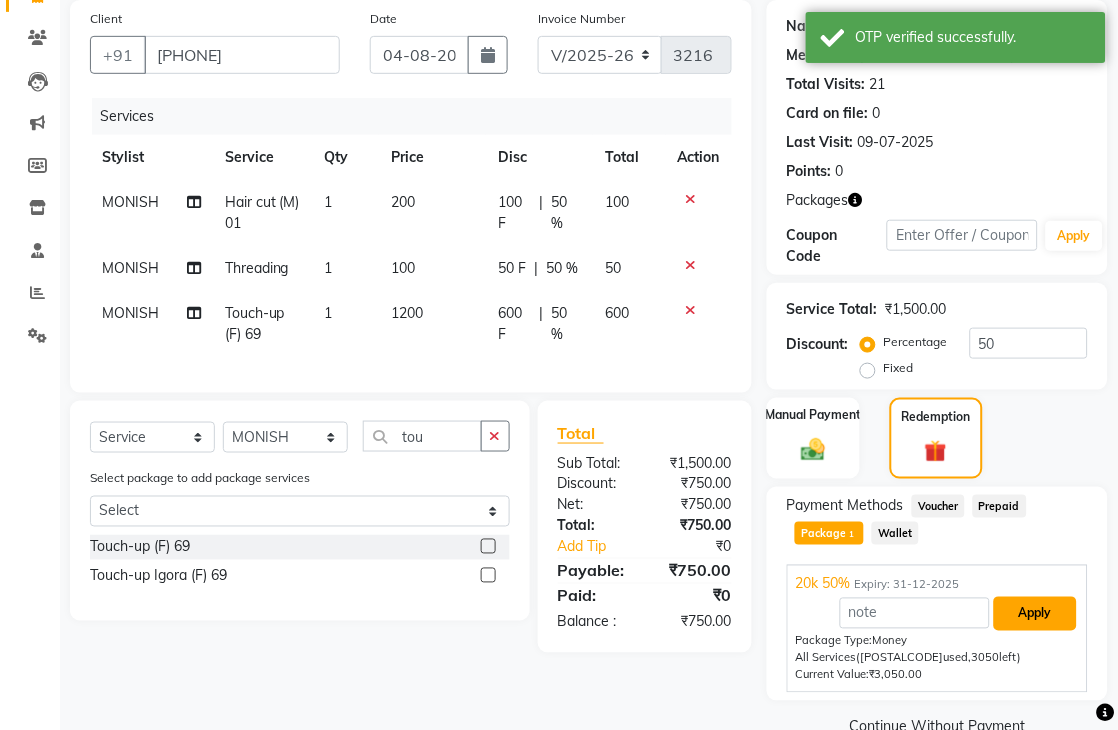 click on "Apply" at bounding box center (1035, 614) 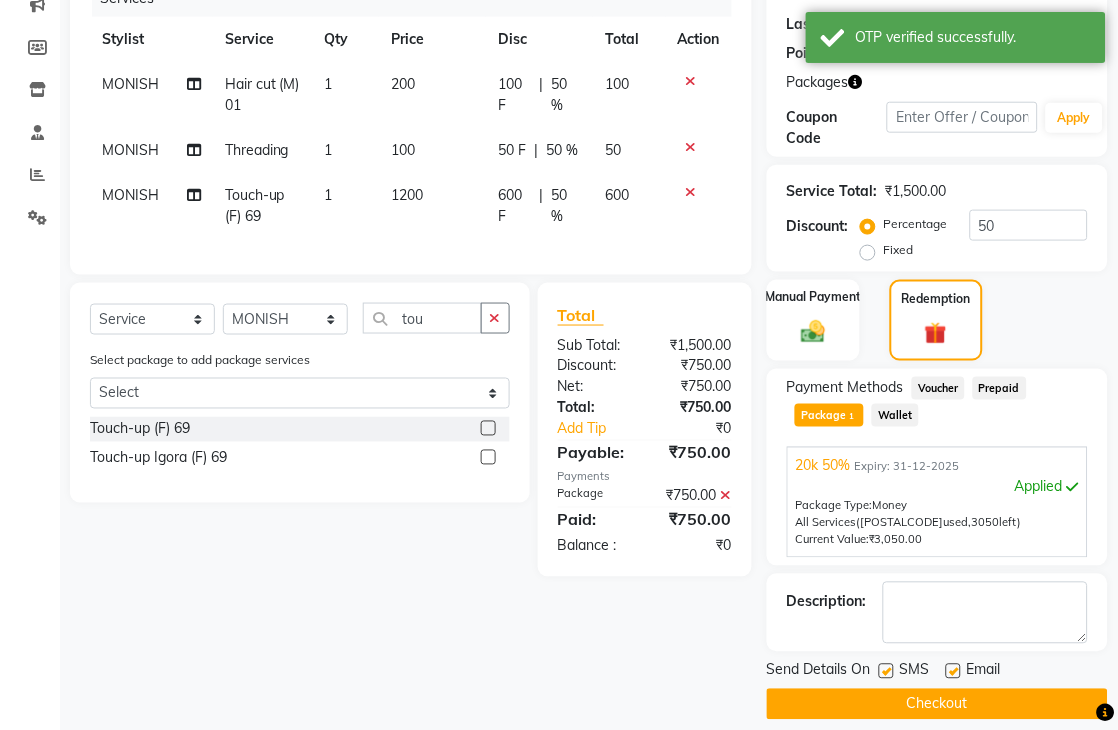 scroll, scrollTop: 287, scrollLeft: 0, axis: vertical 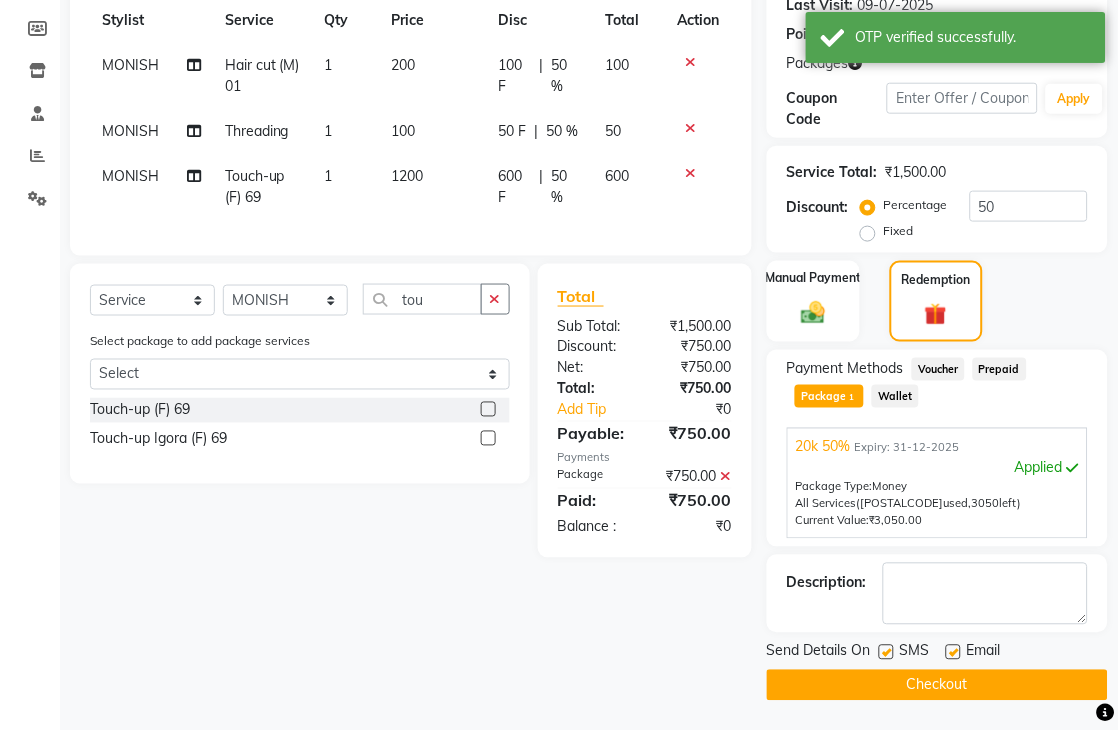 click on "Checkout" 